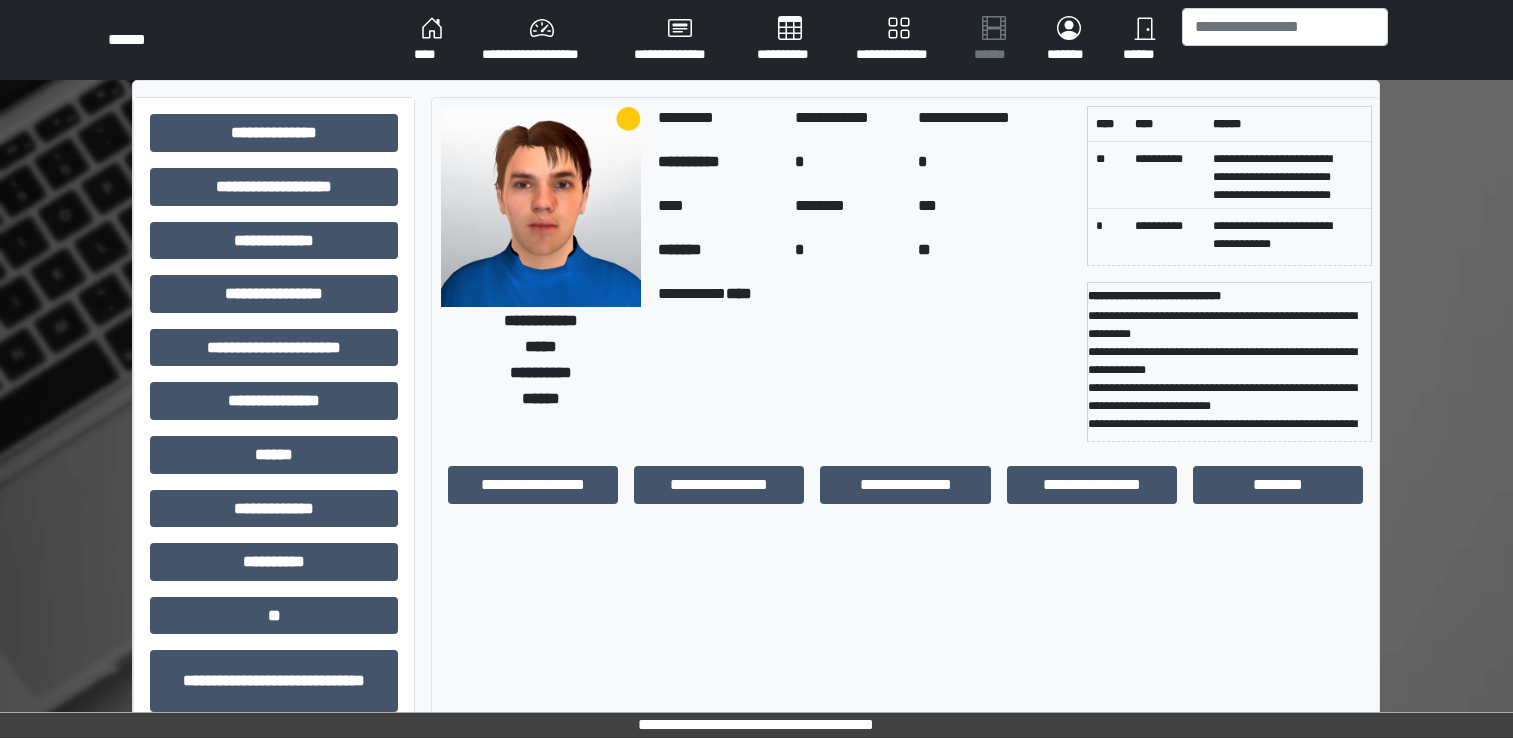 scroll, scrollTop: 0, scrollLeft: 0, axis: both 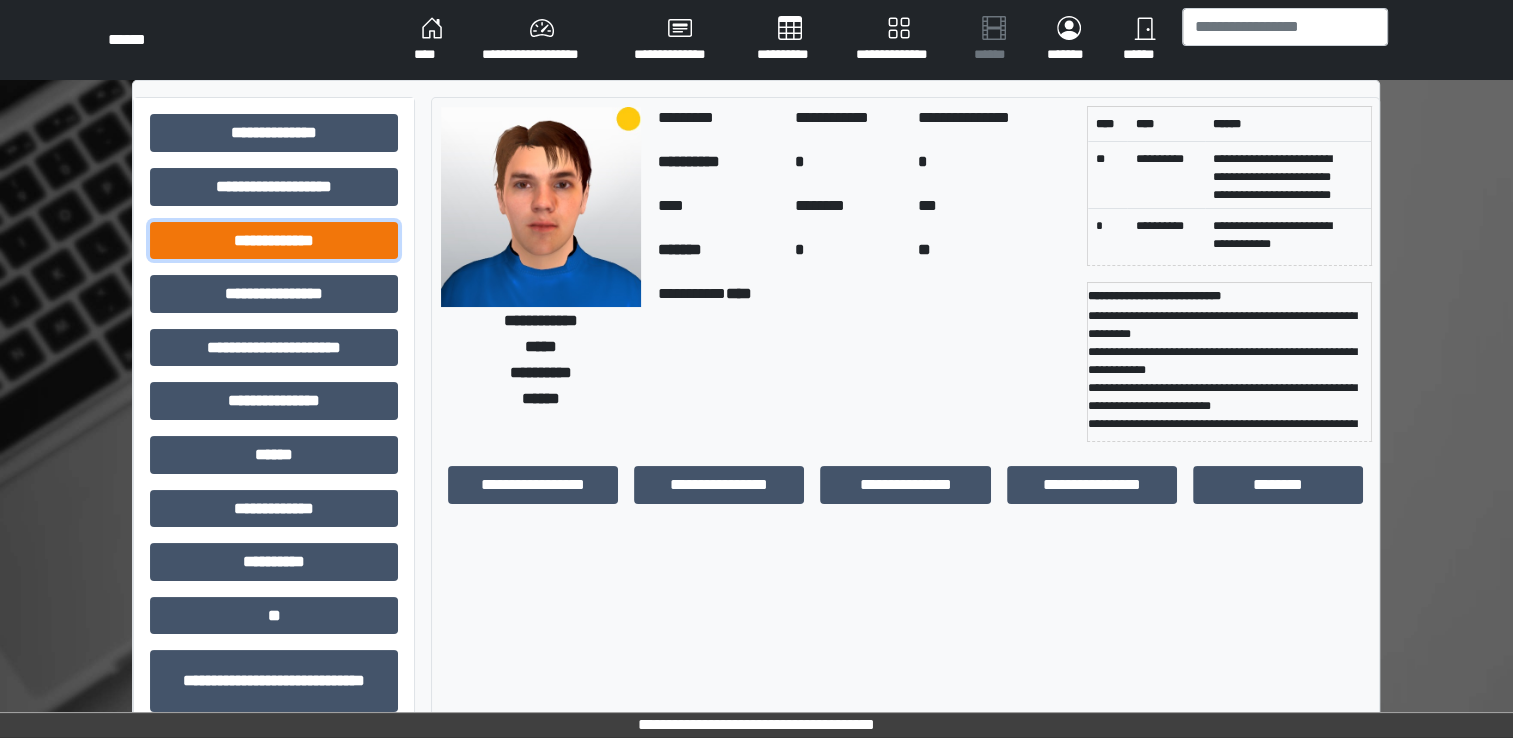 click on "**********" at bounding box center [274, 241] 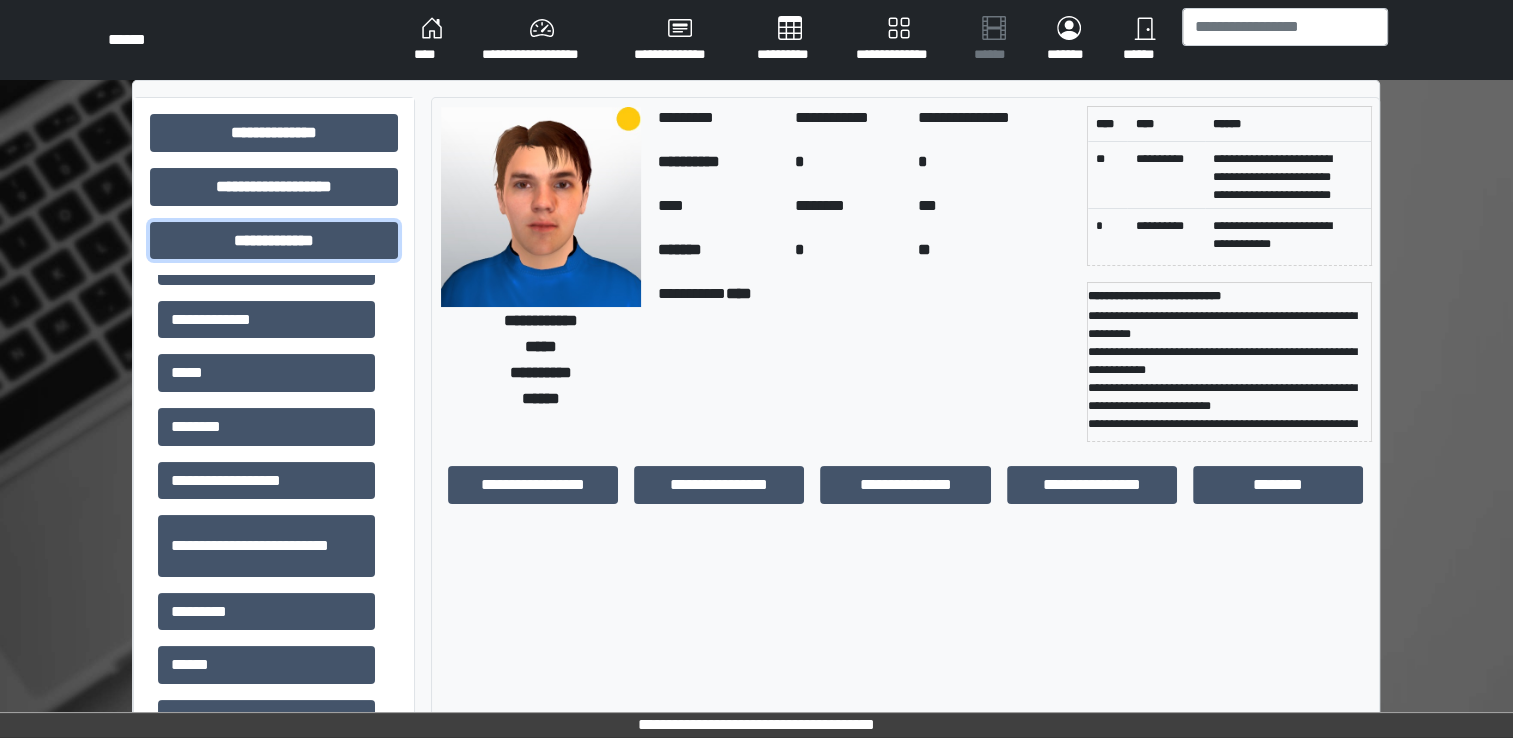 scroll, scrollTop: 400, scrollLeft: 0, axis: vertical 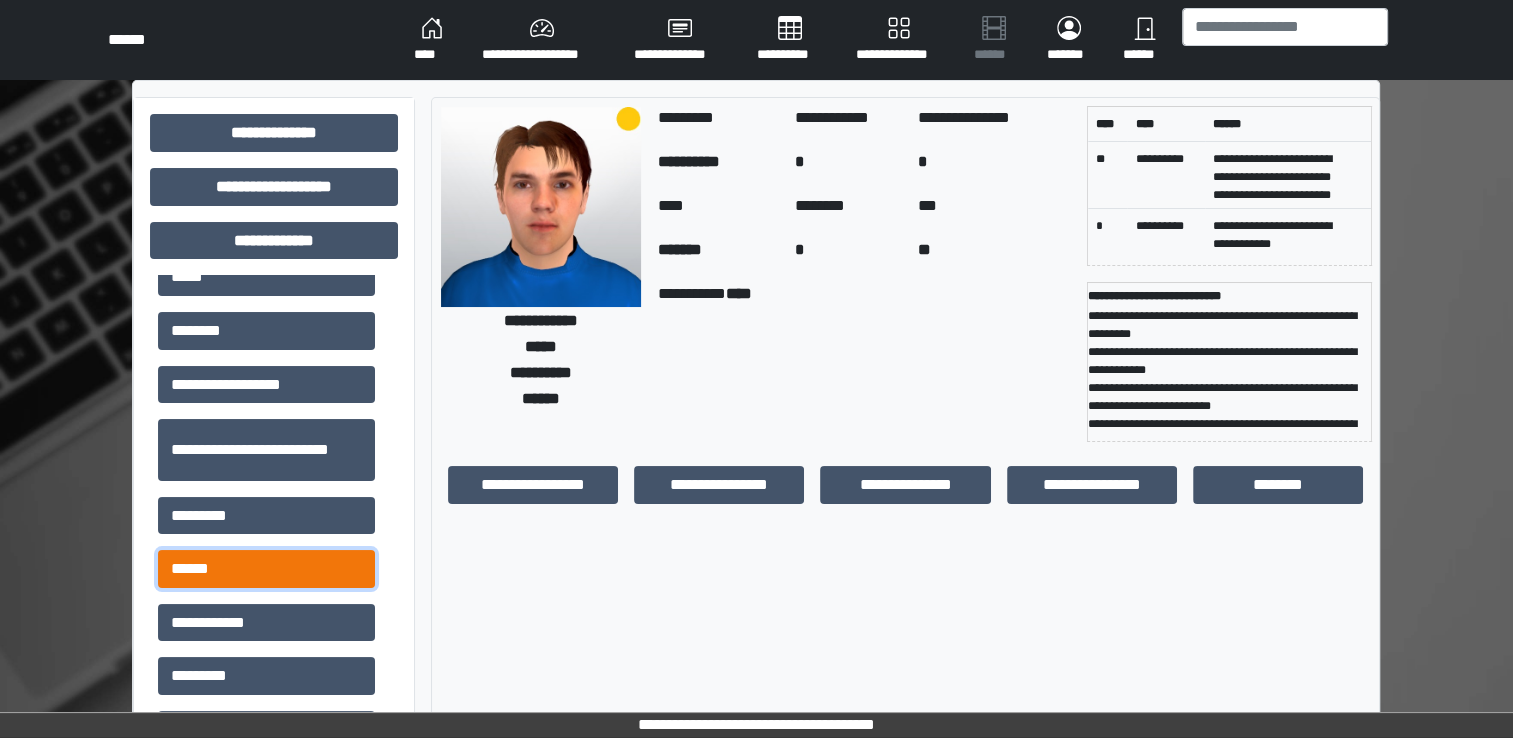 click on "******" at bounding box center (266, 569) 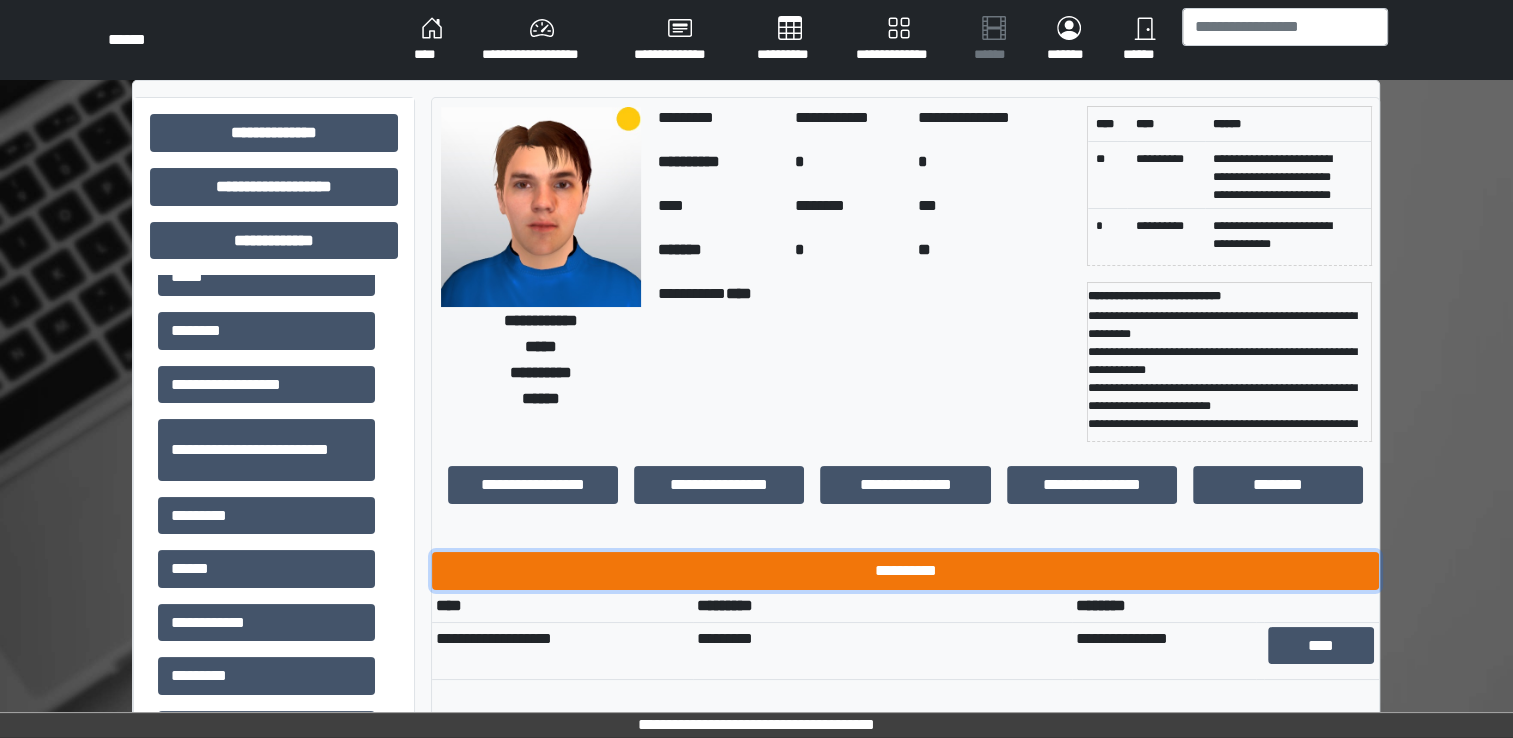 click on "**********" at bounding box center (905, 571) 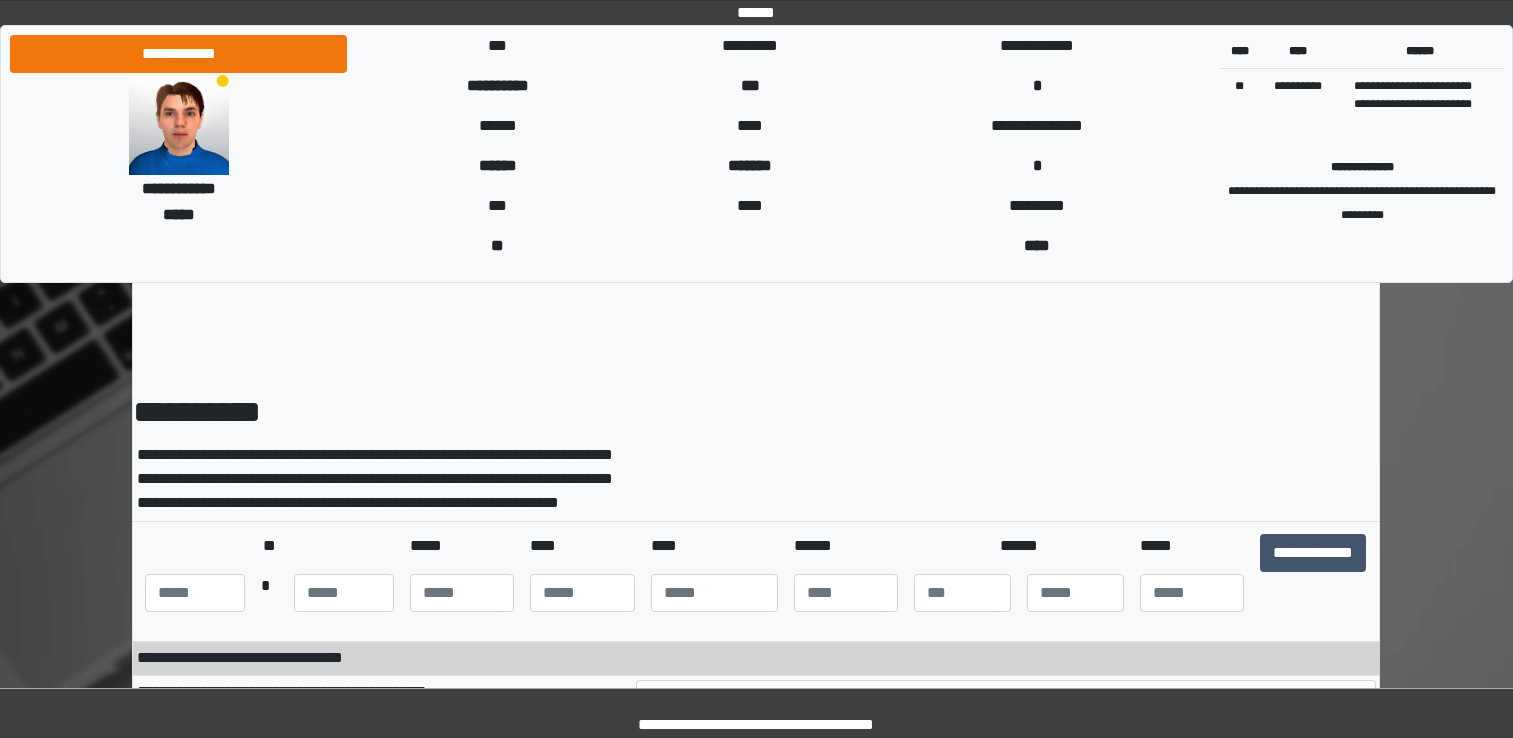 scroll, scrollTop: 0, scrollLeft: 0, axis: both 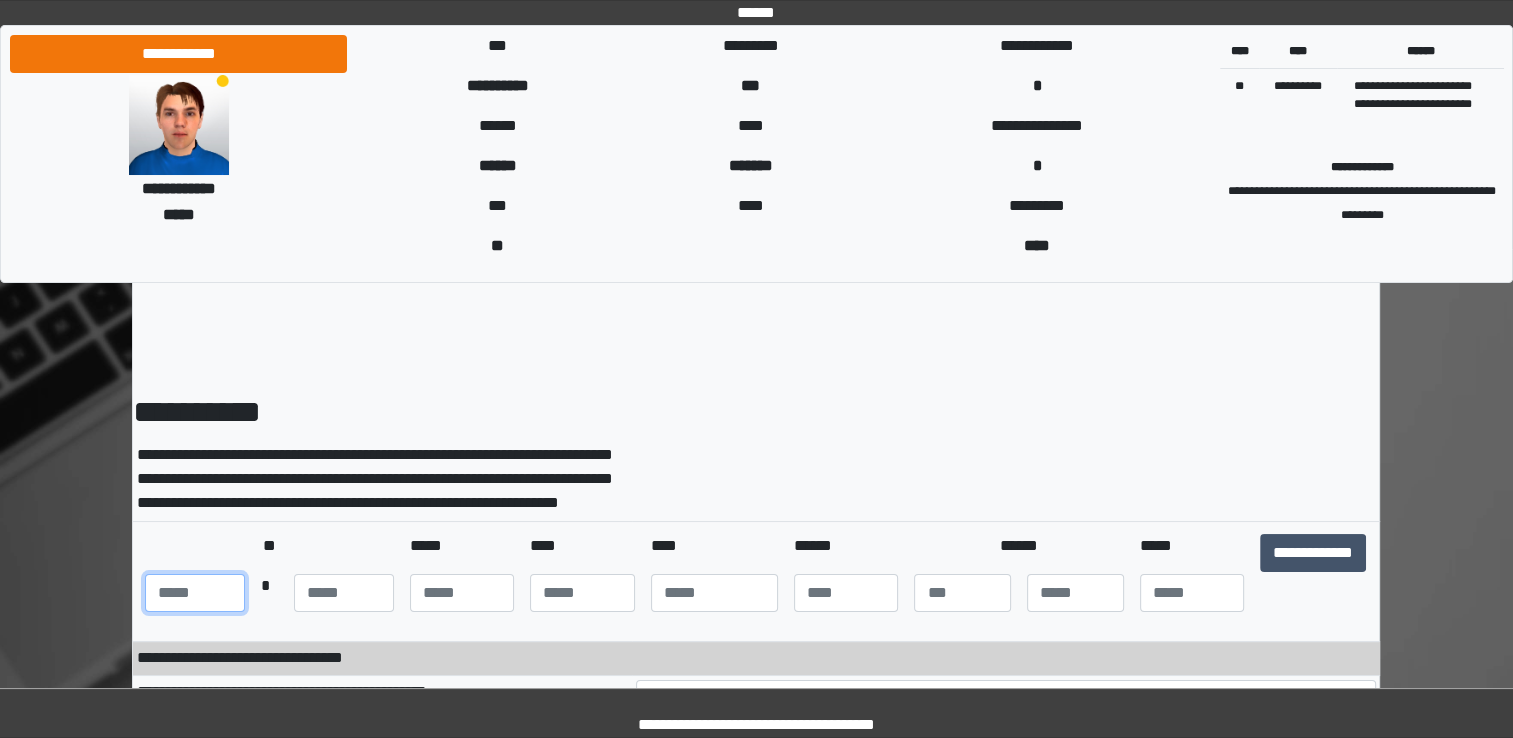 click at bounding box center [195, 593] 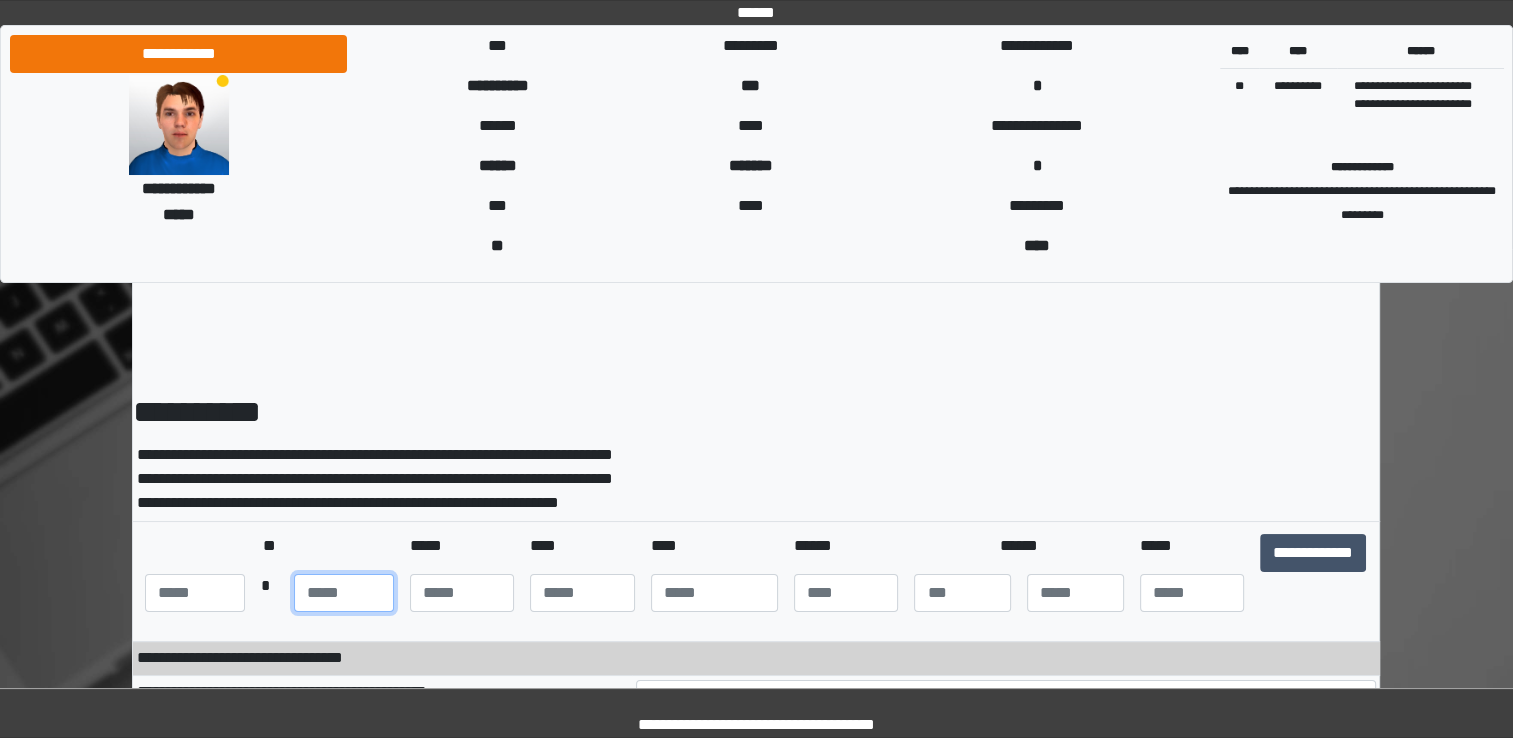 type on "**" 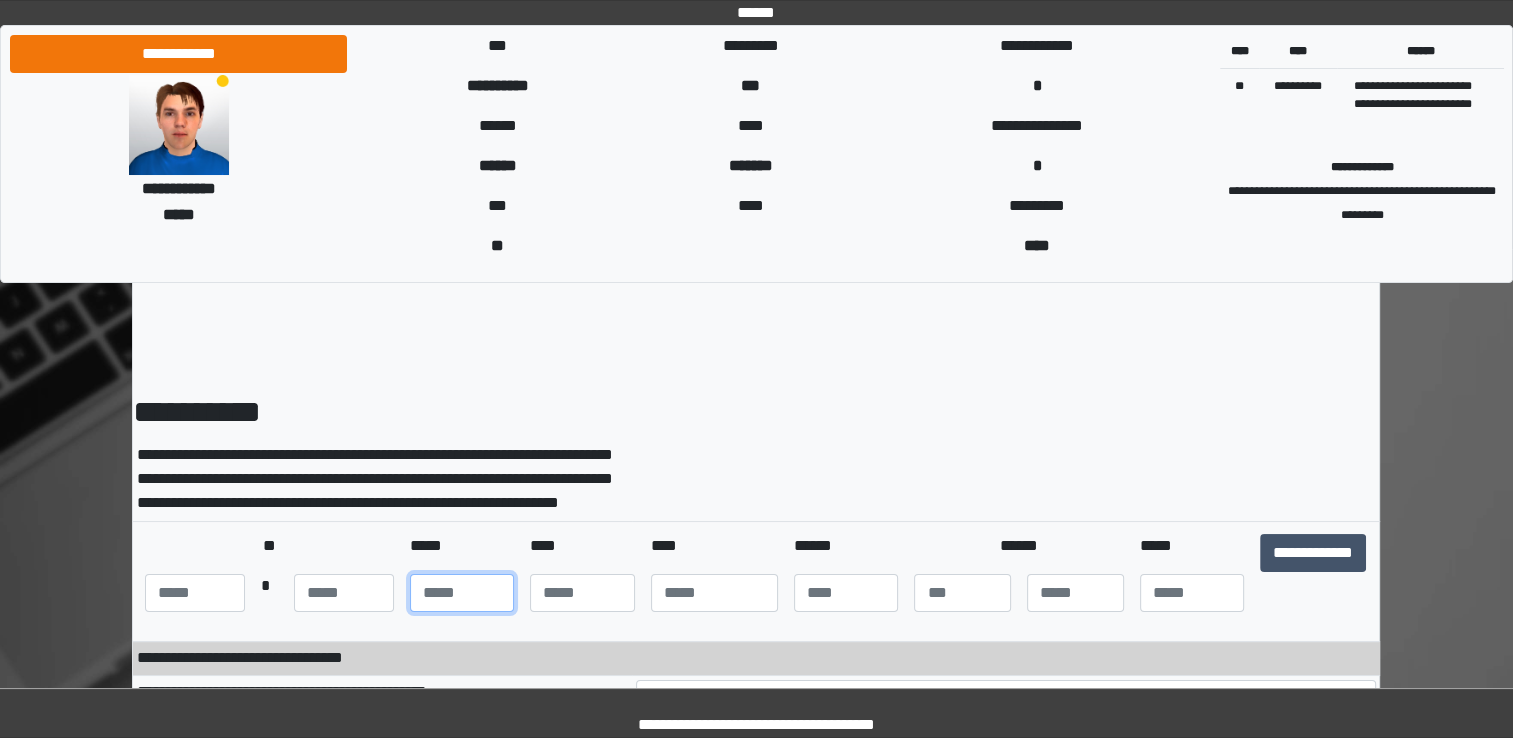 type on "**" 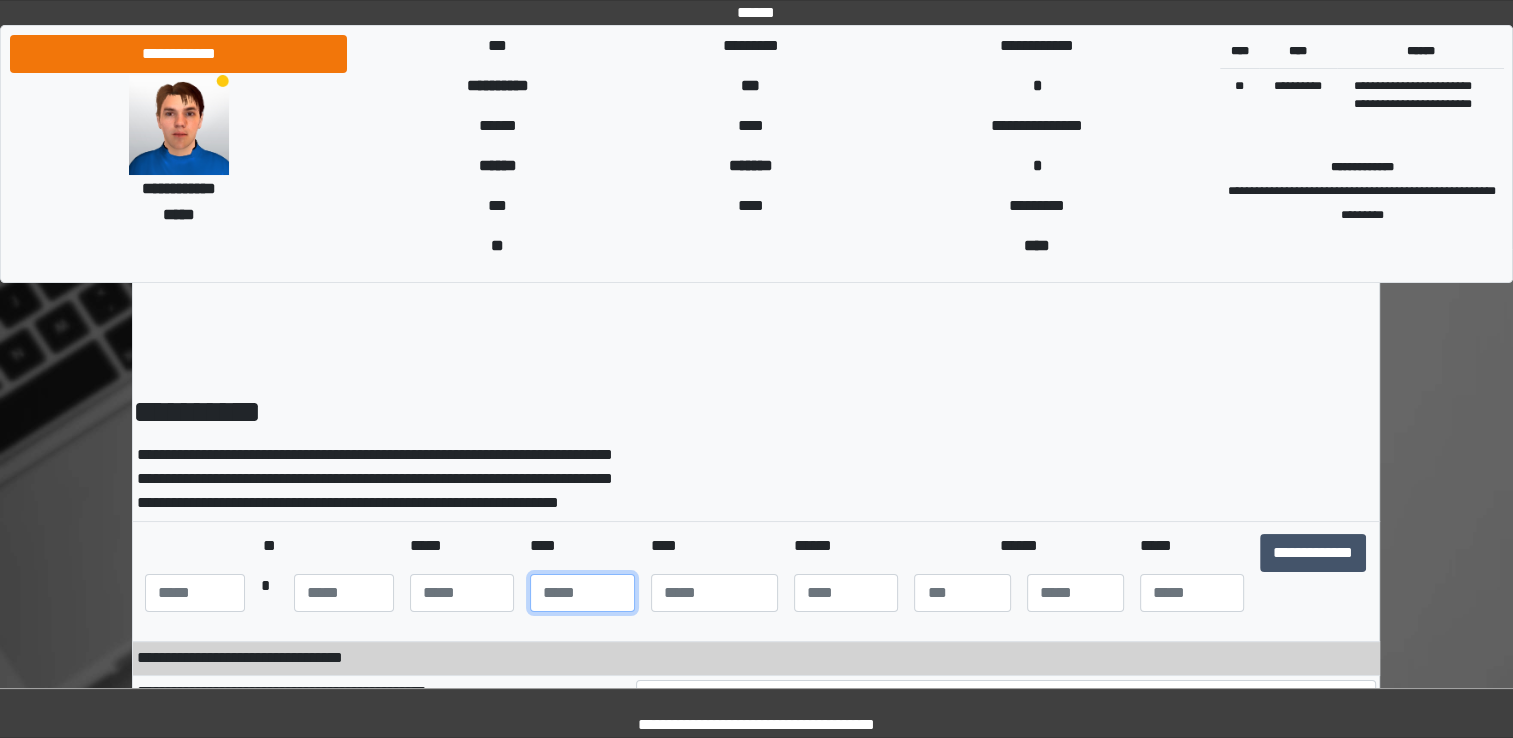 type on "**" 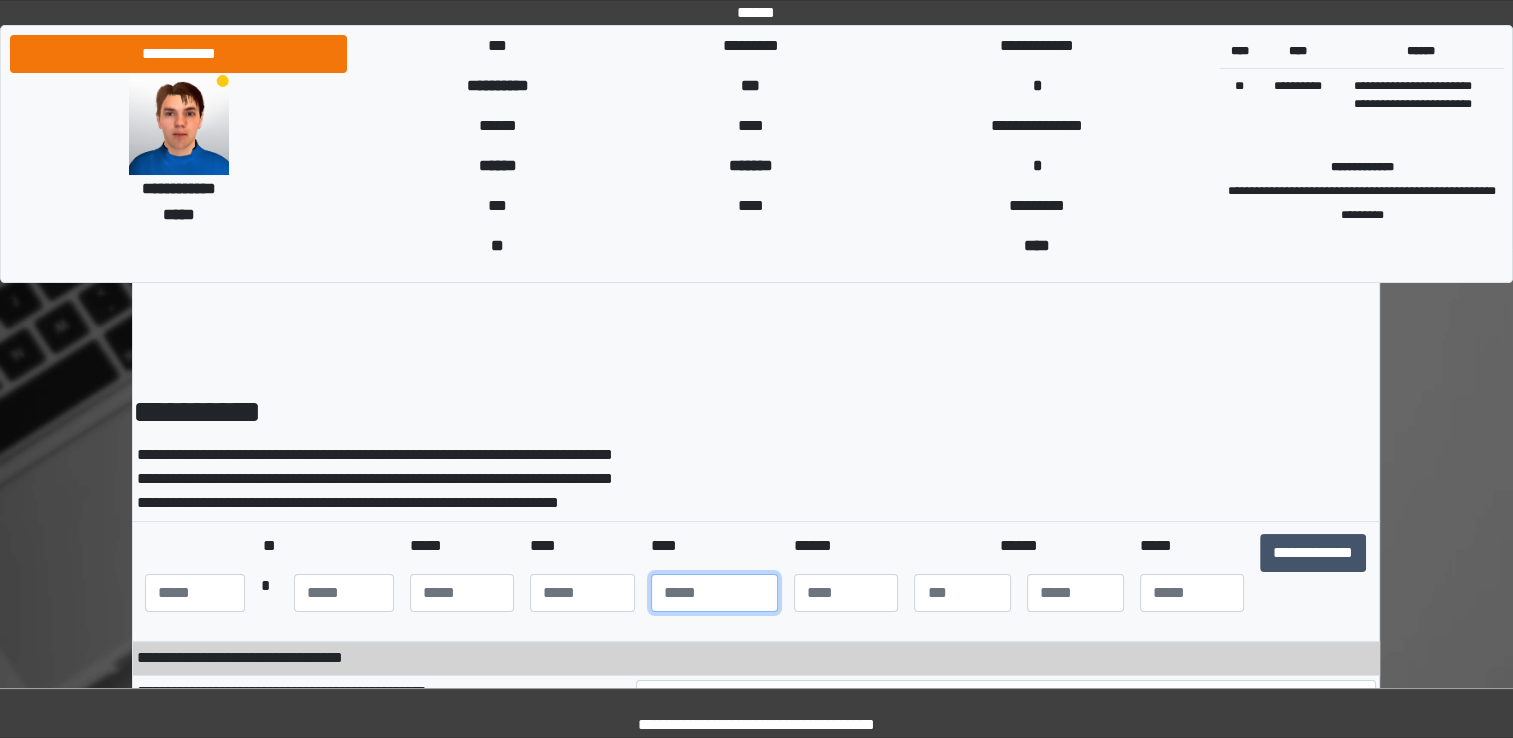 type on "****" 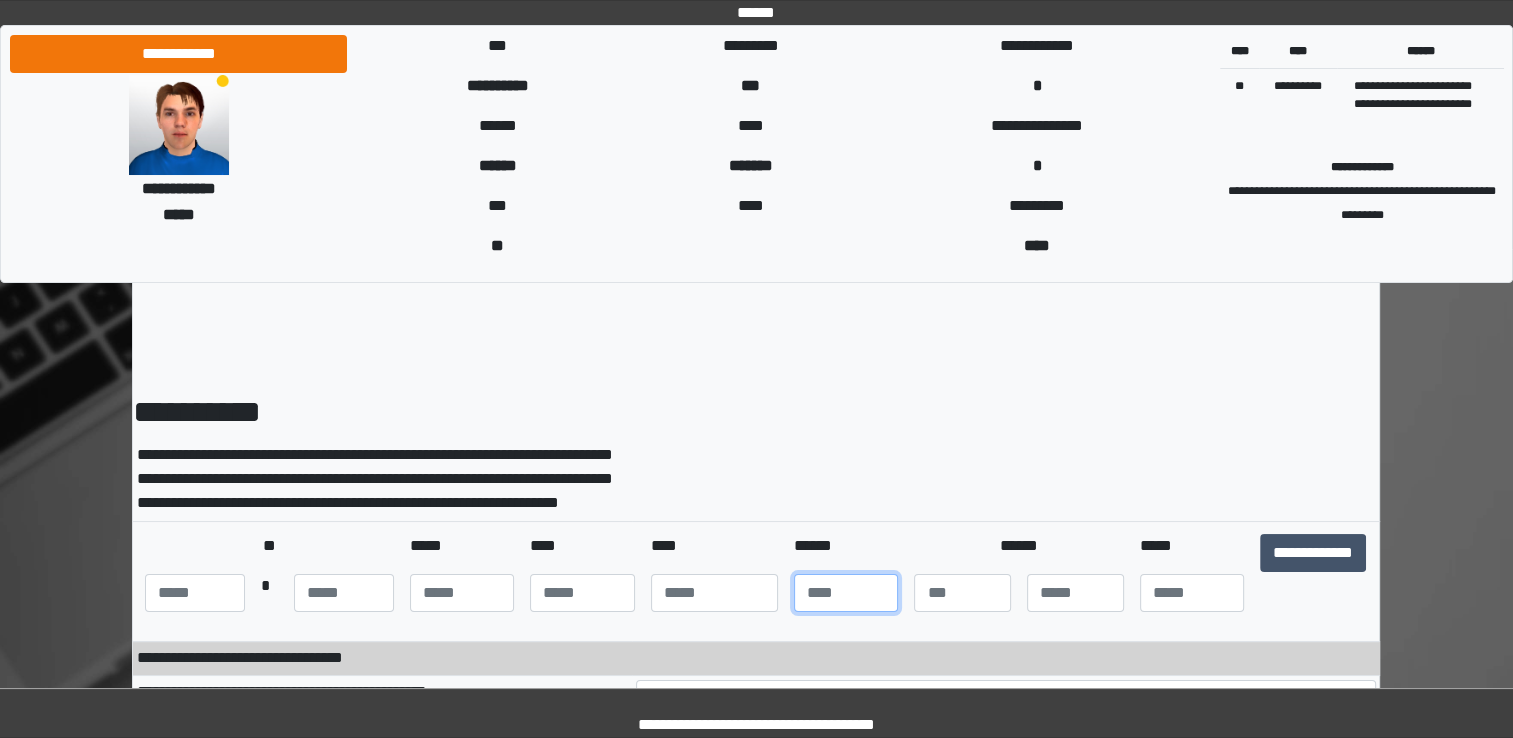 click at bounding box center [846, 593] 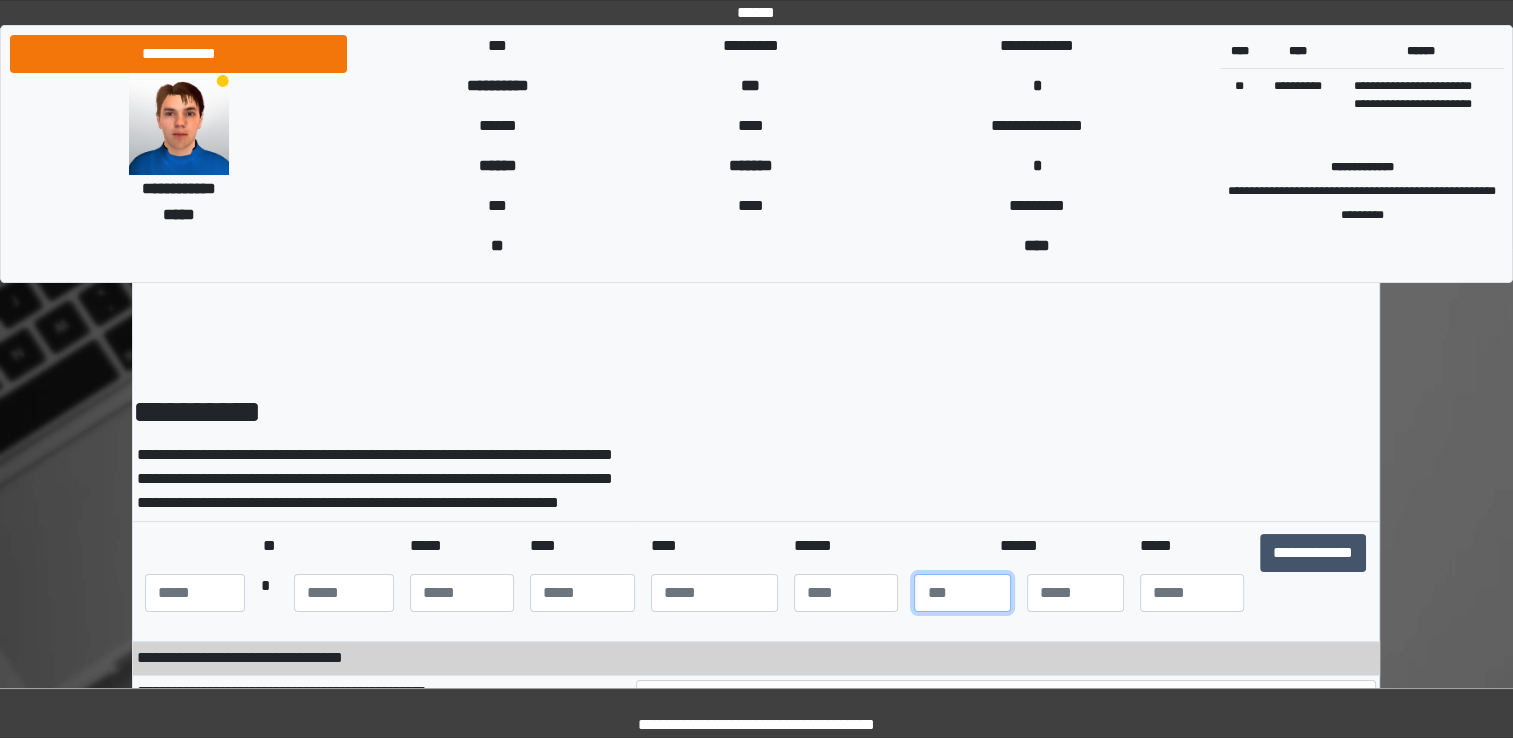 type on "*" 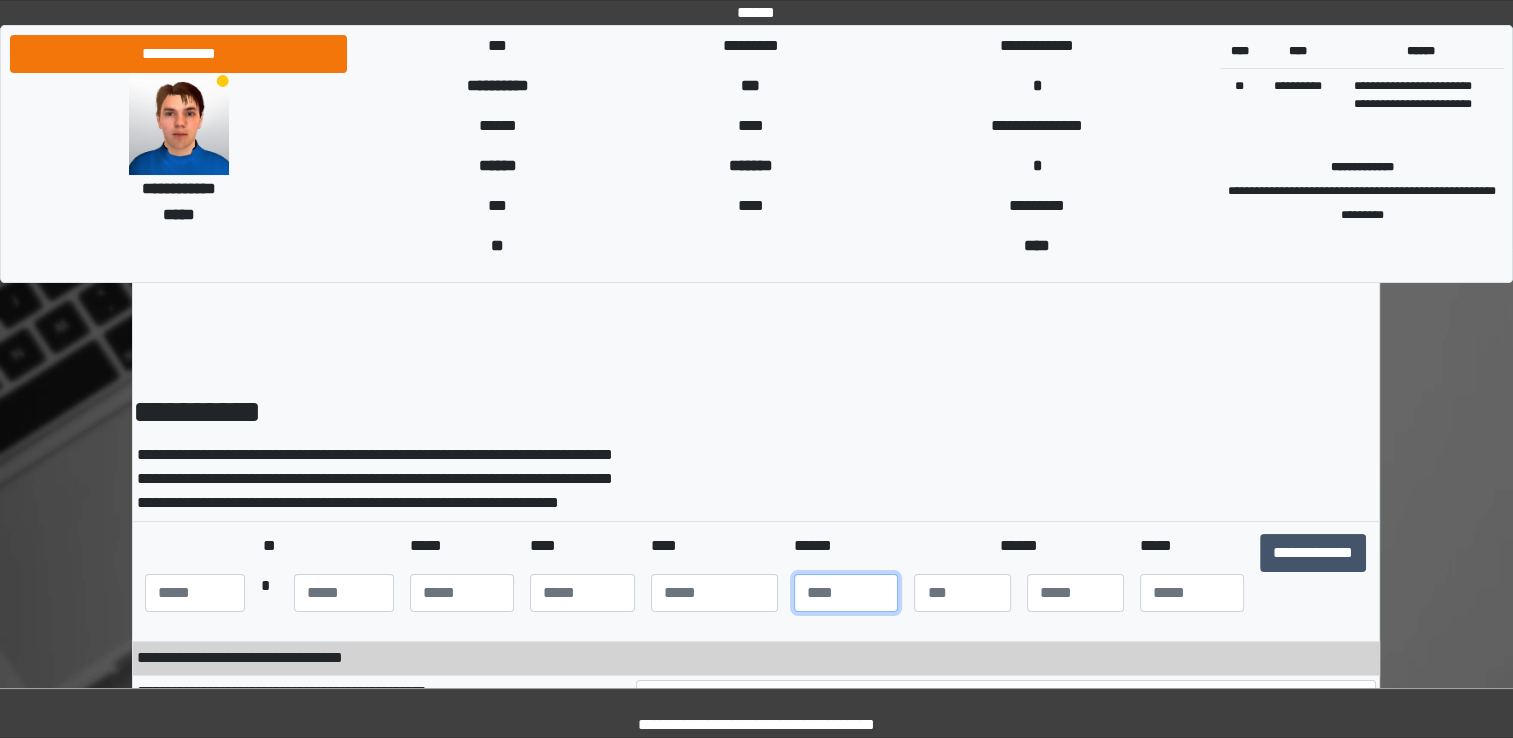 type on "**" 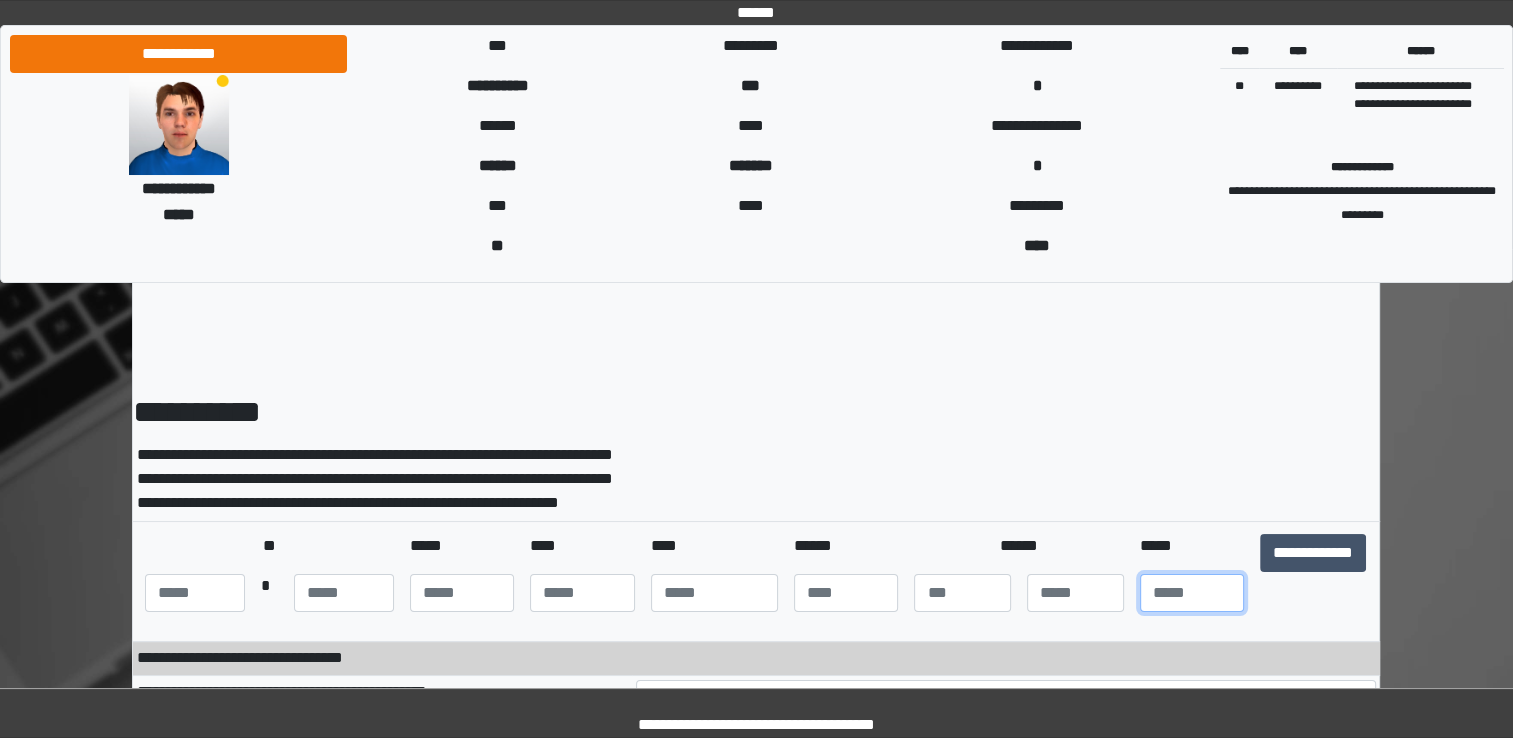 click at bounding box center (1192, 593) 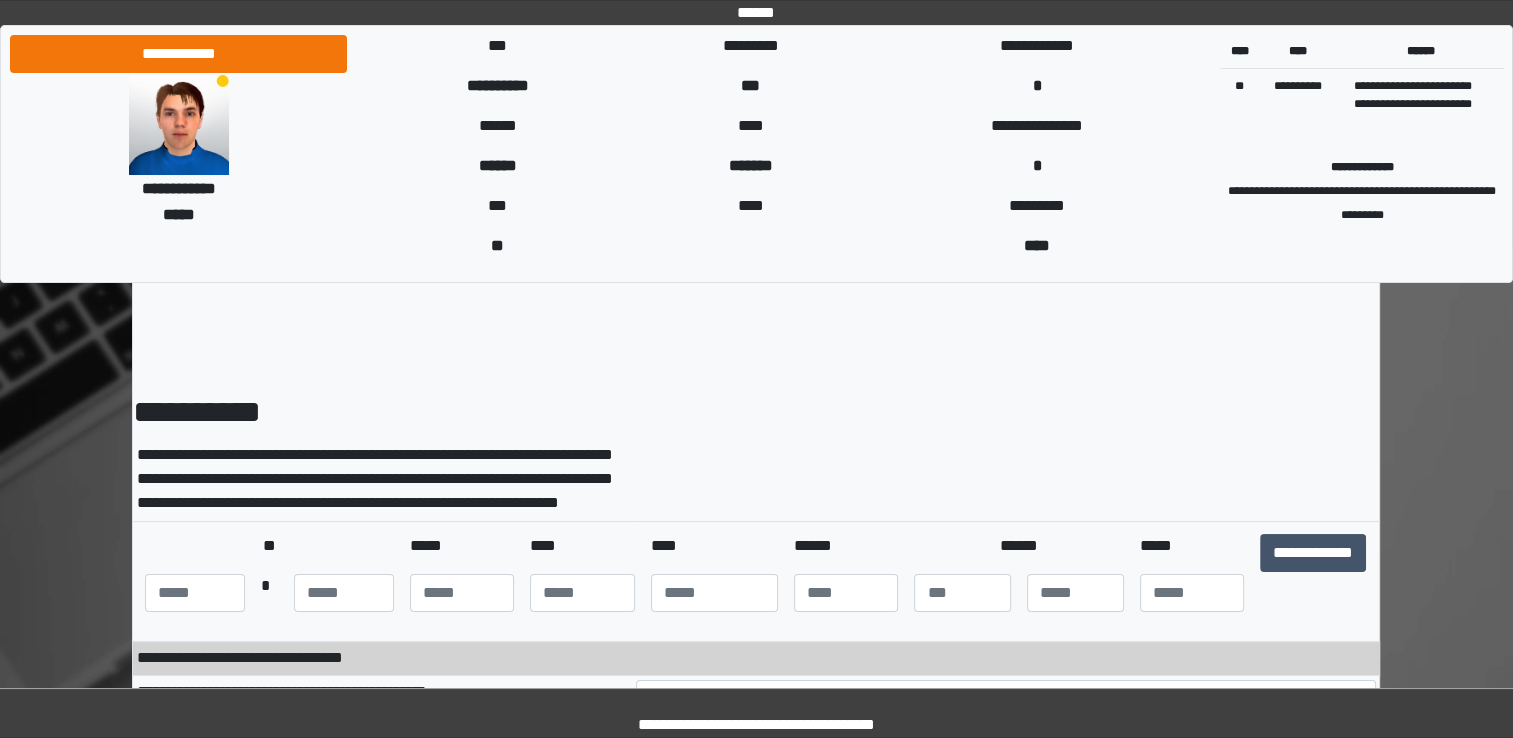 click at bounding box center [1075, 593] 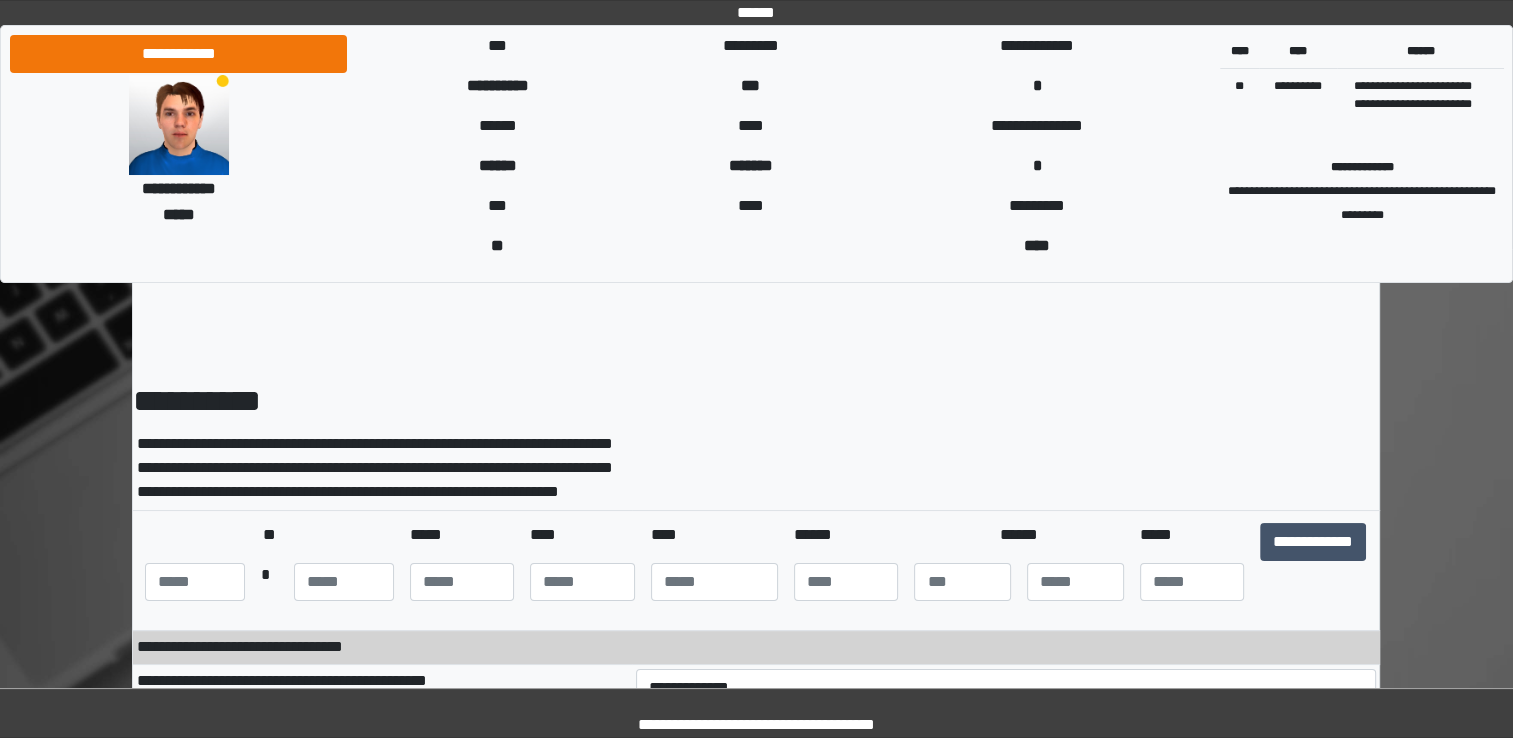 scroll, scrollTop: 12, scrollLeft: 0, axis: vertical 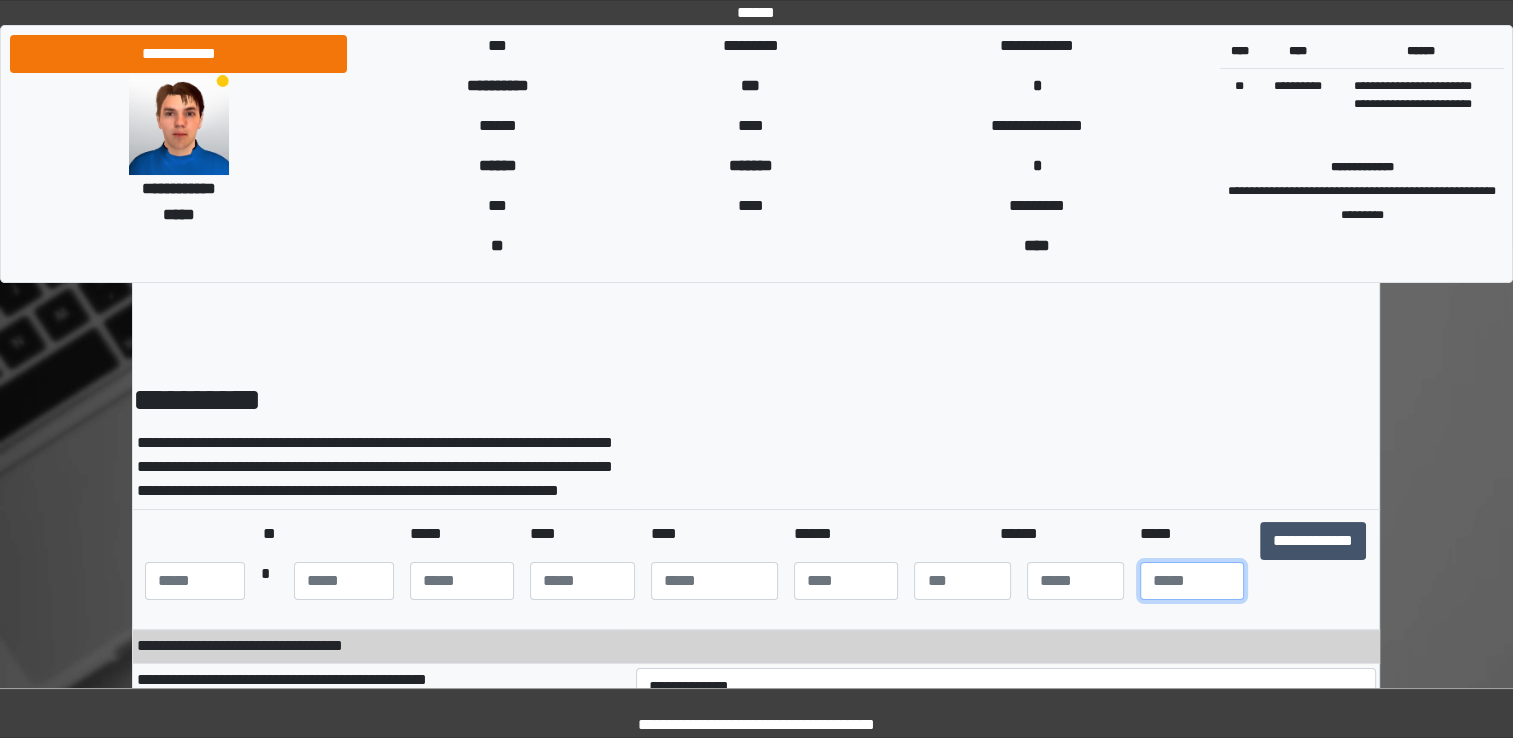 click at bounding box center [1192, 581] 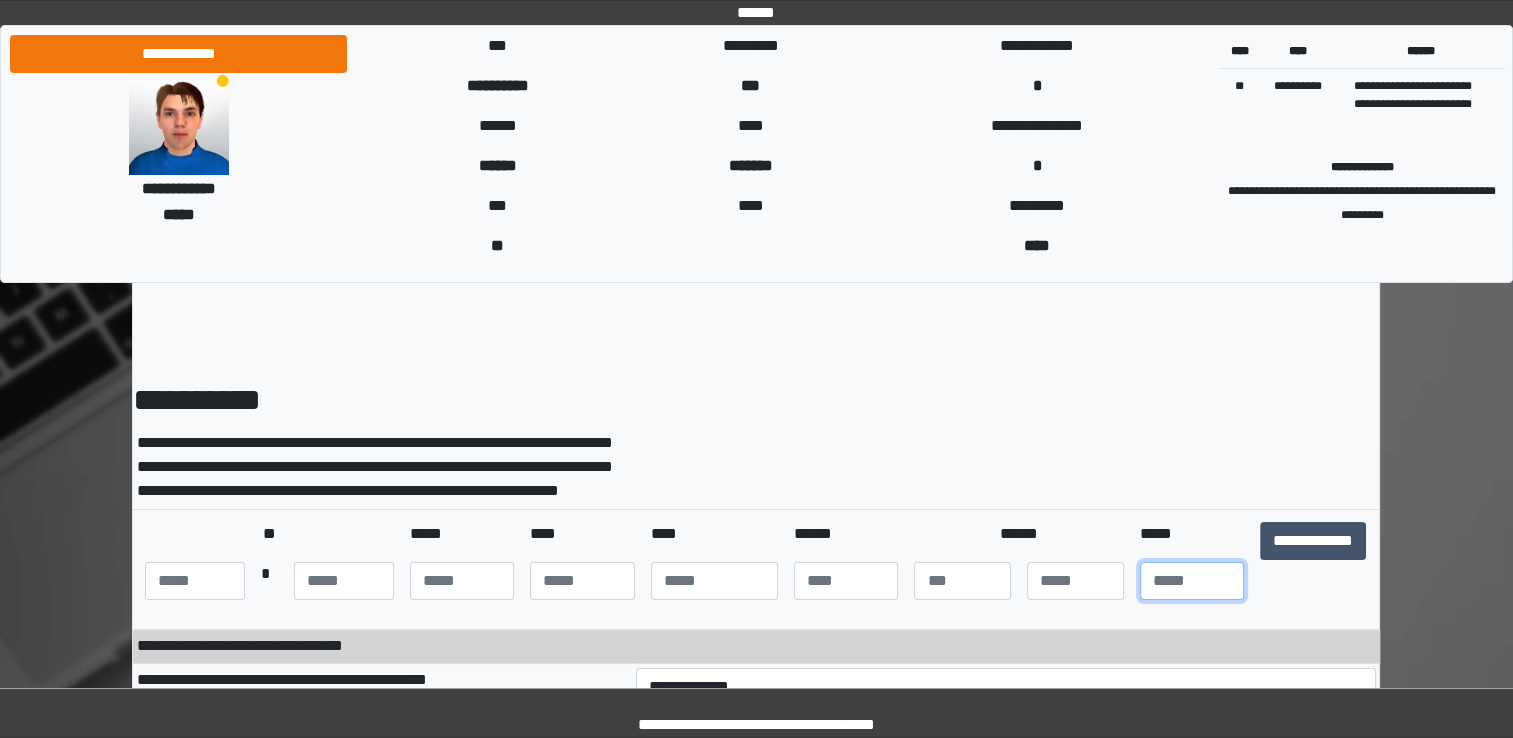 click on "**" at bounding box center (1192, 581) 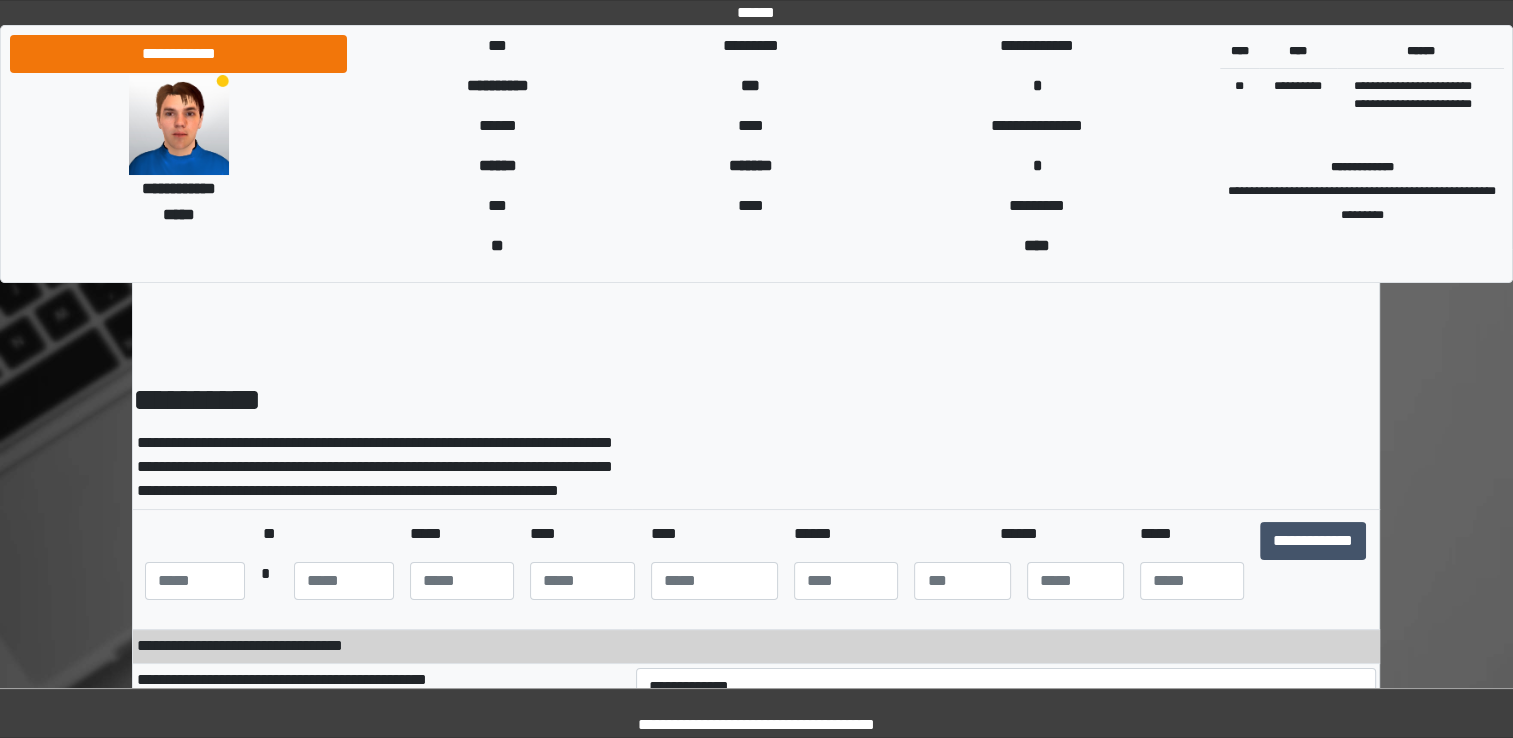 click on "**********" at bounding box center (756, 646) 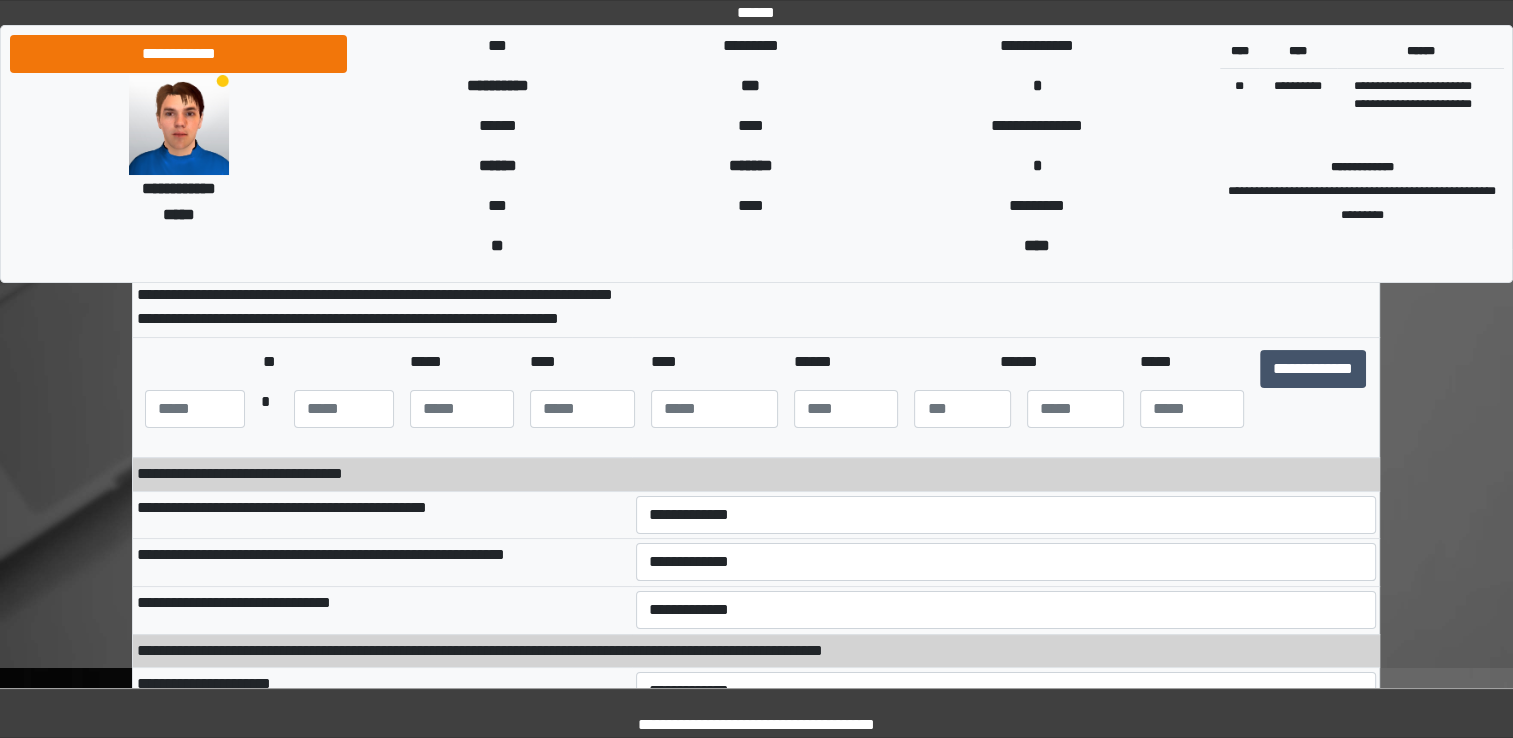 scroll, scrollTop: 212, scrollLeft: 0, axis: vertical 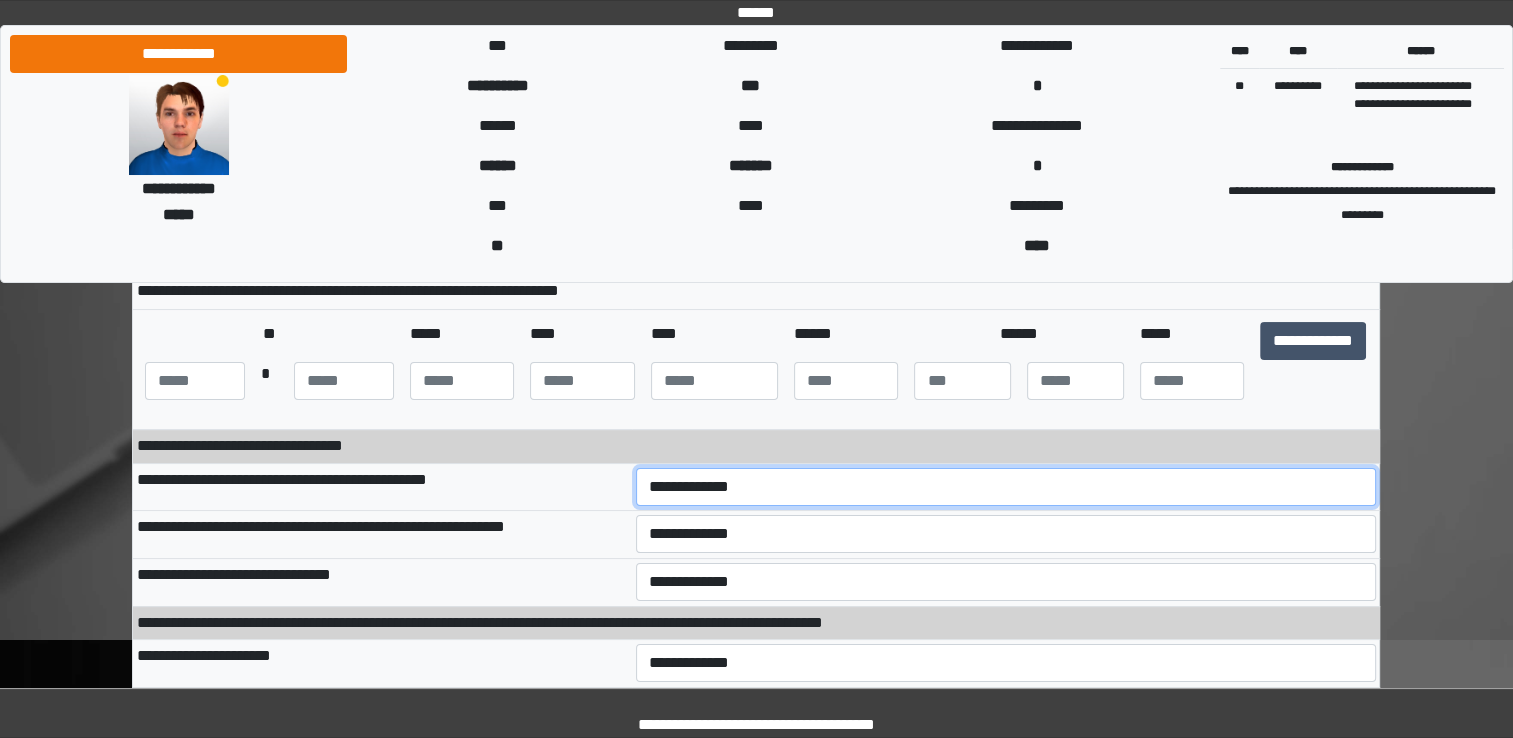 click on "**********" at bounding box center [1006, 487] 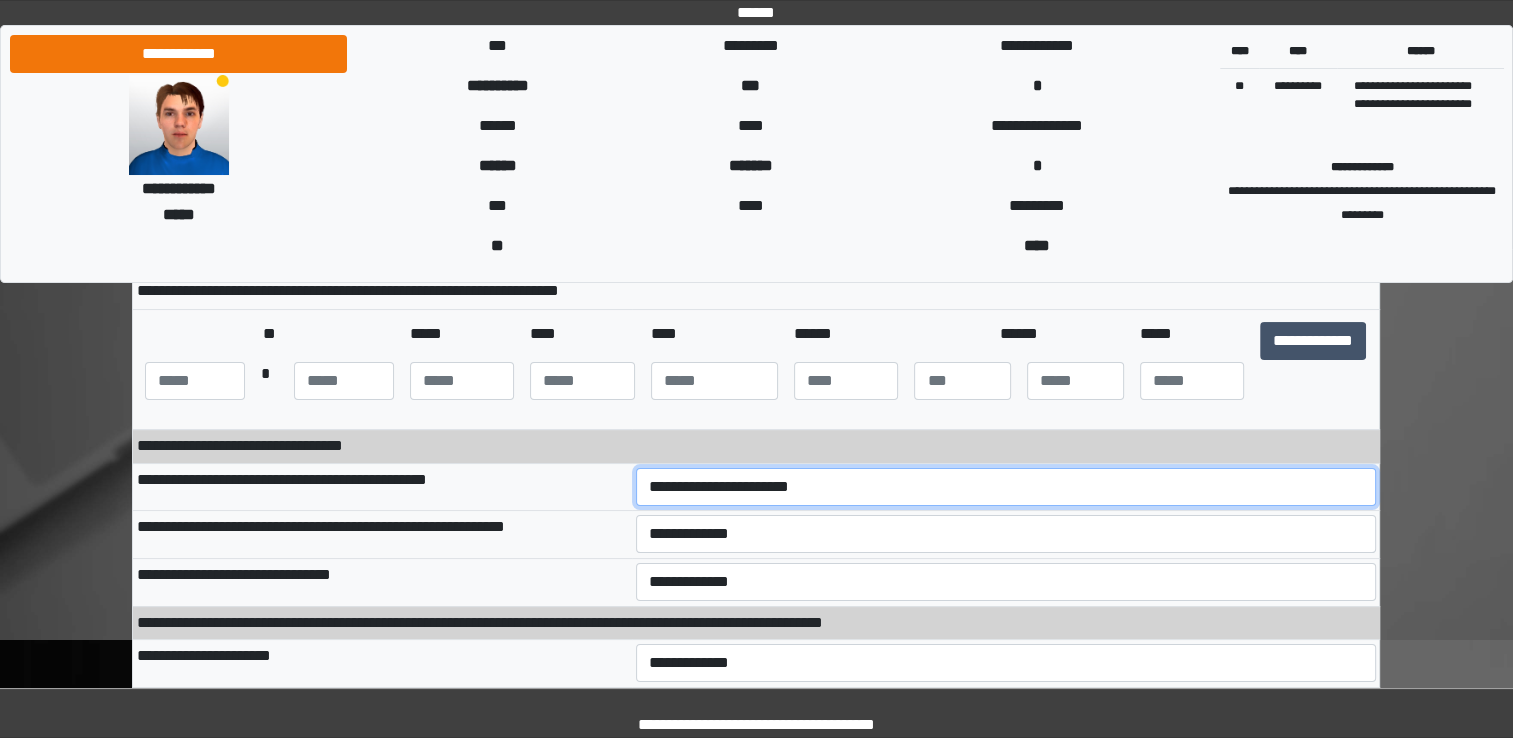 click on "**********" at bounding box center [1006, 487] 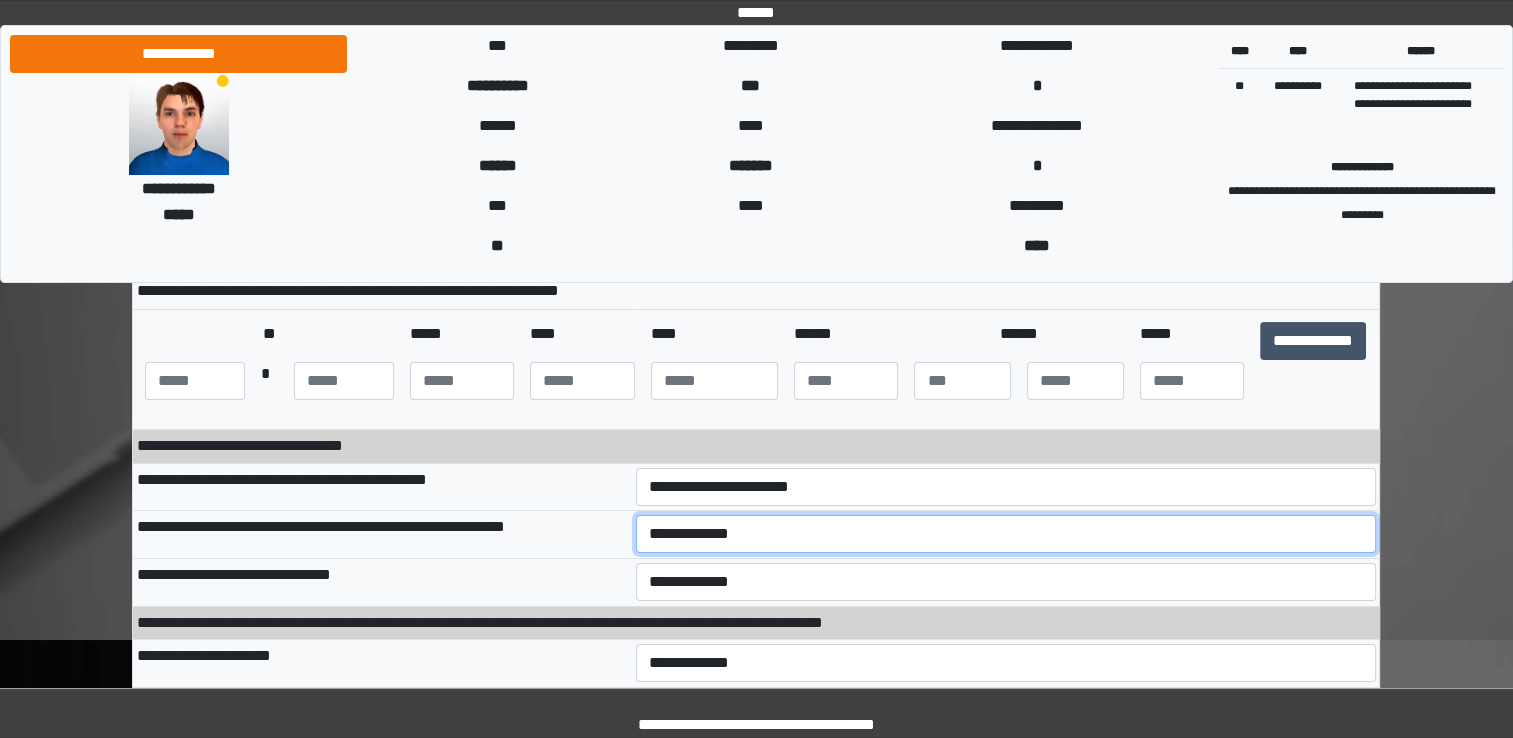 click on "**********" at bounding box center (1006, 534) 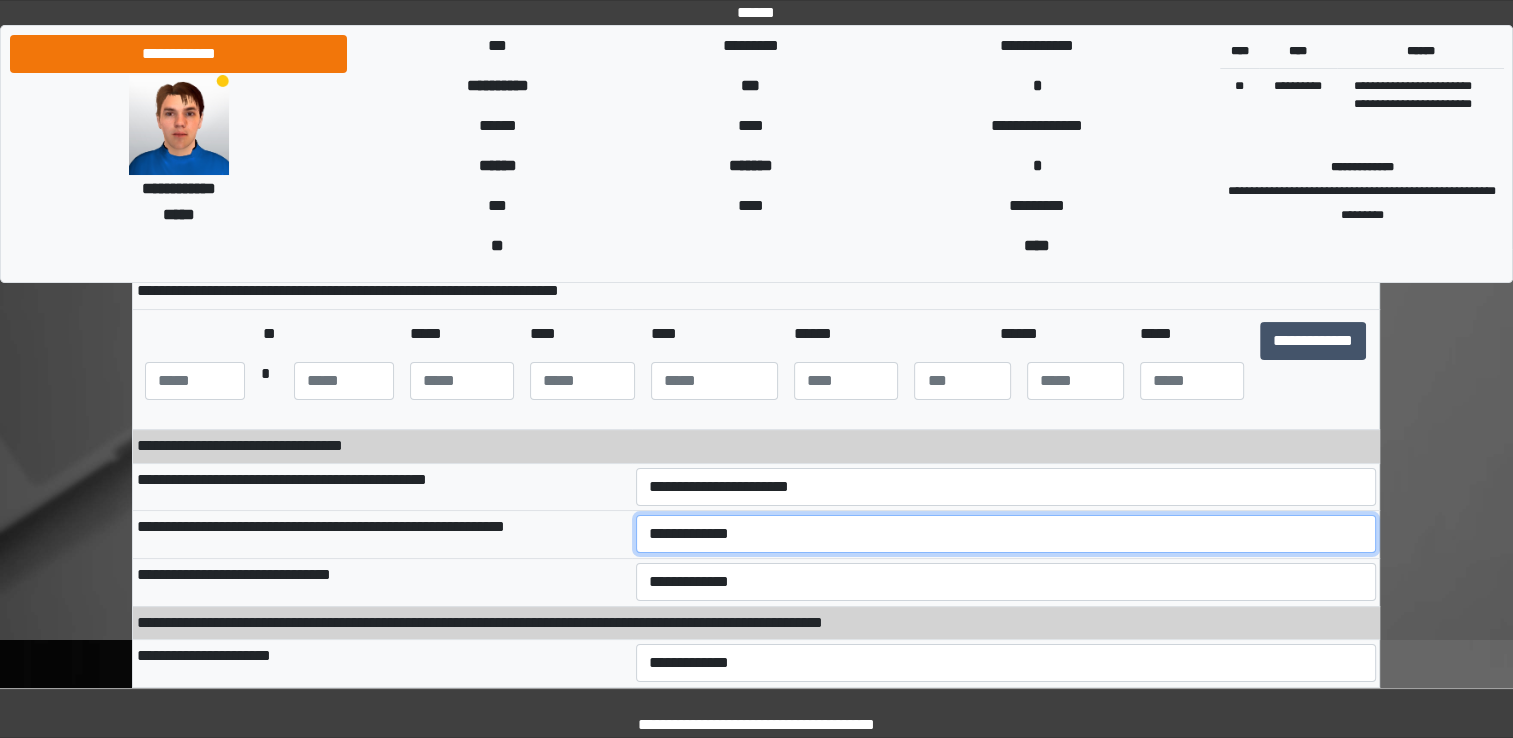 select on "***" 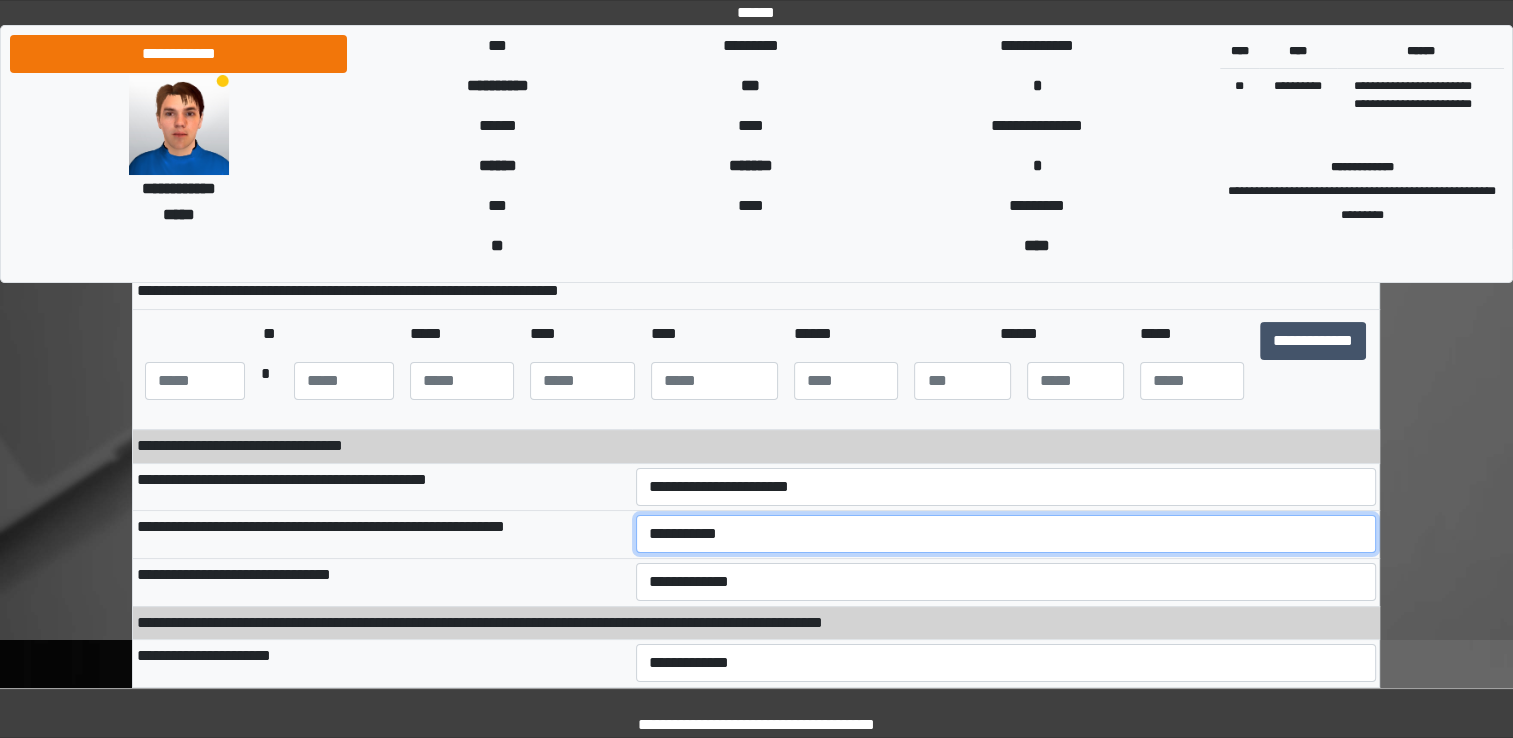 click on "**********" at bounding box center [1006, 534] 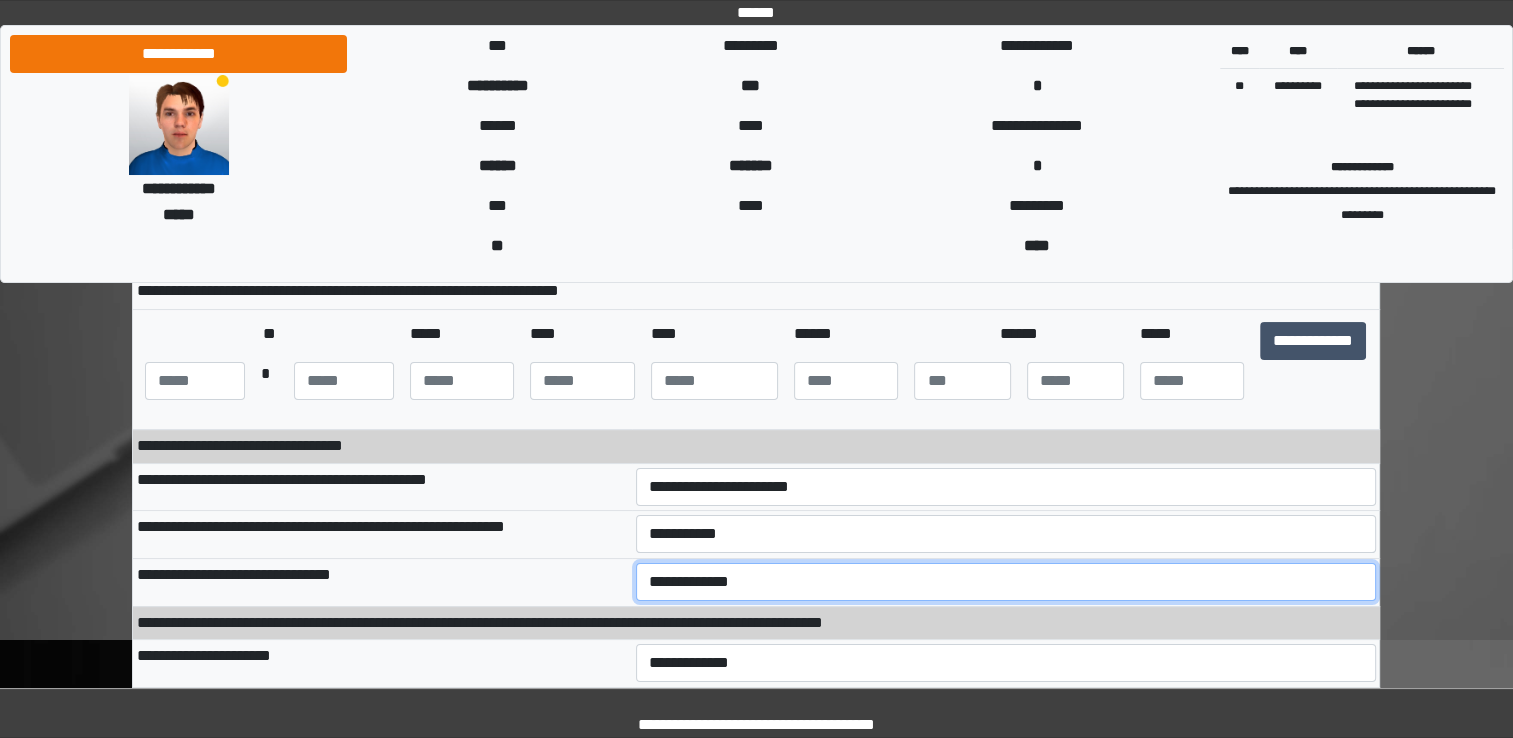click on "**********" at bounding box center [1006, 582] 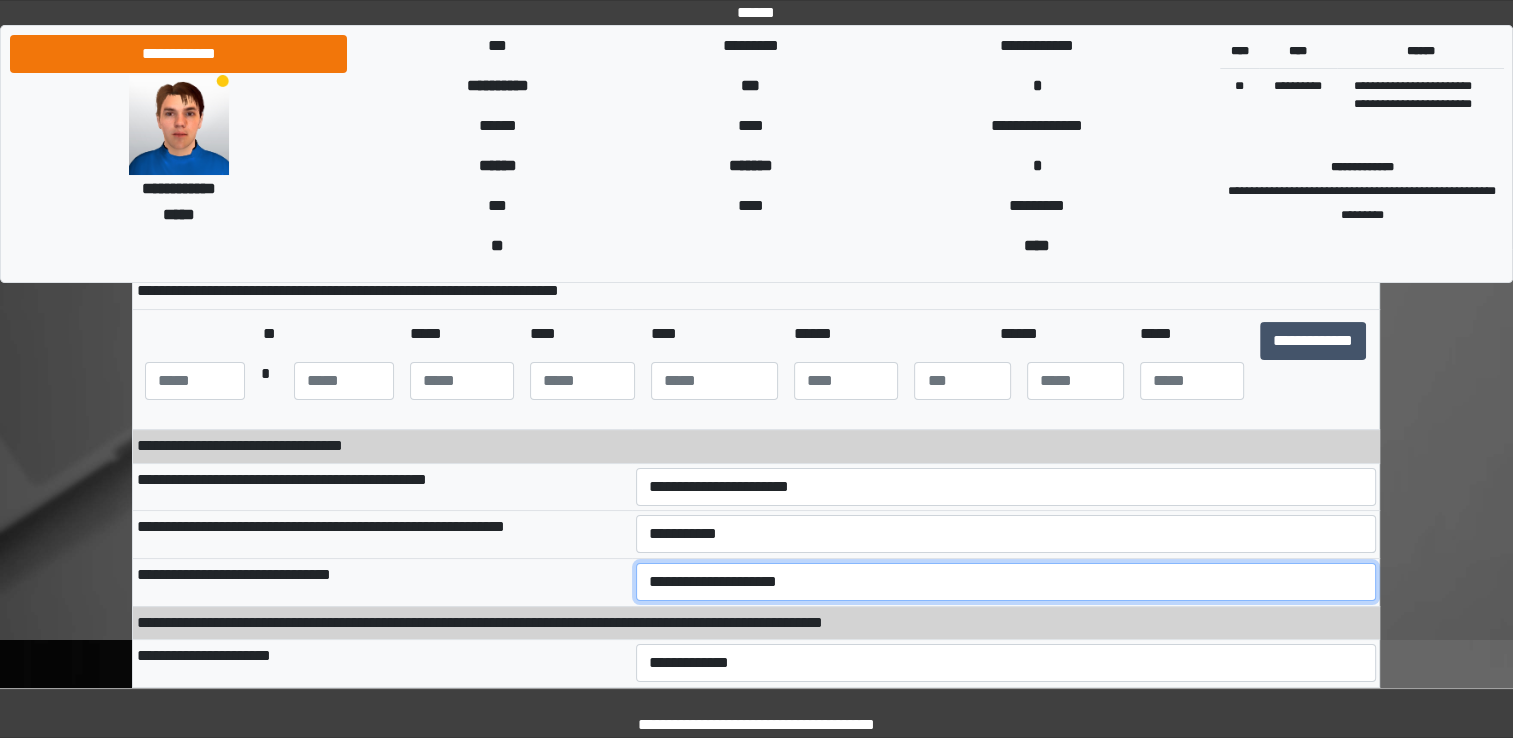click on "**********" at bounding box center [1006, 582] 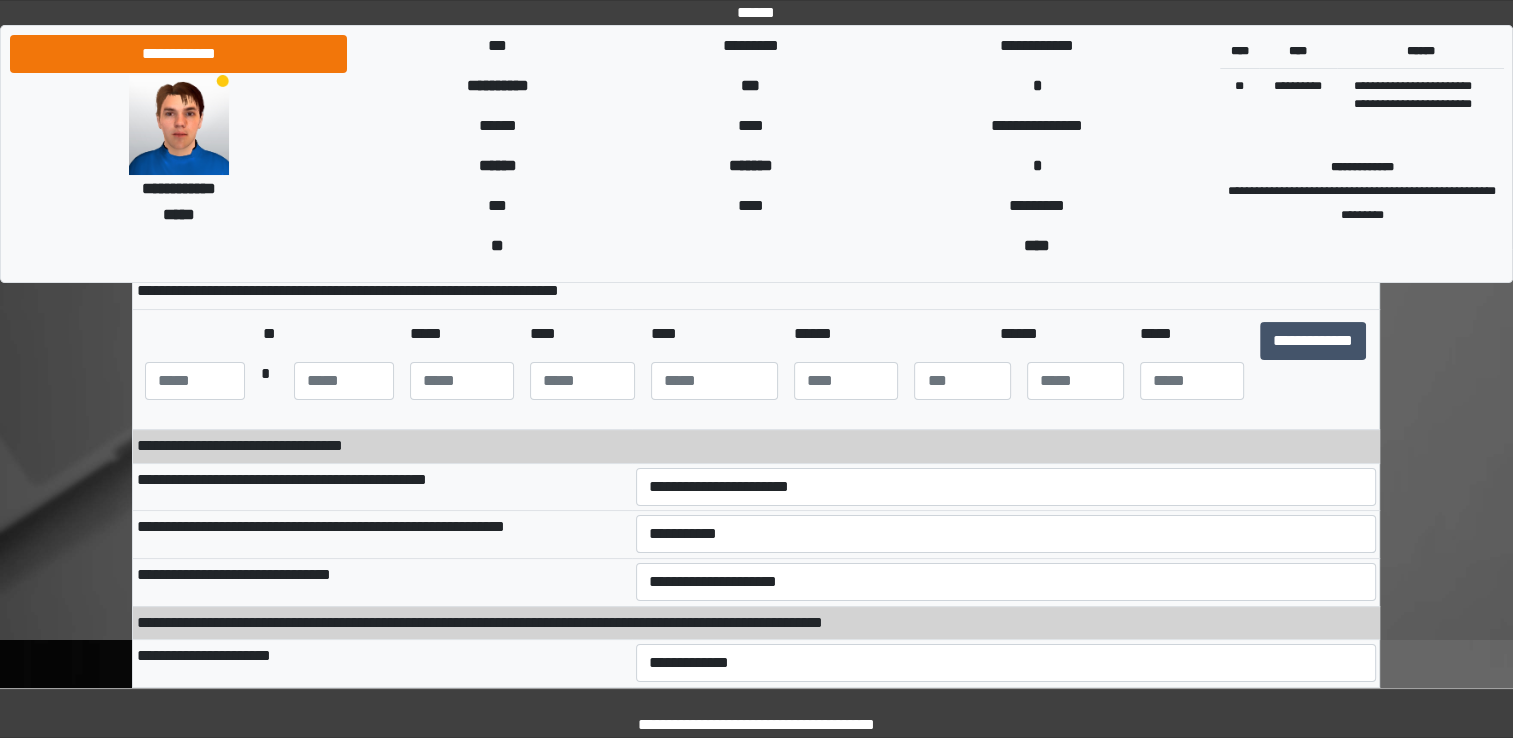 click on "**********" at bounding box center [756, 622] 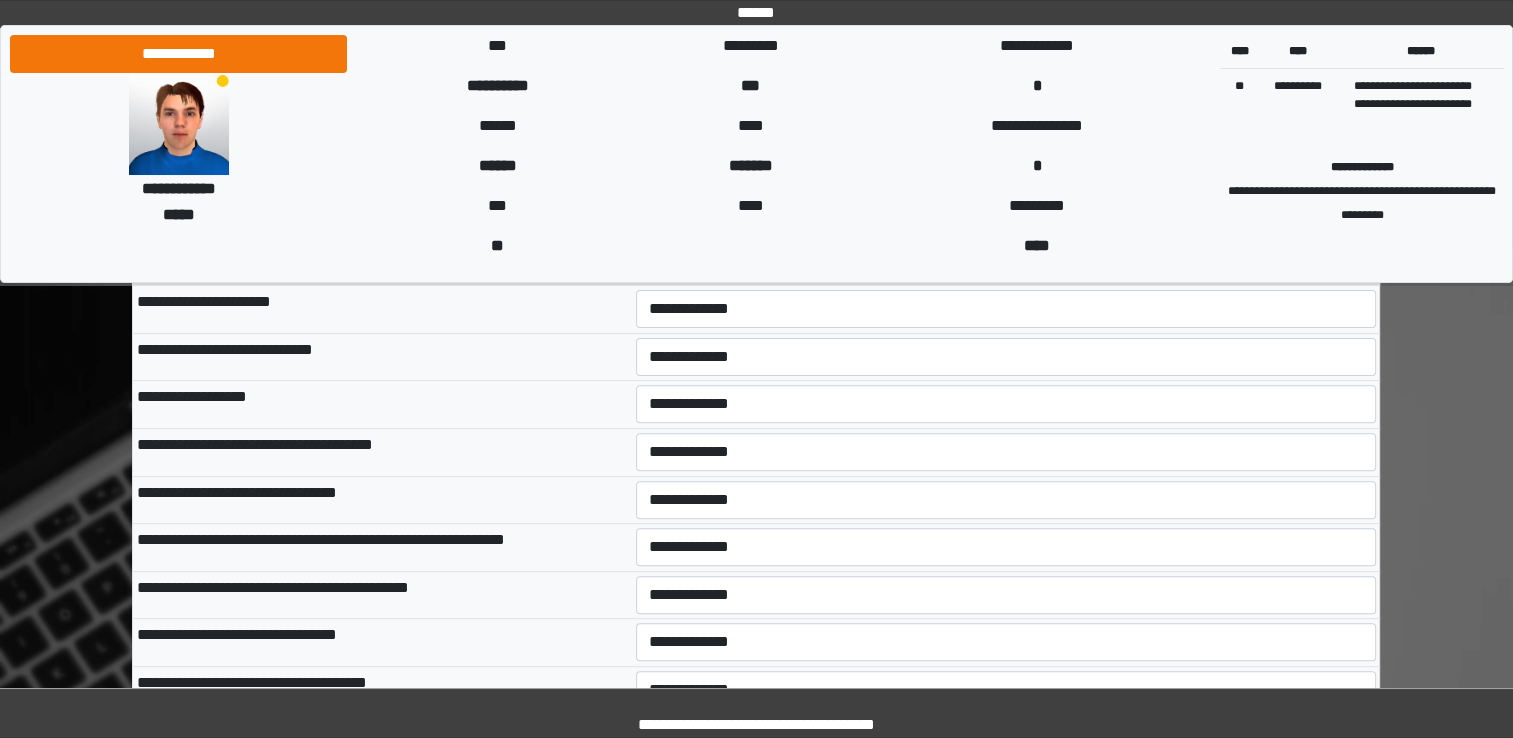 scroll, scrollTop: 572, scrollLeft: 0, axis: vertical 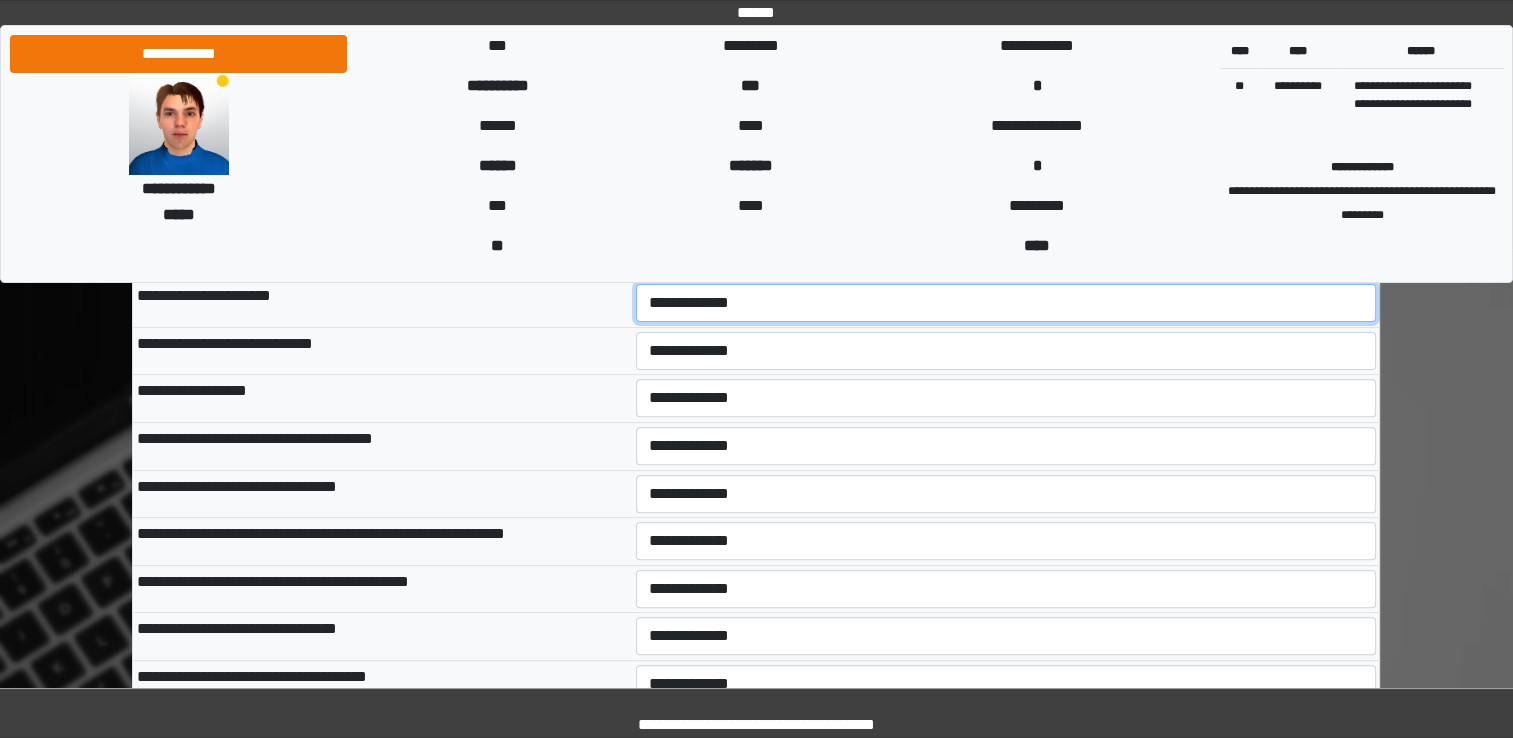click on "**********" at bounding box center (1006, 303) 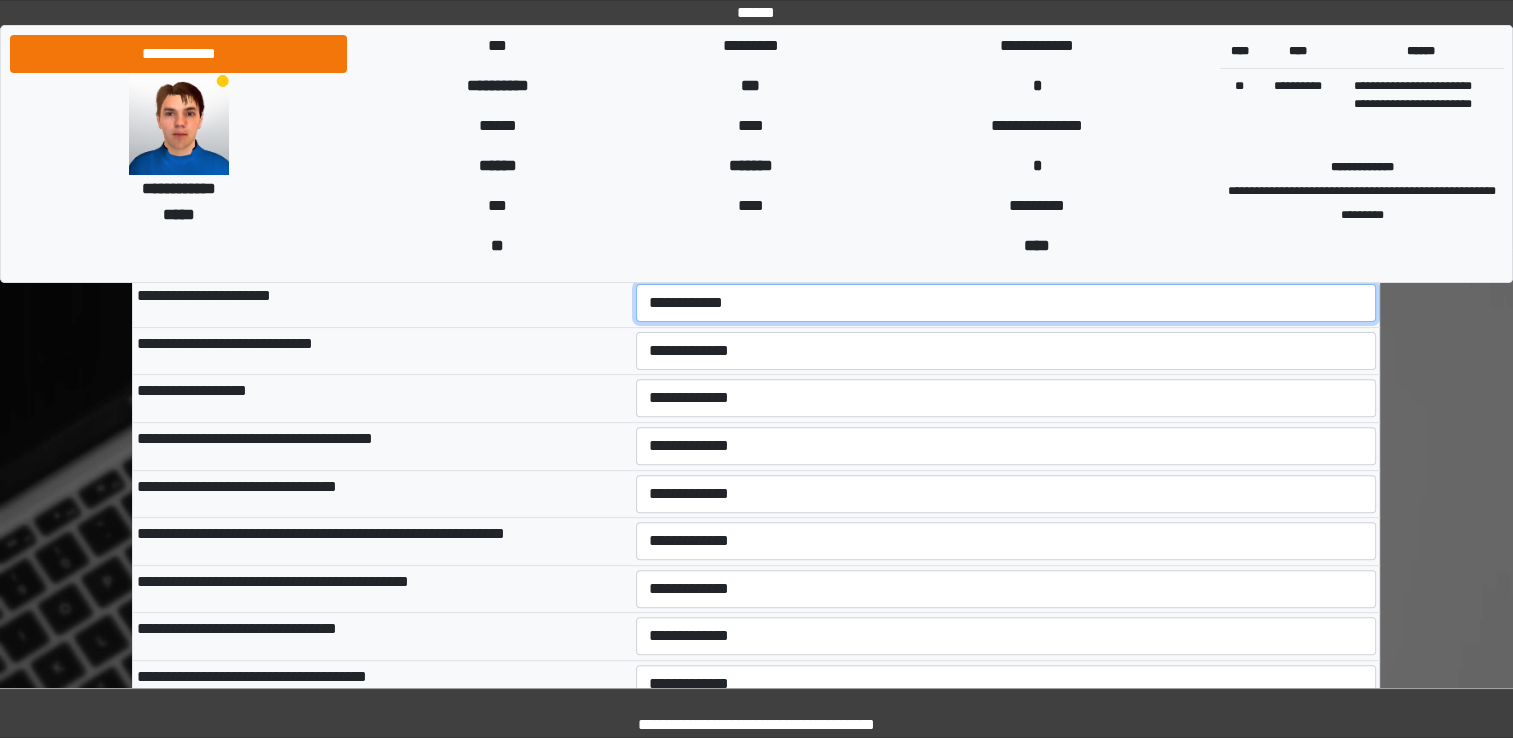 click on "**********" at bounding box center (1006, 303) 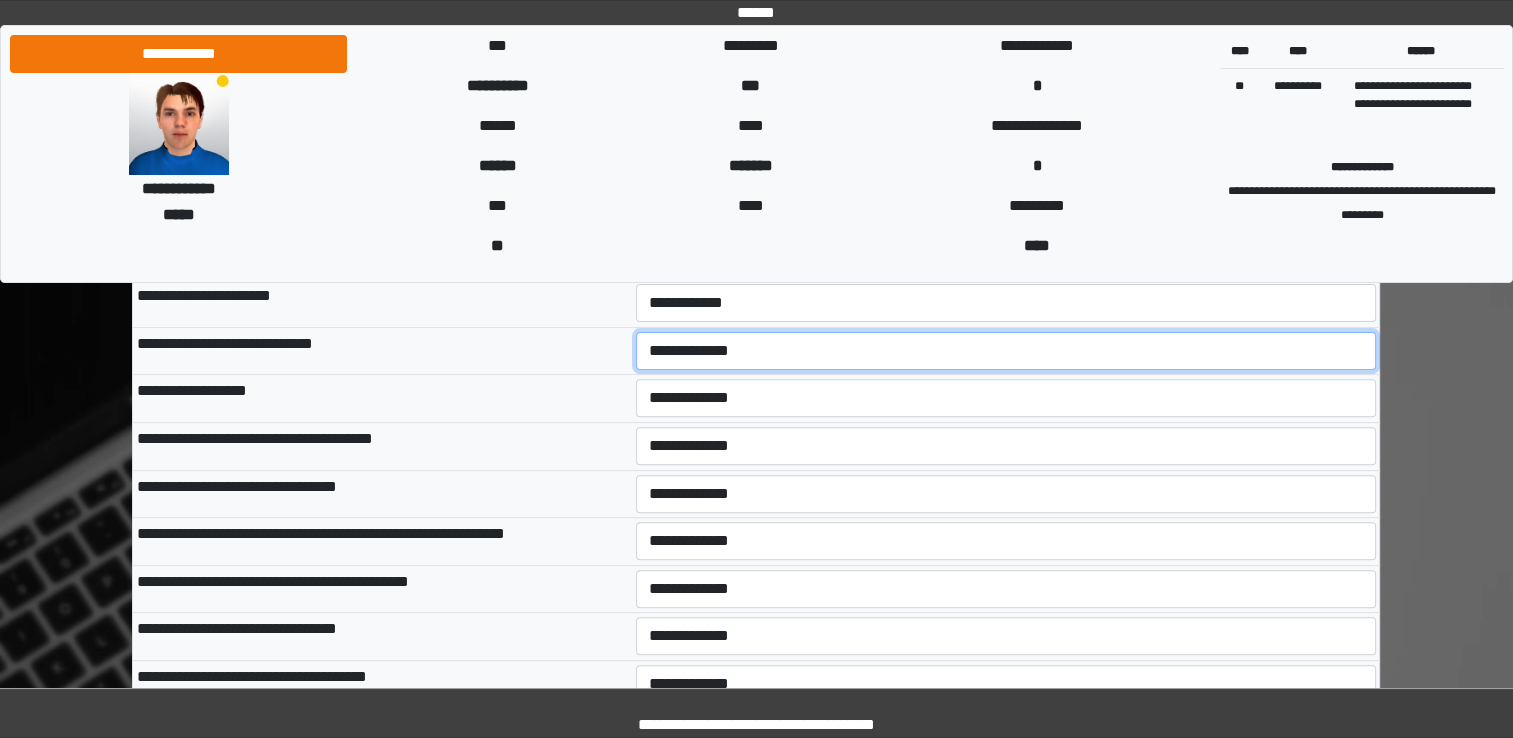 click on "**********" at bounding box center [1006, 351] 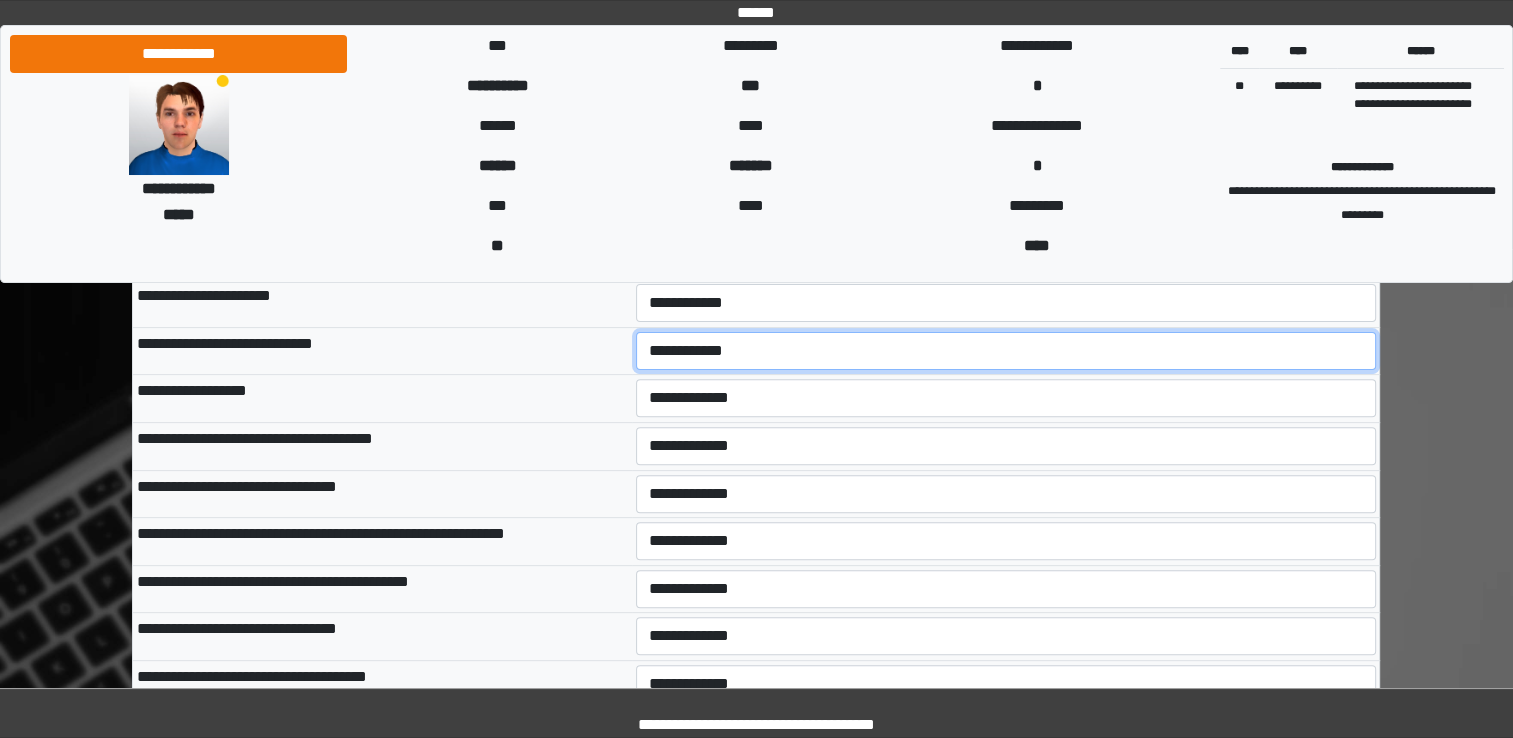 click on "**********" at bounding box center (1006, 351) 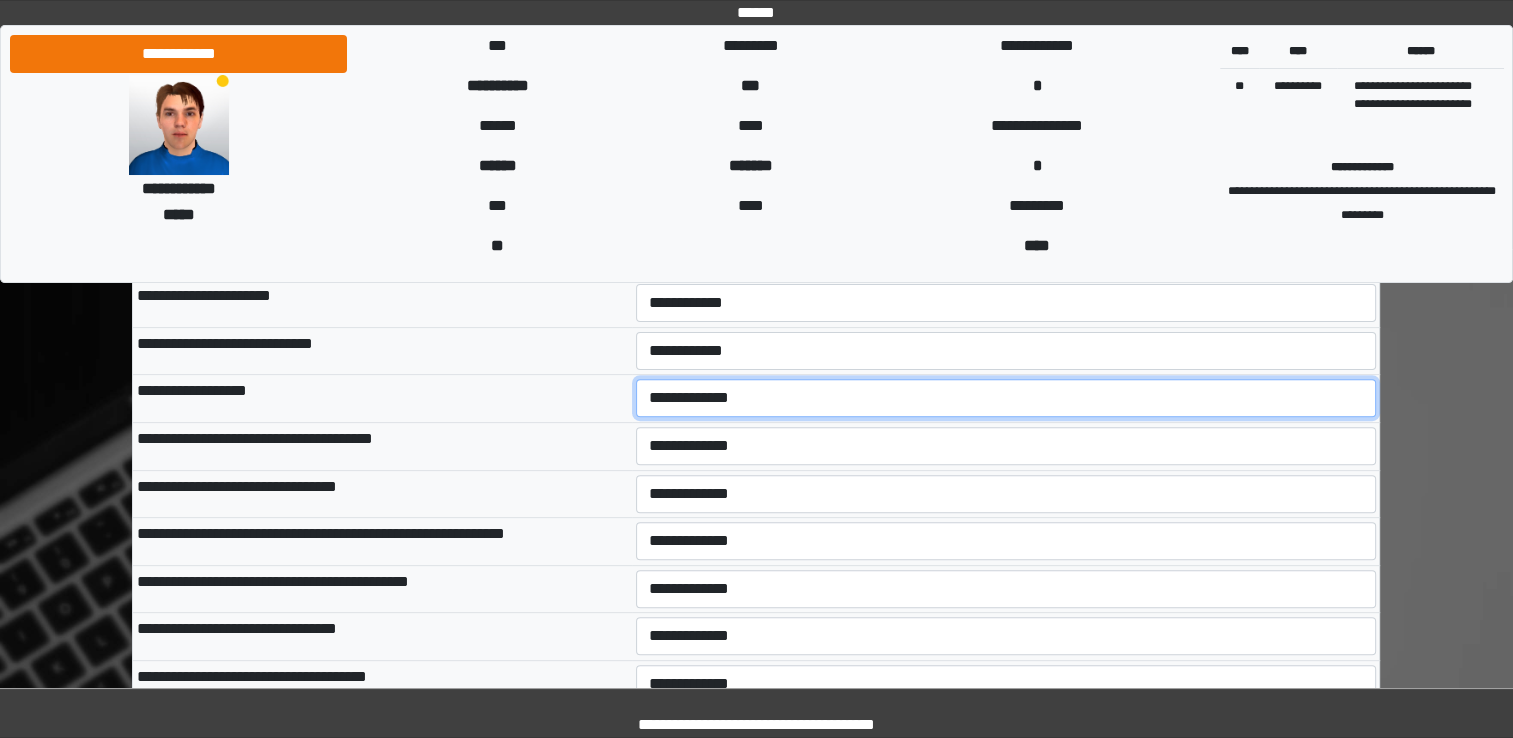 click on "**********" at bounding box center [1006, 398] 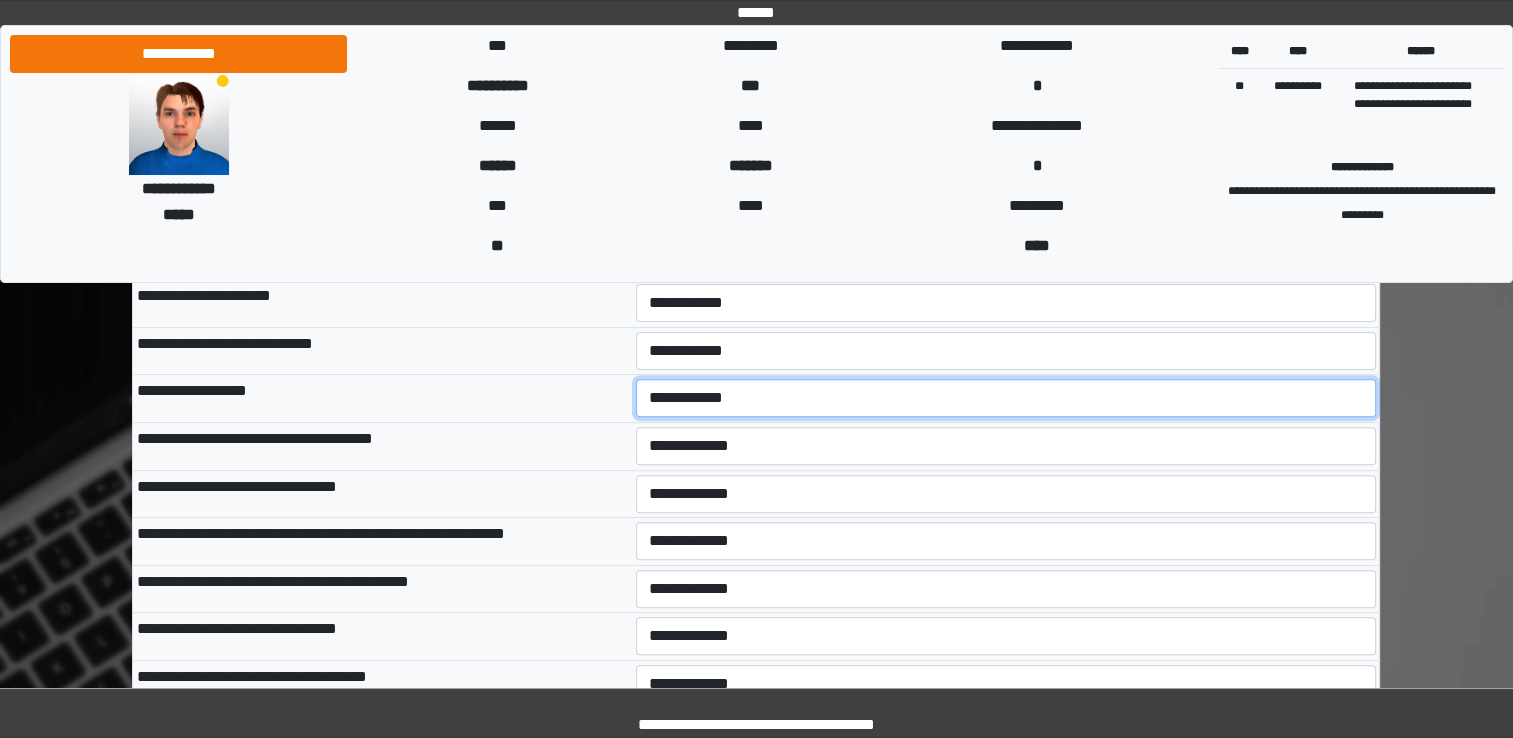 click on "**********" at bounding box center [1006, 398] 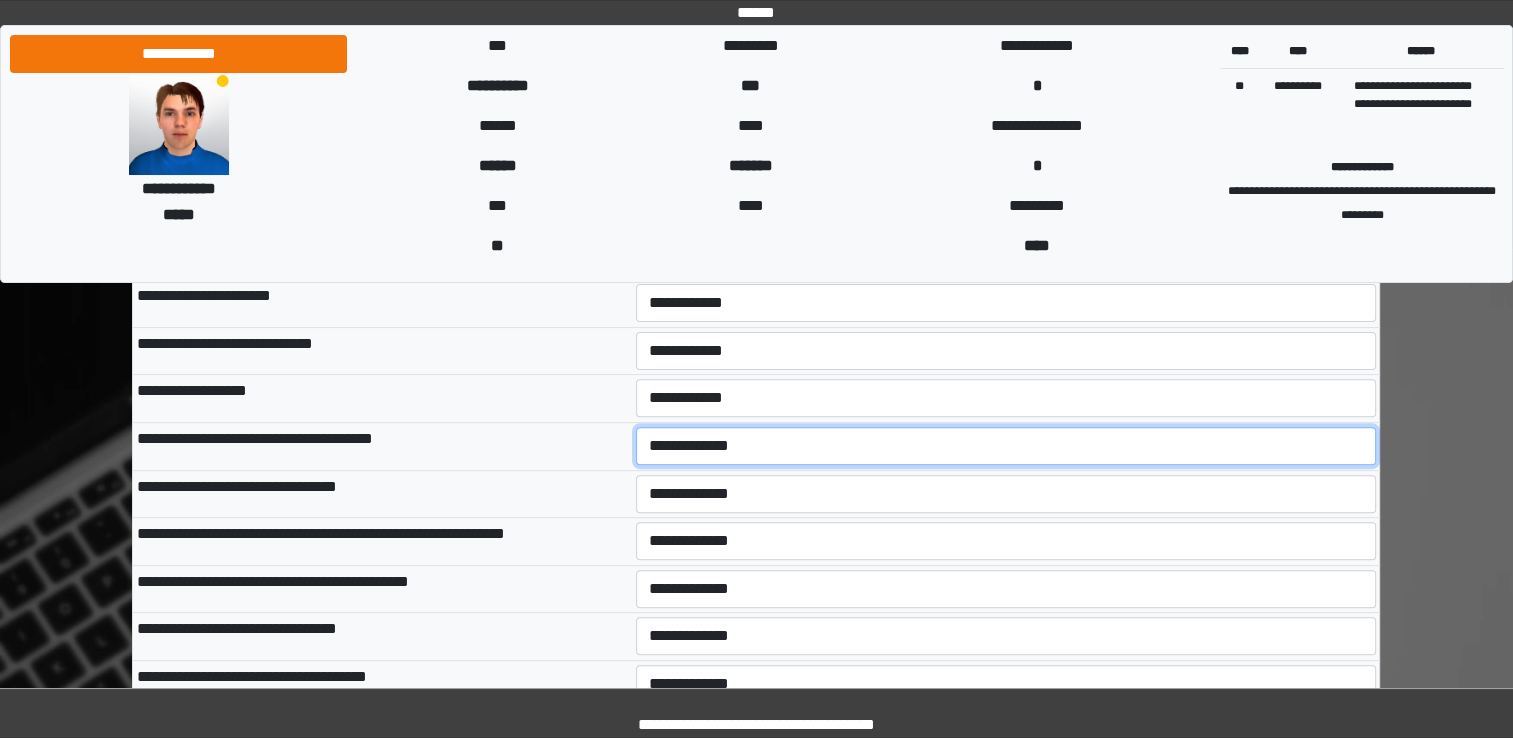 click on "**********" at bounding box center (1006, 446) 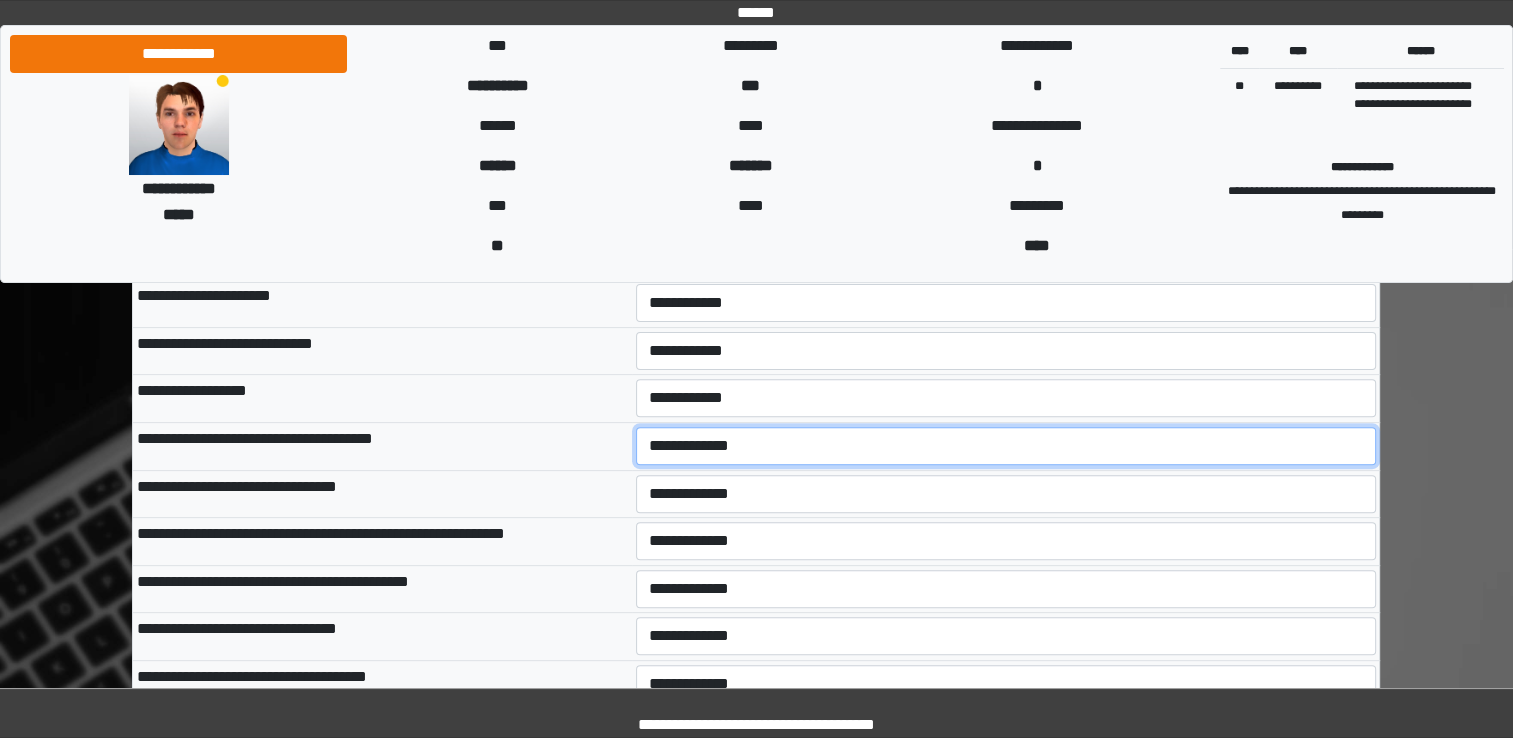 select on "***" 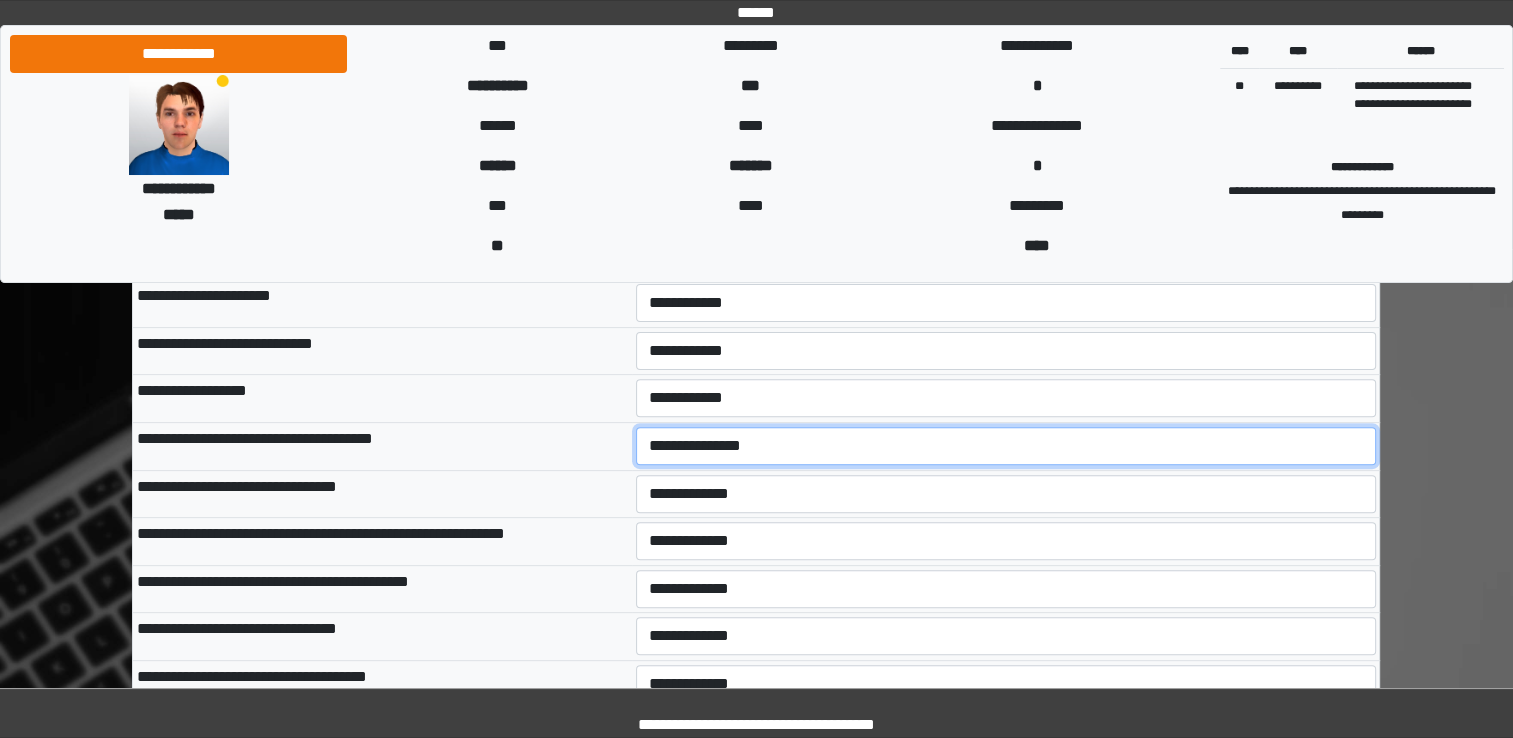 click on "**********" at bounding box center [1006, 446] 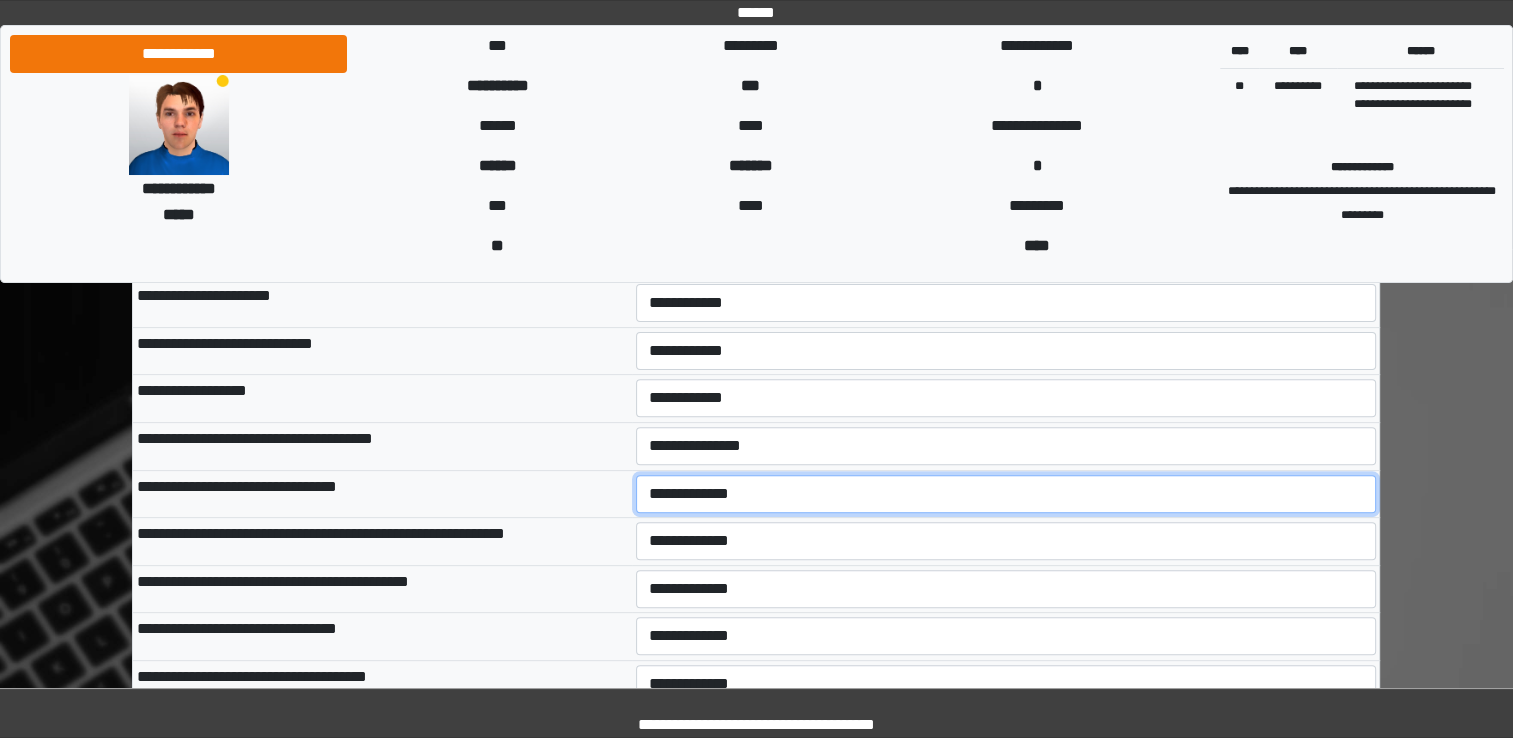 click on "**********" at bounding box center [1006, 494] 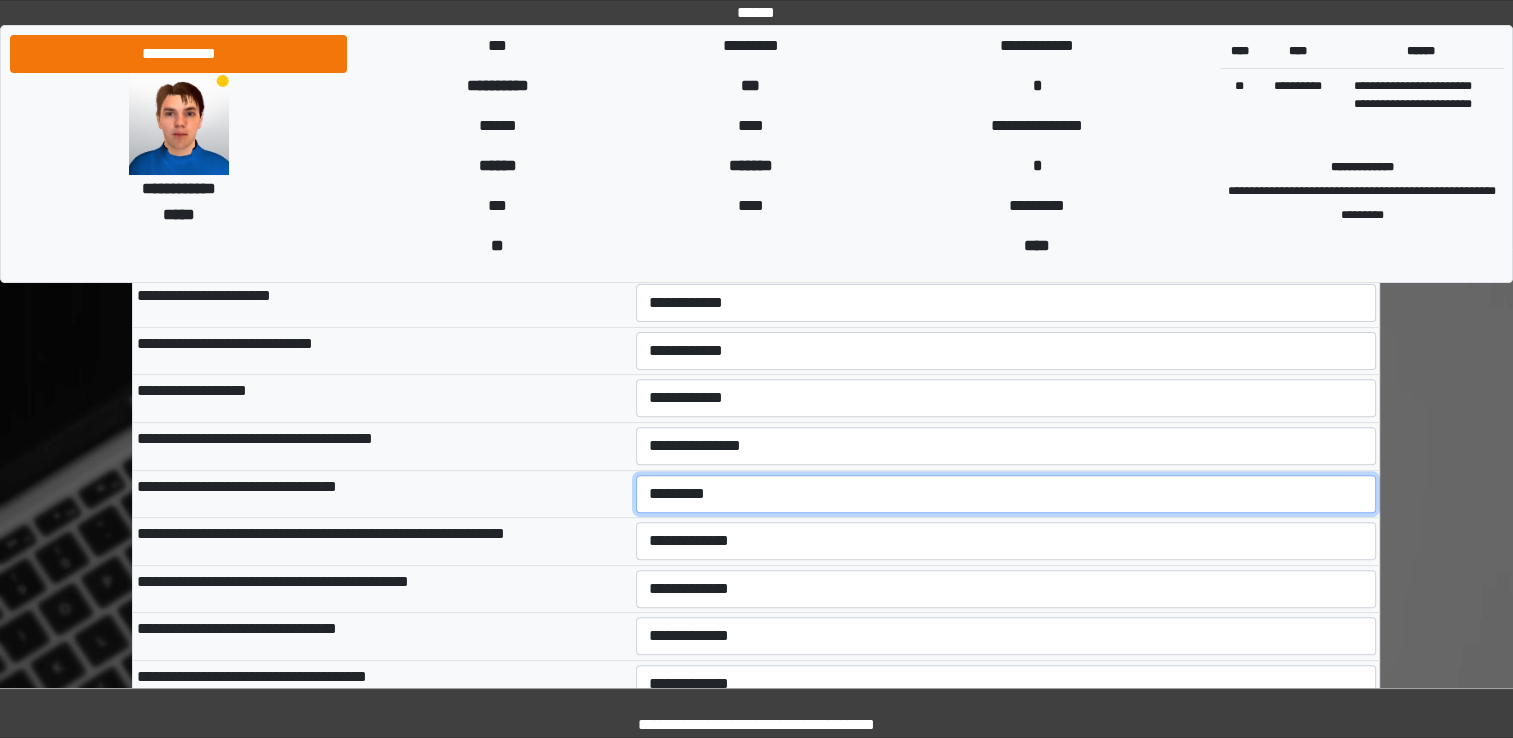 click on "**********" at bounding box center (1006, 494) 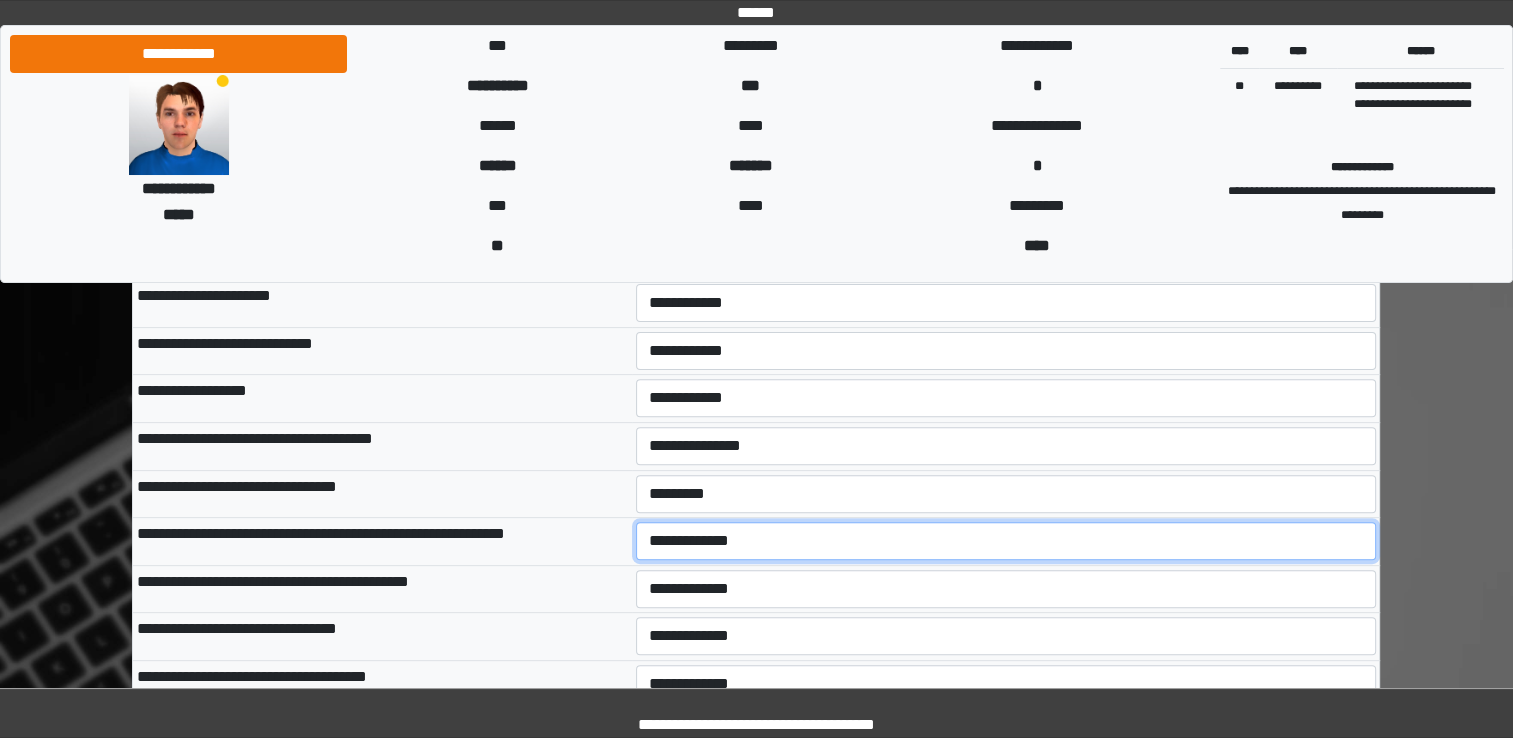 click on "**********" at bounding box center [1006, 541] 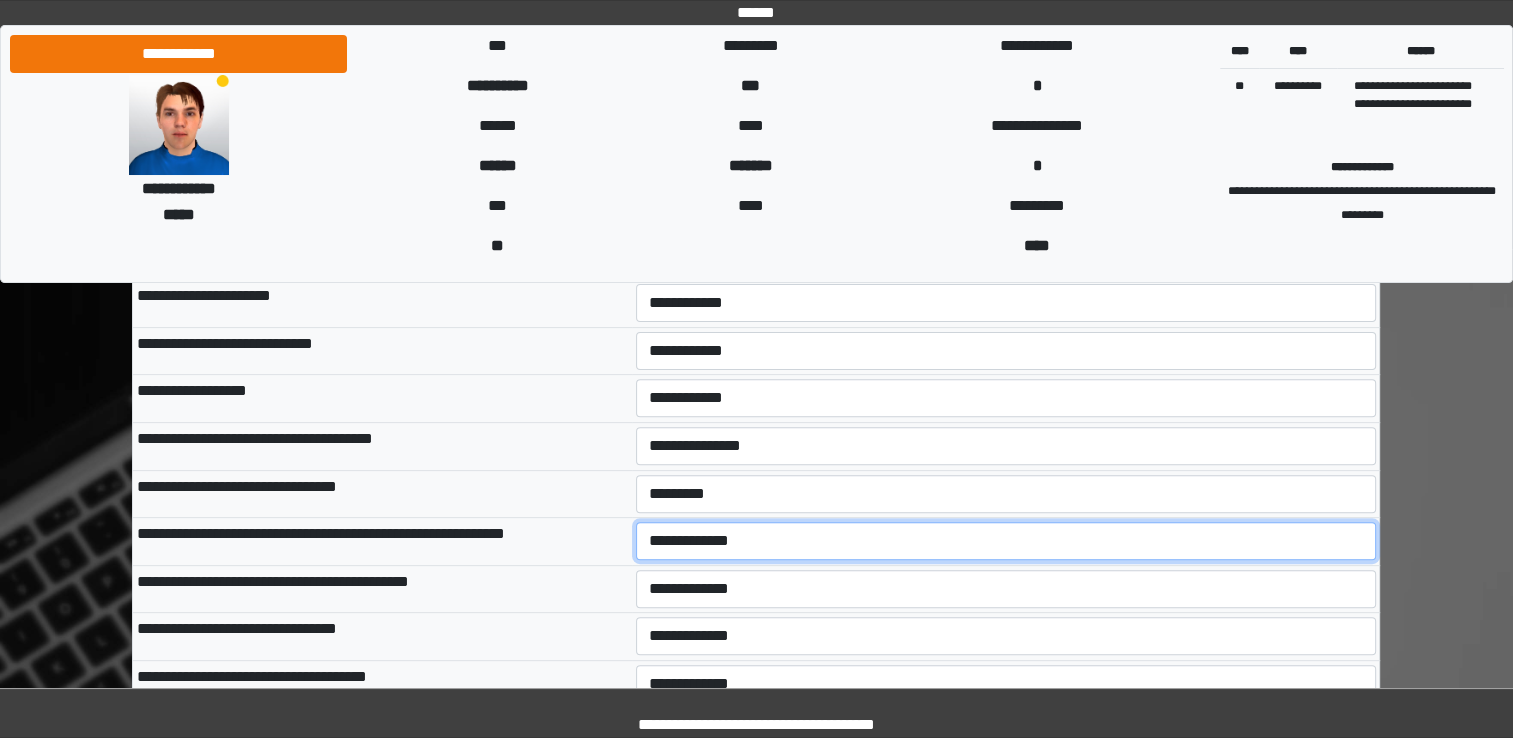 select on "***" 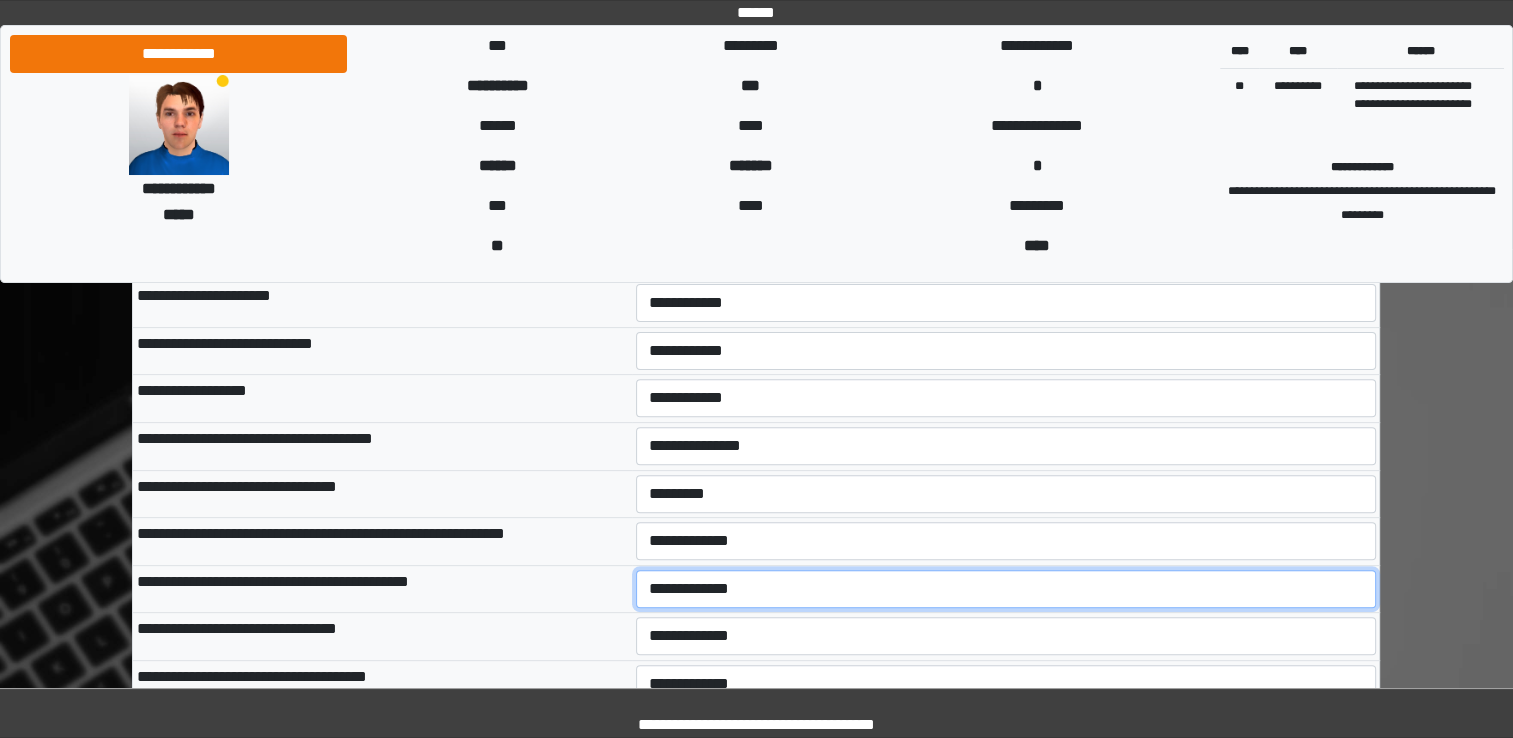click on "**********" at bounding box center [1006, 589] 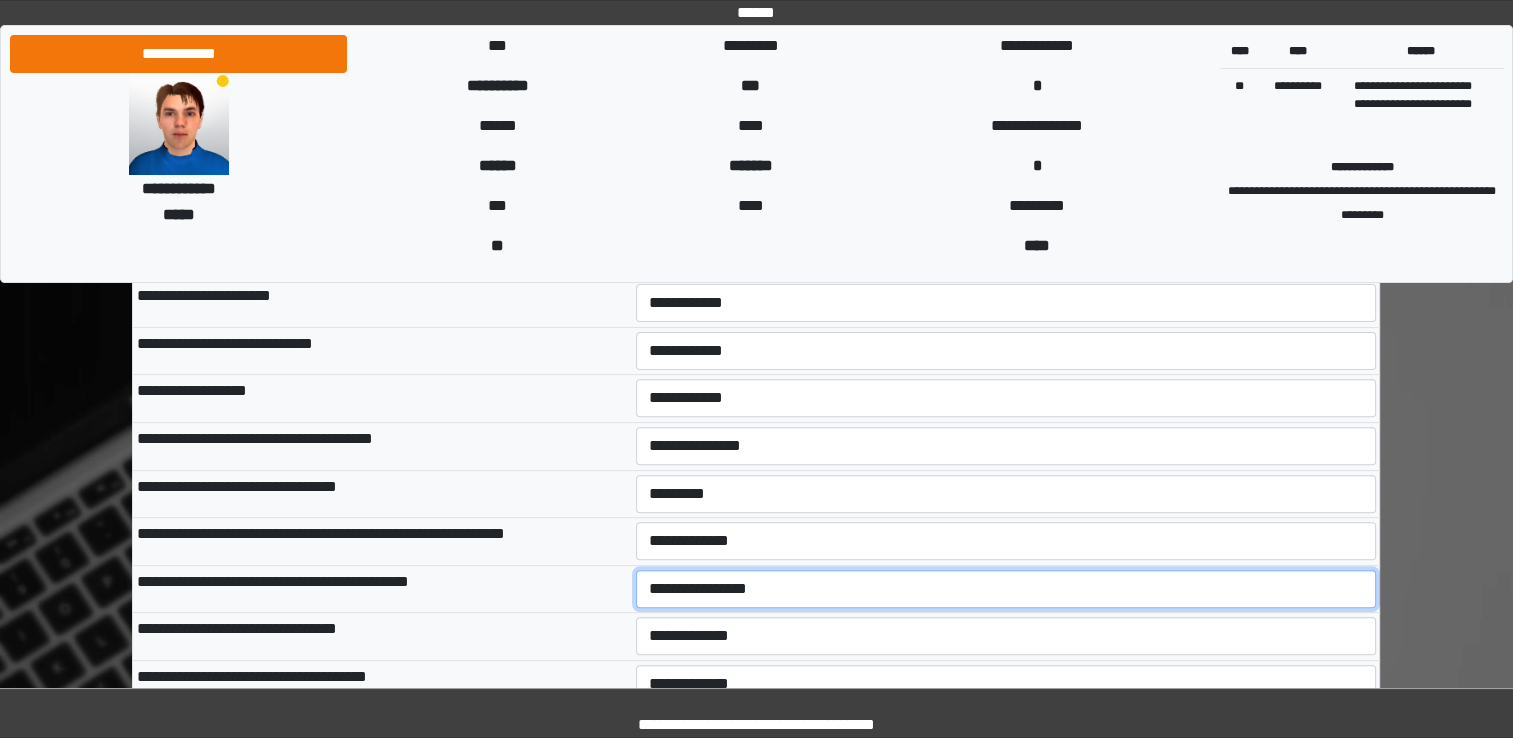 click on "**********" at bounding box center (1006, 589) 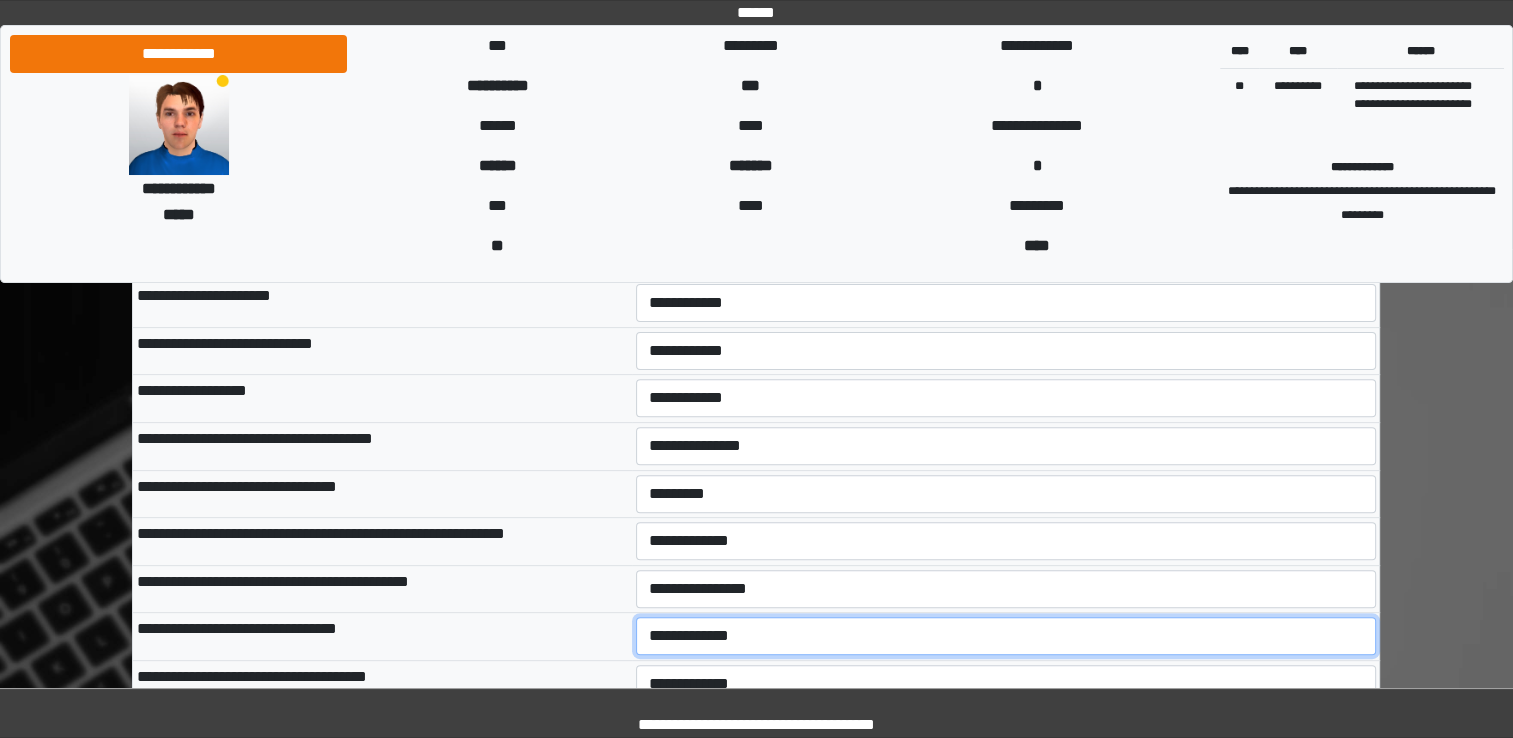 click on "**********" at bounding box center [1006, 636] 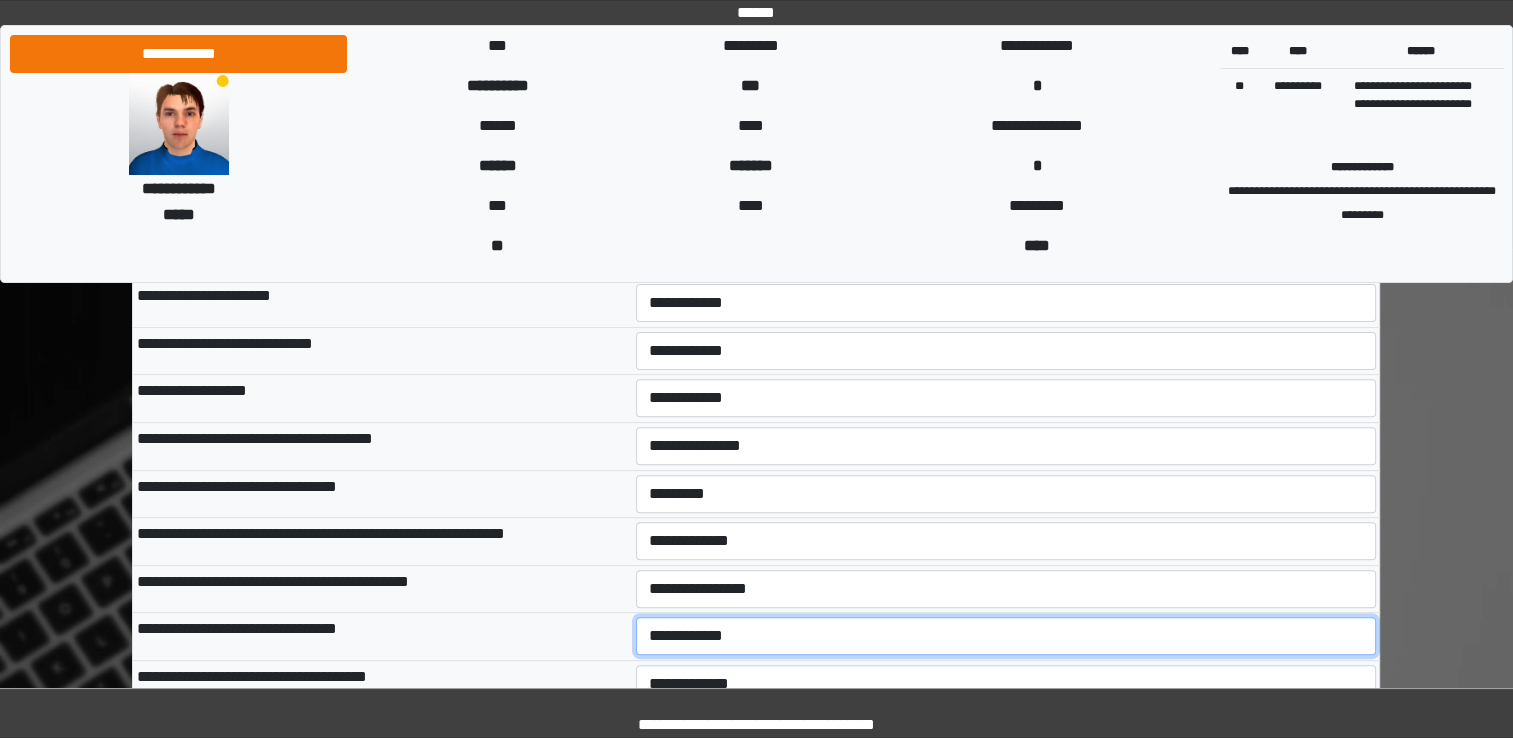 click on "**********" at bounding box center [1006, 636] 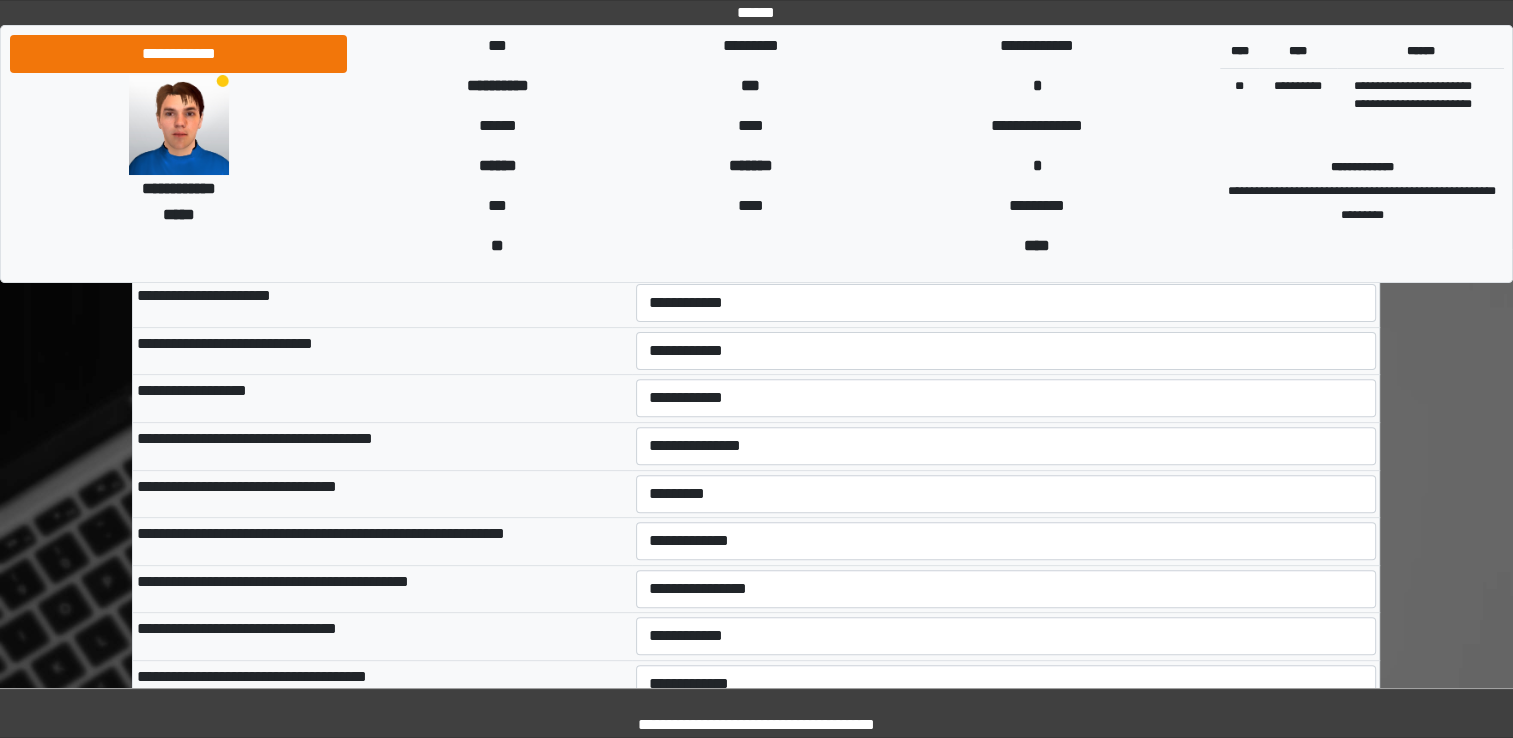 click on "**********" at bounding box center (382, 589) 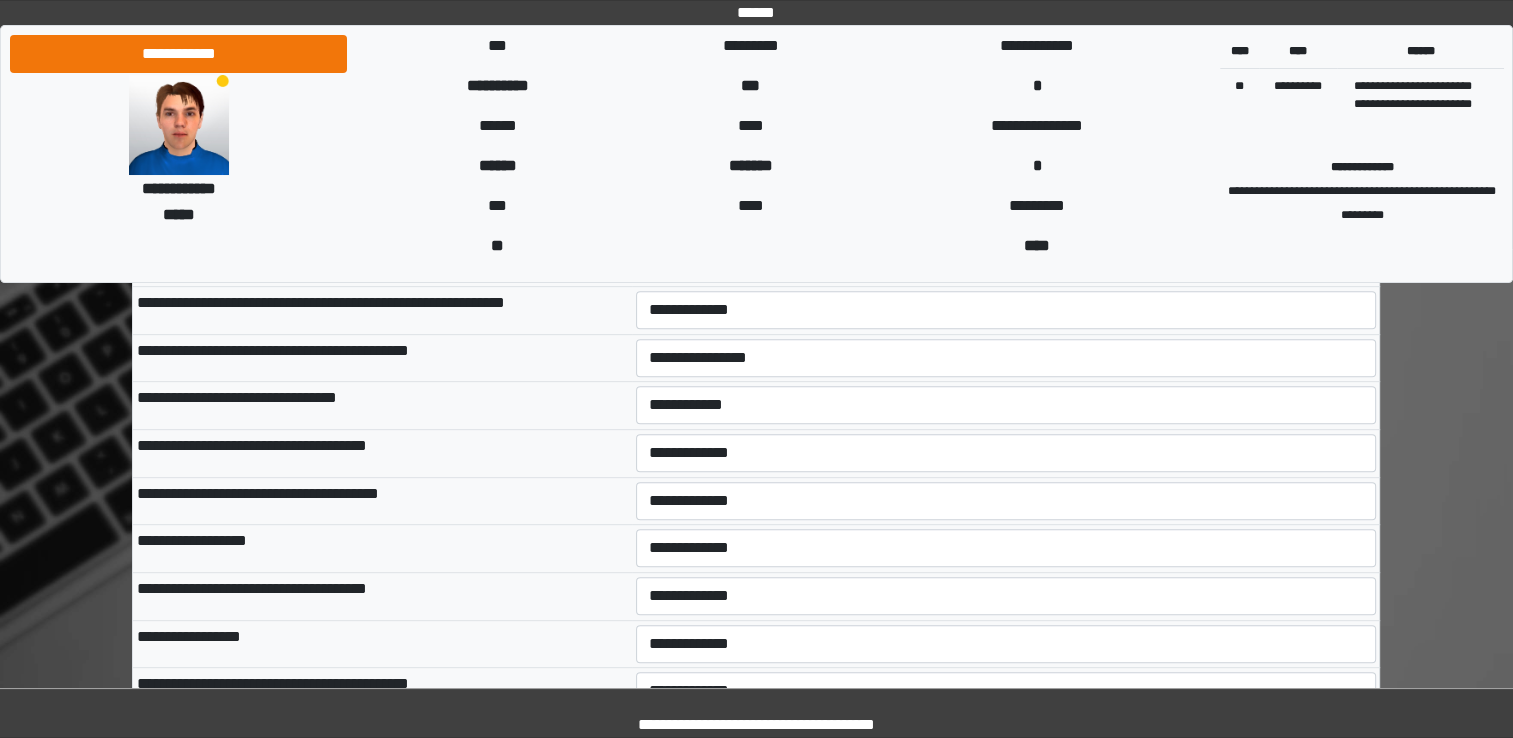 scroll, scrollTop: 812, scrollLeft: 0, axis: vertical 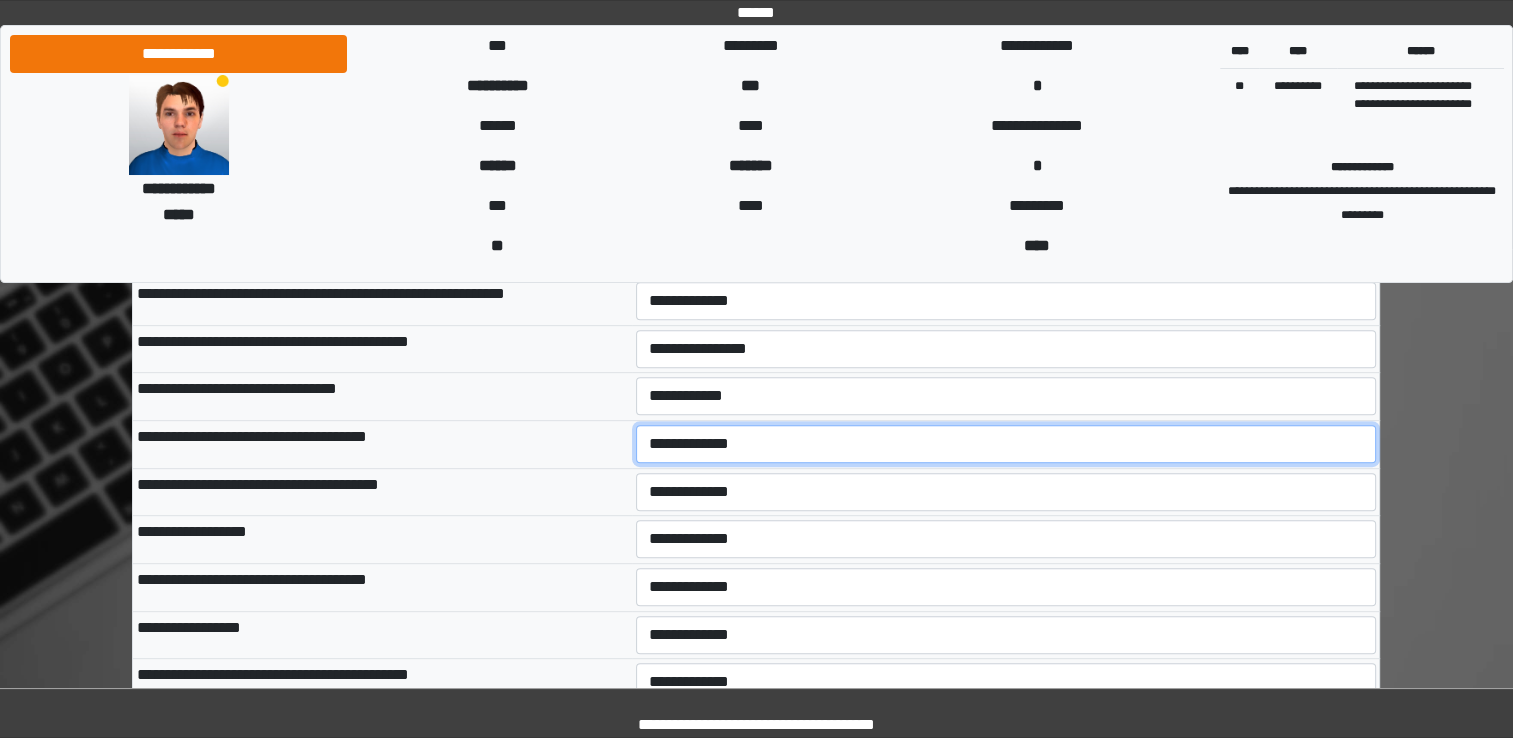 click on "**********" at bounding box center (1006, 444) 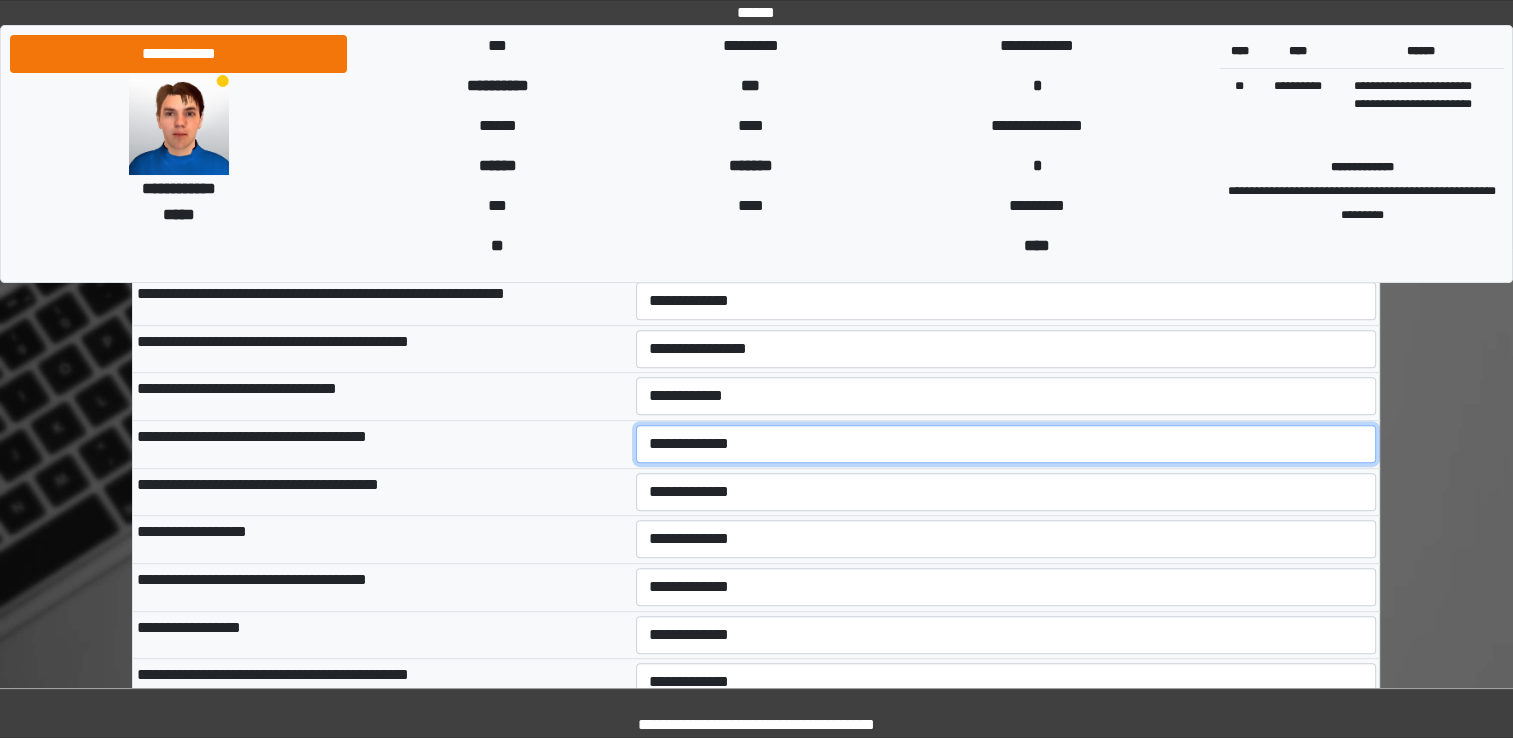 select on "***" 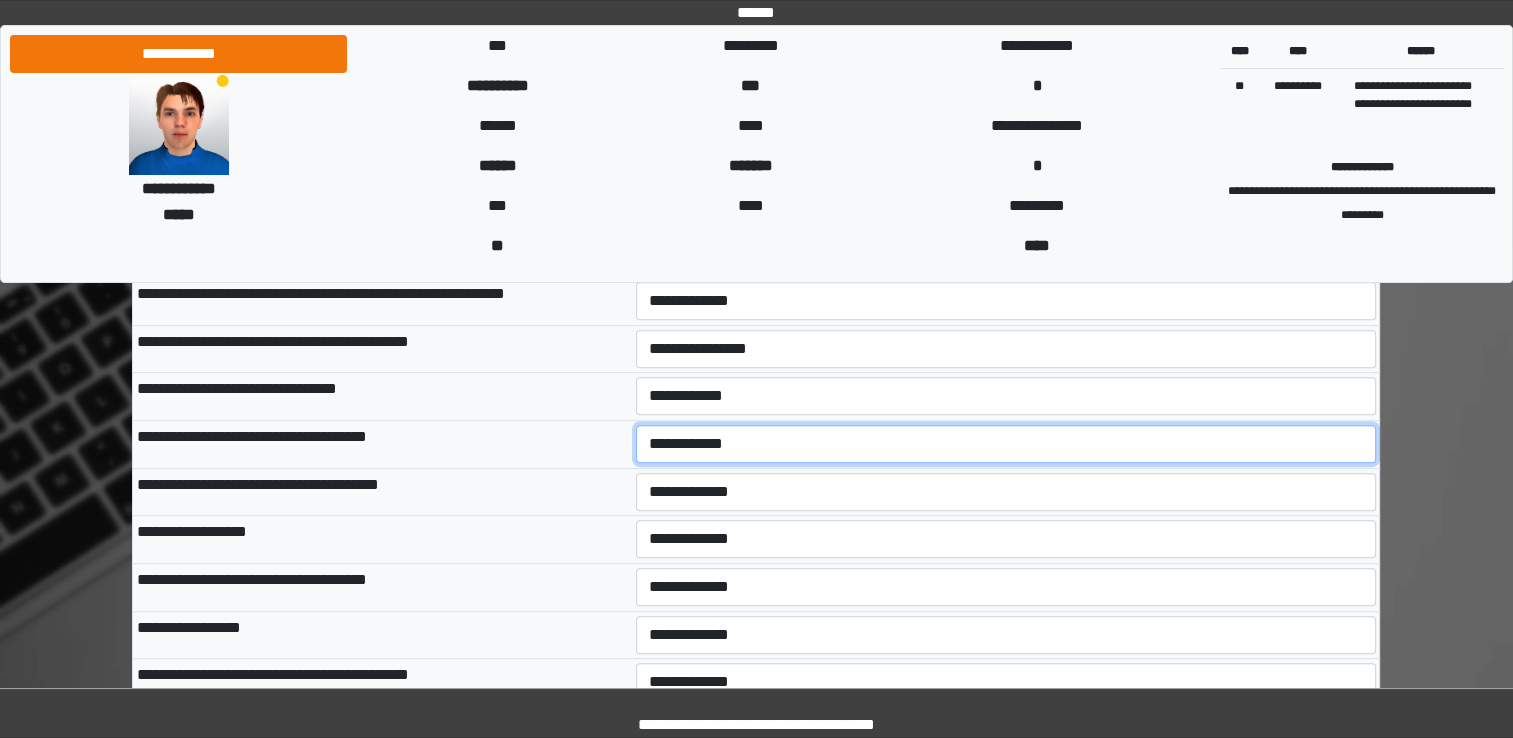 click on "**********" at bounding box center [1006, 444] 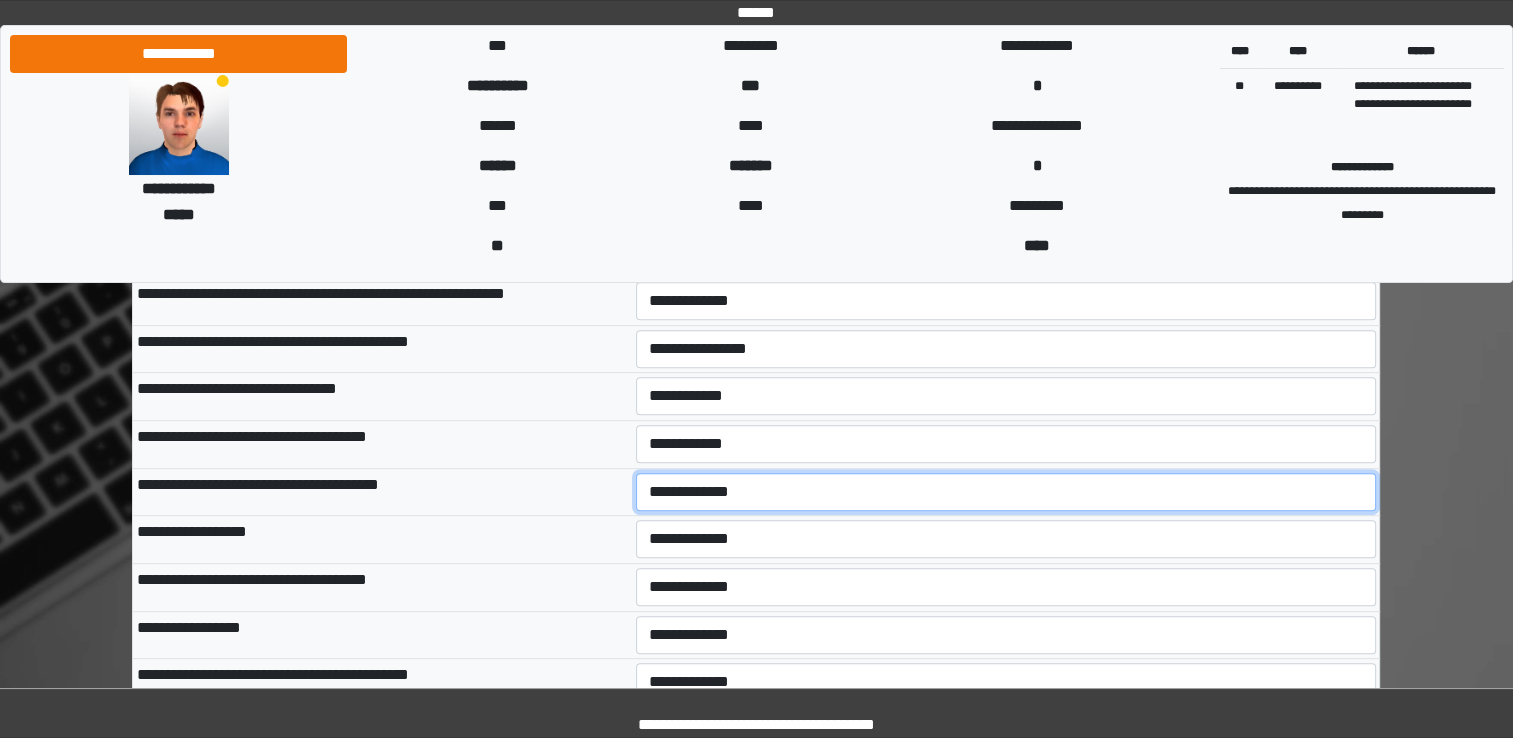 click on "**********" at bounding box center [1006, 492] 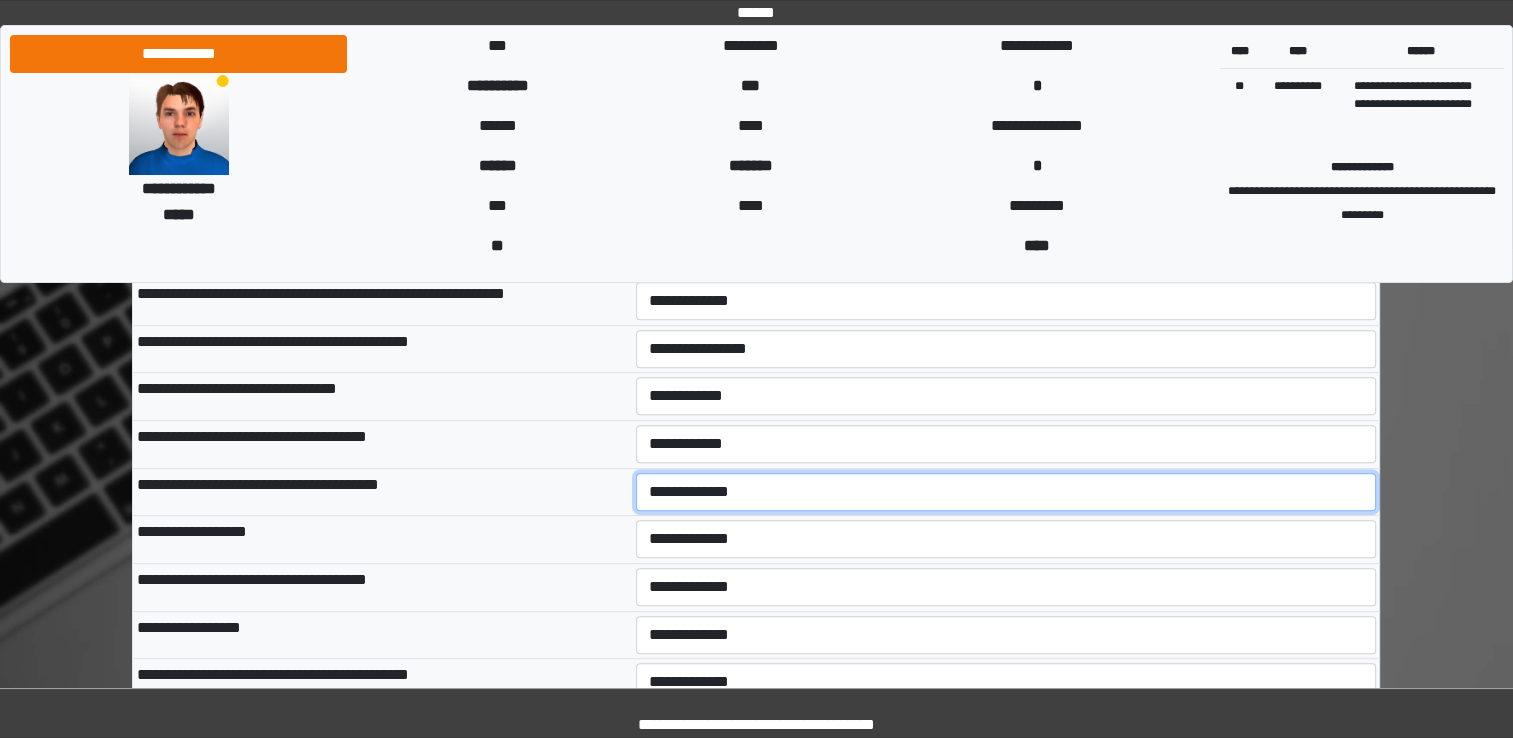 select on "***" 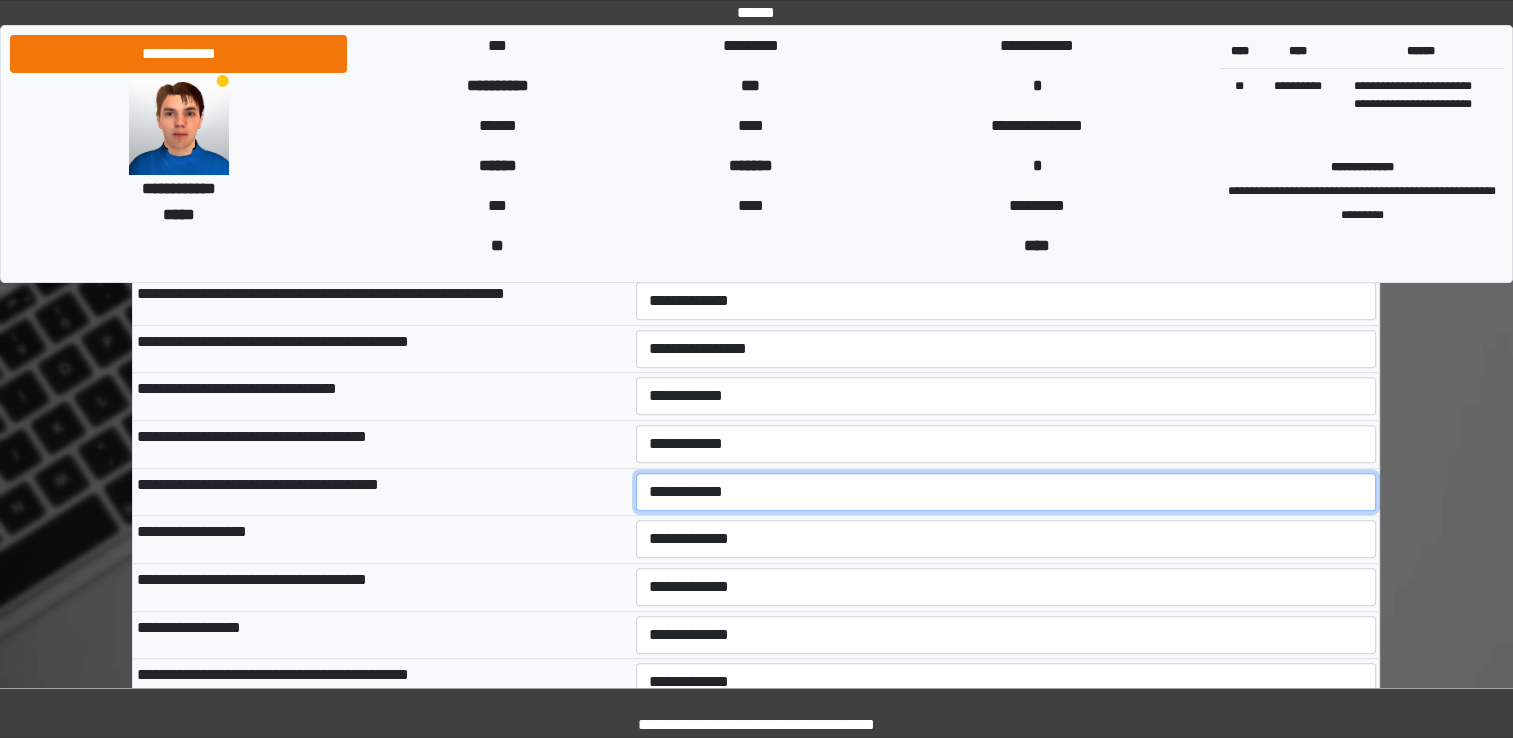 click on "**********" at bounding box center [1006, 492] 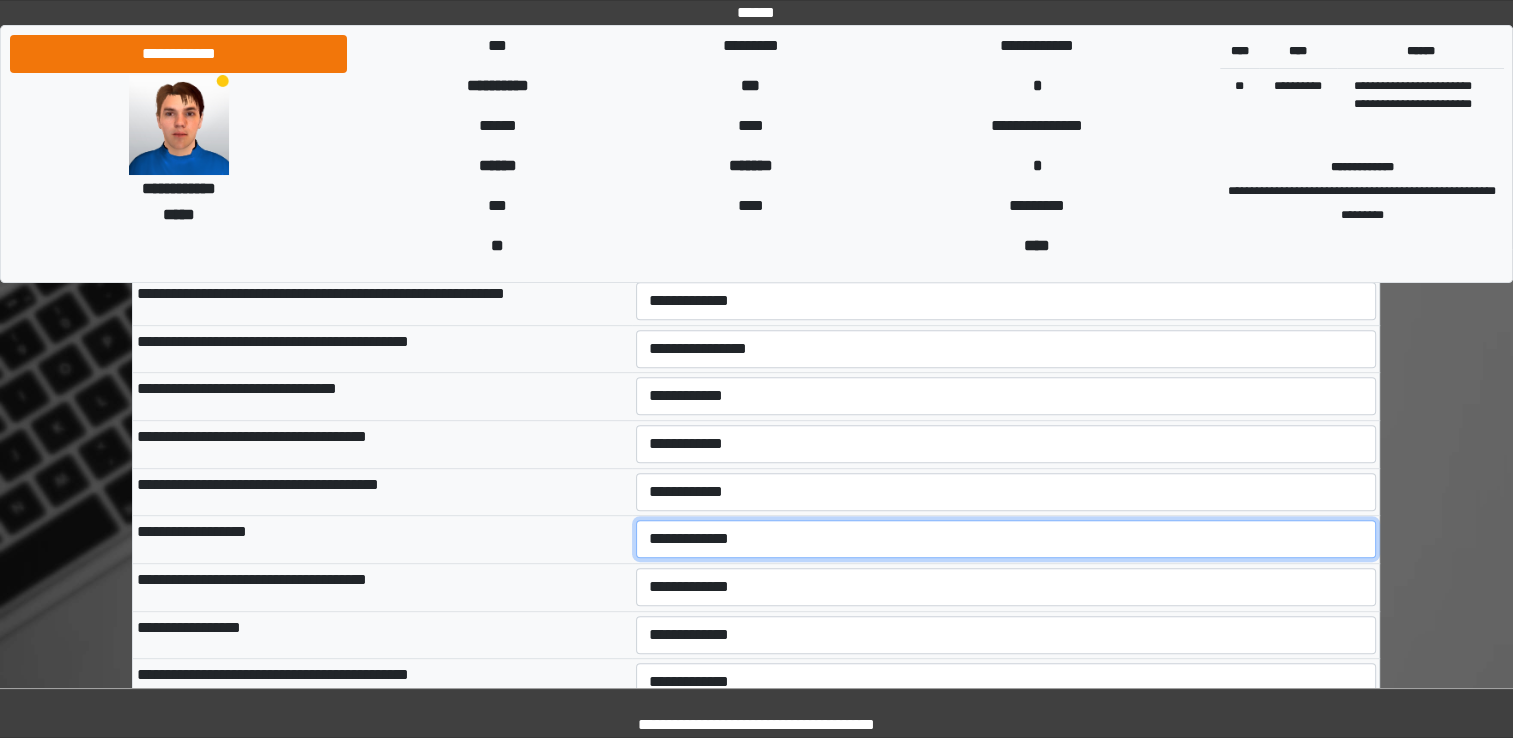 click on "**********" at bounding box center [1006, 539] 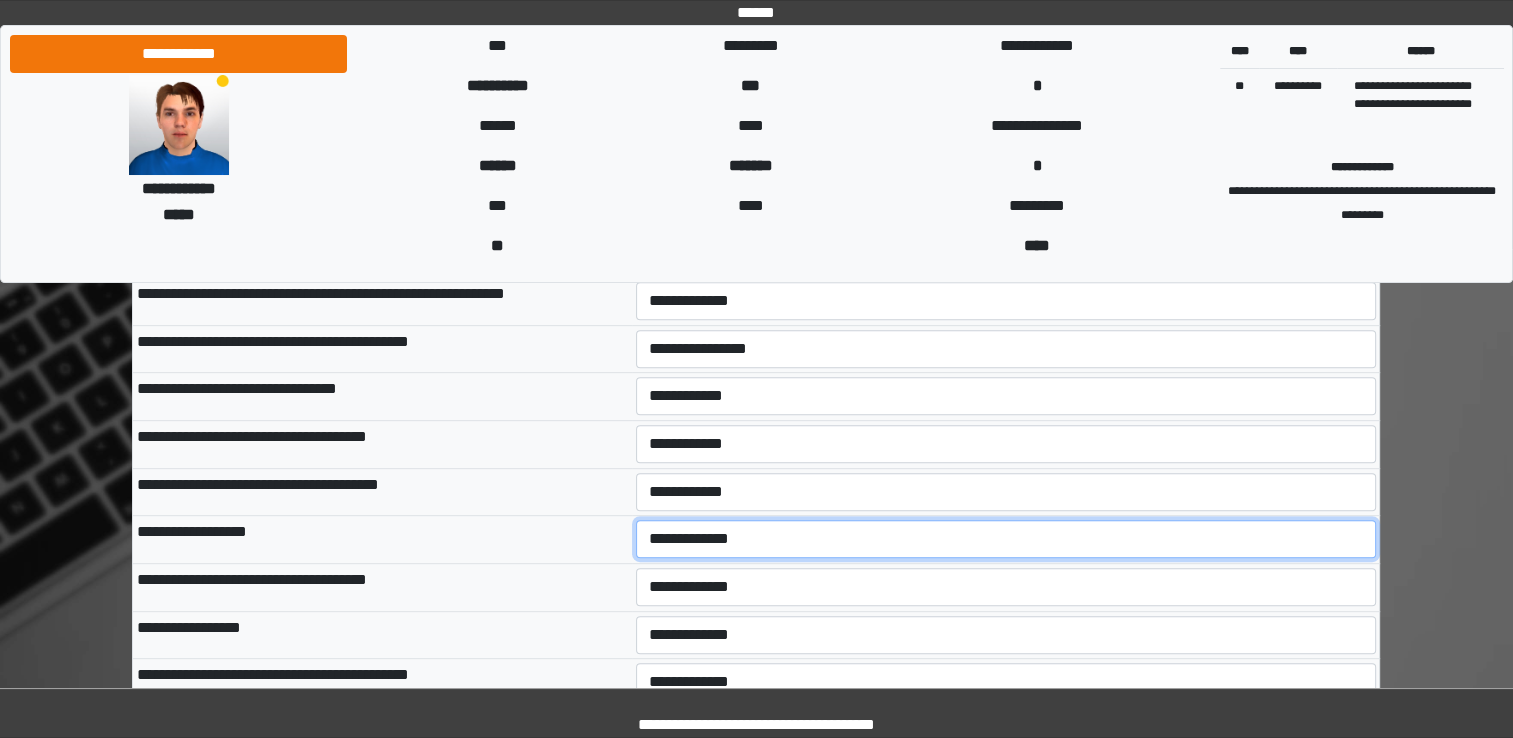 select on "***" 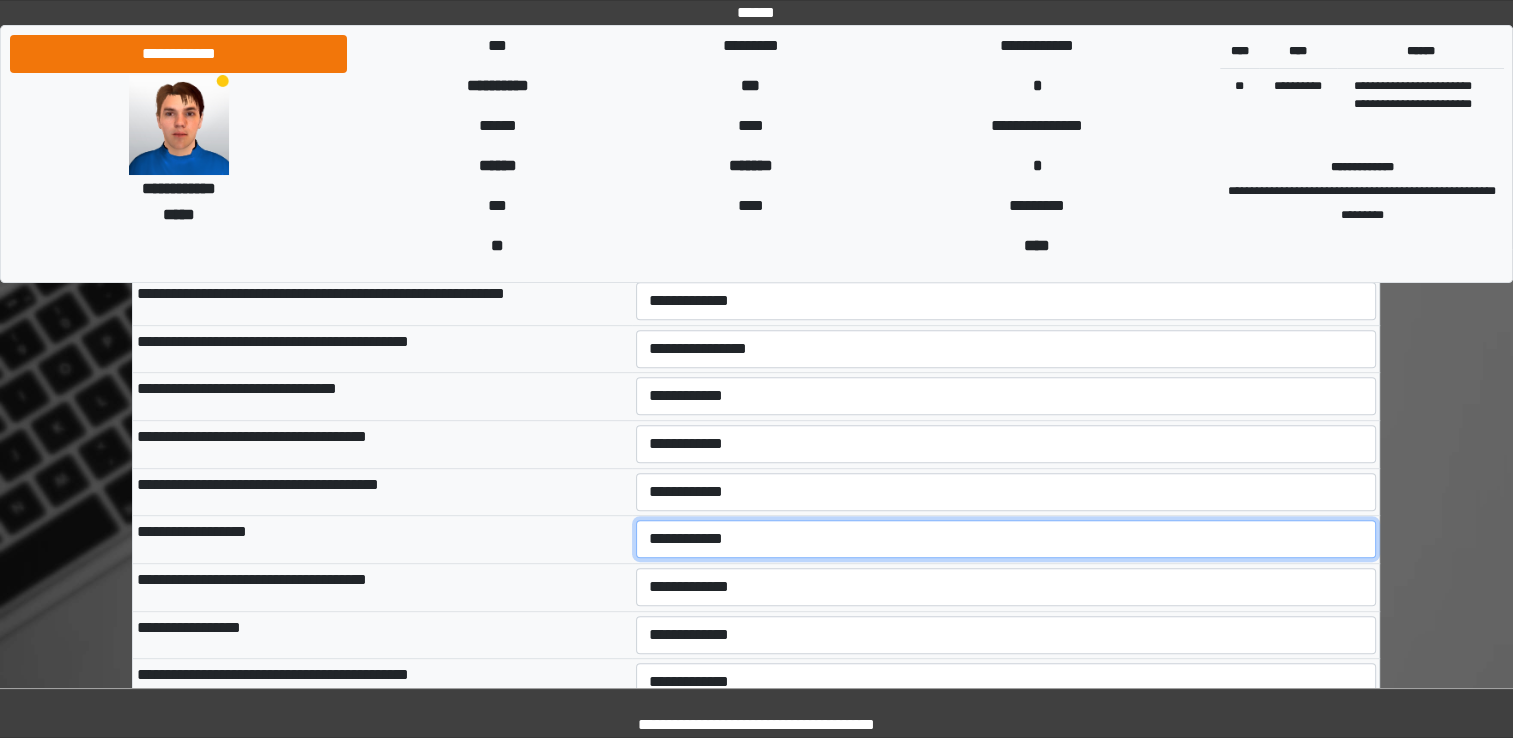 click on "**********" at bounding box center (1006, 539) 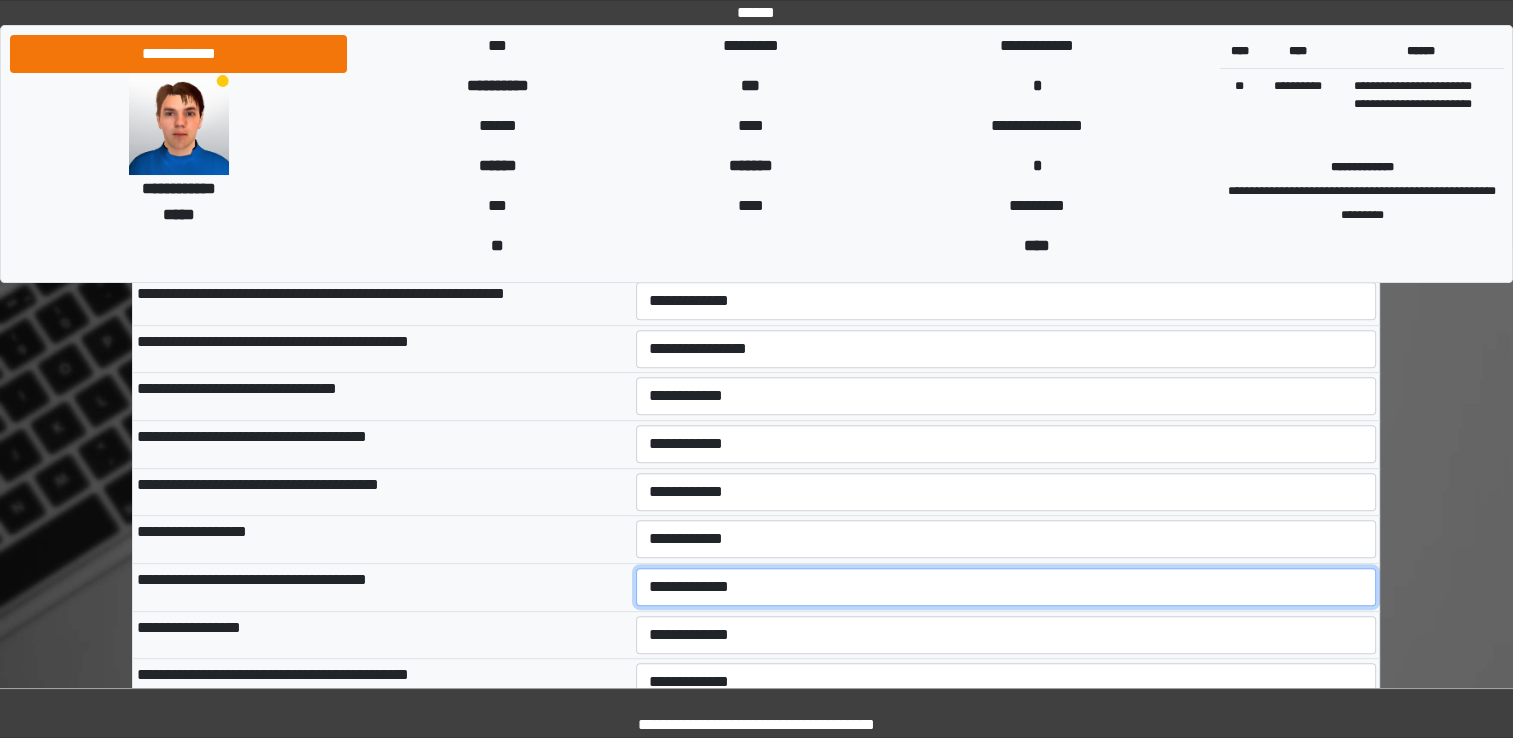 click on "**********" at bounding box center (1006, 587) 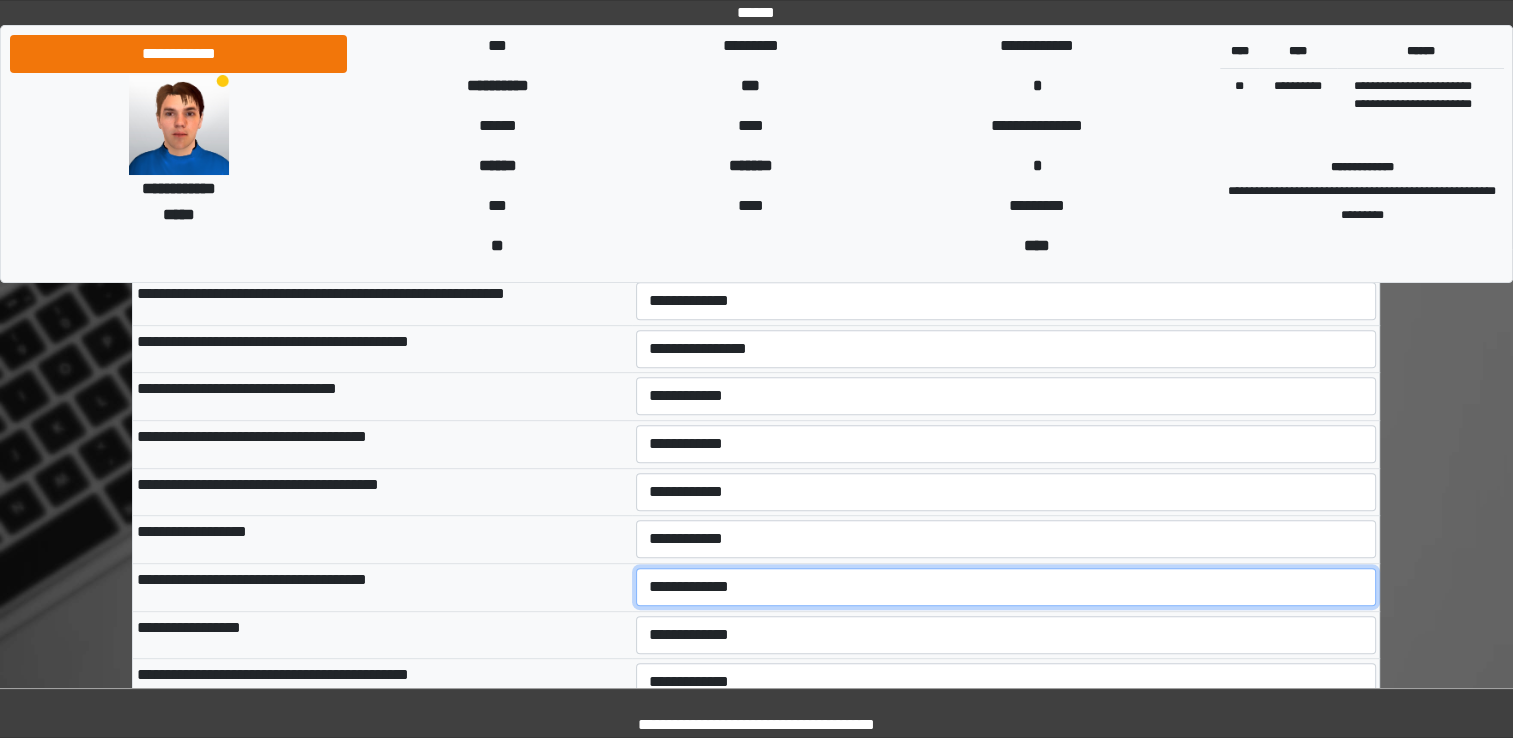 select on "***" 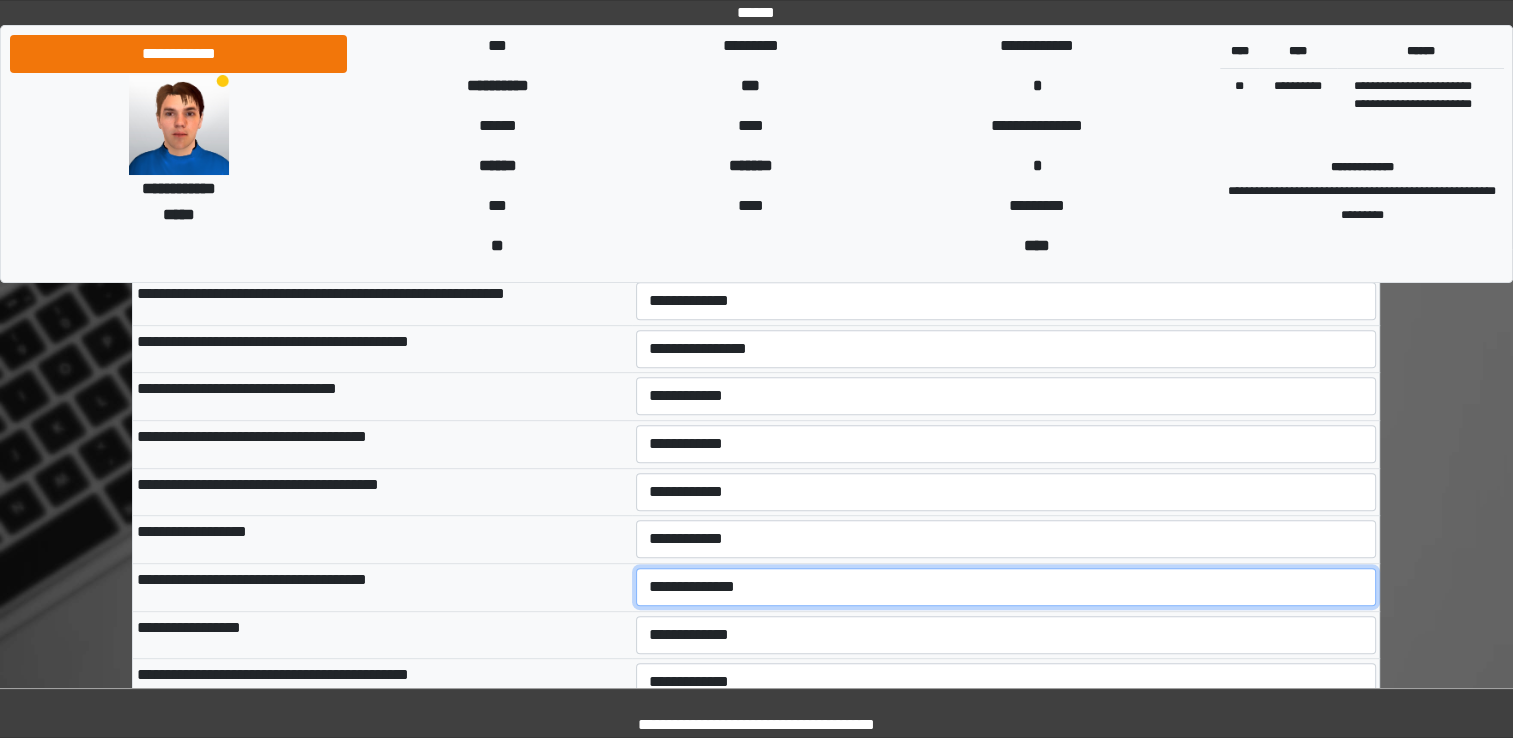click on "**********" at bounding box center (1006, 587) 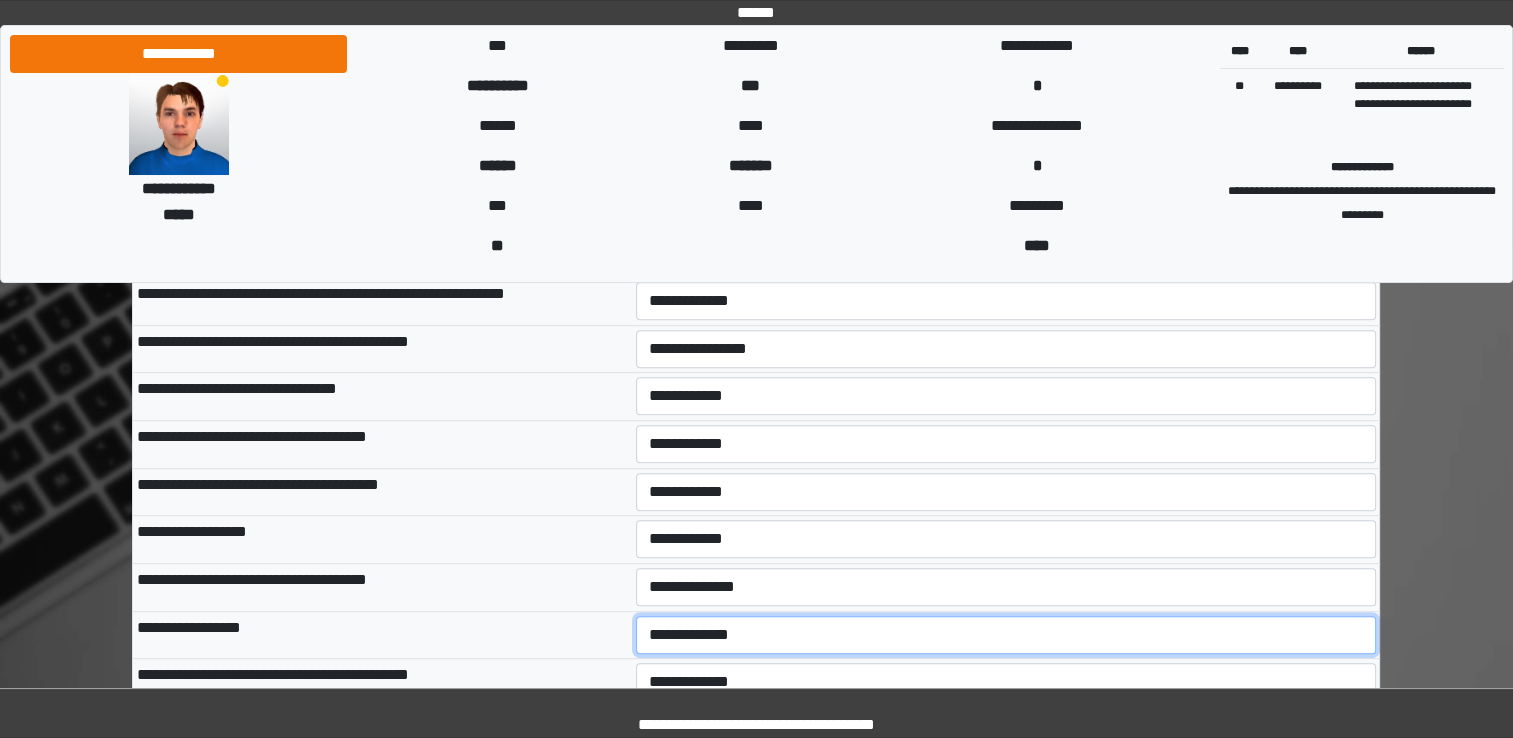 click on "**********" at bounding box center [1006, 635] 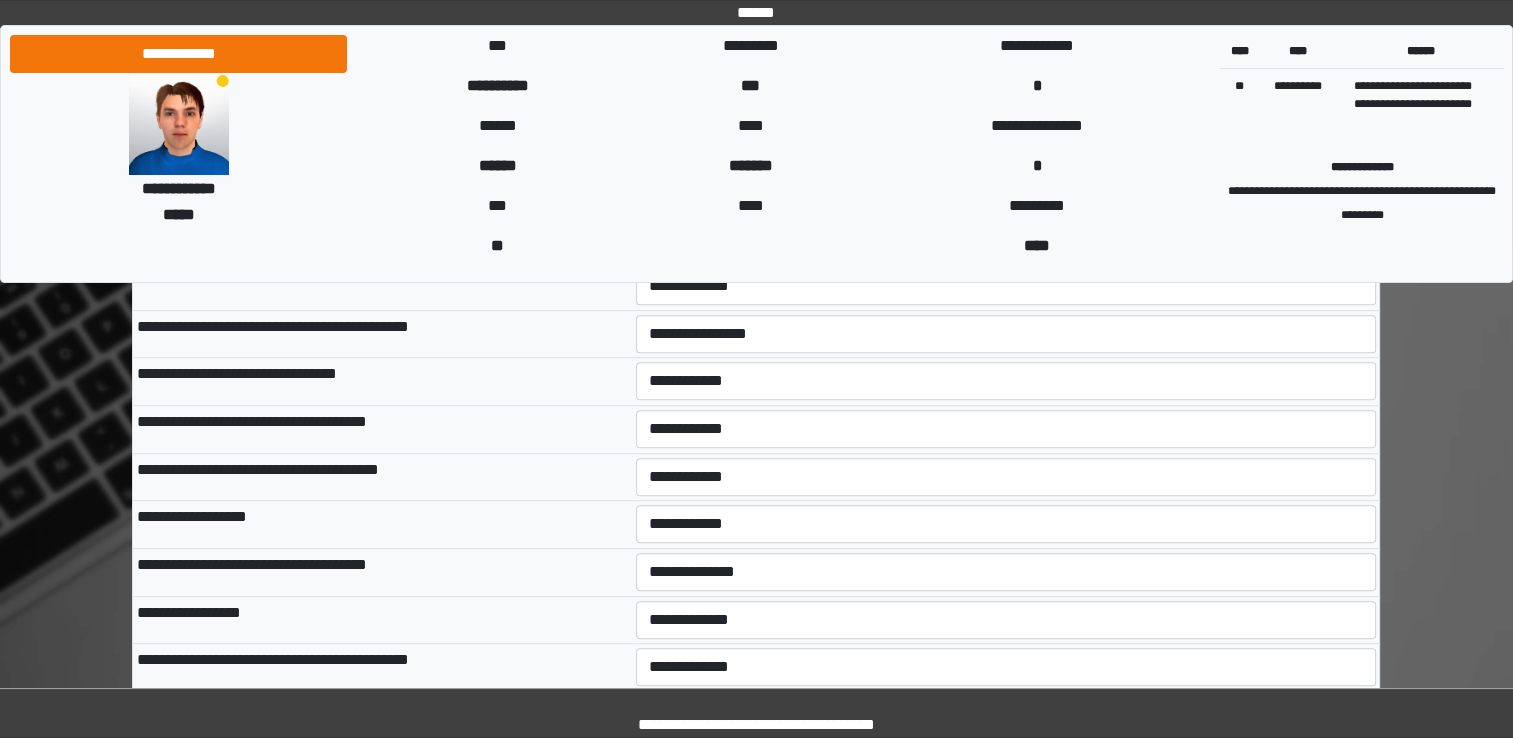 drag, startPoint x: 678, startPoint y: 615, endPoint x: 598, endPoint y: 532, distance: 115.27792 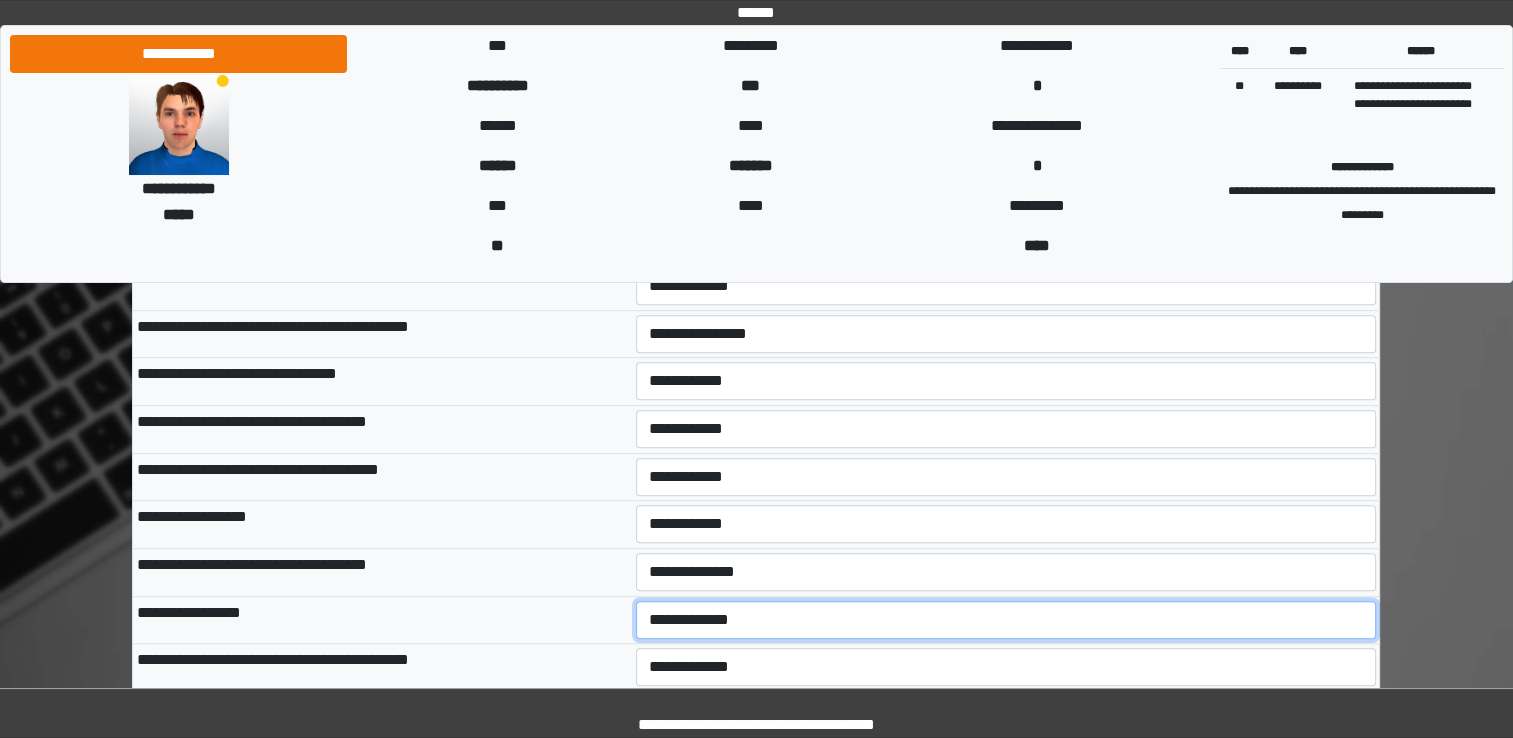 click on "**********" at bounding box center [1006, 620] 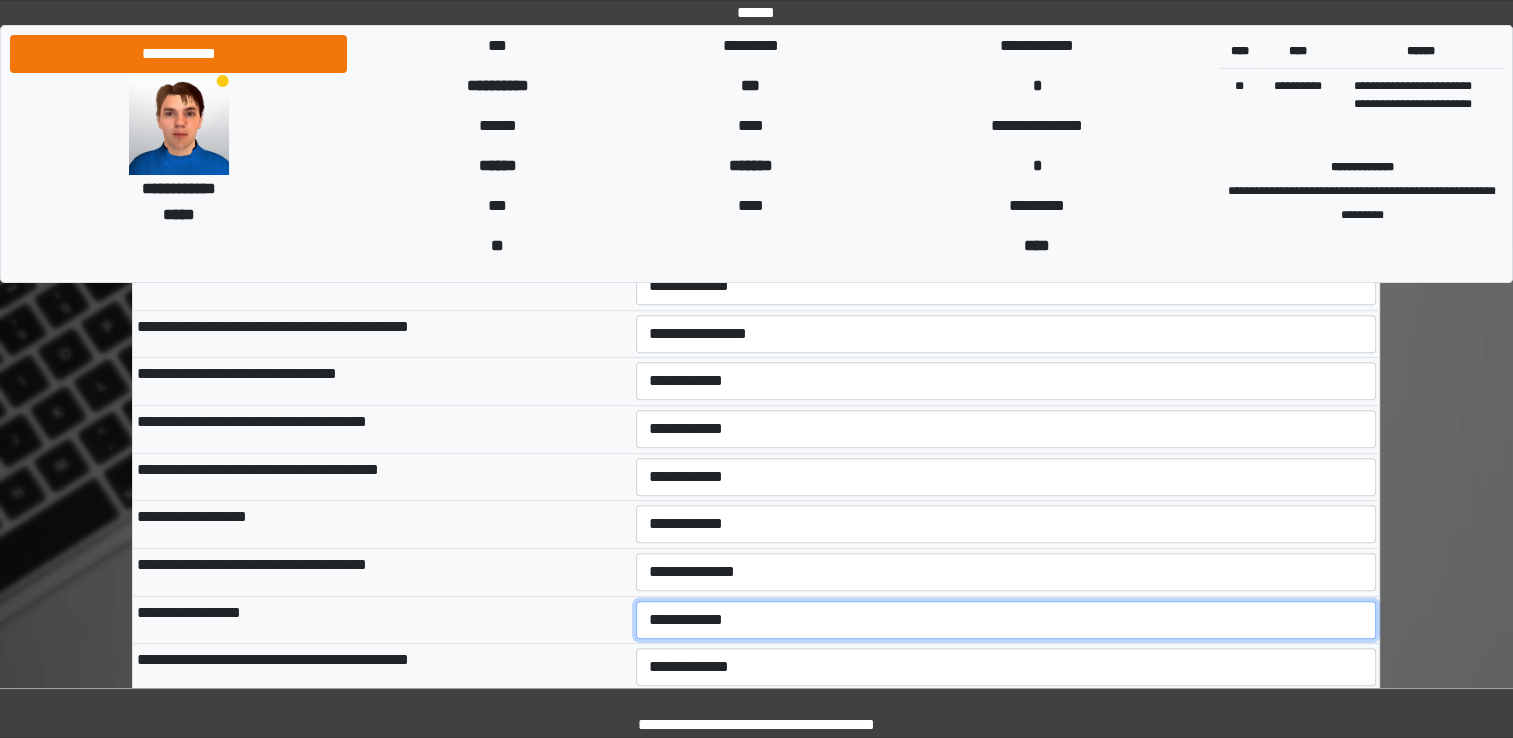 click on "**********" at bounding box center [1006, 620] 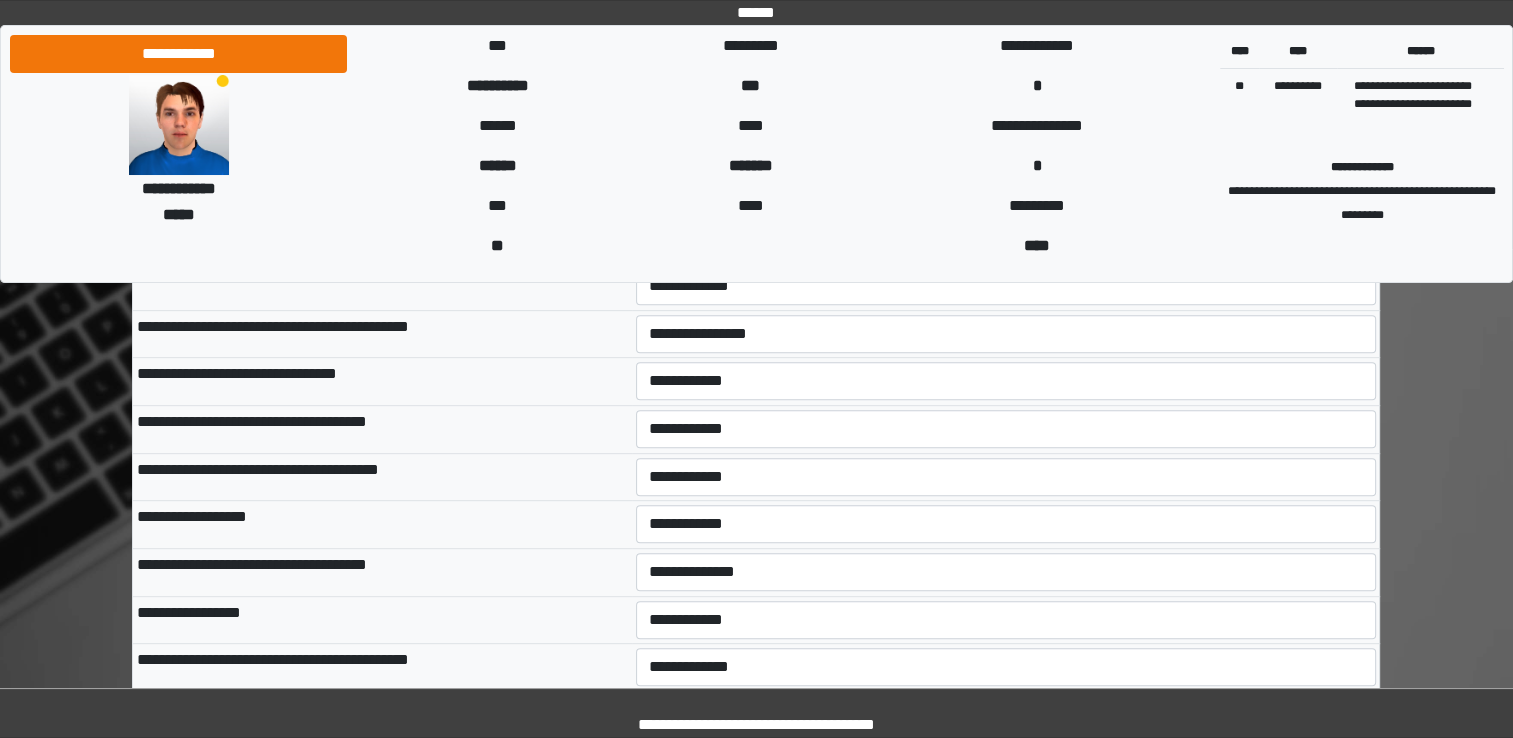 click on "**********" at bounding box center [382, 668] 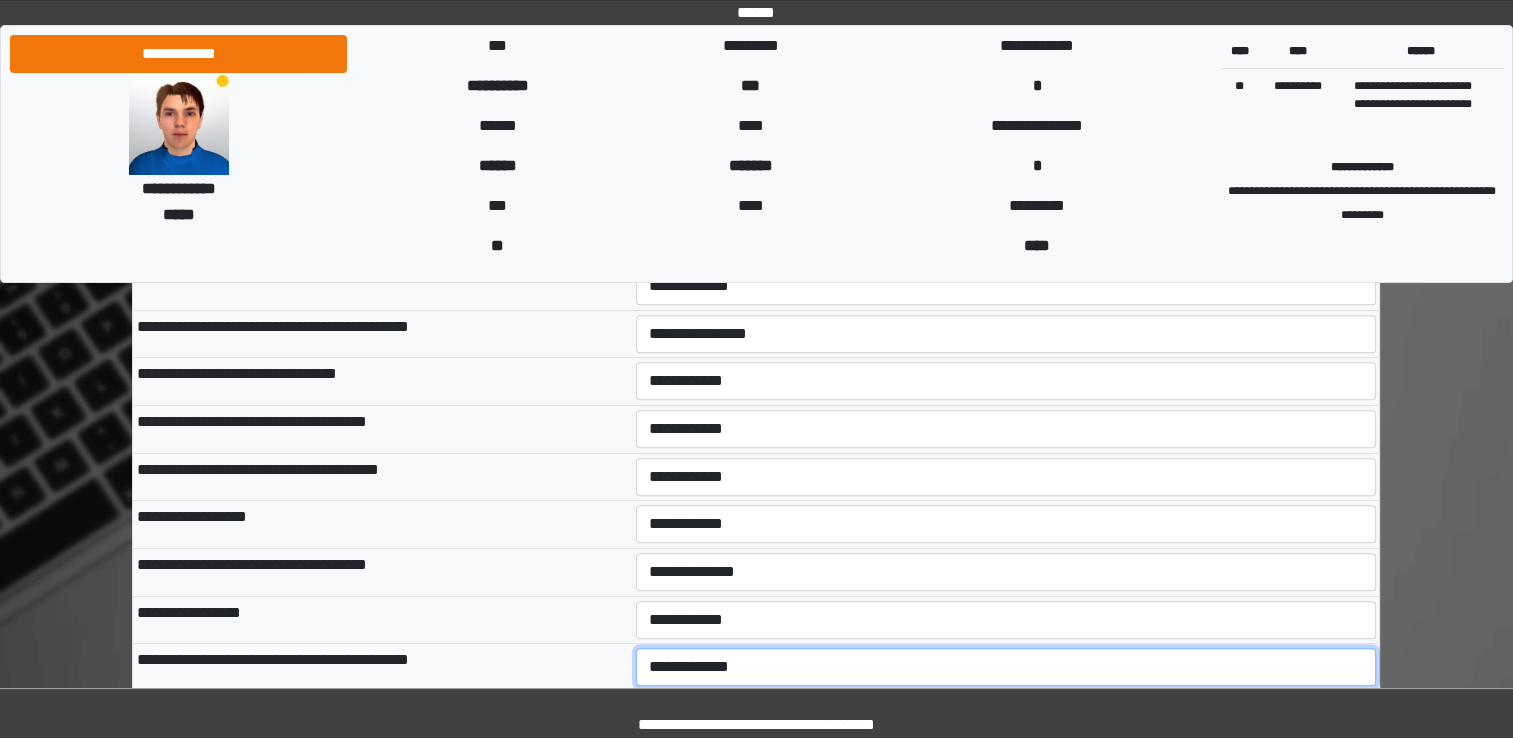 click on "**********" at bounding box center (1006, 667) 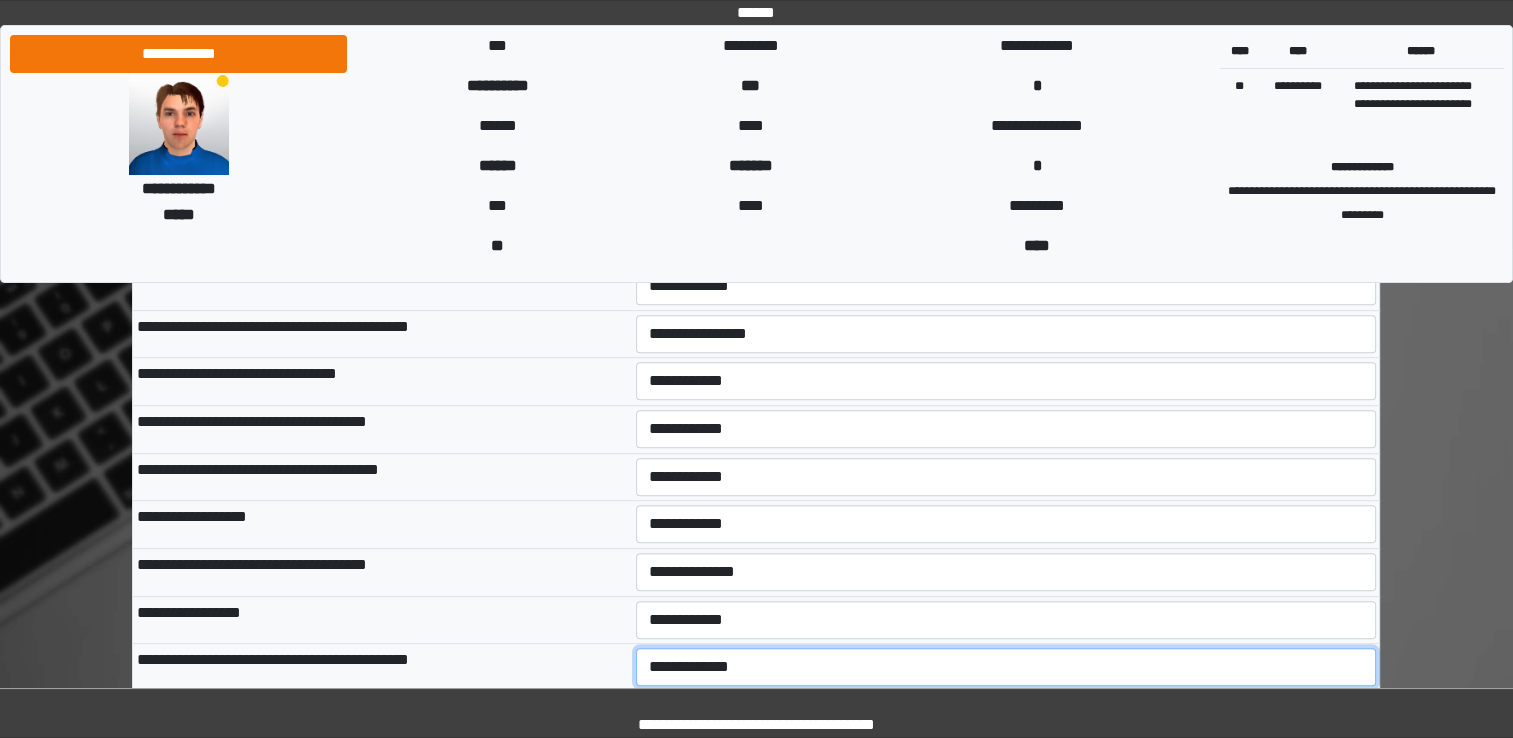 select on "***" 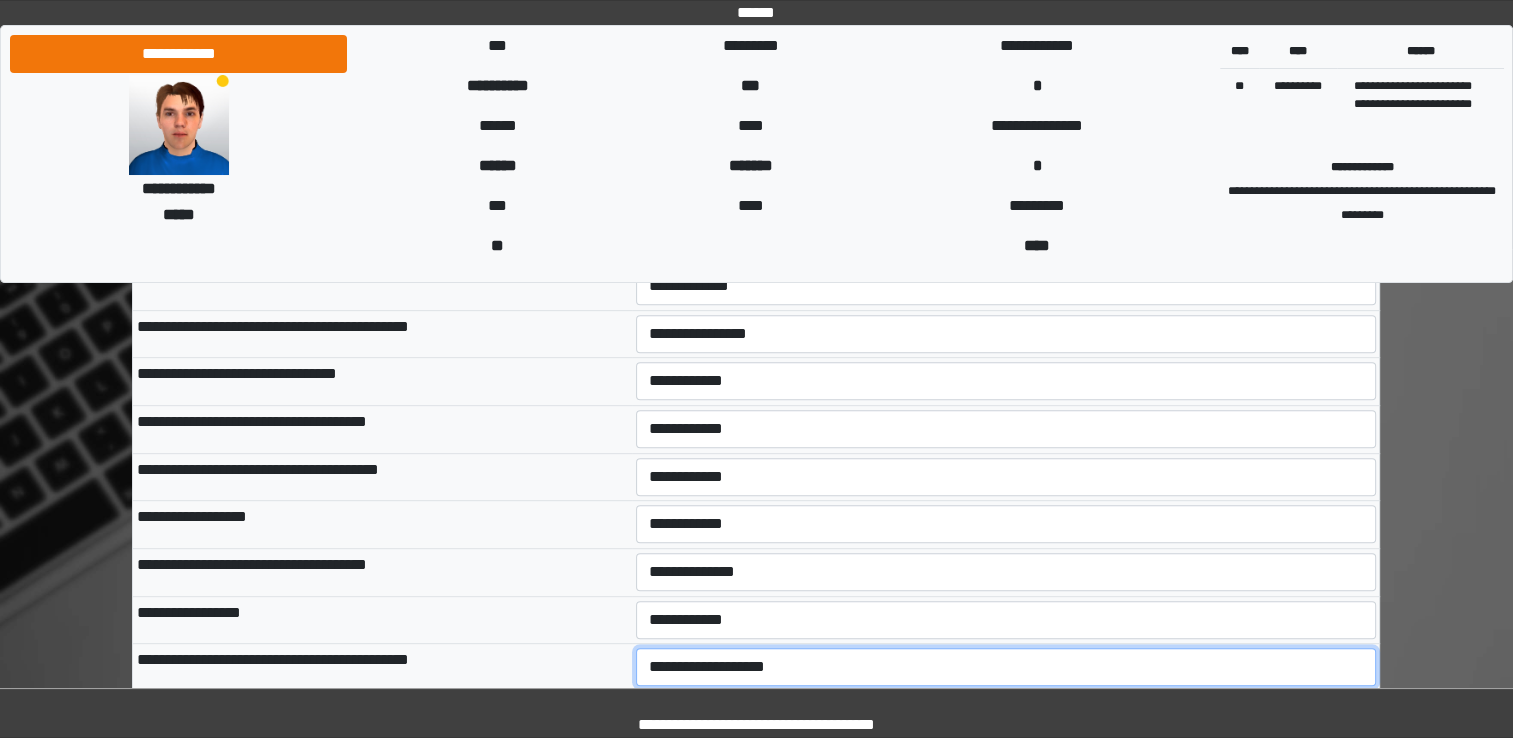 click on "**********" at bounding box center [1006, 667] 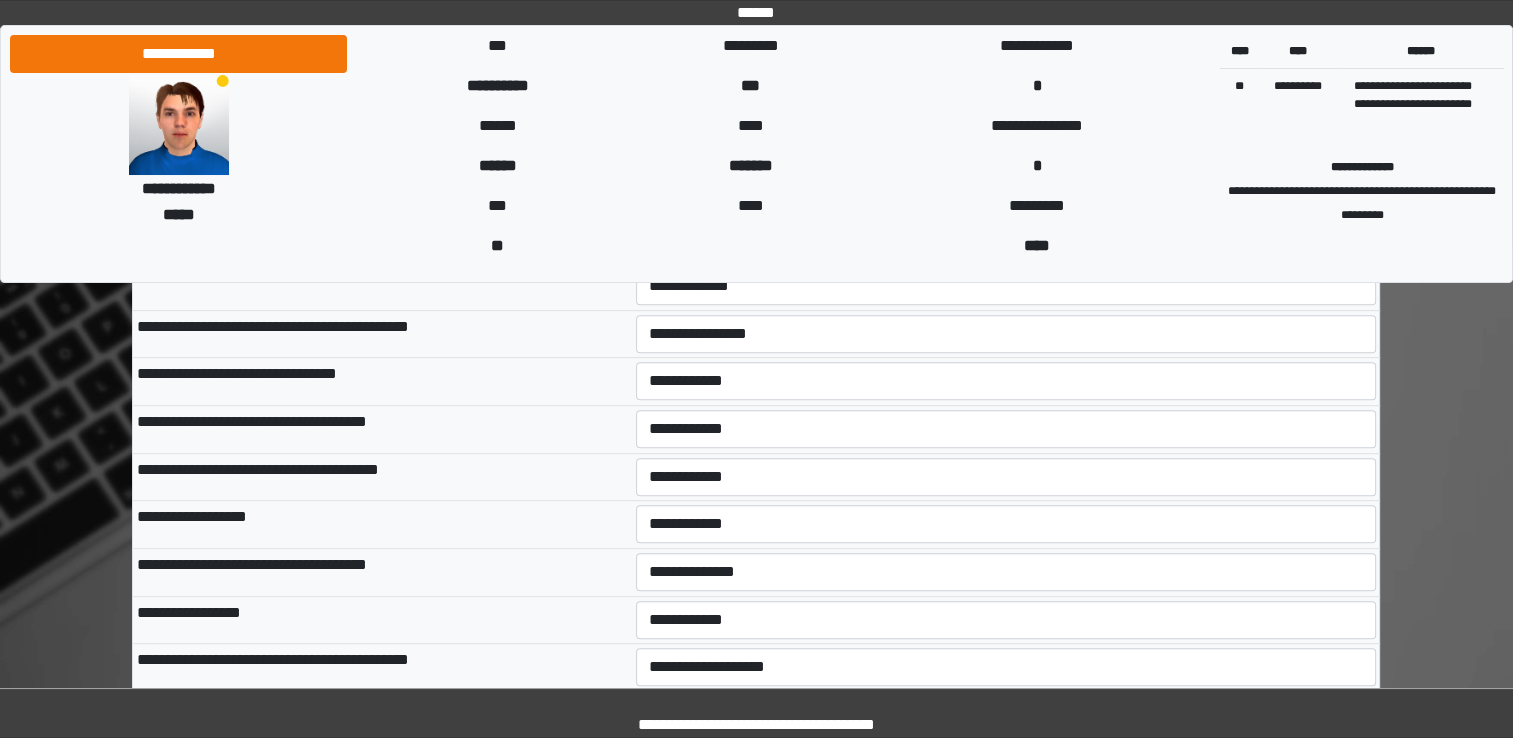 click on "**********" at bounding box center [382, 668] 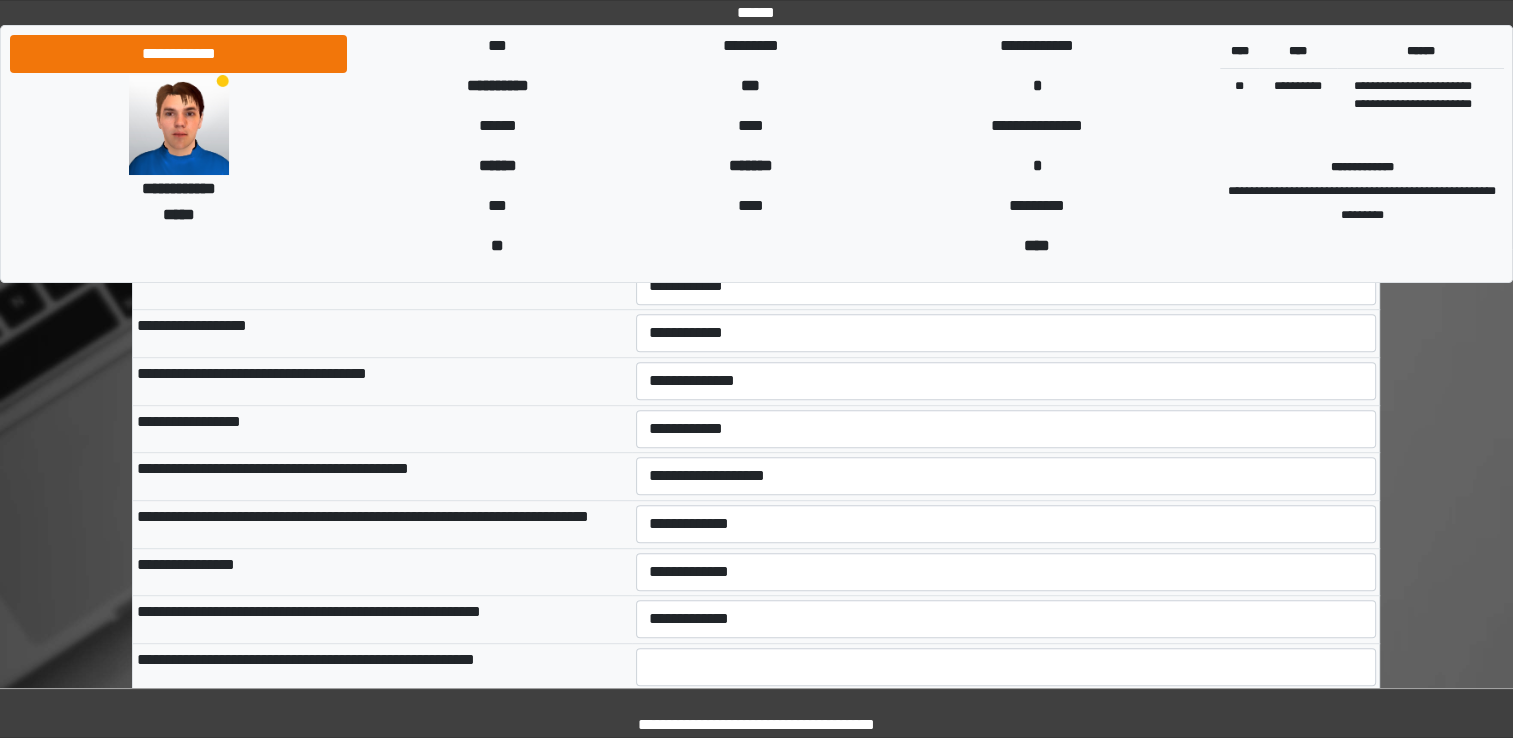 scroll, scrollTop: 1067, scrollLeft: 0, axis: vertical 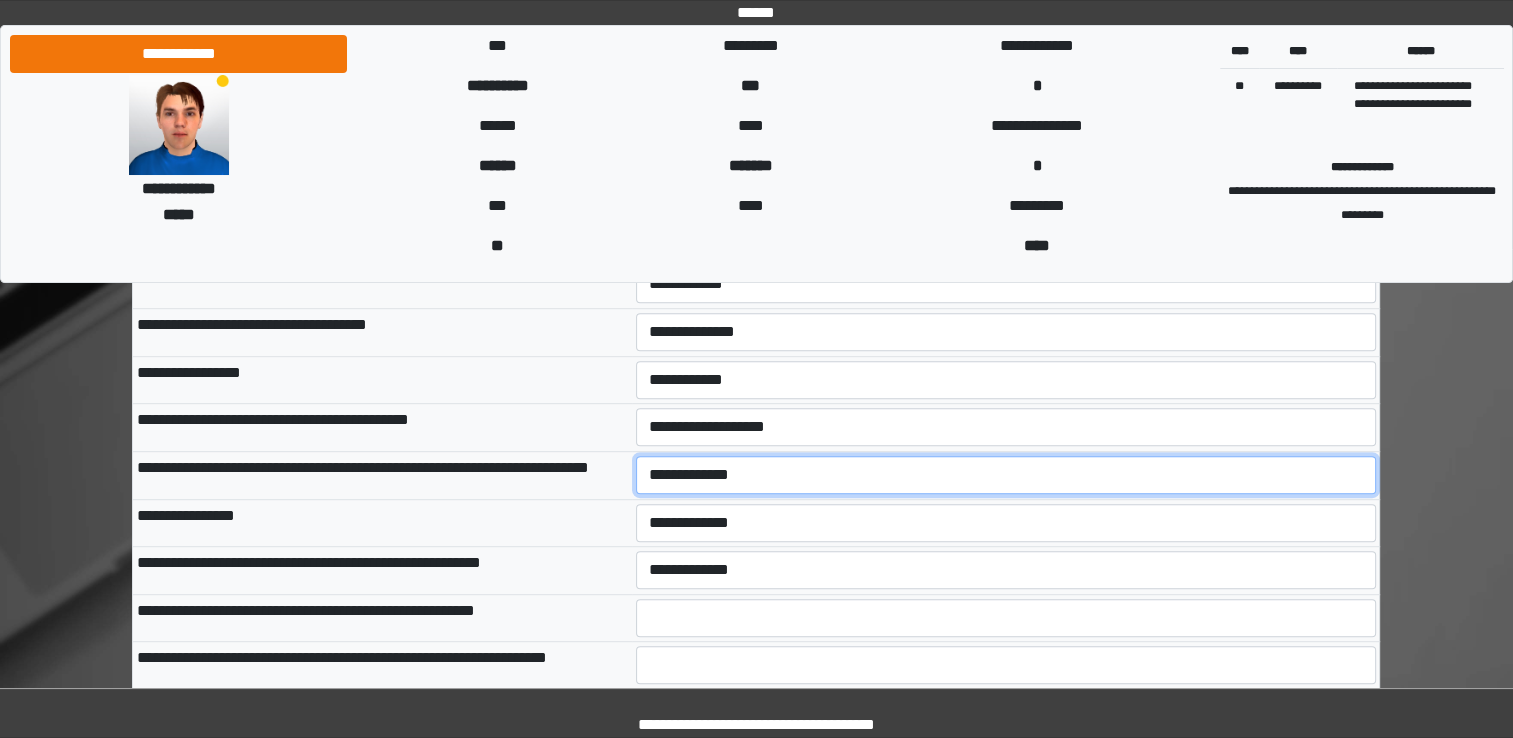 click on "**********" at bounding box center (1006, 475) 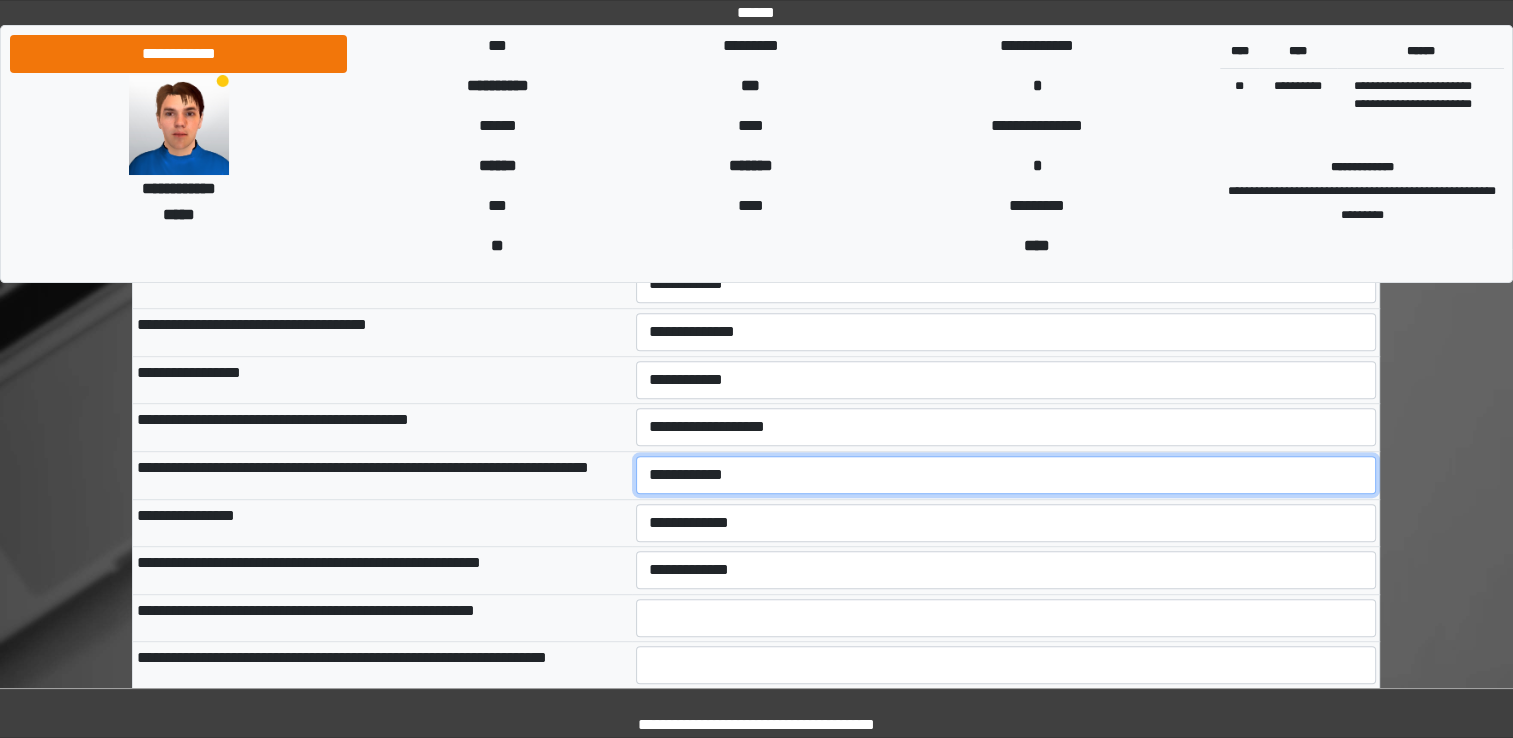 click on "**********" at bounding box center (1006, 475) 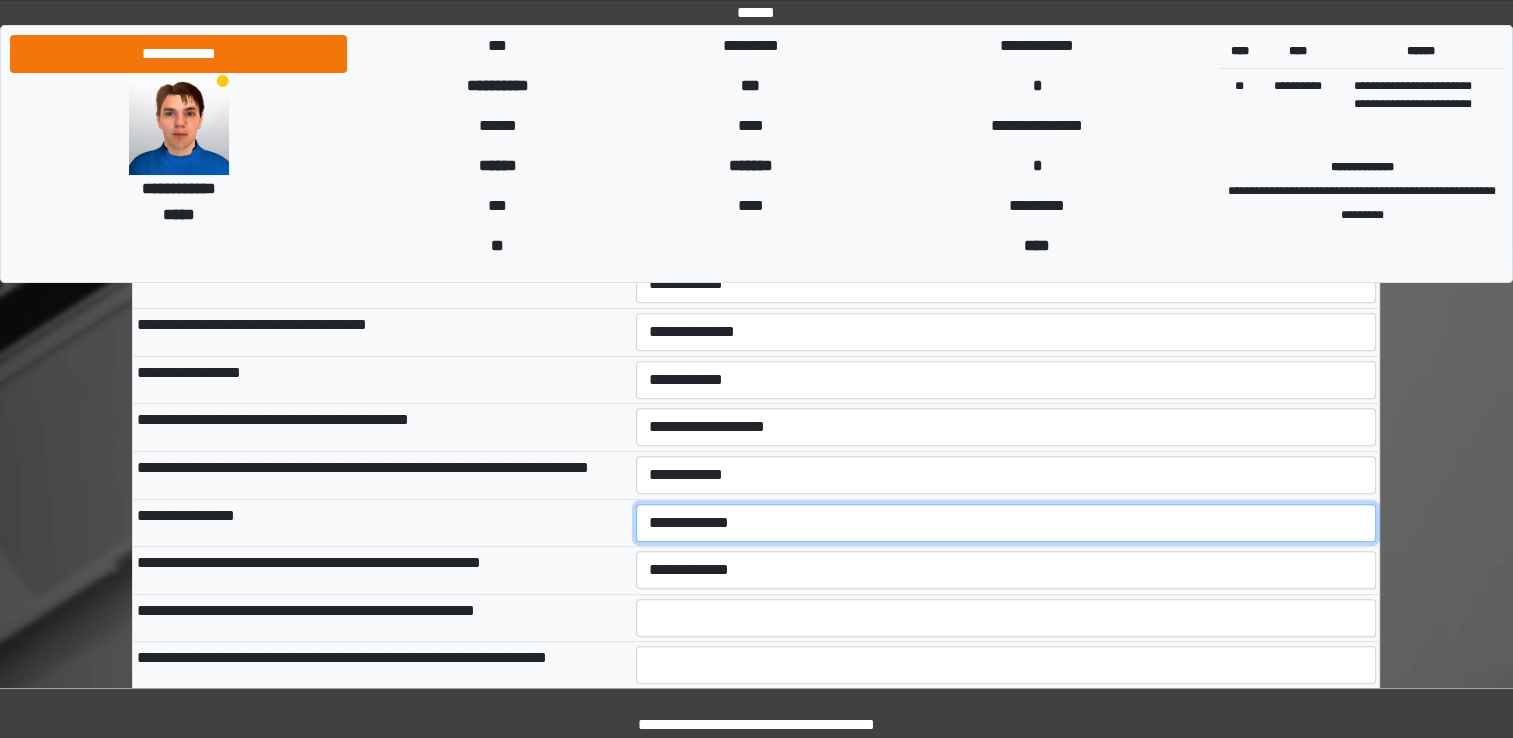 click on "**********" at bounding box center (1006, 523) 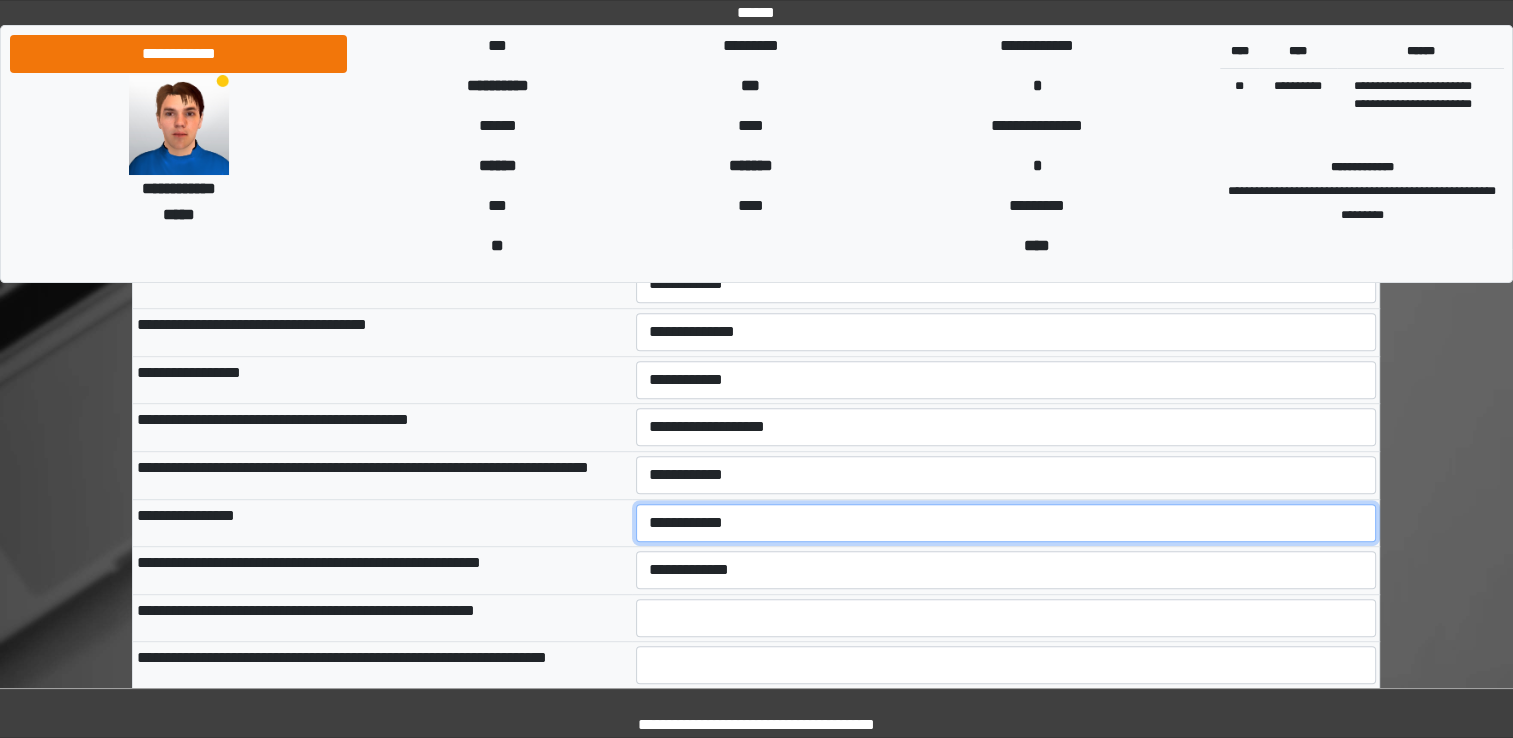 click on "**********" at bounding box center [1006, 523] 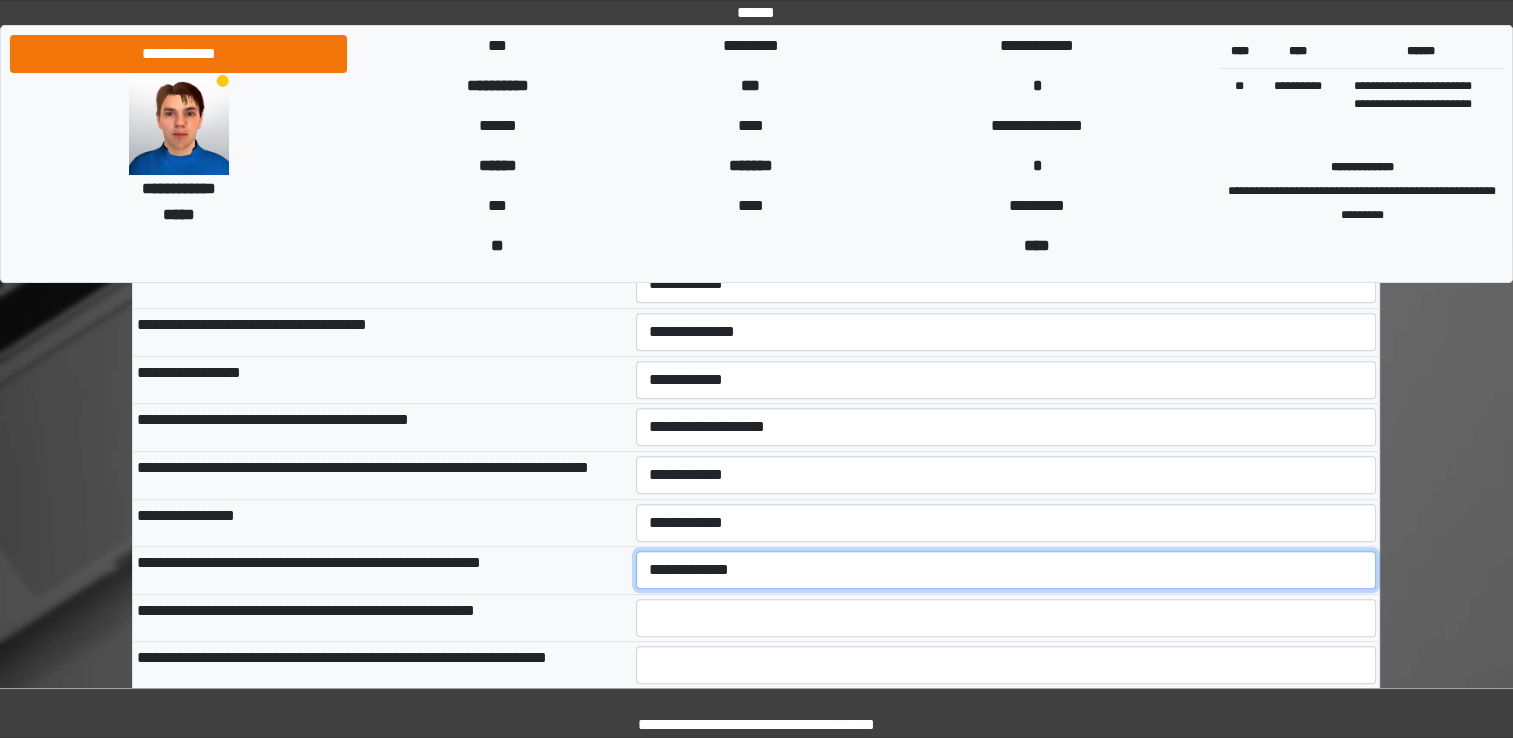 click on "**********" at bounding box center (1006, 570) 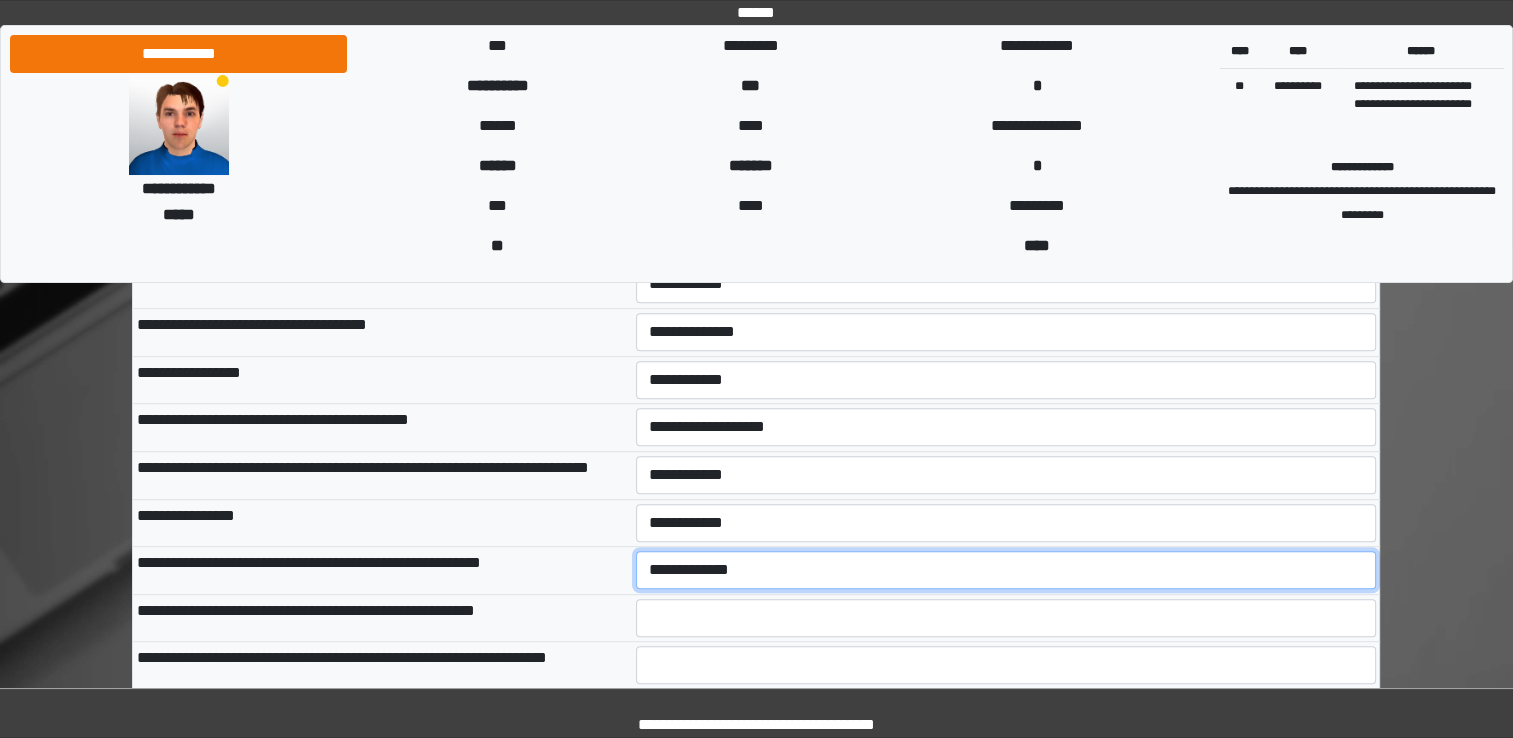 select on "***" 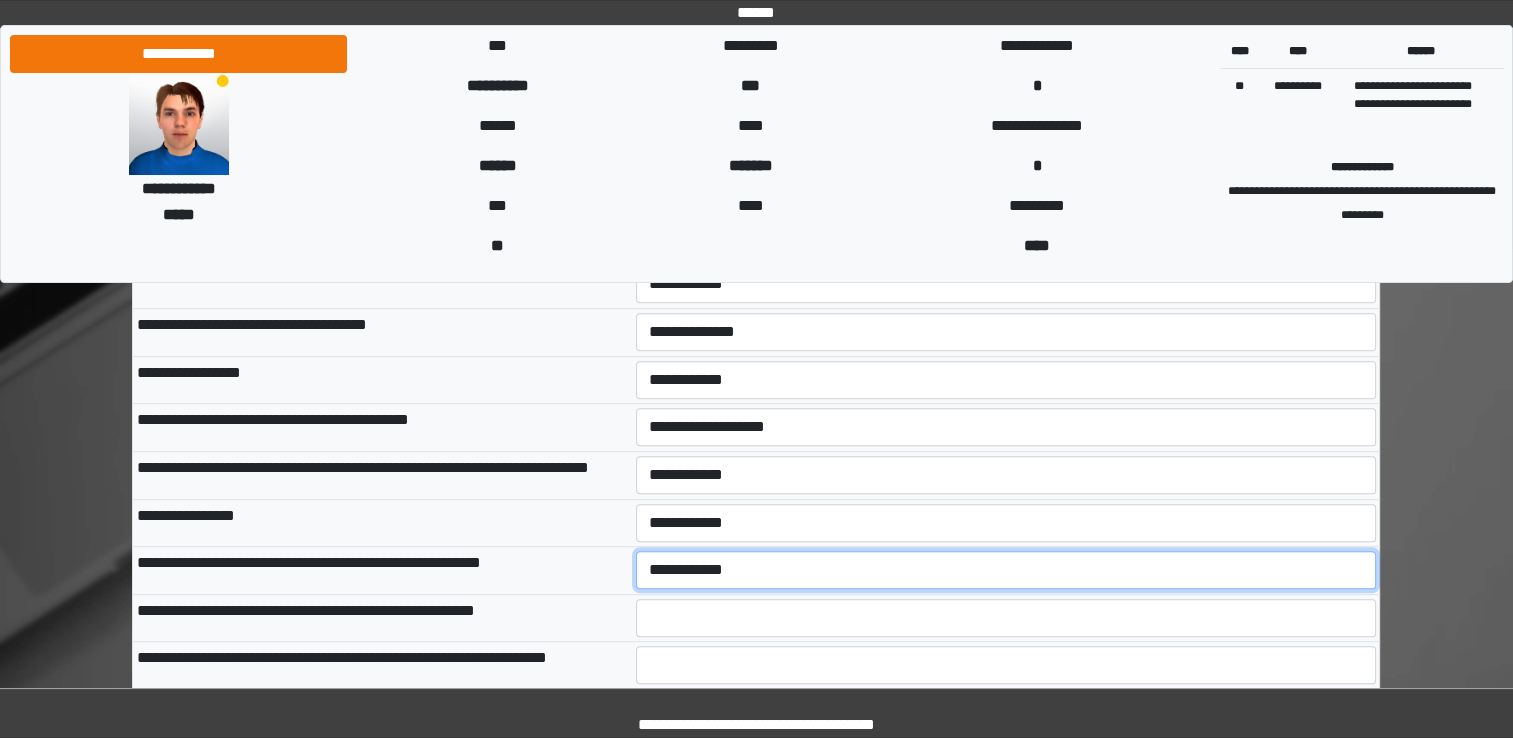 click on "**********" at bounding box center (1006, 570) 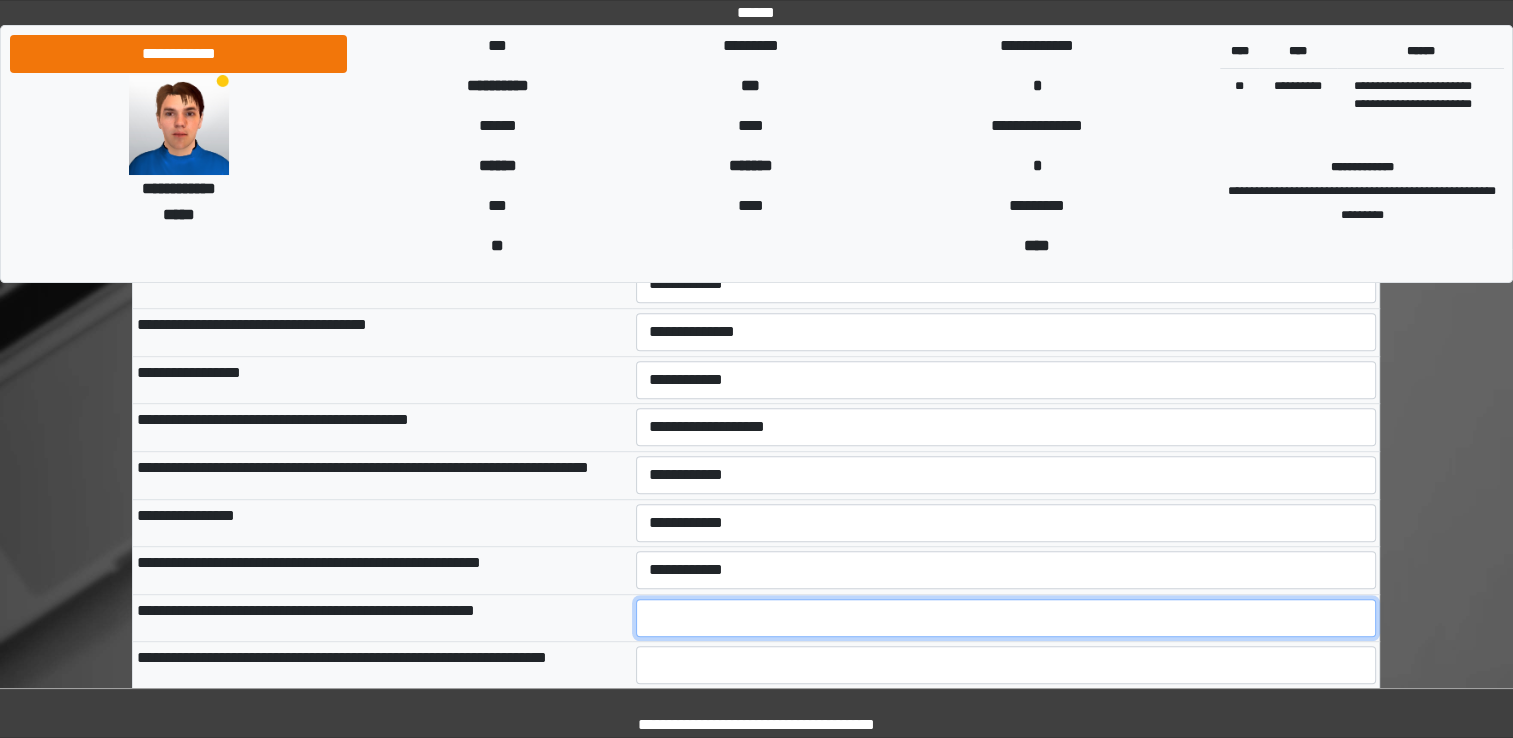 click at bounding box center (1006, 618) 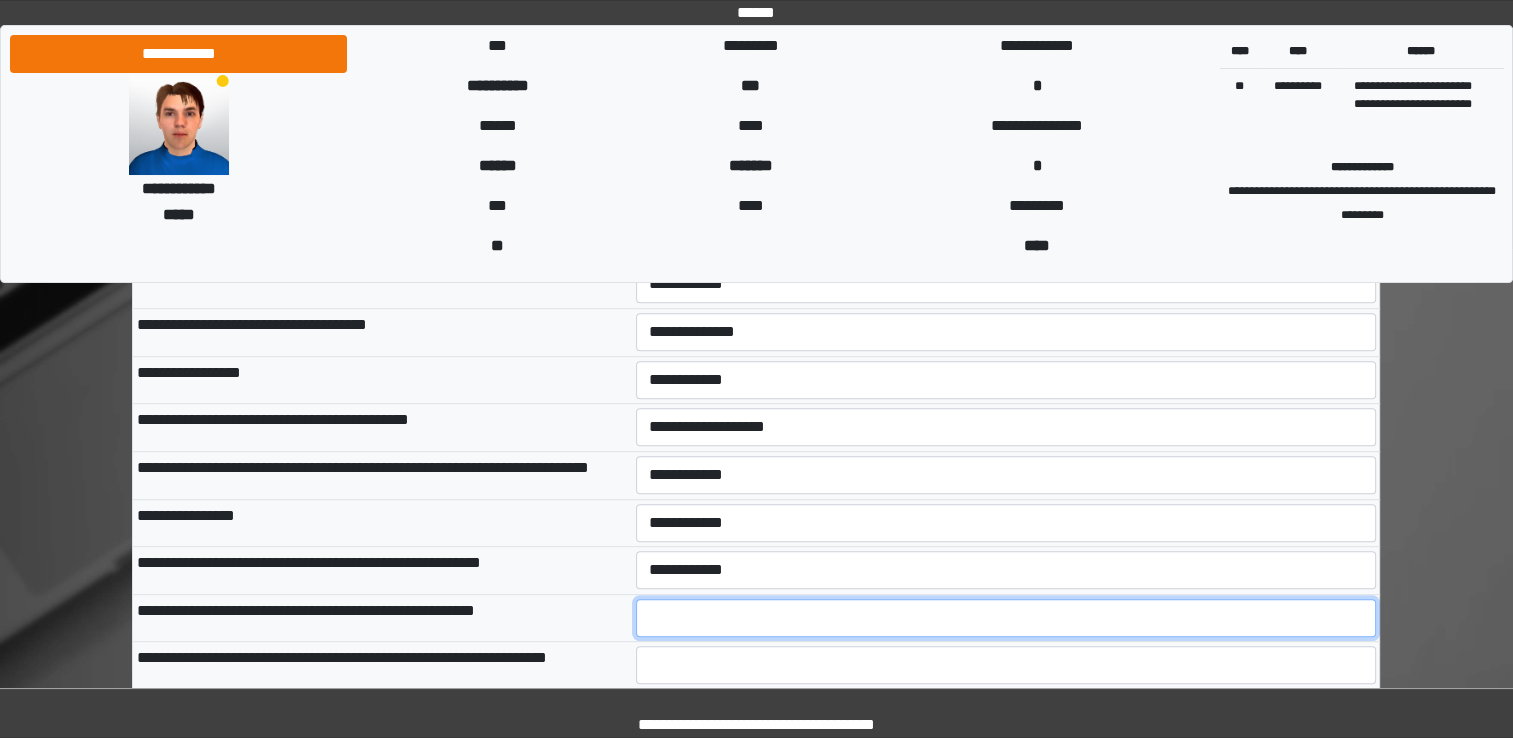click on "*" at bounding box center [1006, 618] 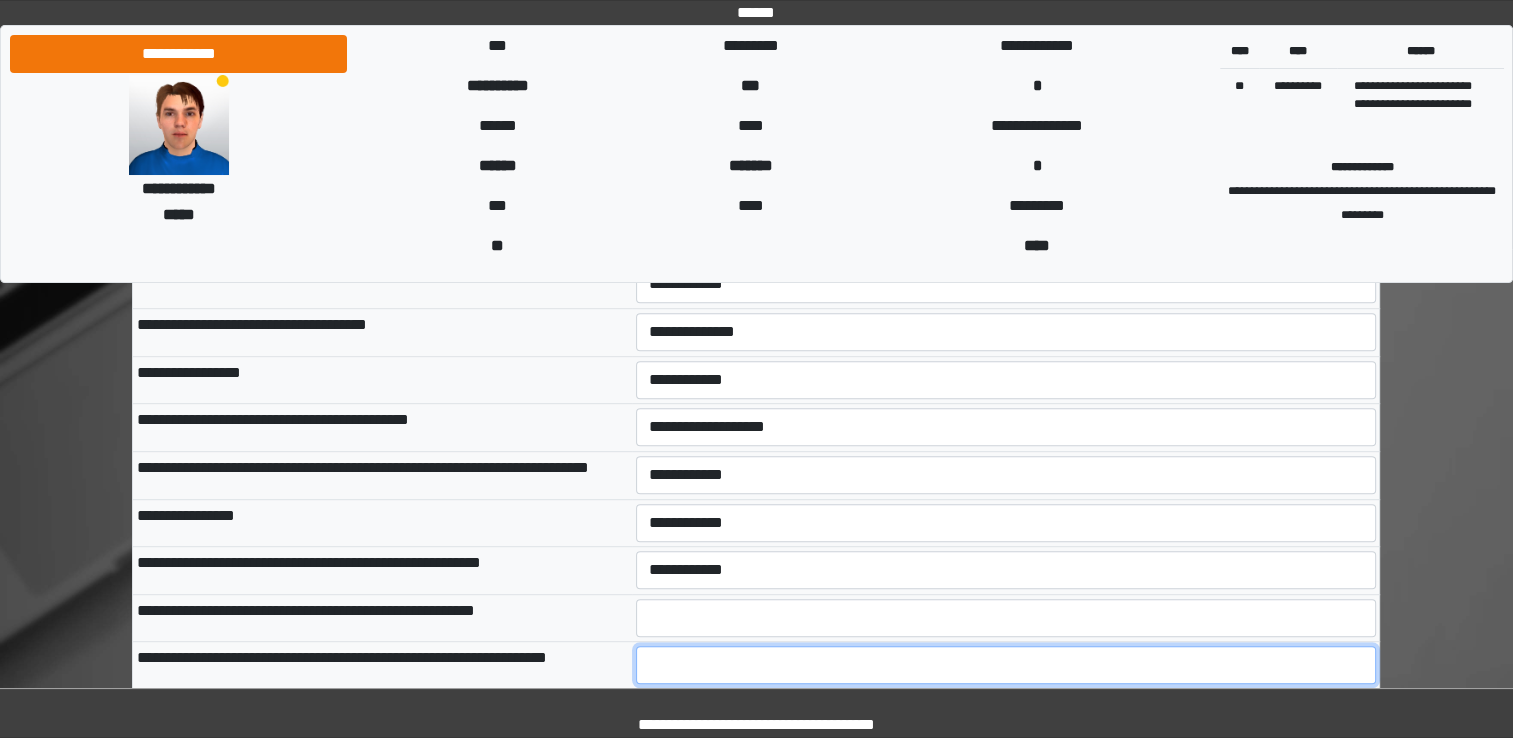 click at bounding box center (1006, 665) 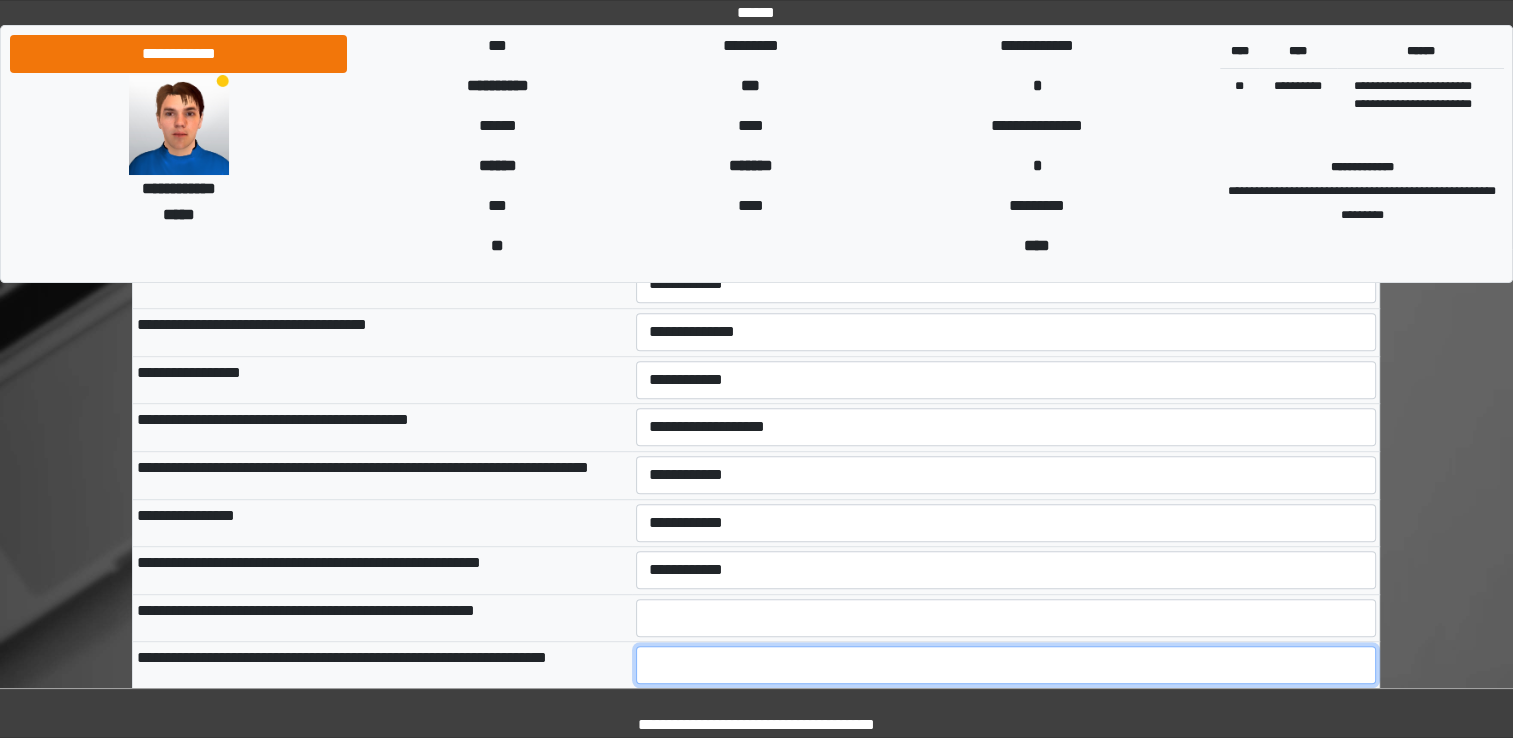 type on "**" 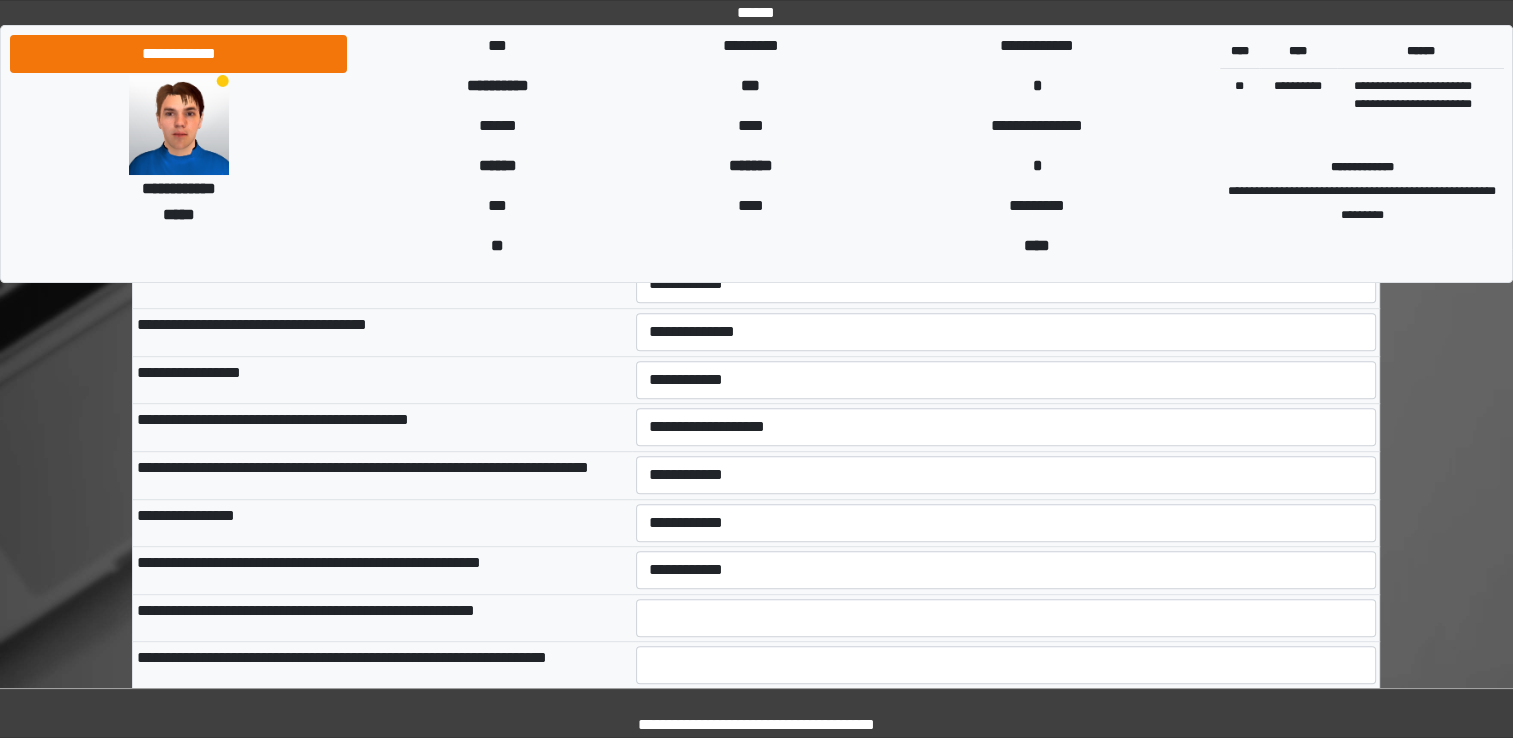 click on "**********" at bounding box center [756, -21] 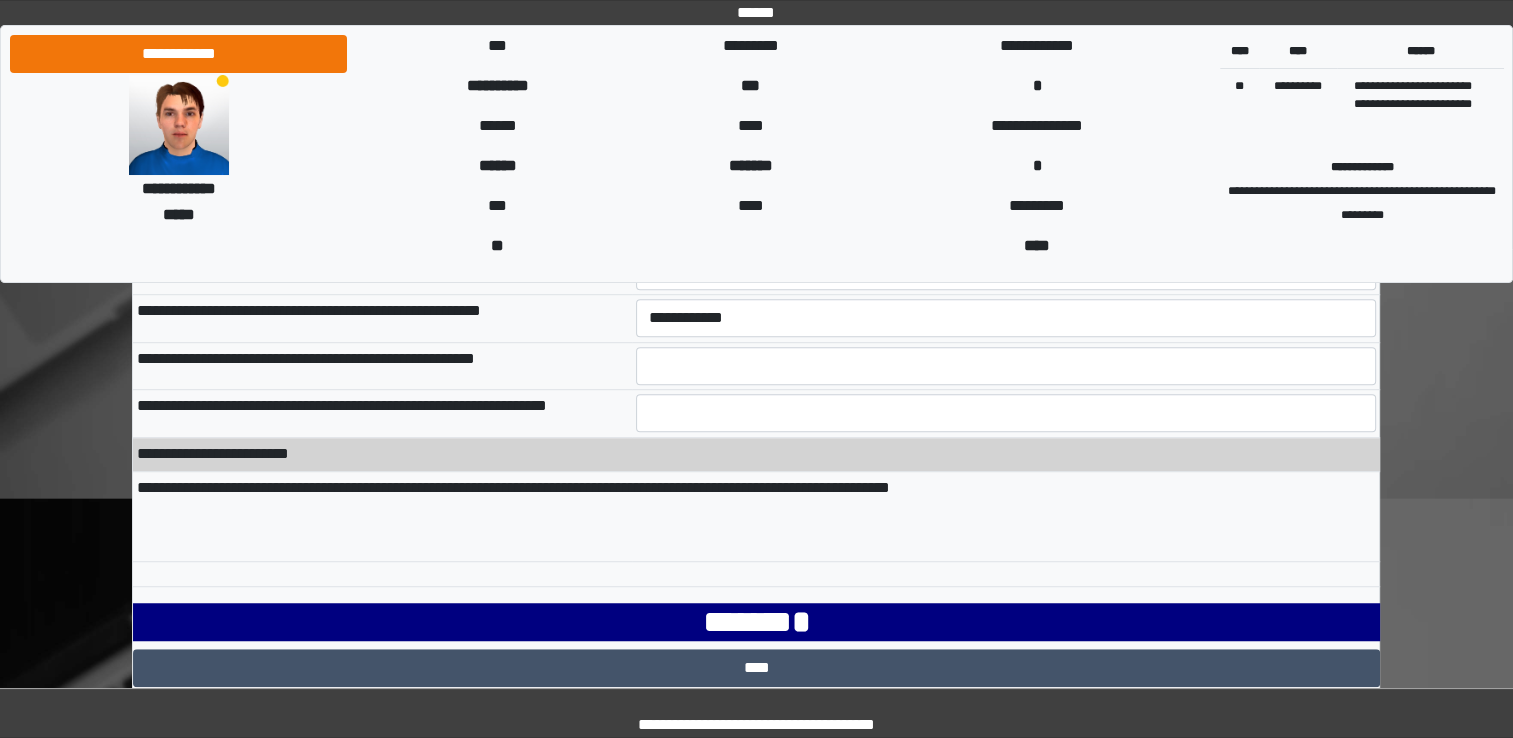 scroll, scrollTop: 1380, scrollLeft: 0, axis: vertical 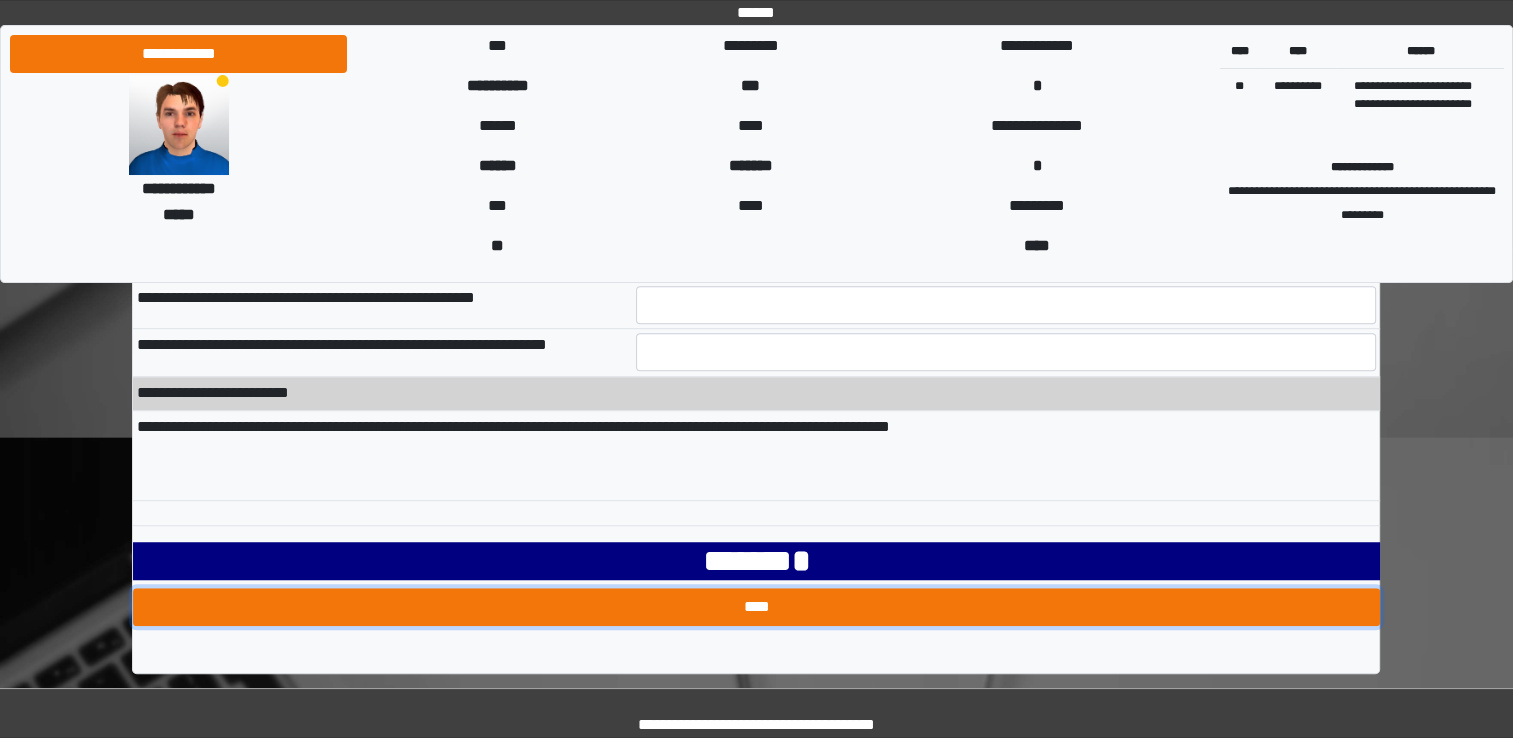 click on "****" at bounding box center (756, 607) 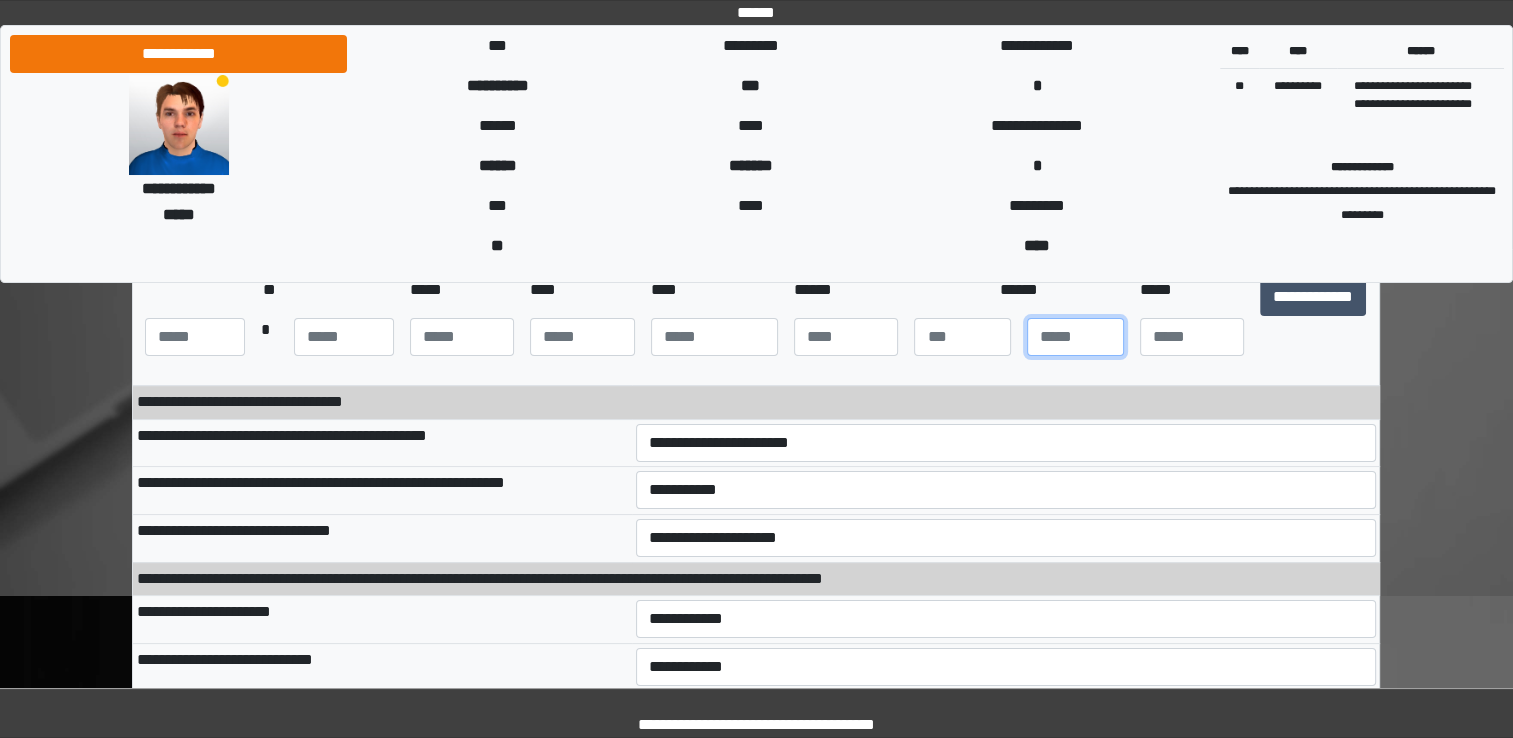 scroll, scrollTop: 245, scrollLeft: 0, axis: vertical 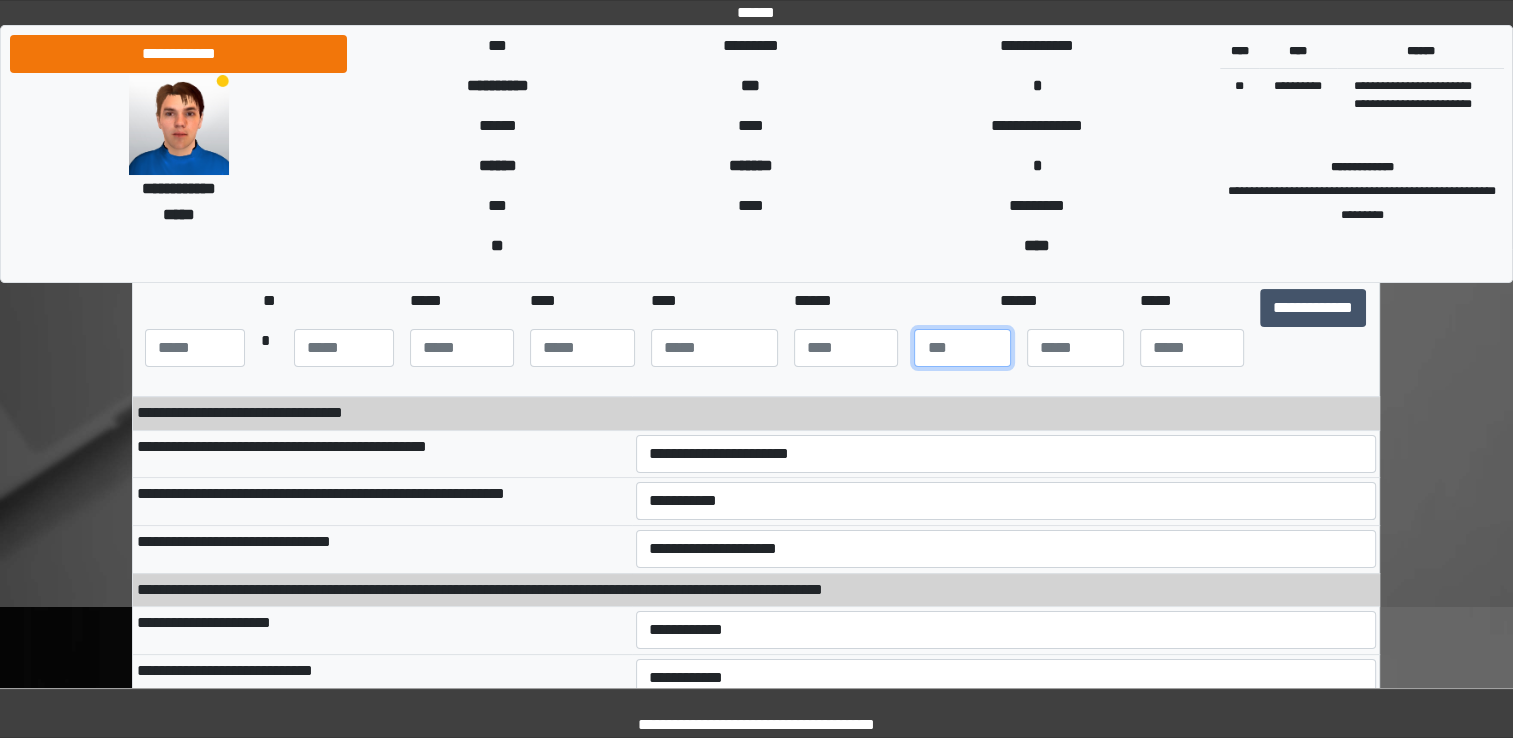 click on "*" at bounding box center (962, 348) 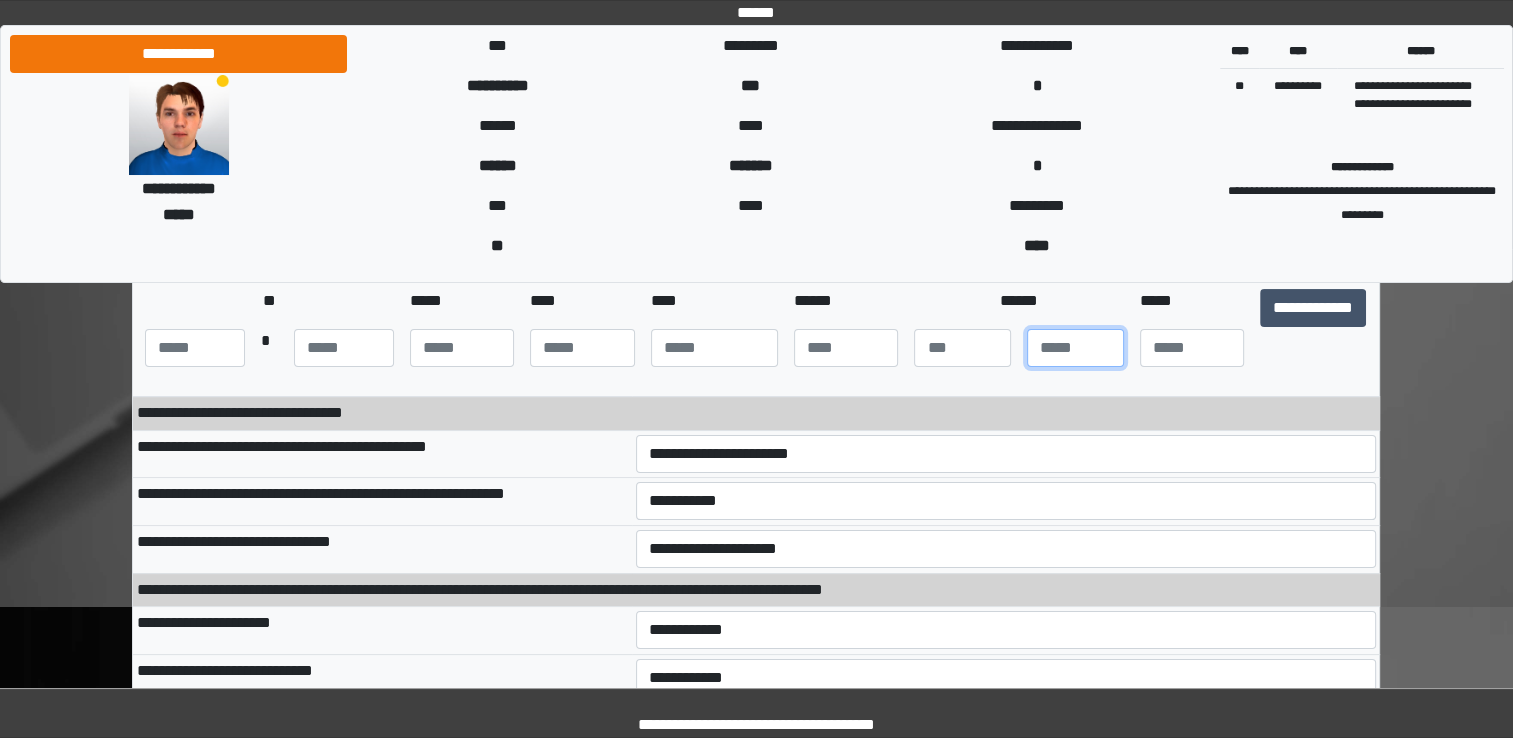 click at bounding box center (1075, 348) 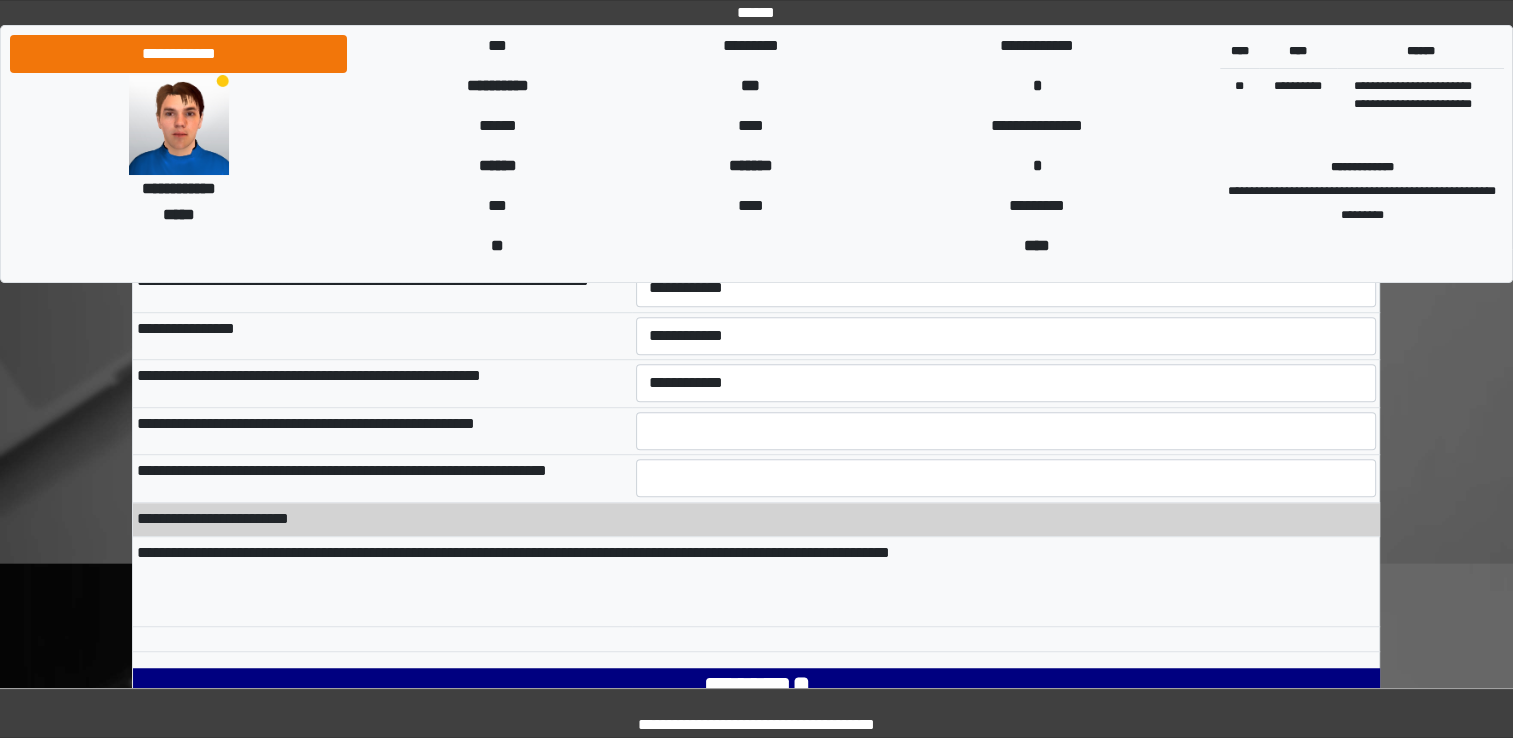 scroll, scrollTop: 1380, scrollLeft: 0, axis: vertical 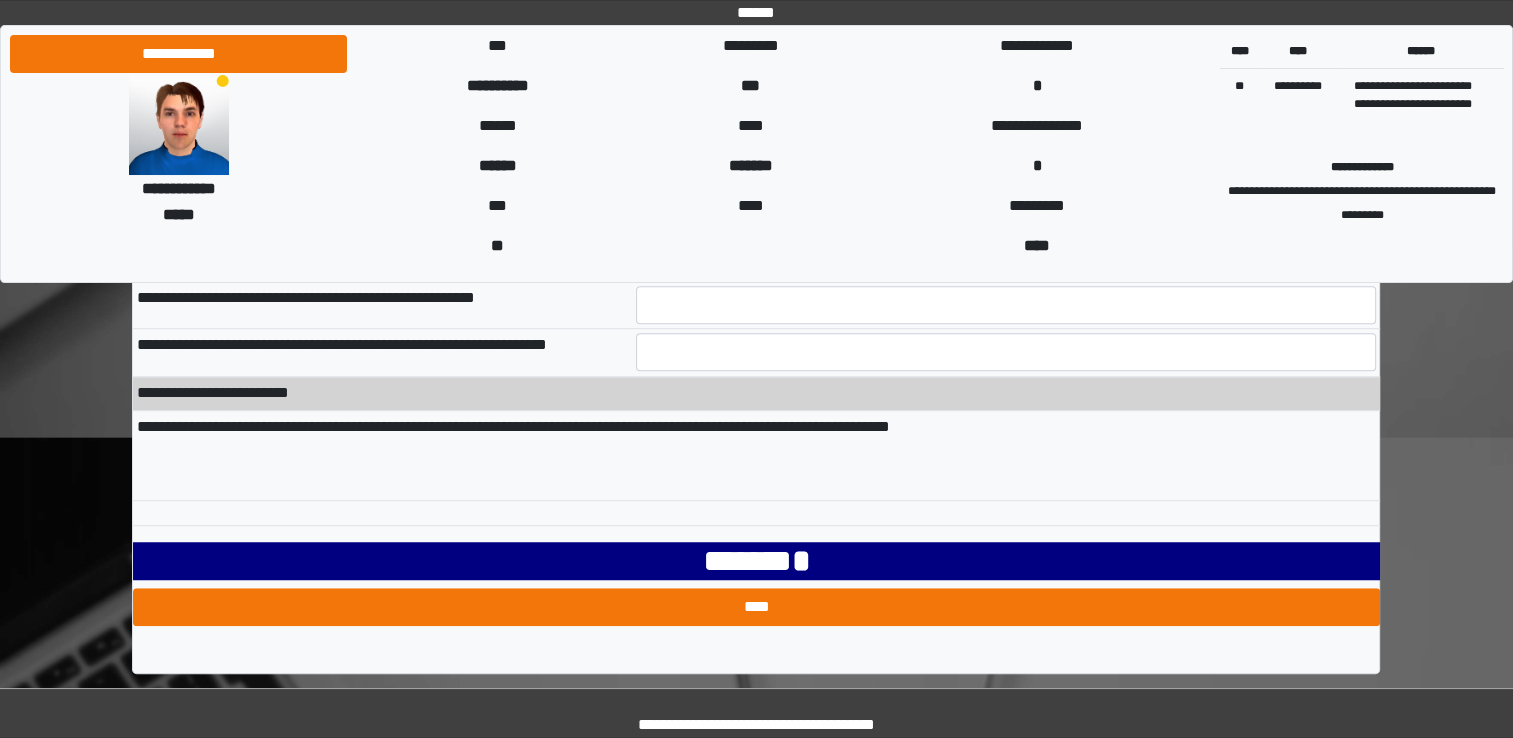 type on "*" 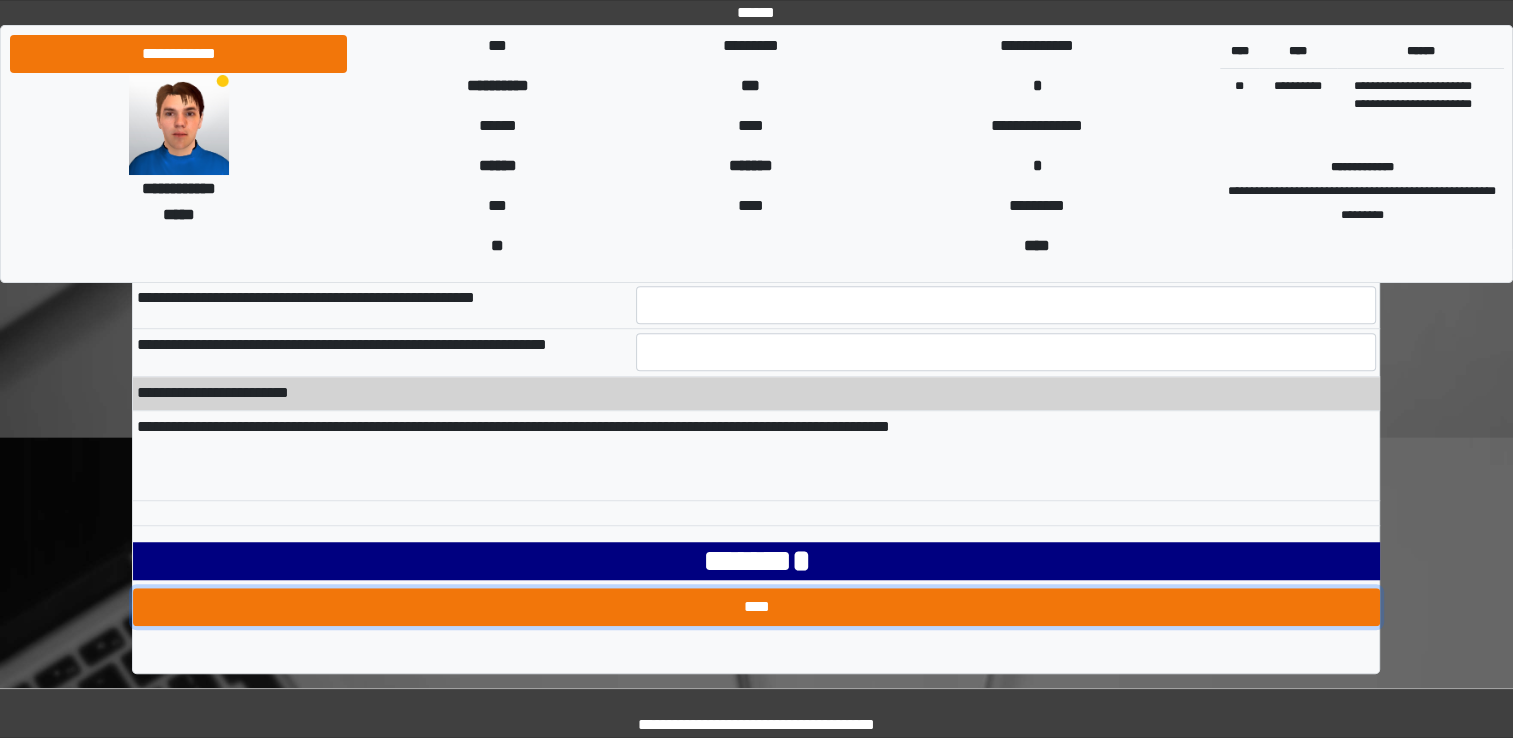 click on "****" at bounding box center (756, 607) 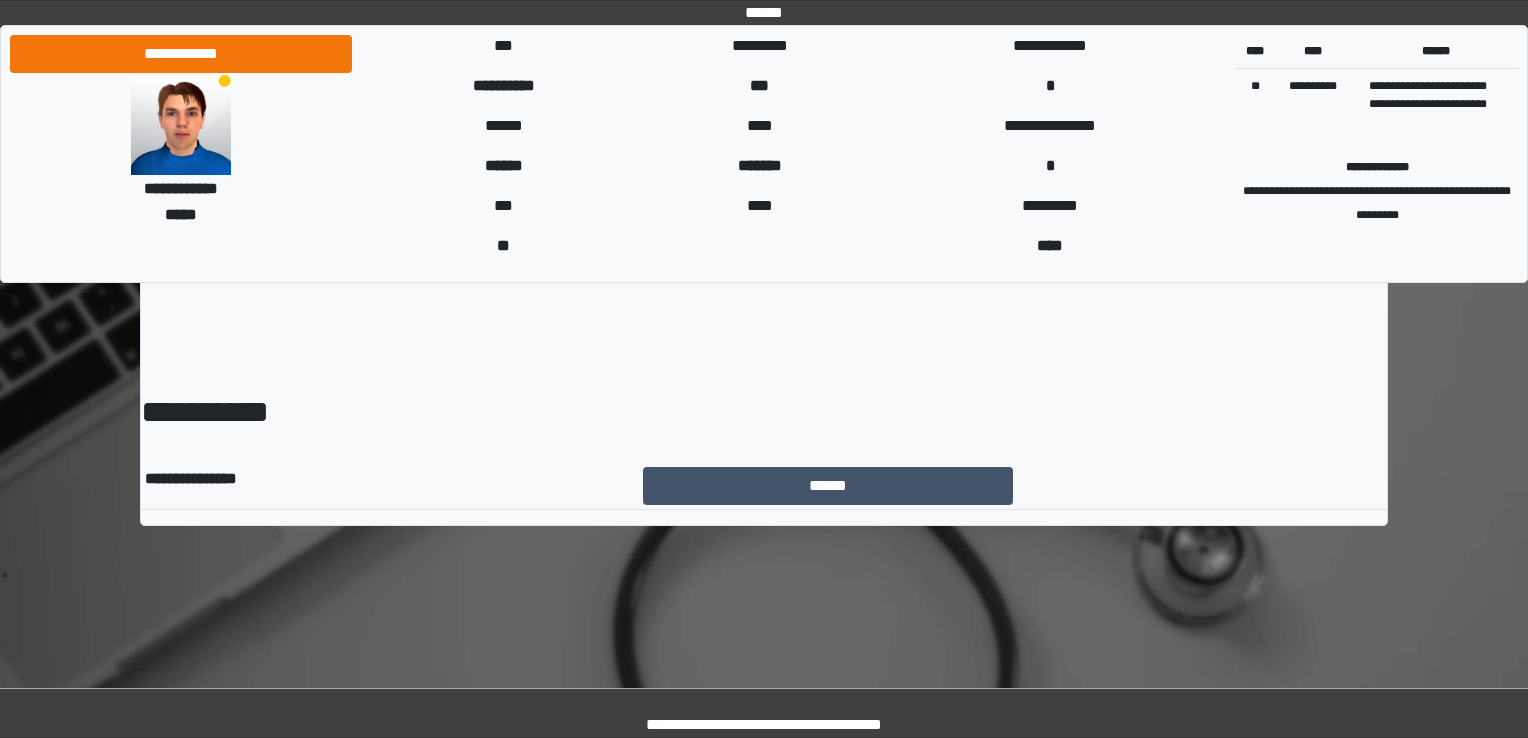 scroll, scrollTop: 0, scrollLeft: 0, axis: both 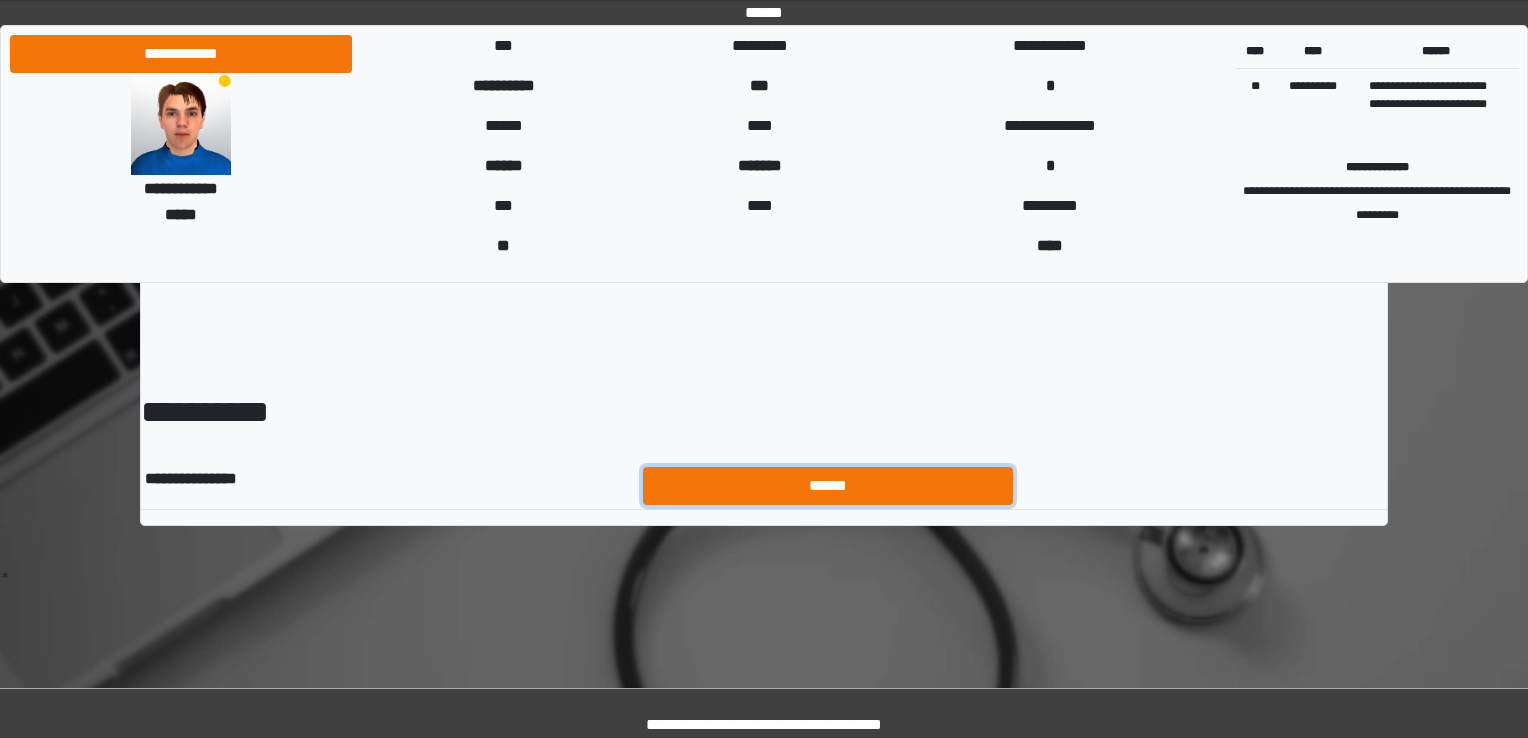click on "******" at bounding box center (828, 486) 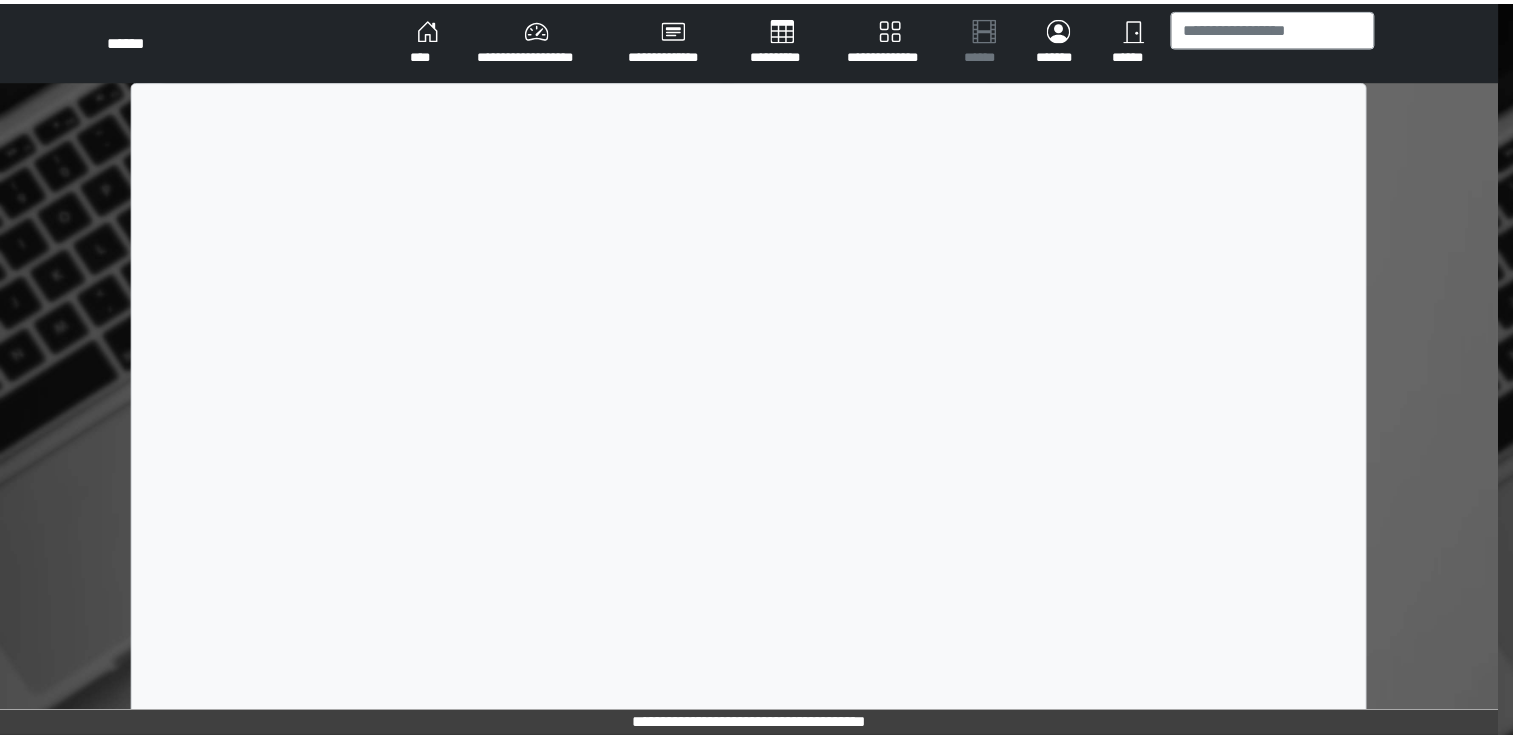 scroll, scrollTop: 0, scrollLeft: 0, axis: both 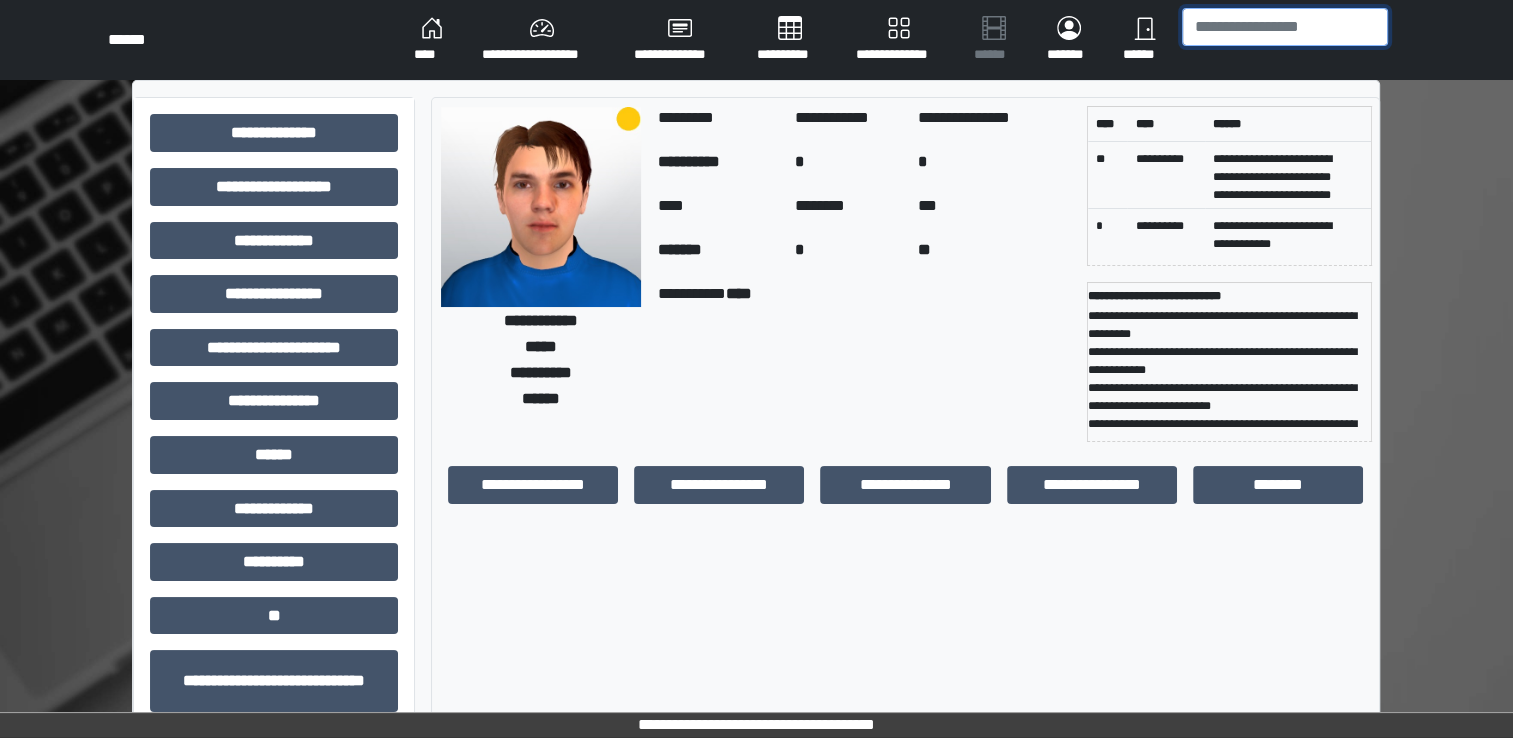 click at bounding box center [1285, 27] 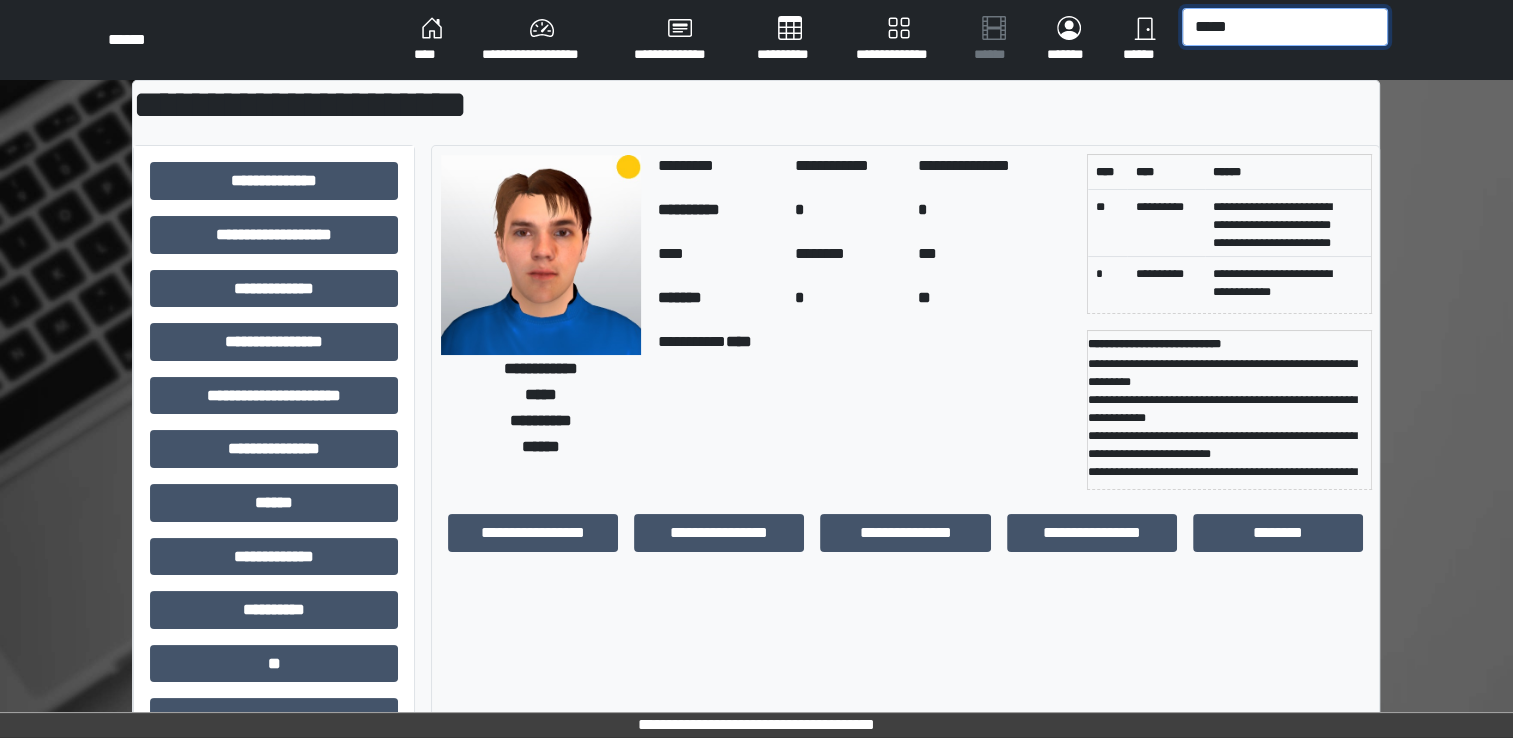 type on "*****" 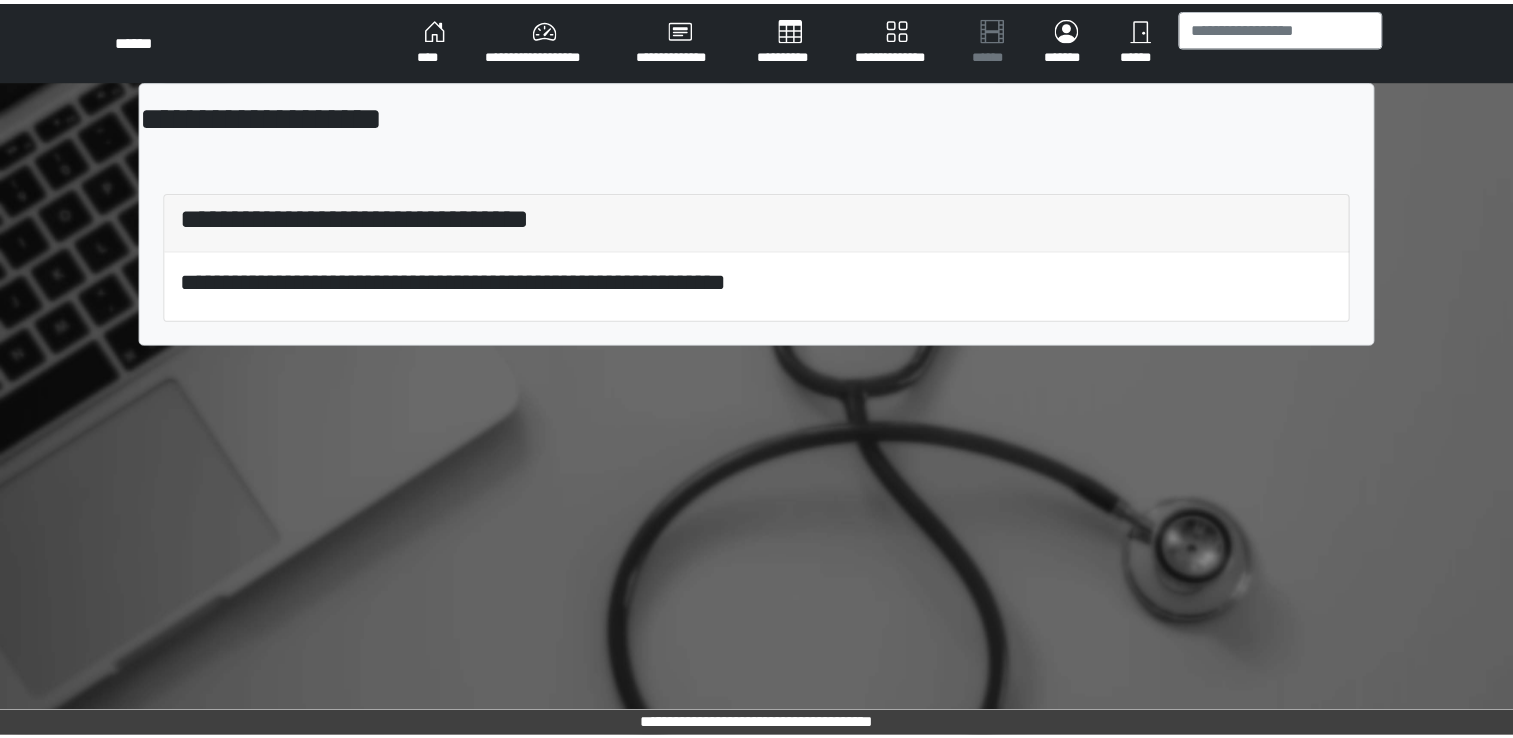 scroll, scrollTop: 0, scrollLeft: 0, axis: both 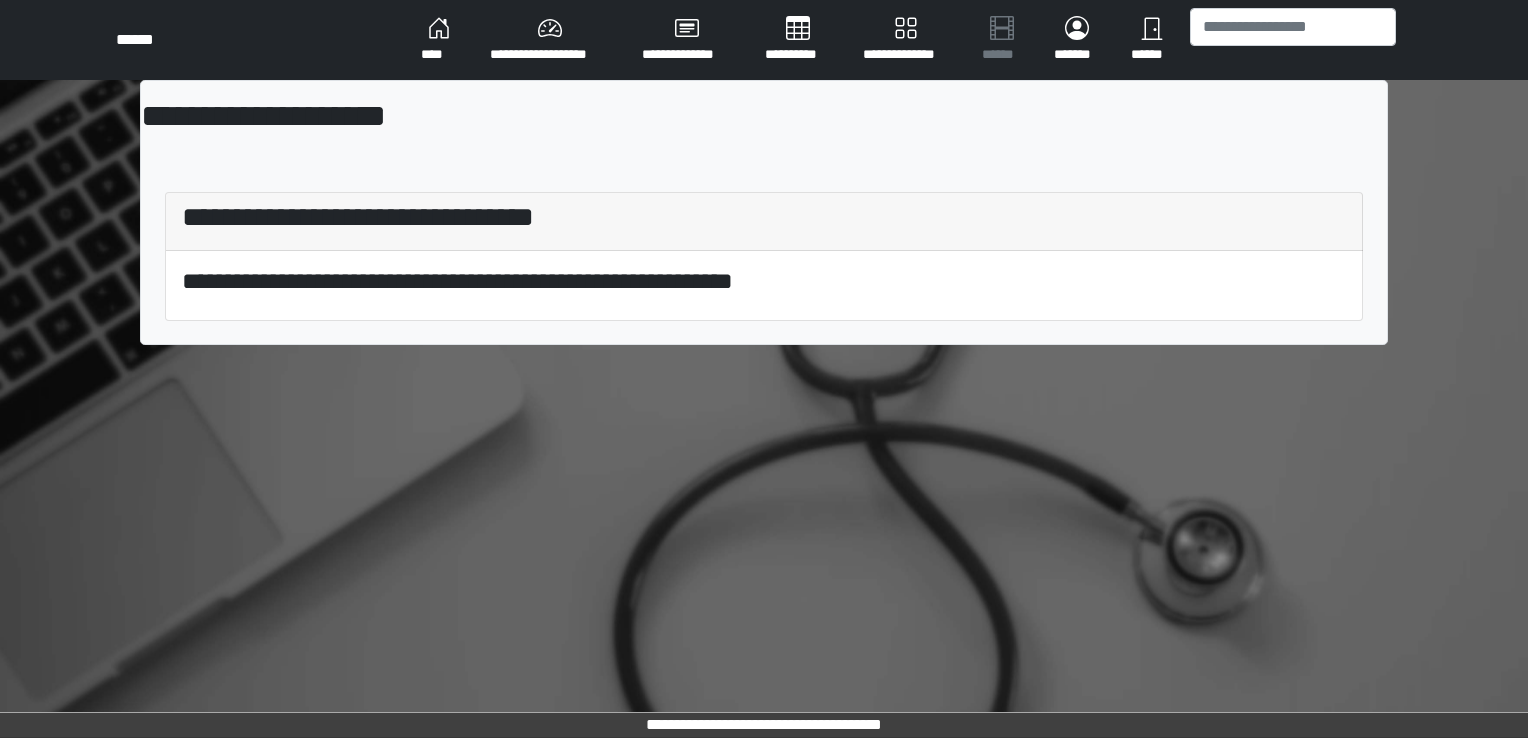 drag, startPoint x: 1202, startPoint y: 21, endPoint x: 860, endPoint y: 107, distance: 352.64713 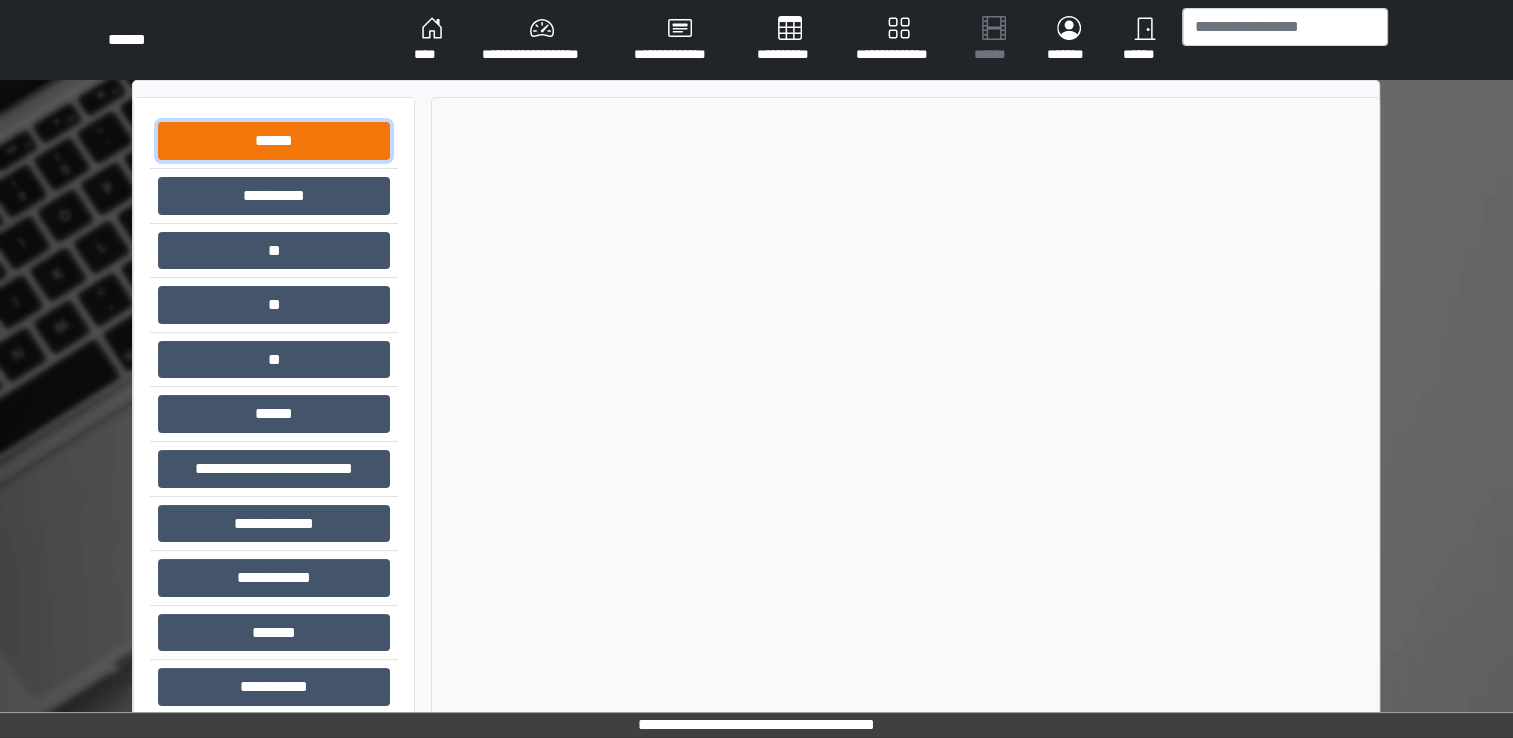 click on "******" at bounding box center [274, 141] 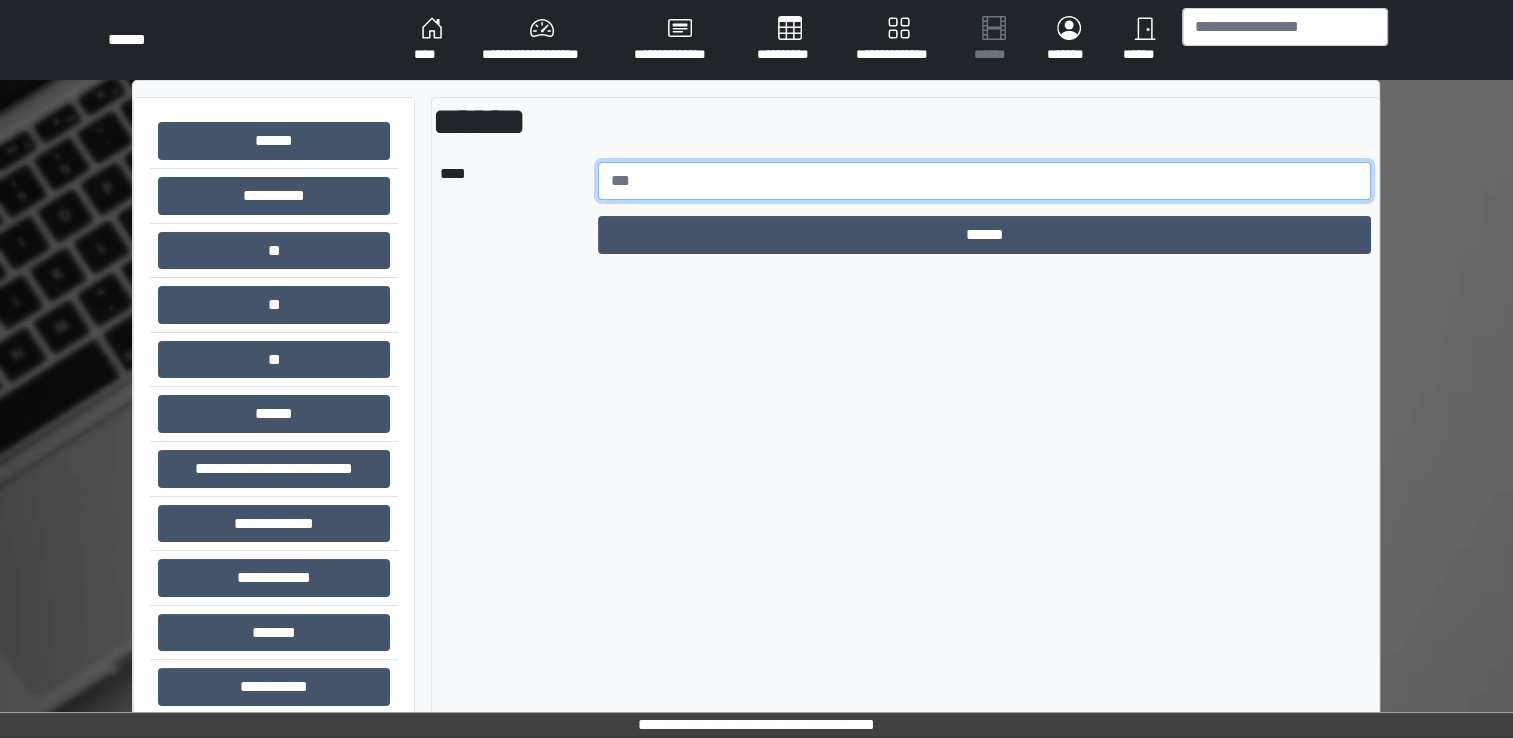 click at bounding box center [985, 181] 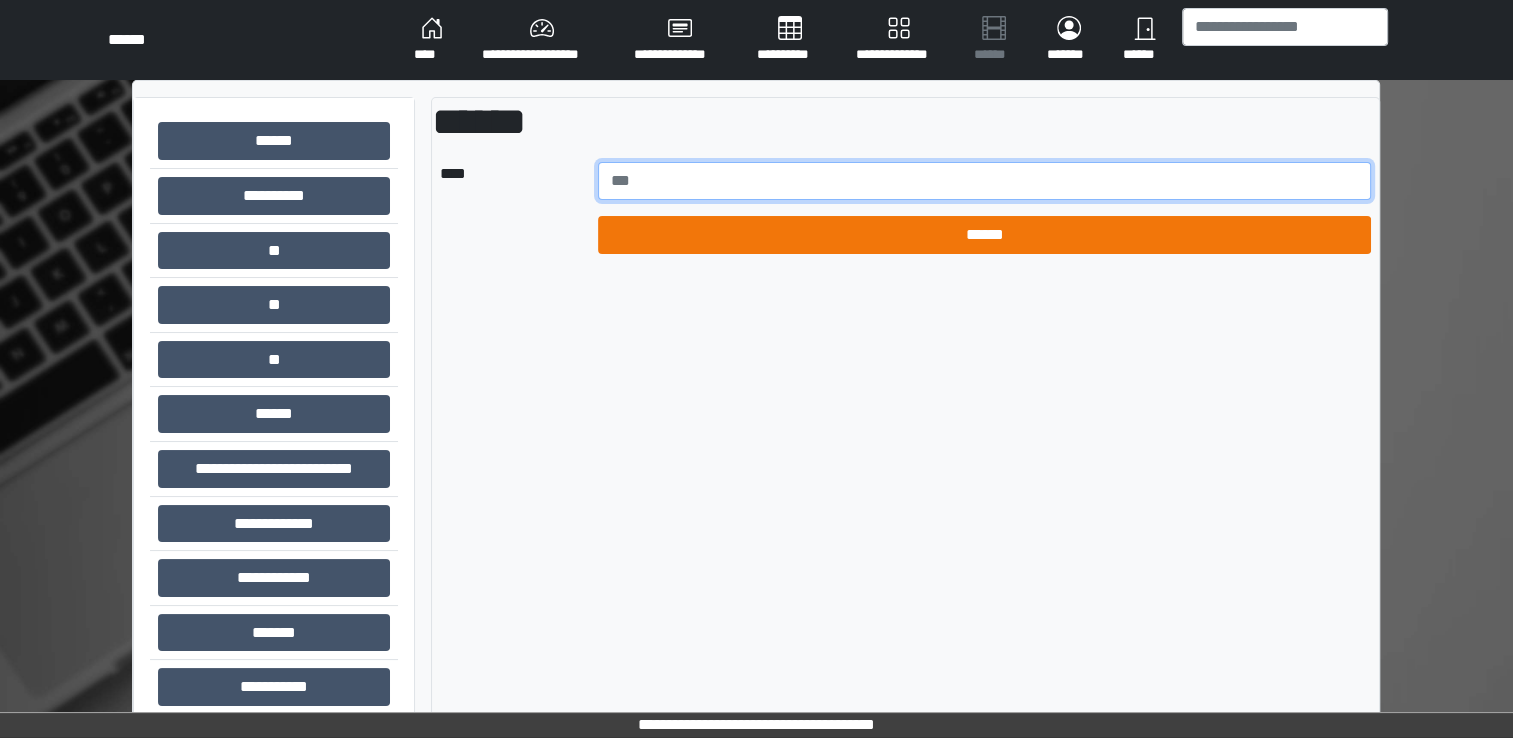 type on "*****" 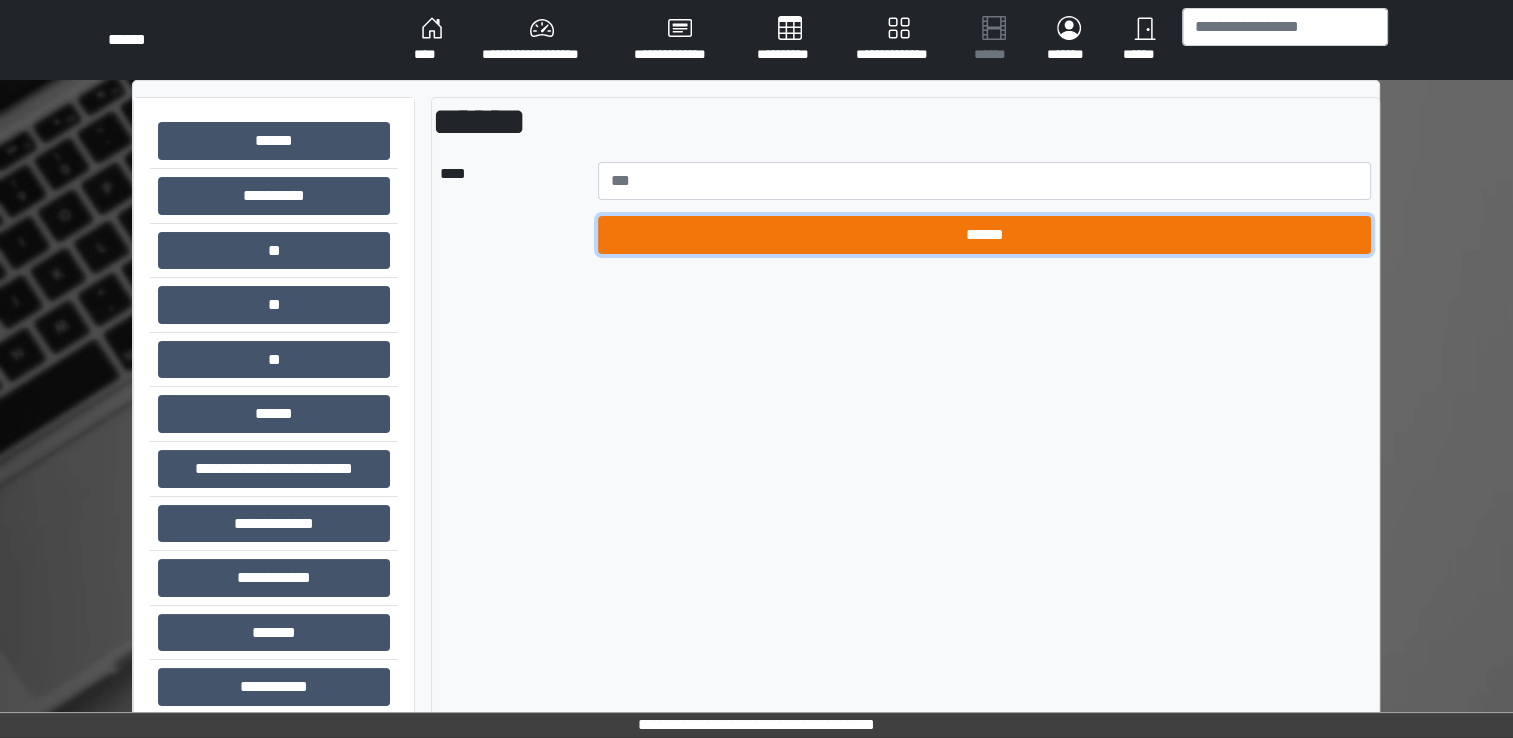 click on "******" at bounding box center (985, 235) 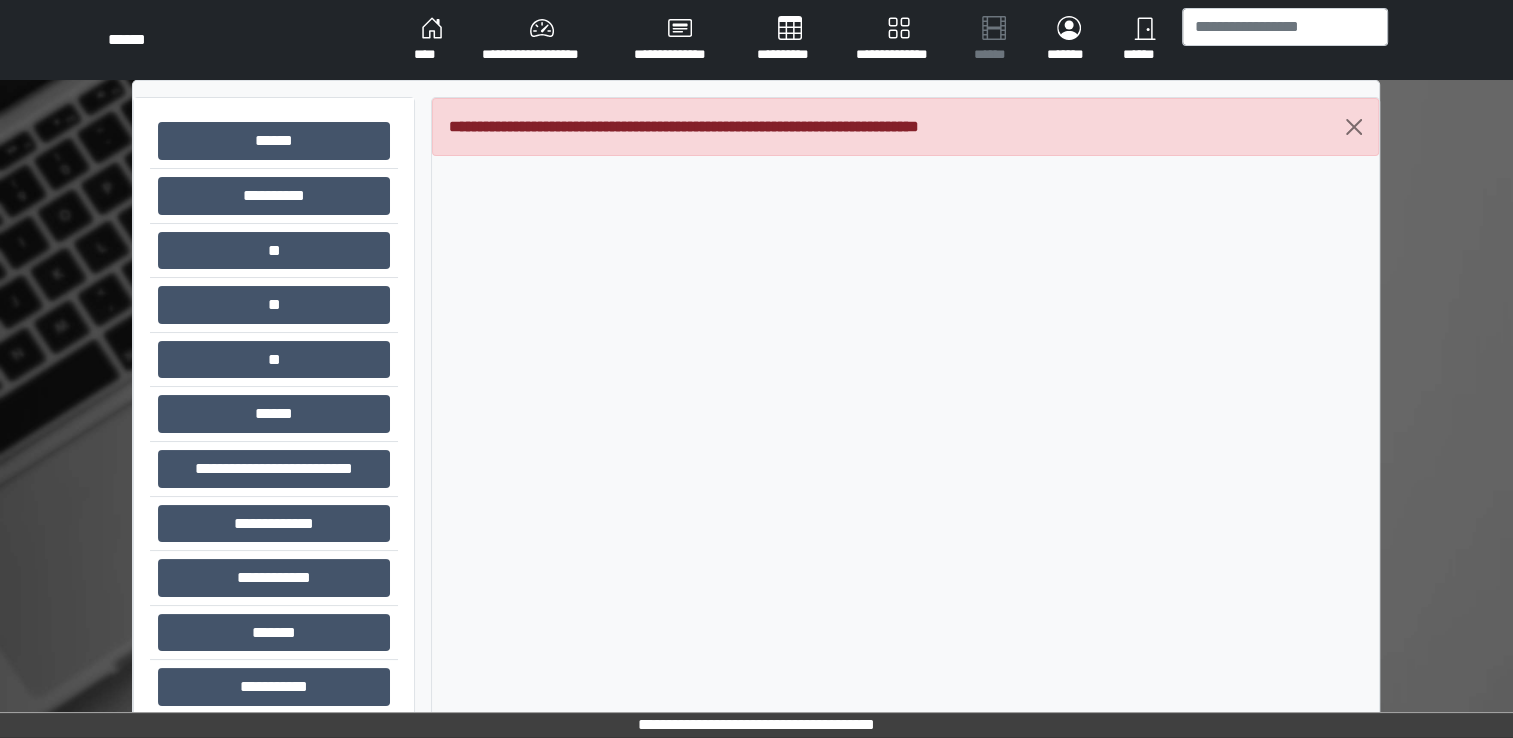click on "**********" at bounding box center [542, 40] 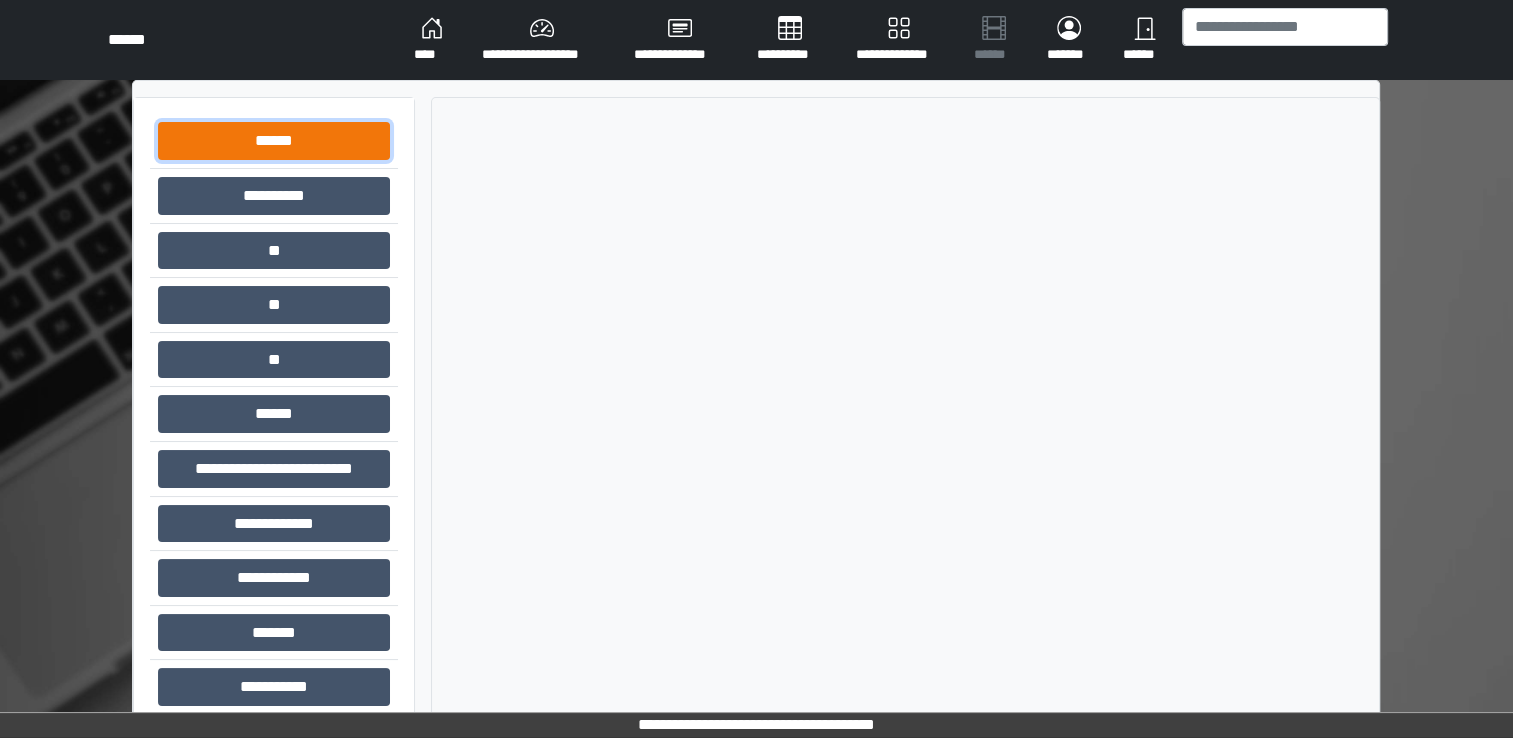 click on "******" at bounding box center (274, 141) 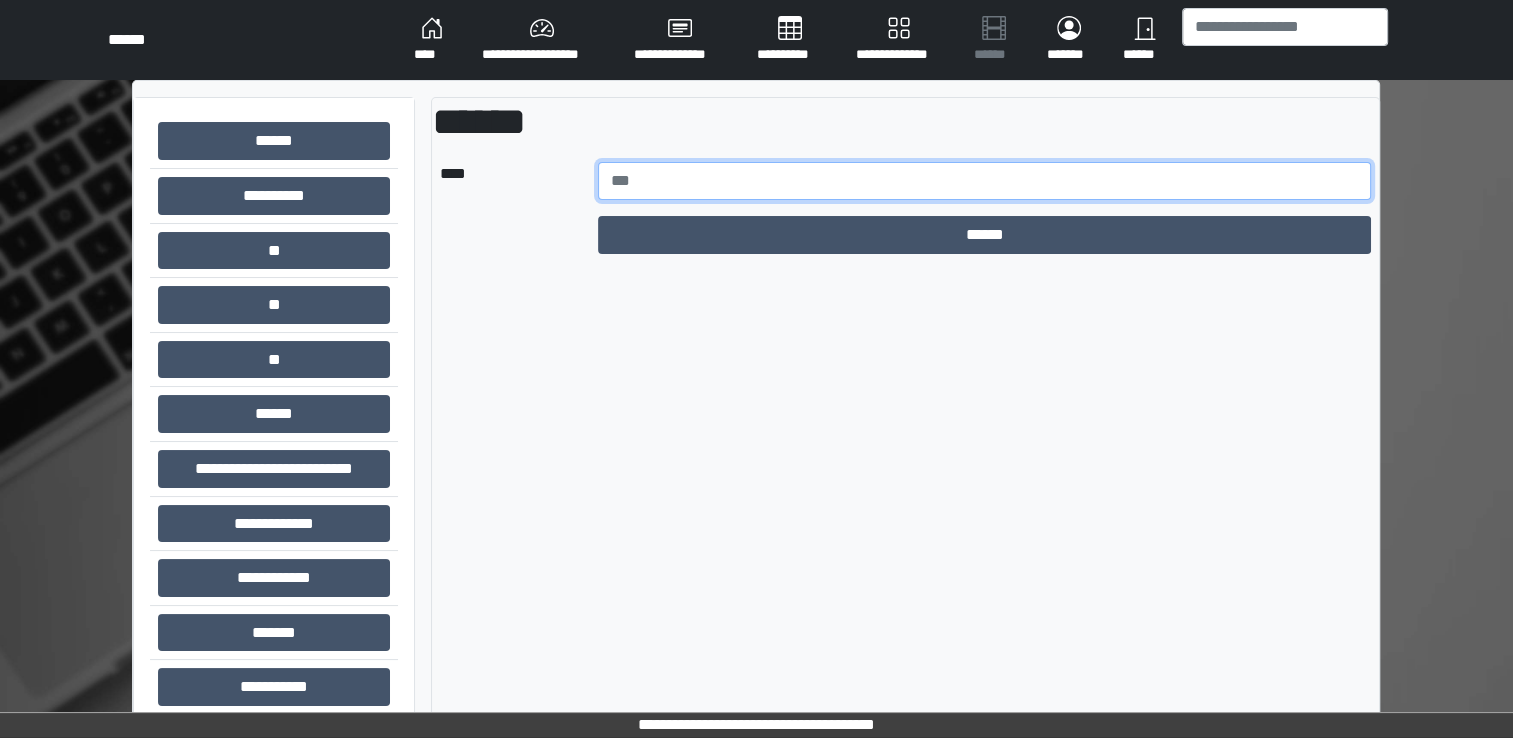 click at bounding box center (985, 181) 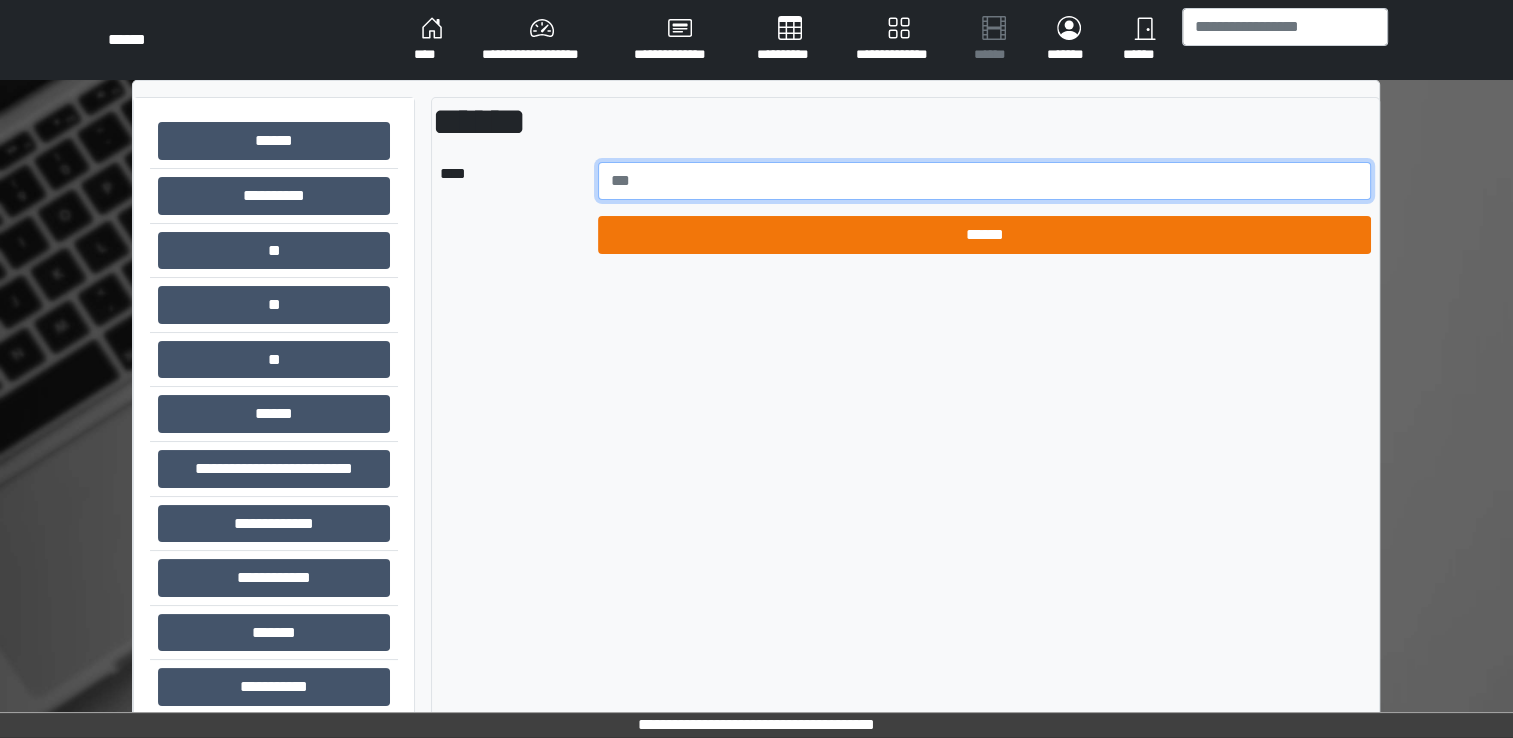type on "*****" 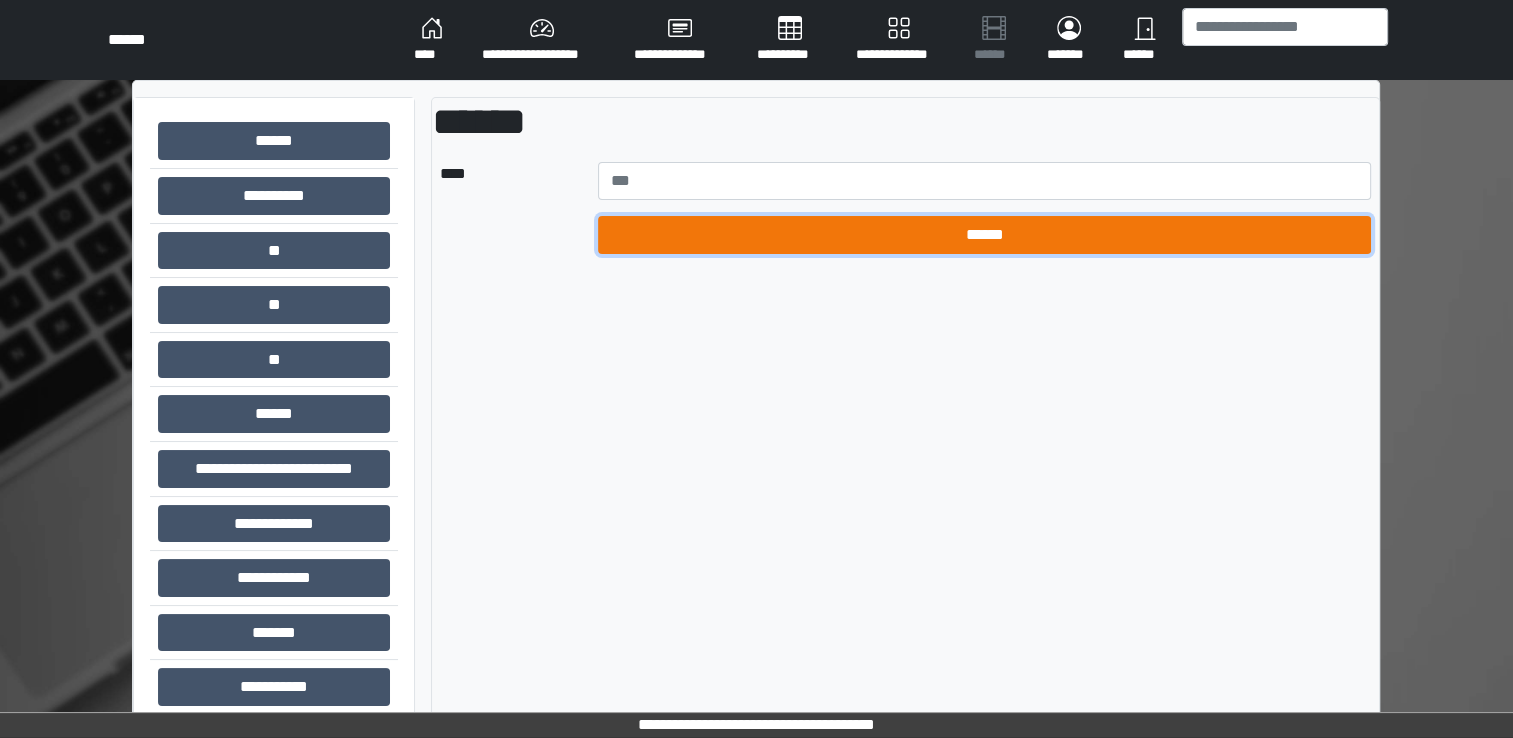 click on "******" at bounding box center (985, 235) 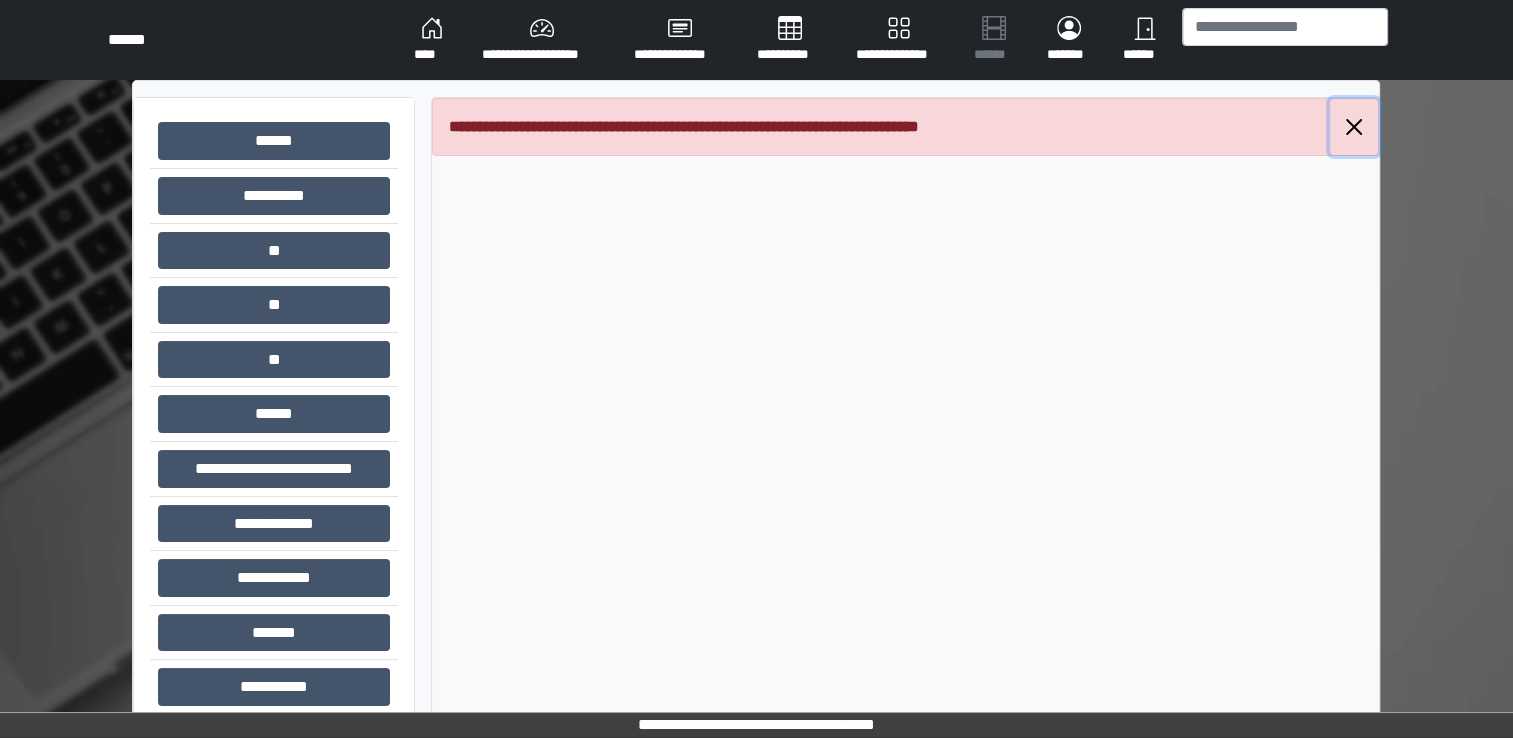 drag, startPoint x: 1353, startPoint y: 129, endPoint x: 1210, endPoint y: 100, distance: 145.91093 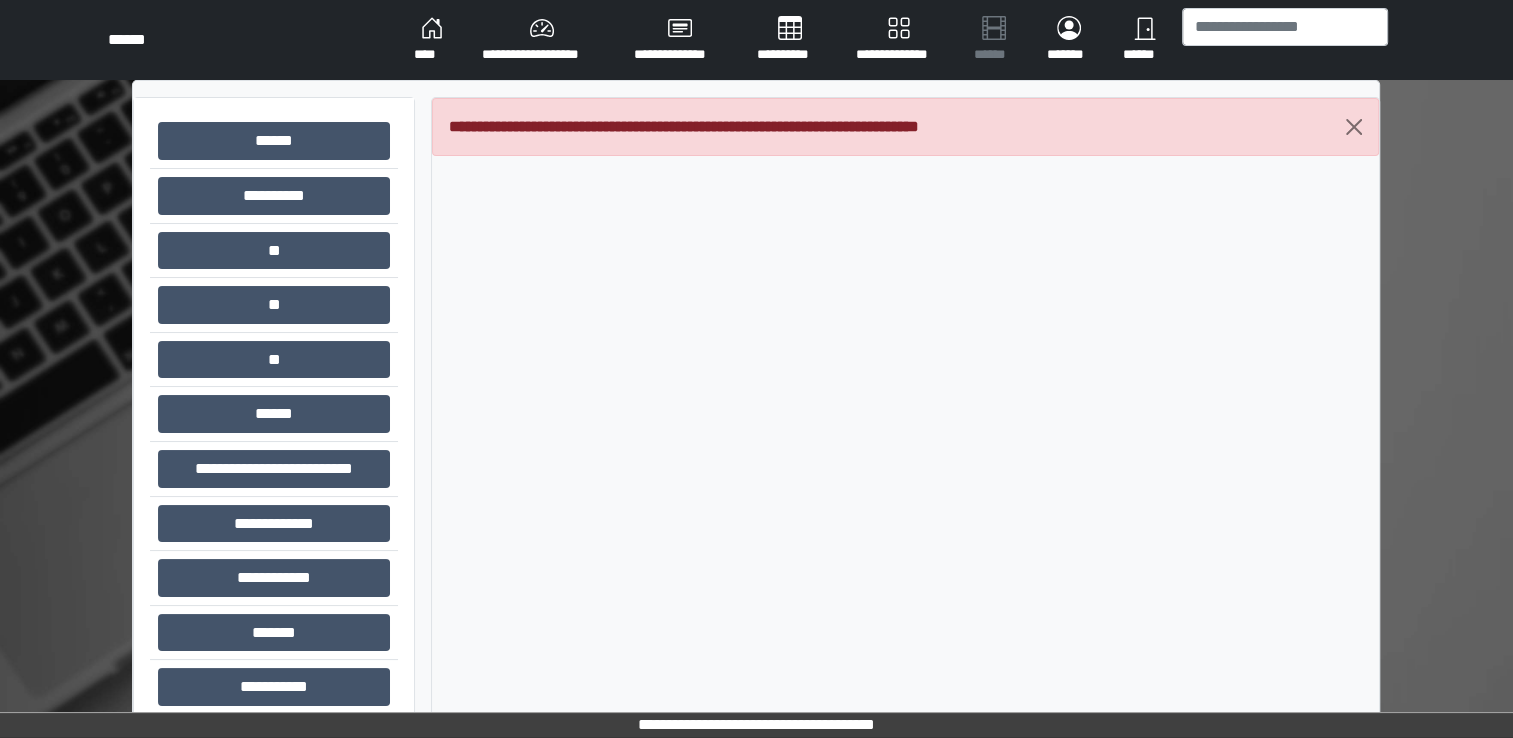 click on "**********" at bounding box center [542, 40] 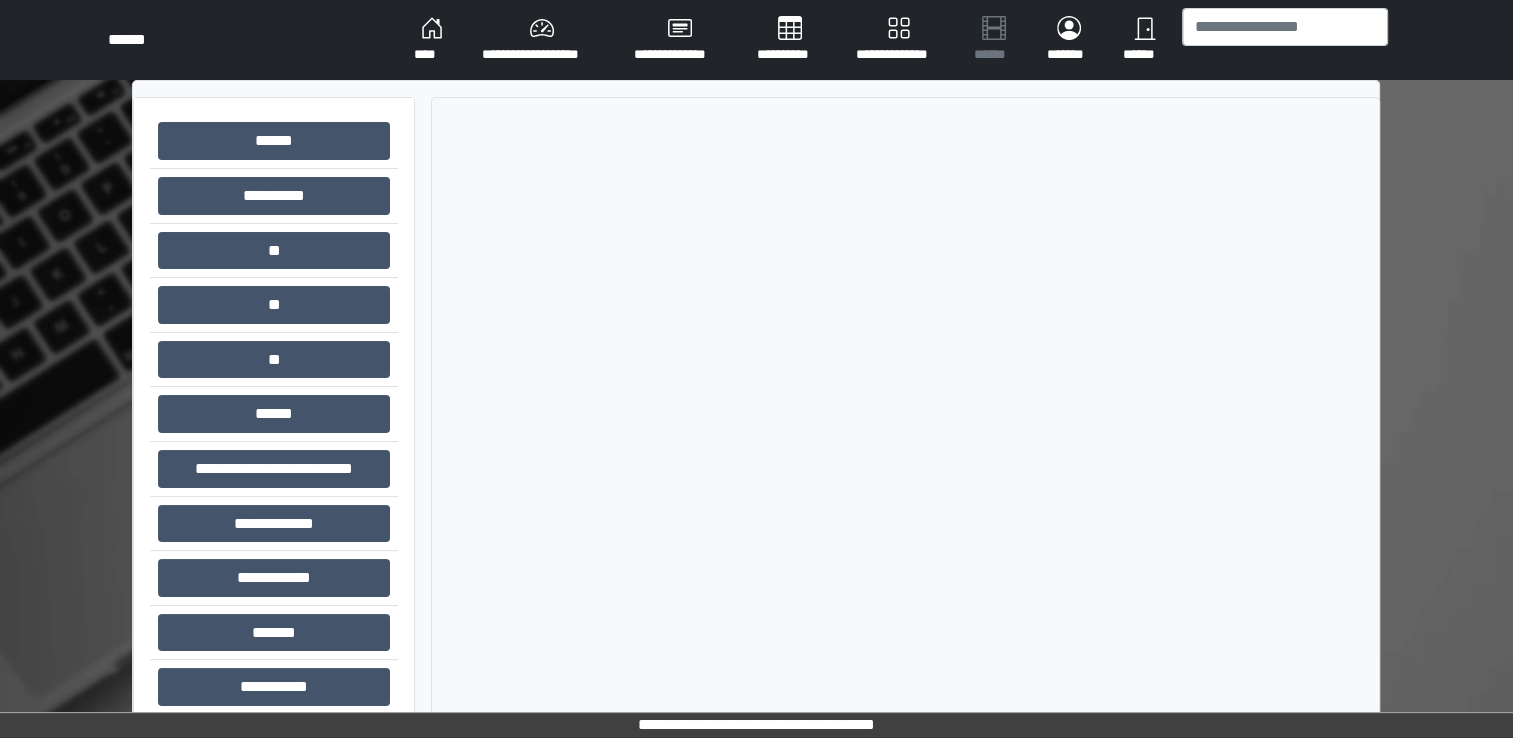 click at bounding box center (905, 475) 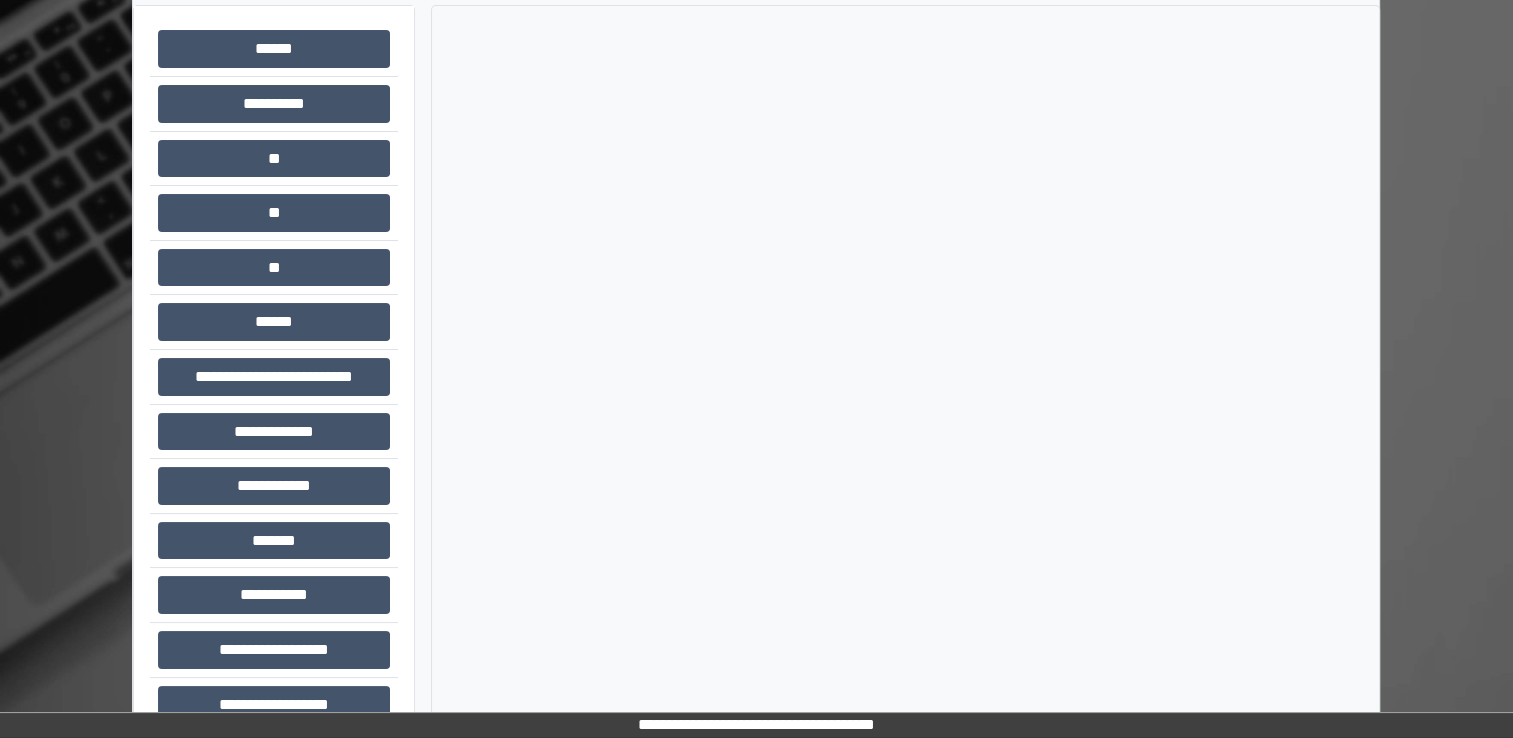 scroll, scrollTop: 132, scrollLeft: 0, axis: vertical 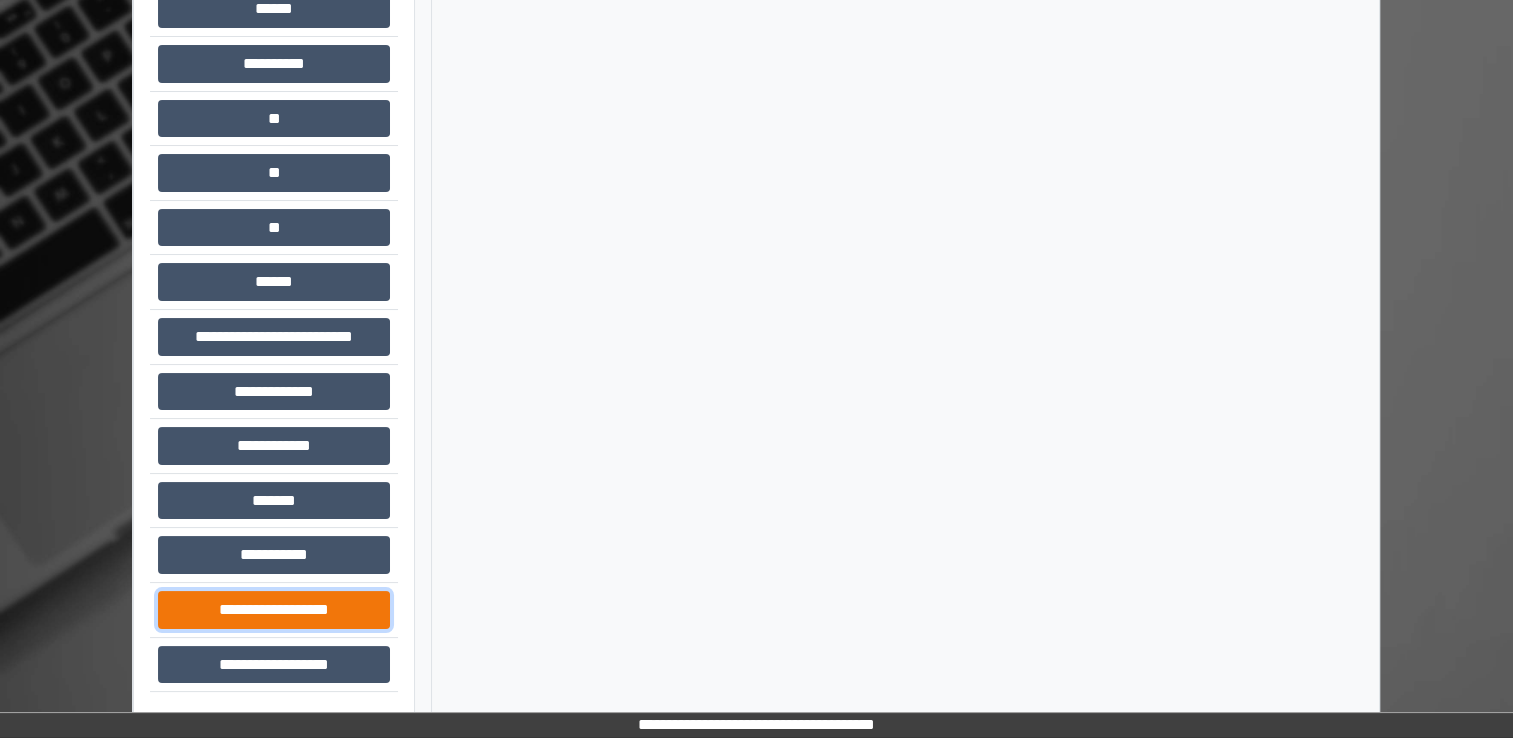 click on "**********" at bounding box center [274, 610] 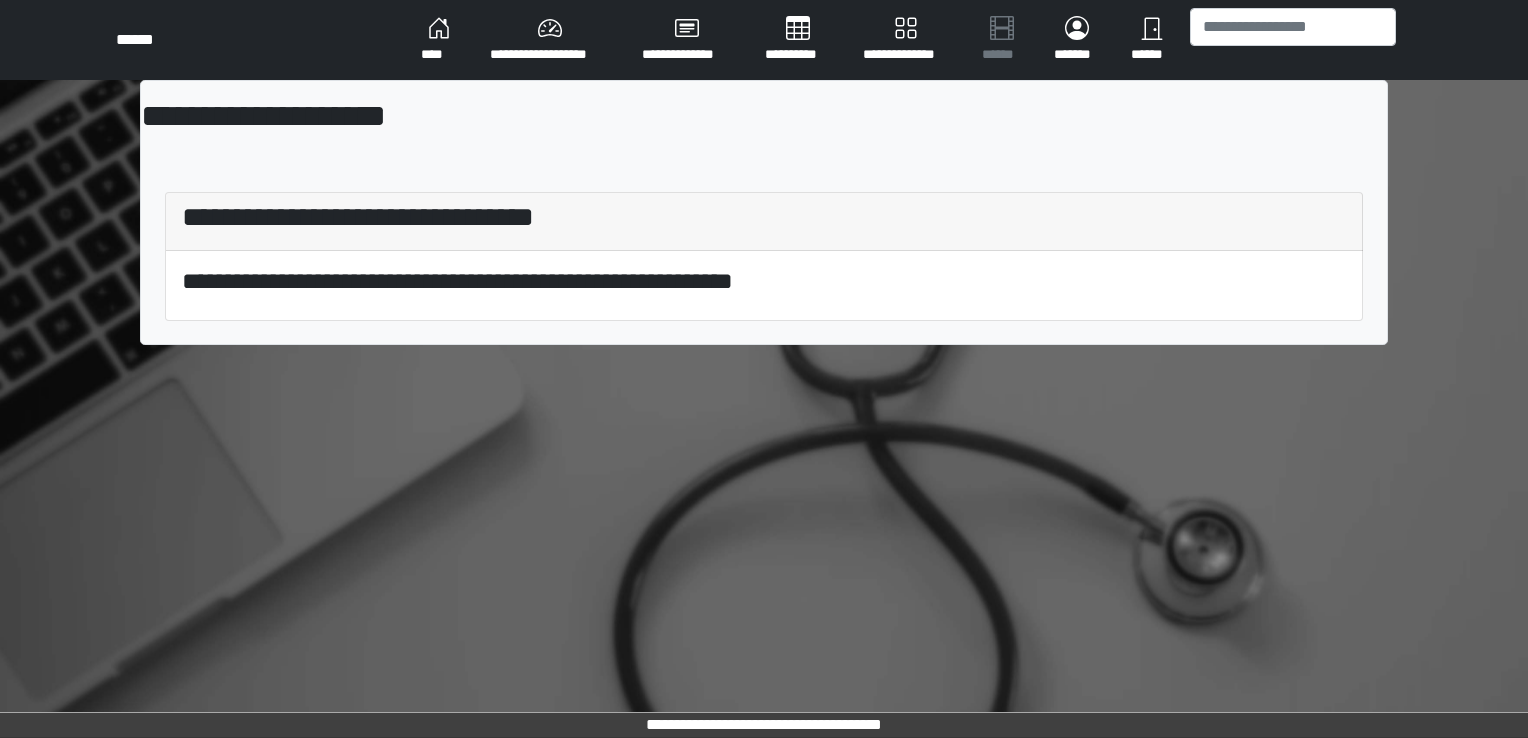 scroll, scrollTop: 0, scrollLeft: 0, axis: both 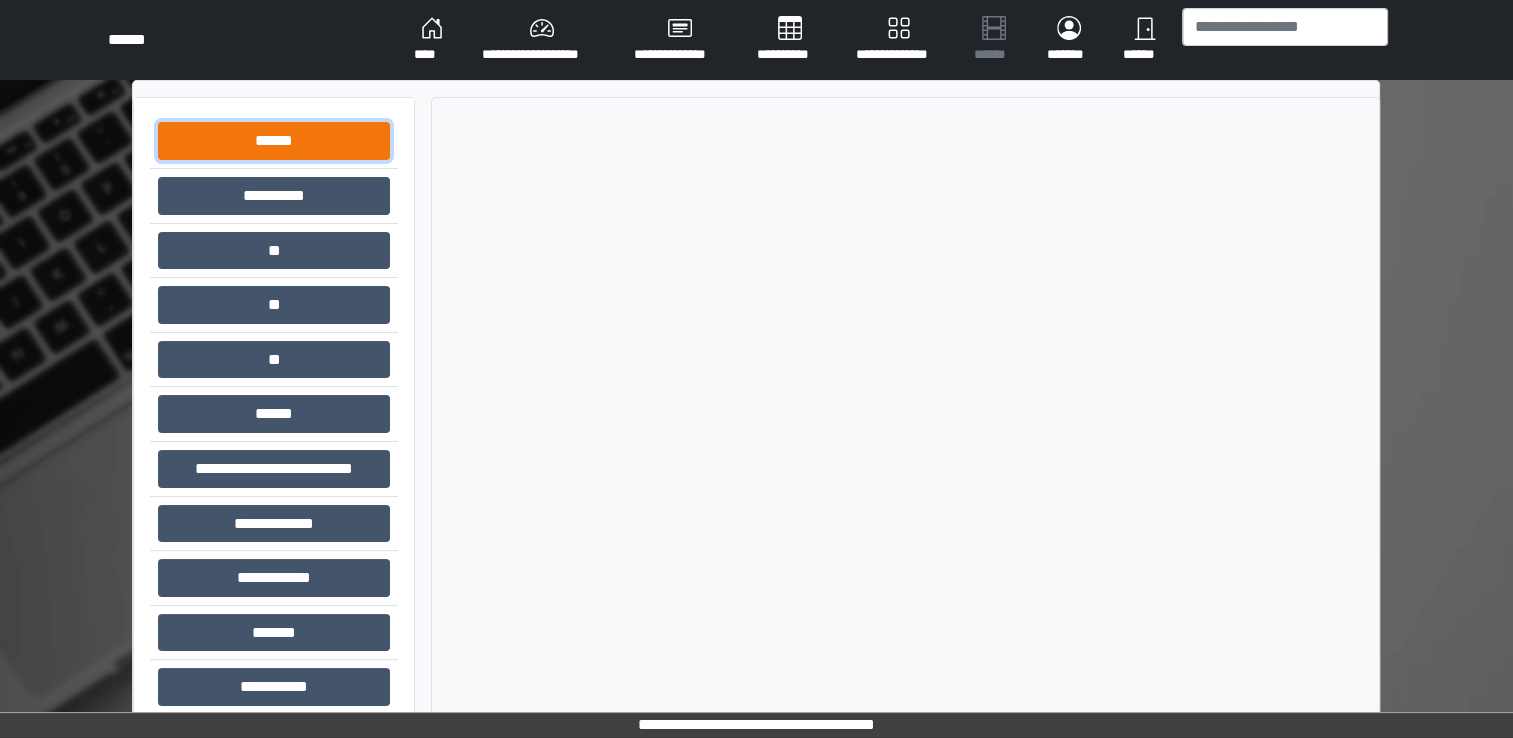 click on "******" at bounding box center [274, 141] 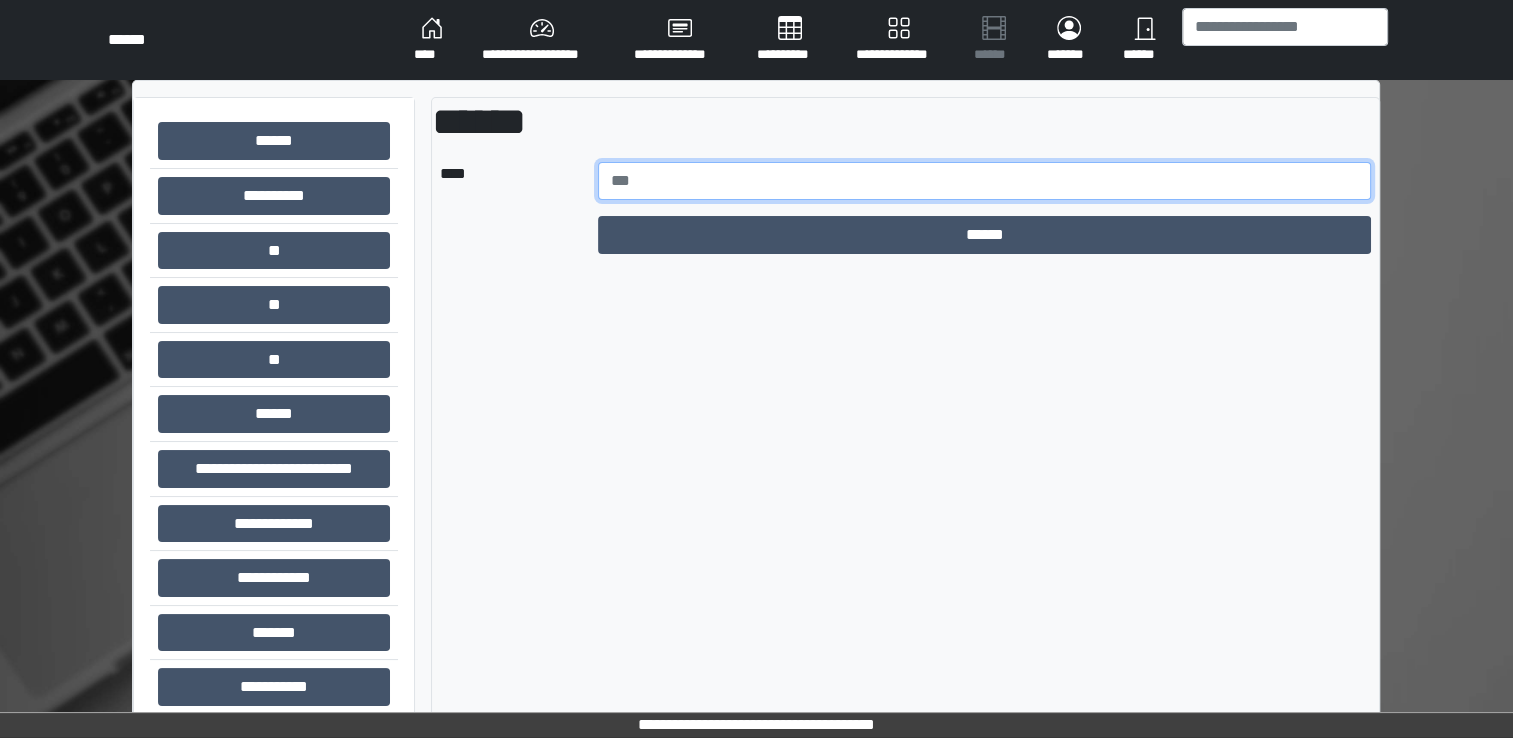 click at bounding box center (985, 181) 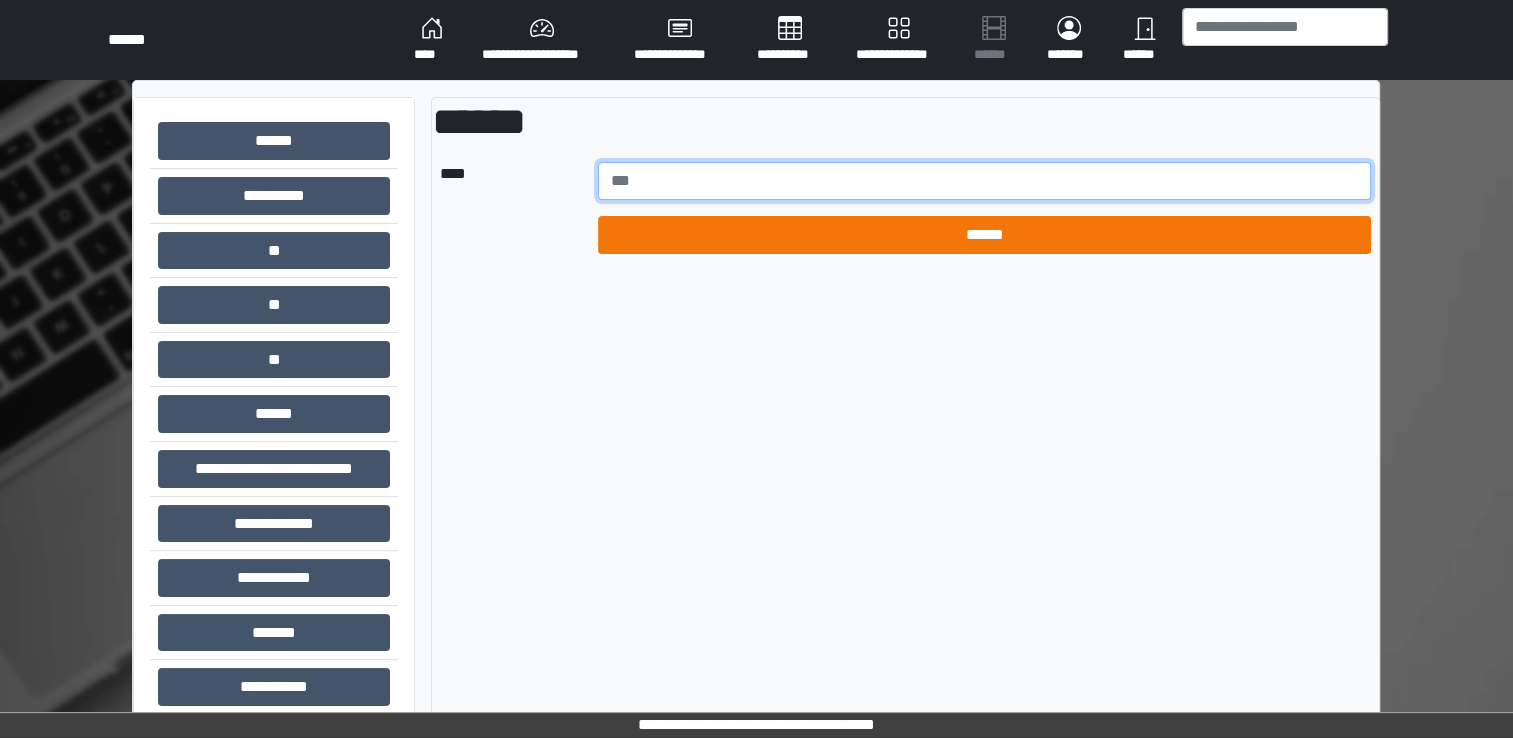 type on "*****" 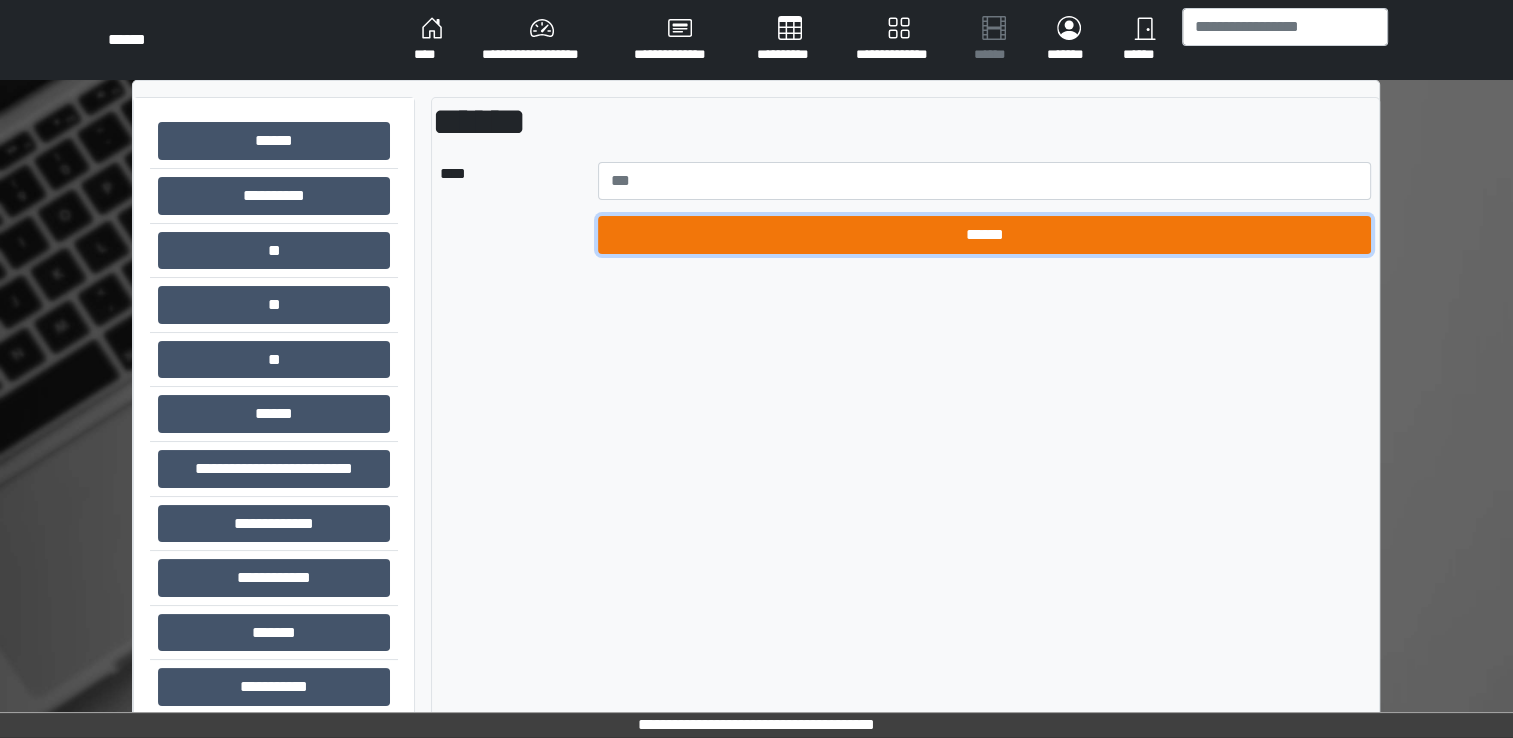 click on "******" at bounding box center [985, 235] 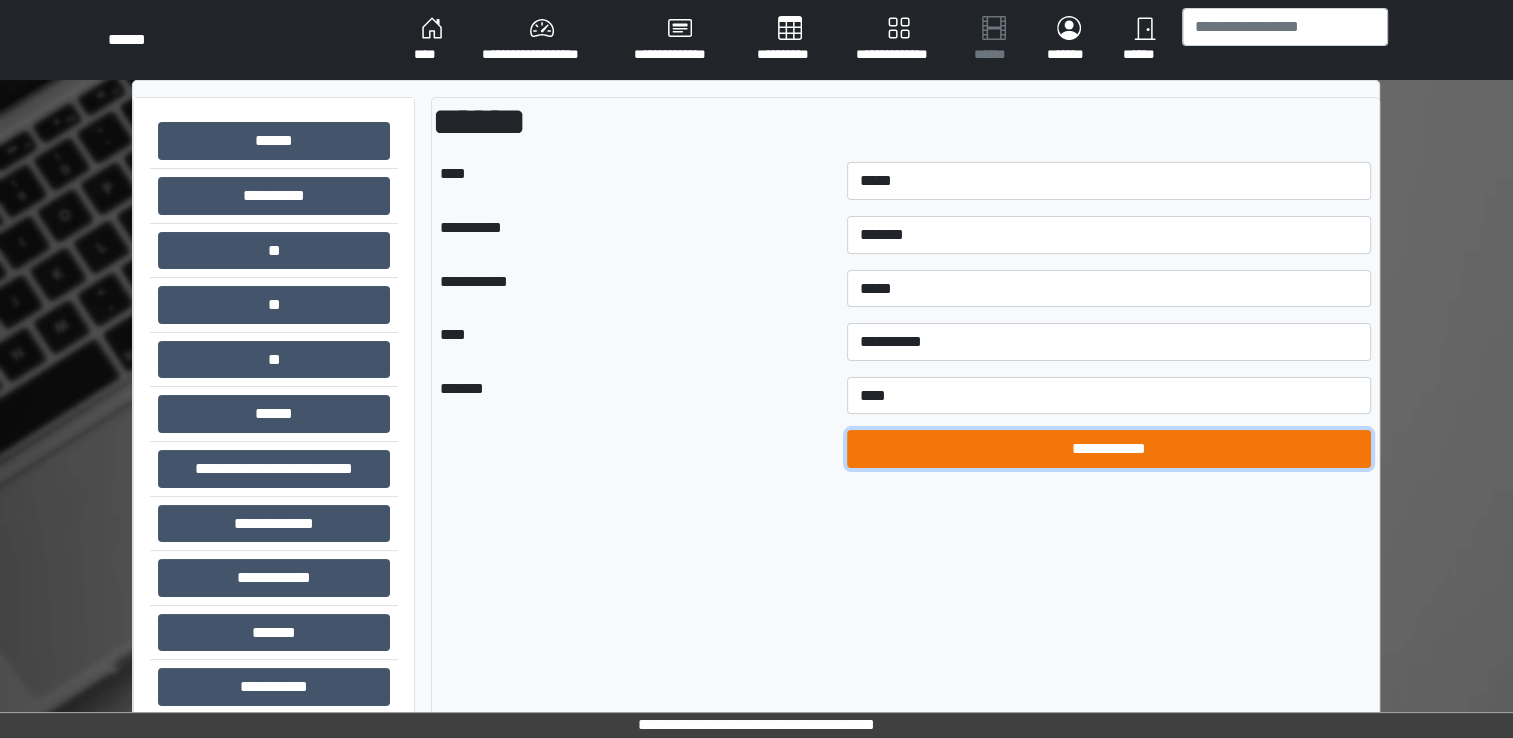 click on "**********" at bounding box center (1109, 449) 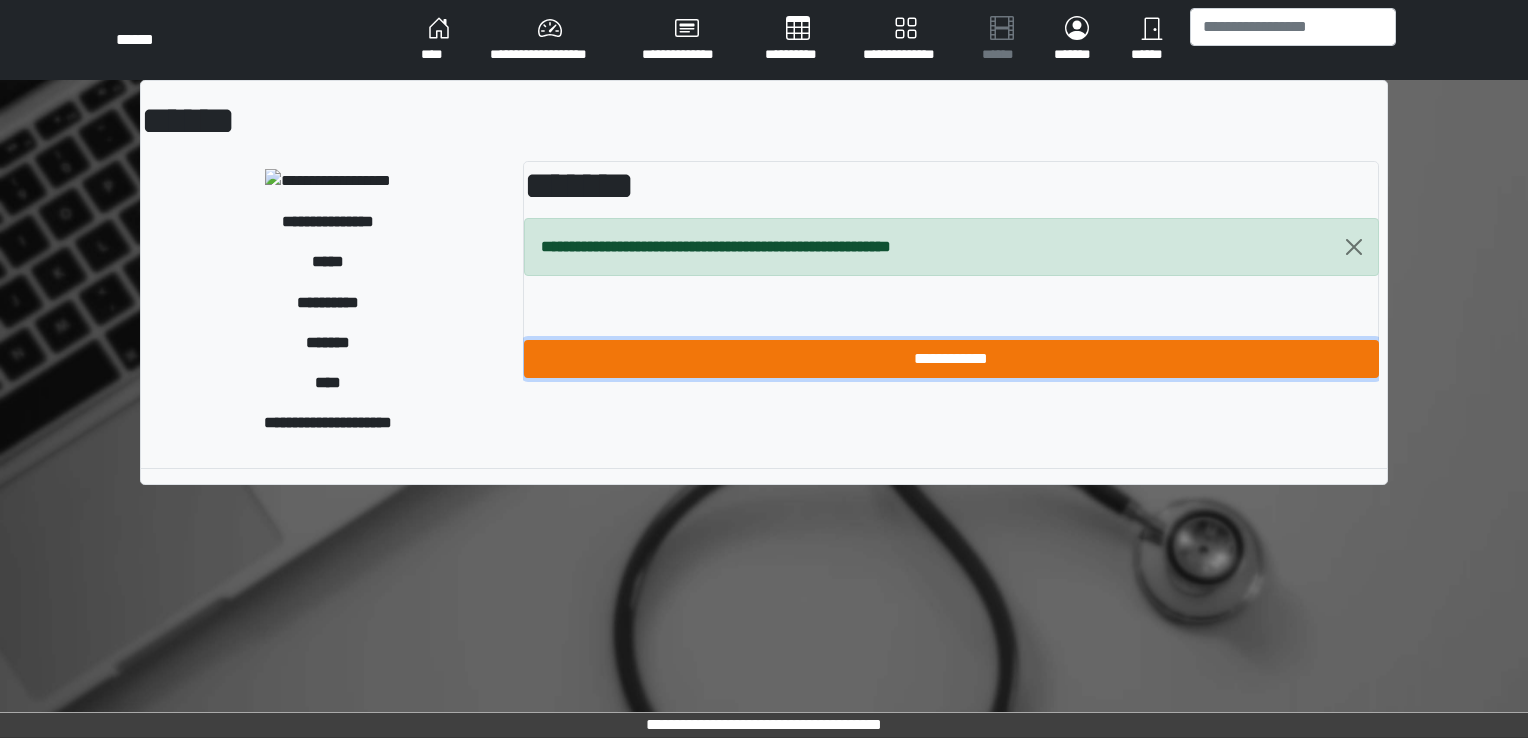 click on "**********" at bounding box center [951, 359] 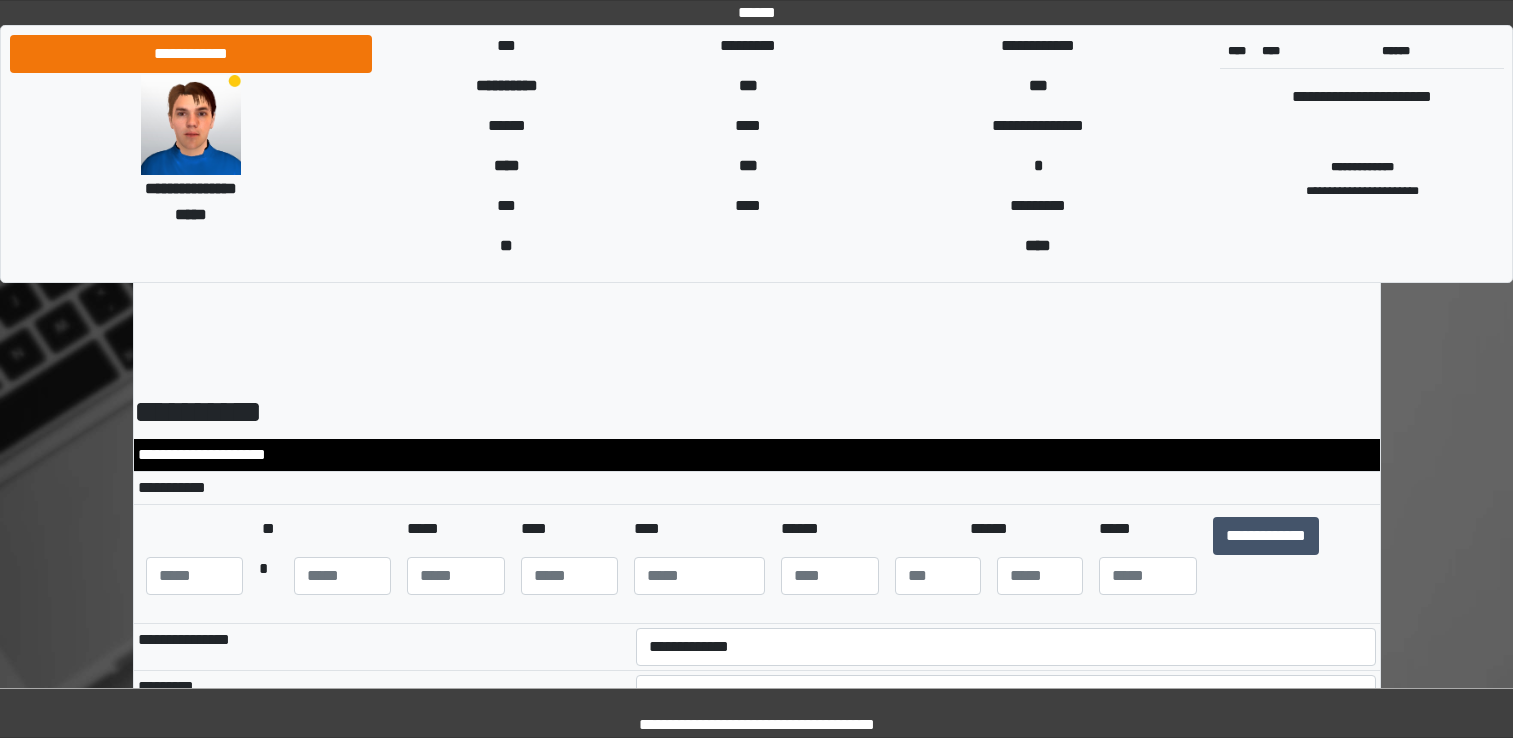 scroll, scrollTop: 0, scrollLeft: 0, axis: both 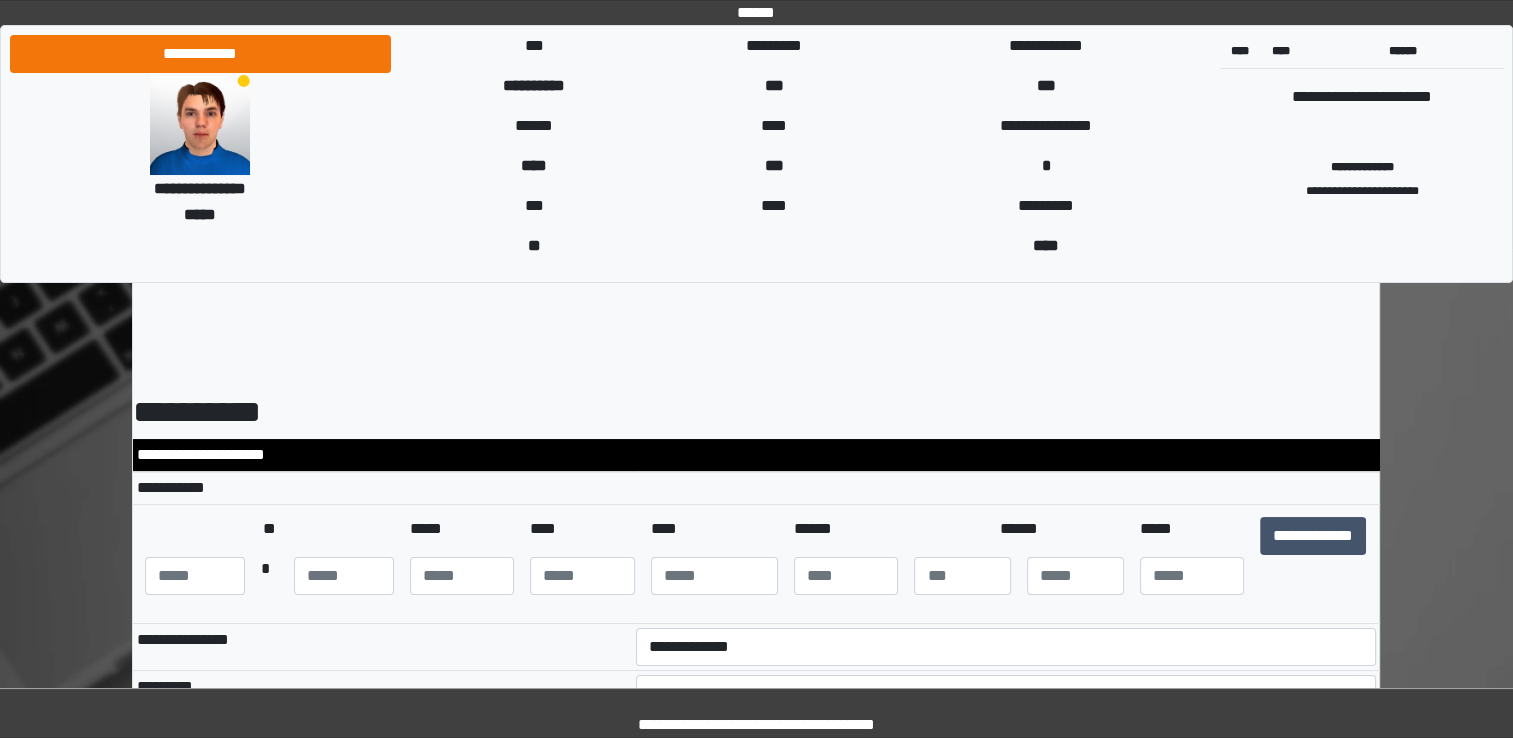 click on "**********" at bounding box center [756, 6739] 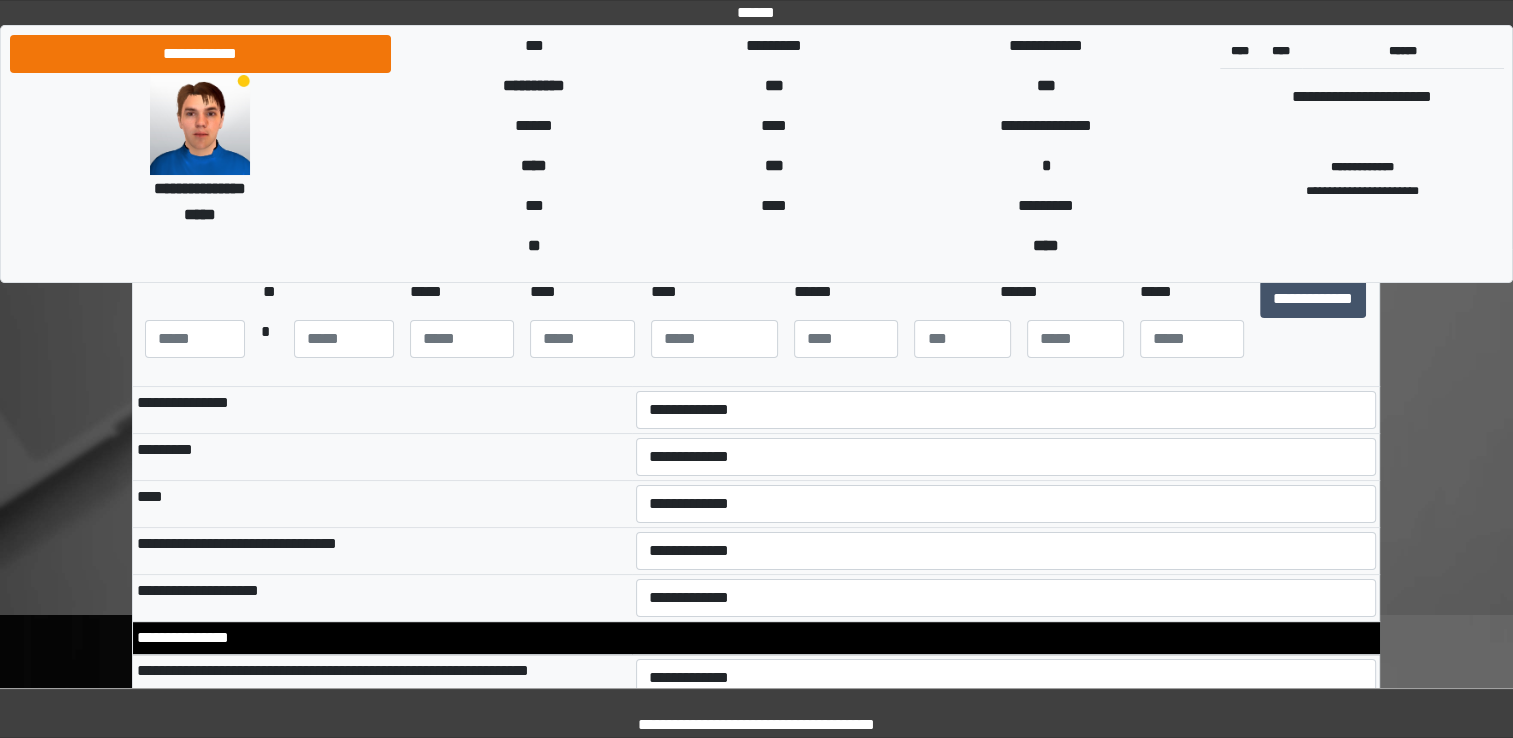 scroll, scrollTop: 115, scrollLeft: 0, axis: vertical 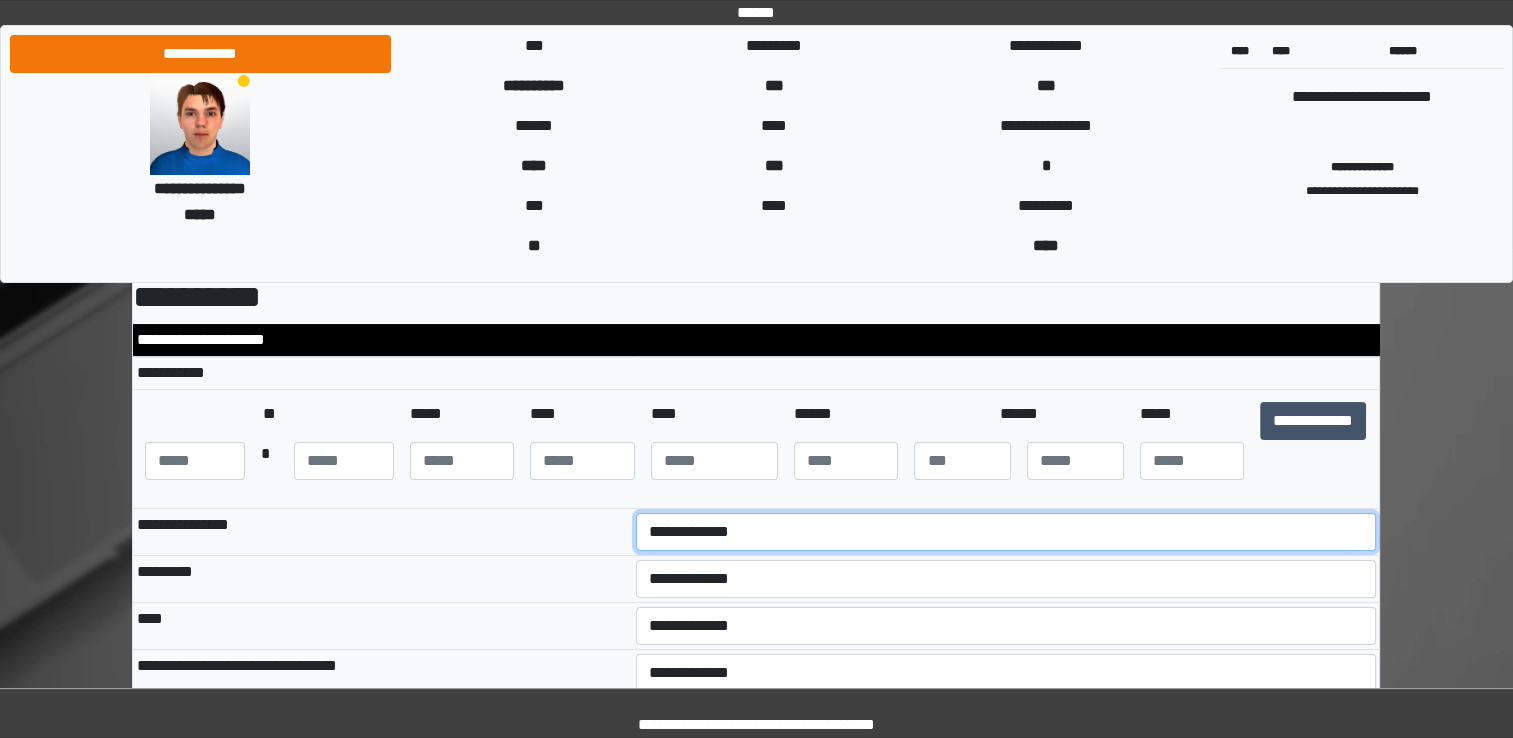 click on "**********" at bounding box center [1006, 532] 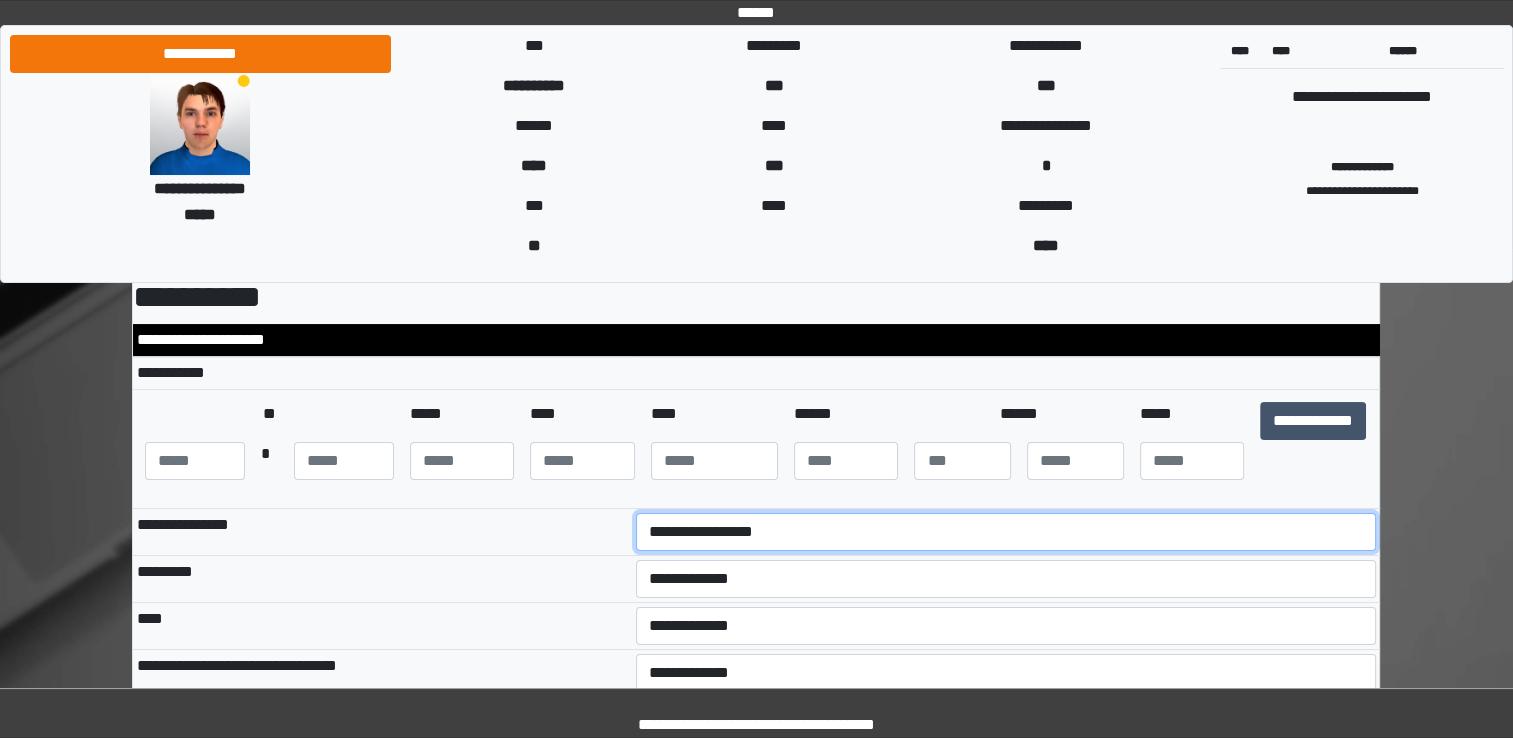 click on "**********" at bounding box center [1006, 532] 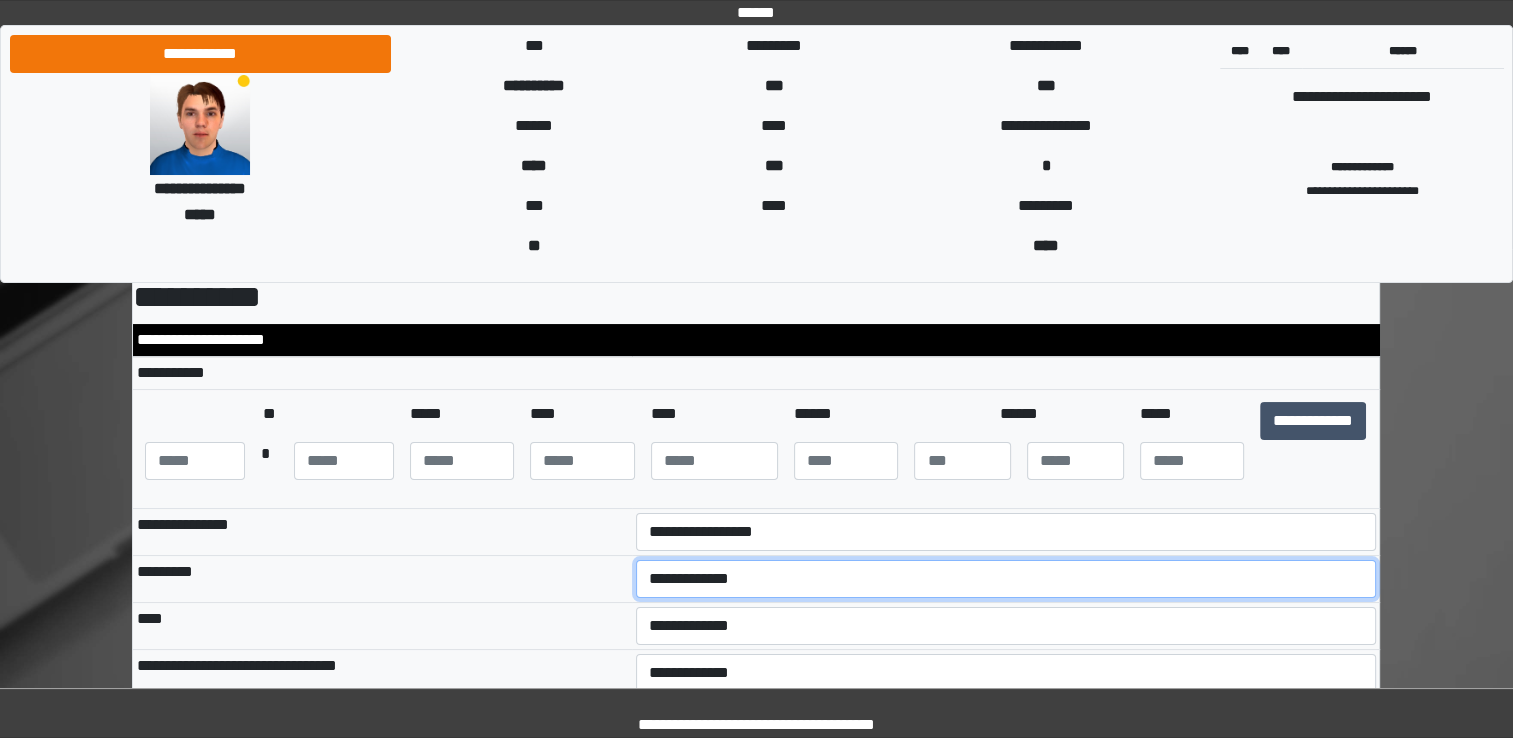click on "**********" at bounding box center [1006, 579] 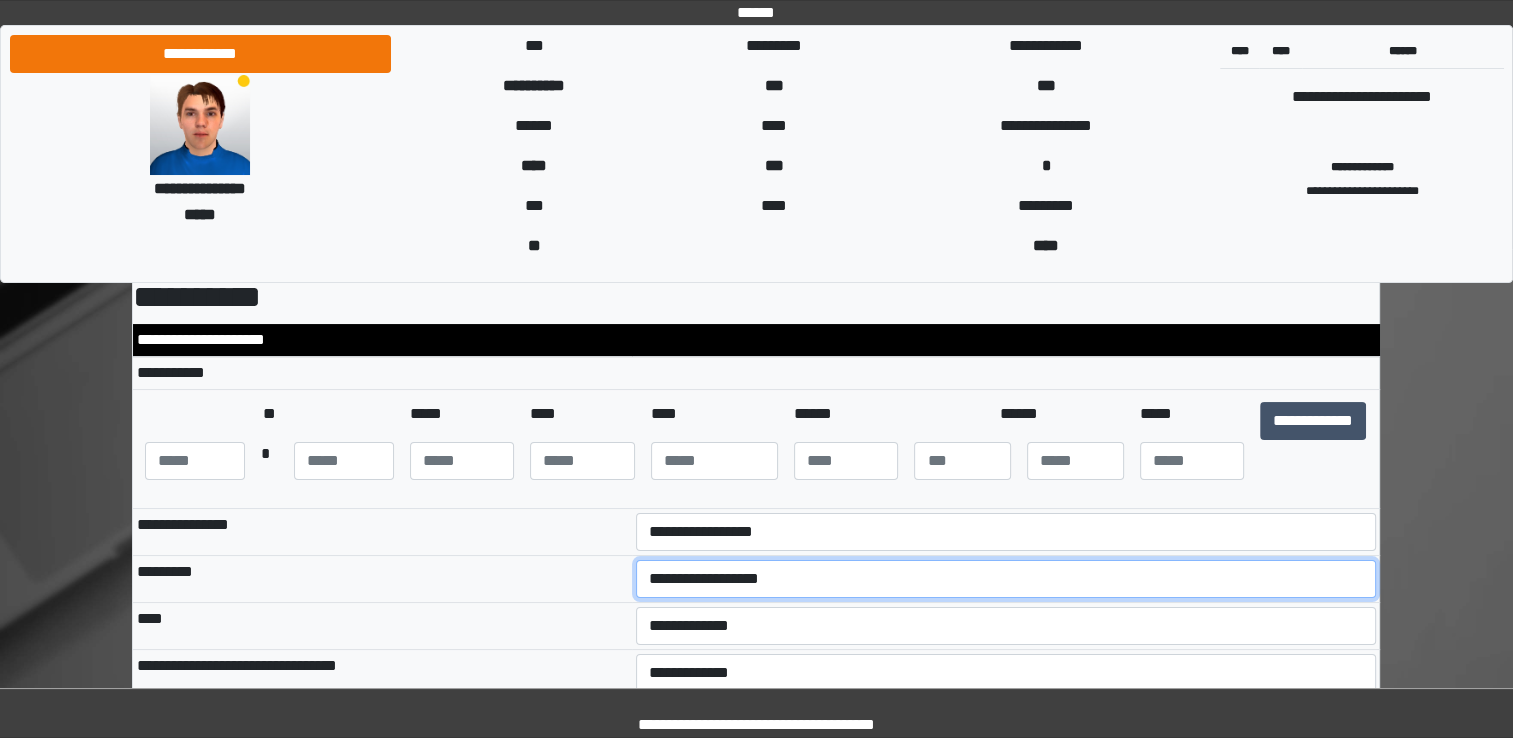 click on "**********" at bounding box center (1006, 579) 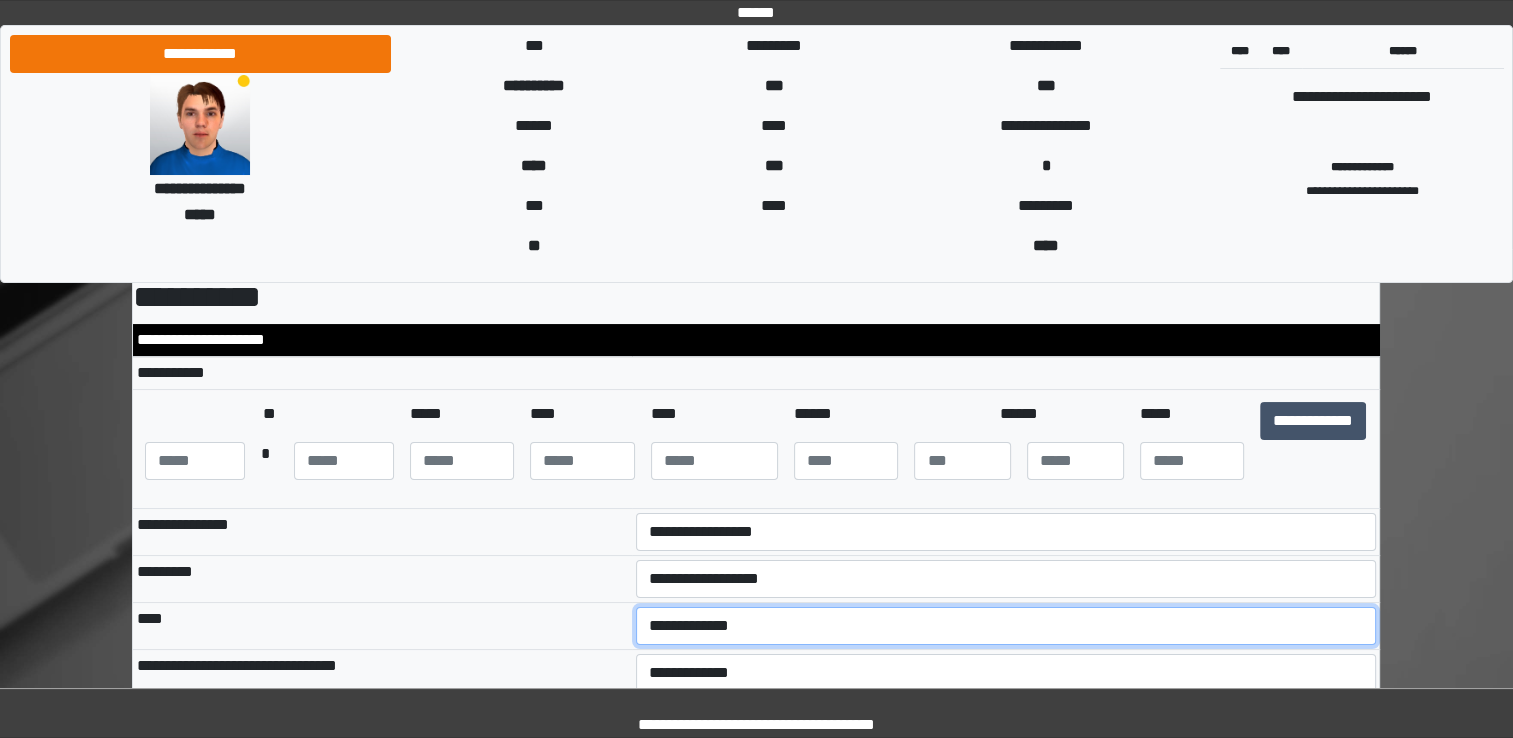click on "**********" at bounding box center (1006, 626) 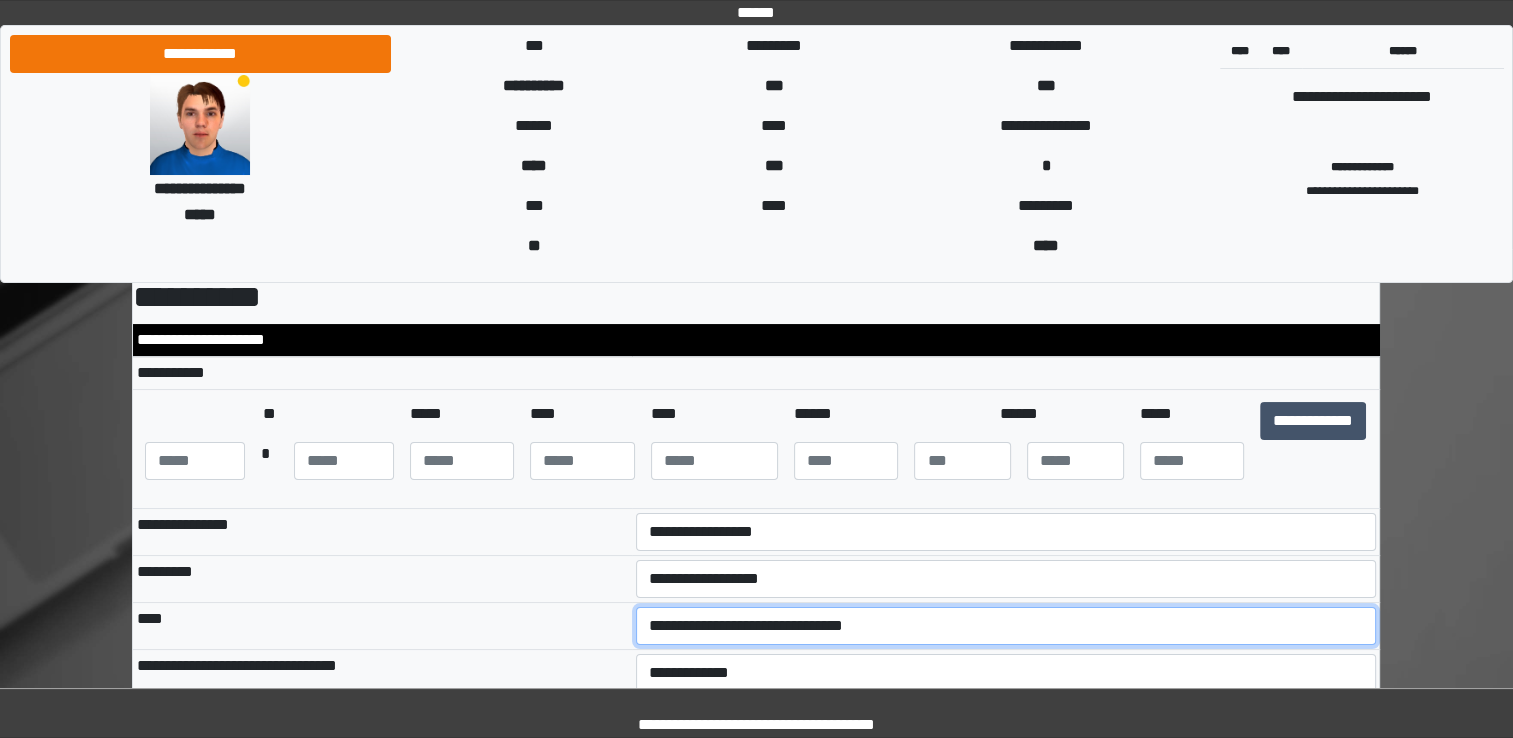click on "**********" at bounding box center [1006, 626] 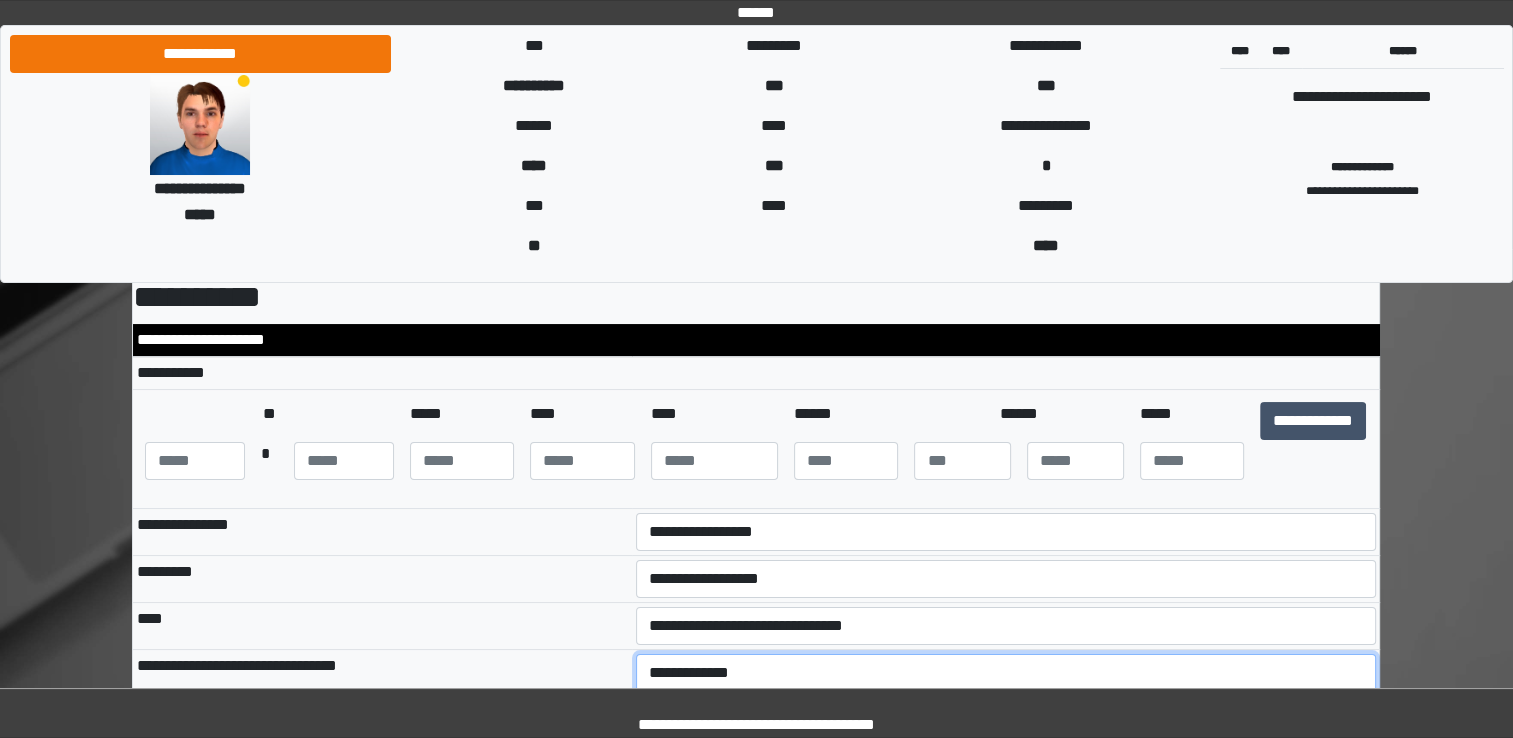 click on "**********" at bounding box center [1006, 673] 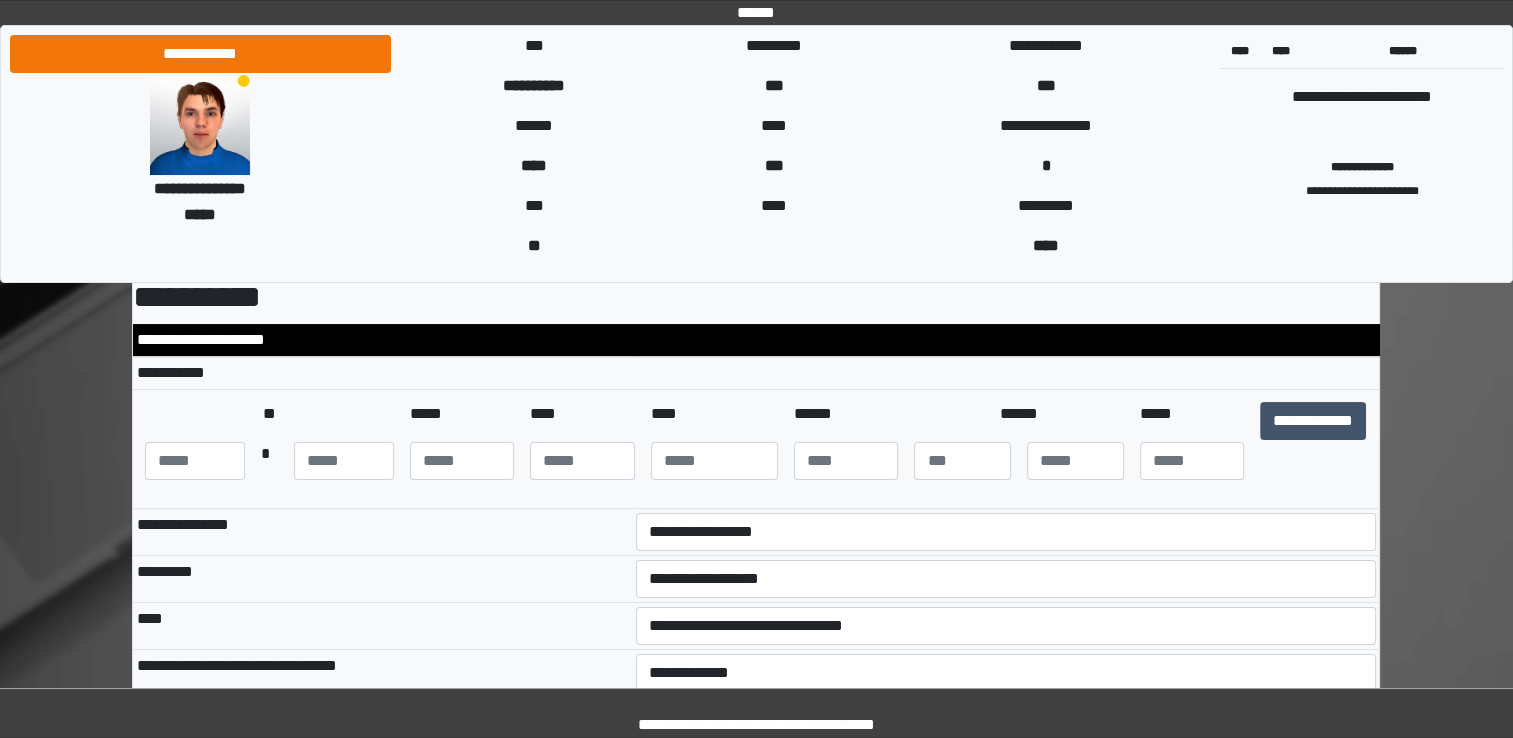 click on "**********" at bounding box center [382, 673] 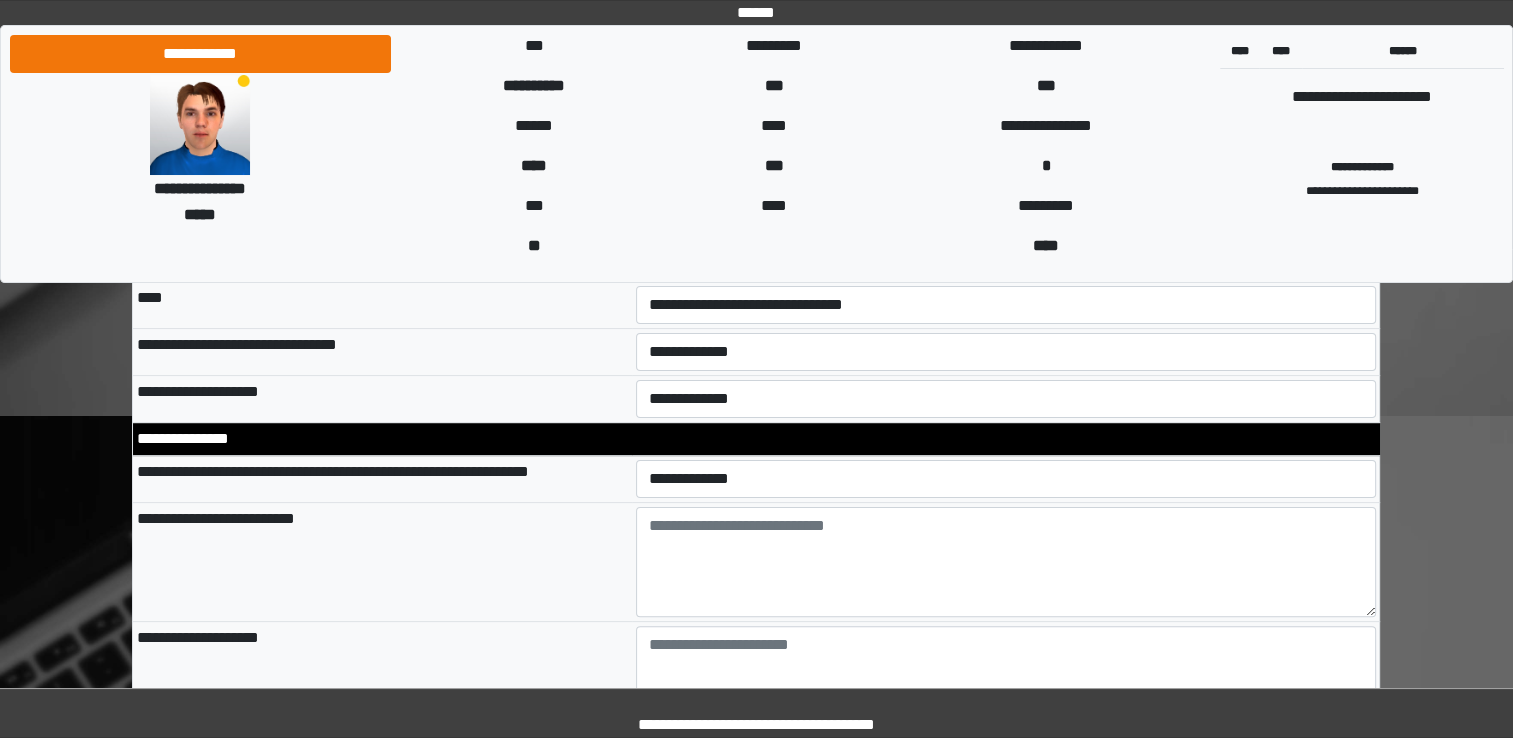 scroll, scrollTop: 435, scrollLeft: 0, axis: vertical 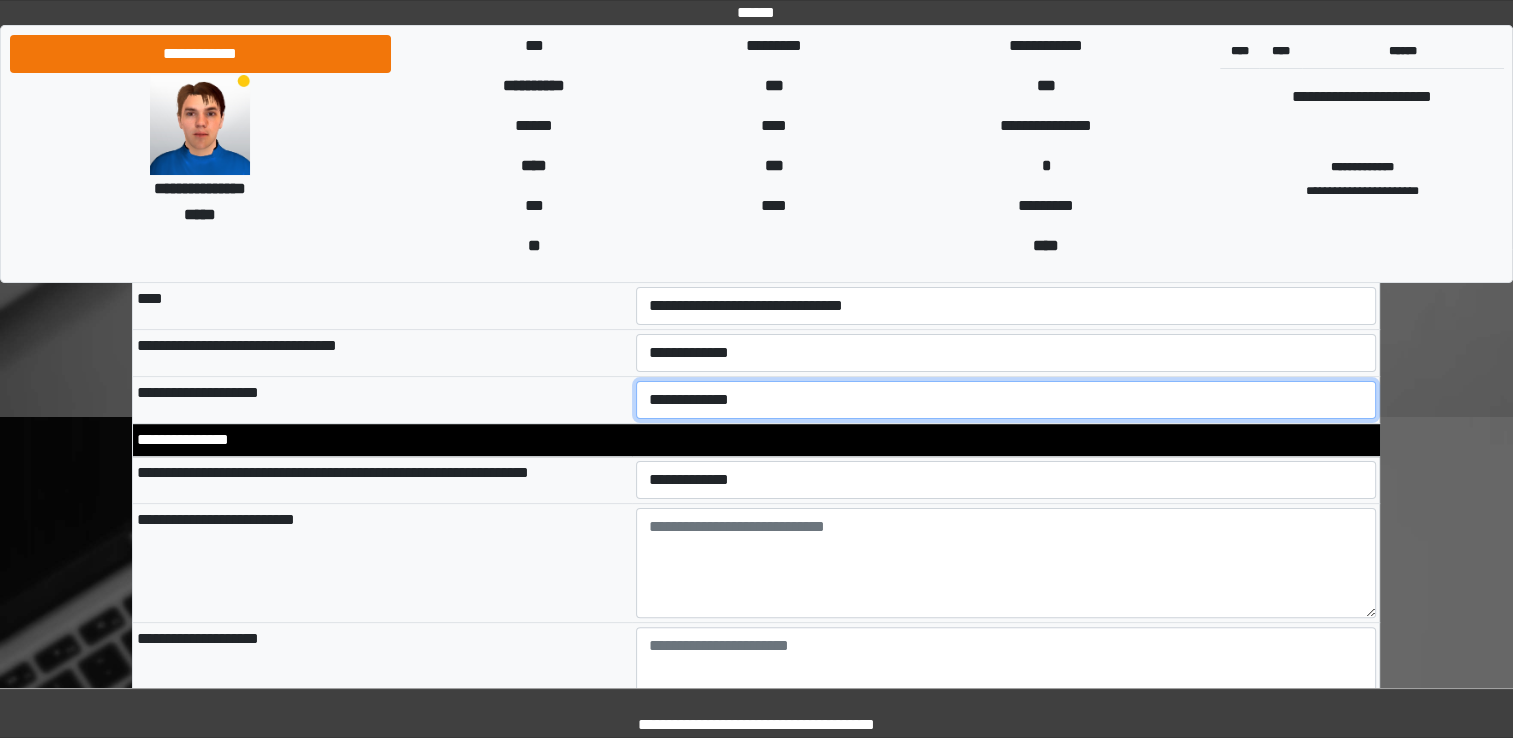 click on "**********" at bounding box center (1006, 400) 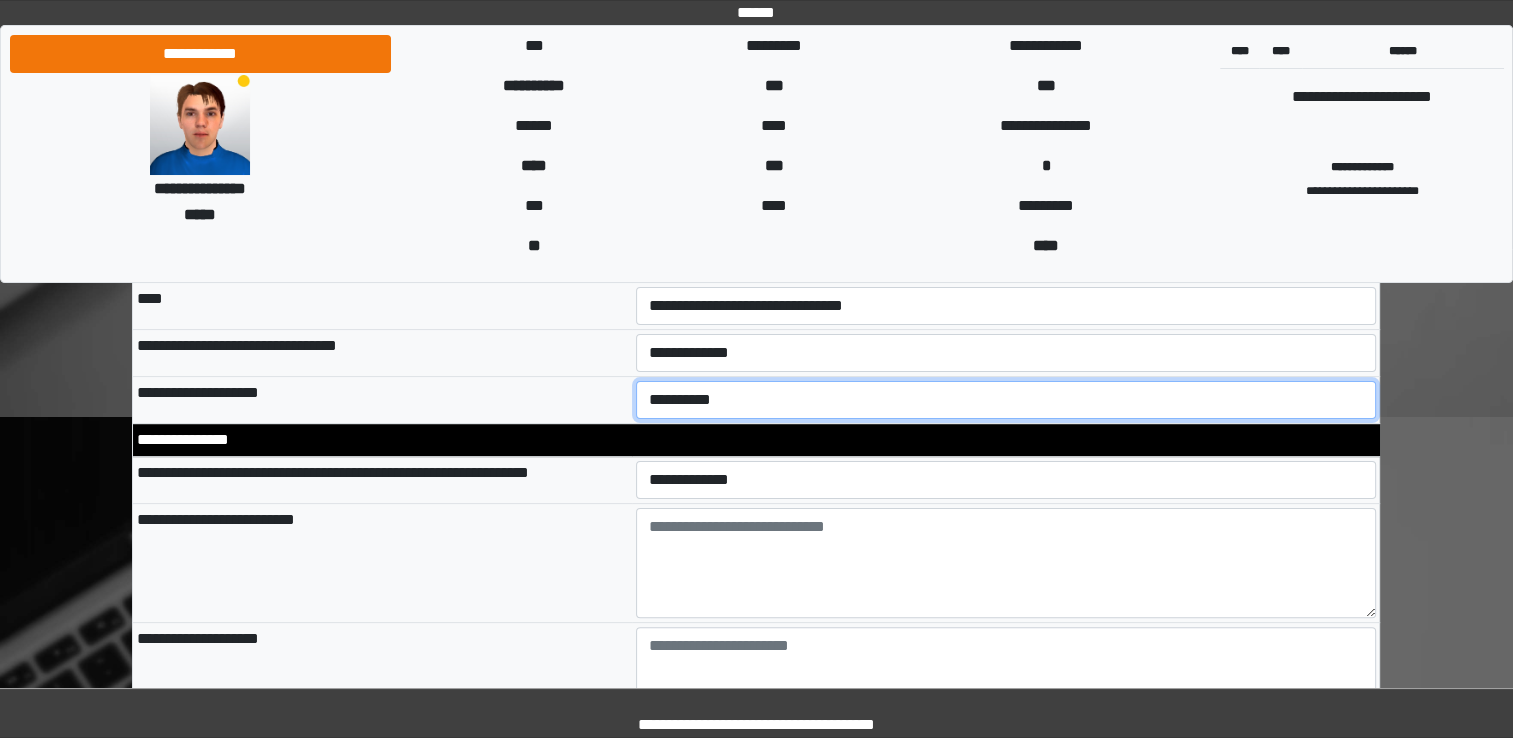 click on "**********" at bounding box center [1006, 400] 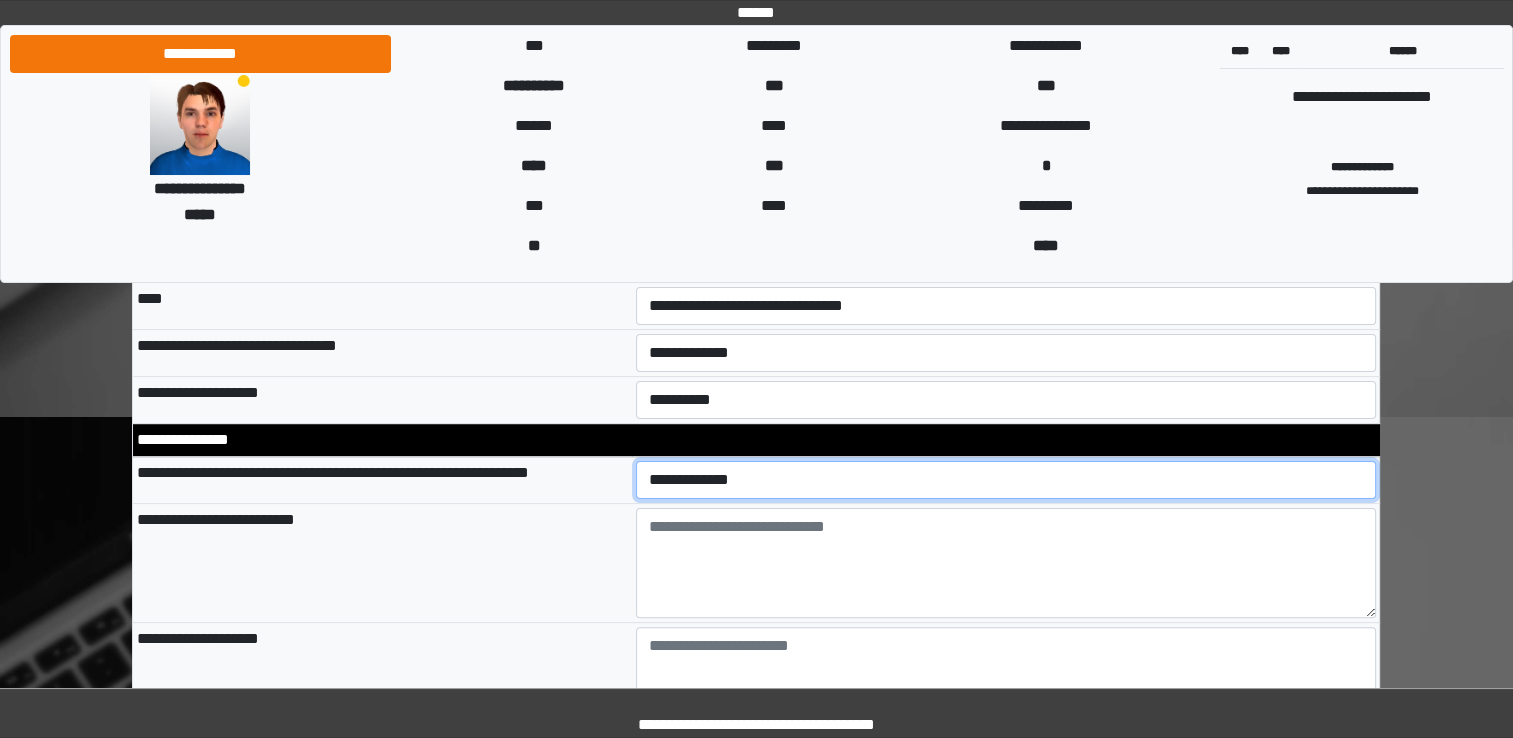 drag, startPoint x: 758, startPoint y: 470, endPoint x: 710, endPoint y: 481, distance: 49.24429 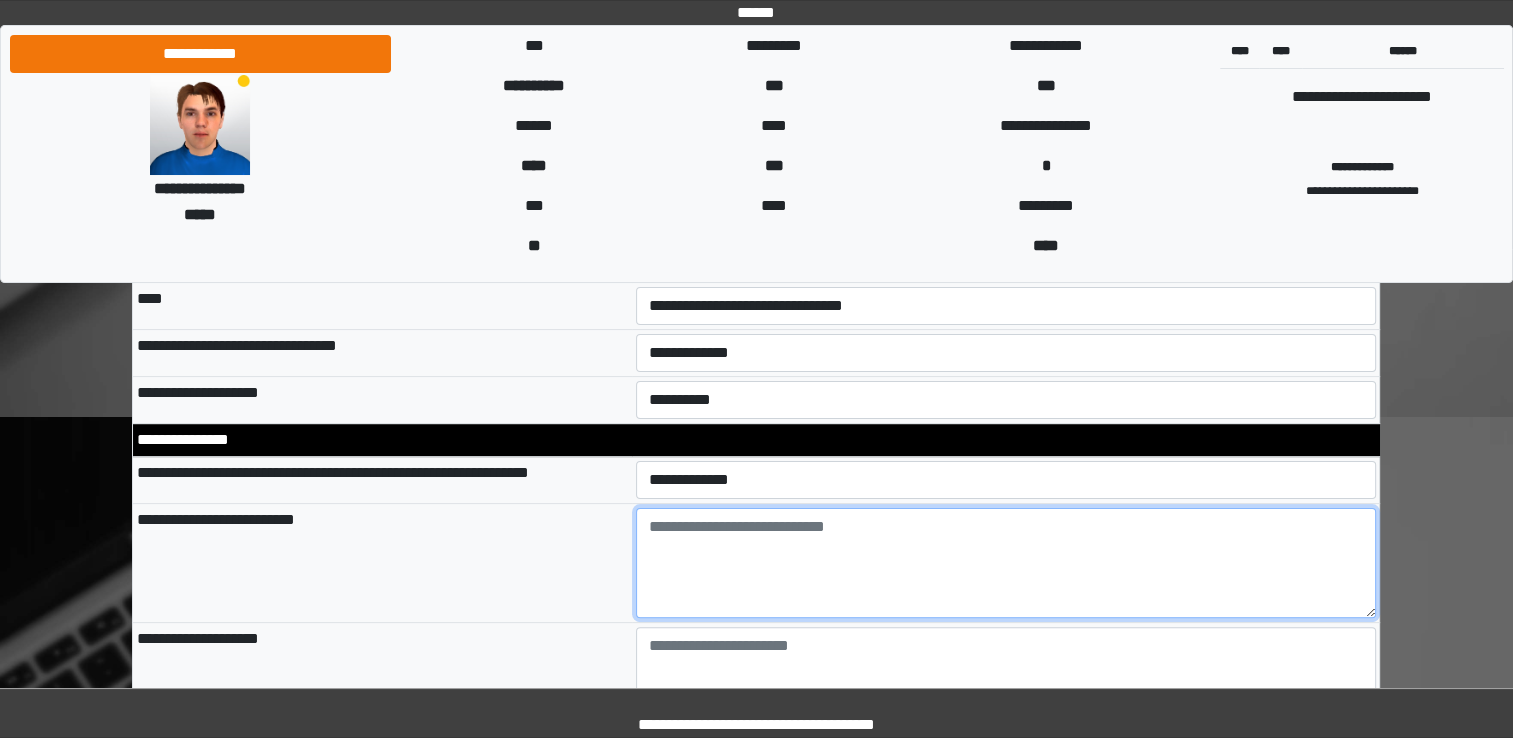 click at bounding box center [1006, 563] 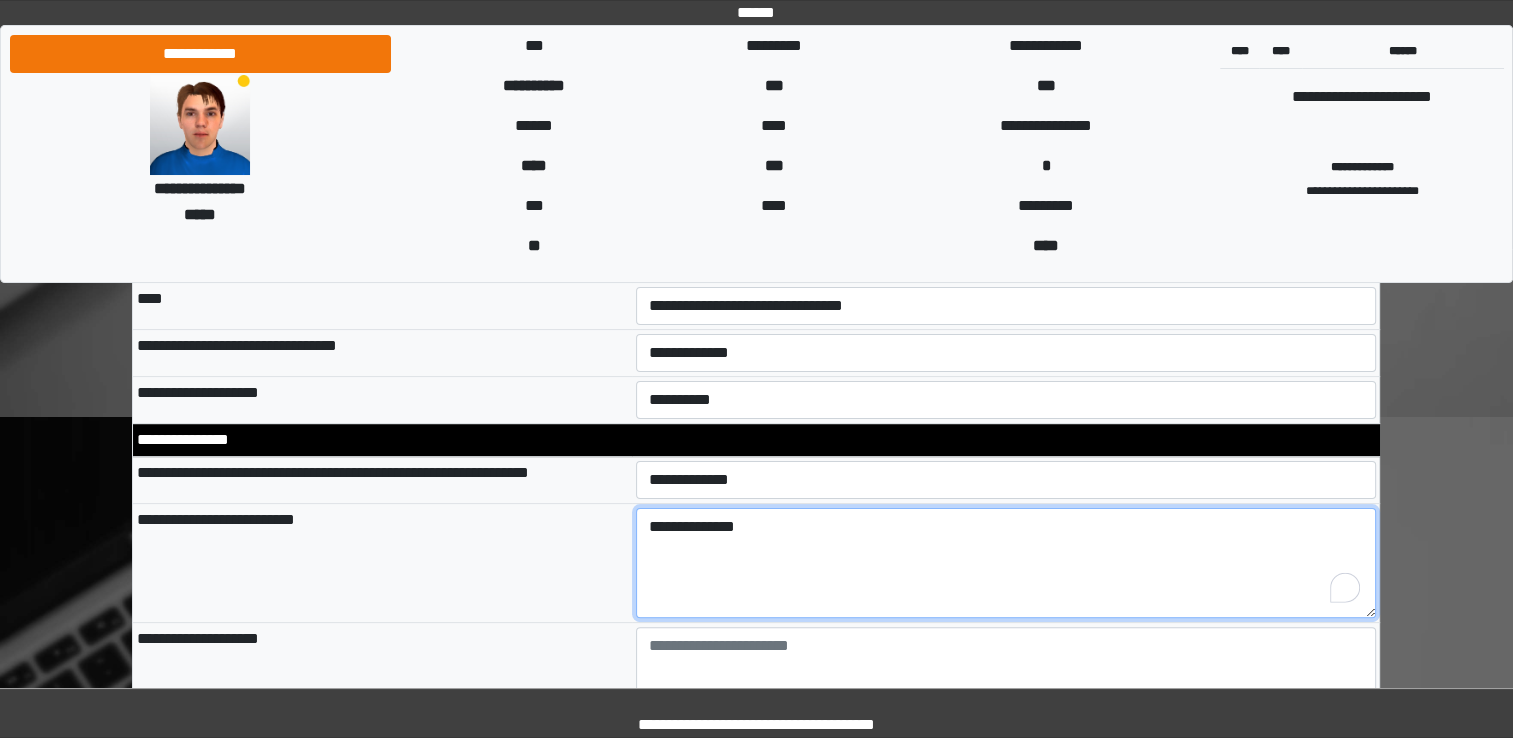 type on "**********" 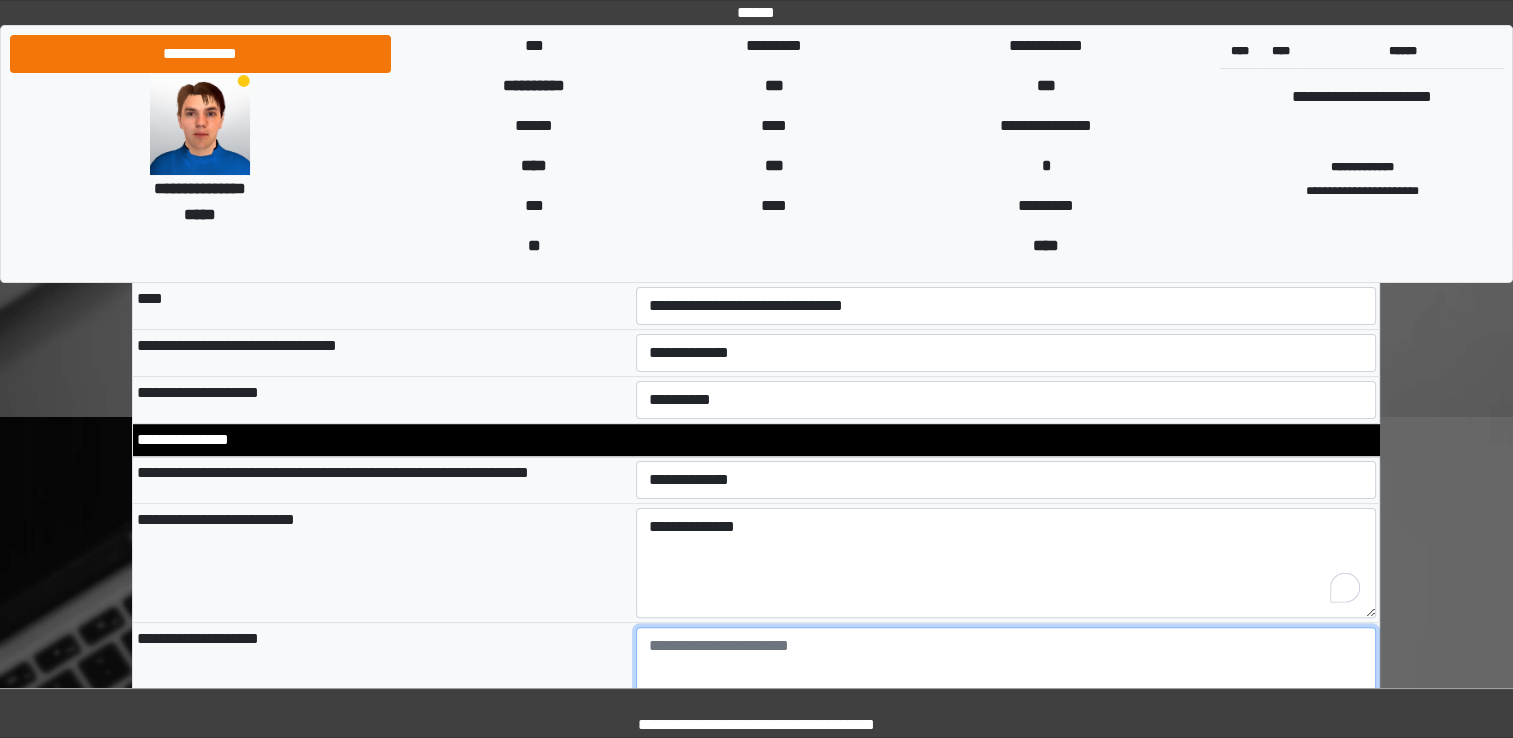click at bounding box center (1006, 682) 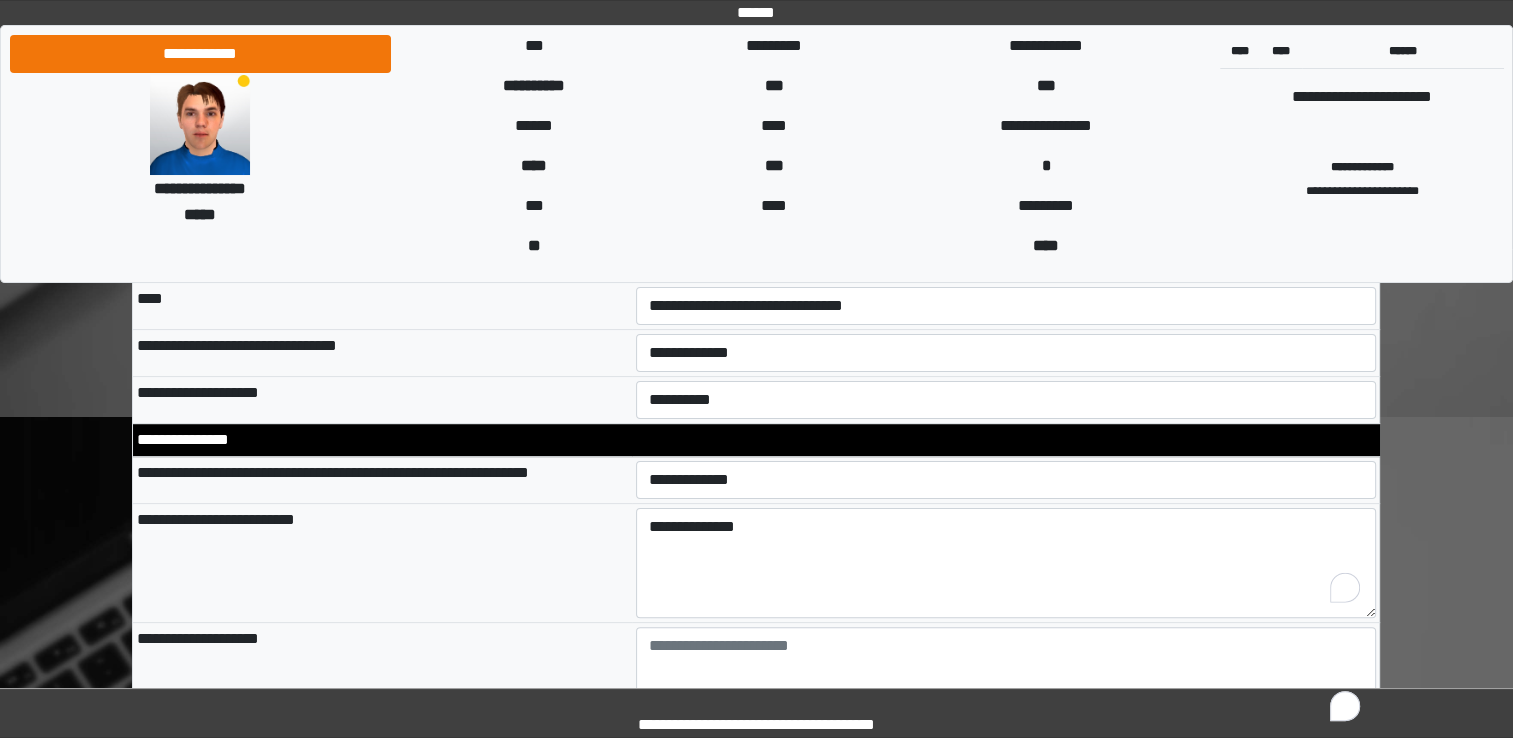 click on "**********" at bounding box center (382, 681) 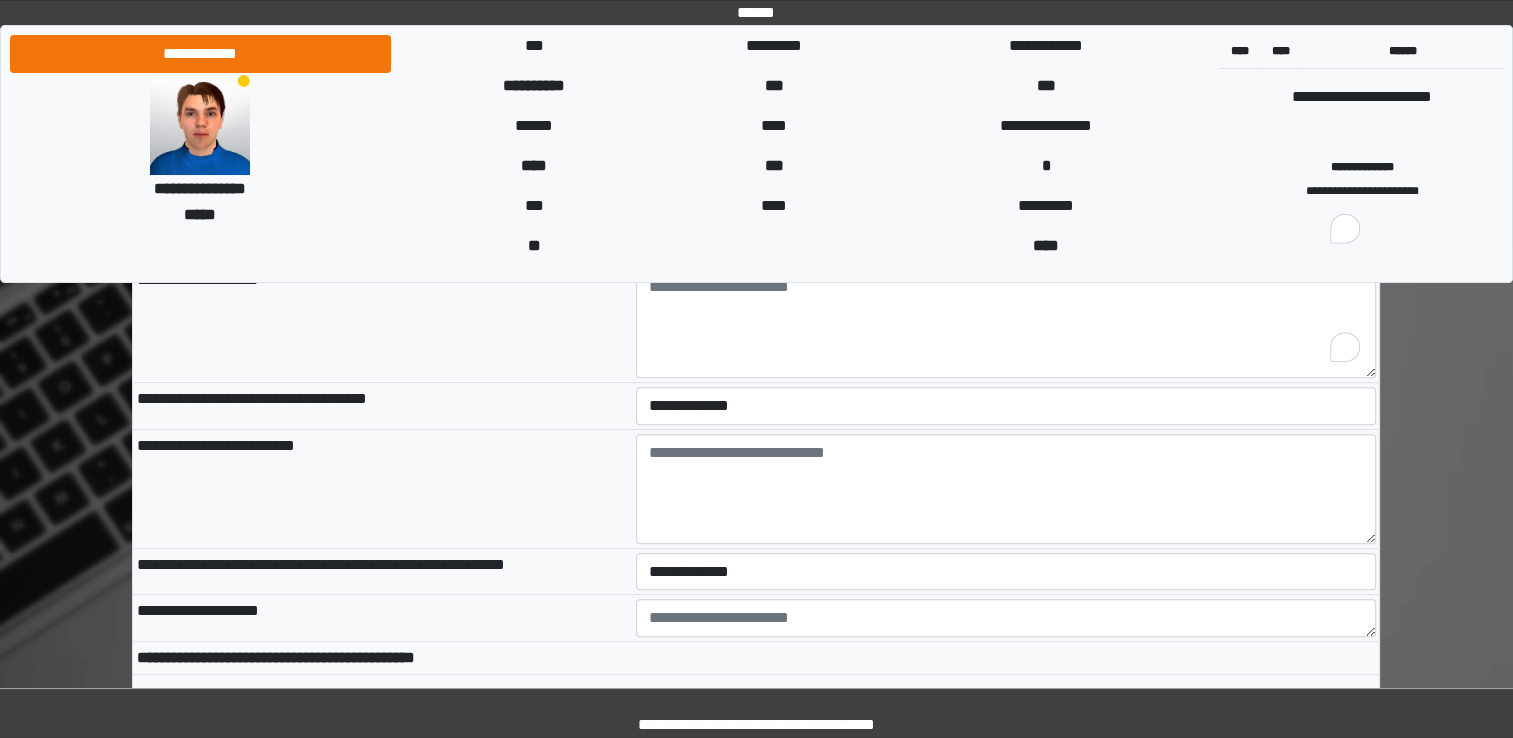 scroll, scrollTop: 795, scrollLeft: 0, axis: vertical 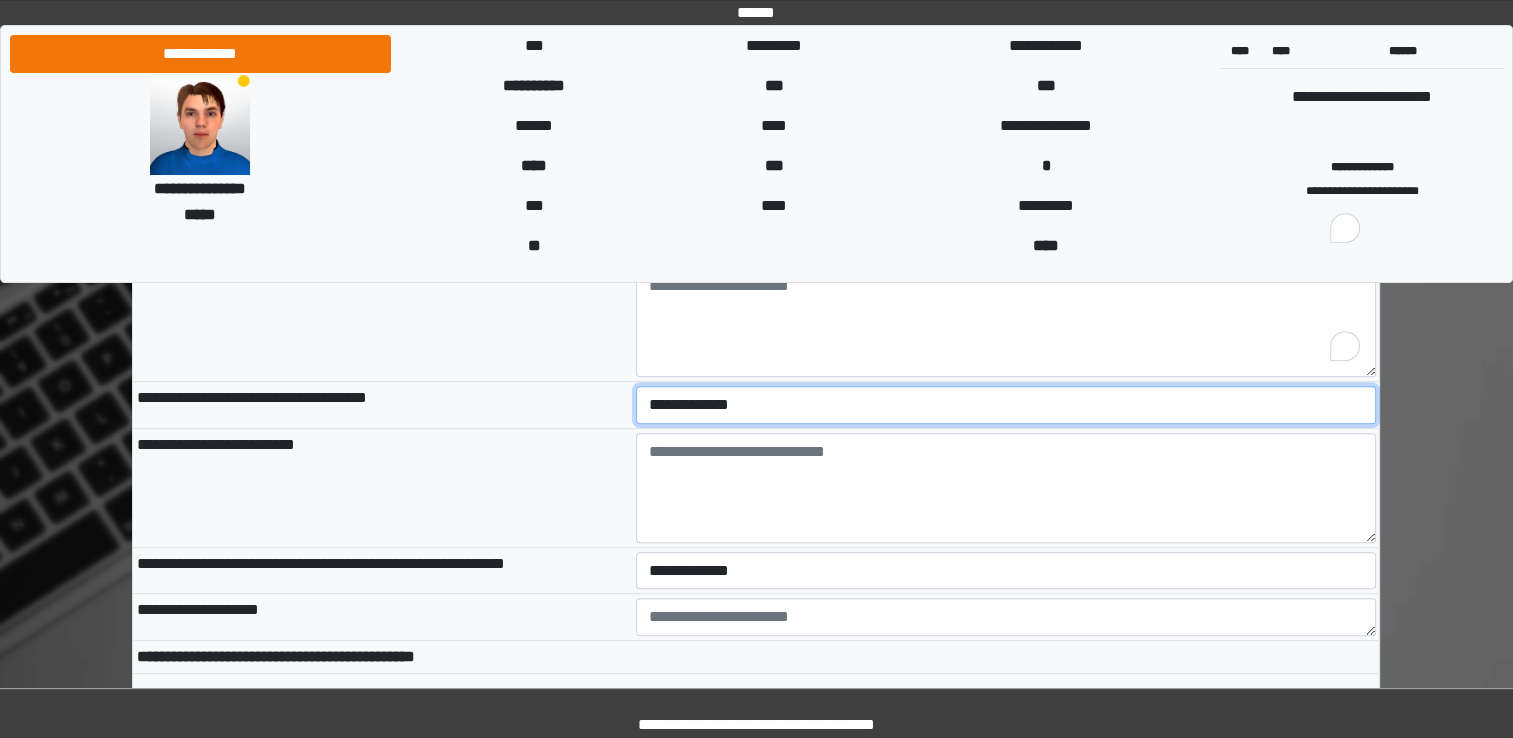 click on "**********" at bounding box center (1006, 405) 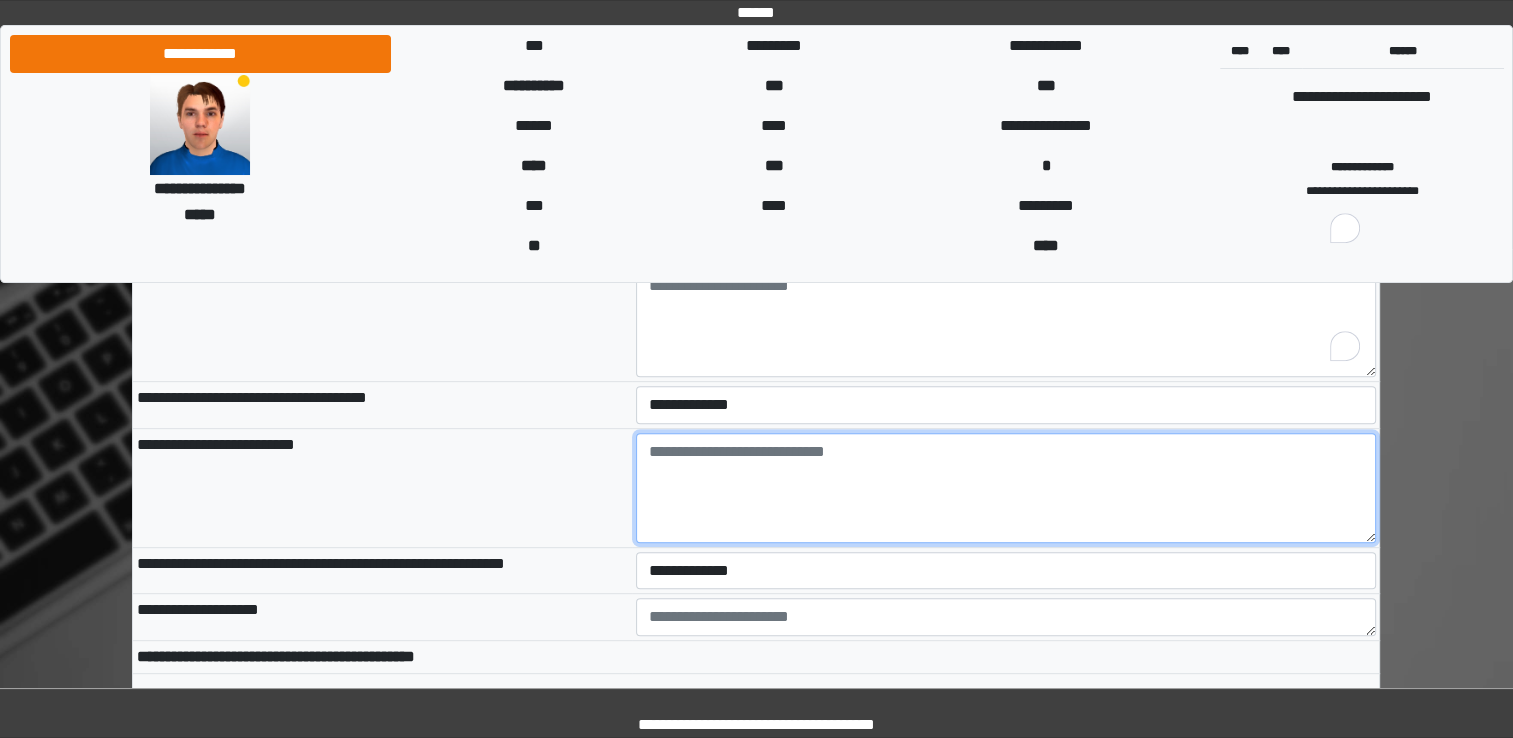 click at bounding box center [1006, 488] 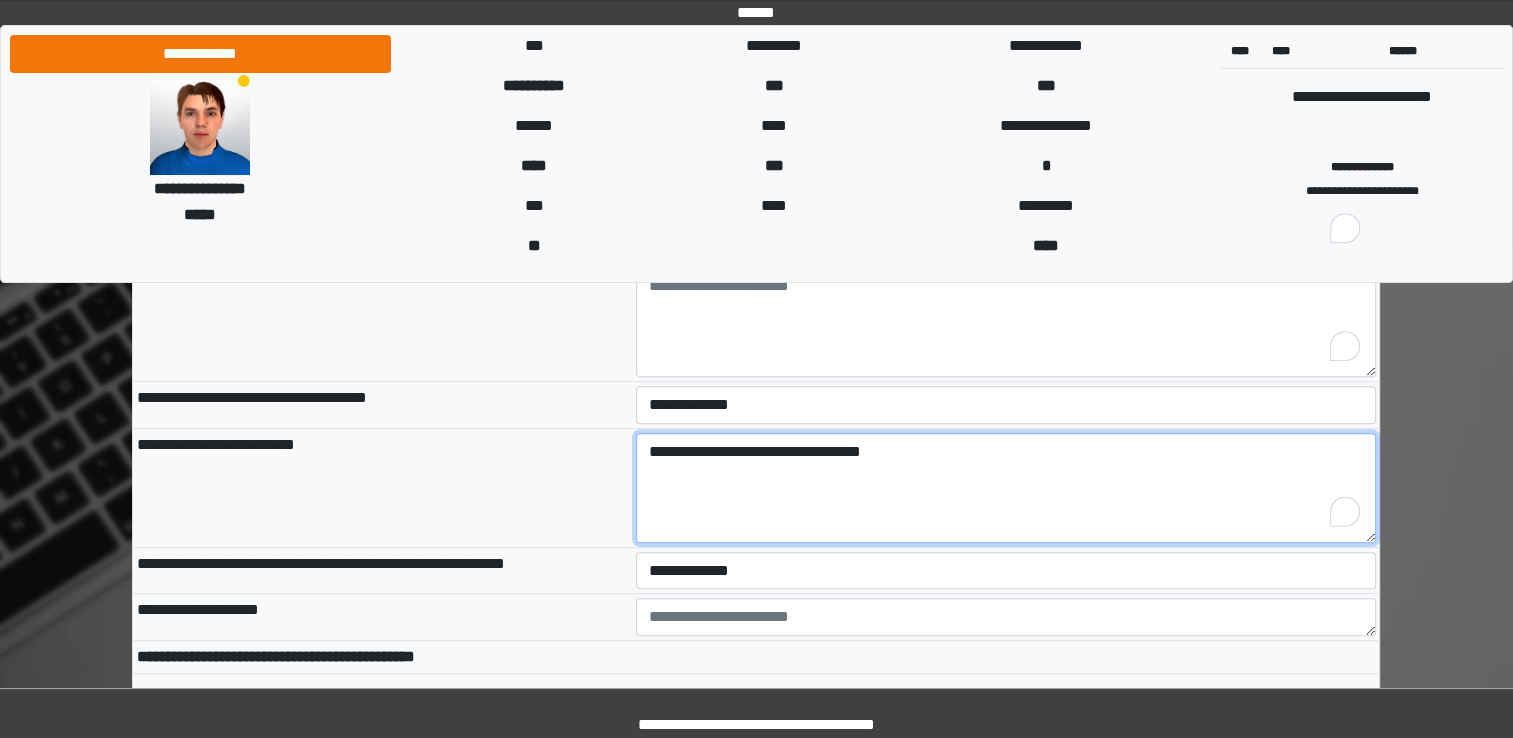 type on "**********" 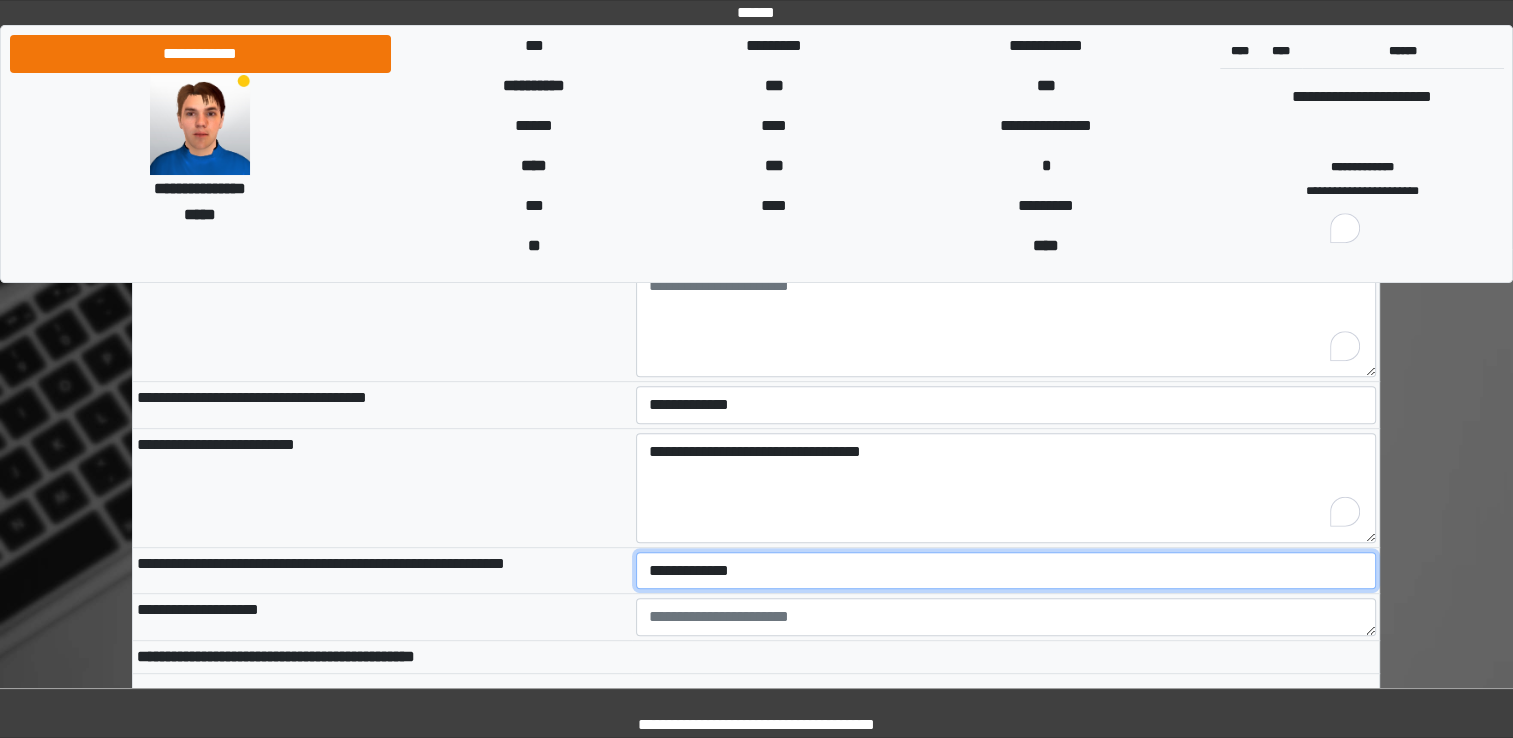 click on "**********" at bounding box center [1006, 571] 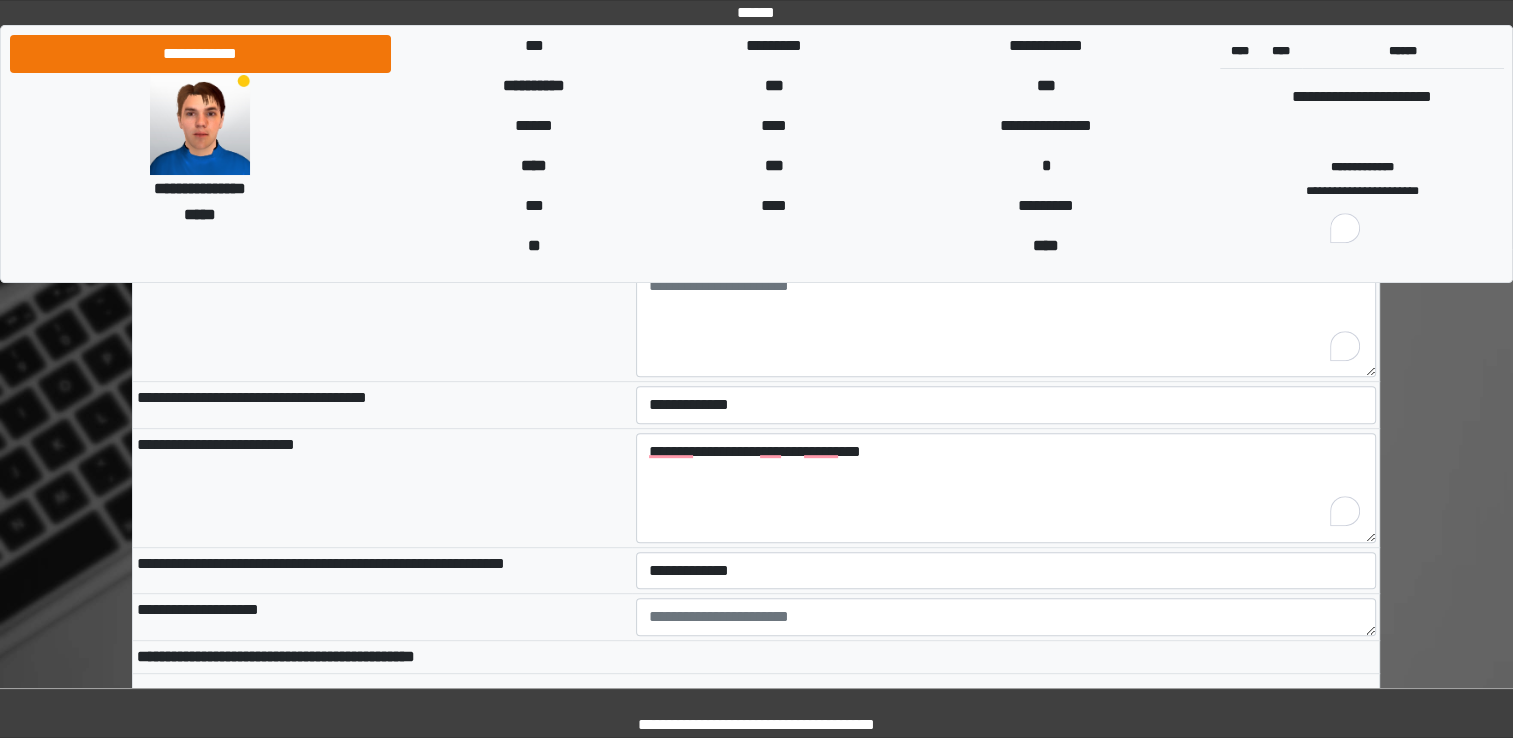 click on "**********" at bounding box center [382, 617] 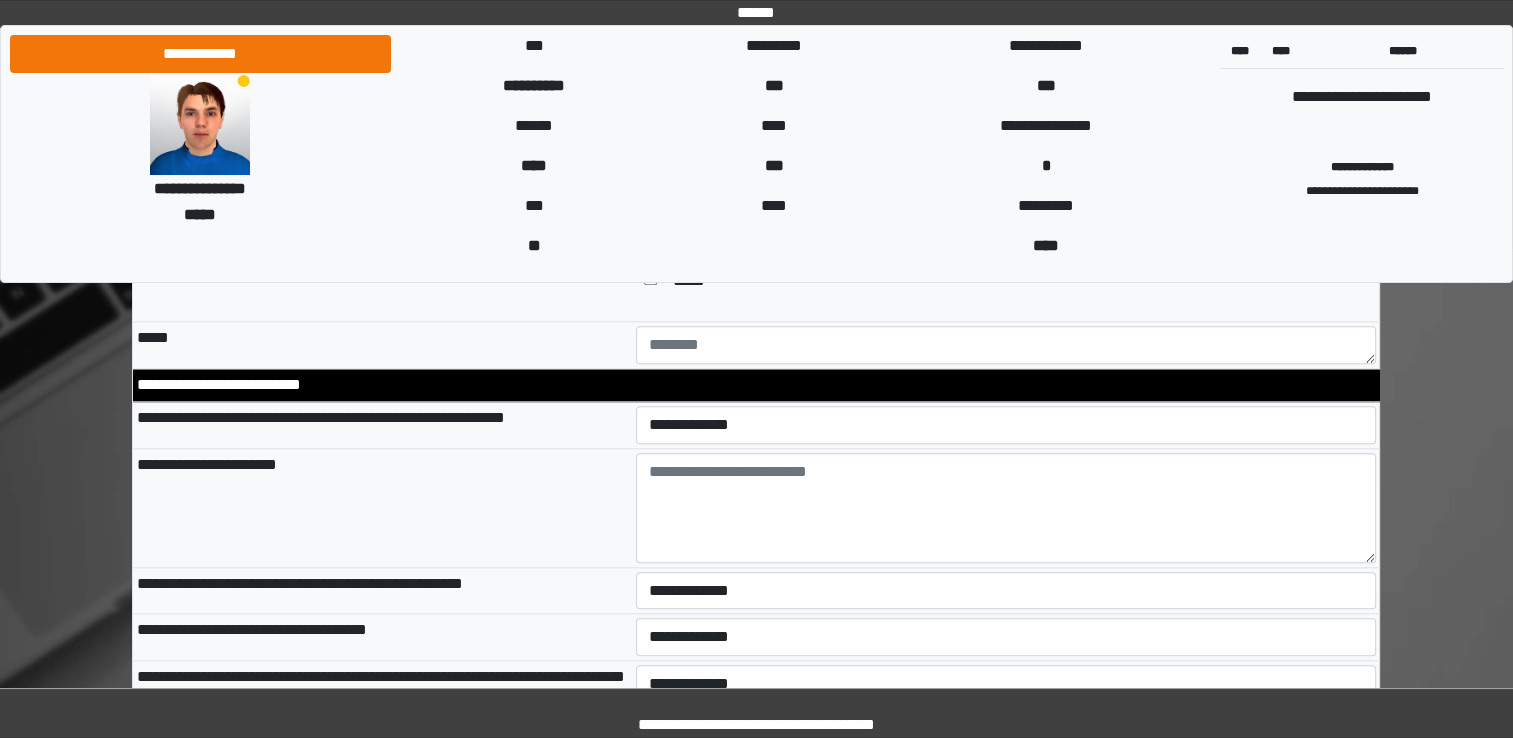 scroll, scrollTop: 1915, scrollLeft: 0, axis: vertical 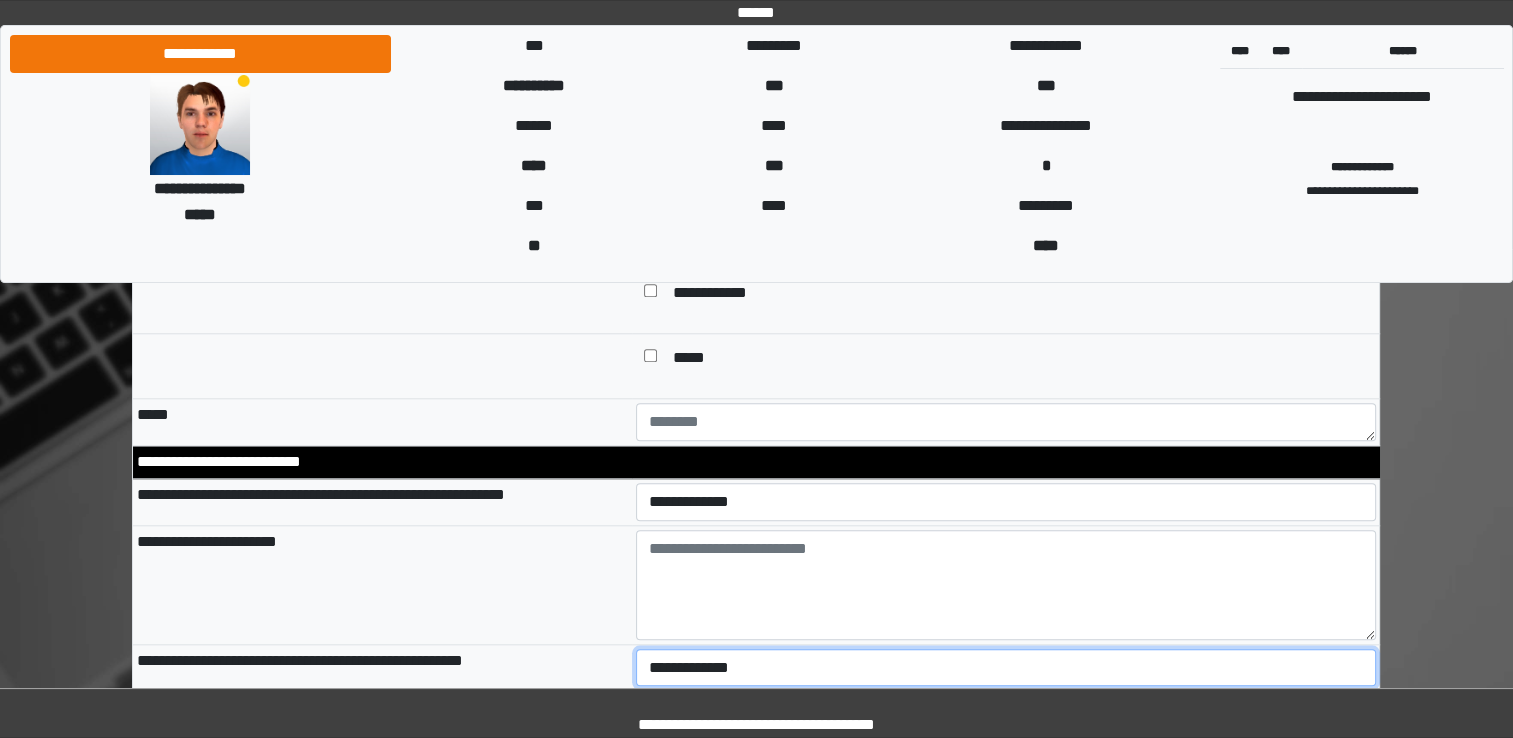 click on "**********" at bounding box center (1006, 668) 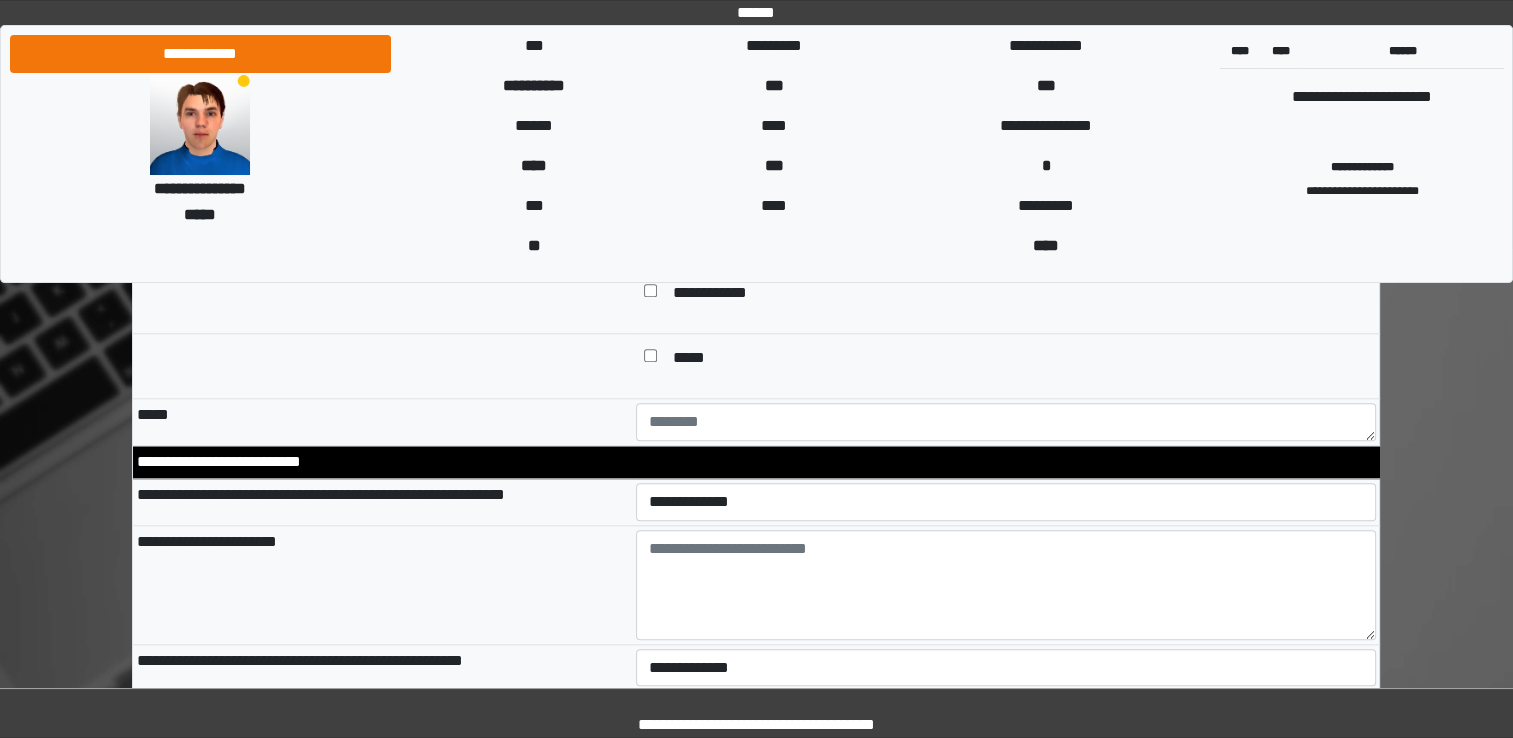 click on "**********" at bounding box center [382, 584] 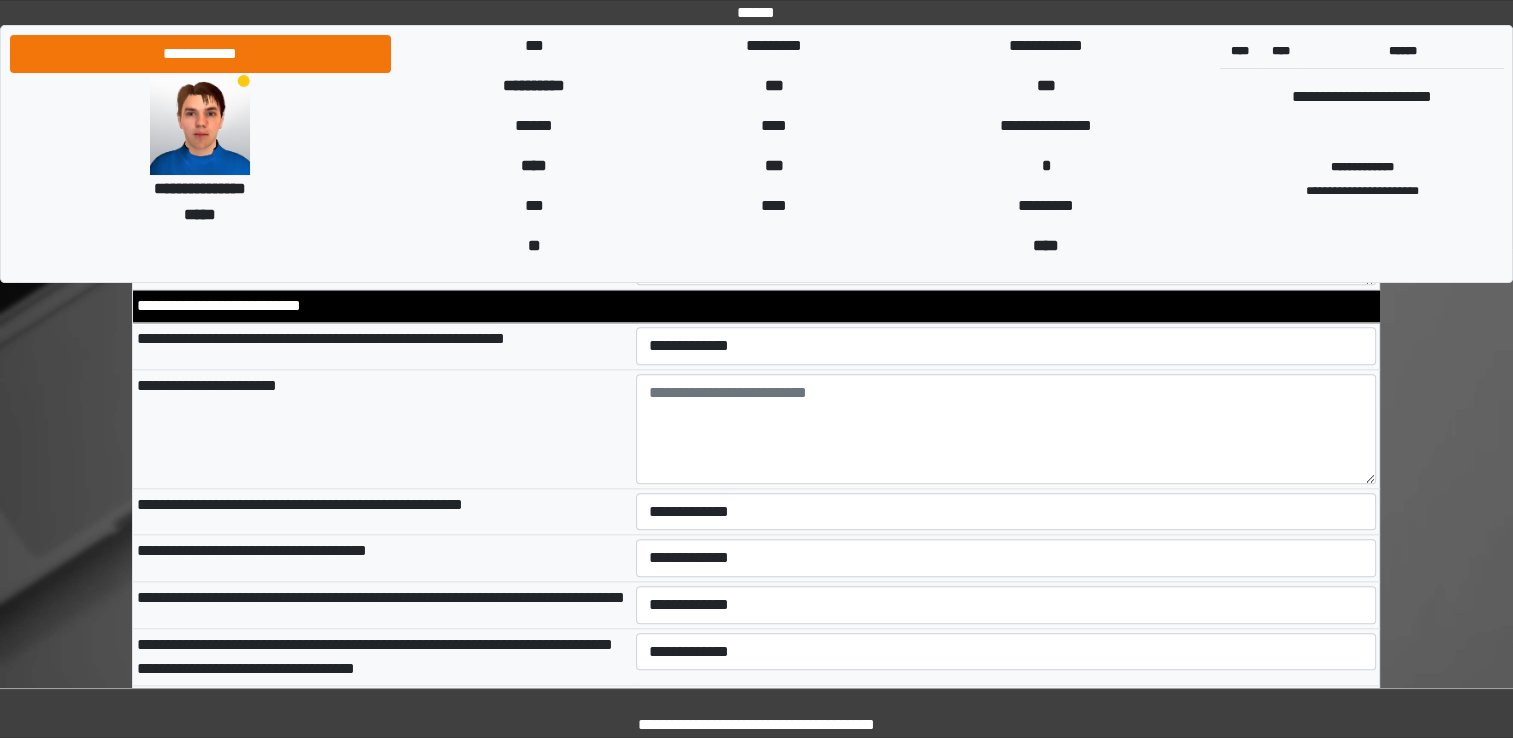 scroll, scrollTop: 2075, scrollLeft: 0, axis: vertical 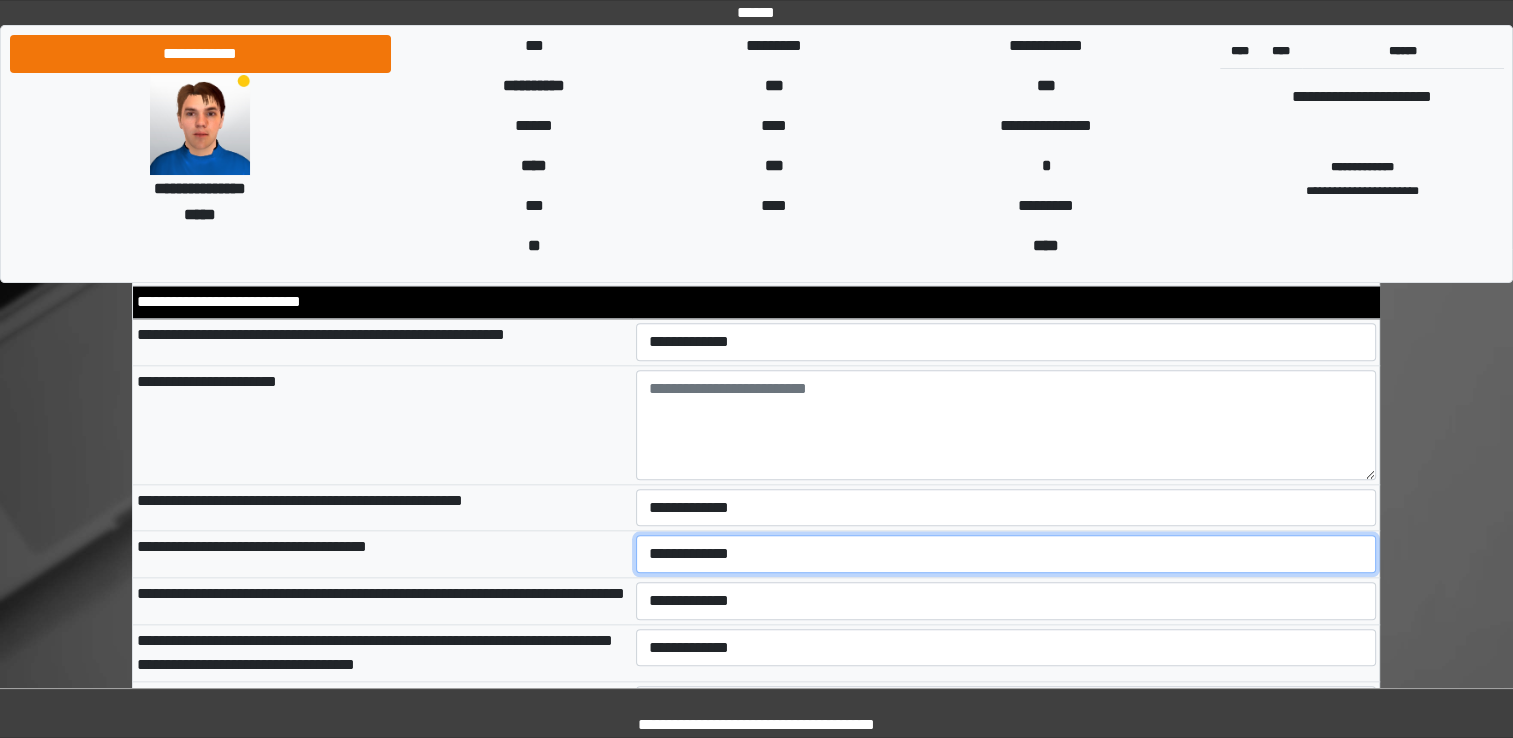 click on "**********" at bounding box center [1006, 554] 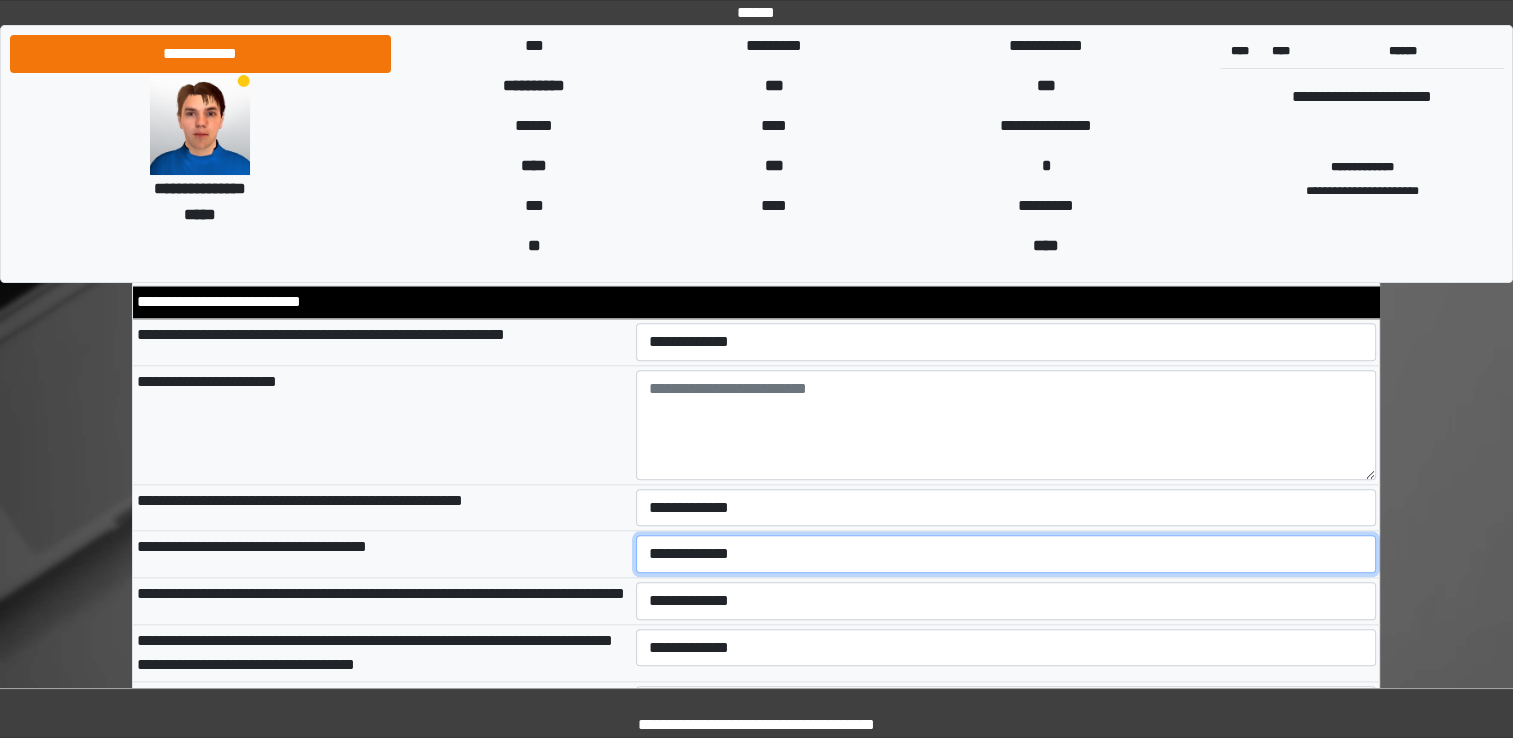 select on "*" 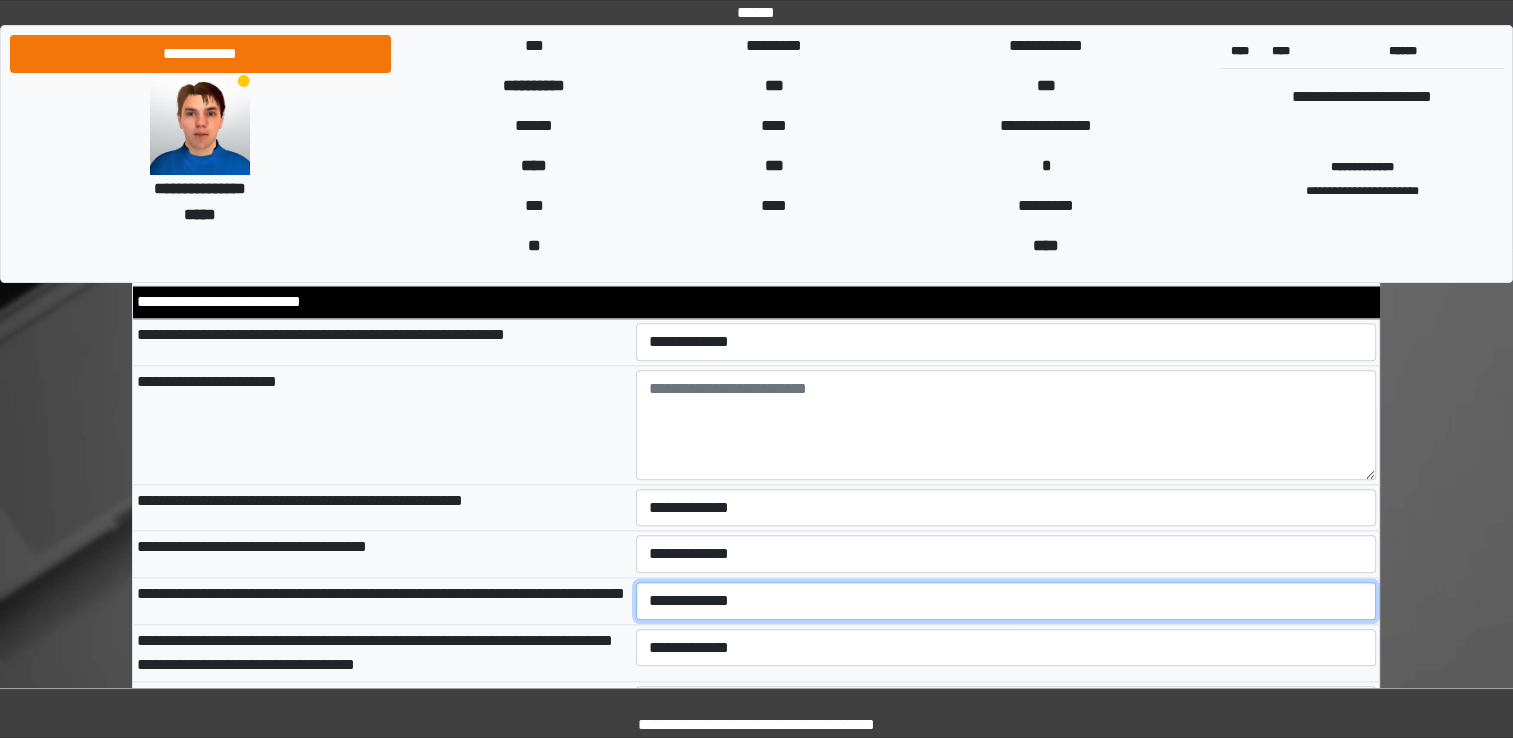 click on "**********" at bounding box center (1006, 601) 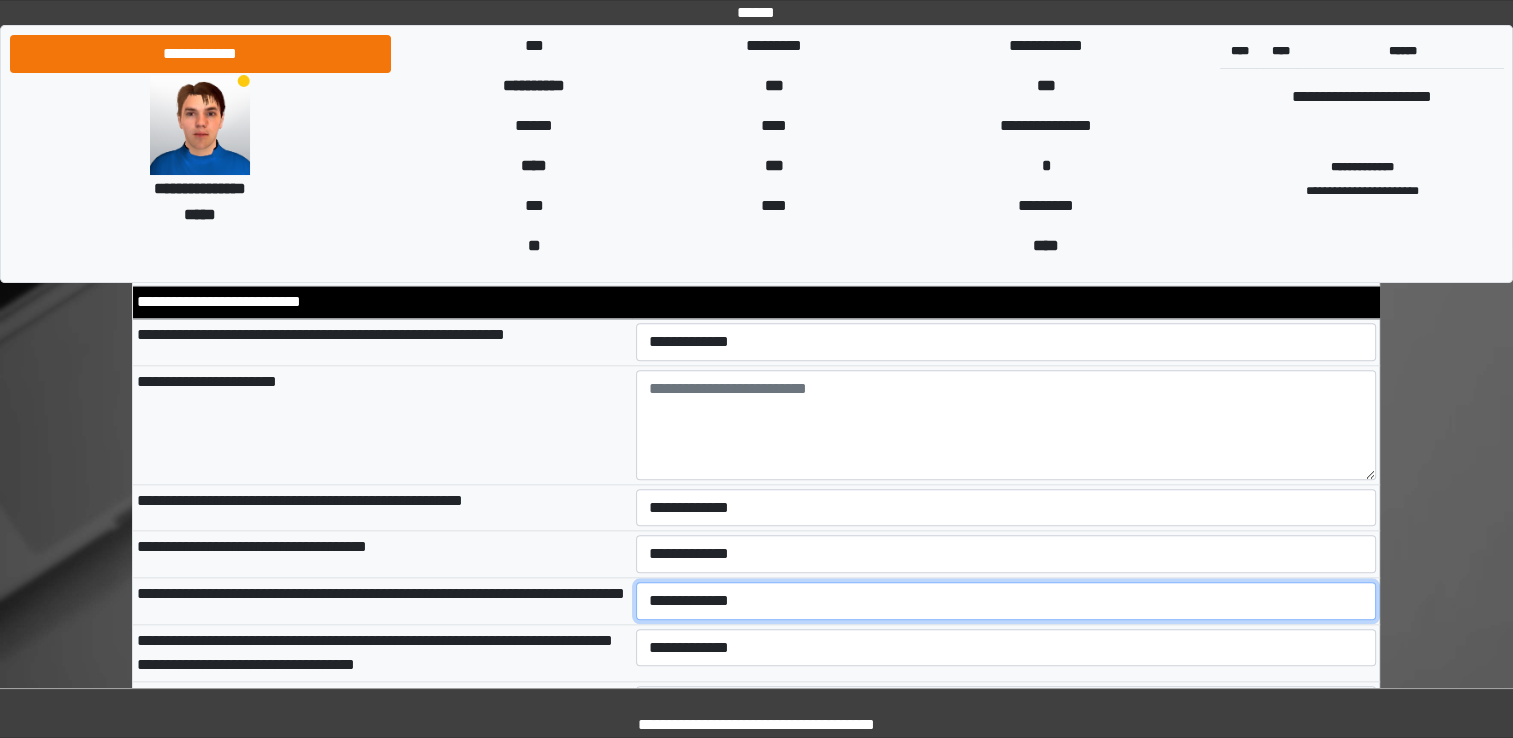 select on "*" 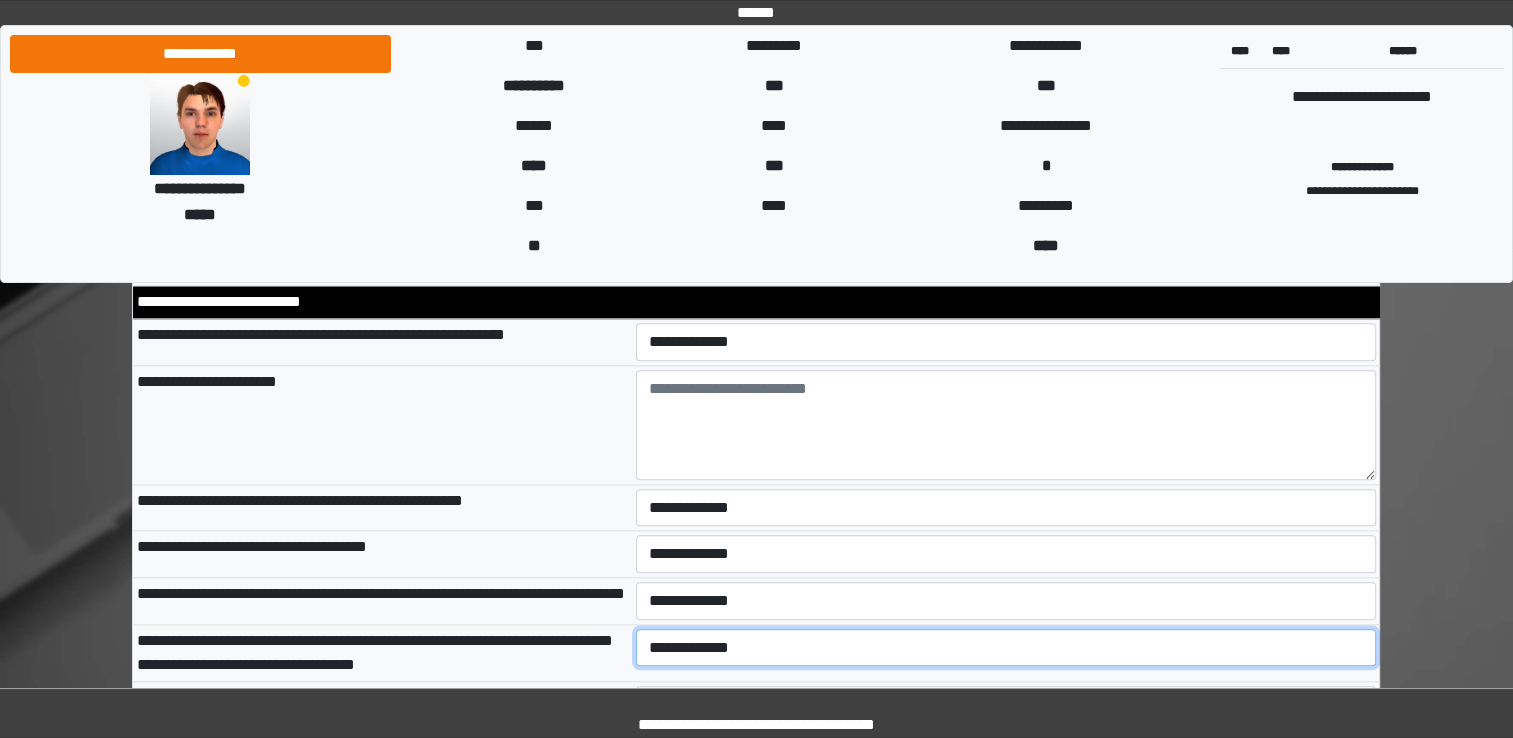 click on "**********" at bounding box center (1006, 648) 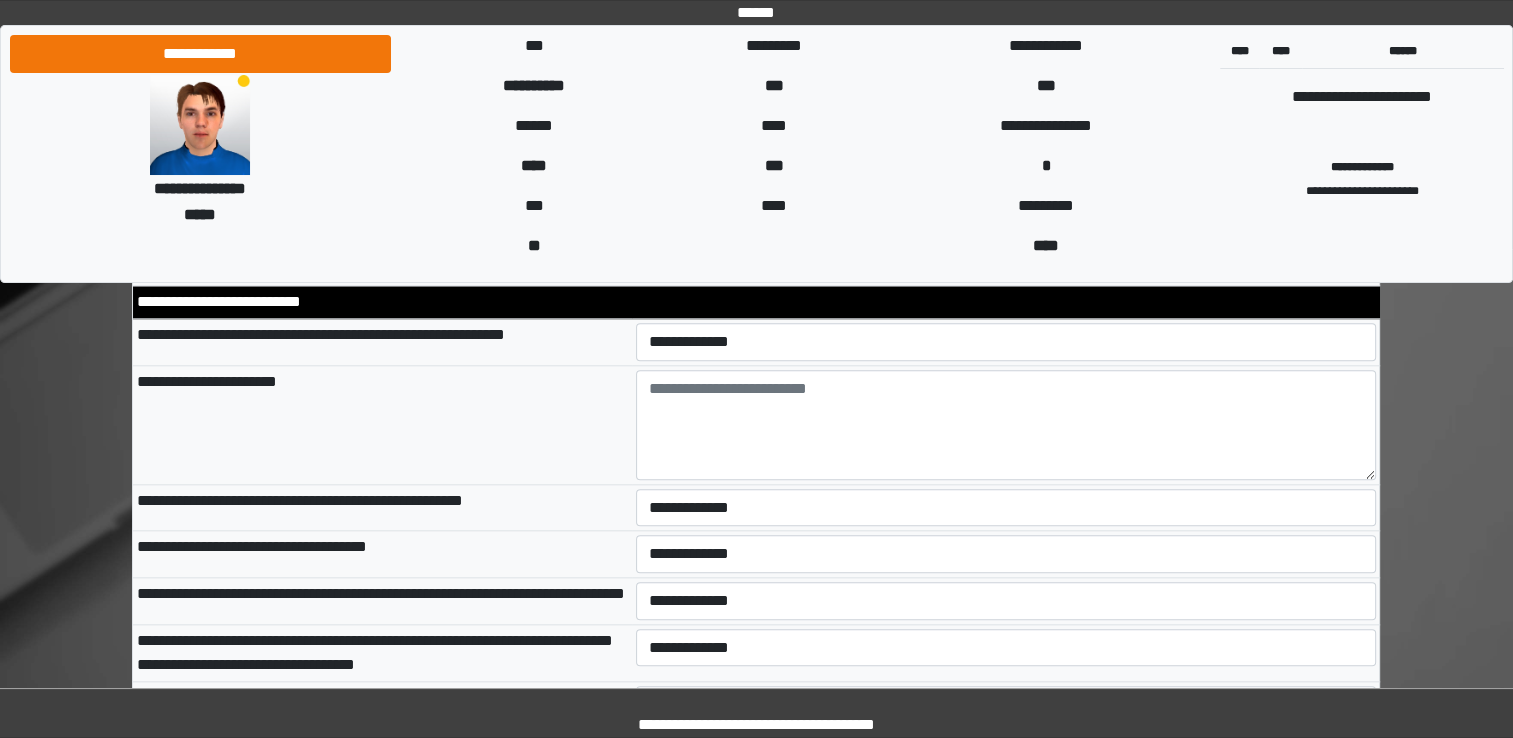 click on "**********" at bounding box center (382, 600) 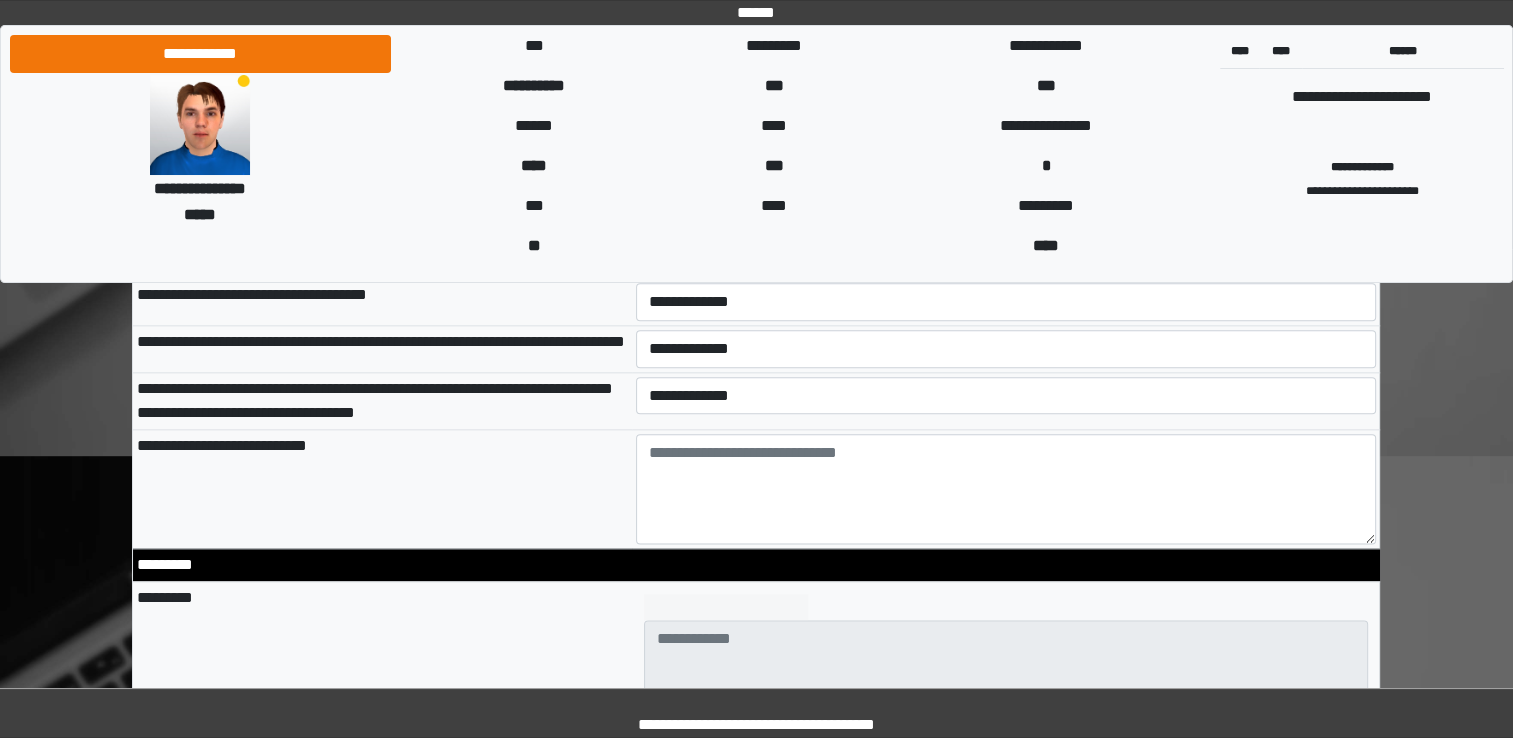 scroll, scrollTop: 2395, scrollLeft: 0, axis: vertical 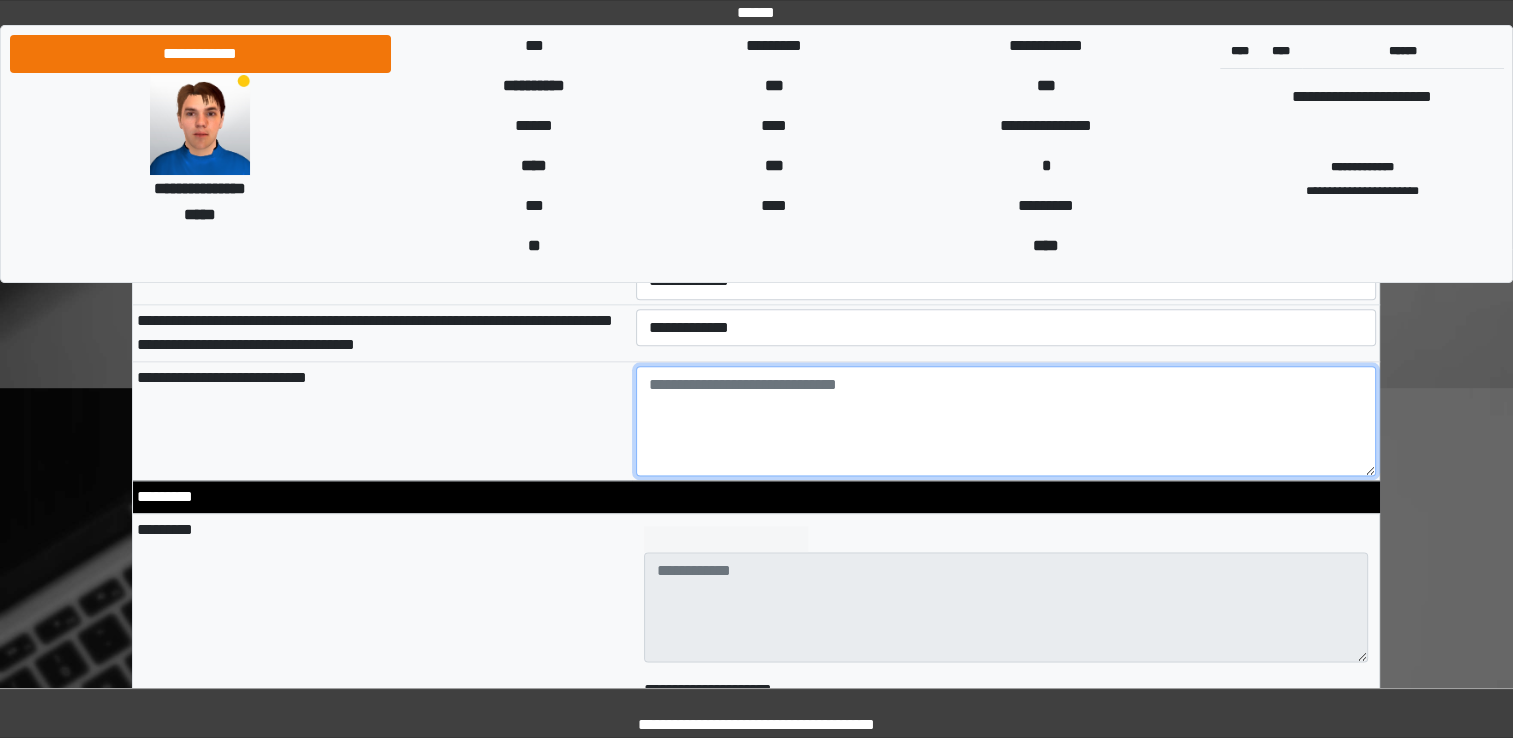 click at bounding box center [1006, 421] 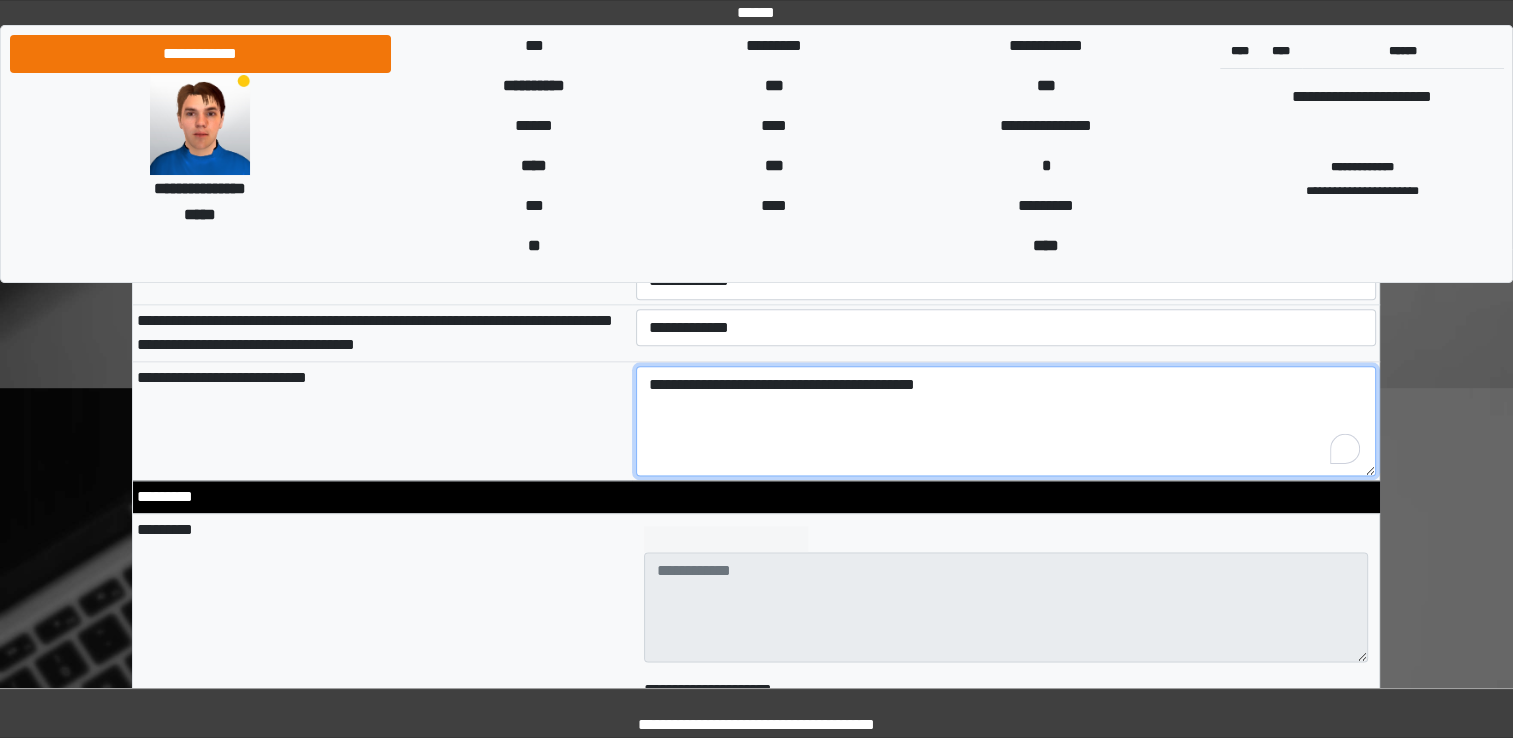 type on "**********" 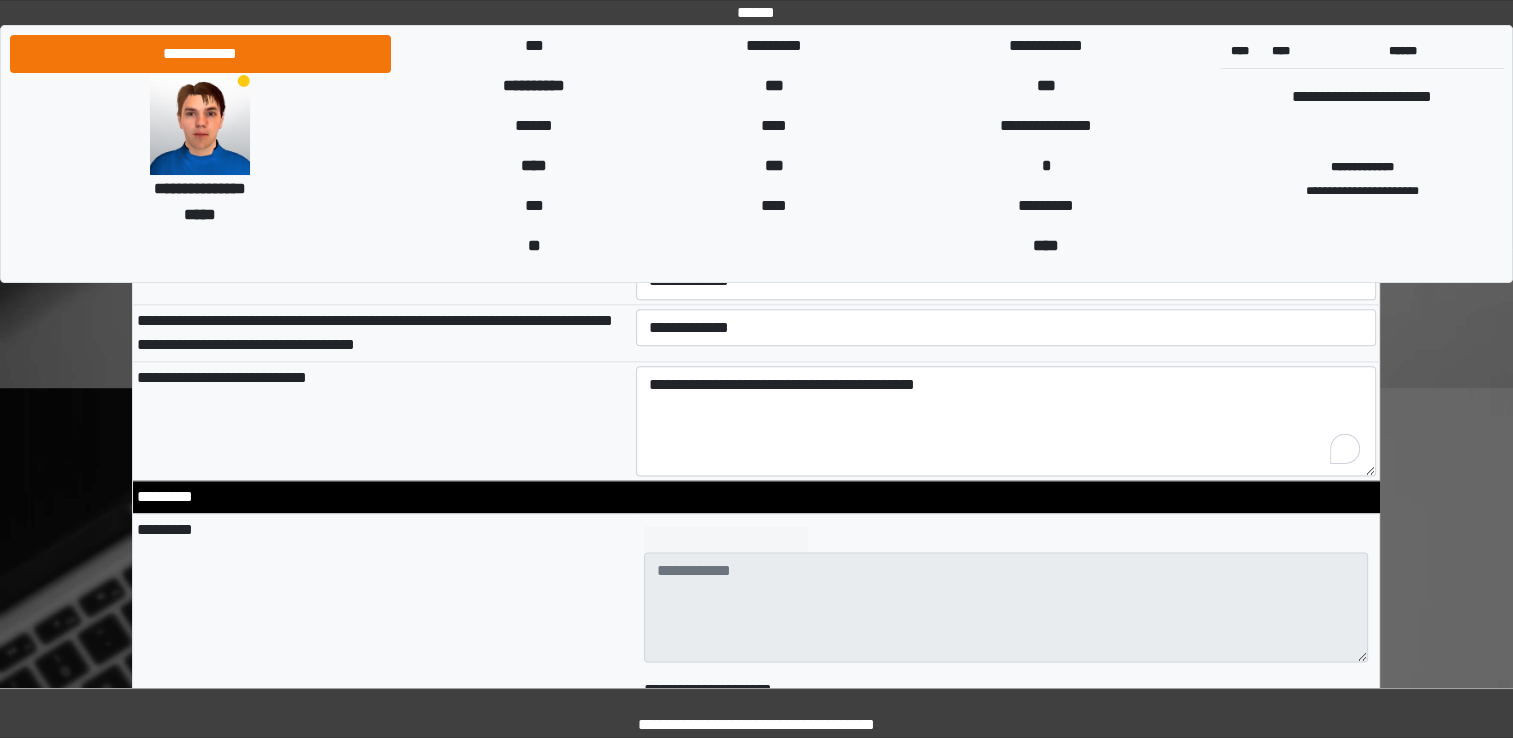click on "*********" at bounding box center [382, 749] 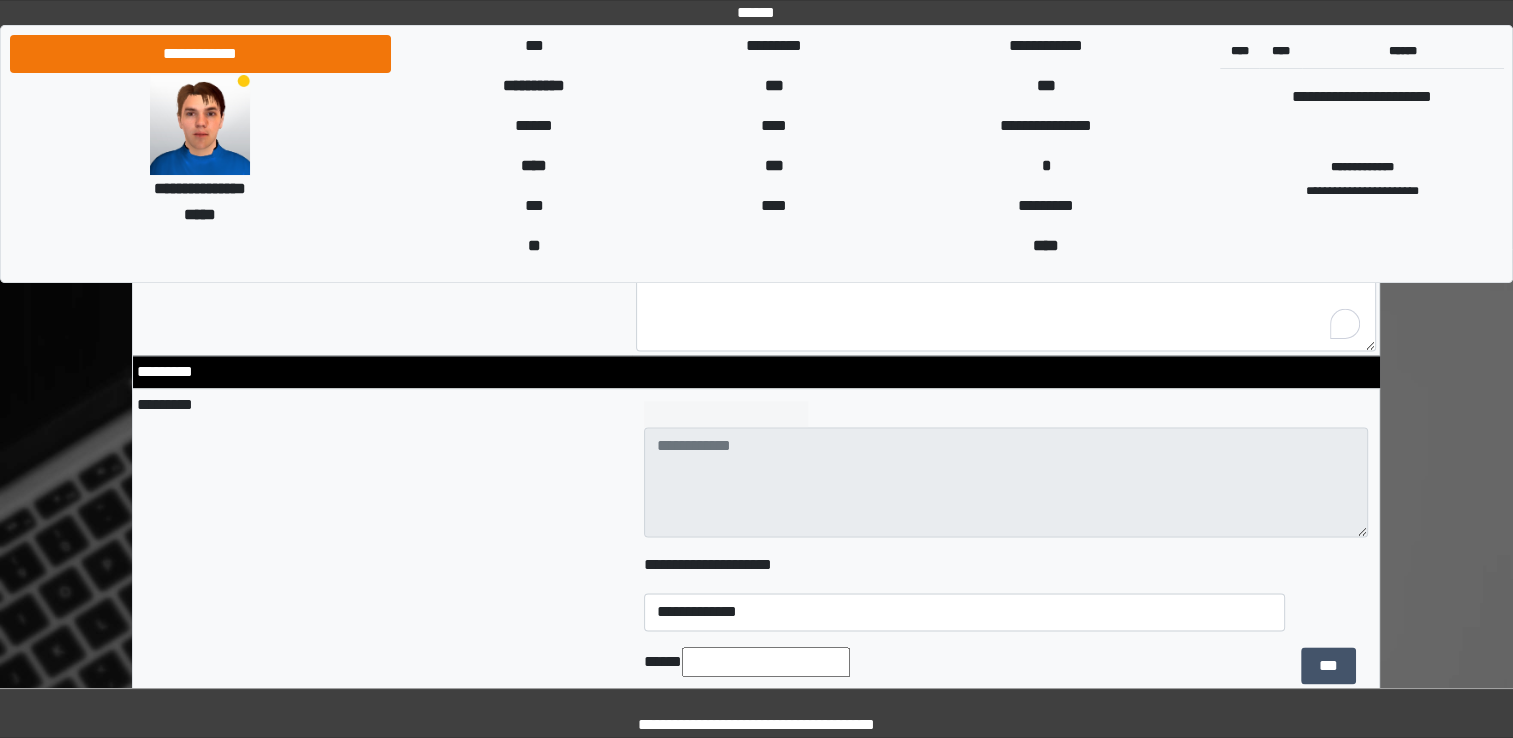 scroll, scrollTop: 2595, scrollLeft: 0, axis: vertical 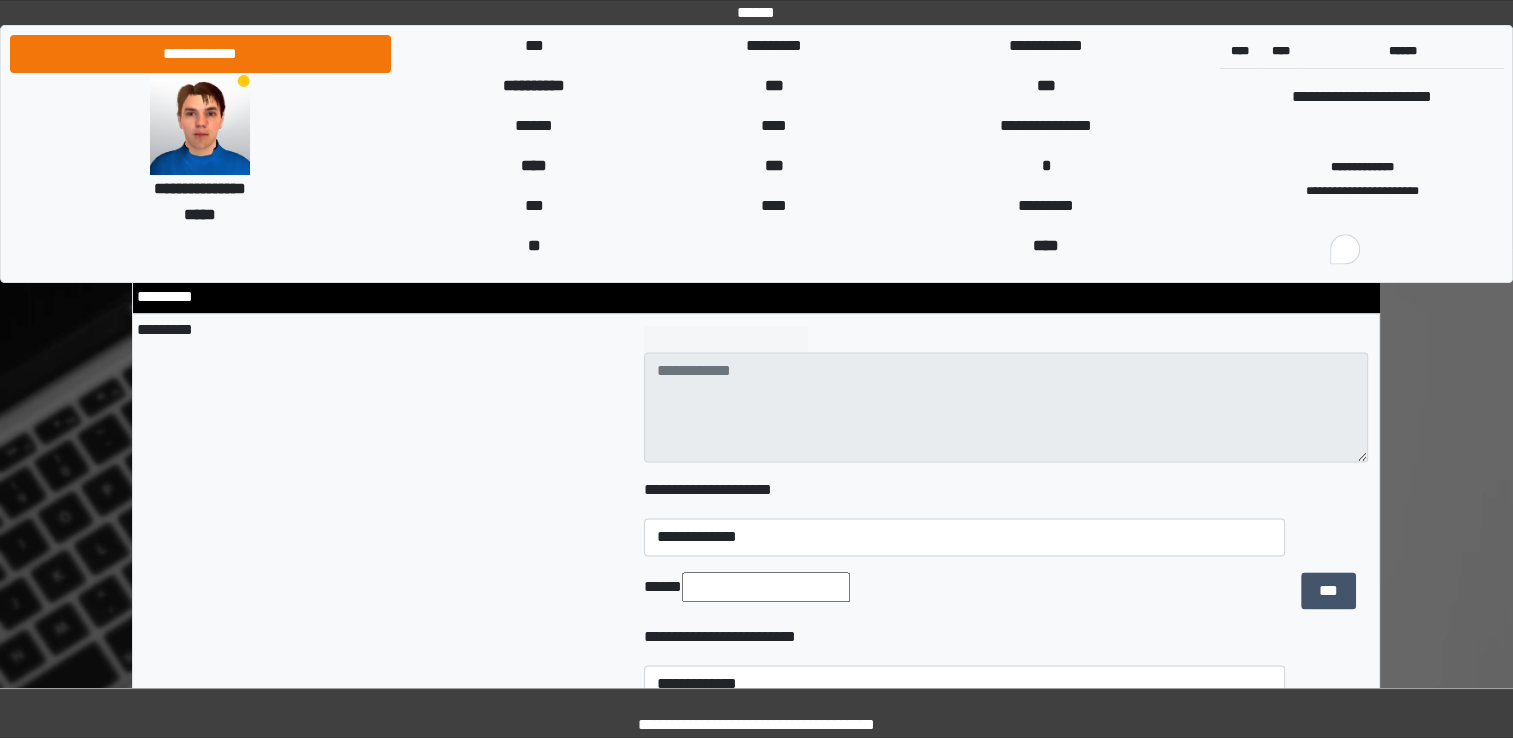 click on "*********" at bounding box center [382, 549] 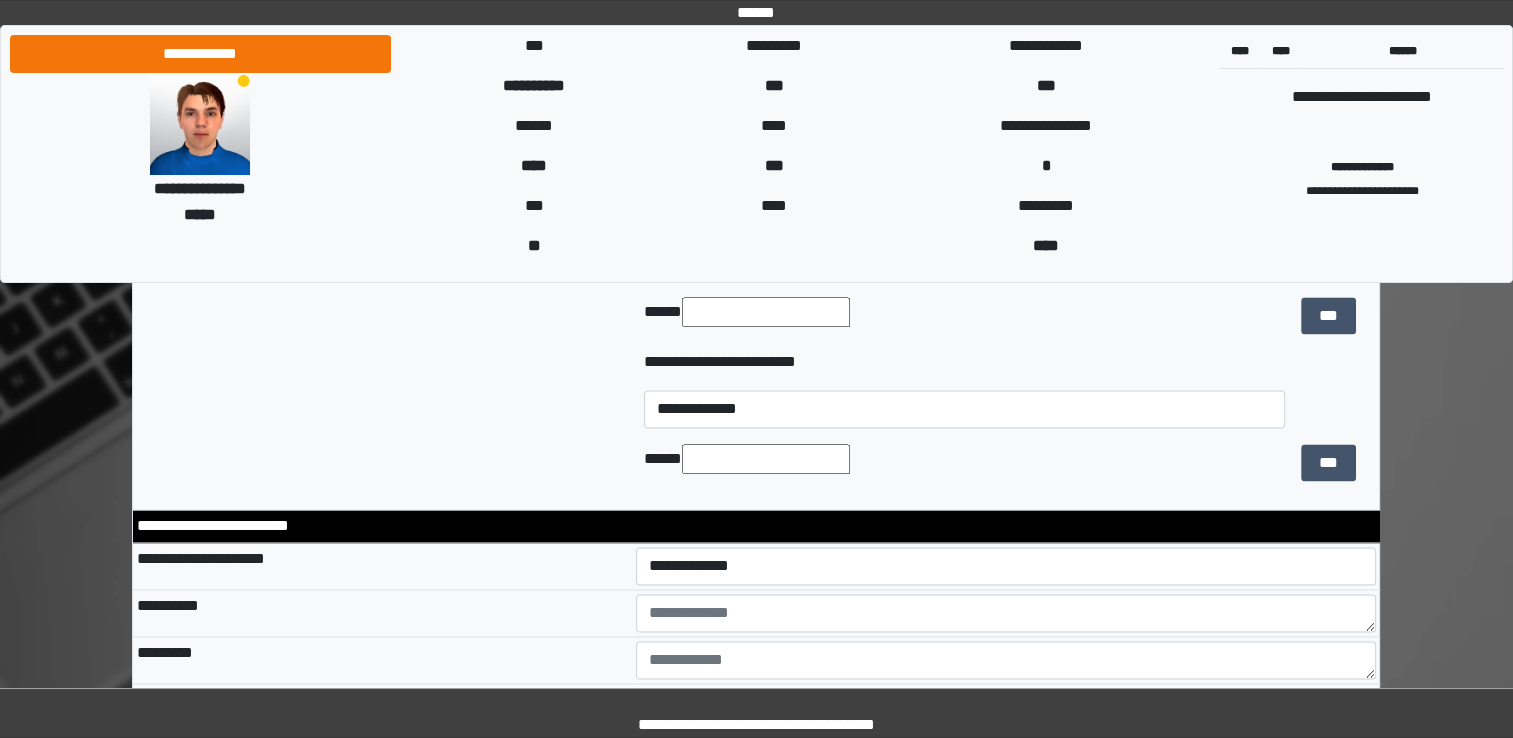 scroll, scrollTop: 2915, scrollLeft: 0, axis: vertical 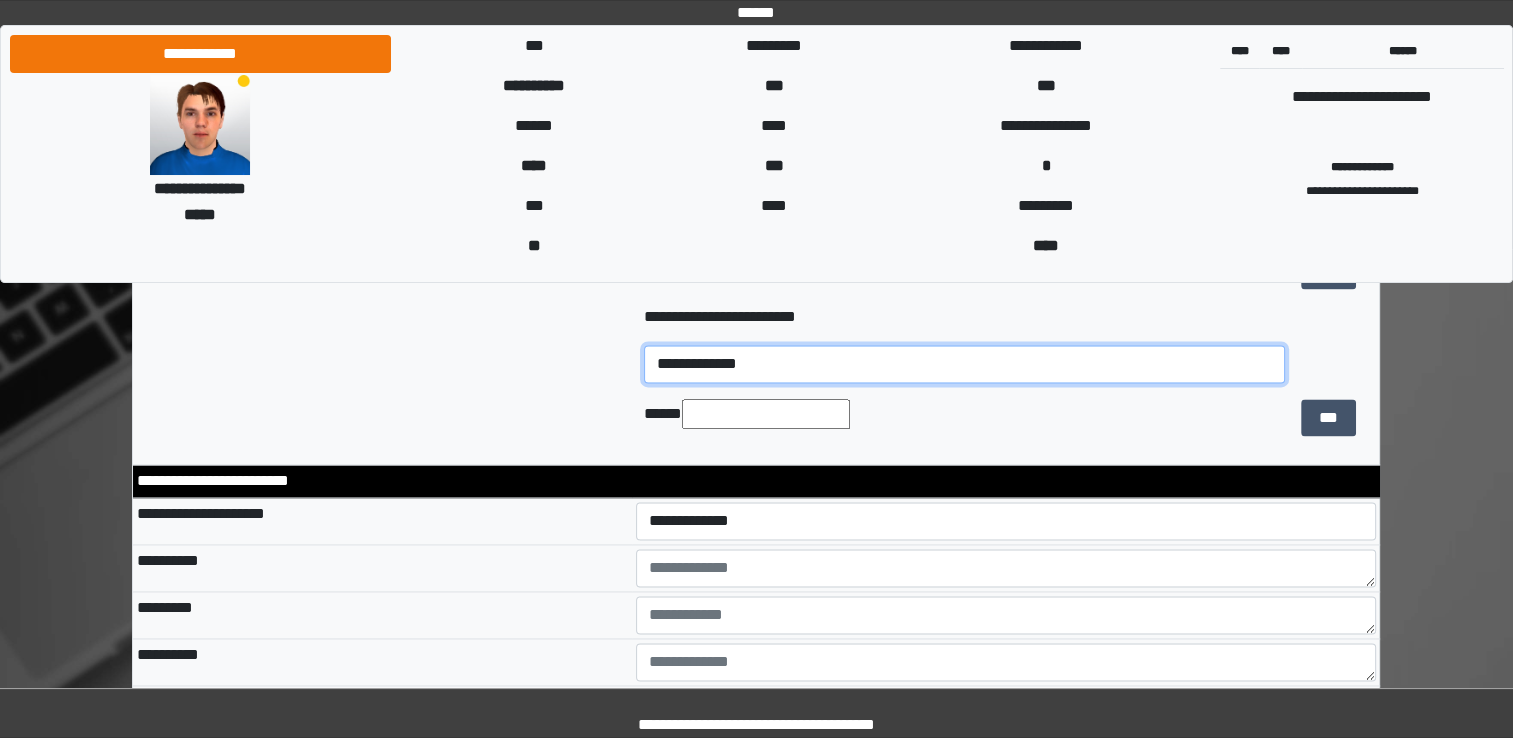 click on "**********" at bounding box center [964, 364] 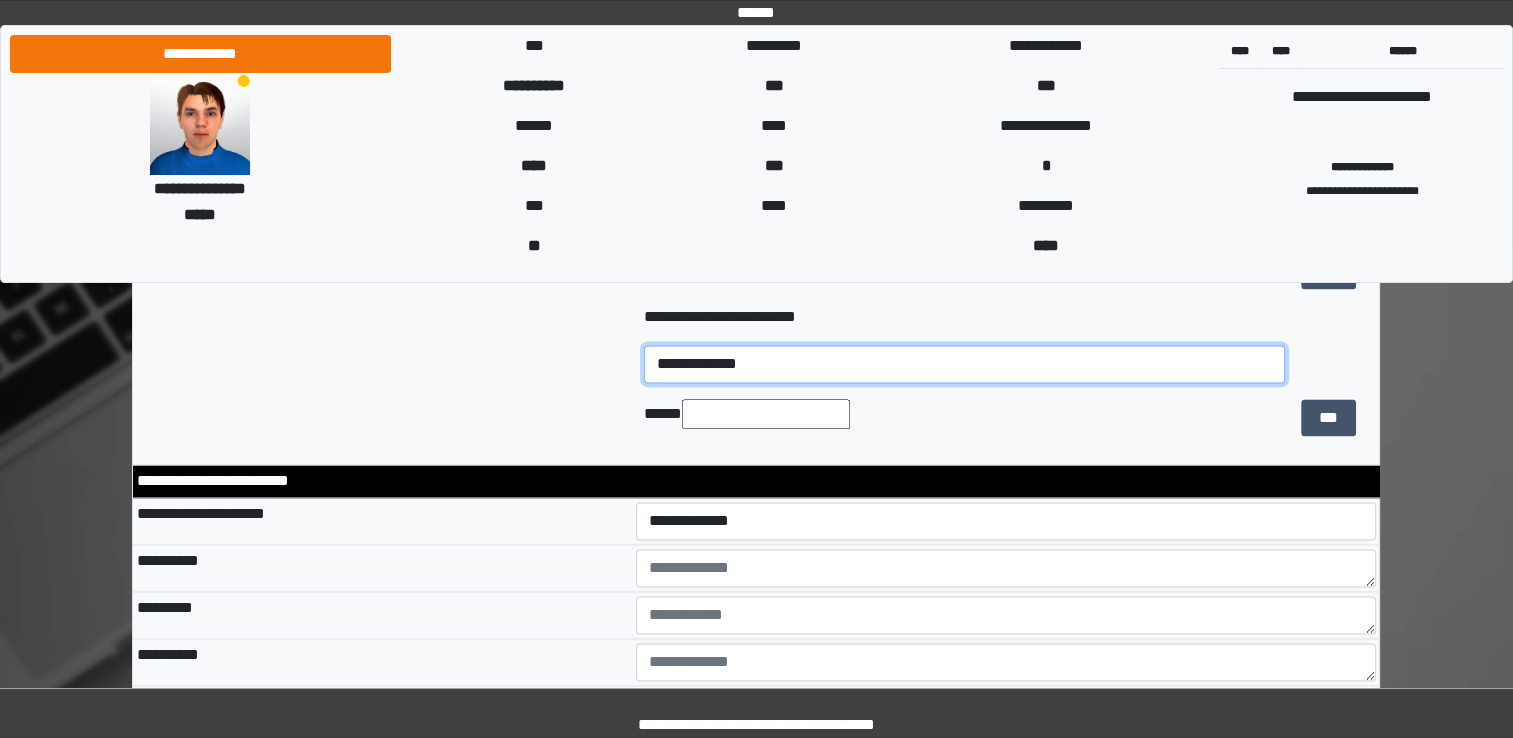 select on "***" 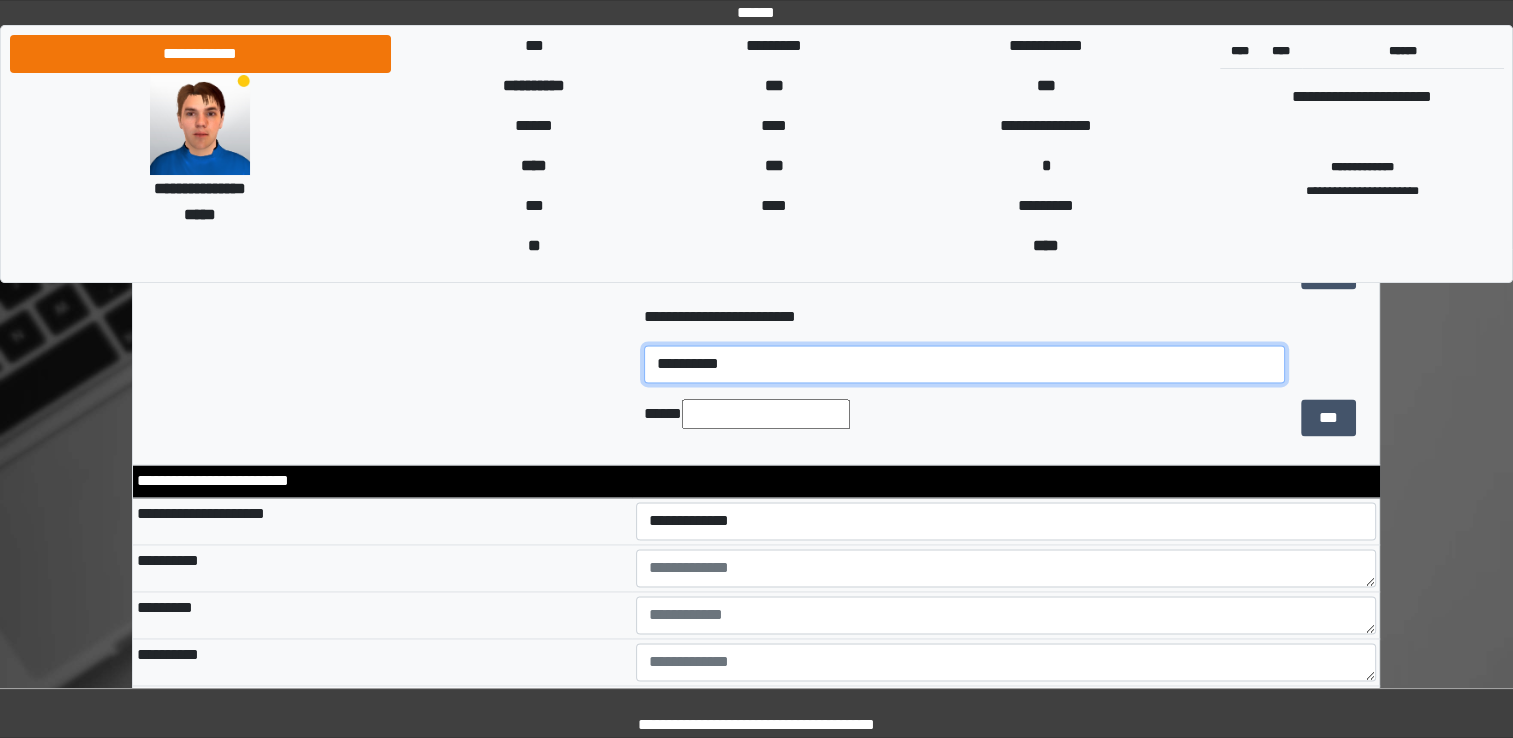 click on "**********" at bounding box center (964, 364) 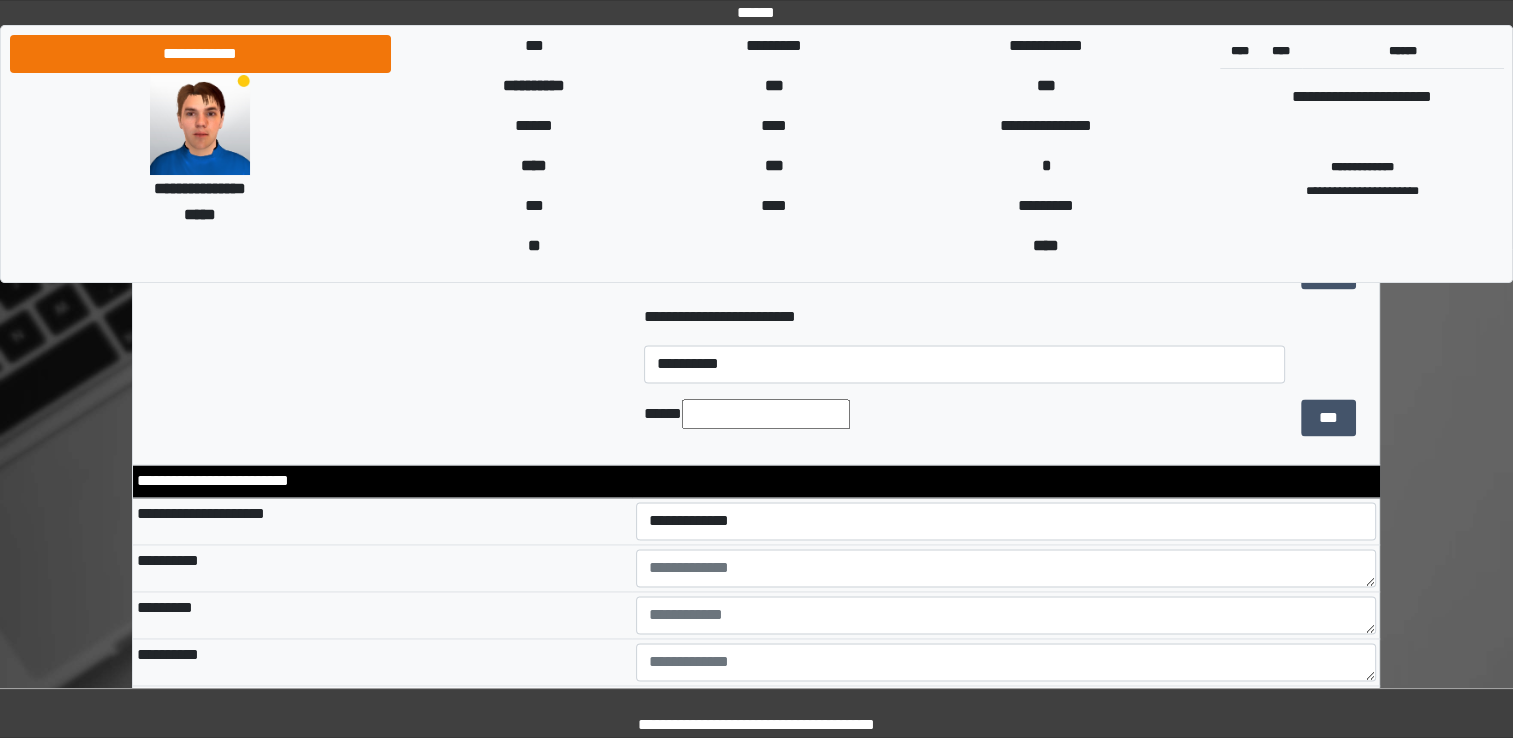 click at bounding box center [766, 414] 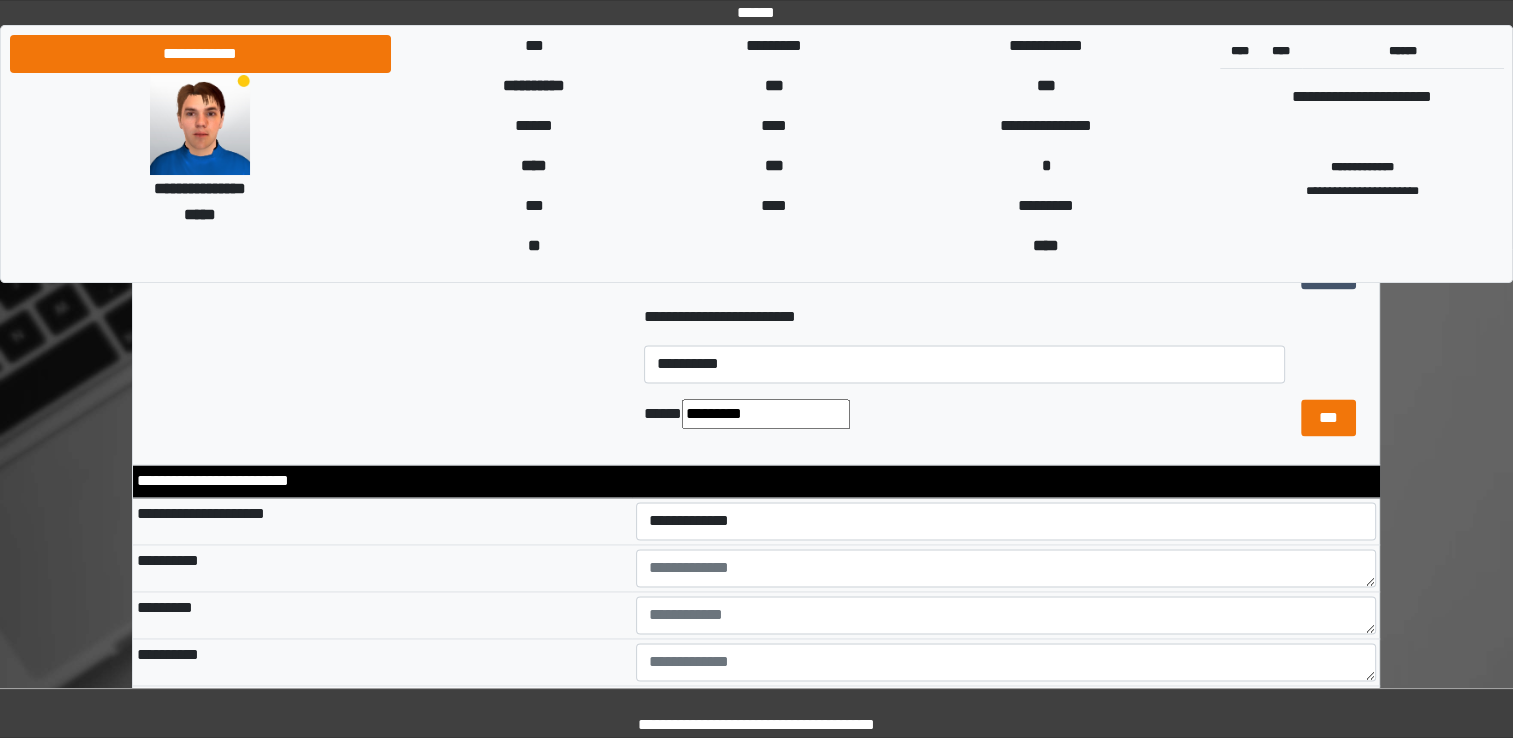 type on "********" 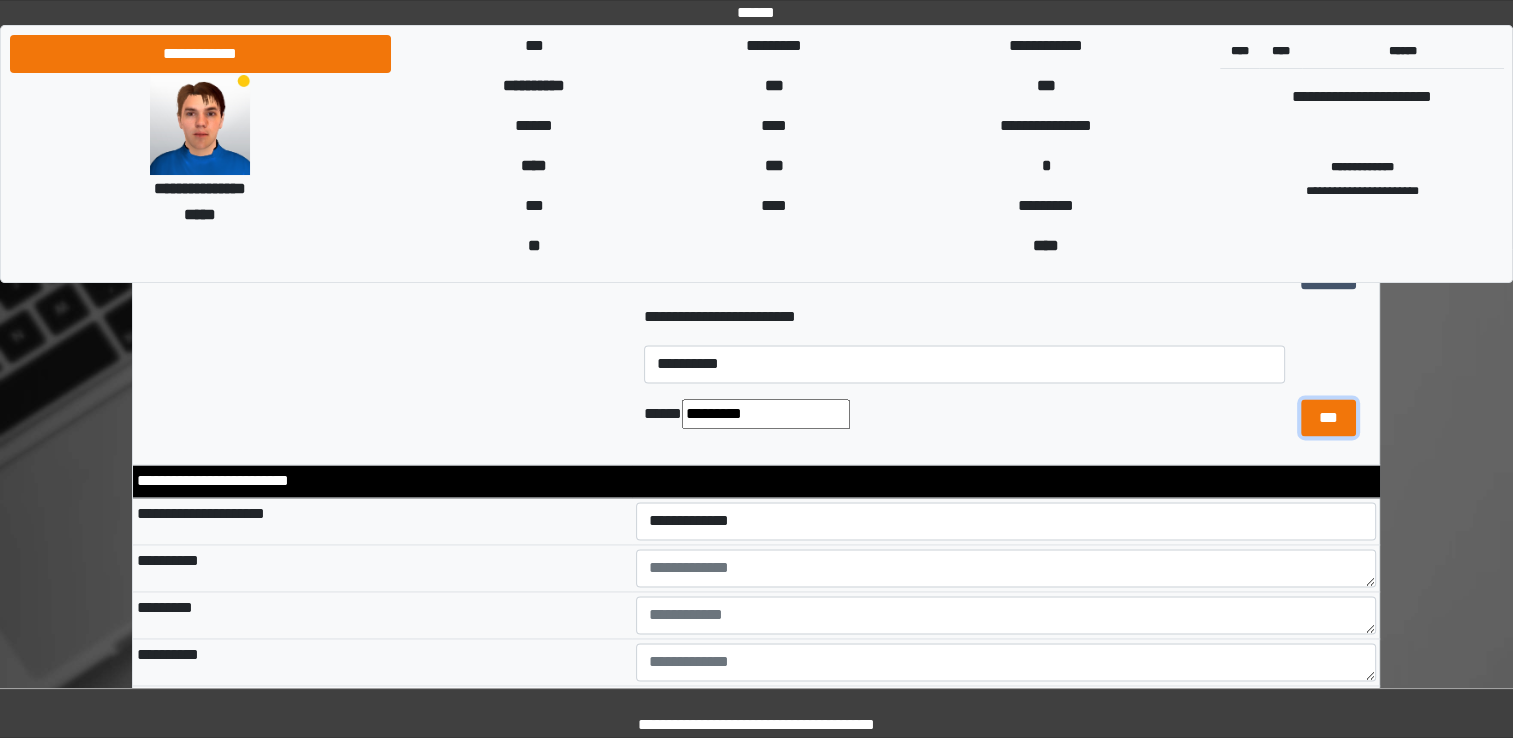 click on "***" at bounding box center (1328, 418) 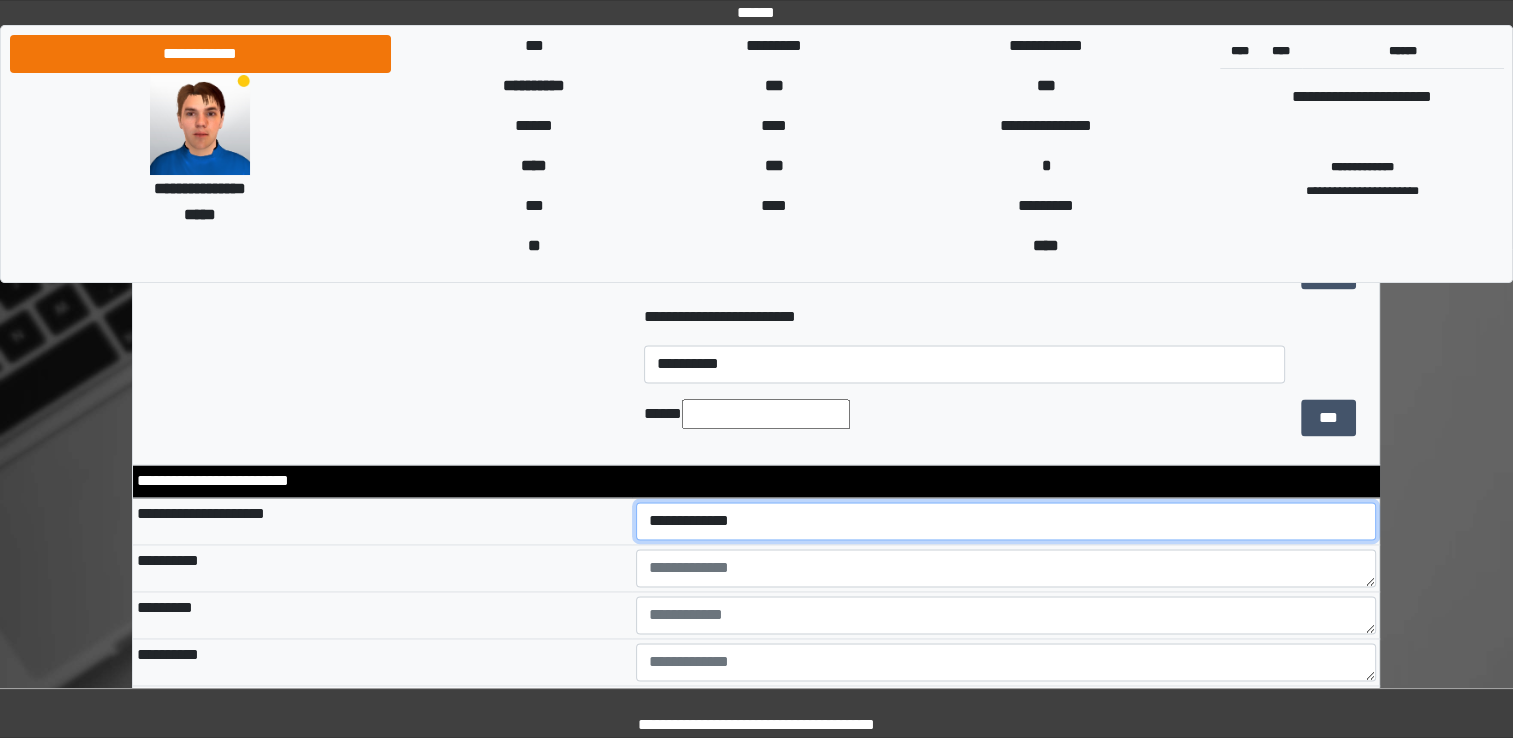 click on "**********" at bounding box center [1006, 521] 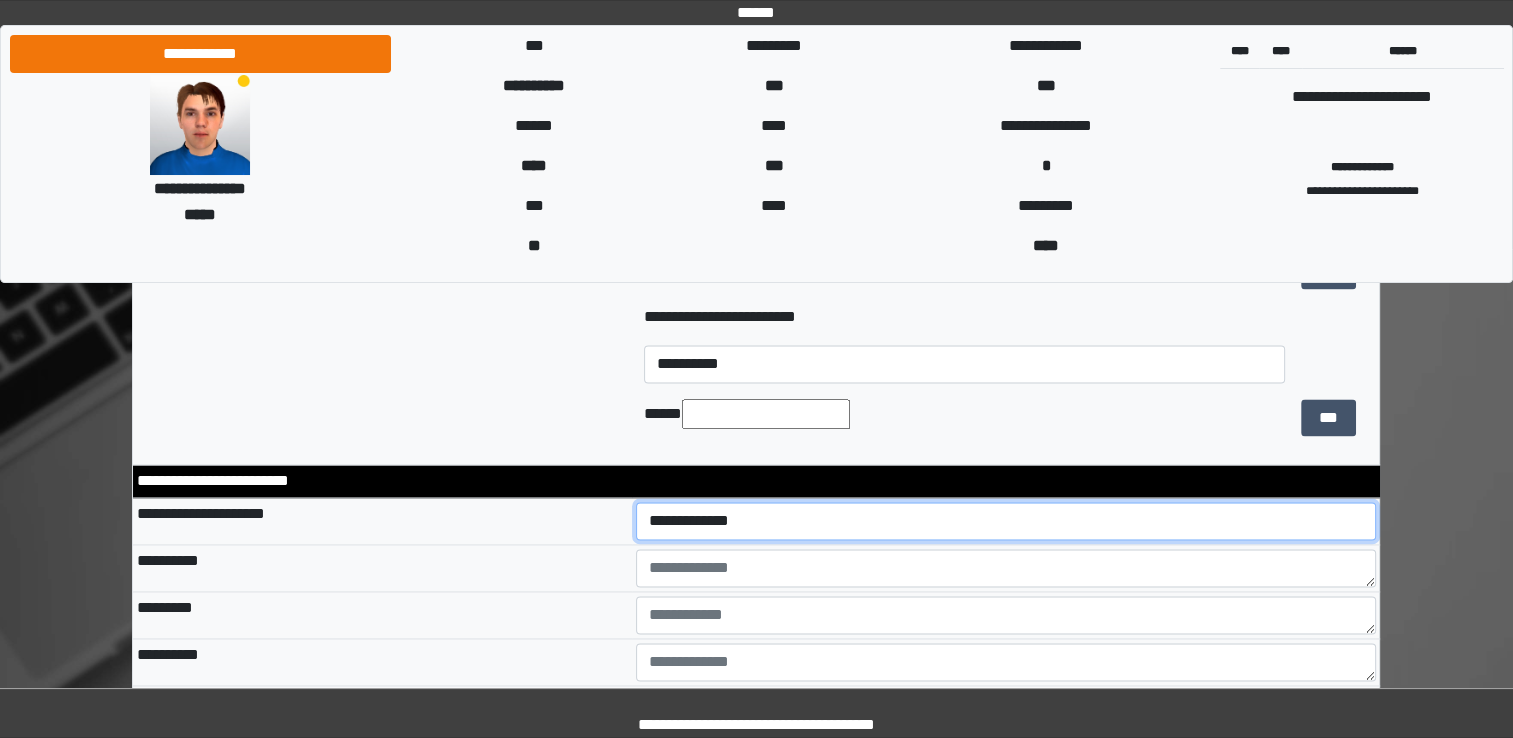 select on "*" 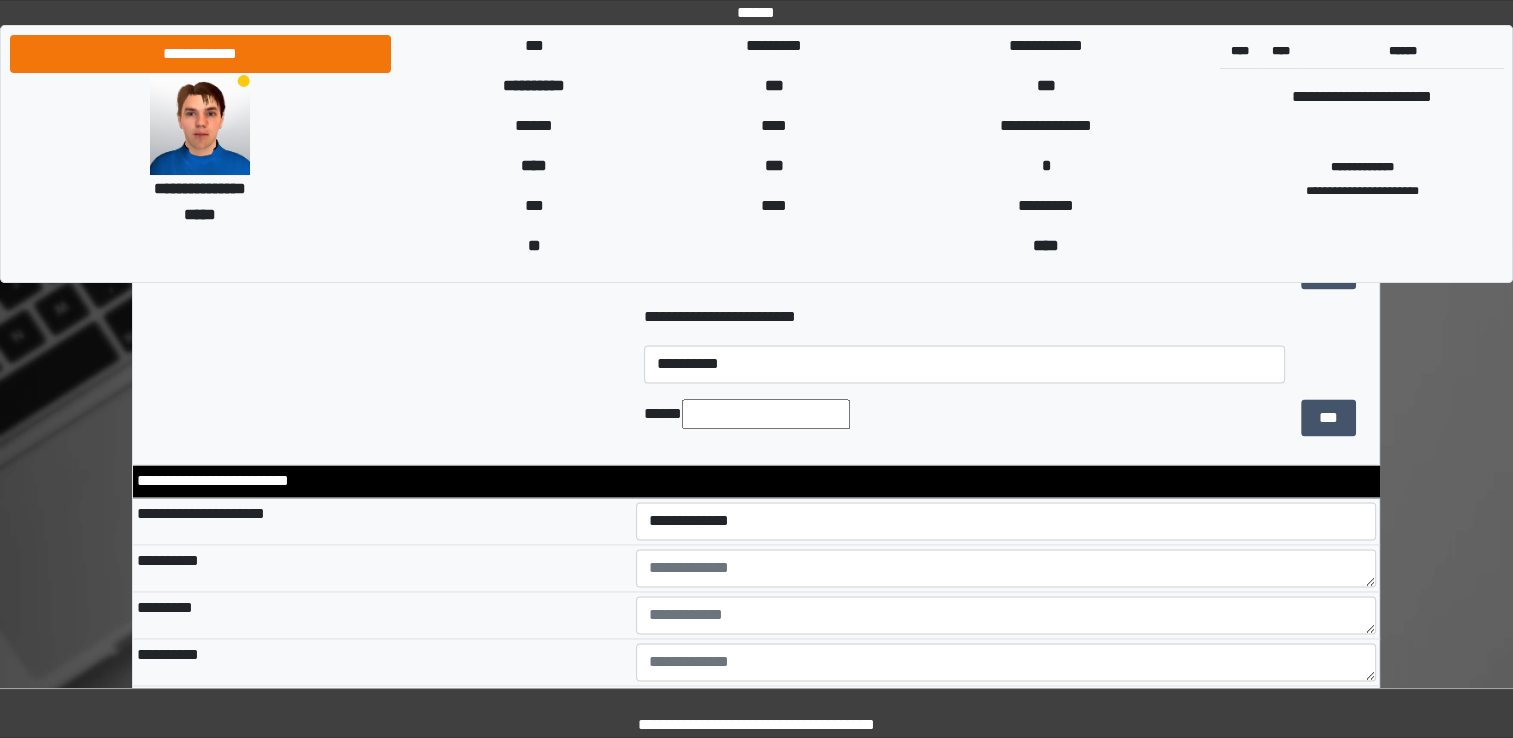 click on "*********" at bounding box center (382, 614) 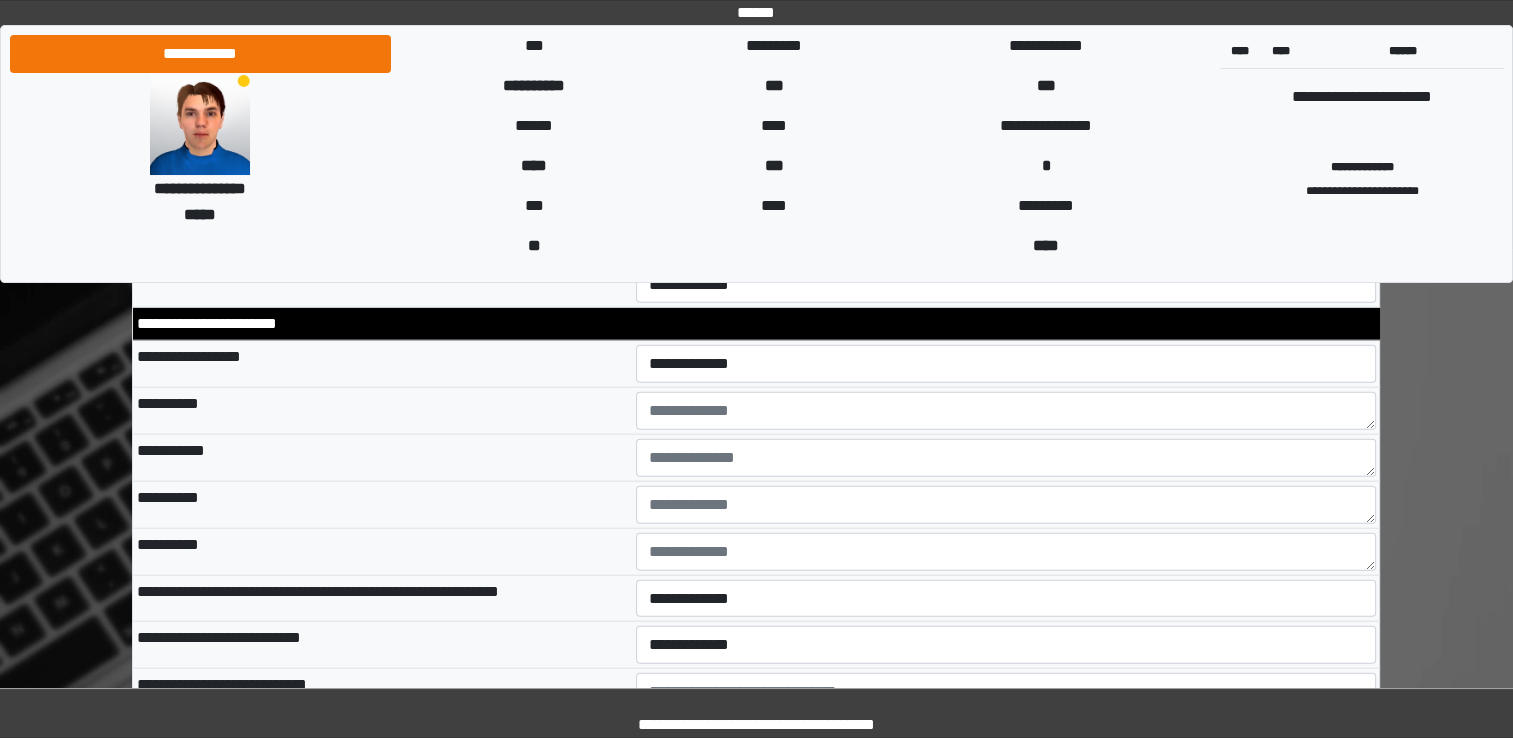scroll, scrollTop: 4555, scrollLeft: 0, axis: vertical 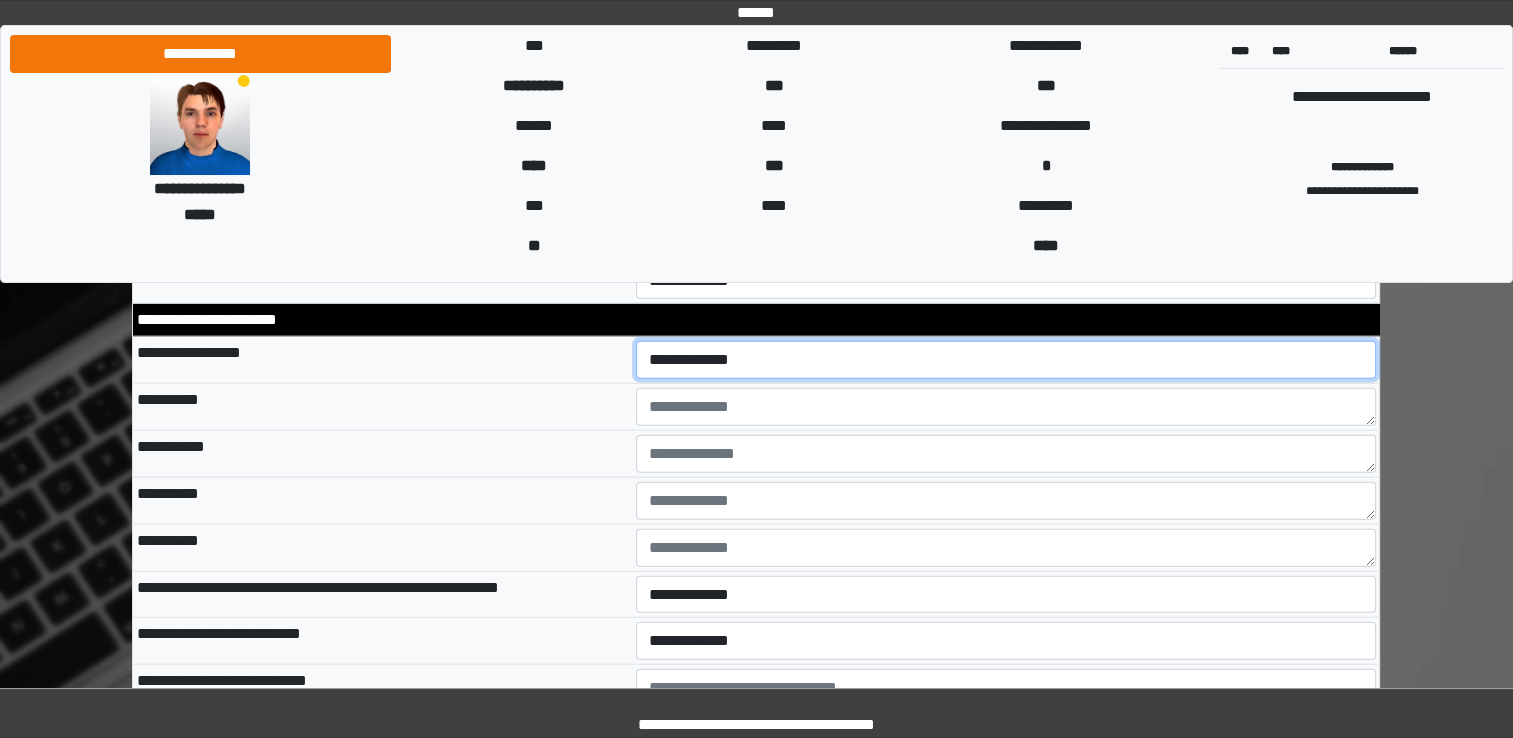 click on "**********" at bounding box center [1006, 360] 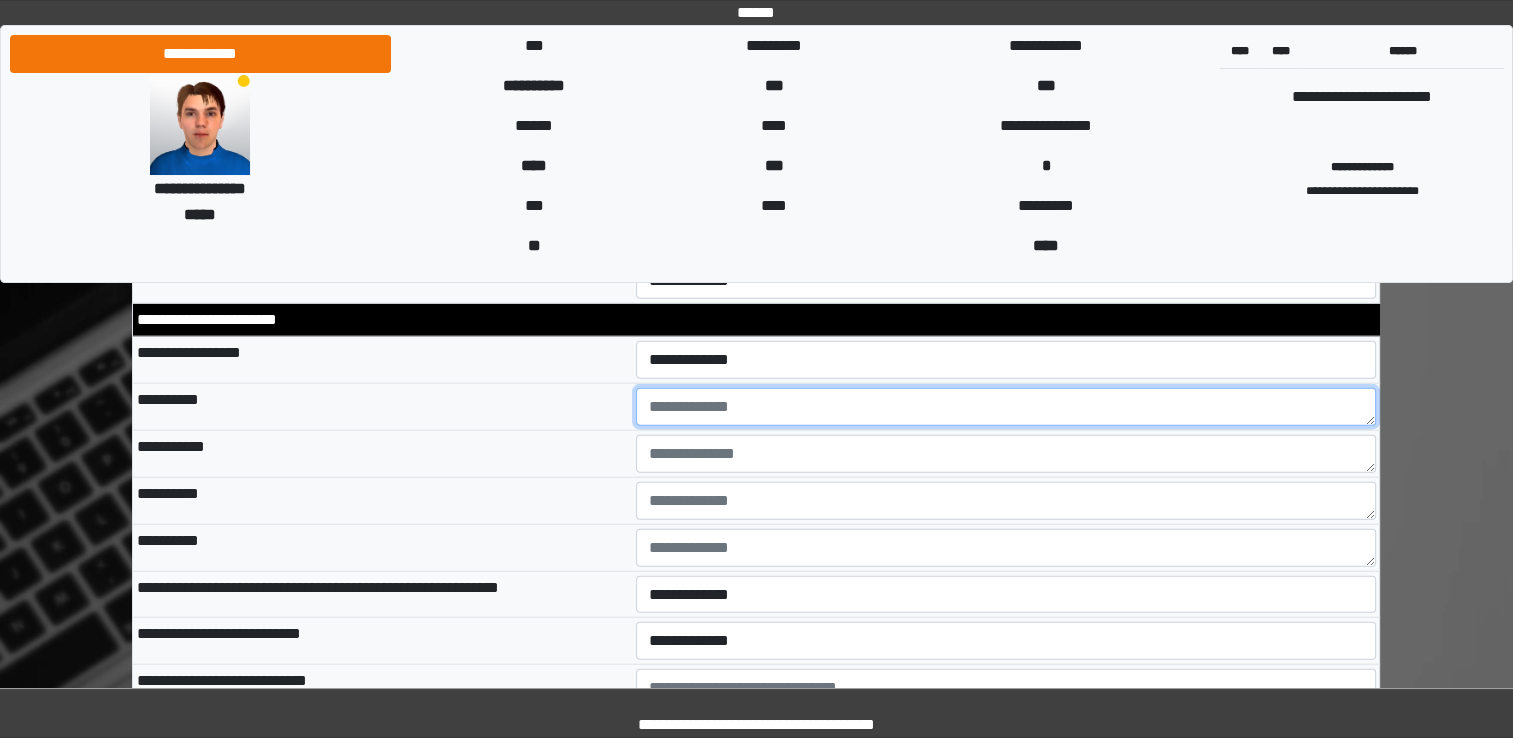 click at bounding box center [1006, 407] 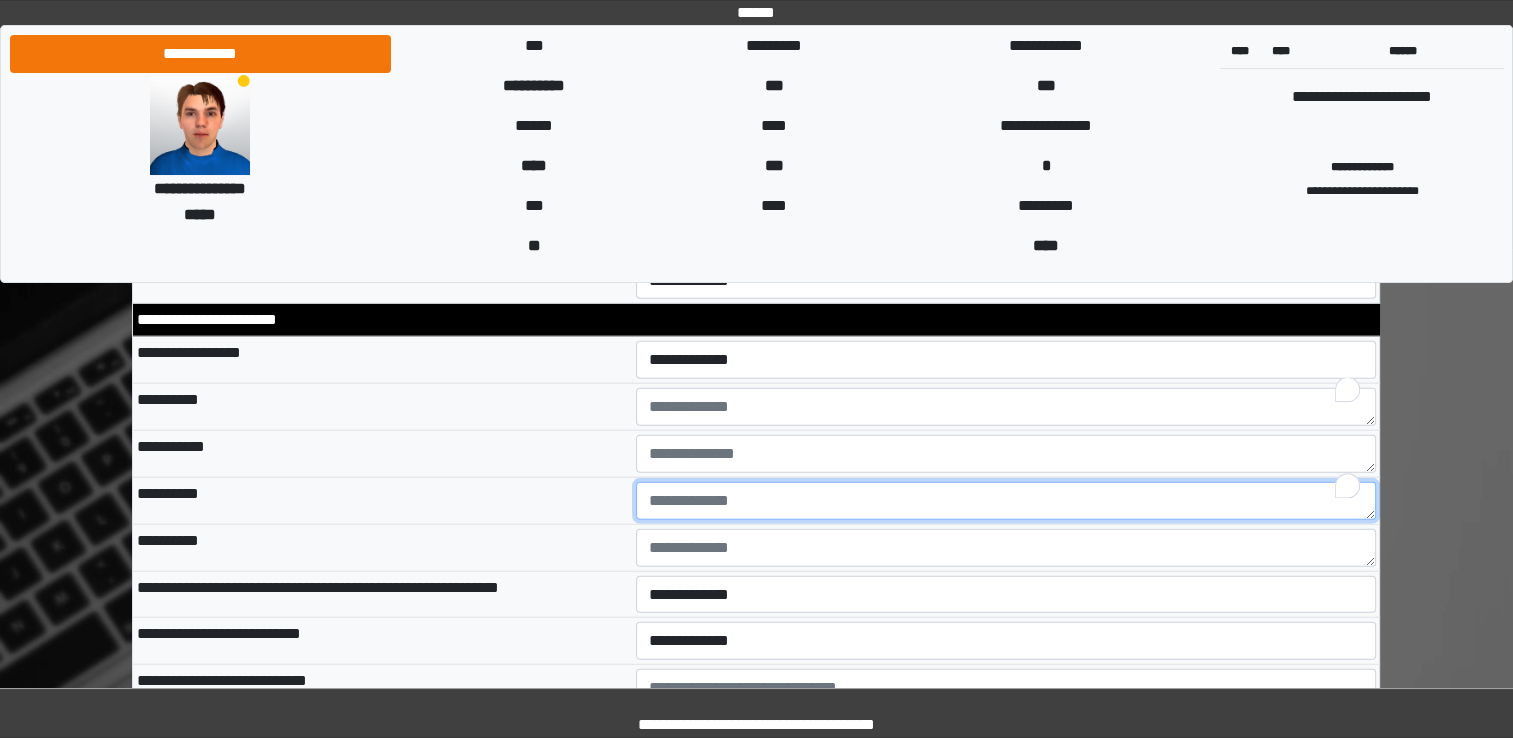 click at bounding box center [1006, 501] 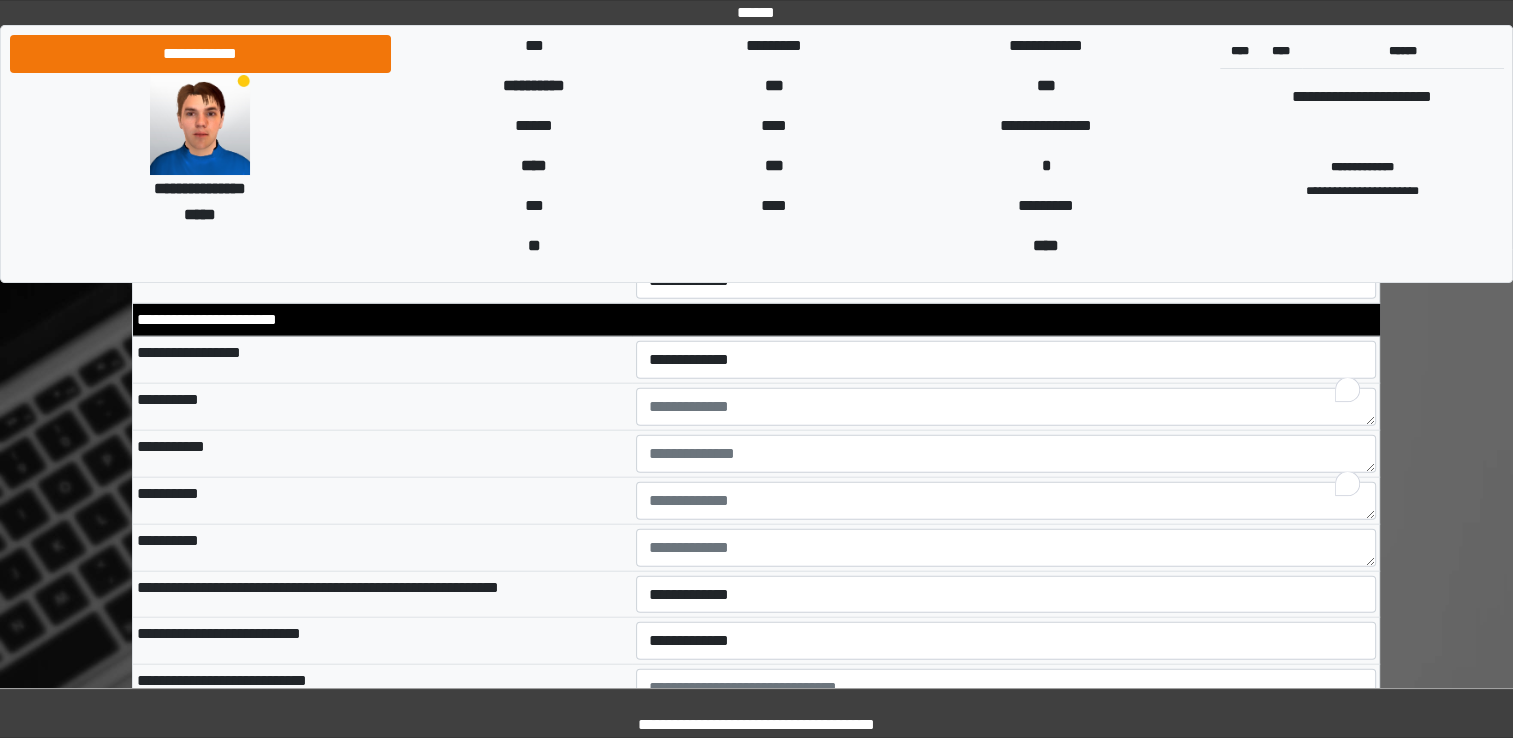 click on "**********" at bounding box center [382, 547] 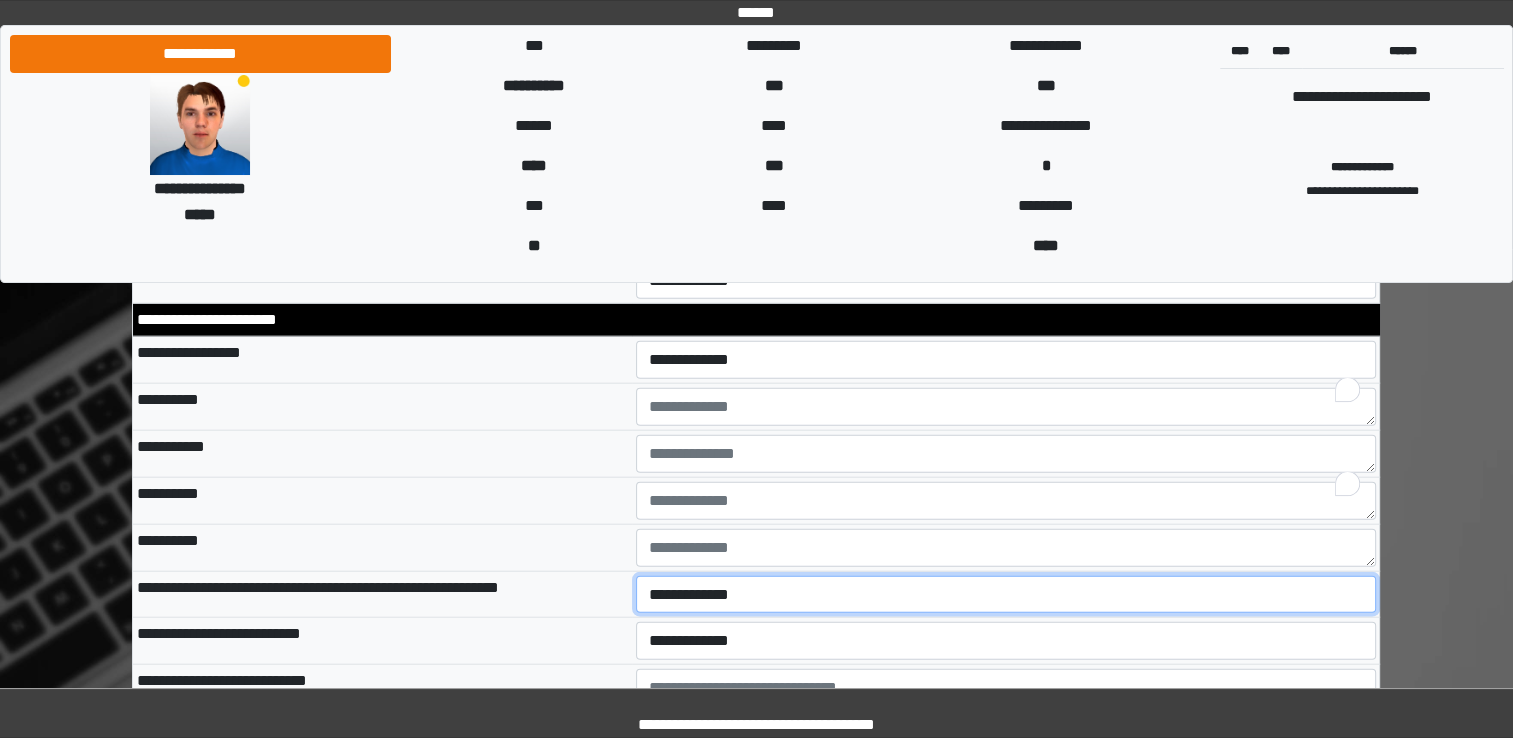 click on "**********" at bounding box center [1006, 595] 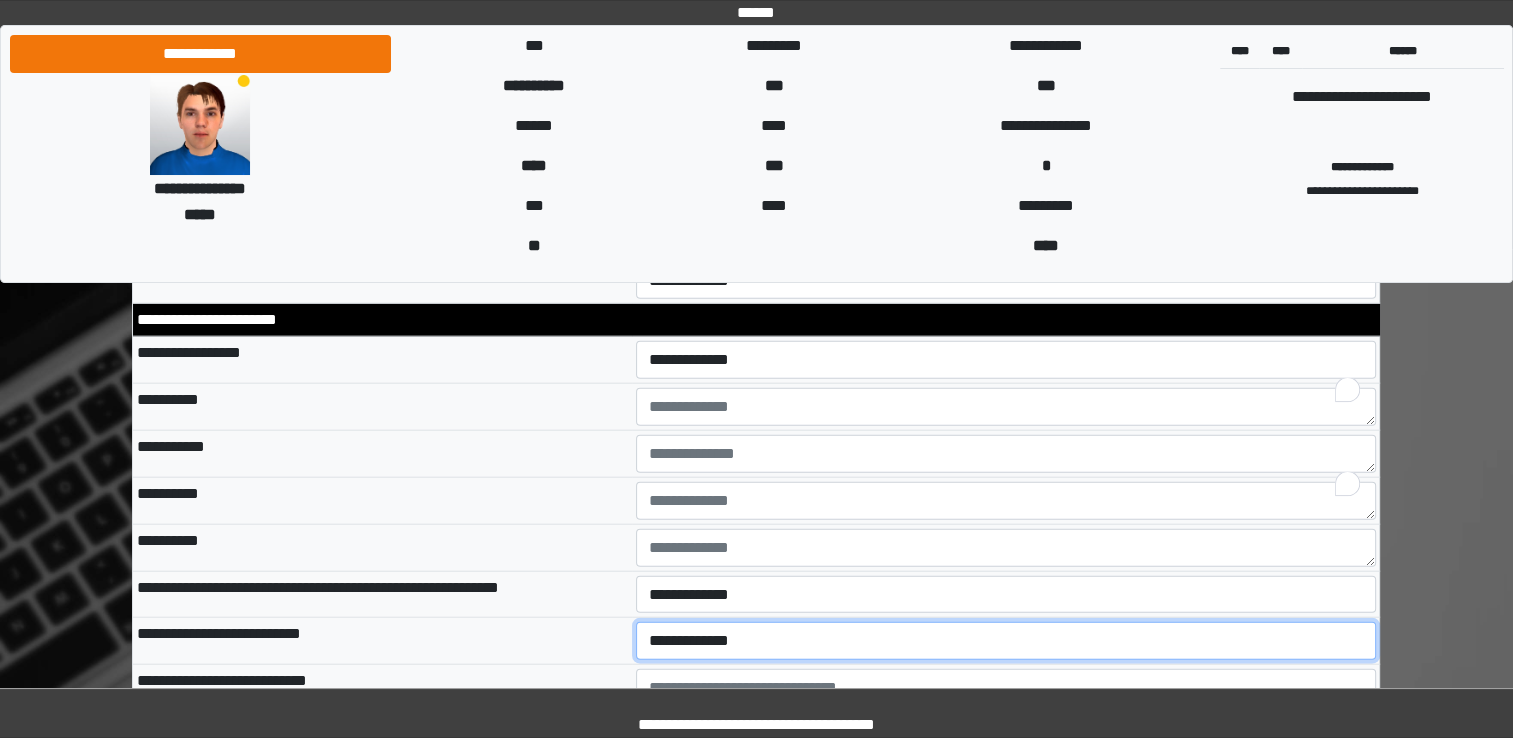 click on "**********" at bounding box center (1006, 641) 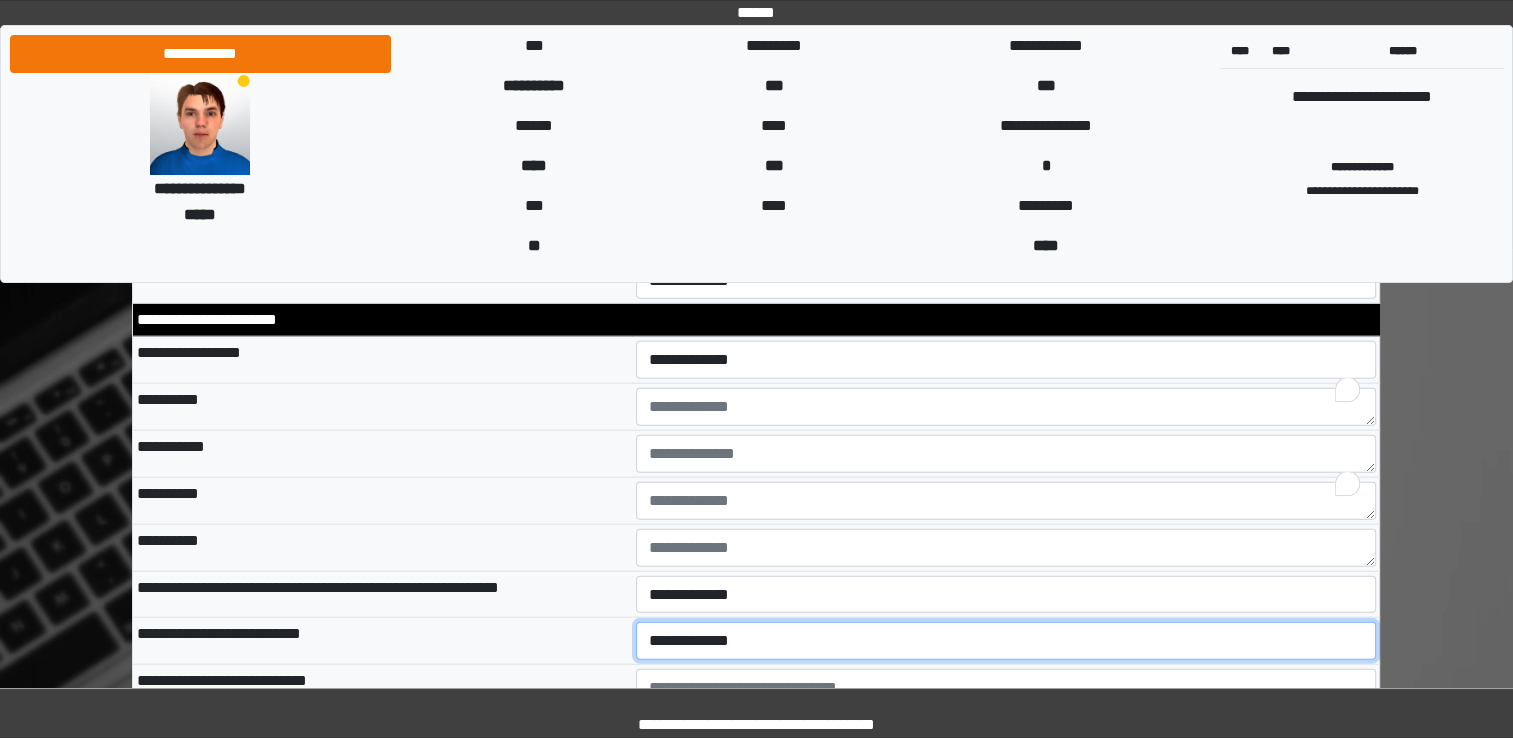 select on "*" 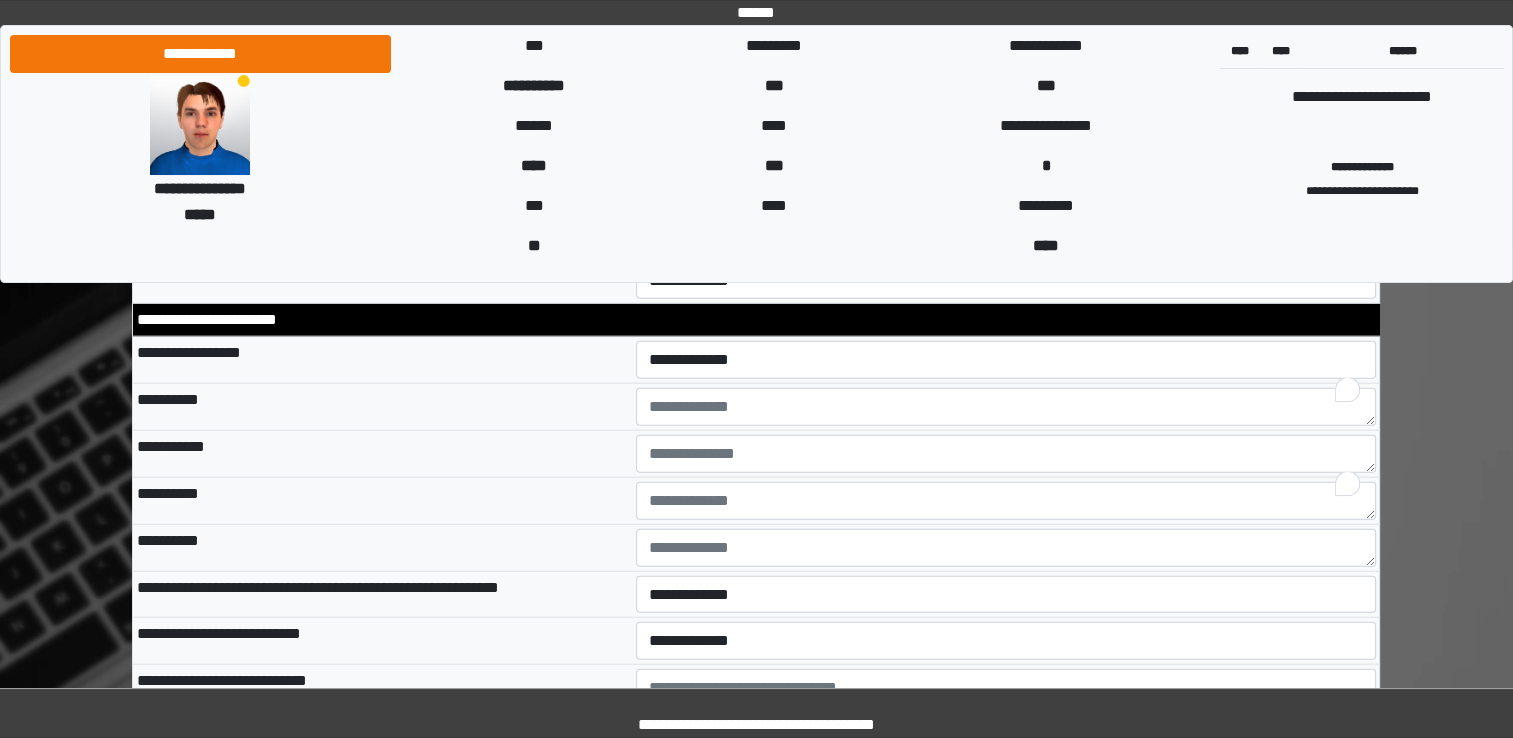 click on "**********" at bounding box center (382, 641) 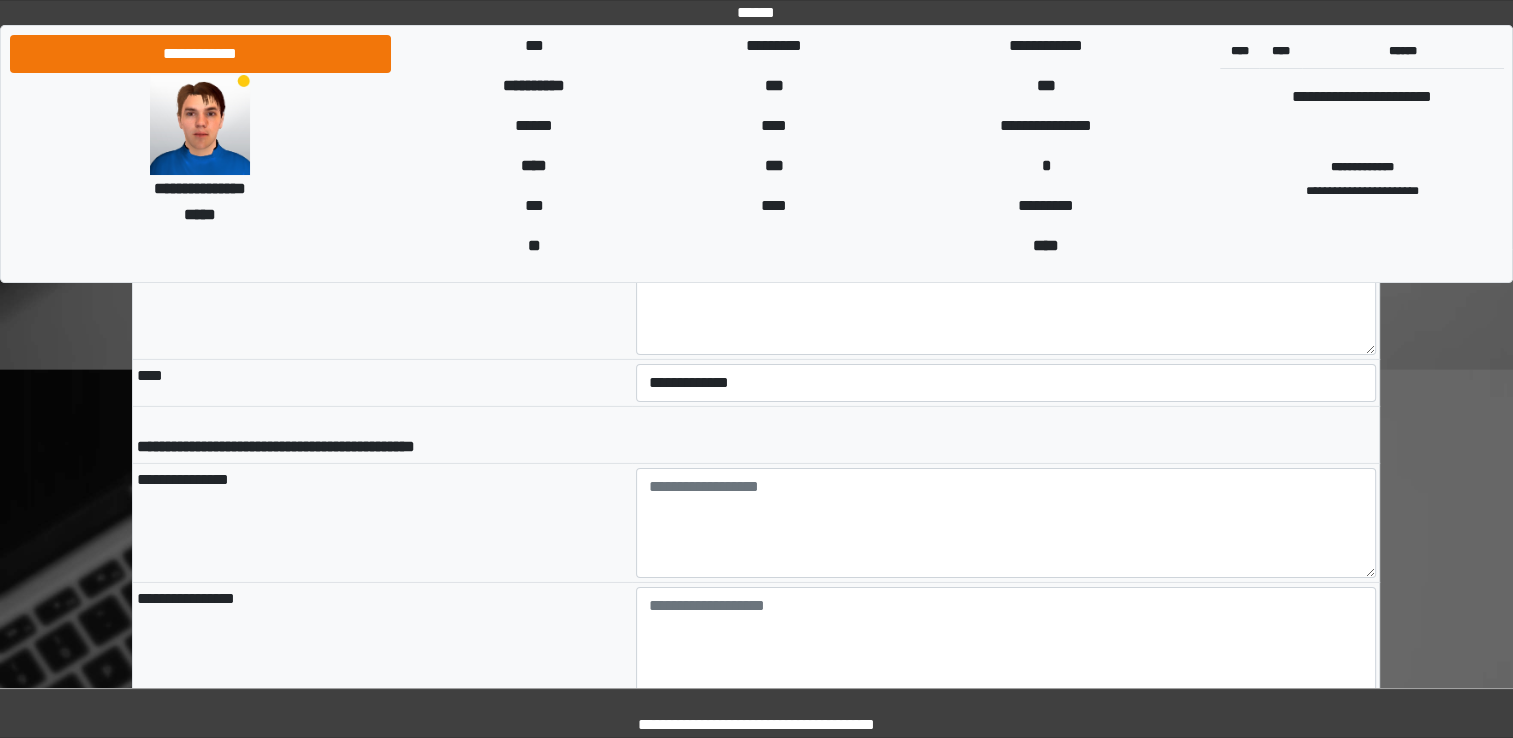 scroll, scrollTop: 6315, scrollLeft: 0, axis: vertical 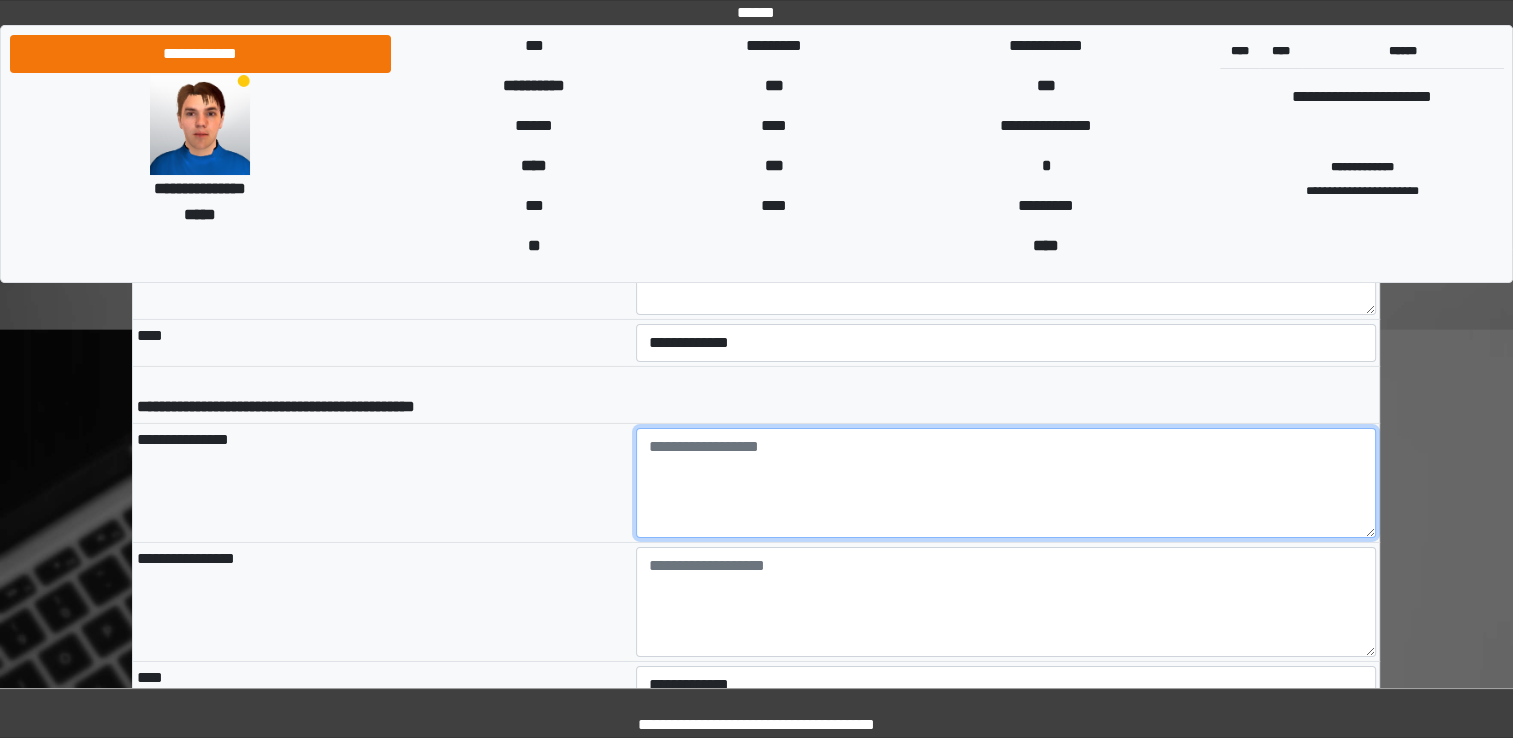 click at bounding box center (1006, 483) 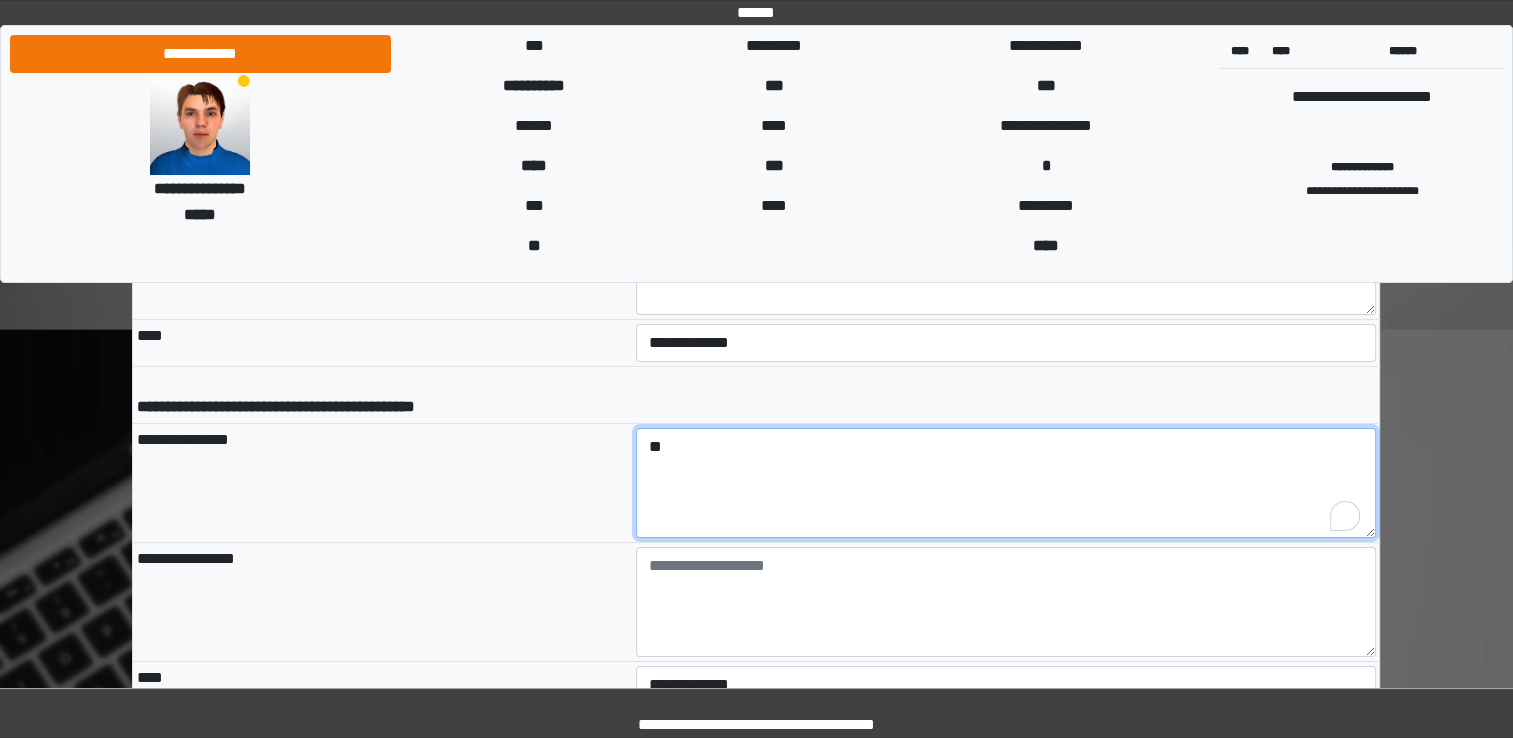 type on "*" 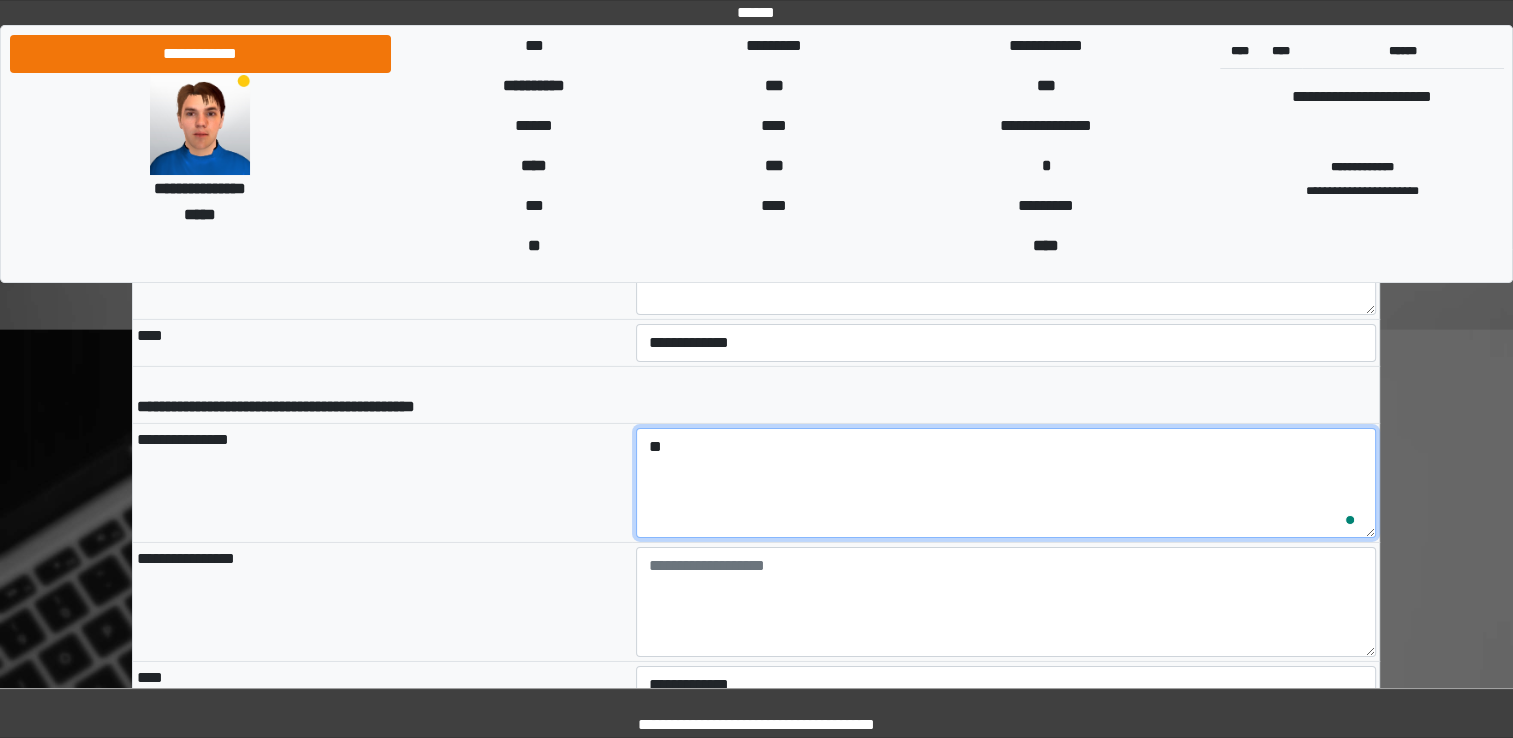 type on "*" 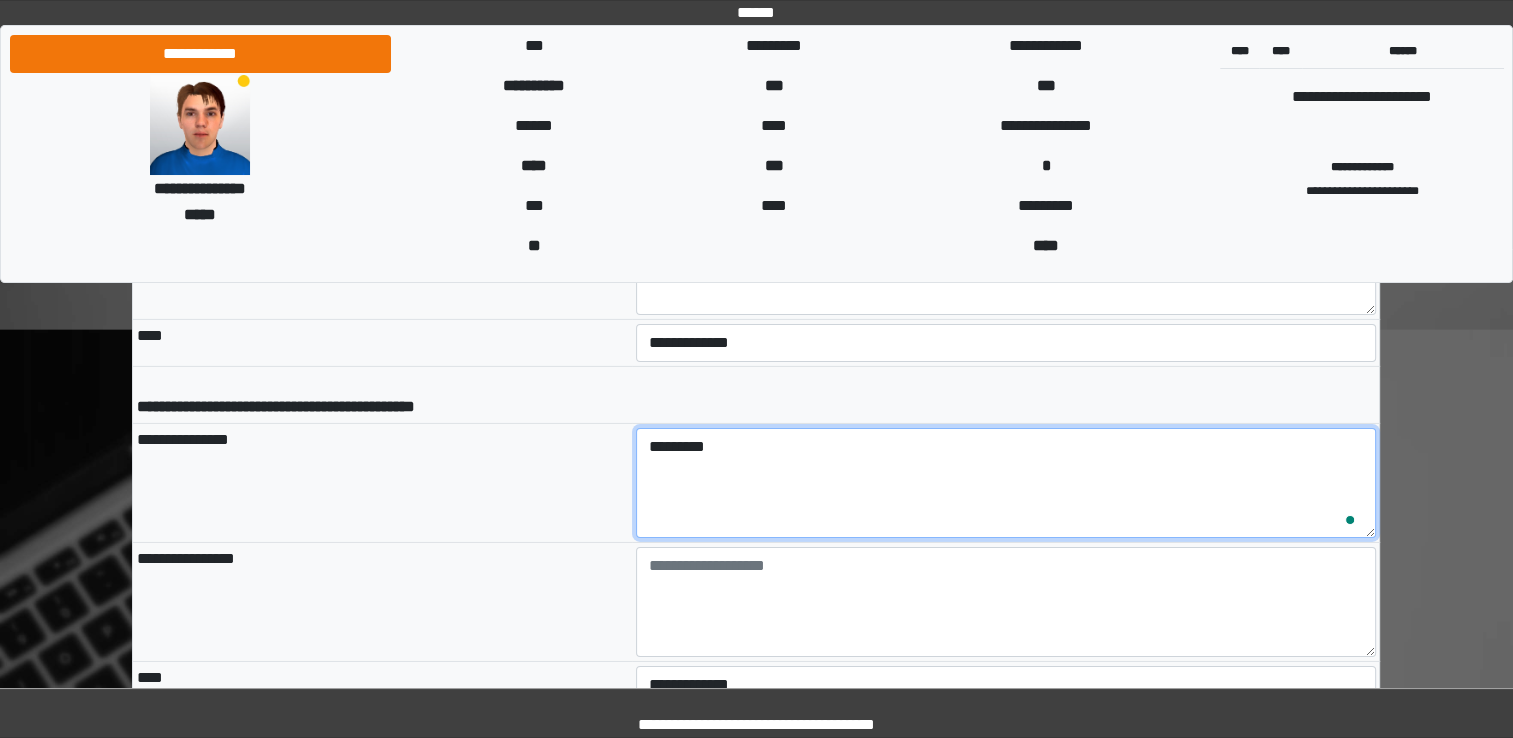 type on "*********" 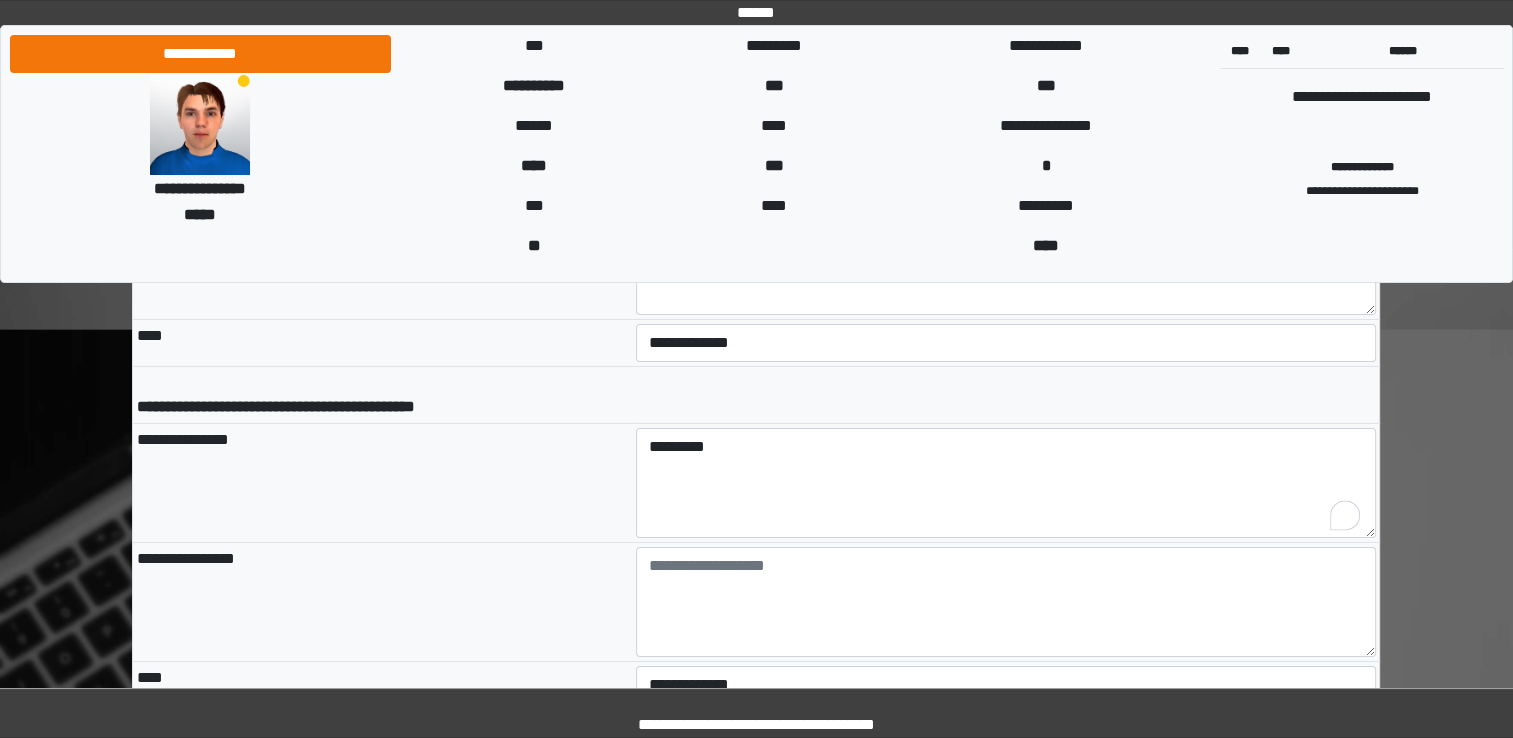 click on "**********" at bounding box center [382, 602] 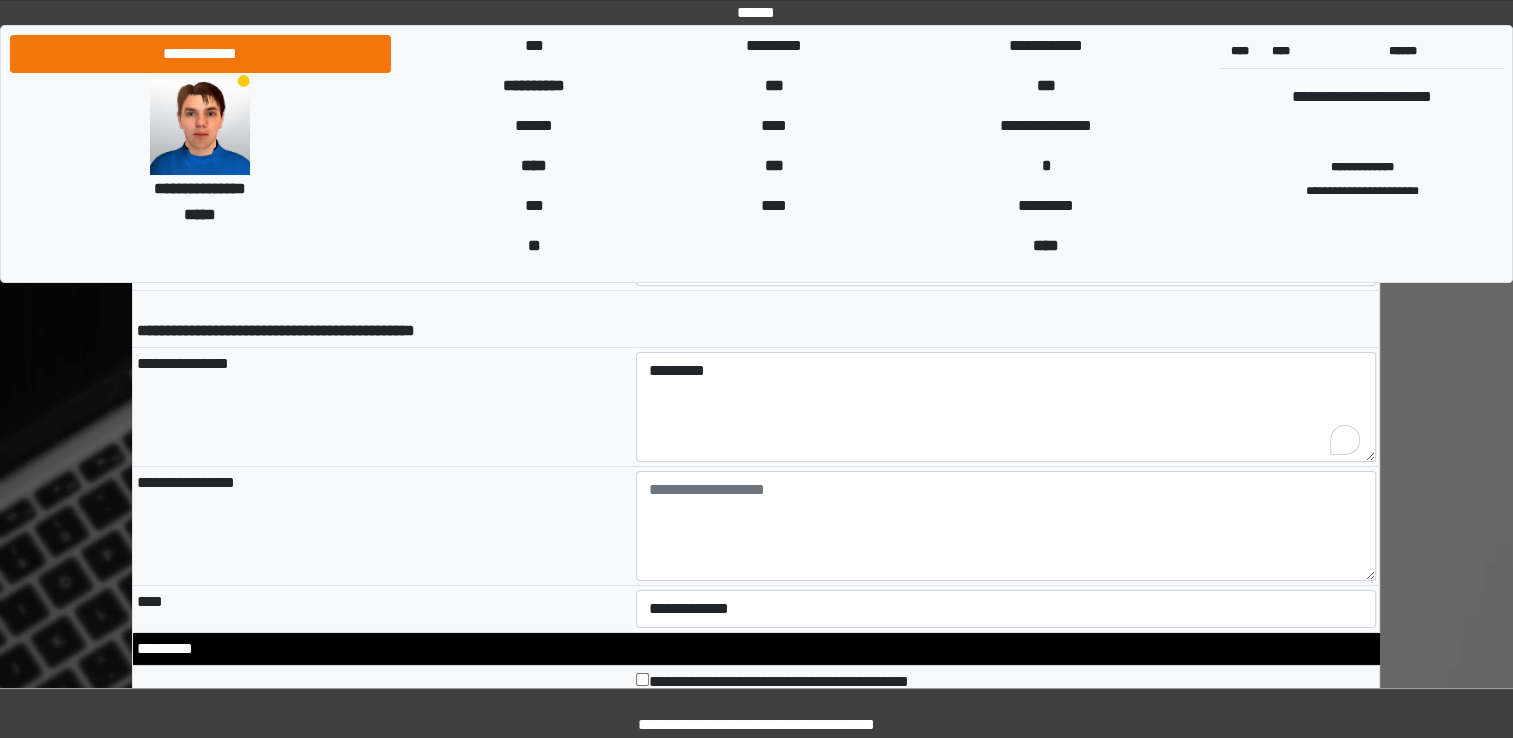scroll, scrollTop: 6355, scrollLeft: 0, axis: vertical 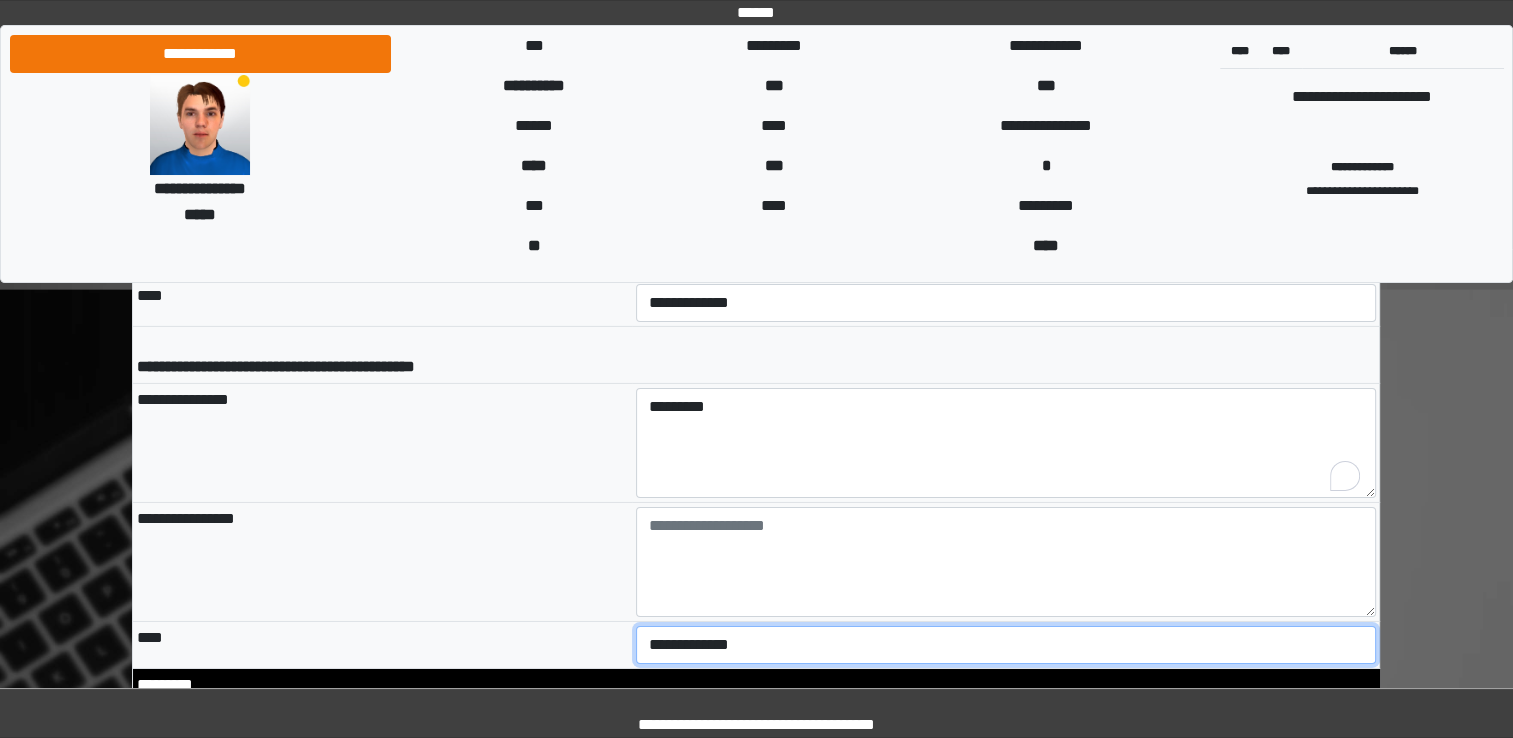 click on "**********" at bounding box center [1006, 645] 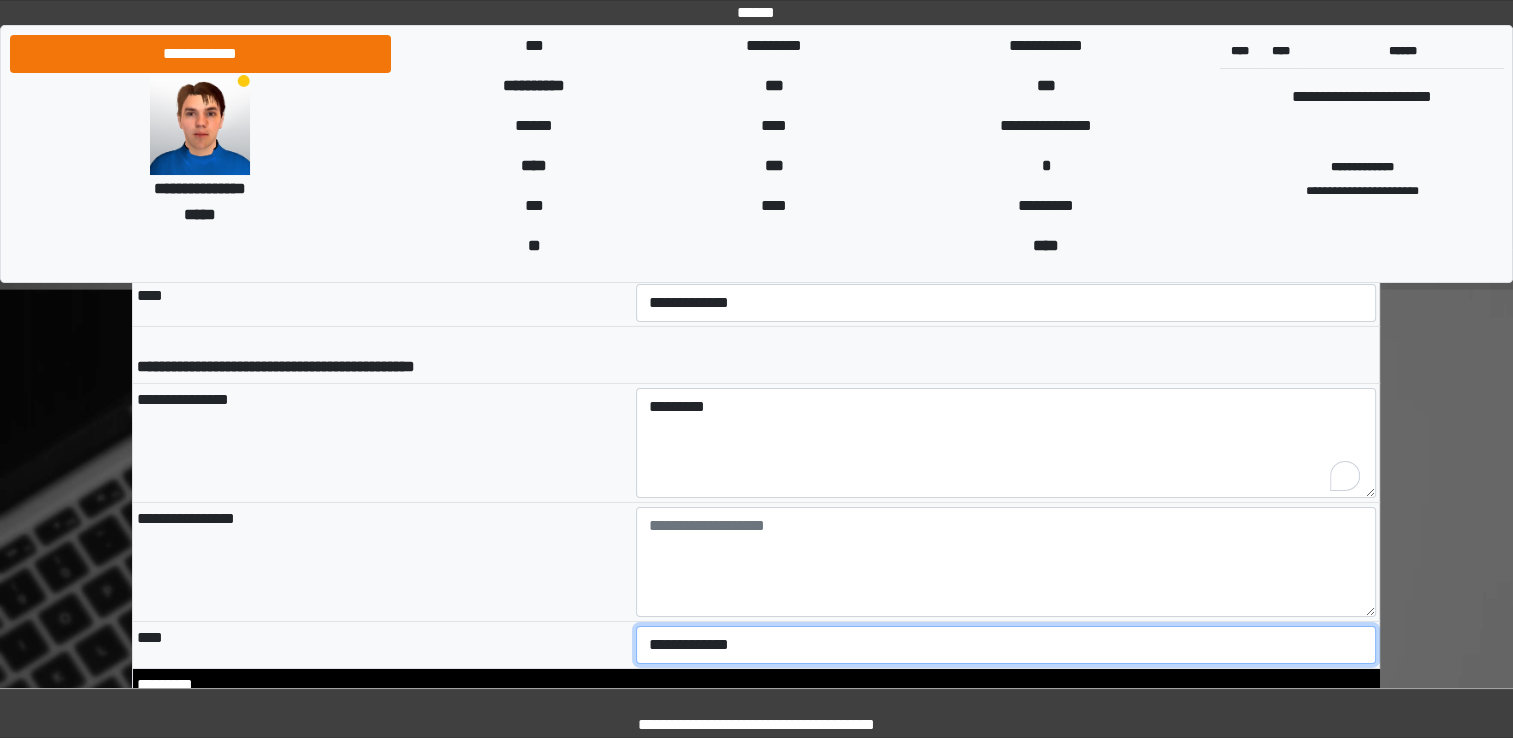 select on "**" 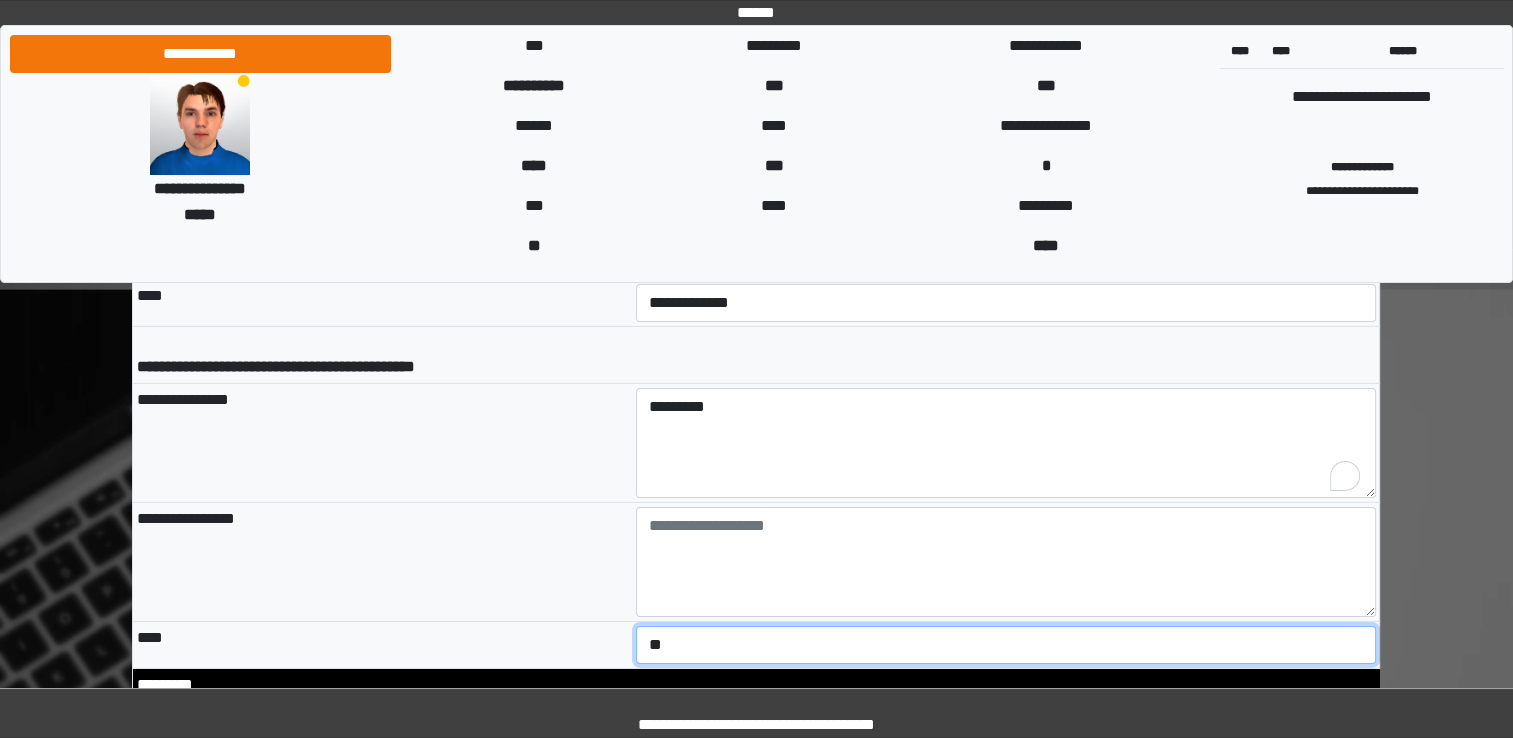 click on "**********" at bounding box center (1006, 645) 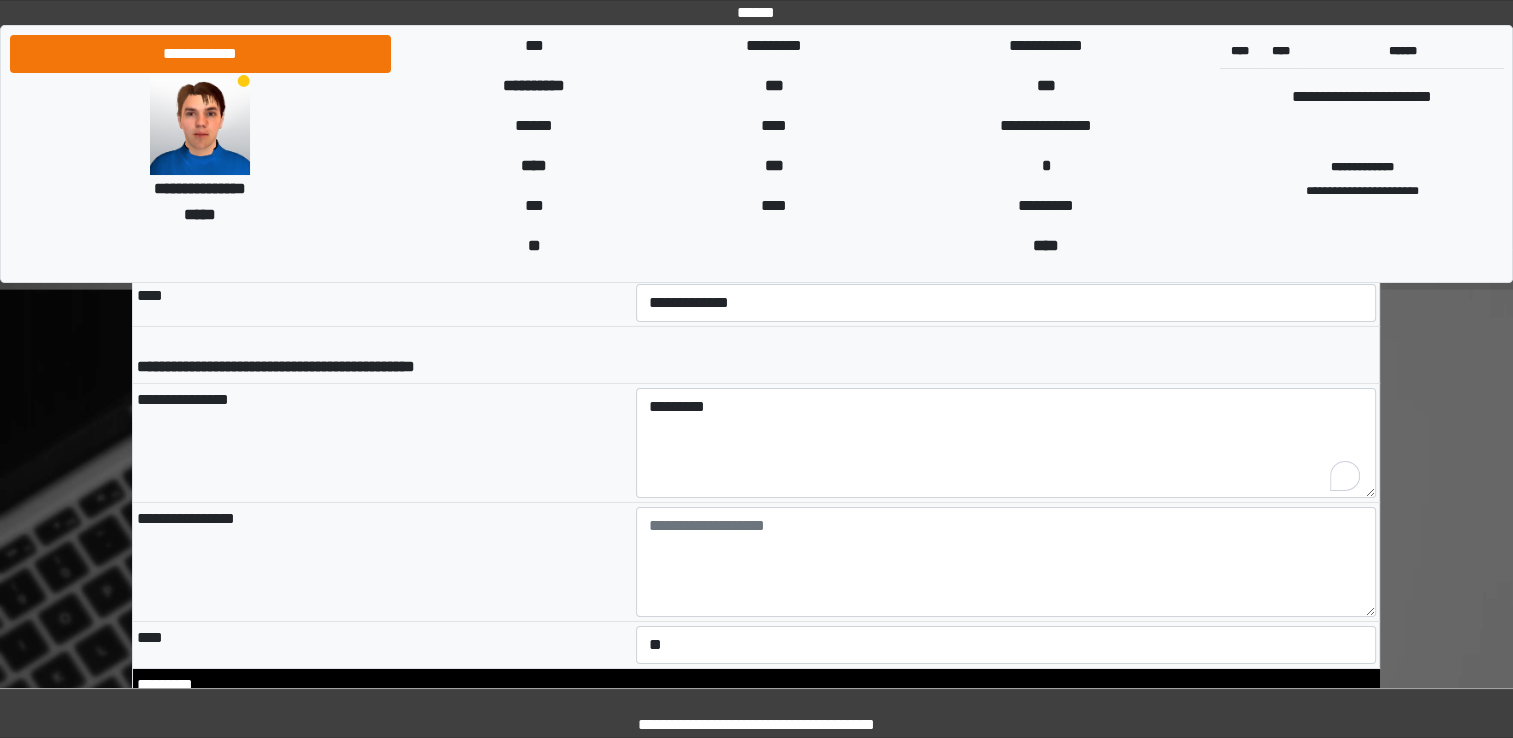 click on "**********" at bounding box center [382, 562] 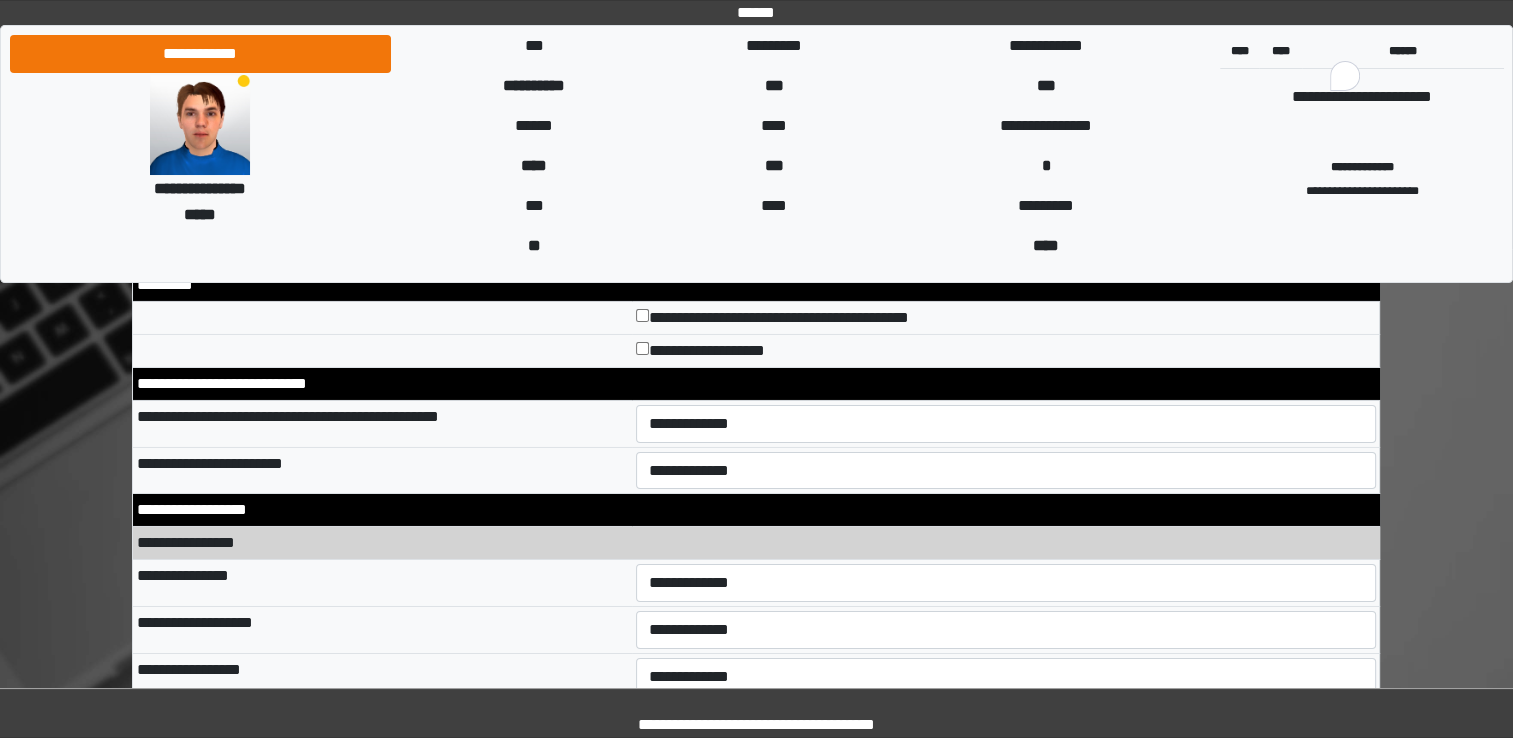 scroll, scrollTop: 6795, scrollLeft: 0, axis: vertical 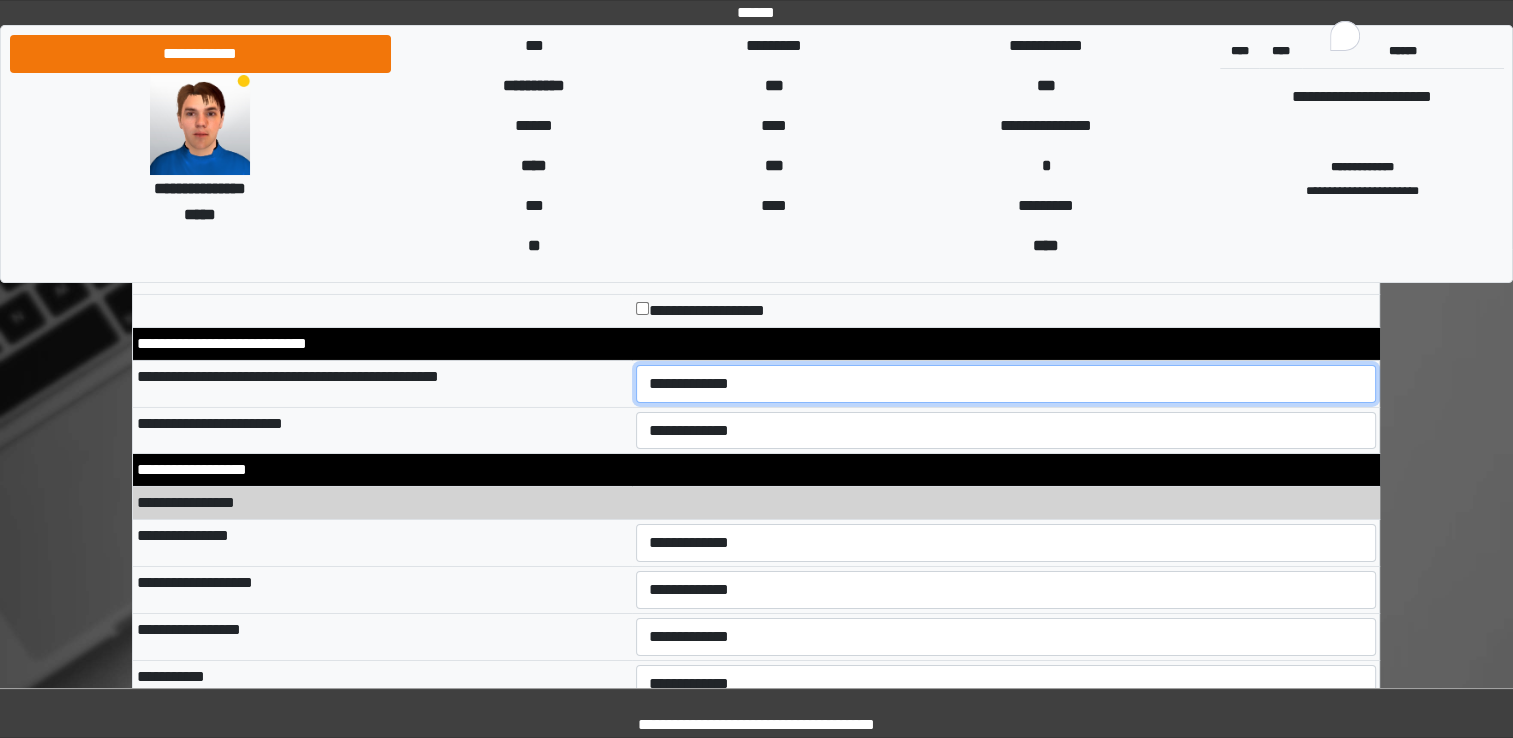 click on "**********" at bounding box center [1006, 384] 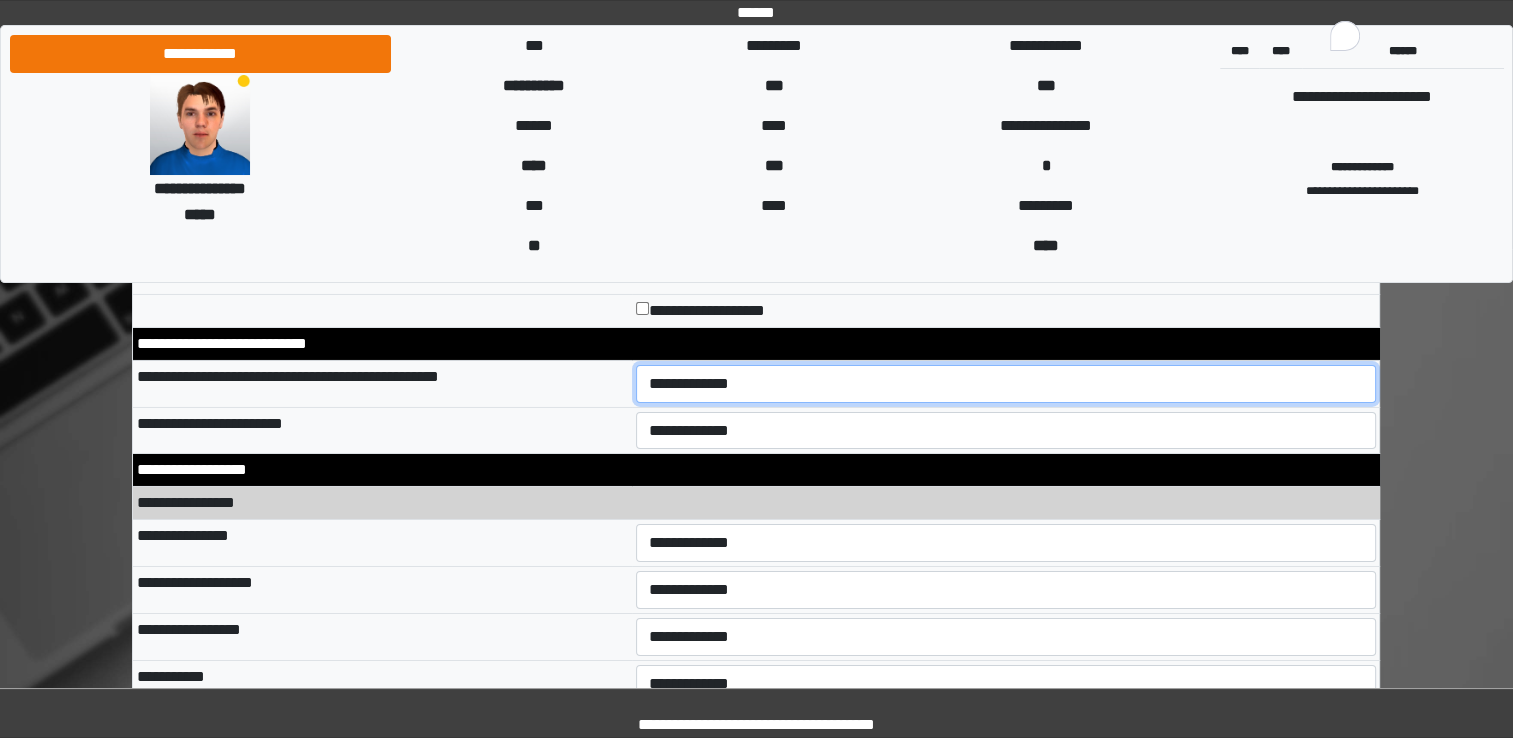 select on "*" 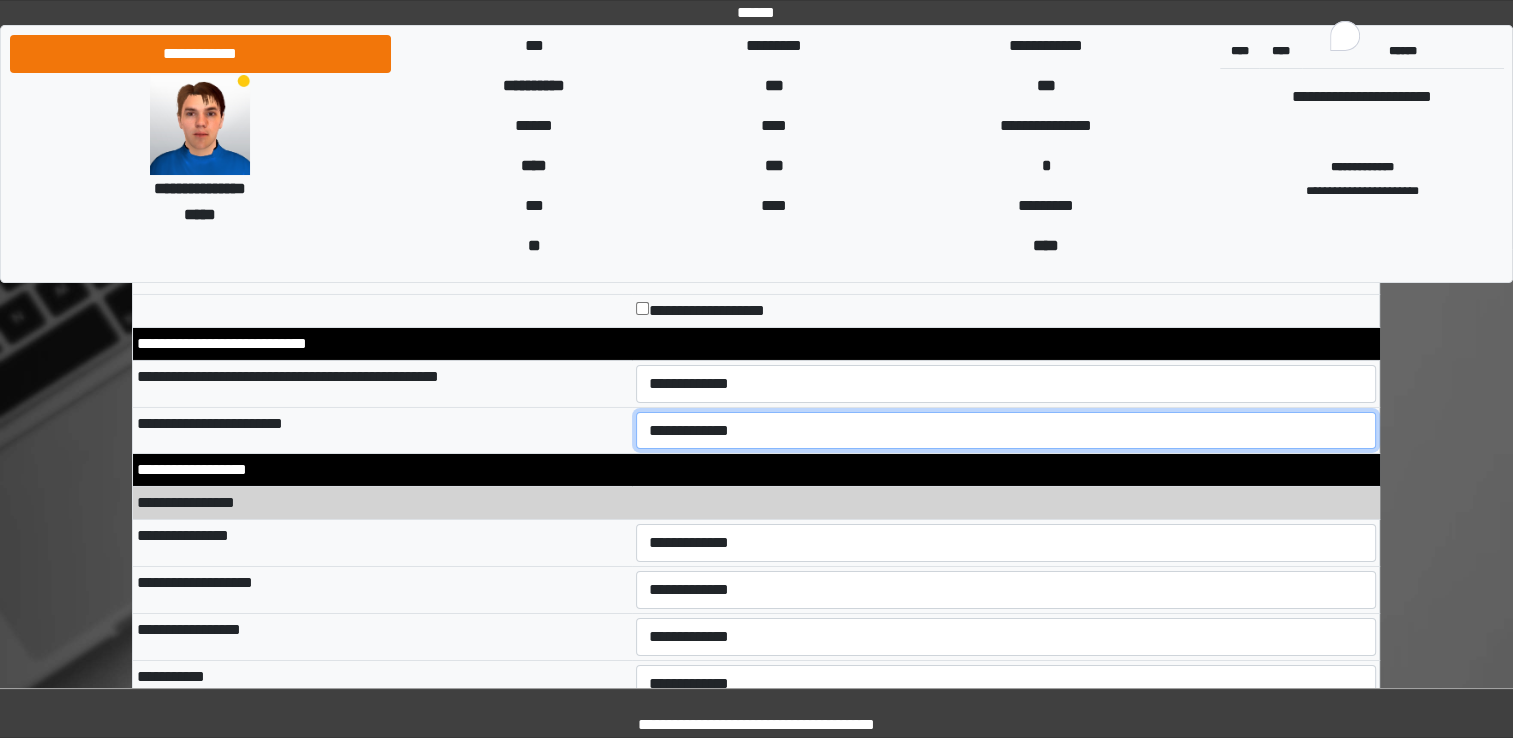 click on "**********" at bounding box center (1006, 431) 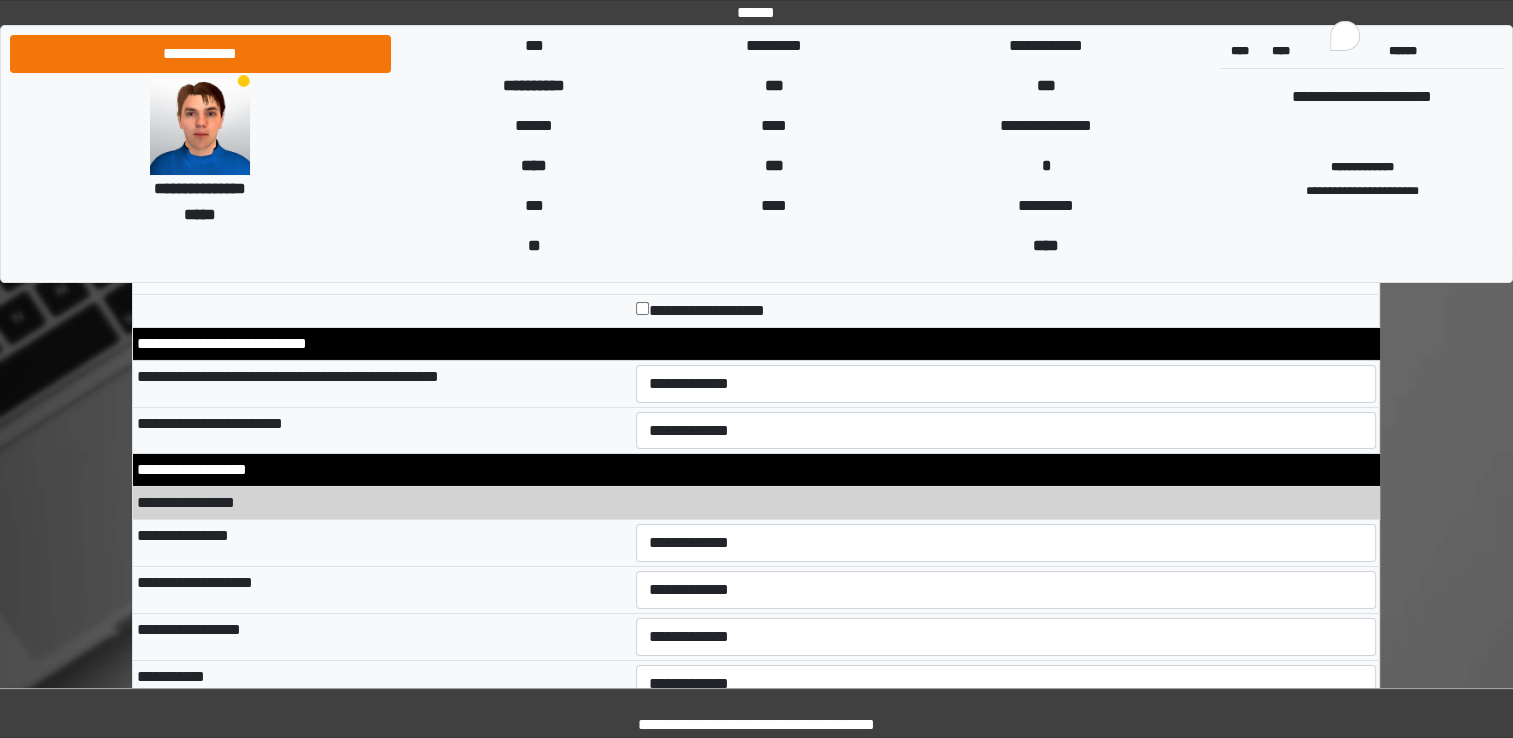 click on "**********" at bounding box center [756, 503] 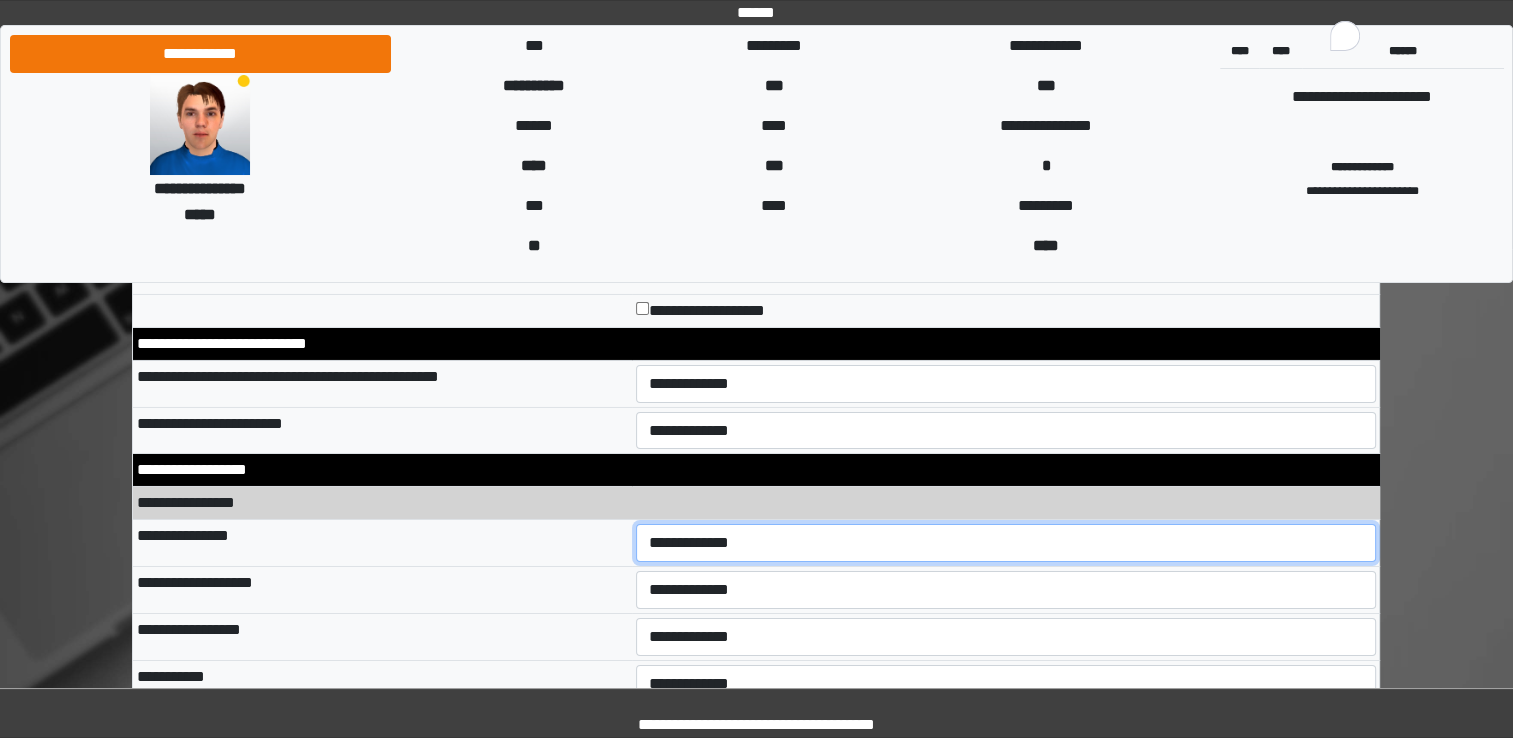 click on "**********" at bounding box center (1006, 543) 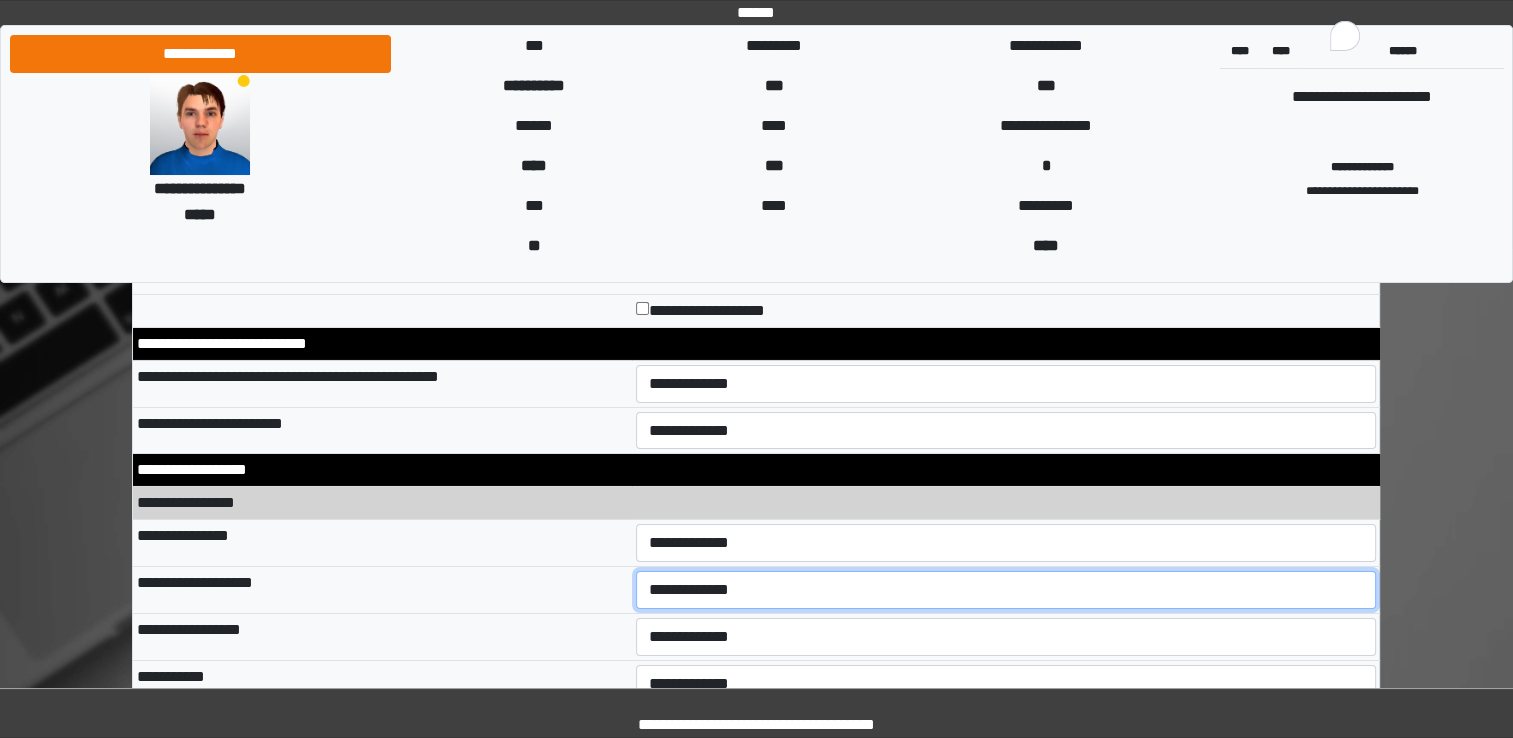 click on "**********" at bounding box center (1006, 590) 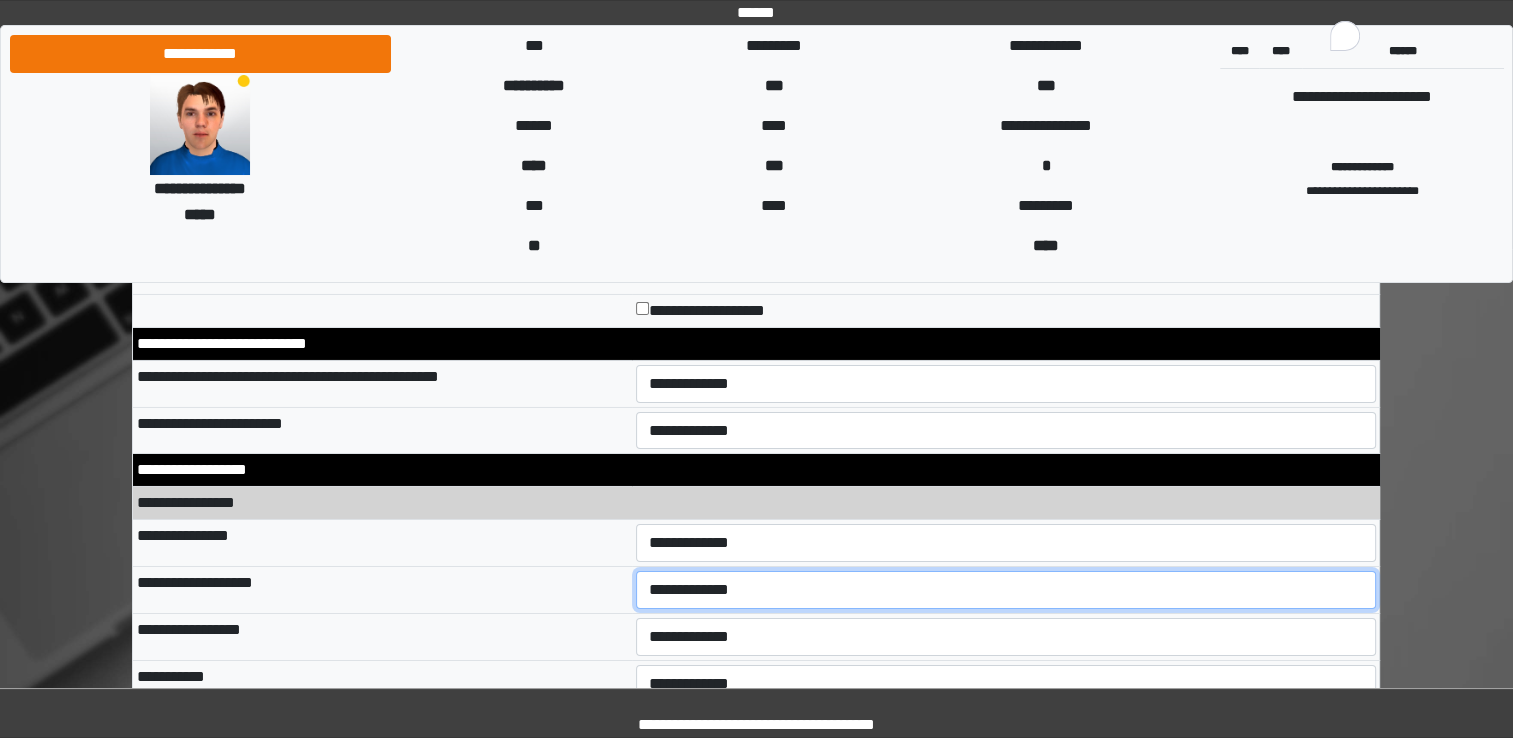select on "**" 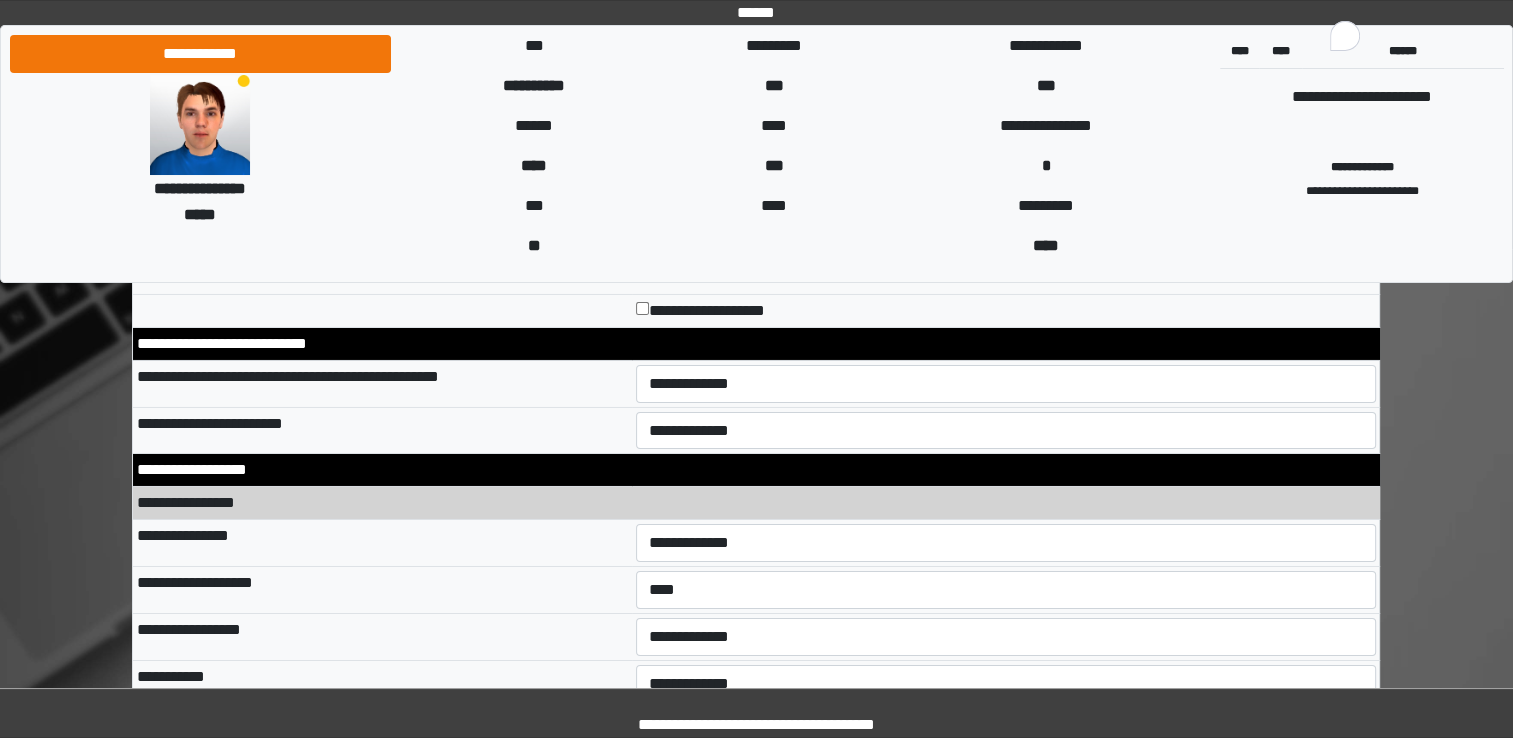 click on "**********" at bounding box center (1006, 636) 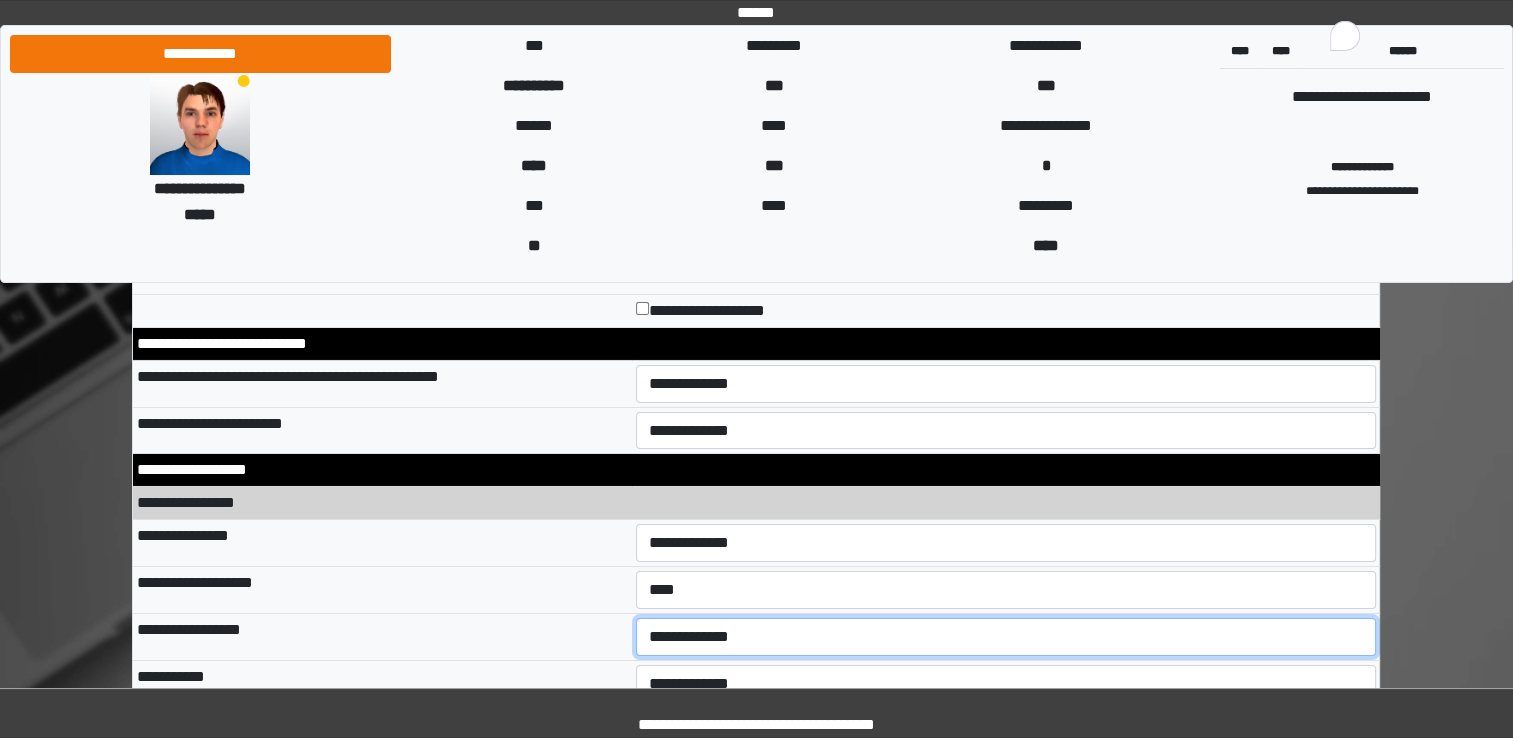 click on "**********" at bounding box center (1006, 637) 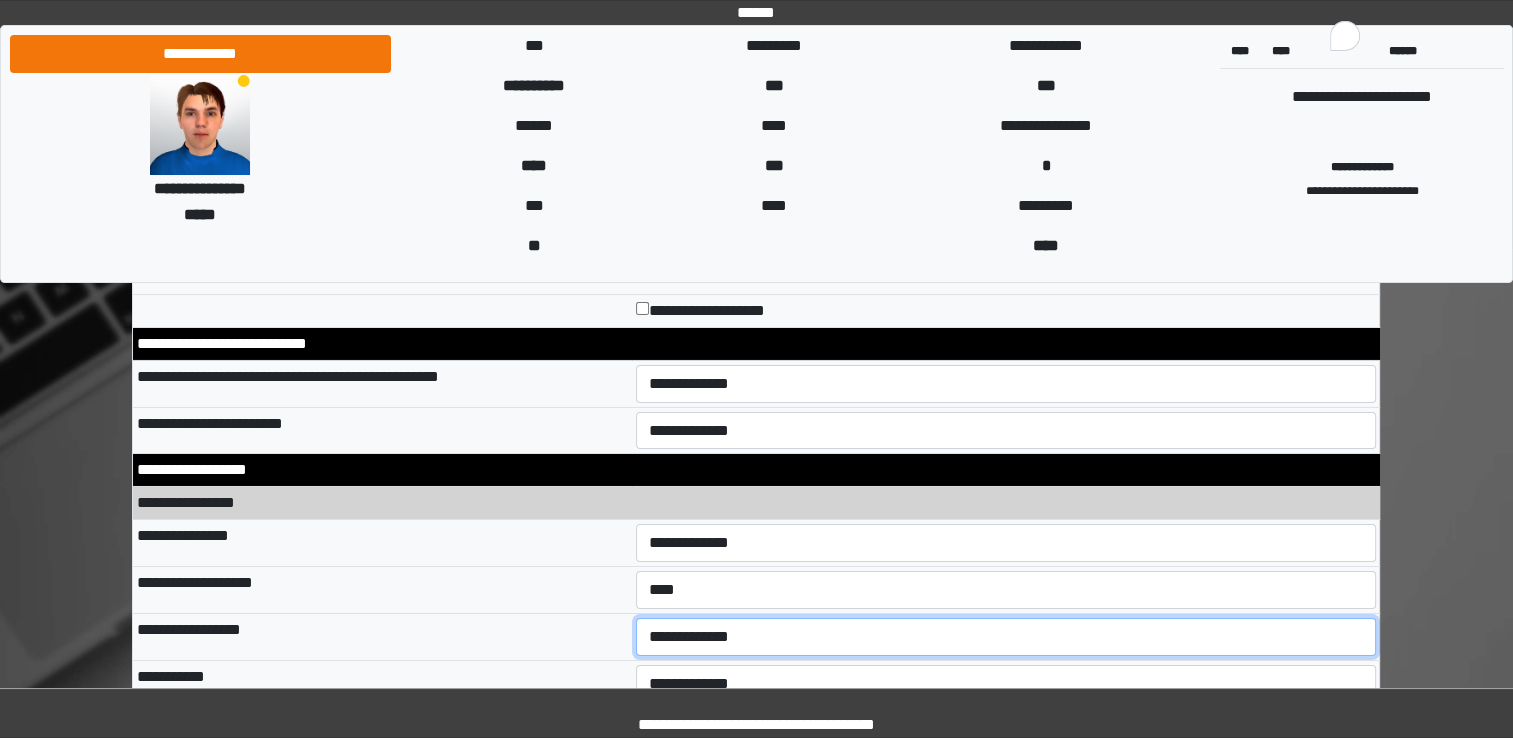 select on "**" 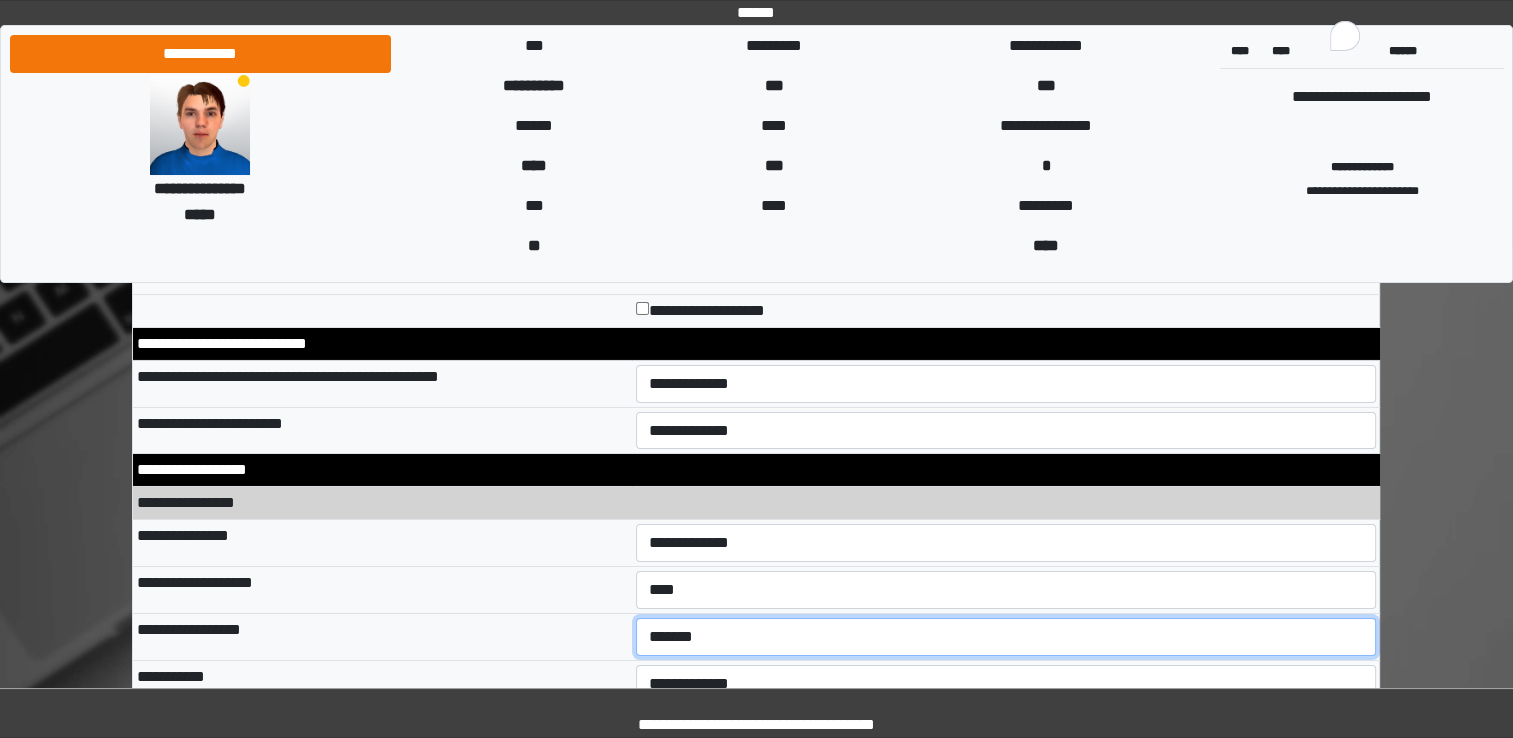 click on "**********" at bounding box center (1006, 637) 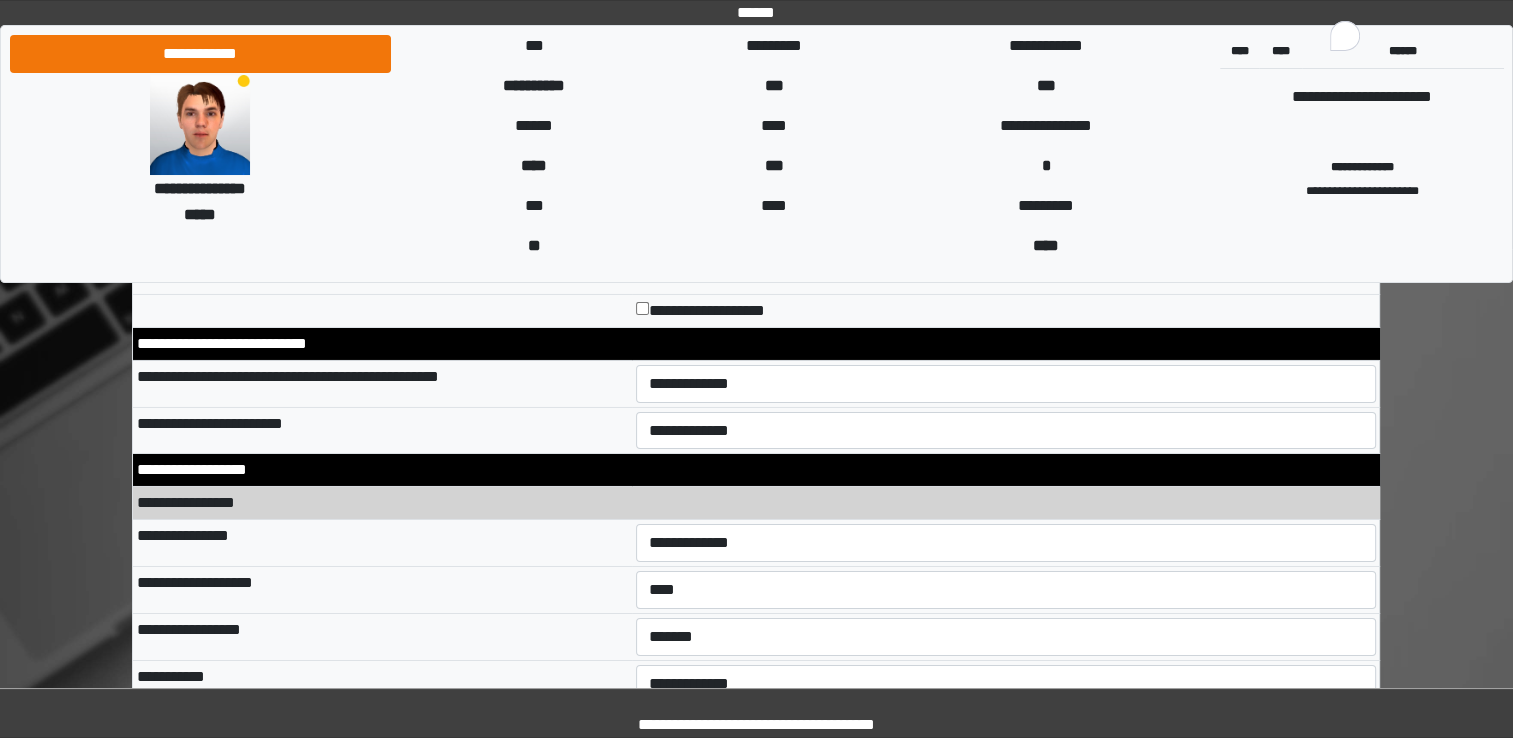 click on "**********" at bounding box center [382, 683] 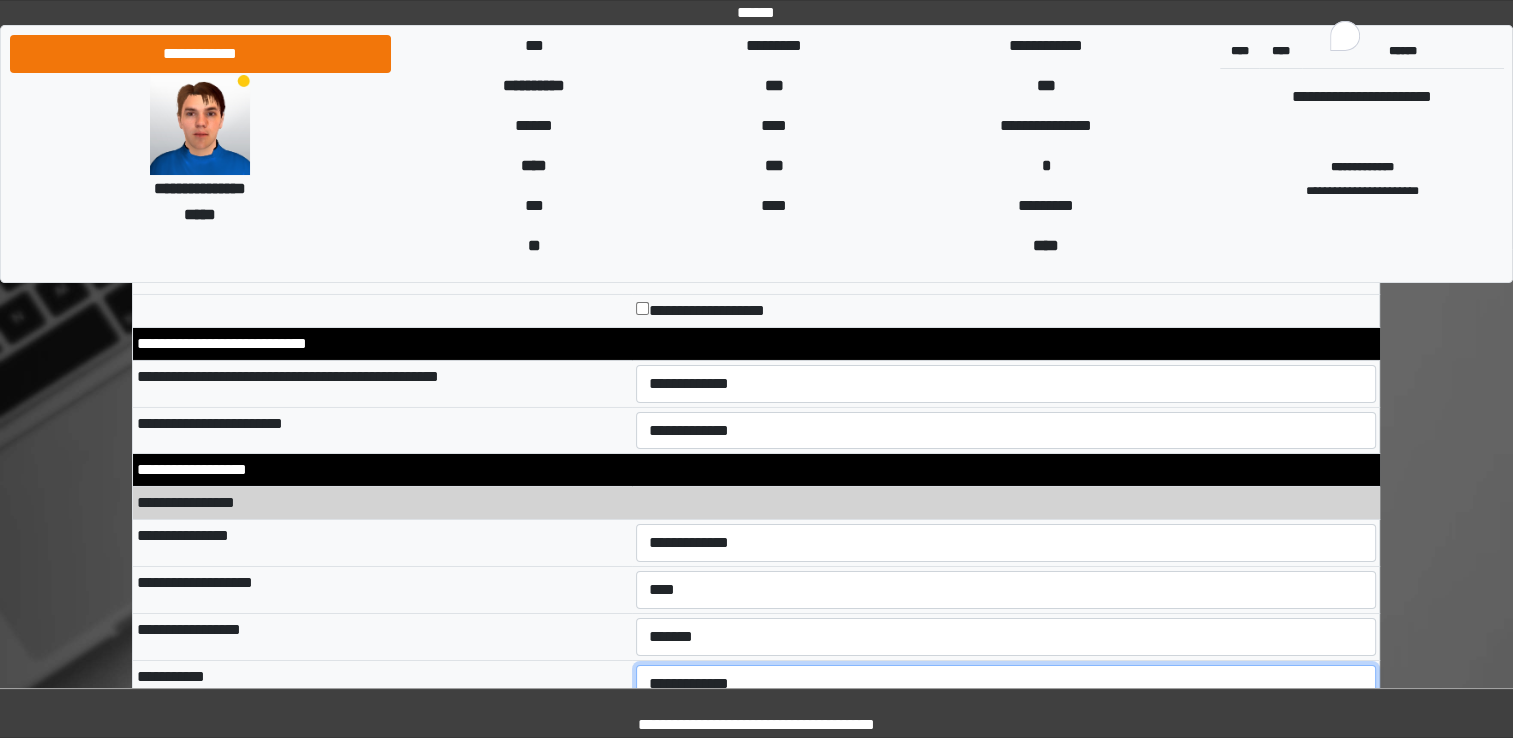 click on "**********" at bounding box center [1006, 684] 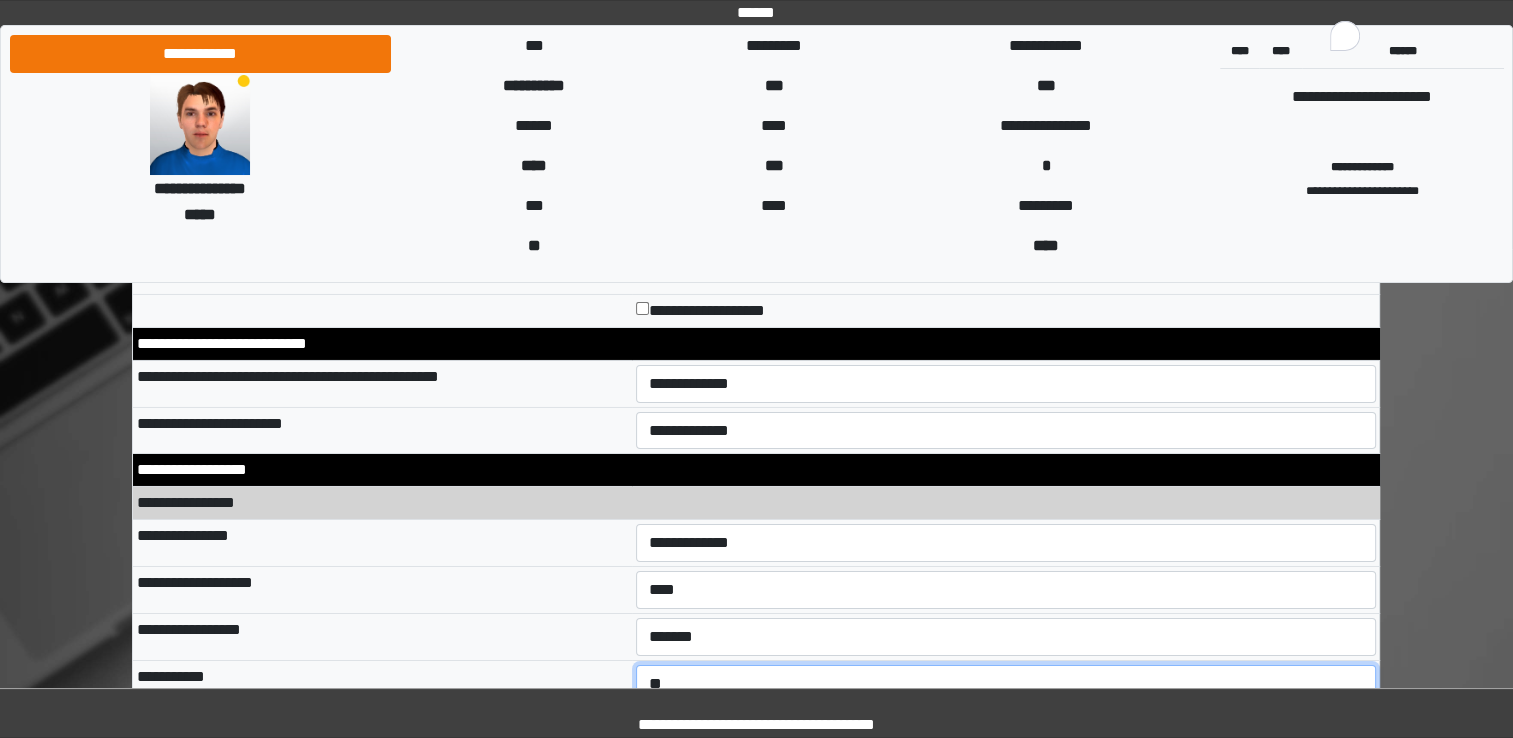click on "**********" at bounding box center (1006, 684) 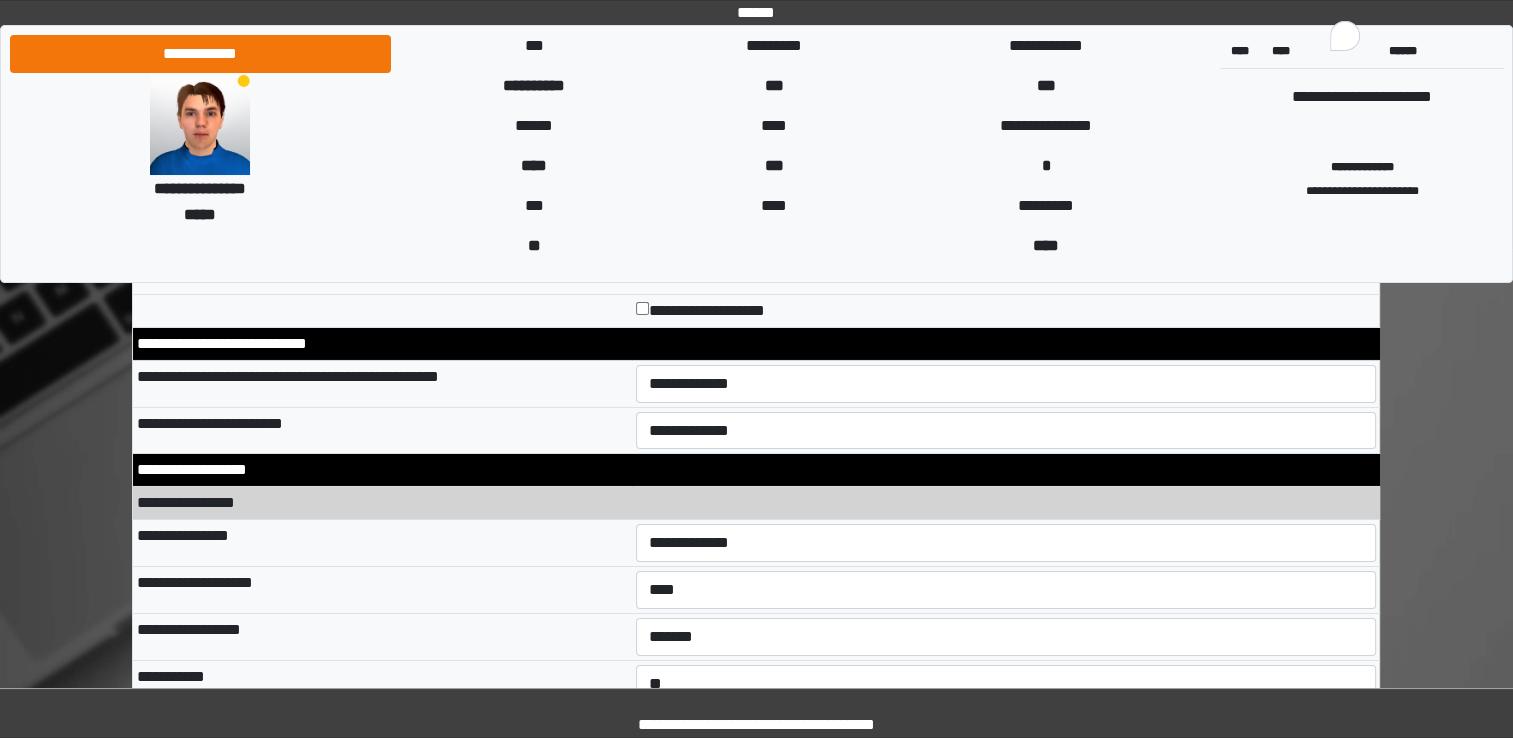 click on "**********" at bounding box center [382, 683] 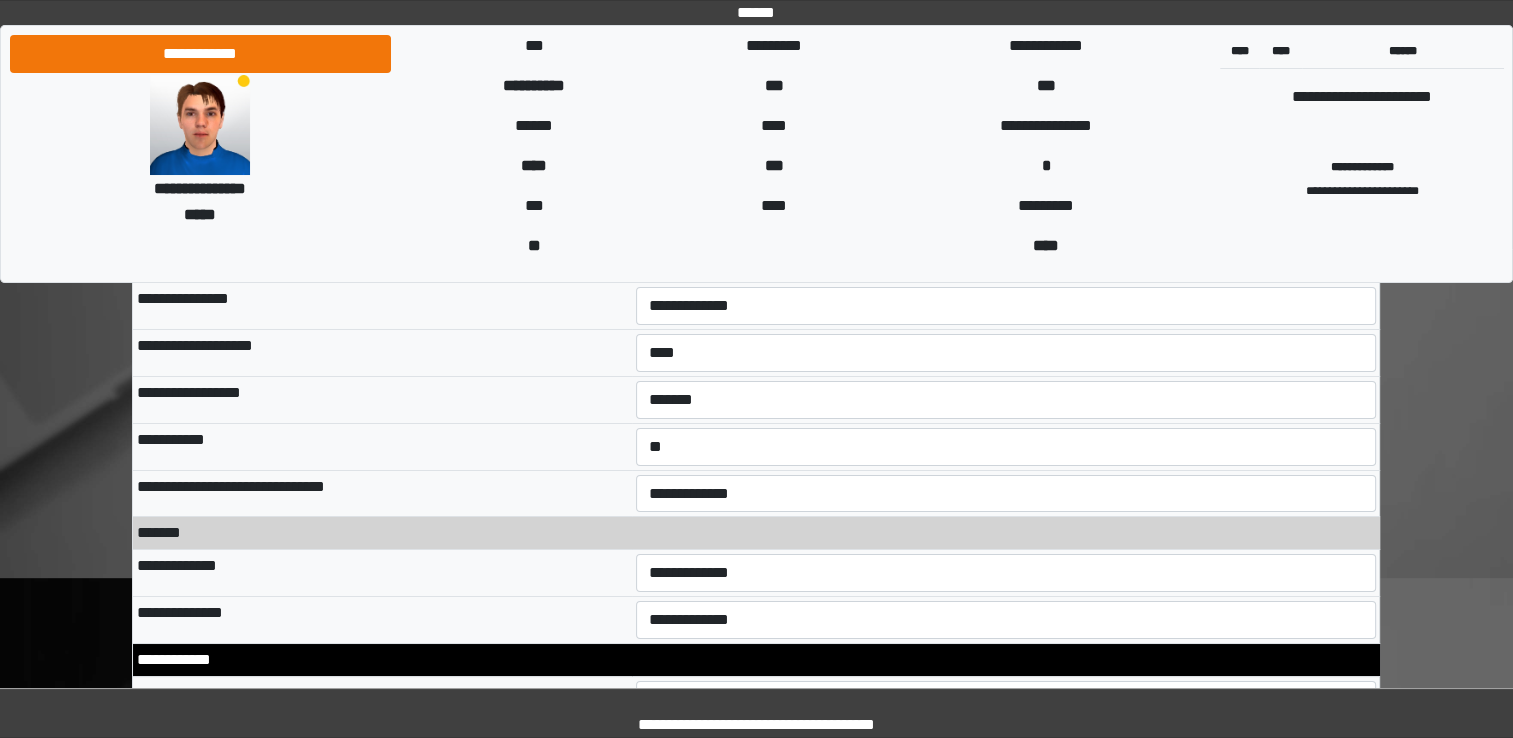 scroll, scrollTop: 7035, scrollLeft: 0, axis: vertical 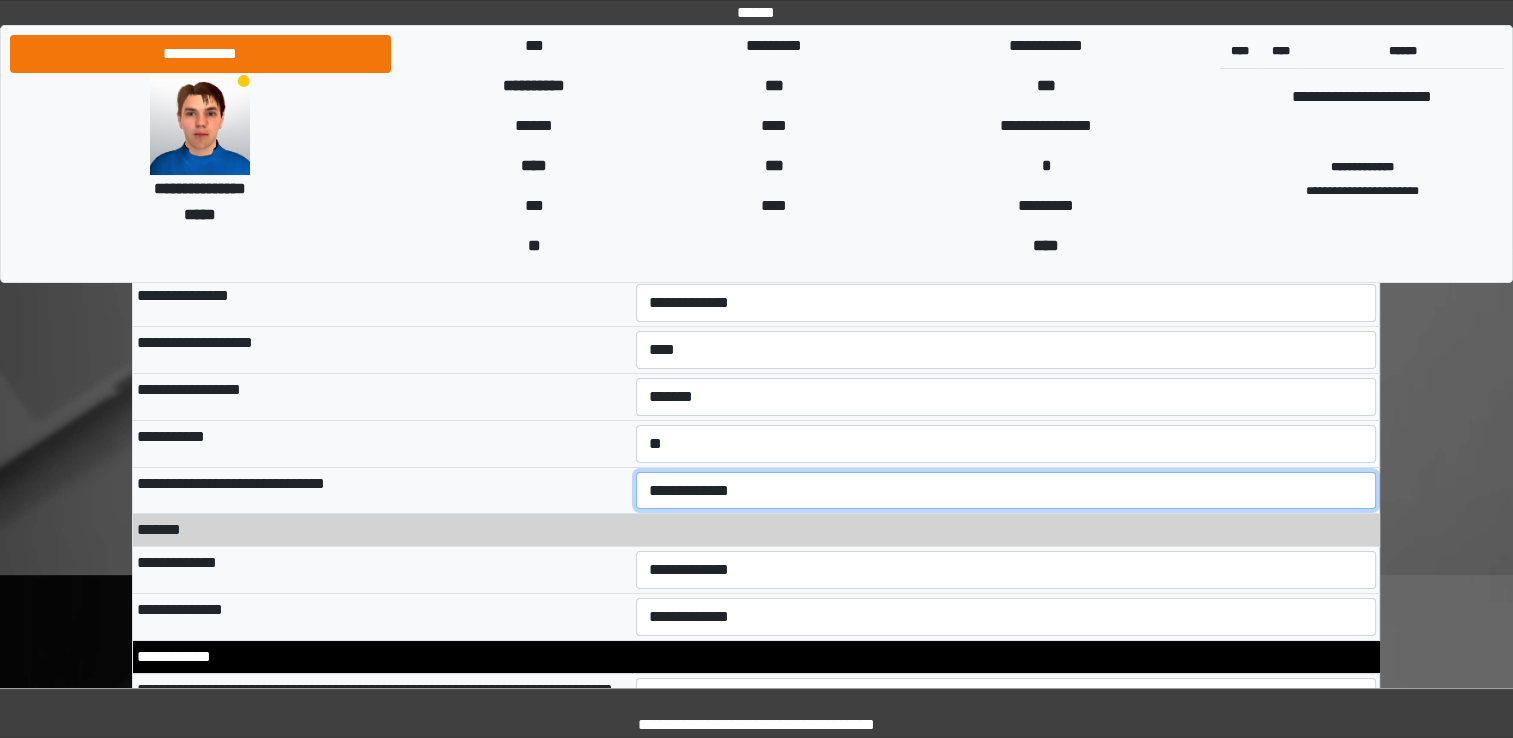 click on "**********" at bounding box center [1006, 491] 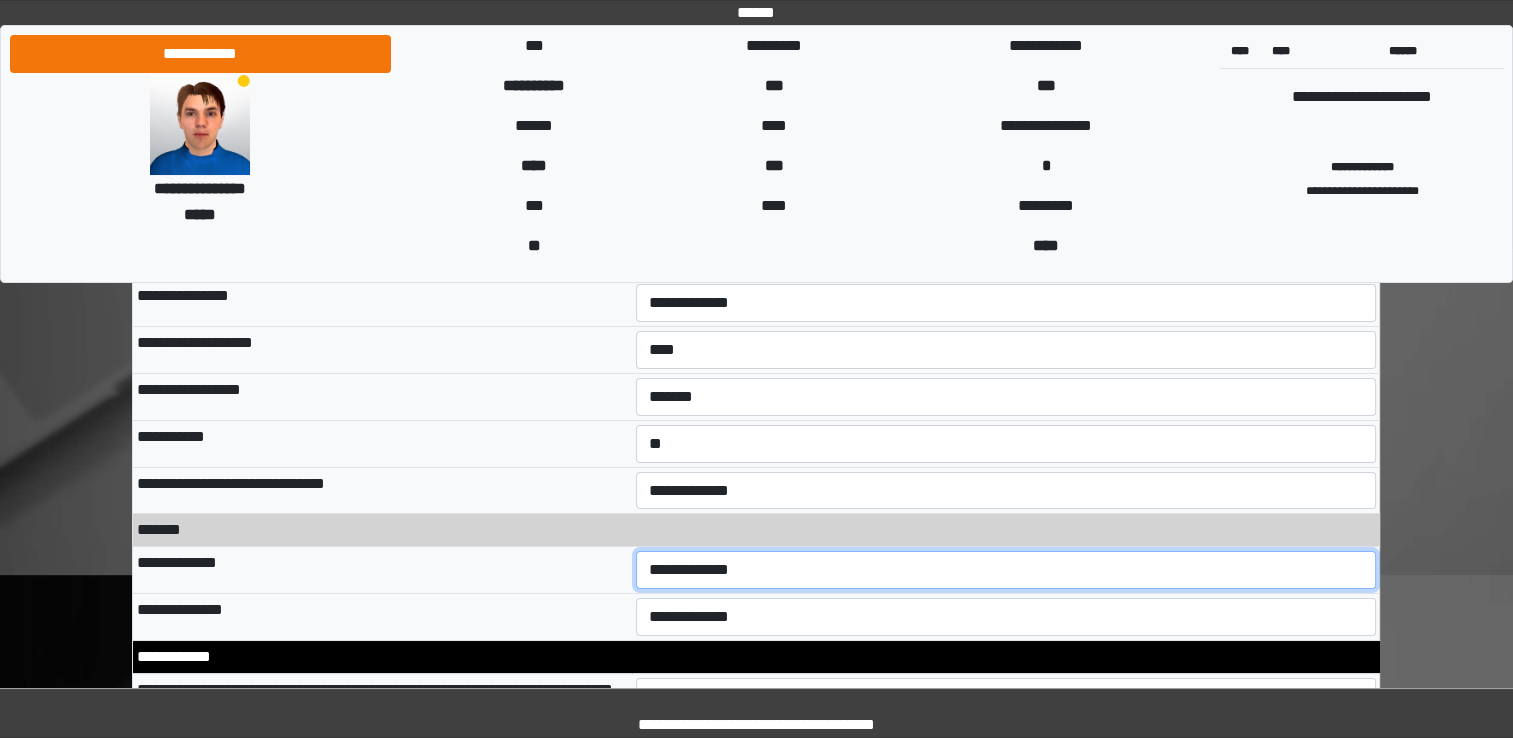 click on "**********" at bounding box center [1006, 570] 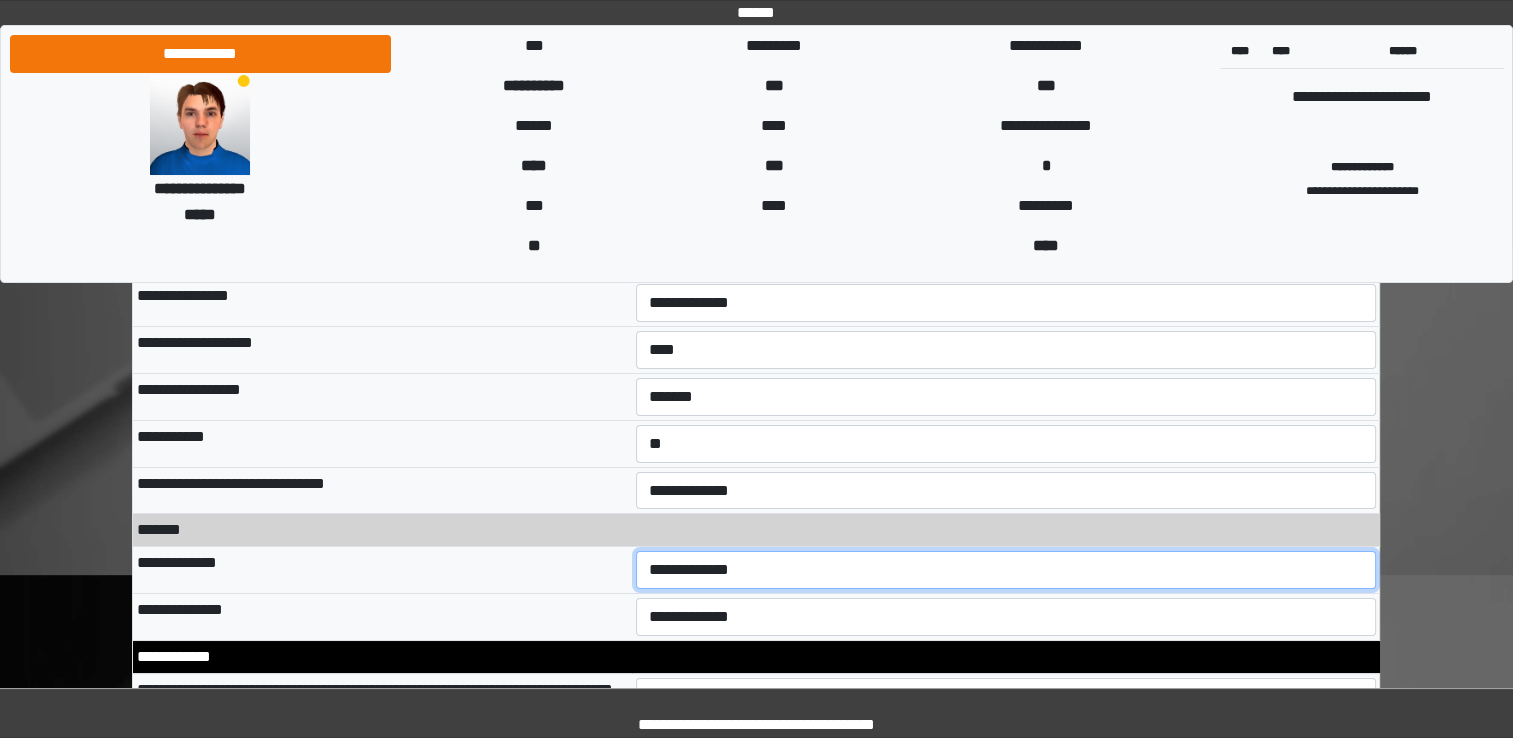 select on "*" 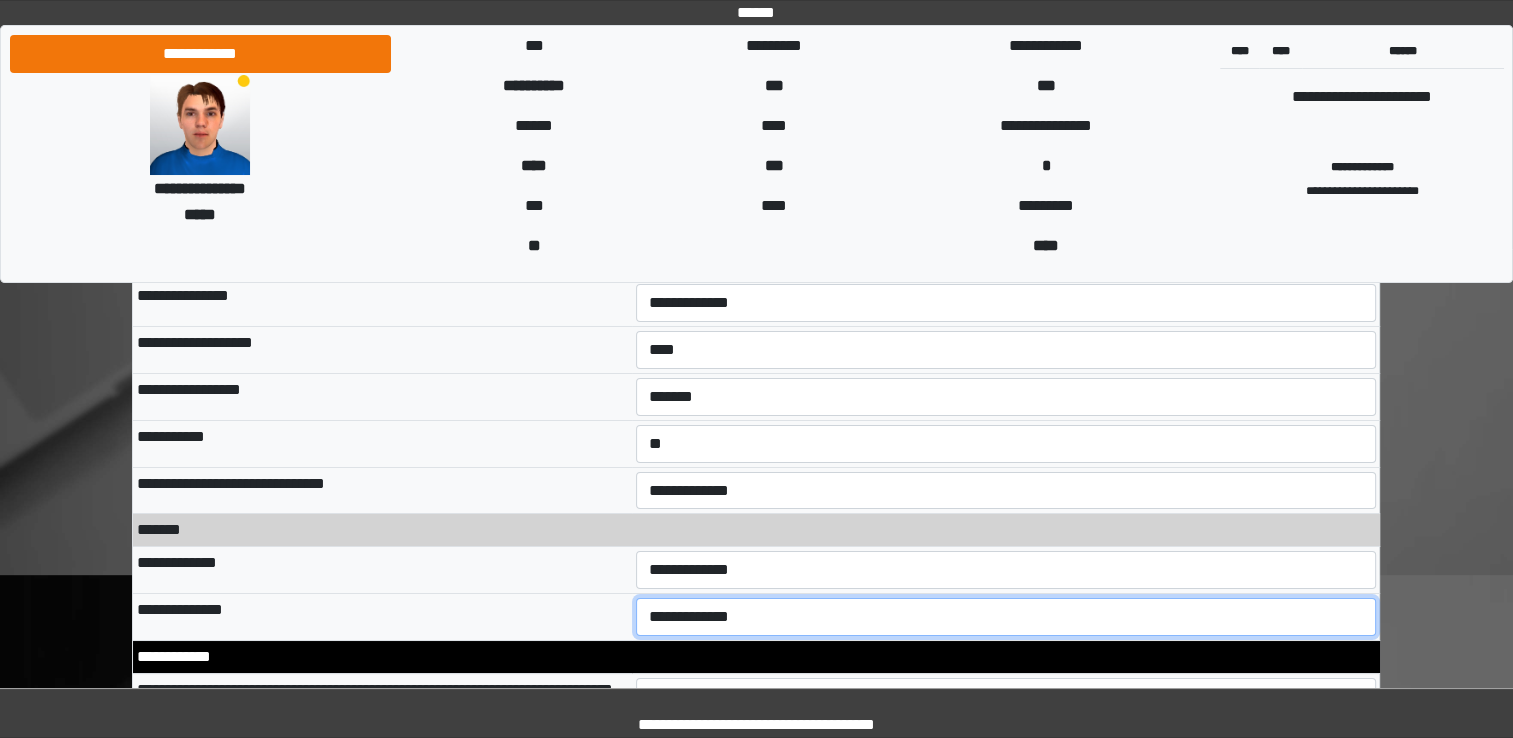 click on "**********" at bounding box center [1006, 617] 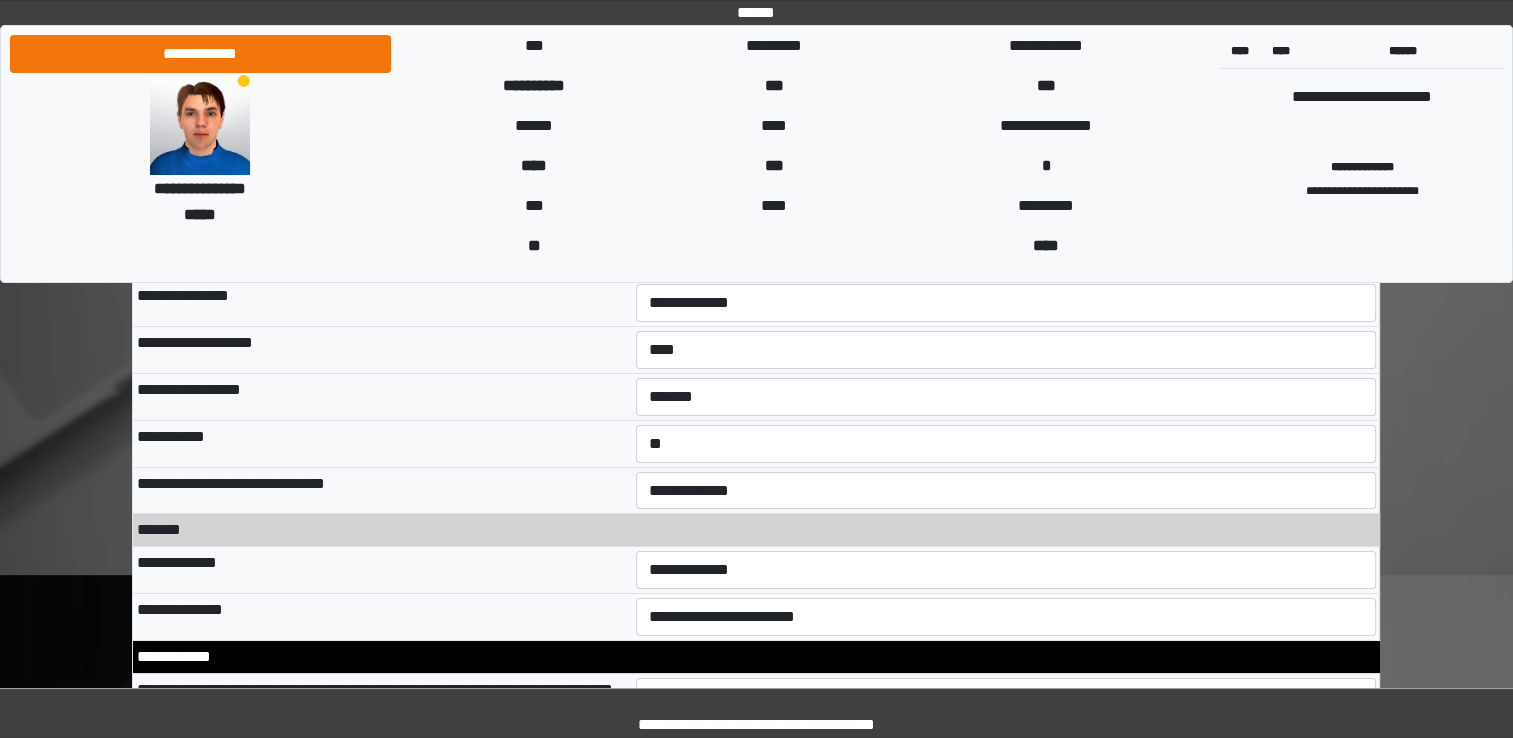 click on "**********" at bounding box center (1006, 349) 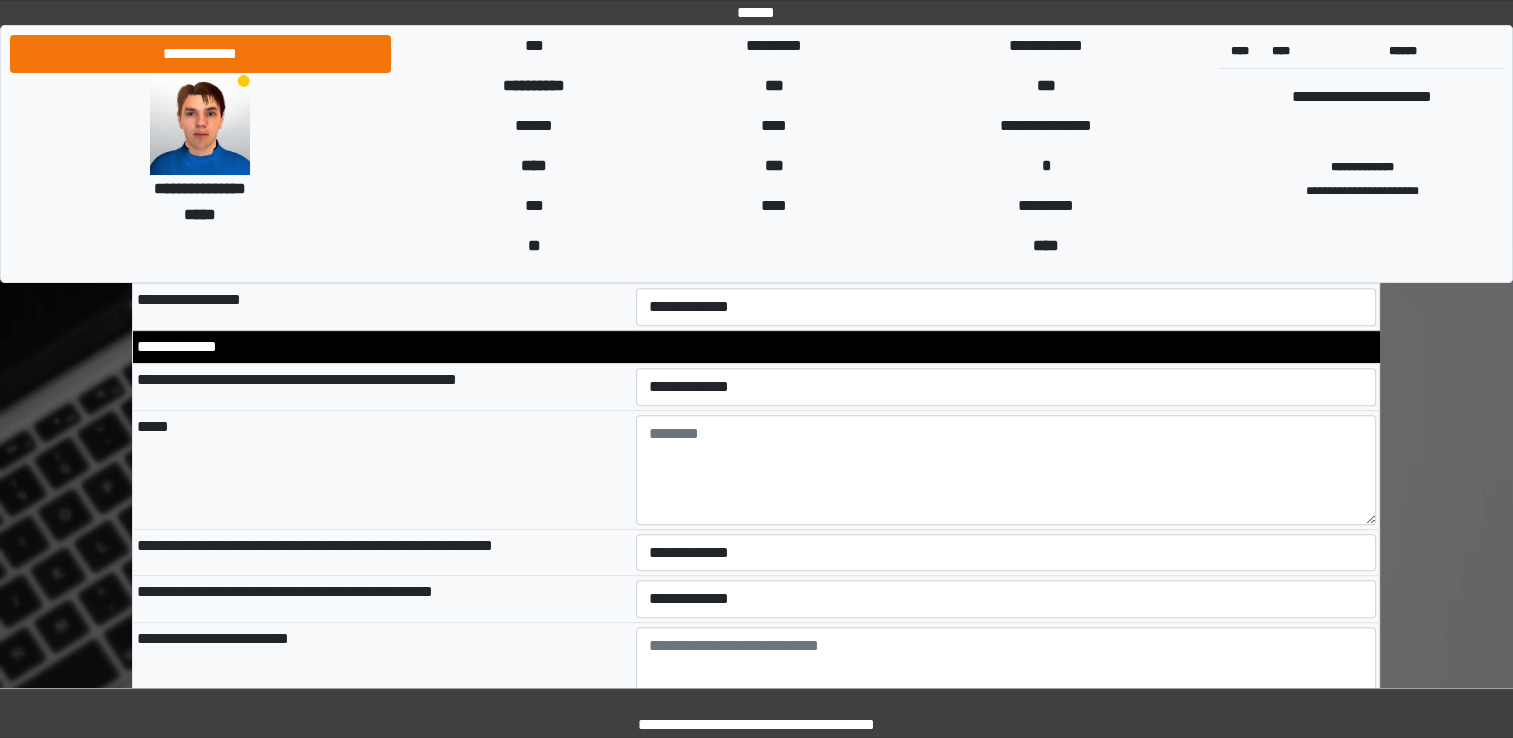 scroll, scrollTop: 8395, scrollLeft: 0, axis: vertical 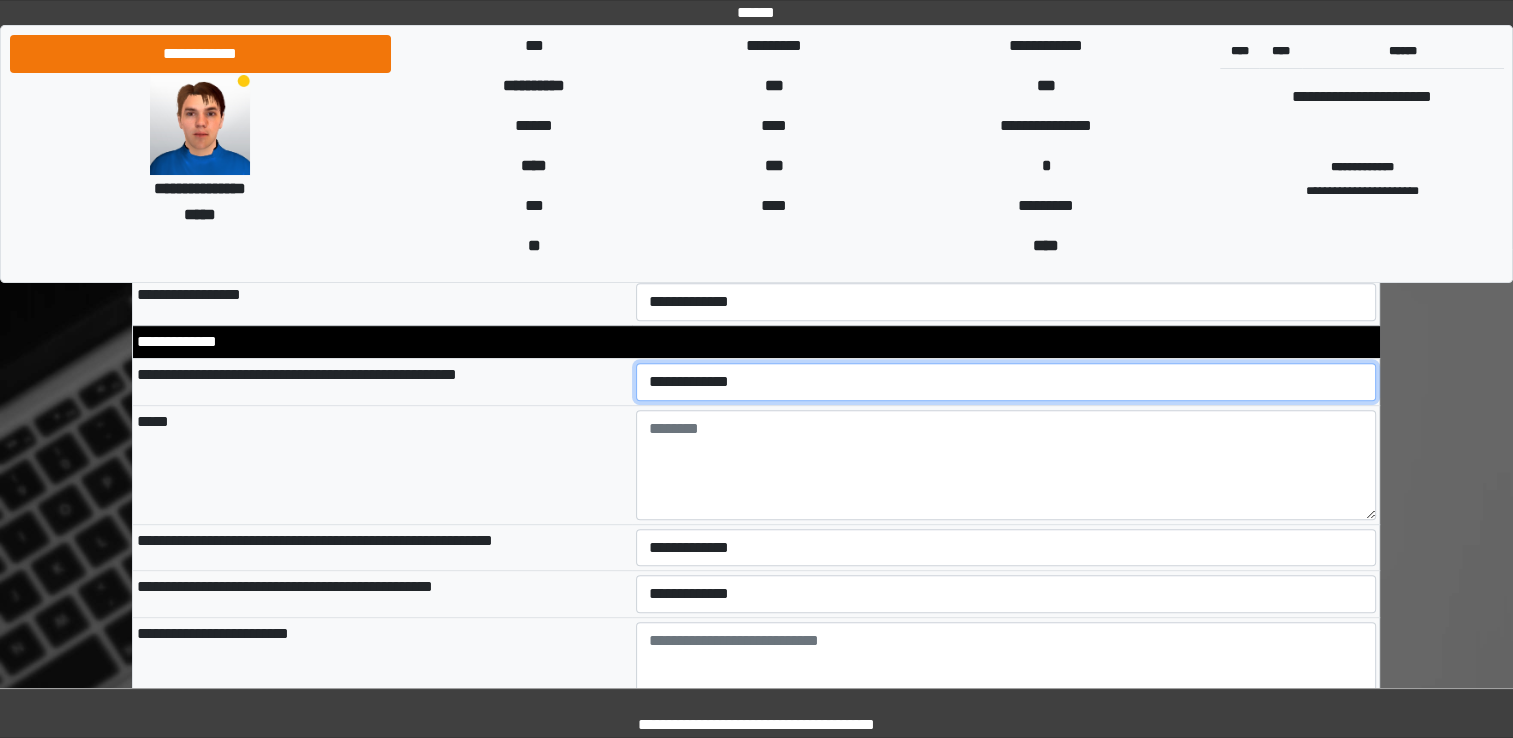 click on "**********" at bounding box center [1006, 382] 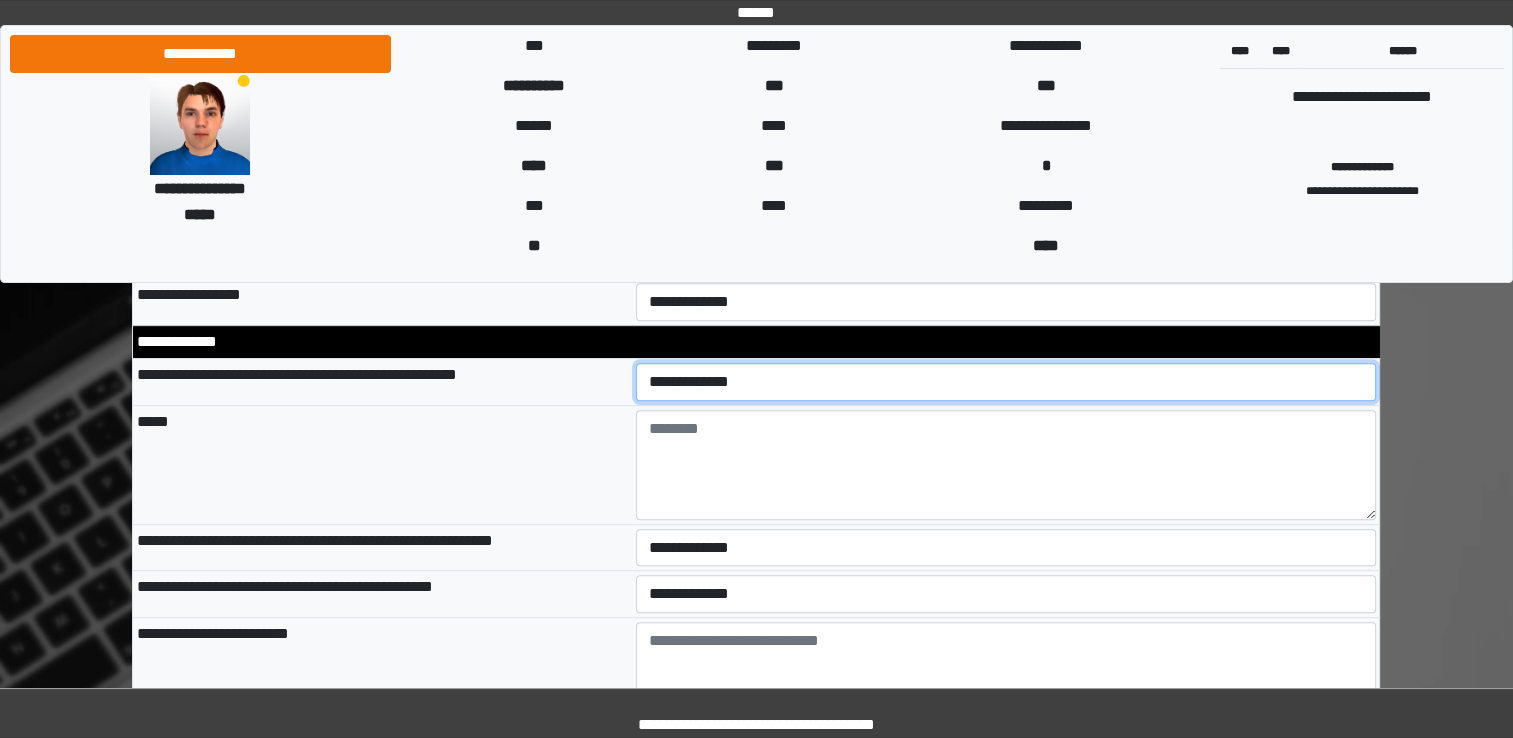 select on "*" 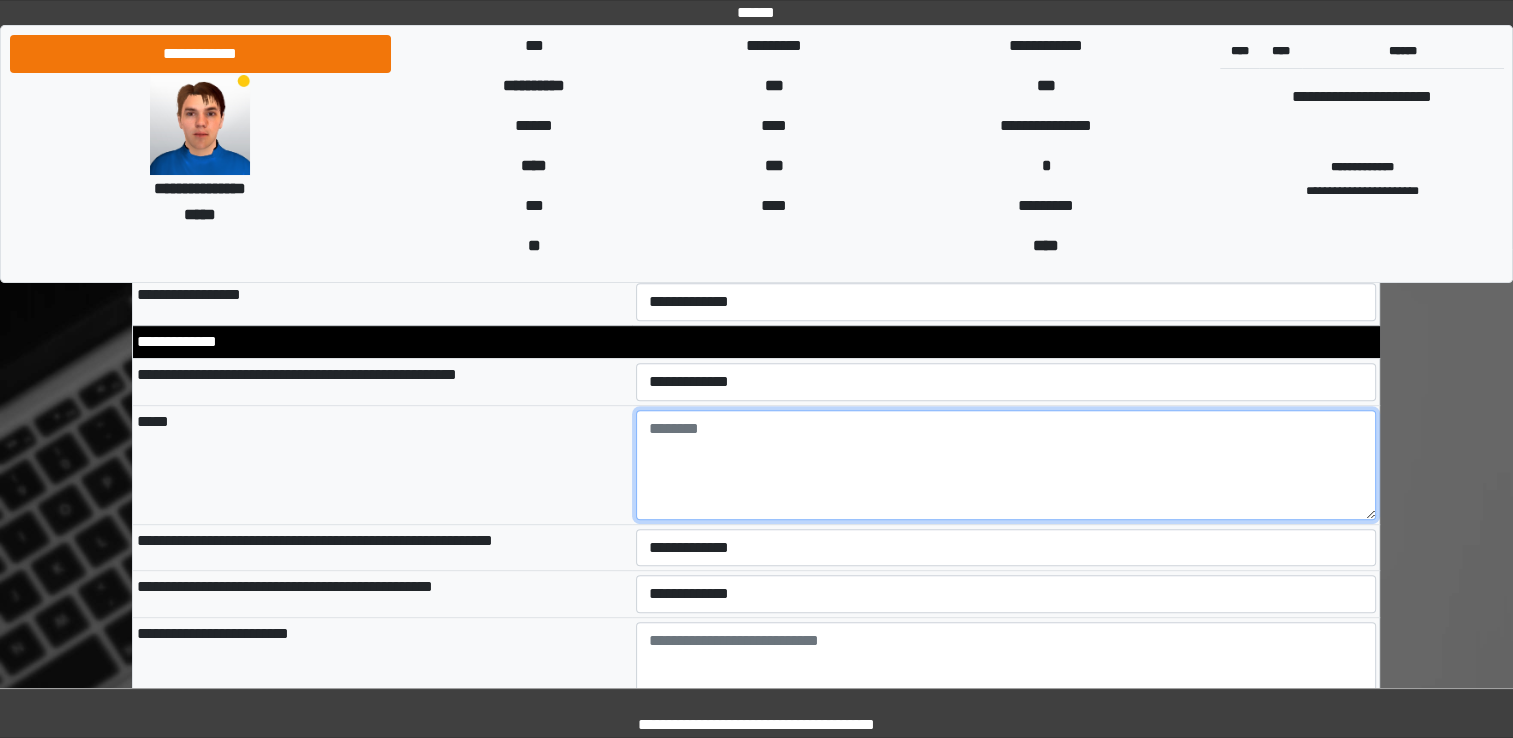 click at bounding box center [1006, 465] 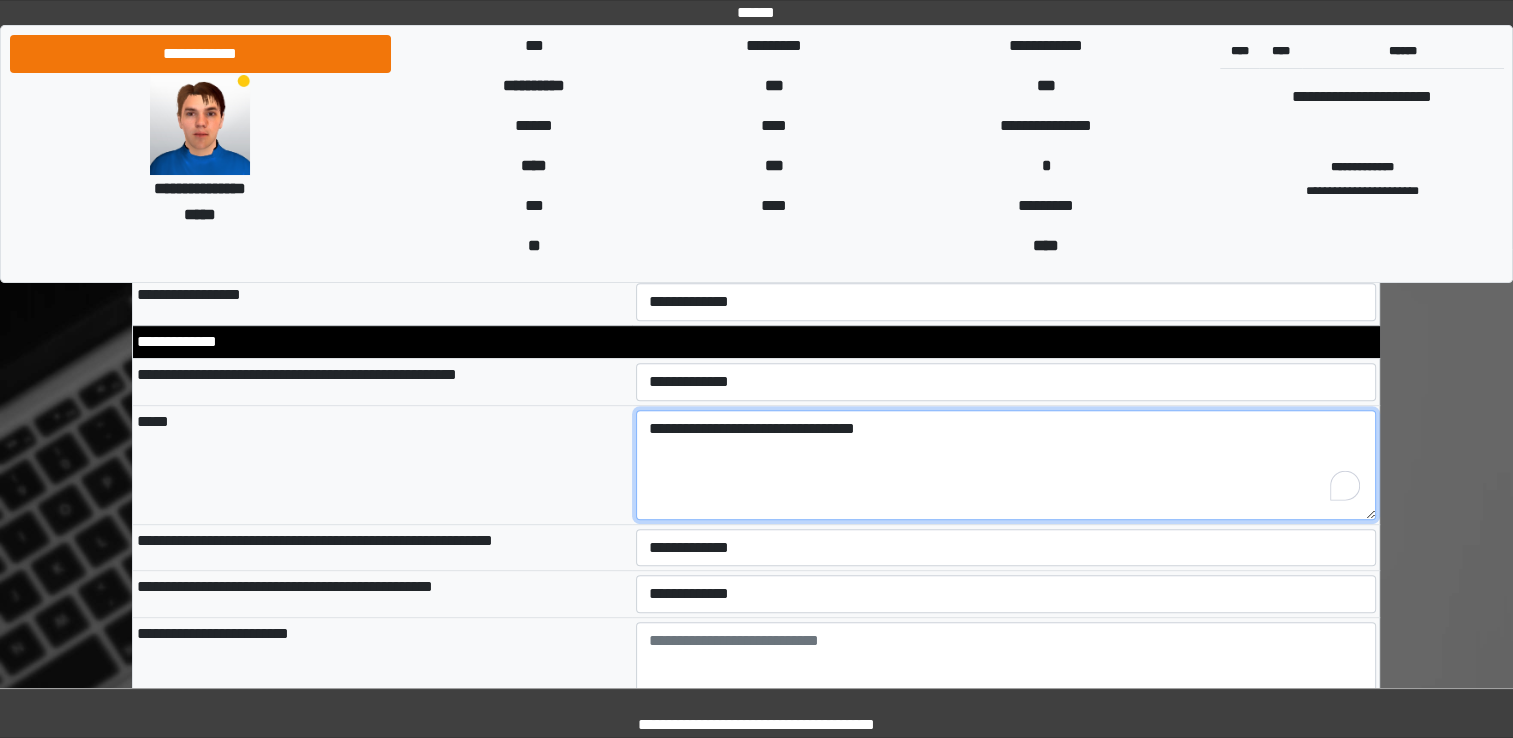 type on "**********" 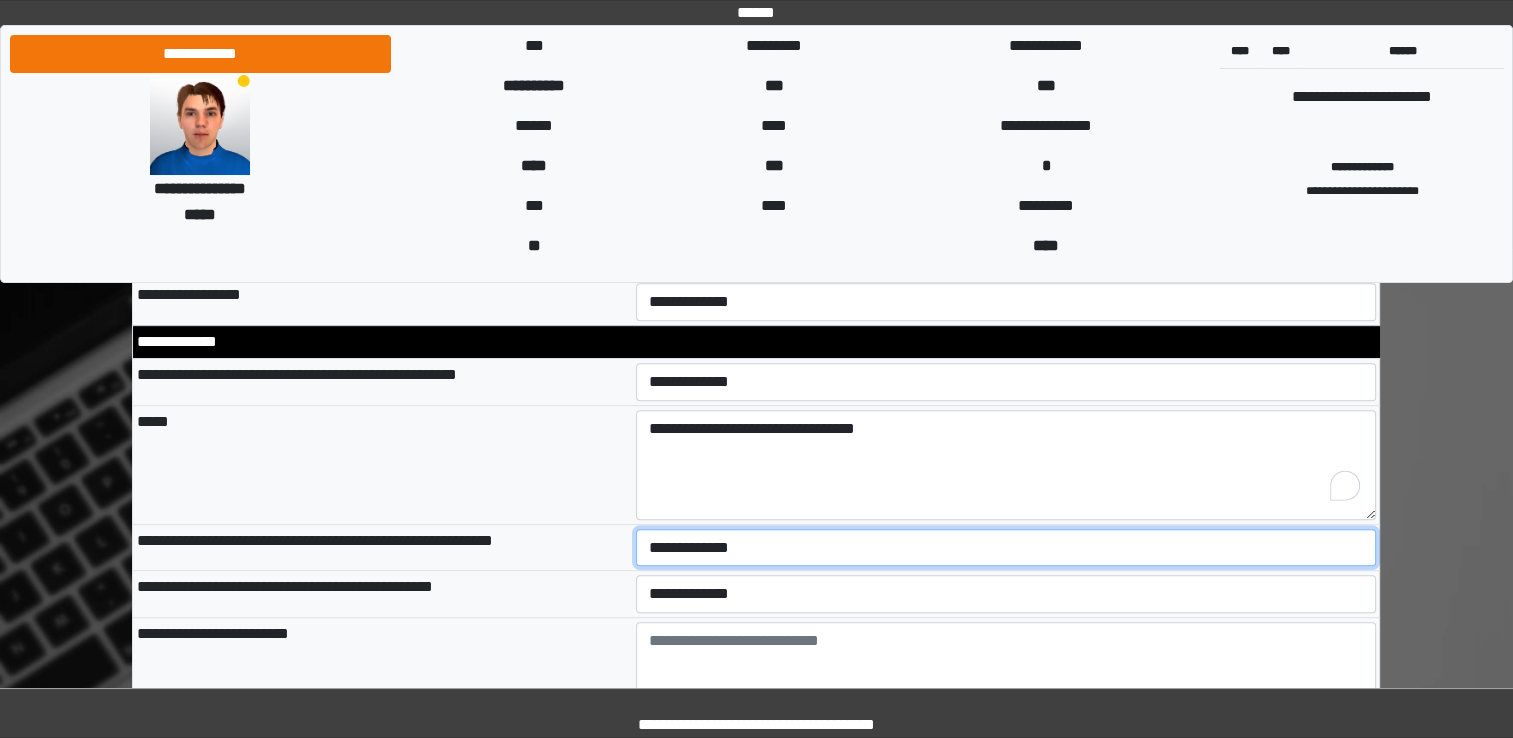 click on "**********" at bounding box center [1006, 548] 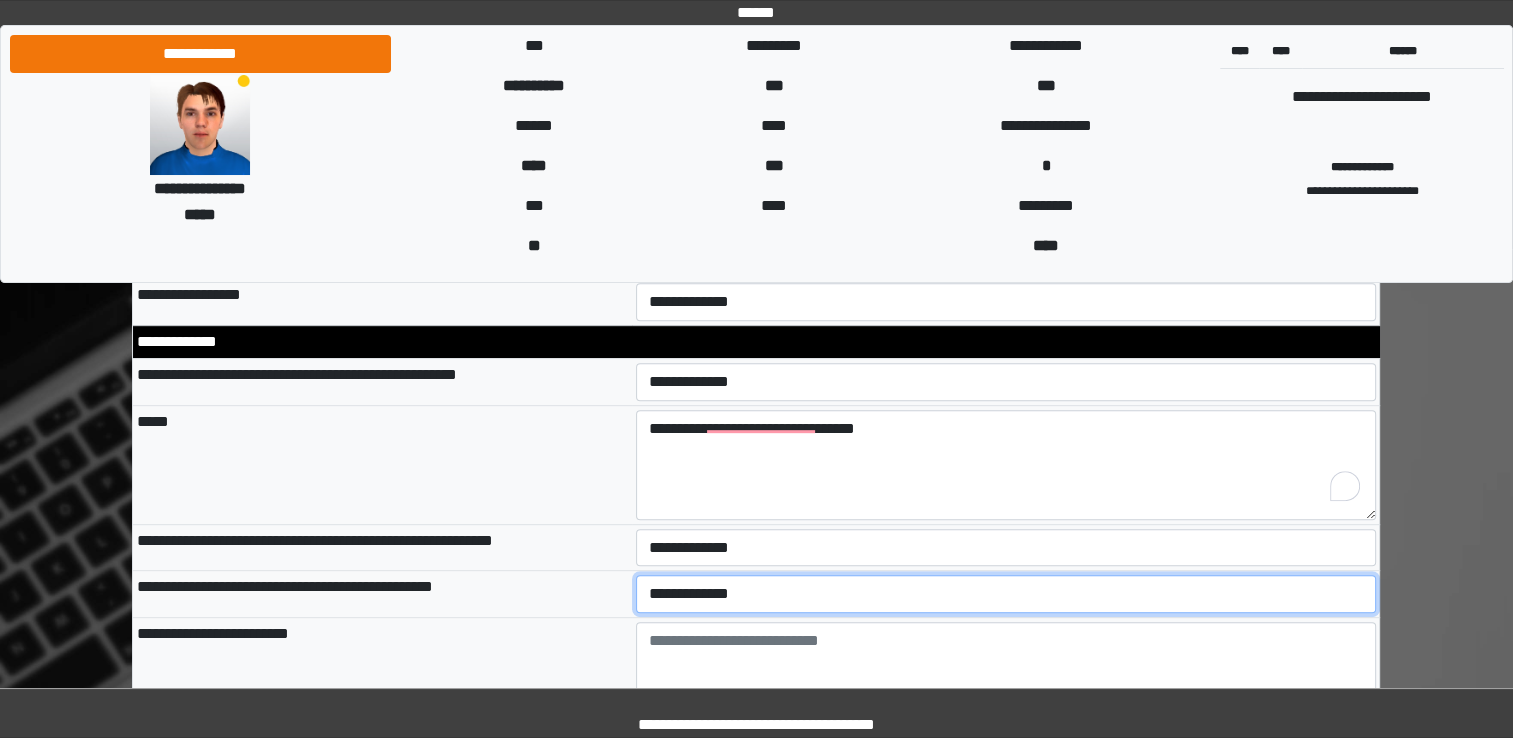 click on "**********" at bounding box center (1006, 594) 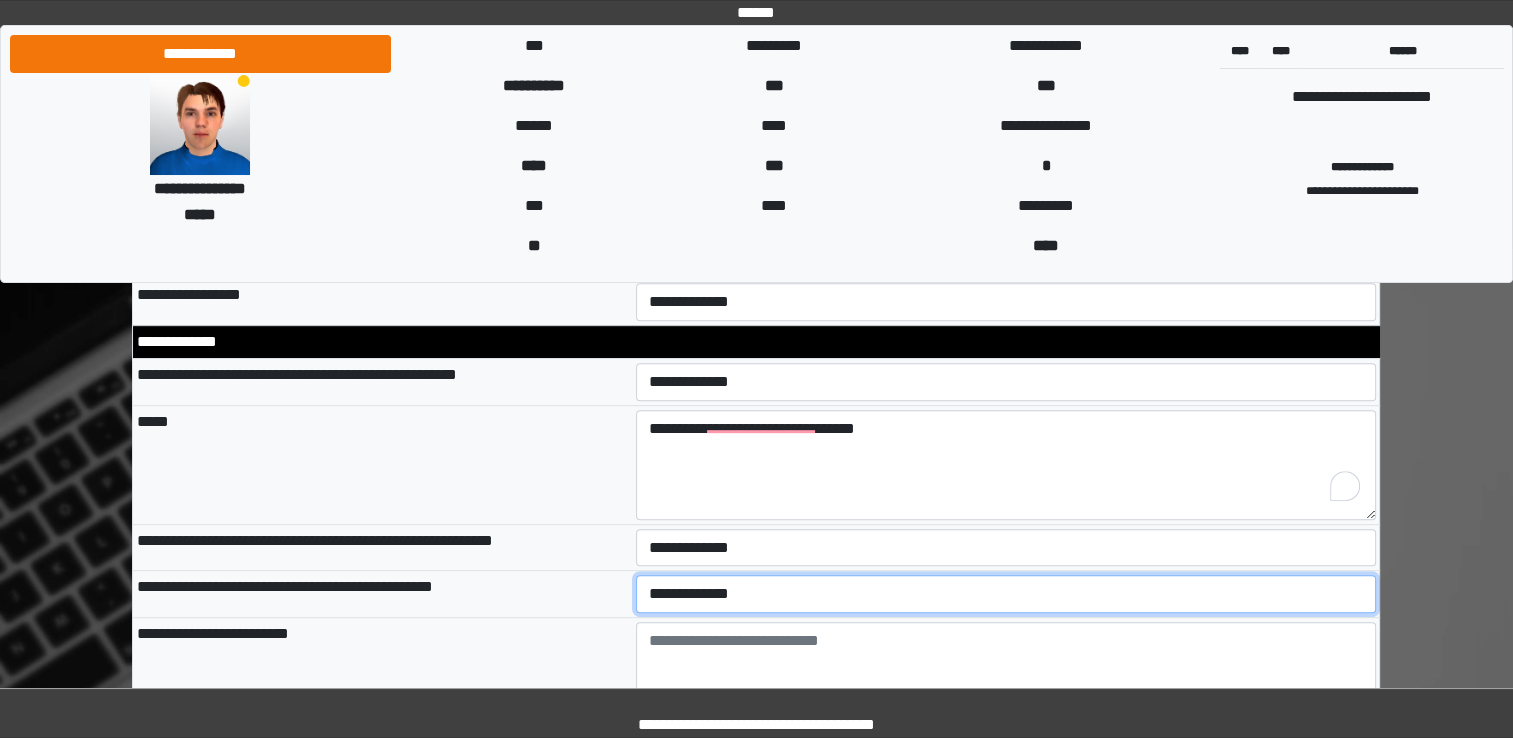 select on "*" 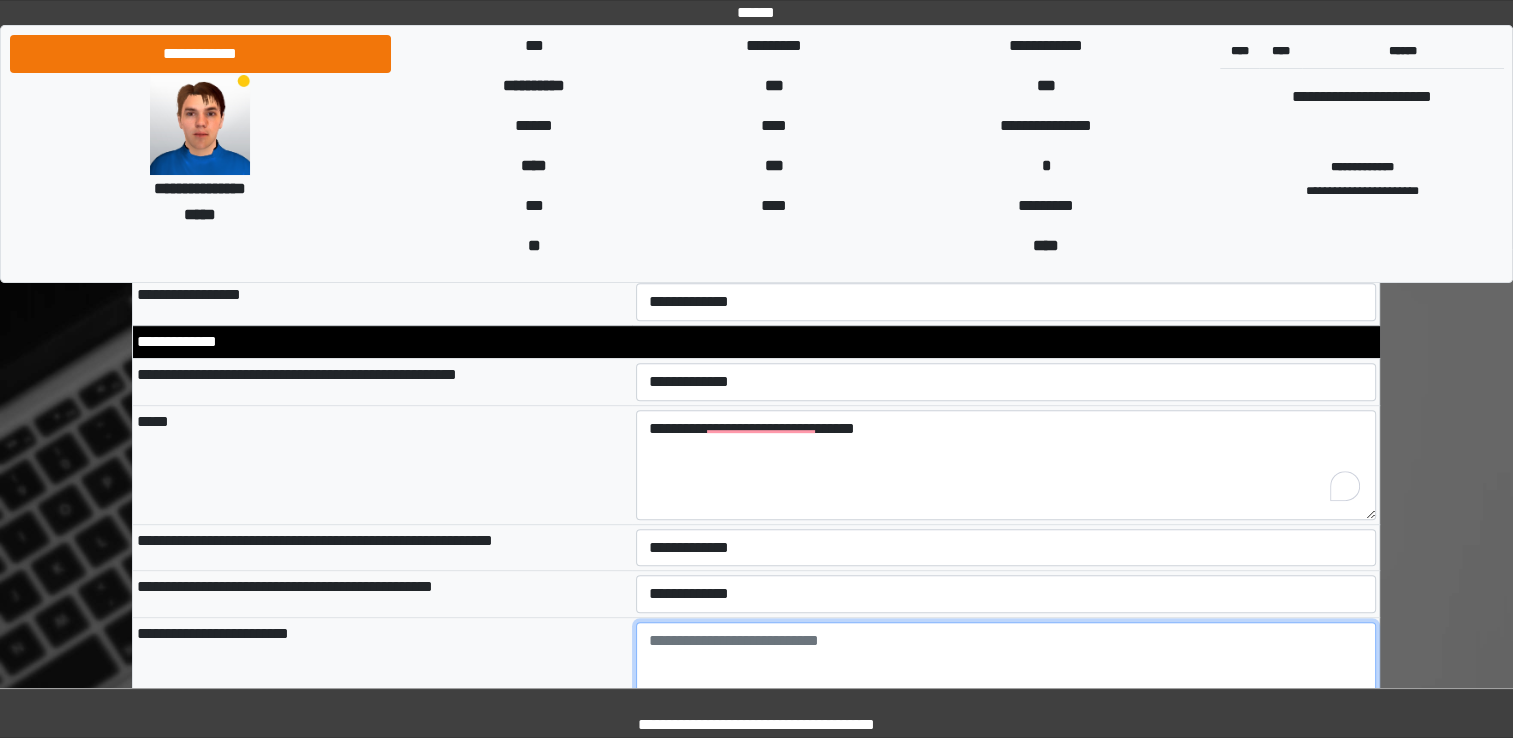 click at bounding box center [1006, 677] 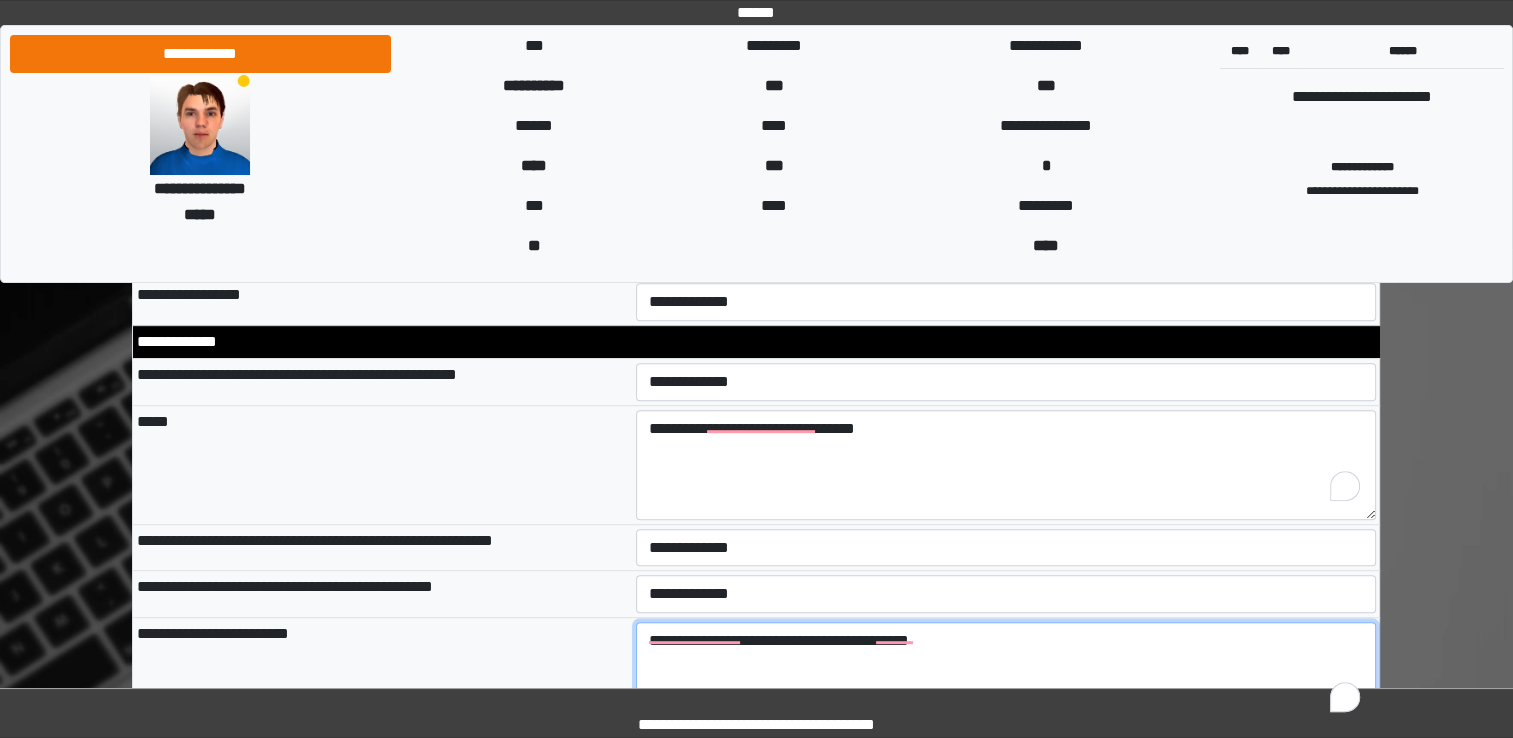 click on "**********" at bounding box center (1006, 677) 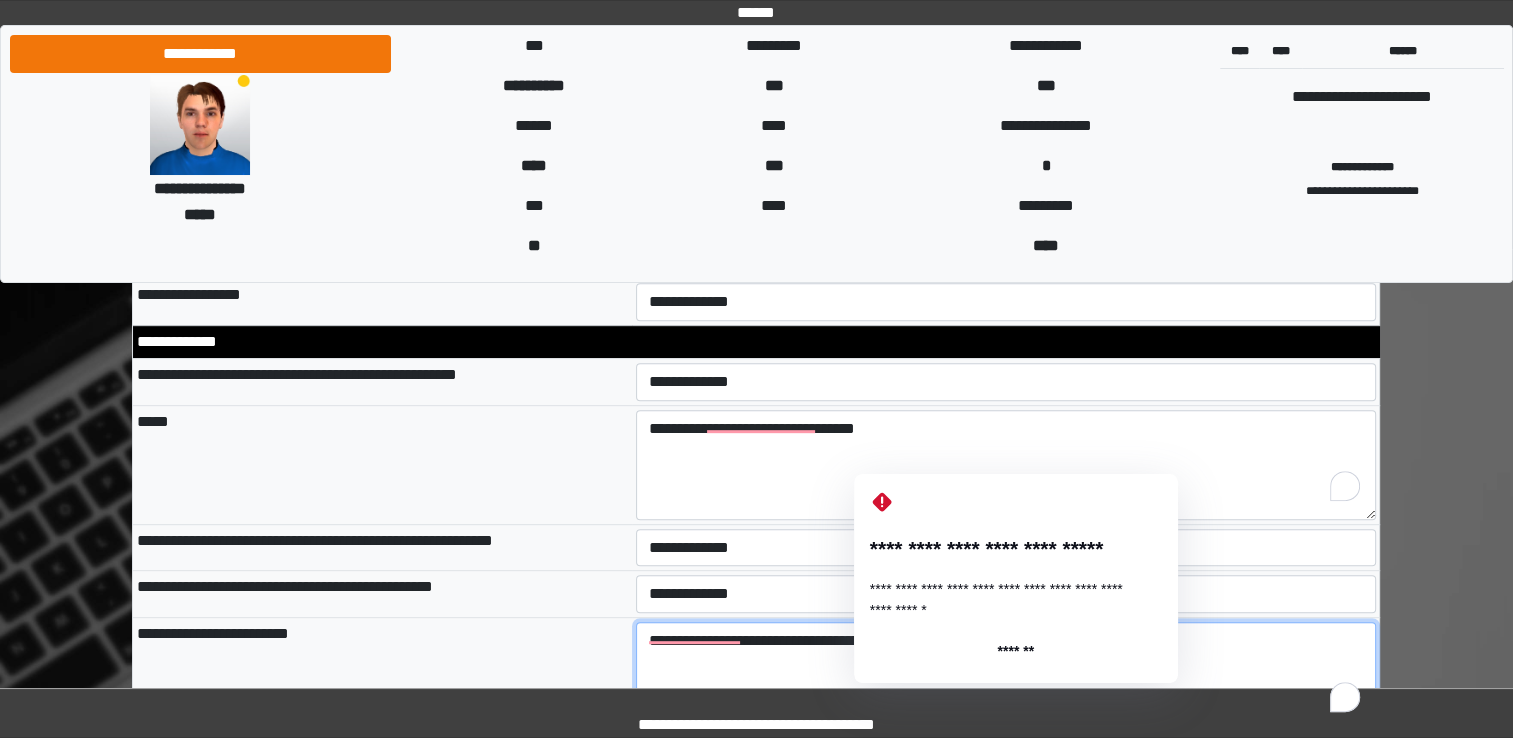 click on "**********" at bounding box center [1006, 677] 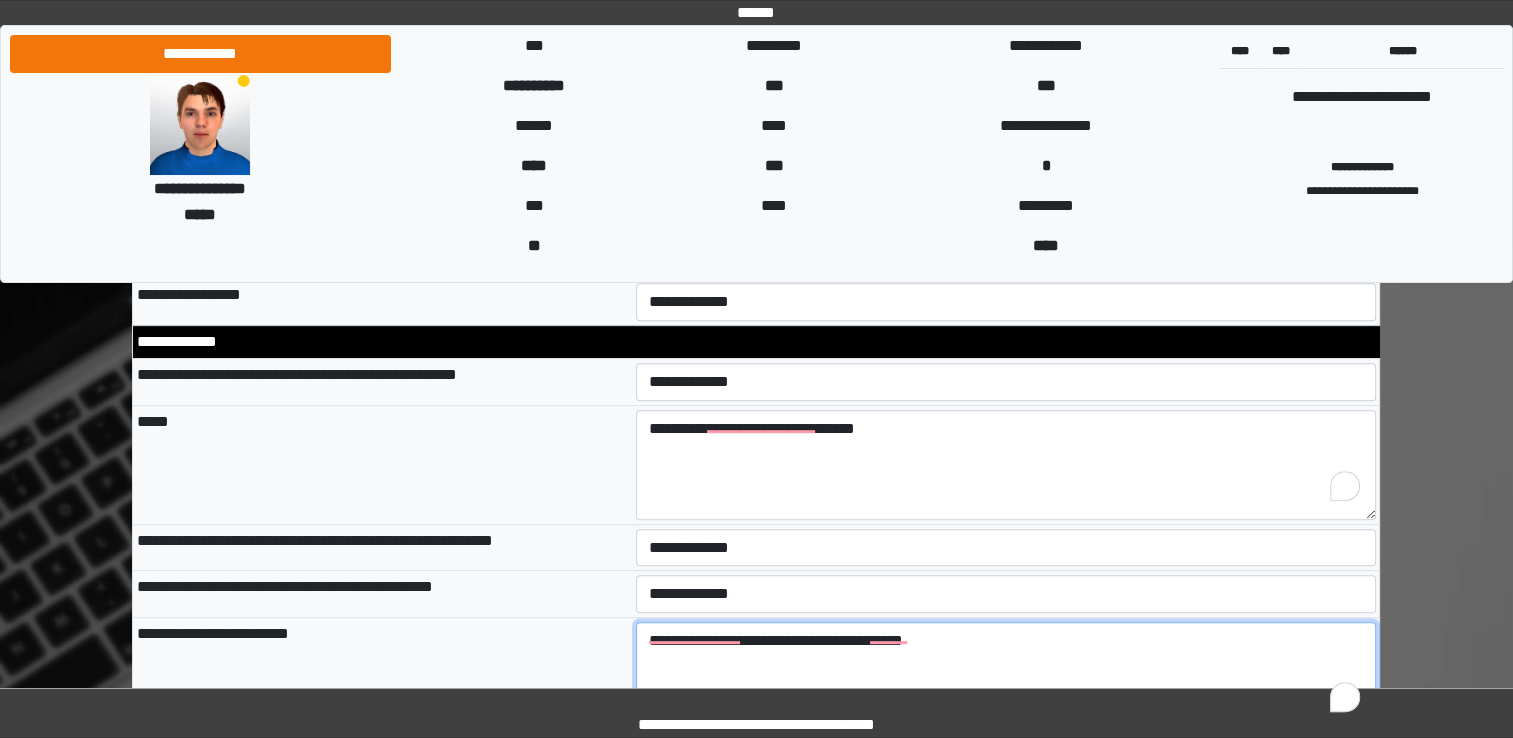 click on "**********" at bounding box center (1006, 677) 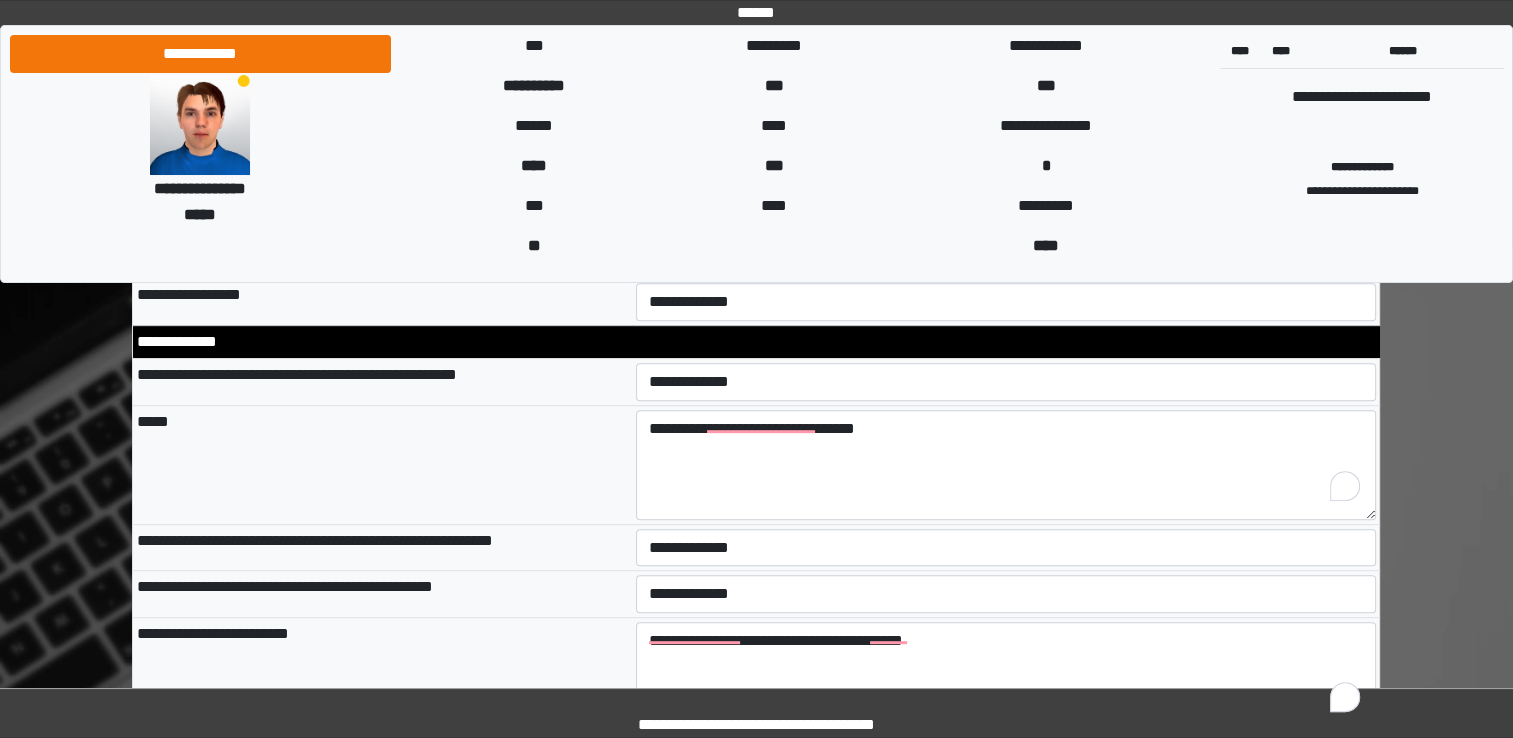click on "**********" at bounding box center (382, 676) 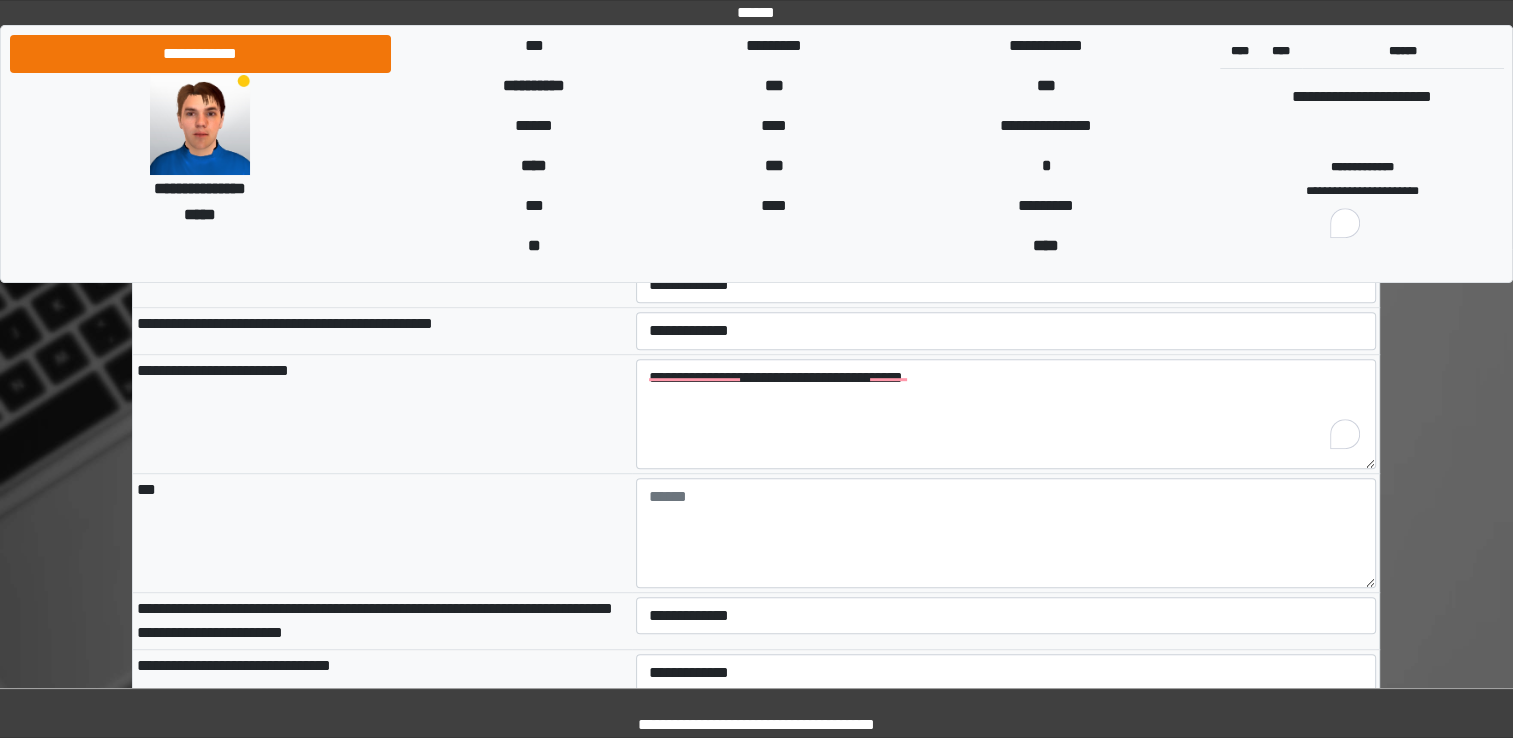 scroll, scrollTop: 8675, scrollLeft: 0, axis: vertical 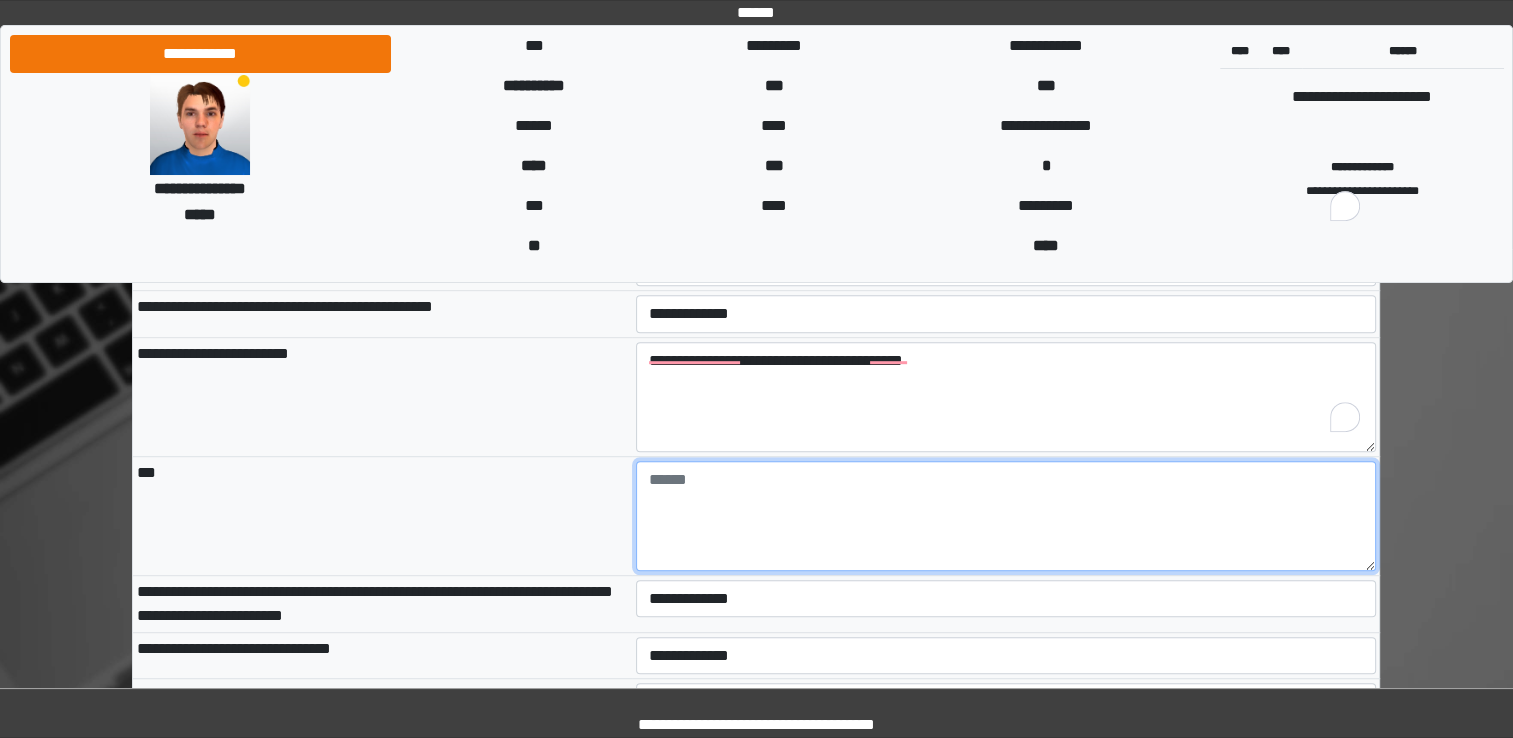 click at bounding box center (1006, 516) 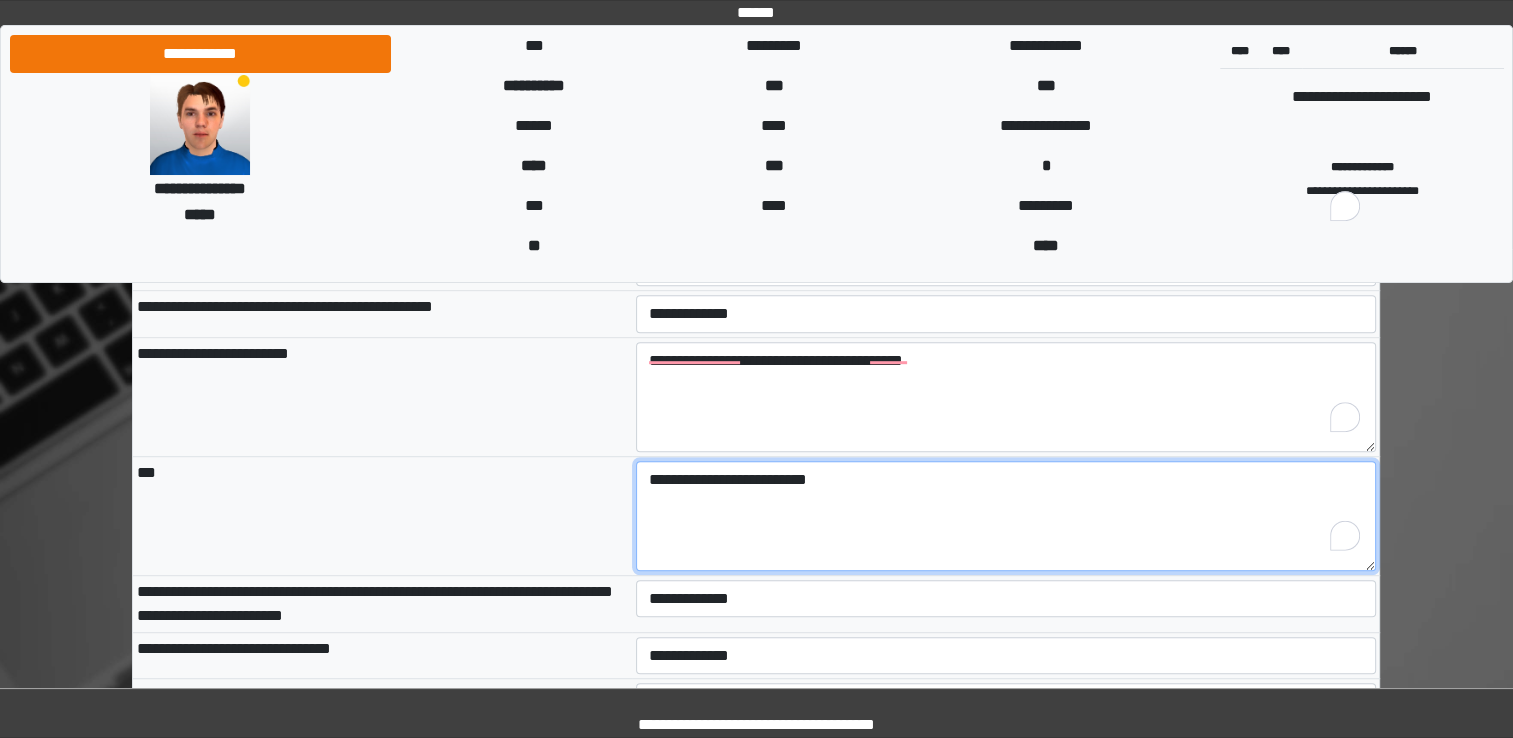 type on "**********" 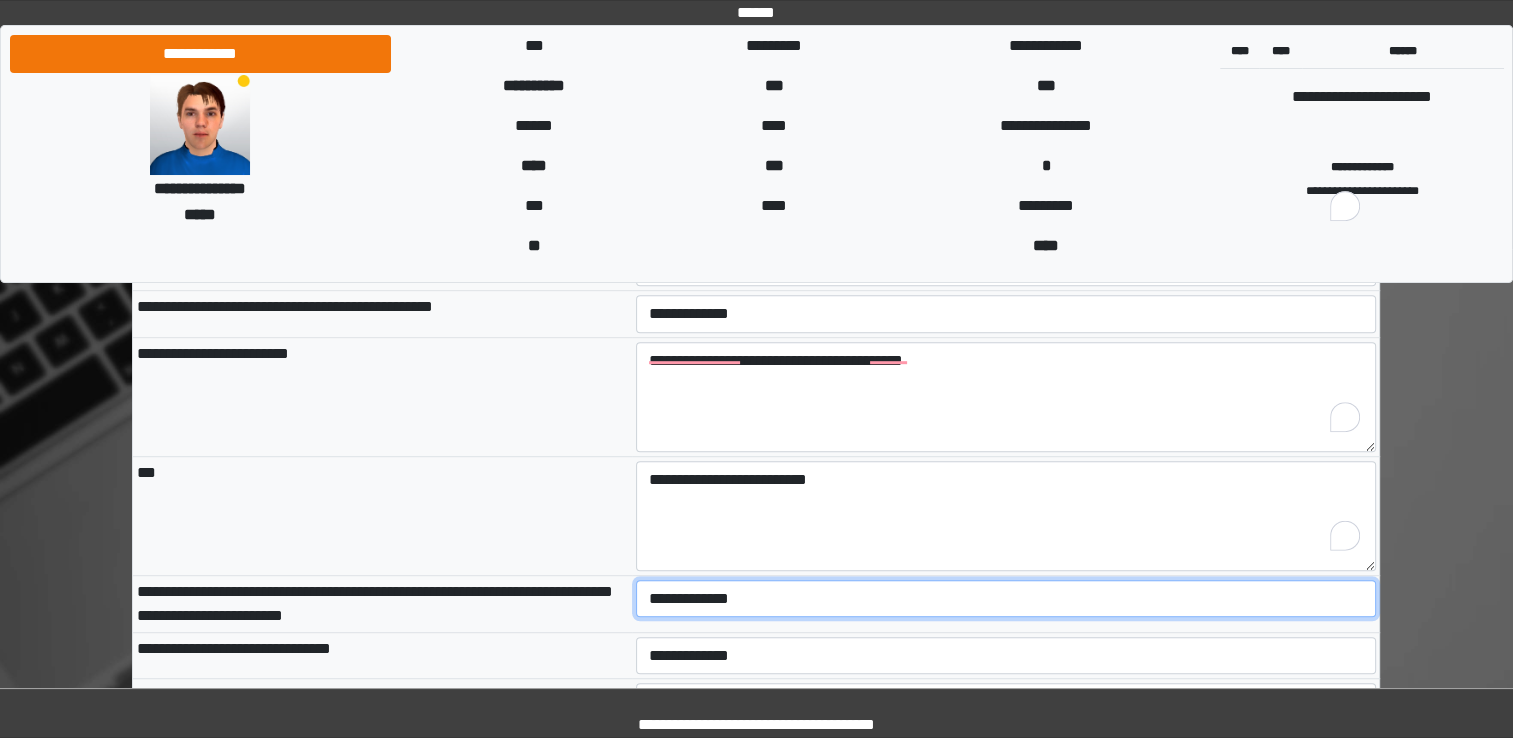 click on "**********" at bounding box center (1006, 599) 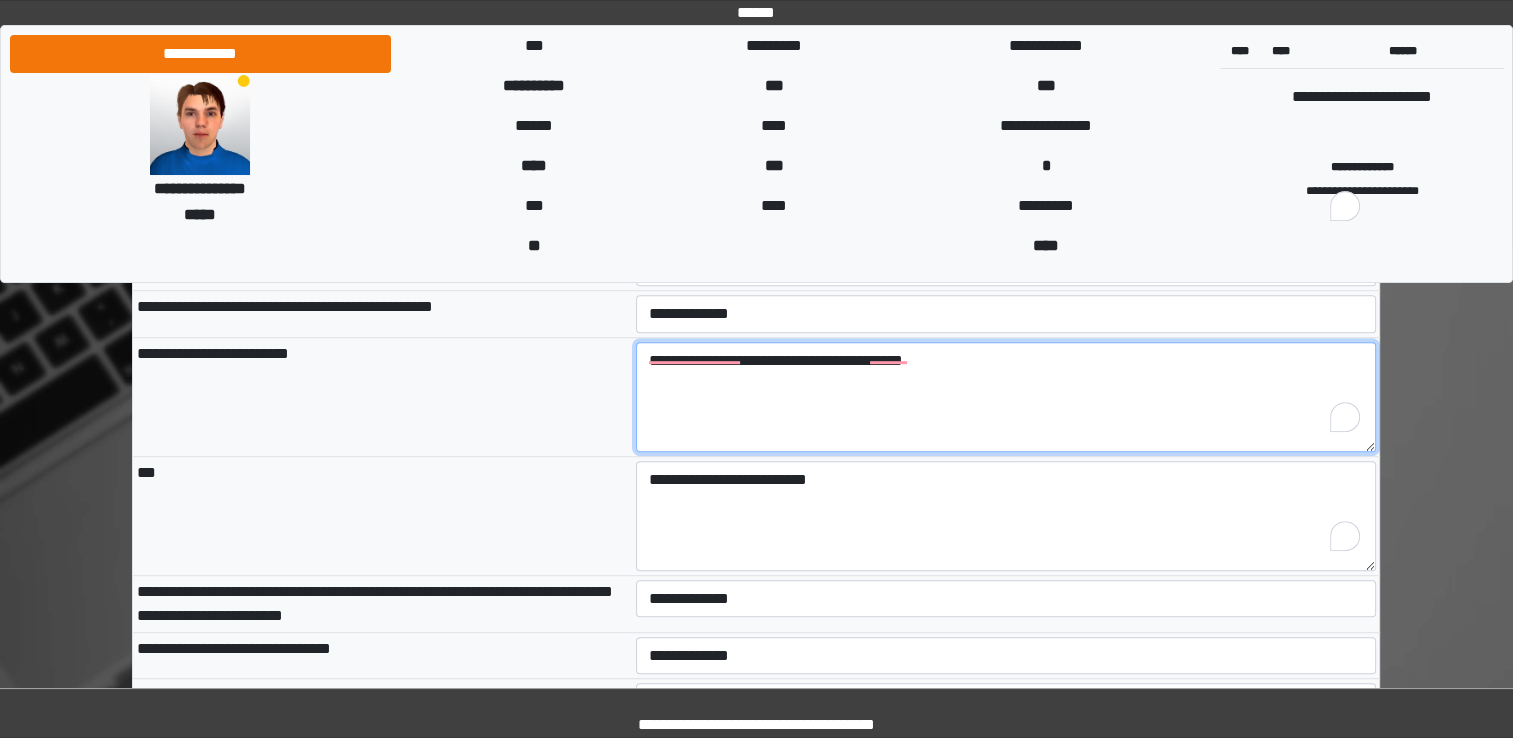 click on "**********" at bounding box center (1006, 397) 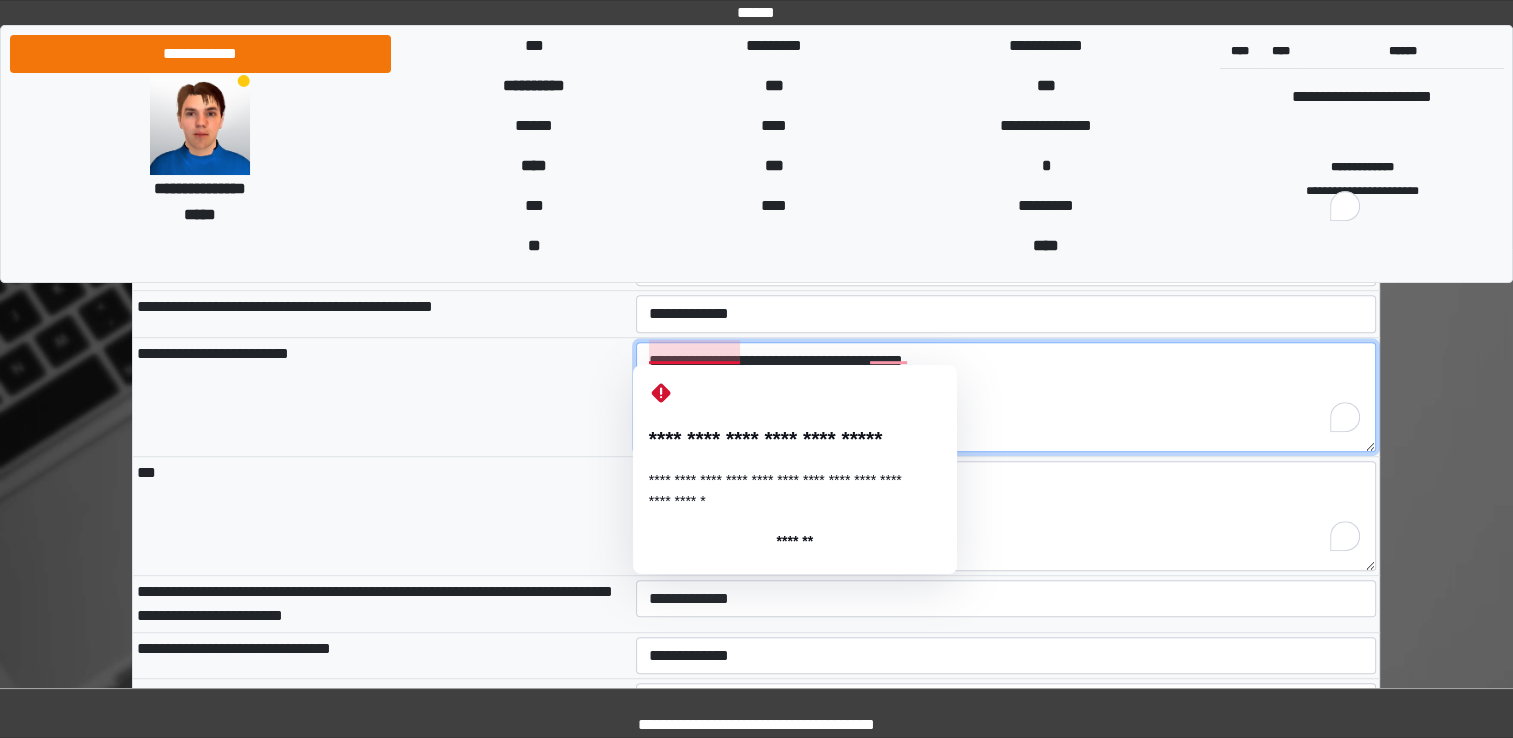 click on "**********" at bounding box center (1006, 397) 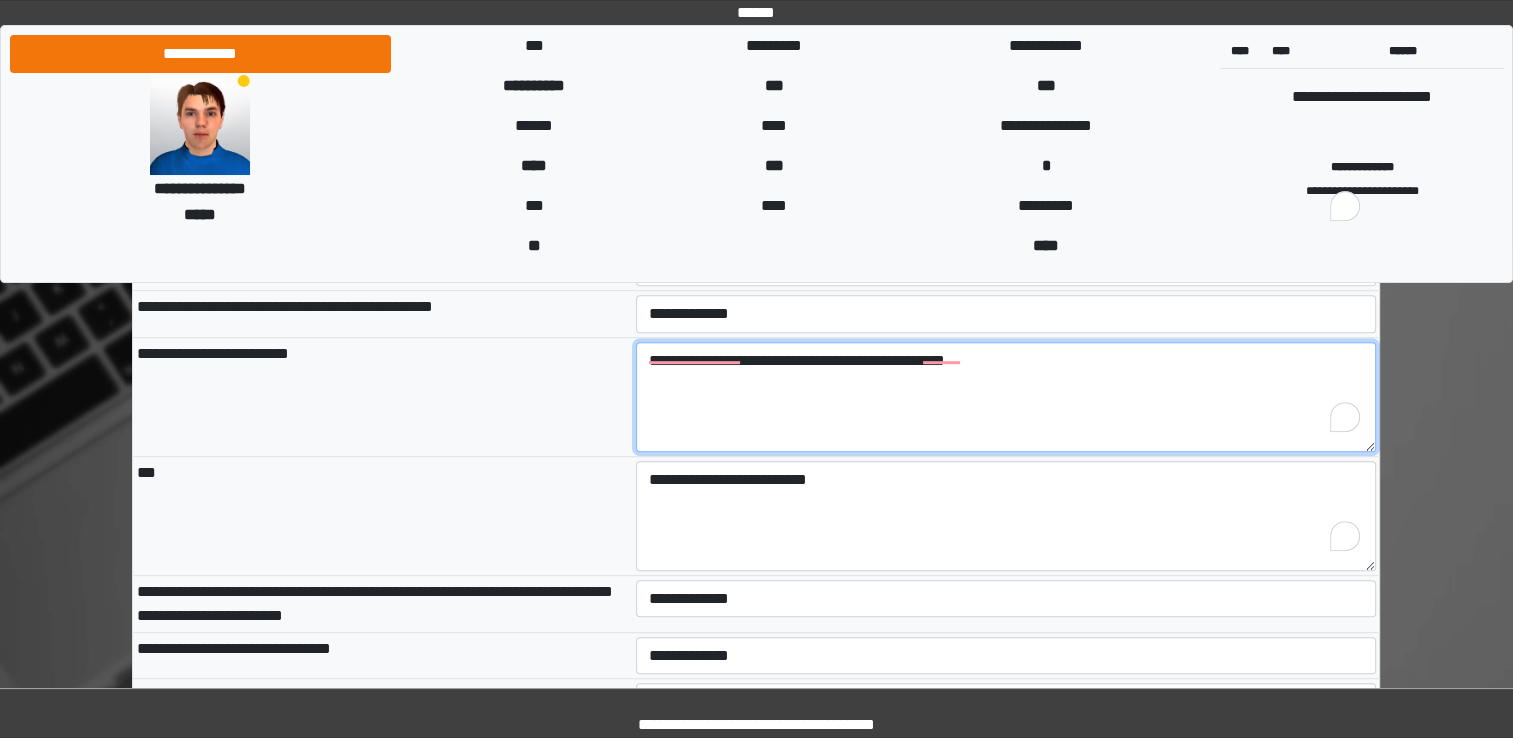 type on "**********" 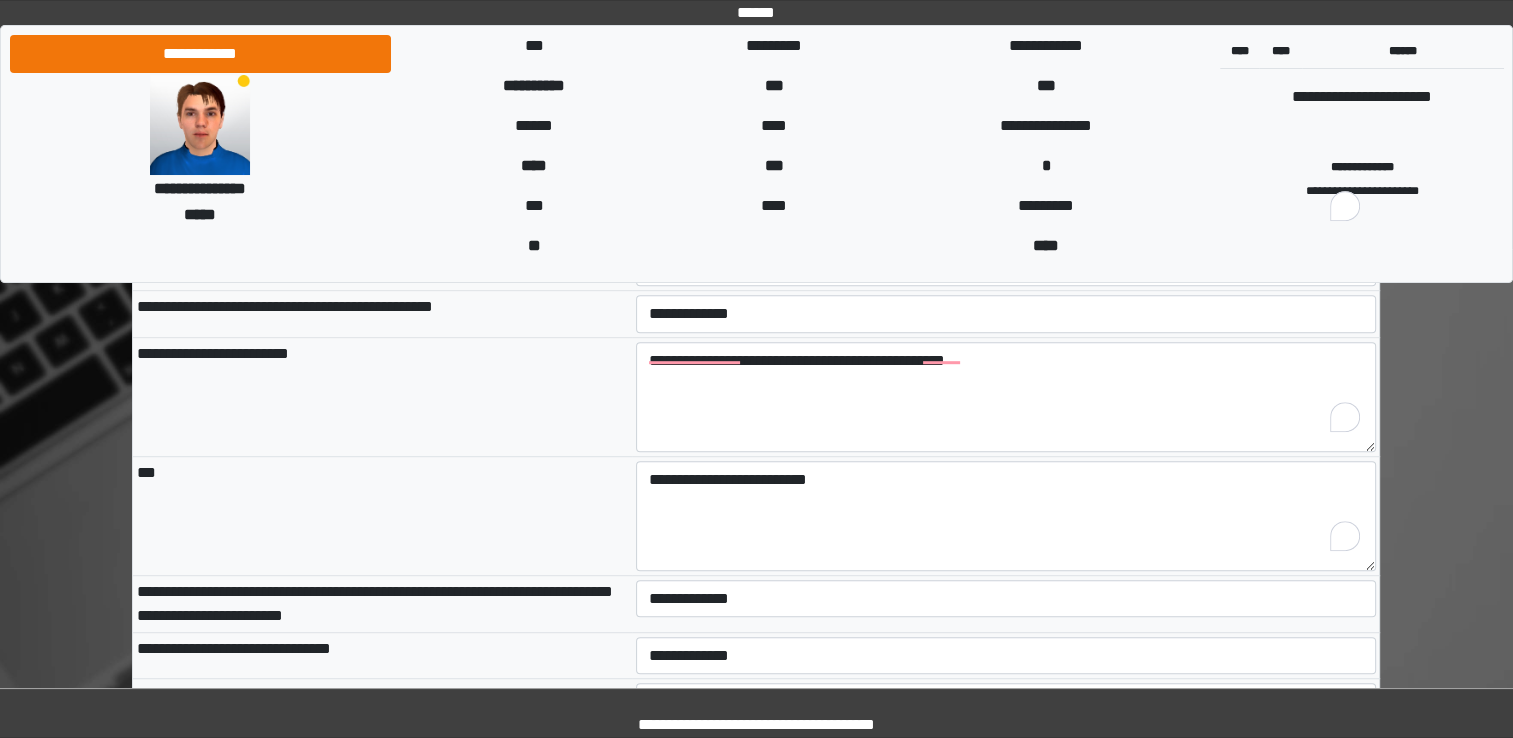 click on "**********" at bounding box center [382, 655] 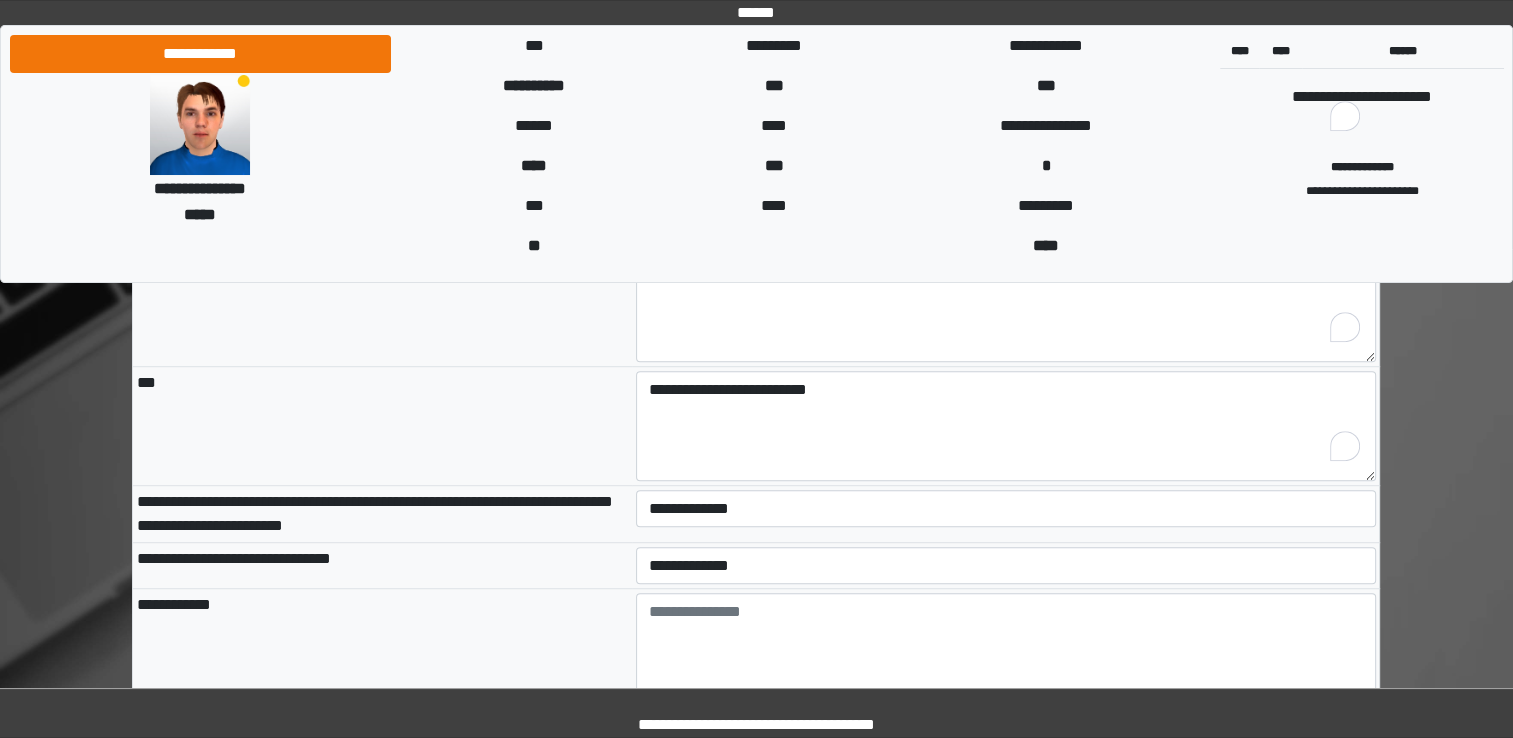 scroll, scrollTop: 8795, scrollLeft: 0, axis: vertical 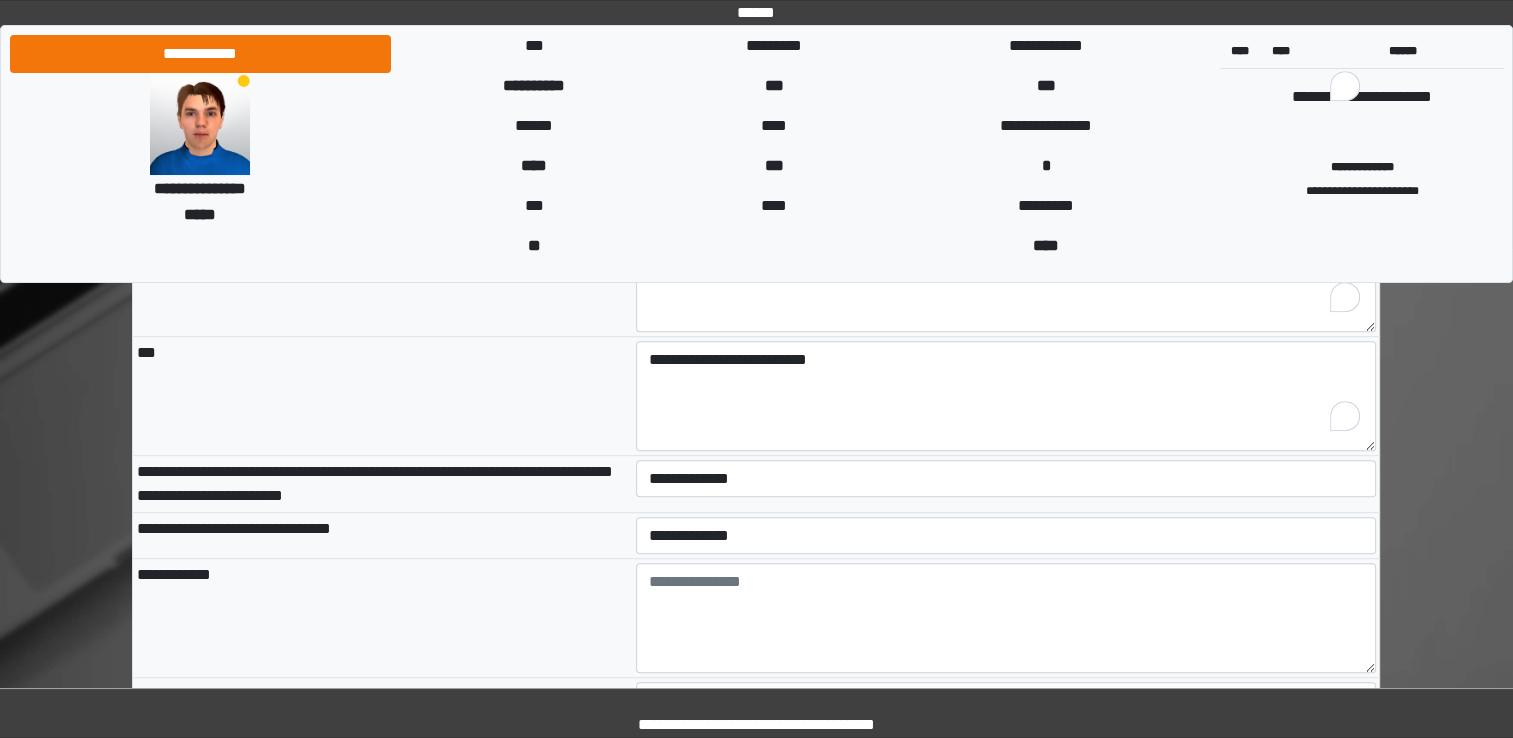 click on "**********" at bounding box center [382, 701] 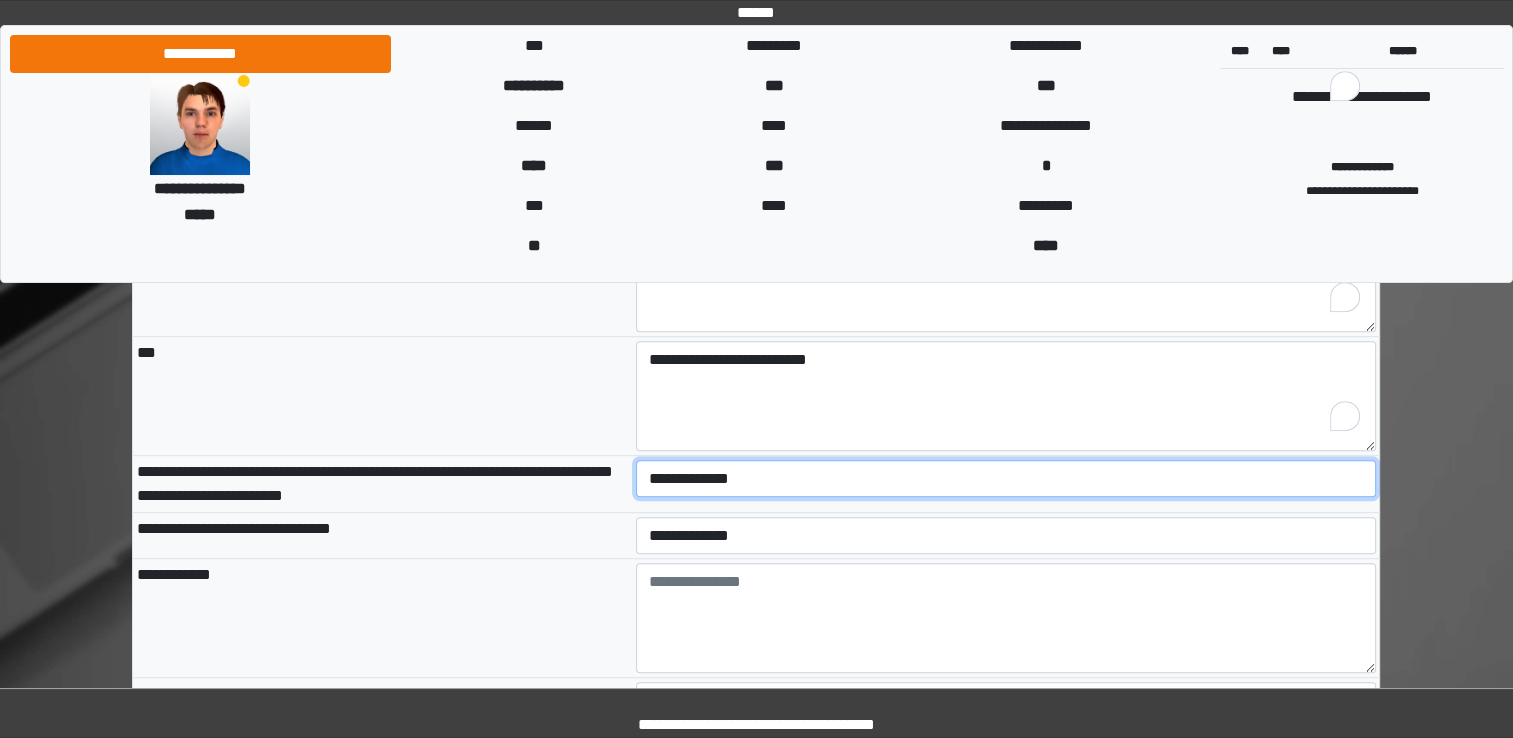 click on "**********" at bounding box center (1006, 479) 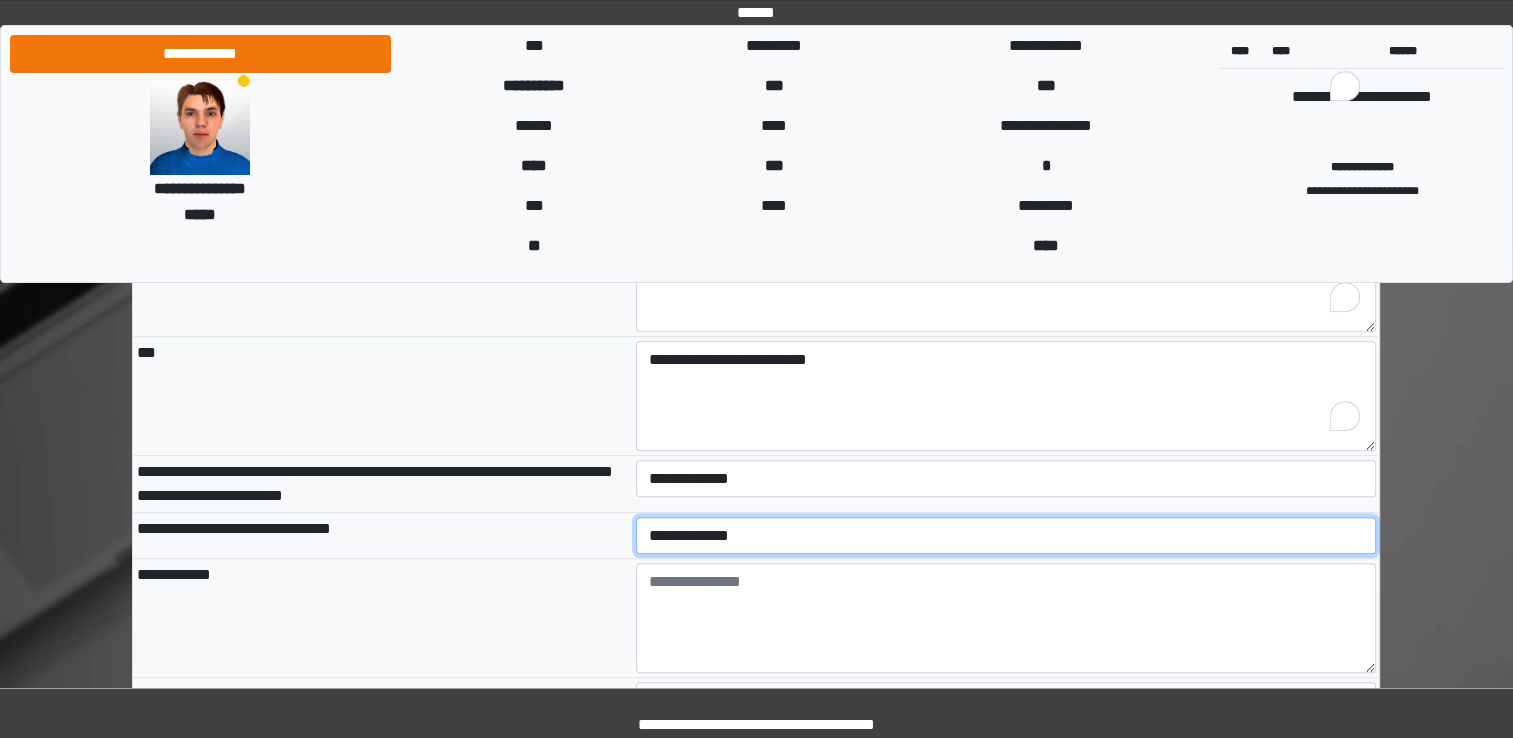 click on "**********" at bounding box center [1006, 536] 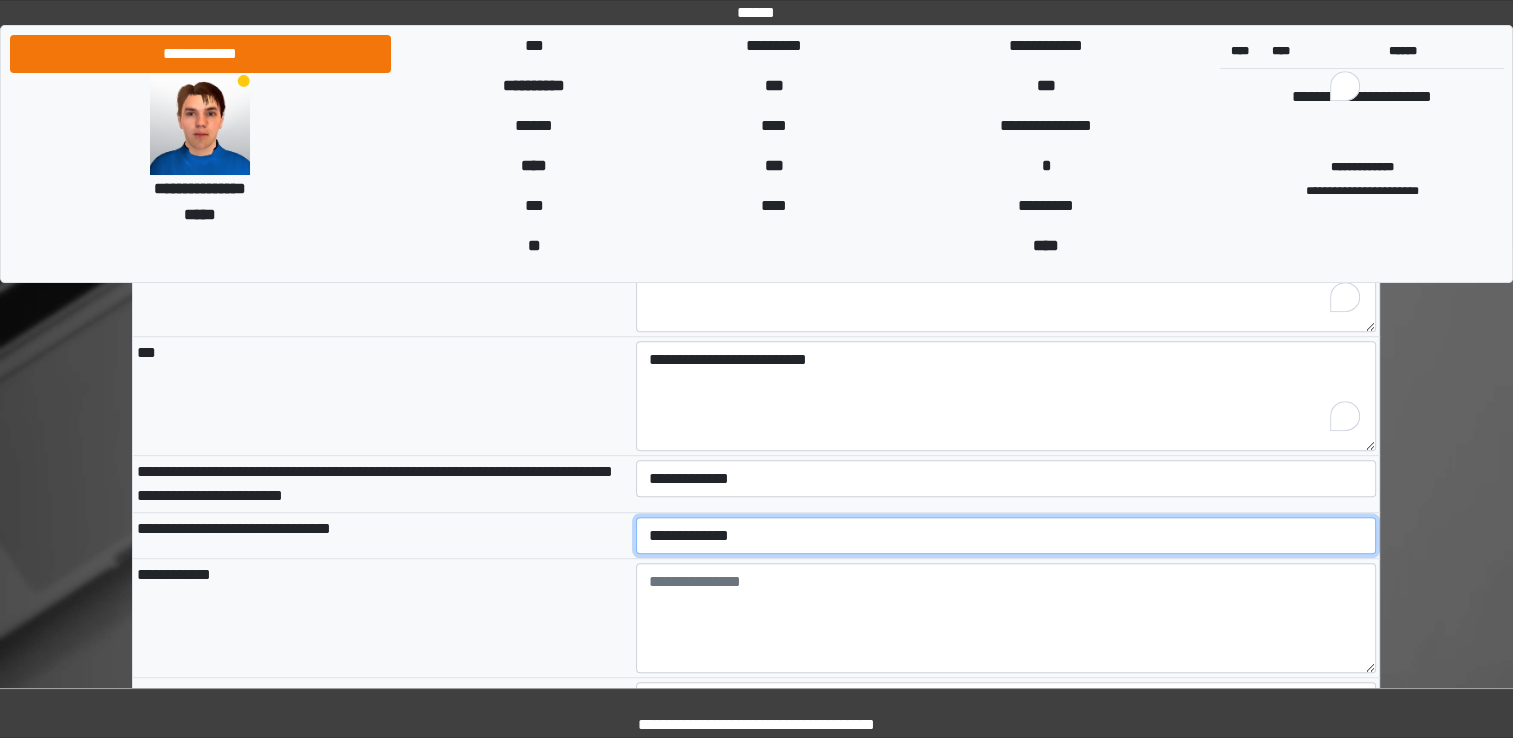 select on "*" 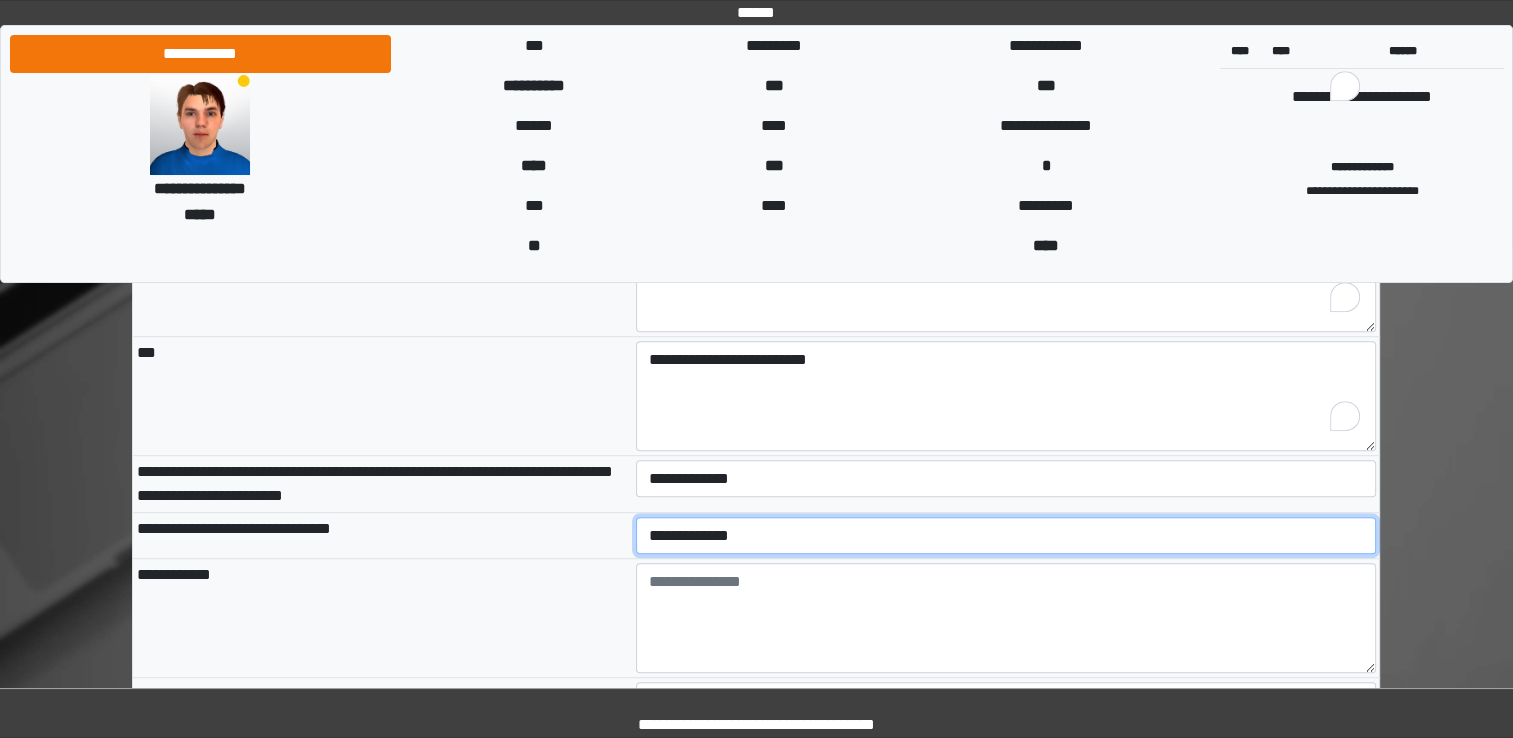 click on "**********" at bounding box center (1006, 536) 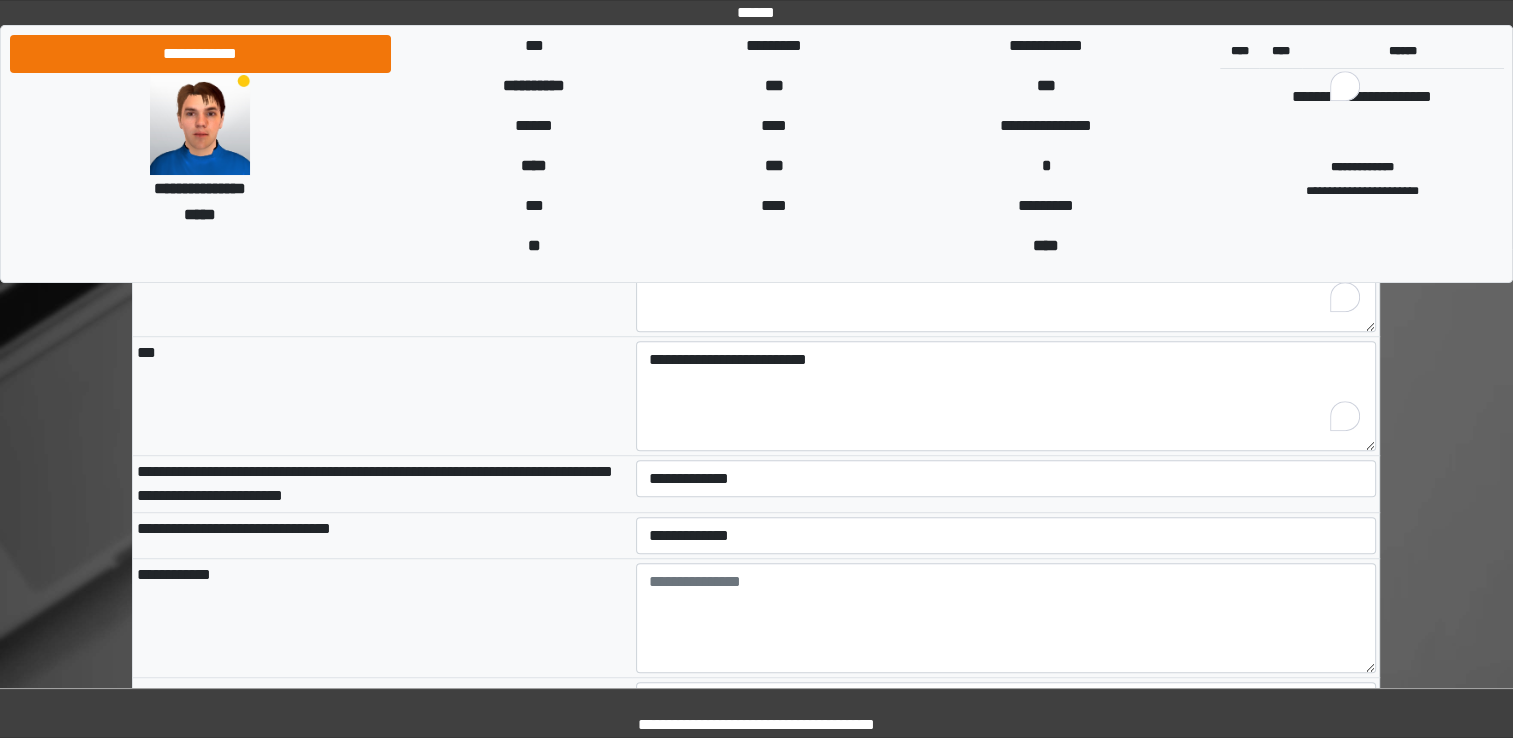 click on "**********" at bounding box center (382, 618) 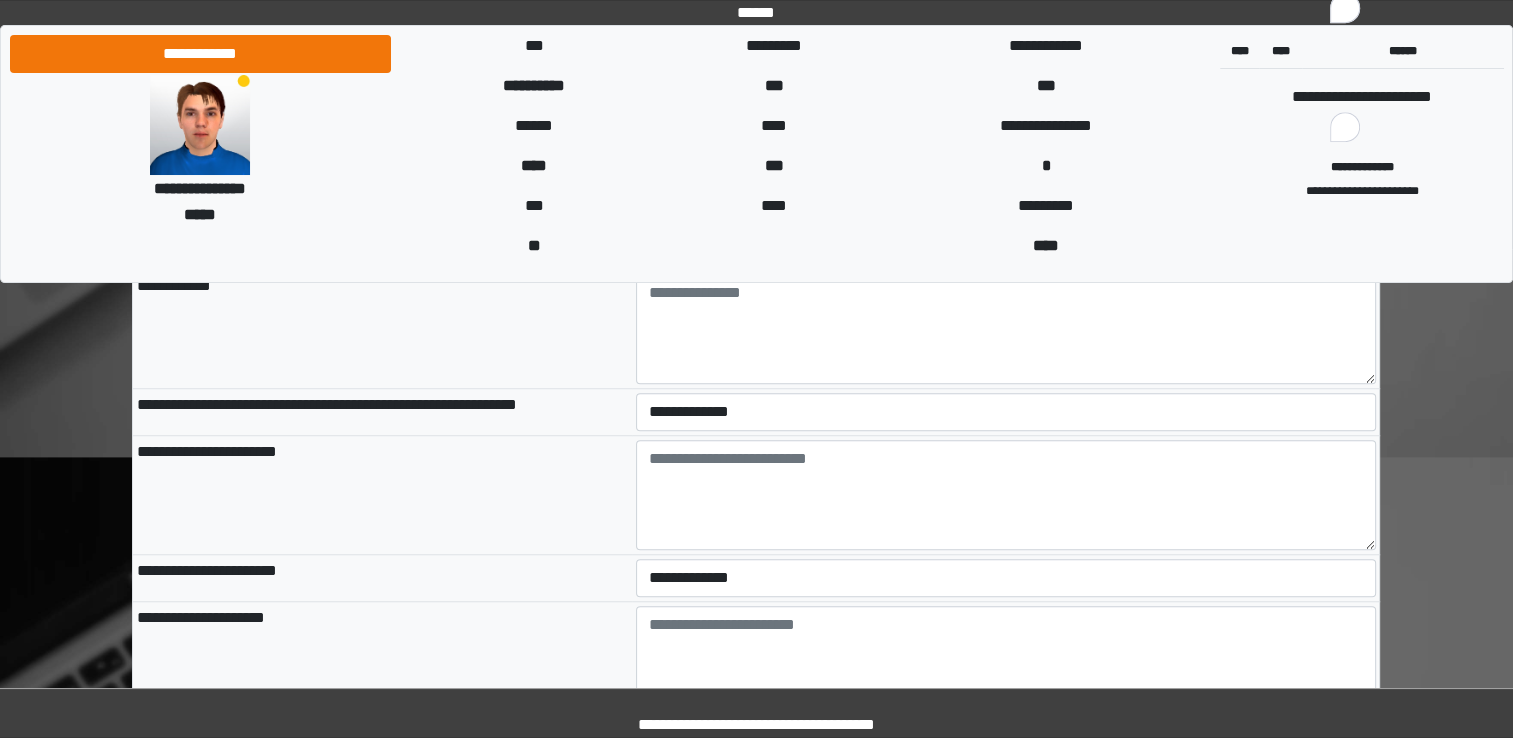 scroll, scrollTop: 9155, scrollLeft: 0, axis: vertical 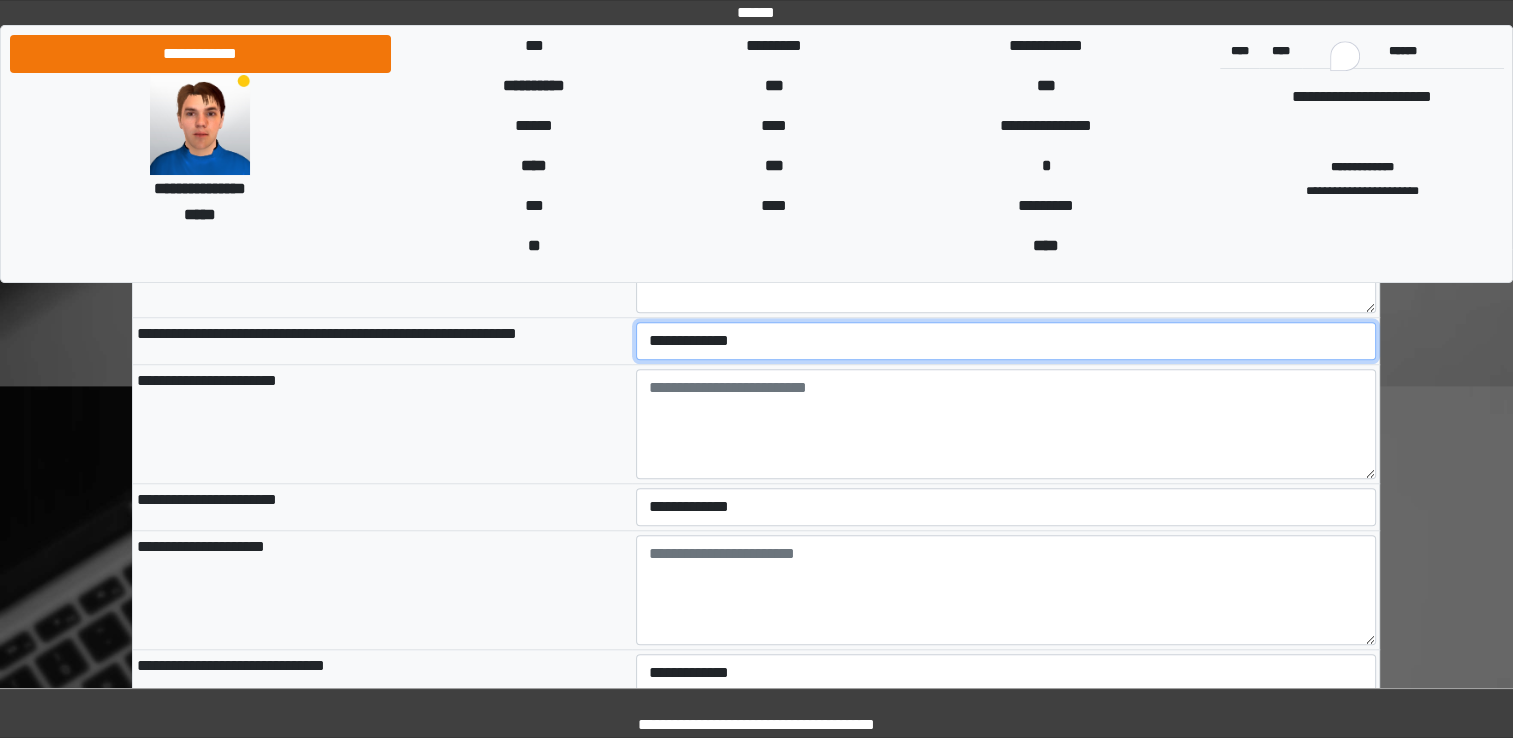 click on "**********" at bounding box center [1006, 341] 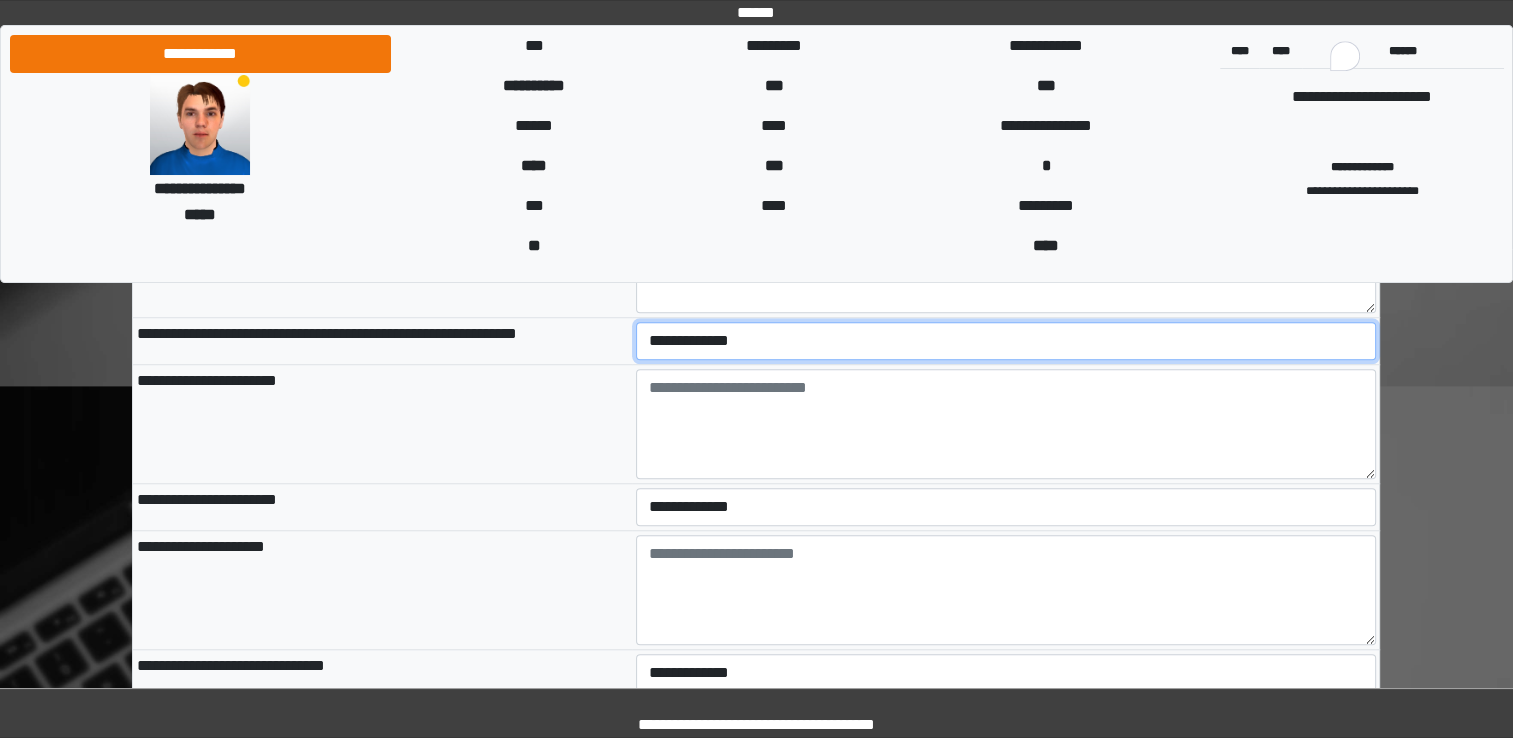 select on "*" 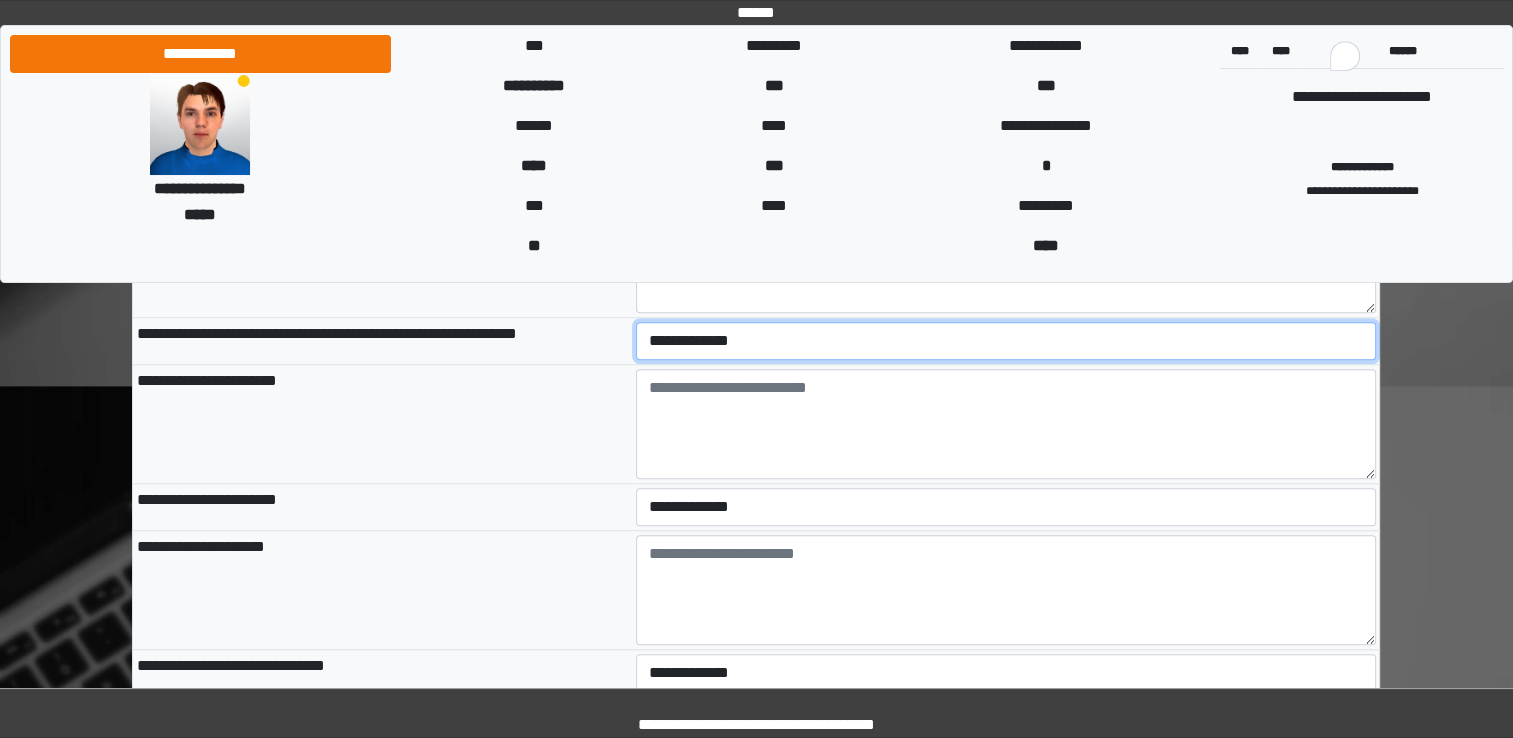 click on "**********" at bounding box center [1006, 341] 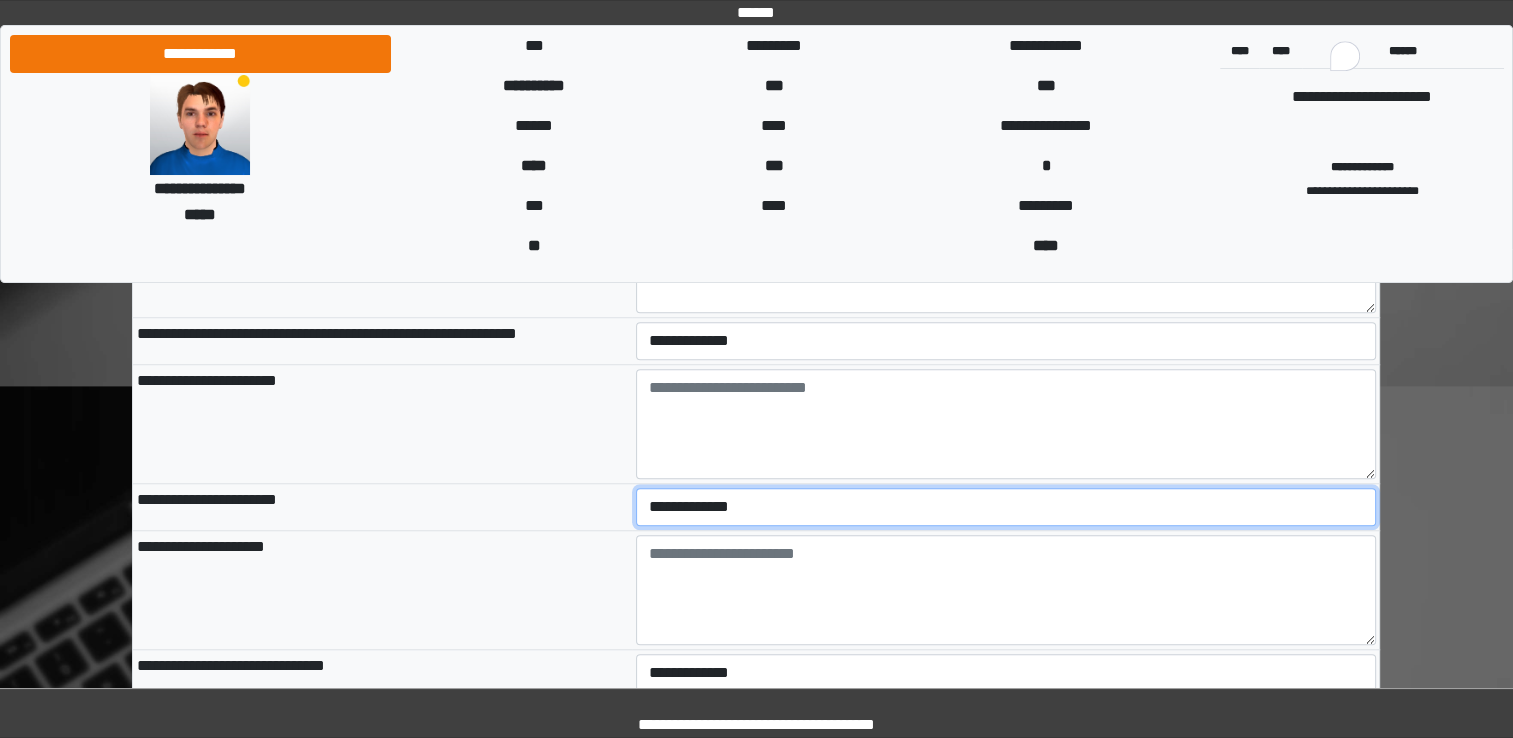 click on "**********" at bounding box center [1006, 507] 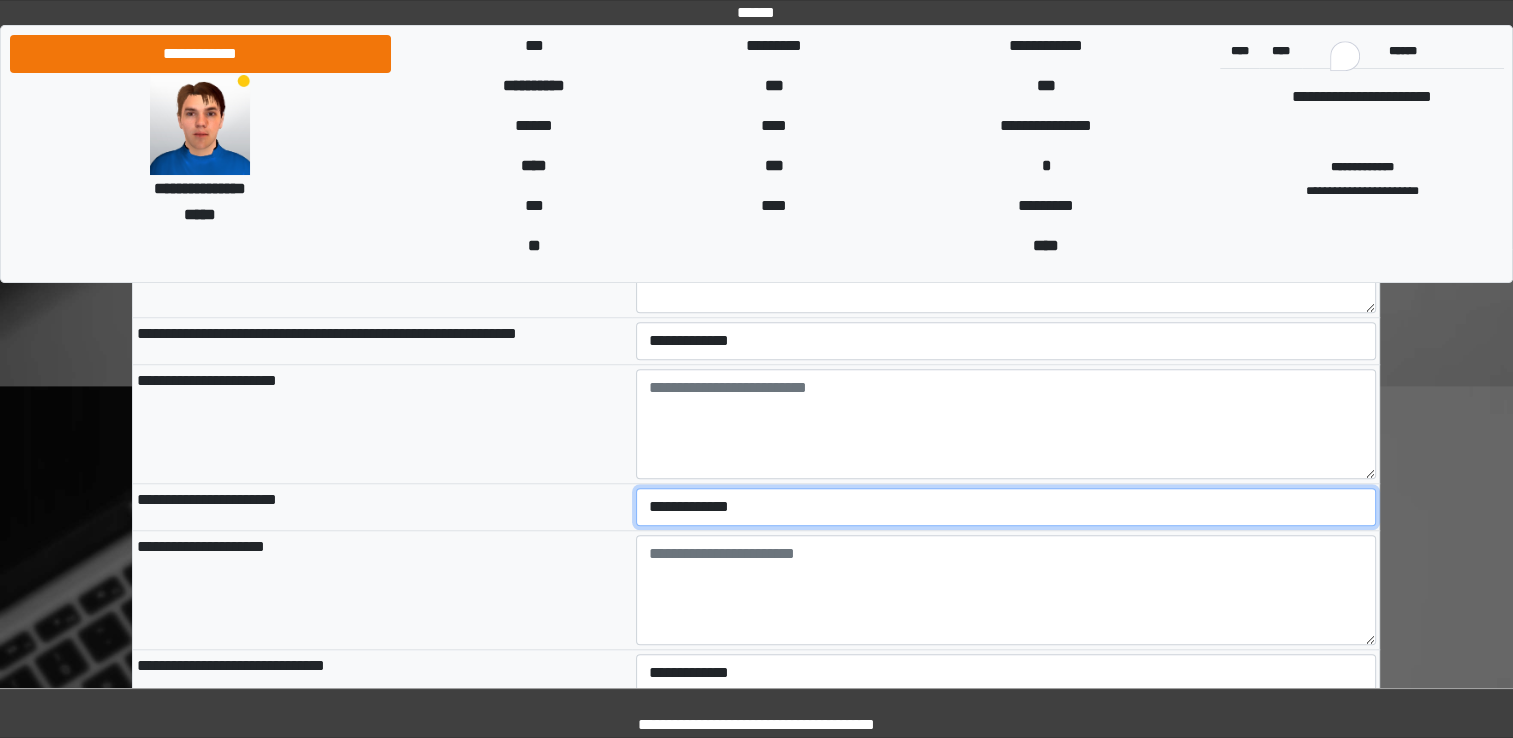 select on "*" 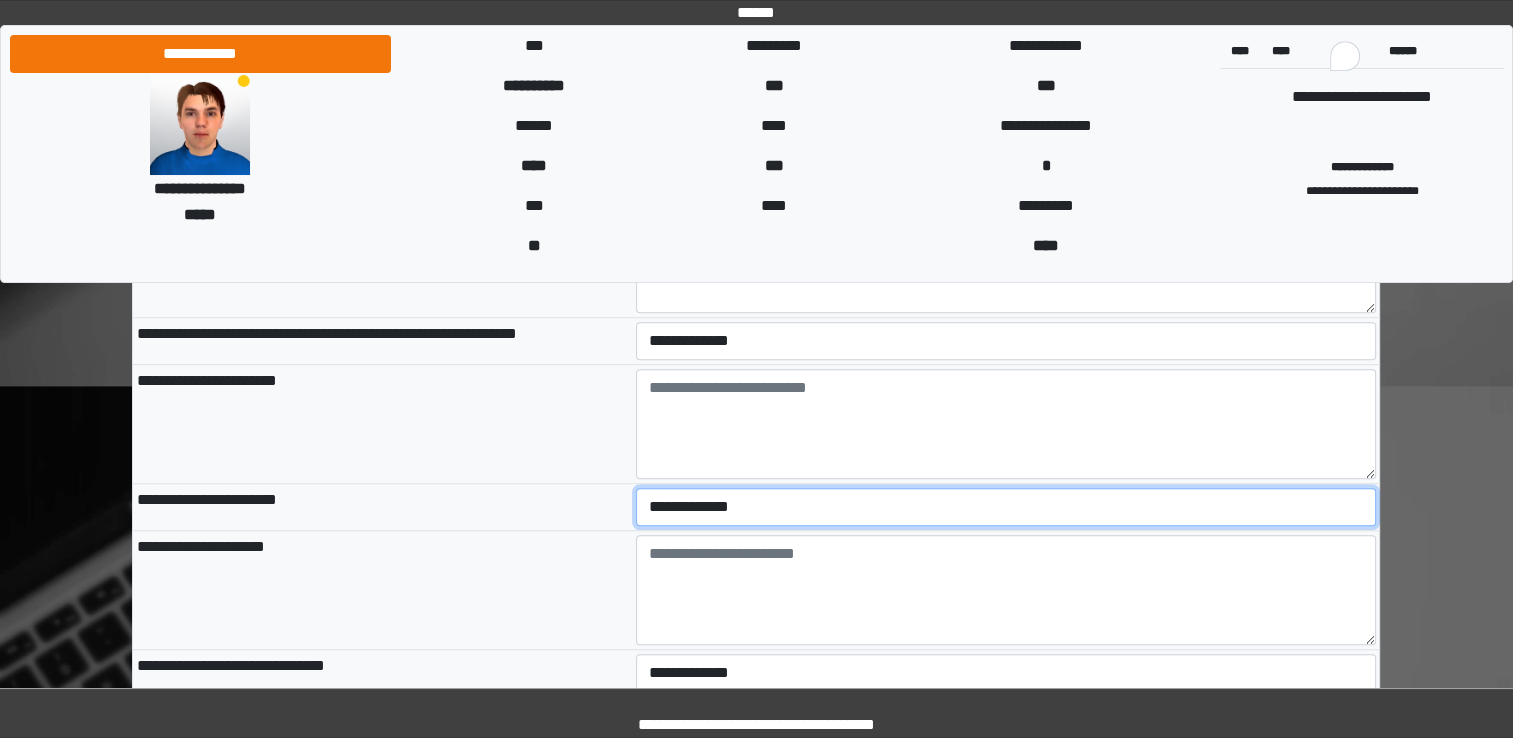 click on "**********" at bounding box center [1006, 507] 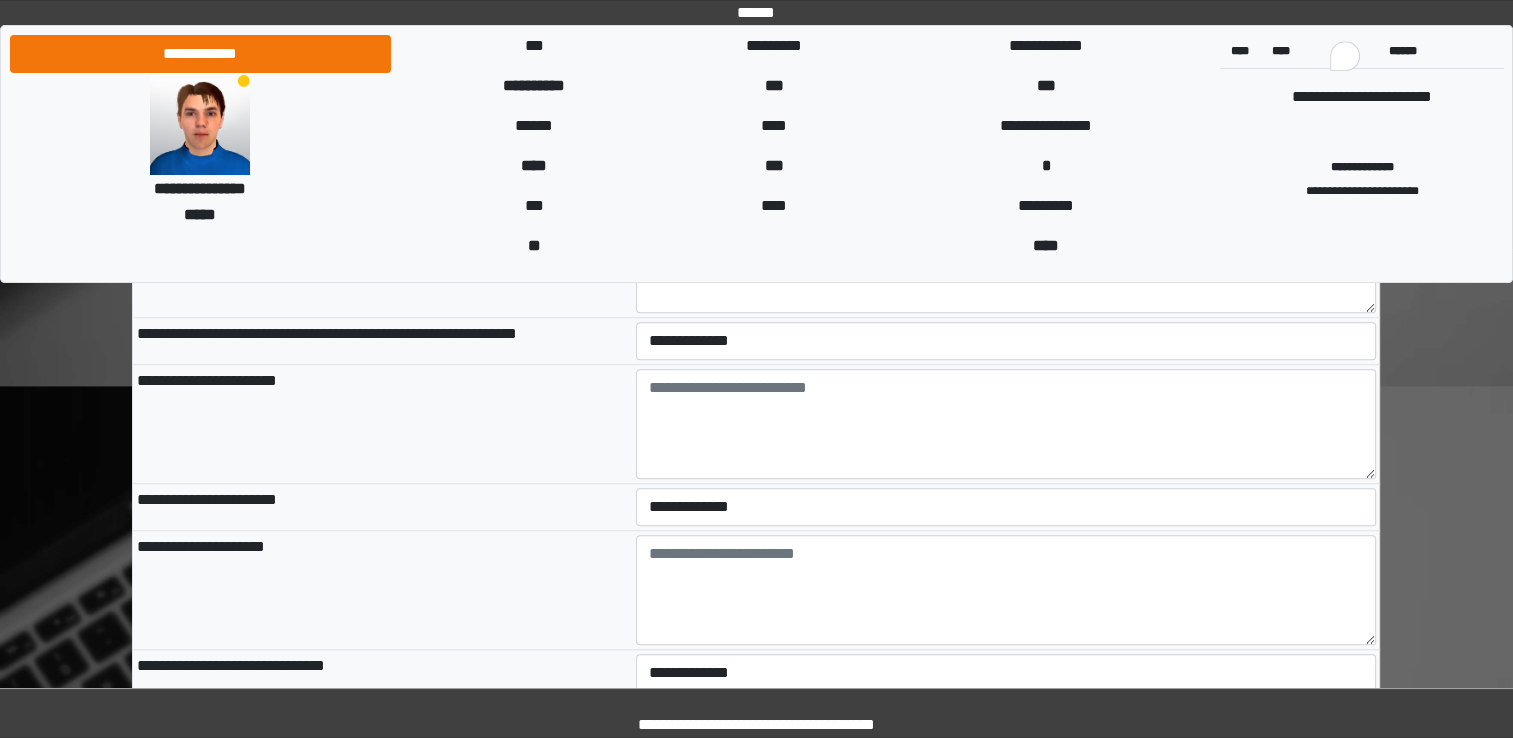click on "**********" at bounding box center (382, 589) 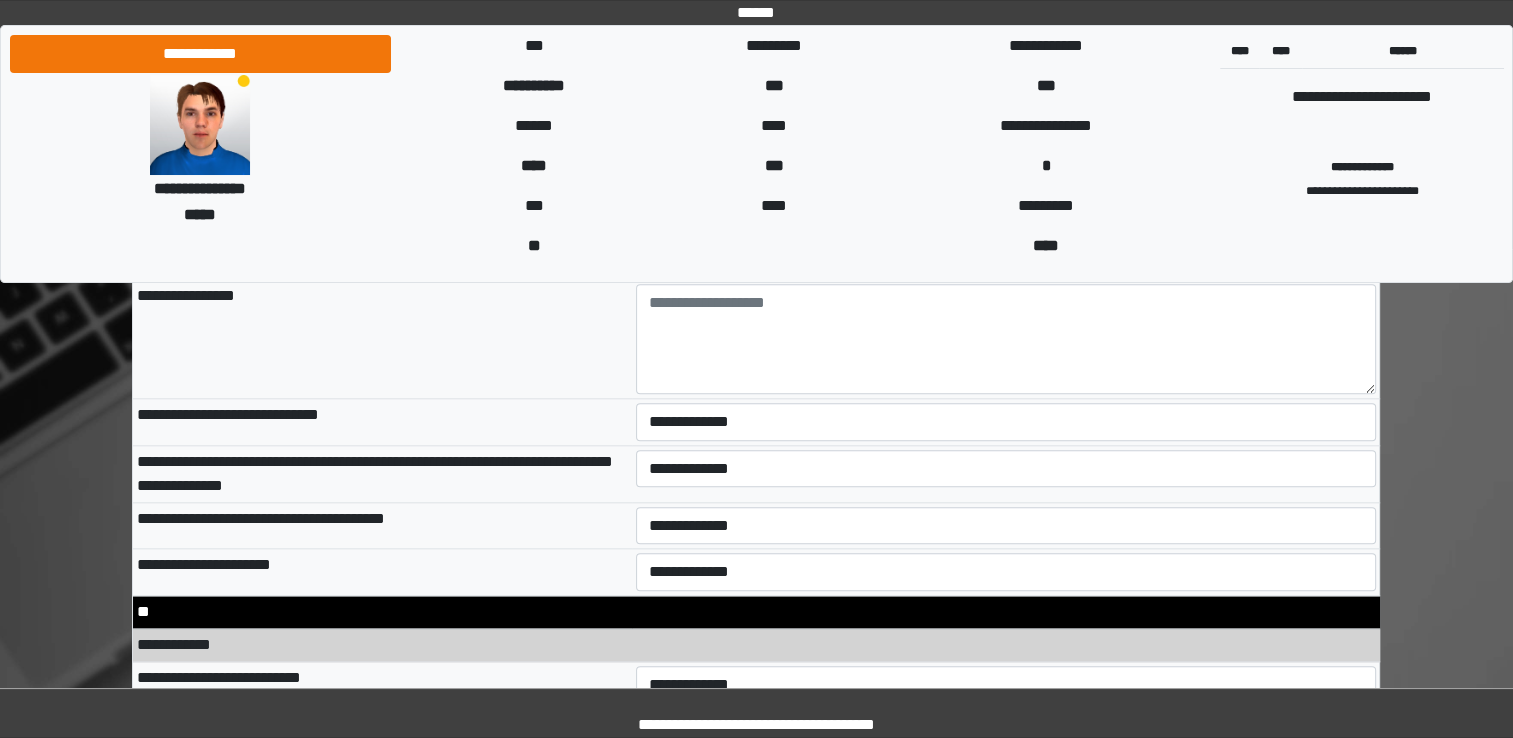 scroll, scrollTop: 9675, scrollLeft: 0, axis: vertical 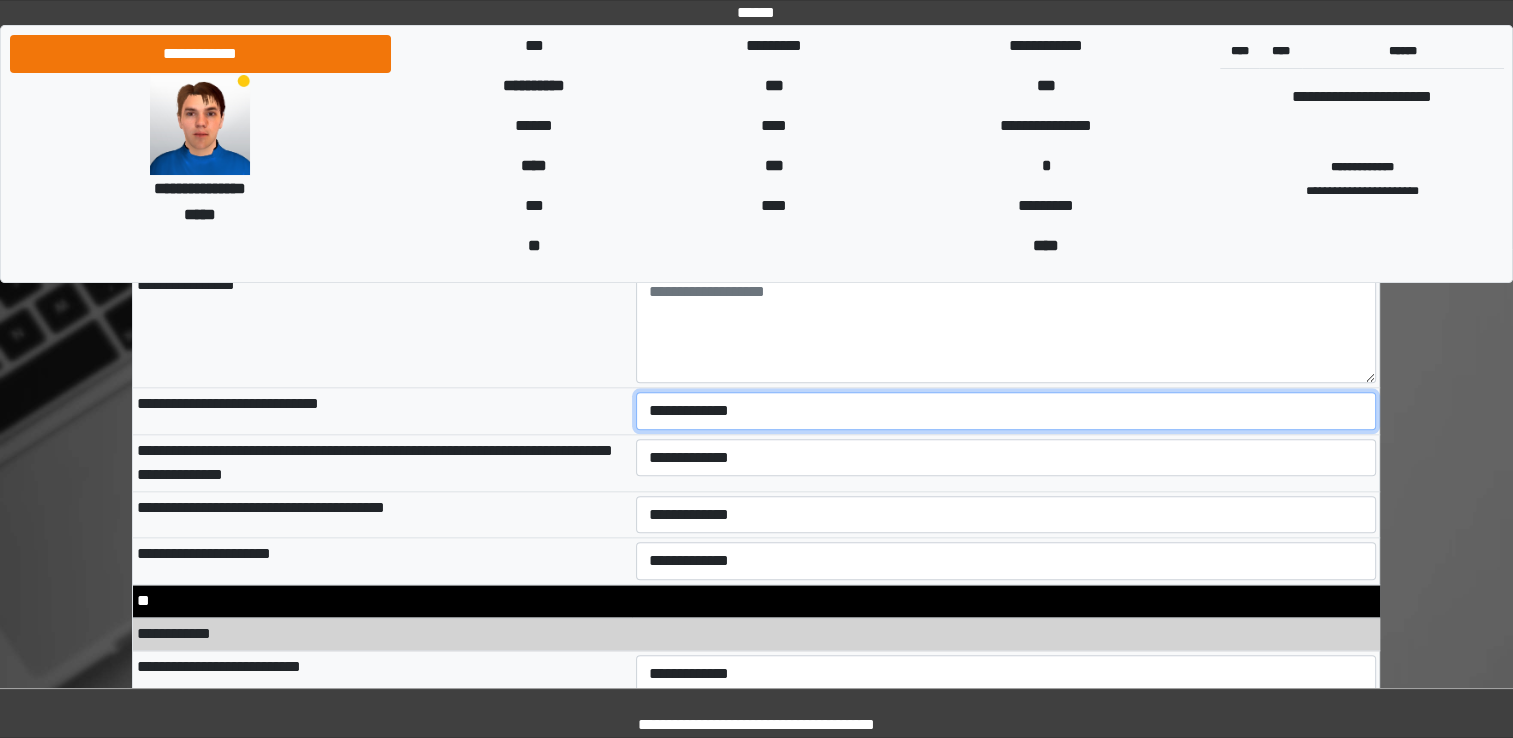 click on "**********" at bounding box center [1006, 411] 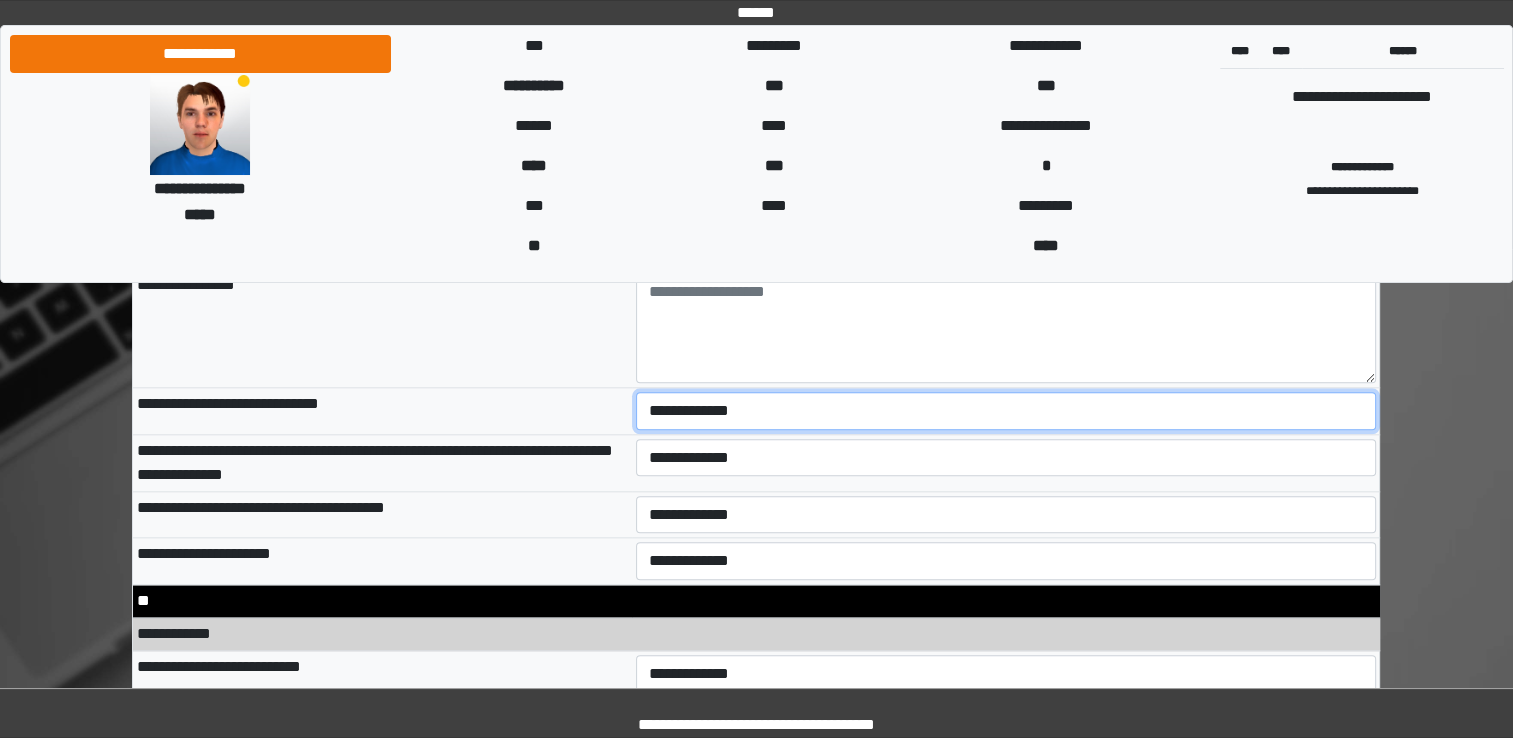select on "*" 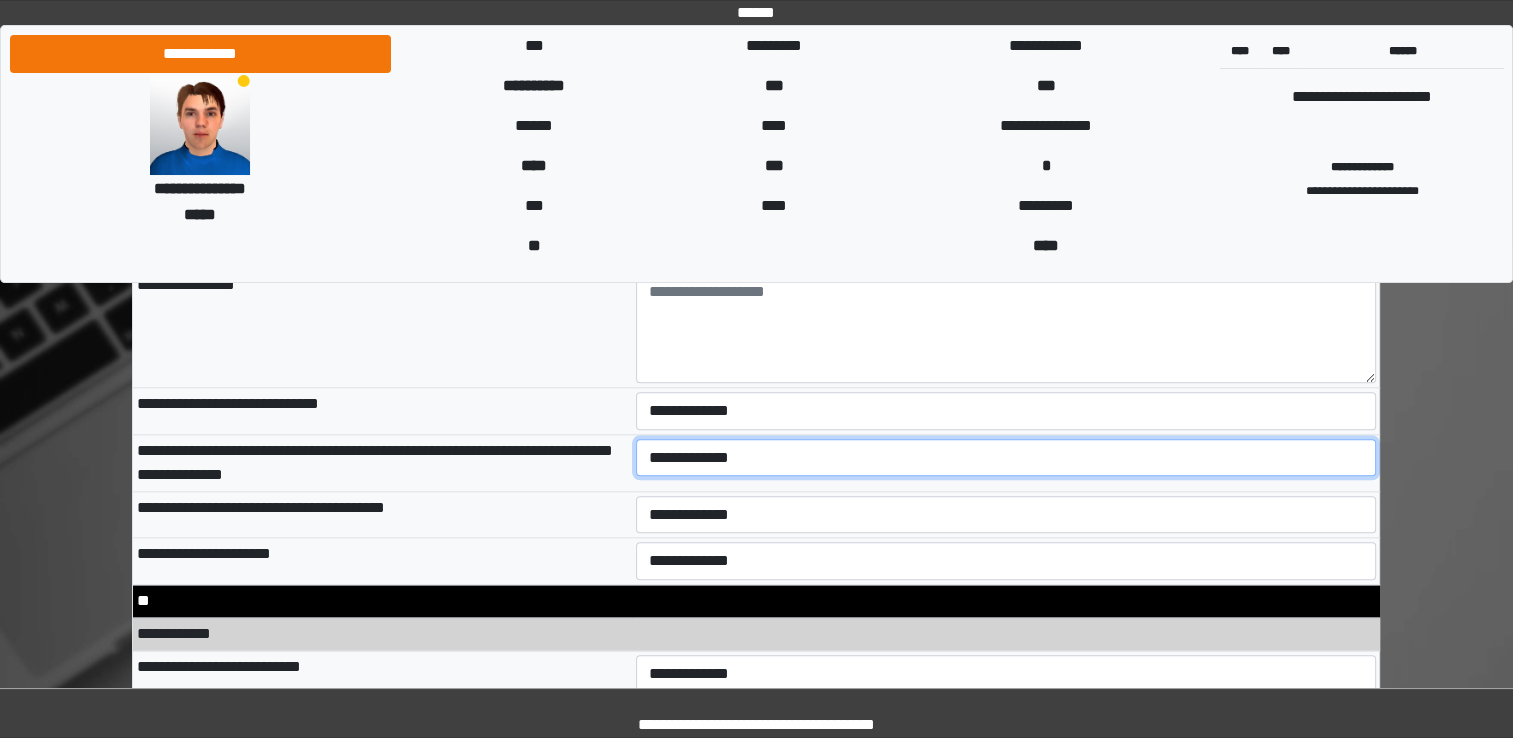 click on "**********" at bounding box center [1006, 458] 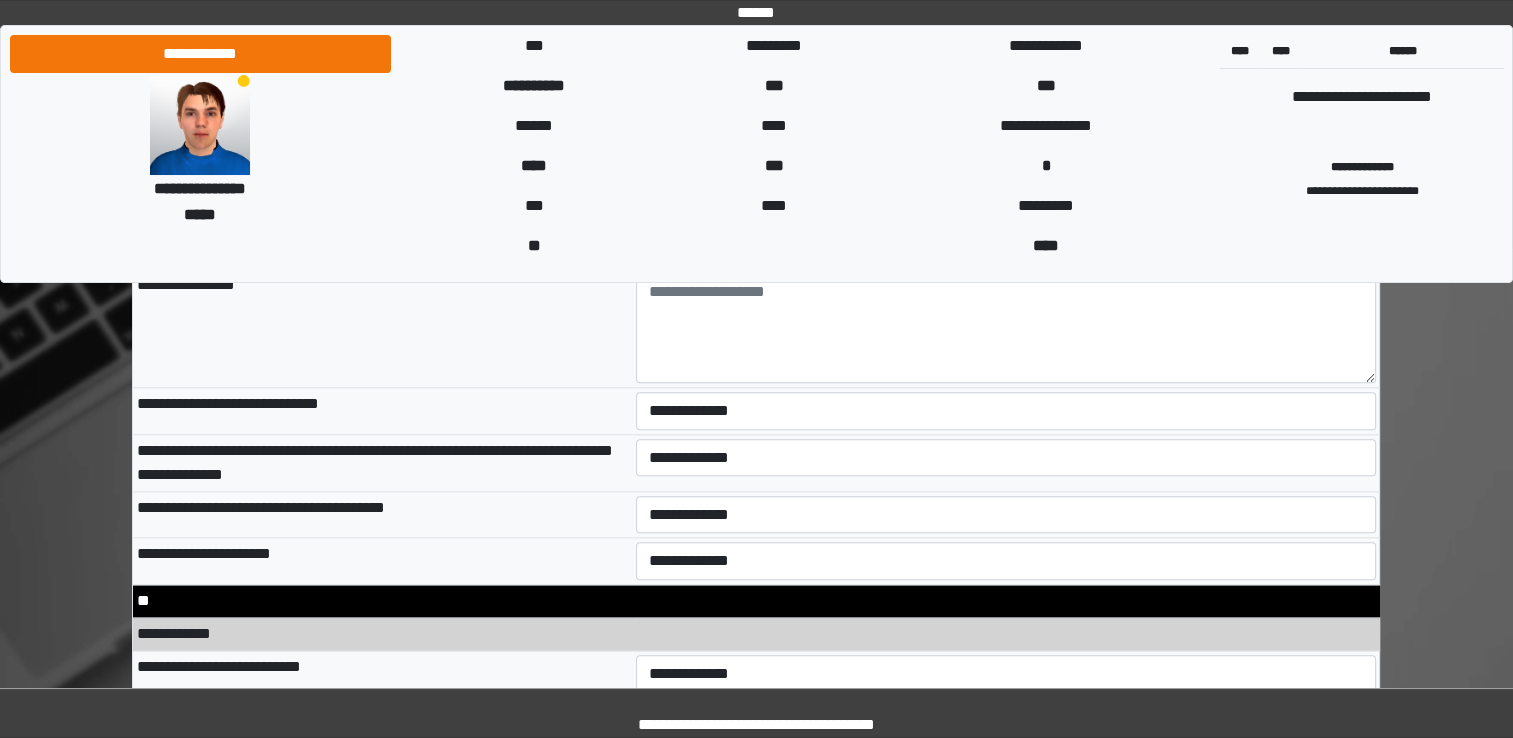 click on "**********" at bounding box center [1006, 462] 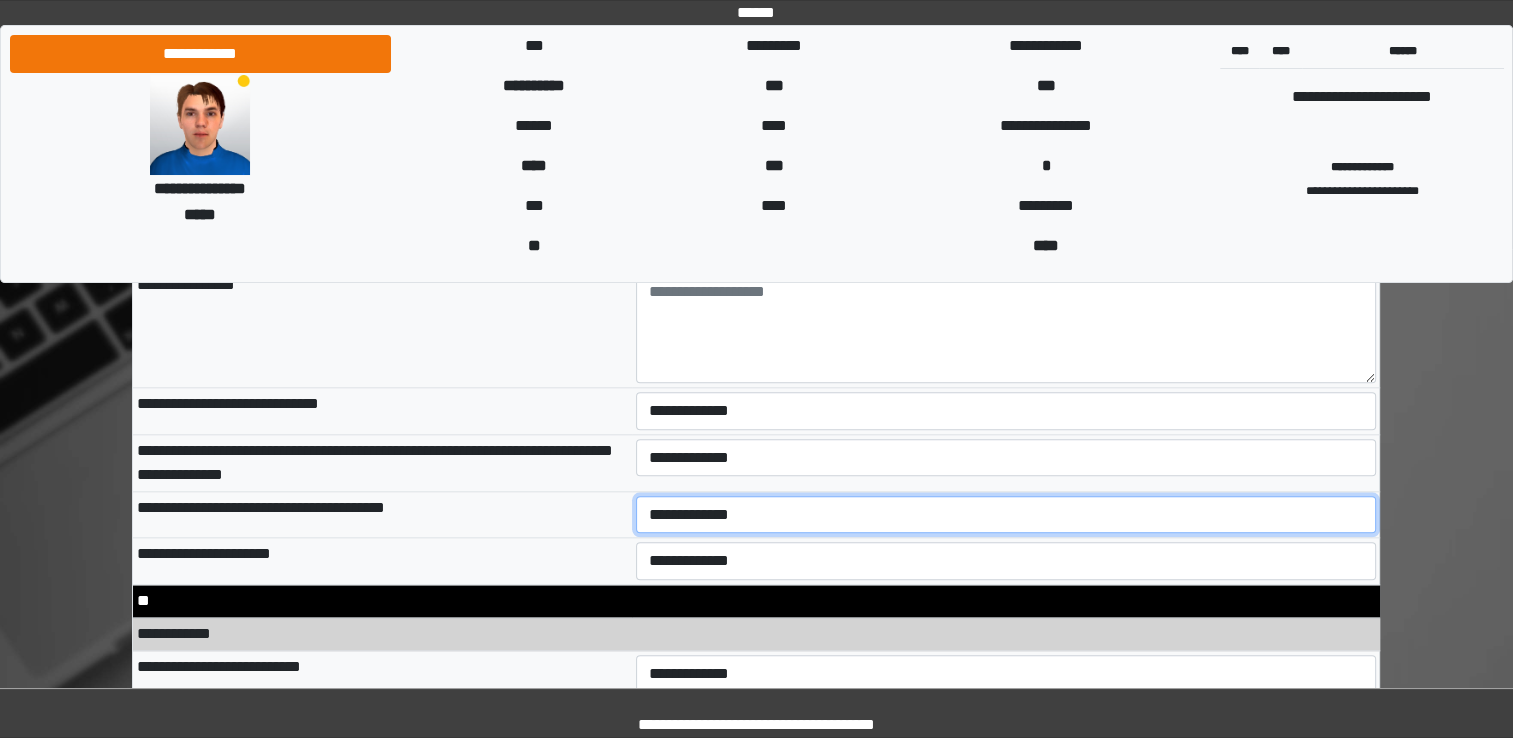 click on "**********" at bounding box center [1006, 515] 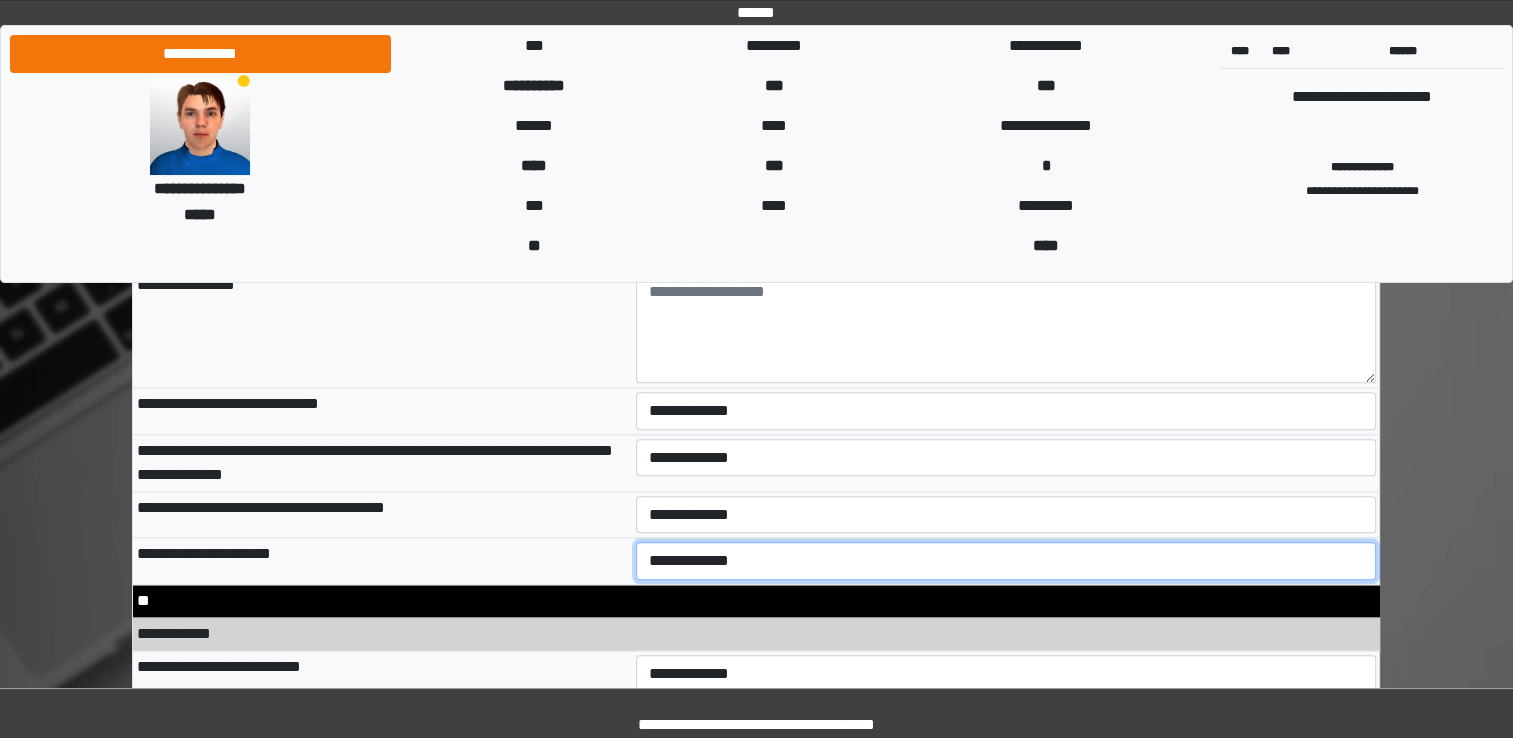 click on "**********" at bounding box center (1006, 561) 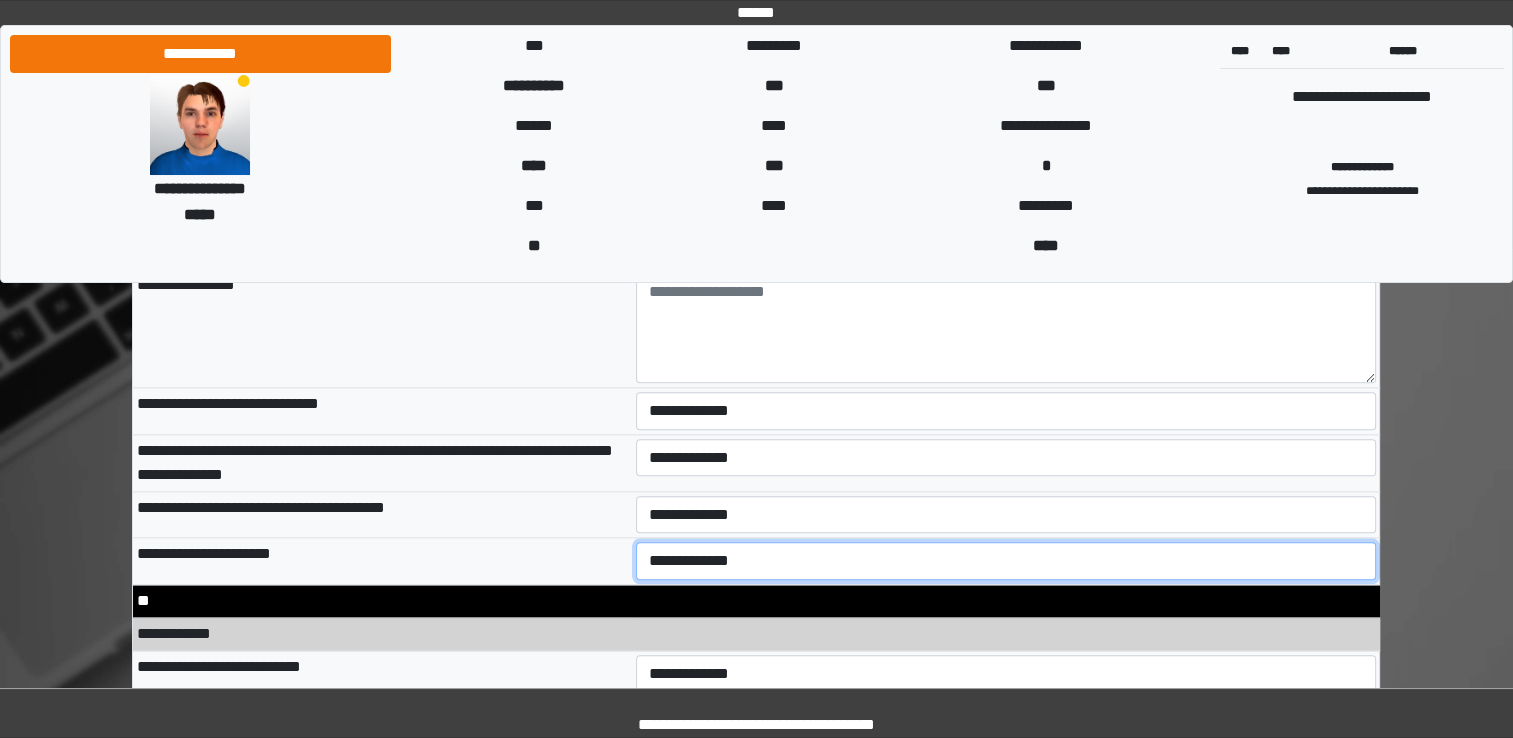 select on "*" 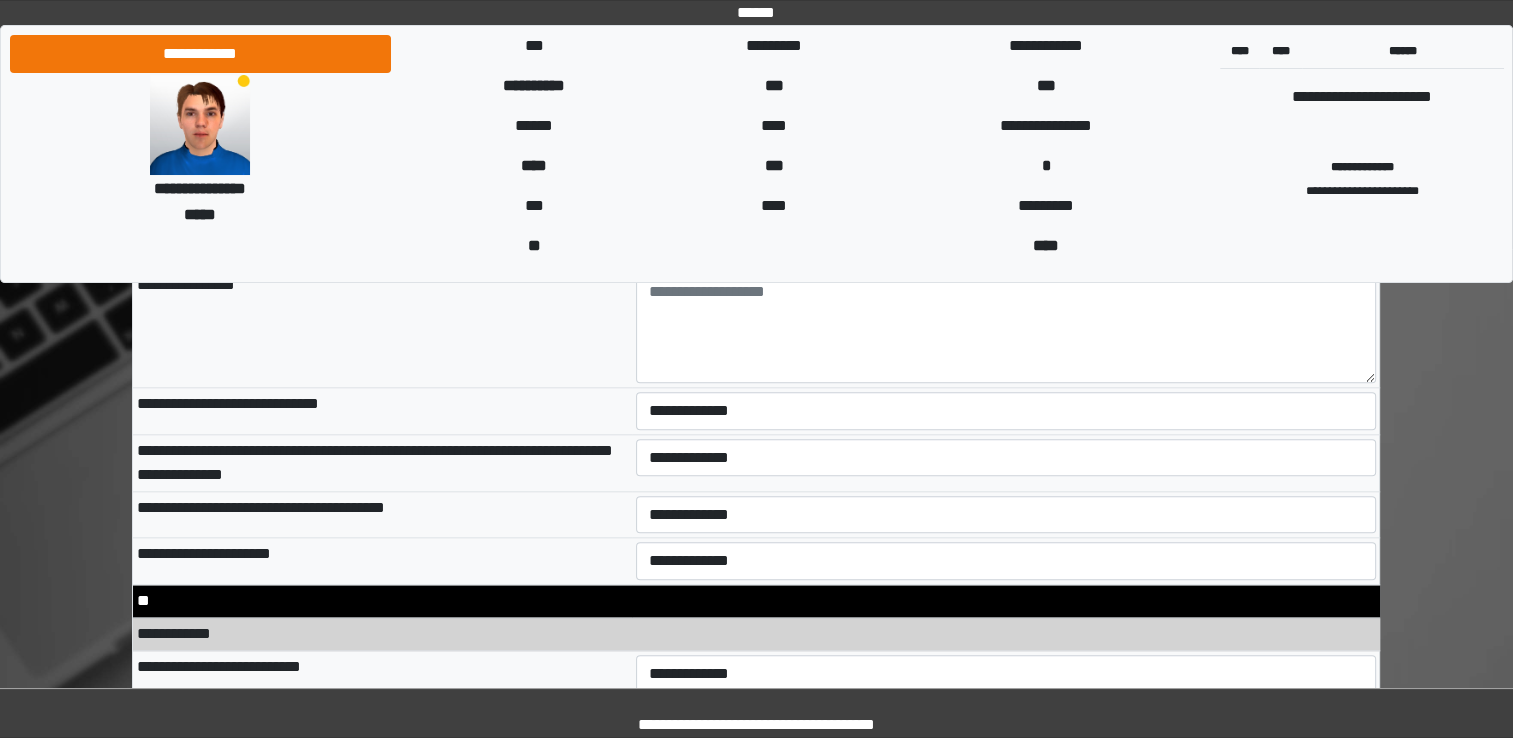 click on "**********" at bounding box center [382, 561] 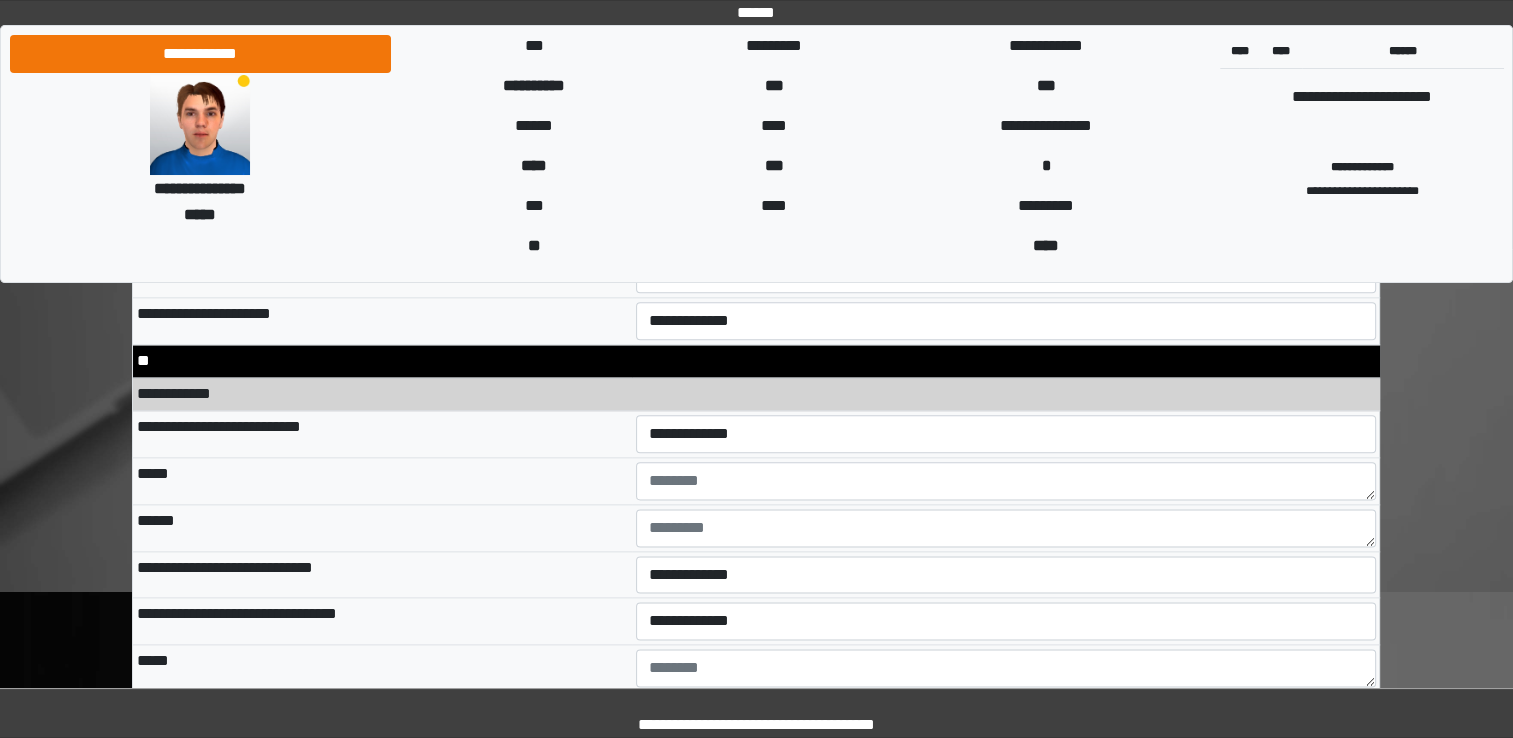 scroll, scrollTop: 9955, scrollLeft: 0, axis: vertical 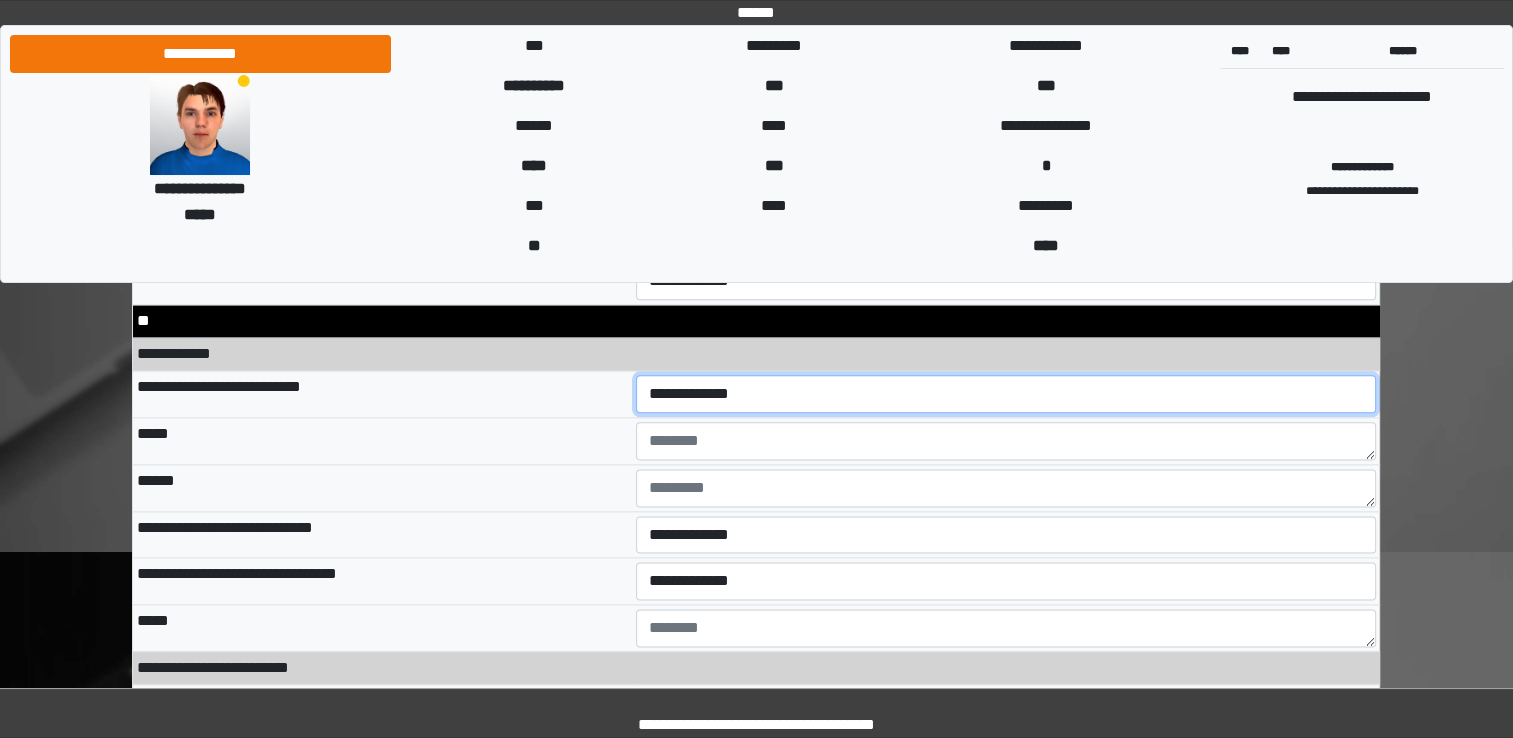 click on "**********" at bounding box center [1006, 394] 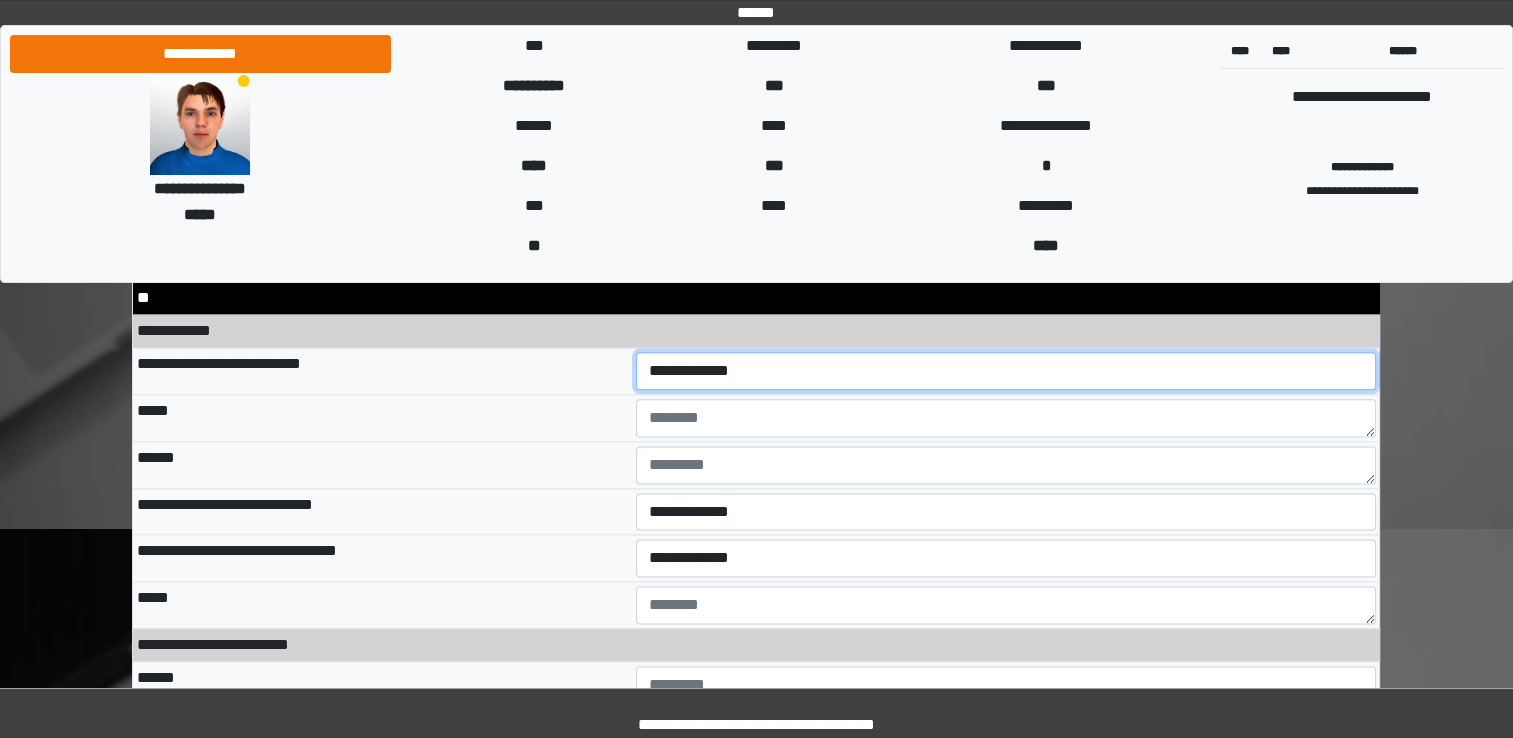 scroll, scrollTop: 9979, scrollLeft: 0, axis: vertical 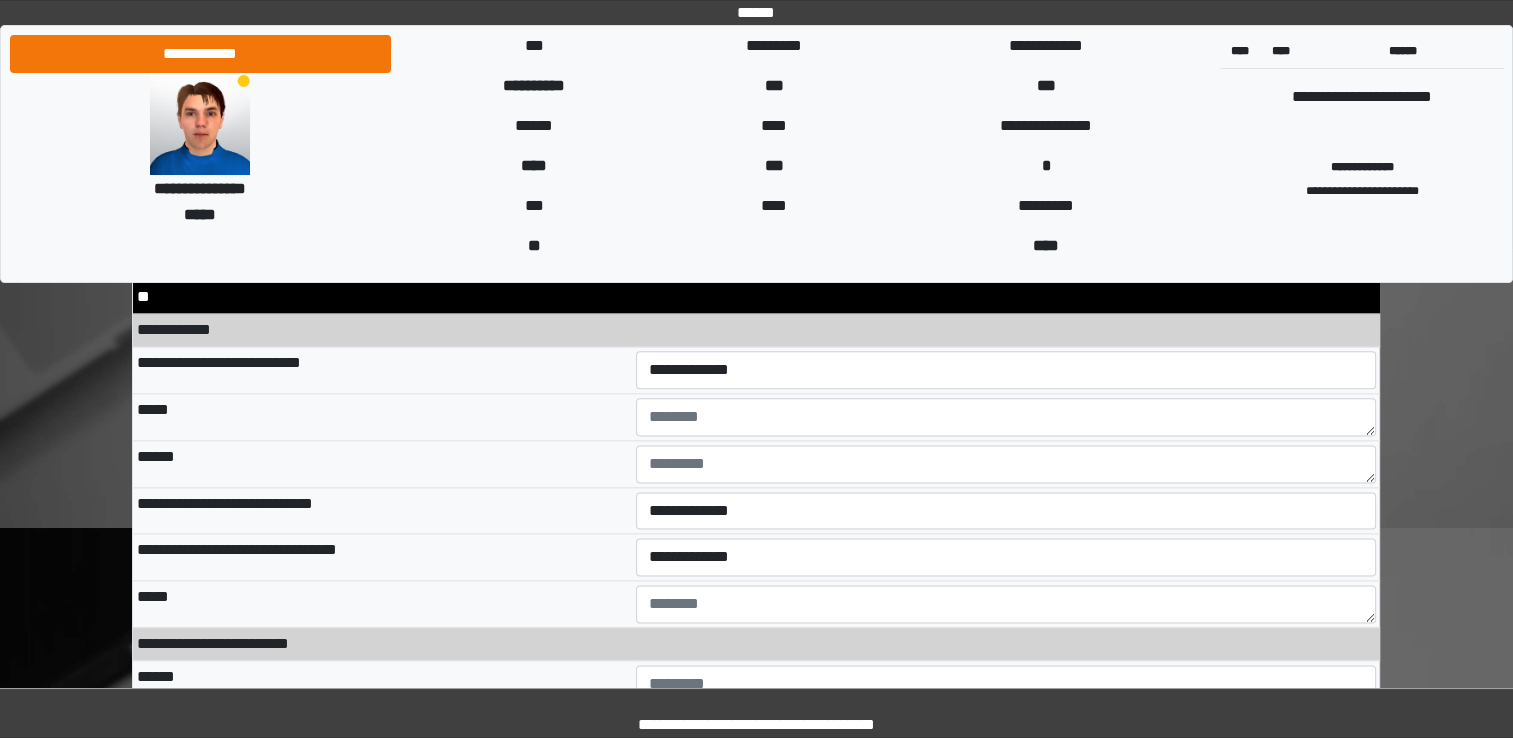 click on "**********" at bounding box center [382, 557] 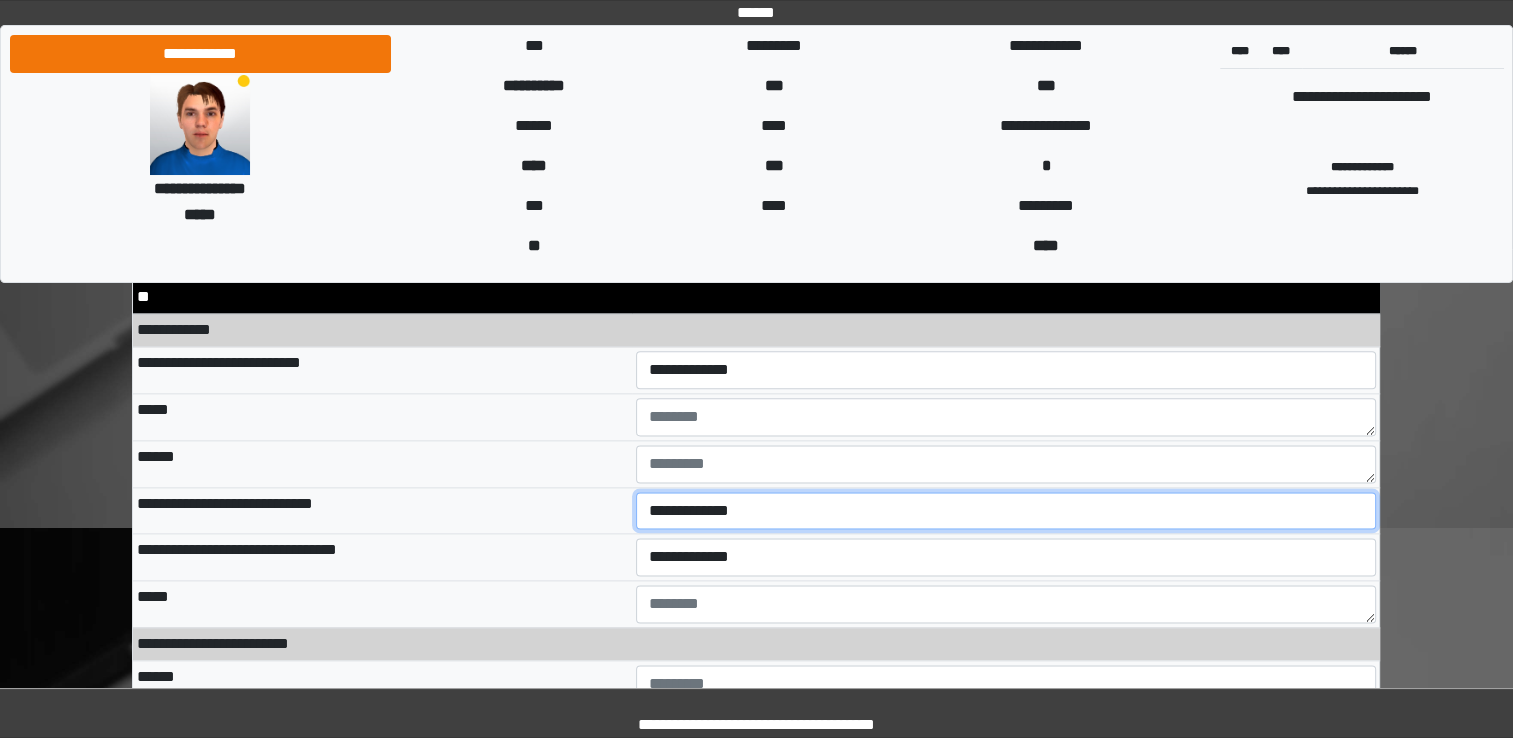 click on "**********" at bounding box center [1006, 511] 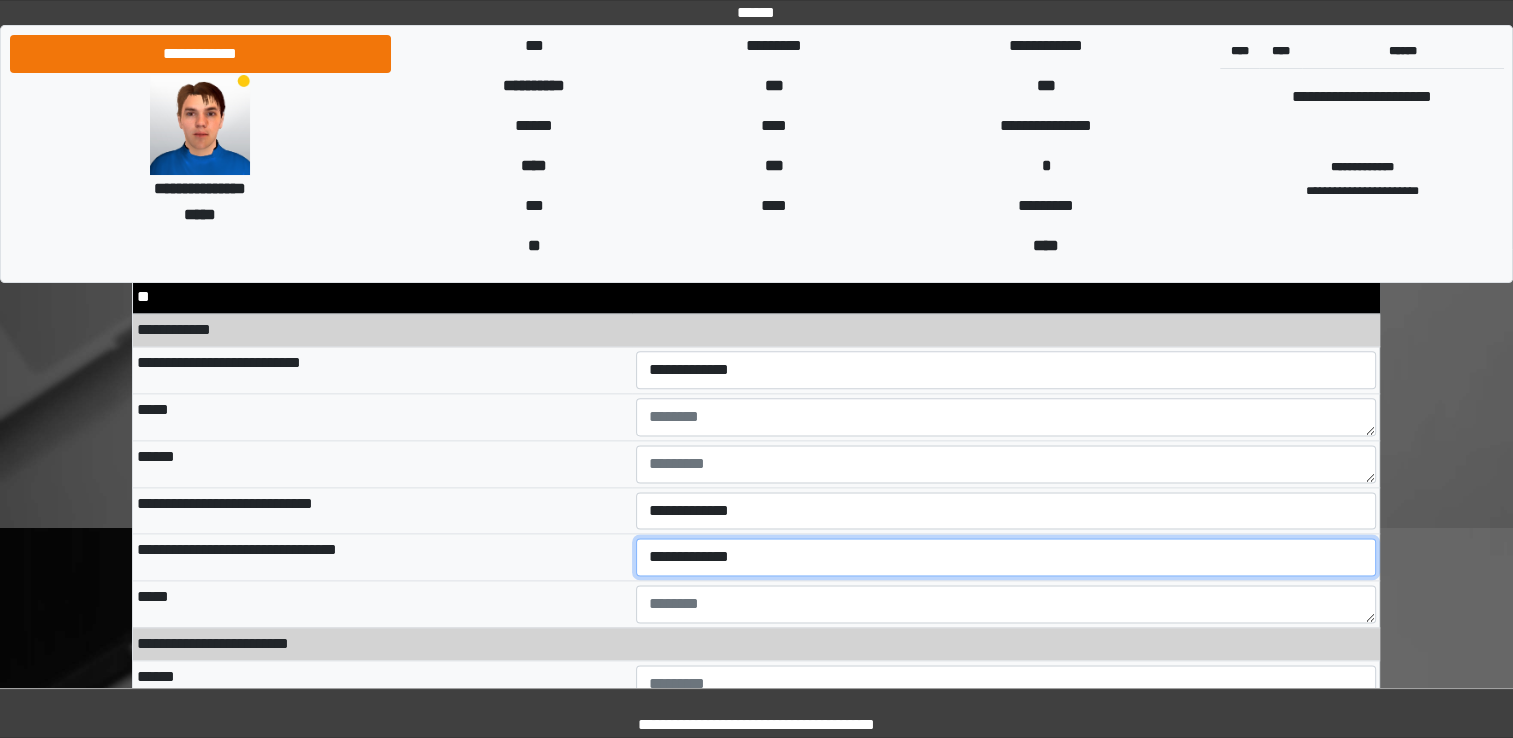 click on "**********" at bounding box center [1006, 557] 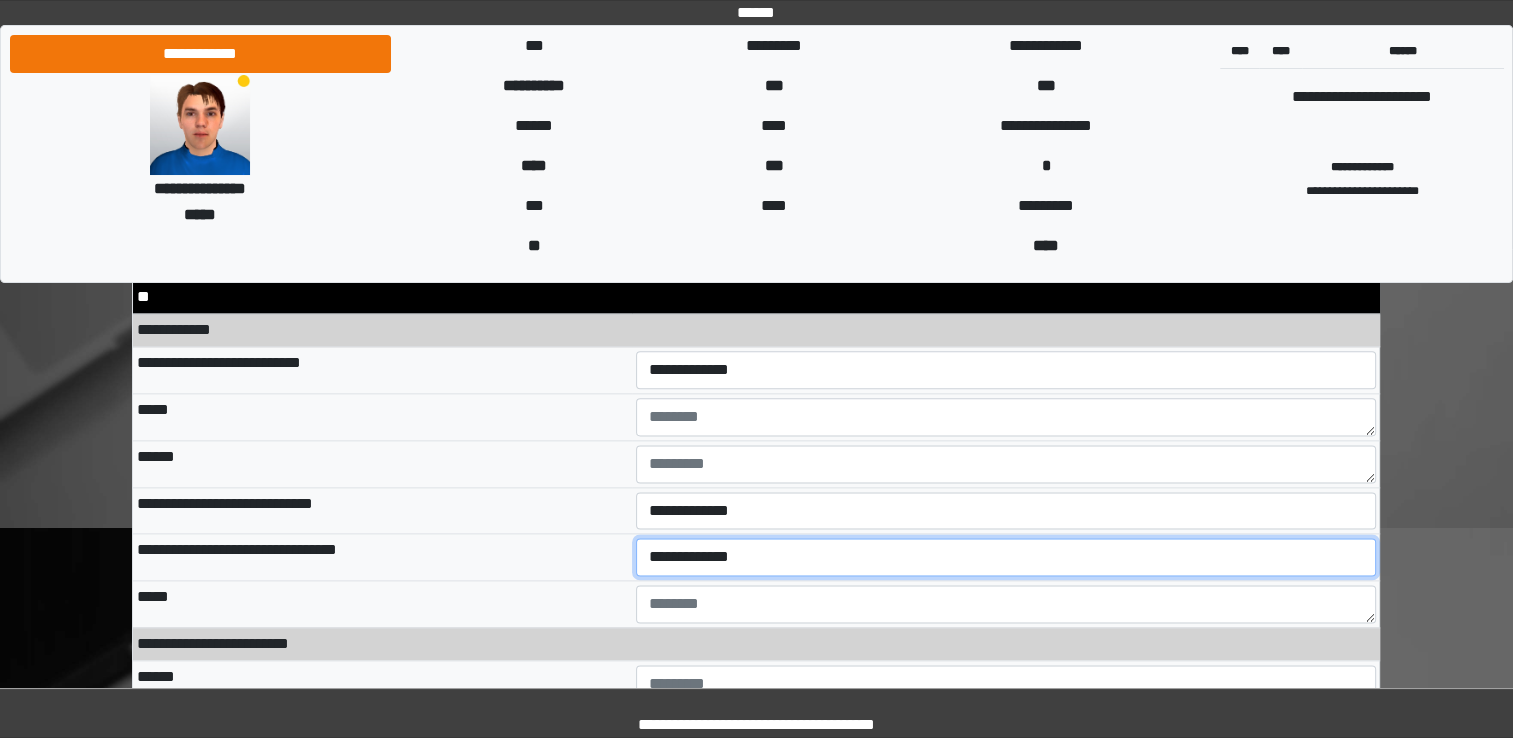 select on "*" 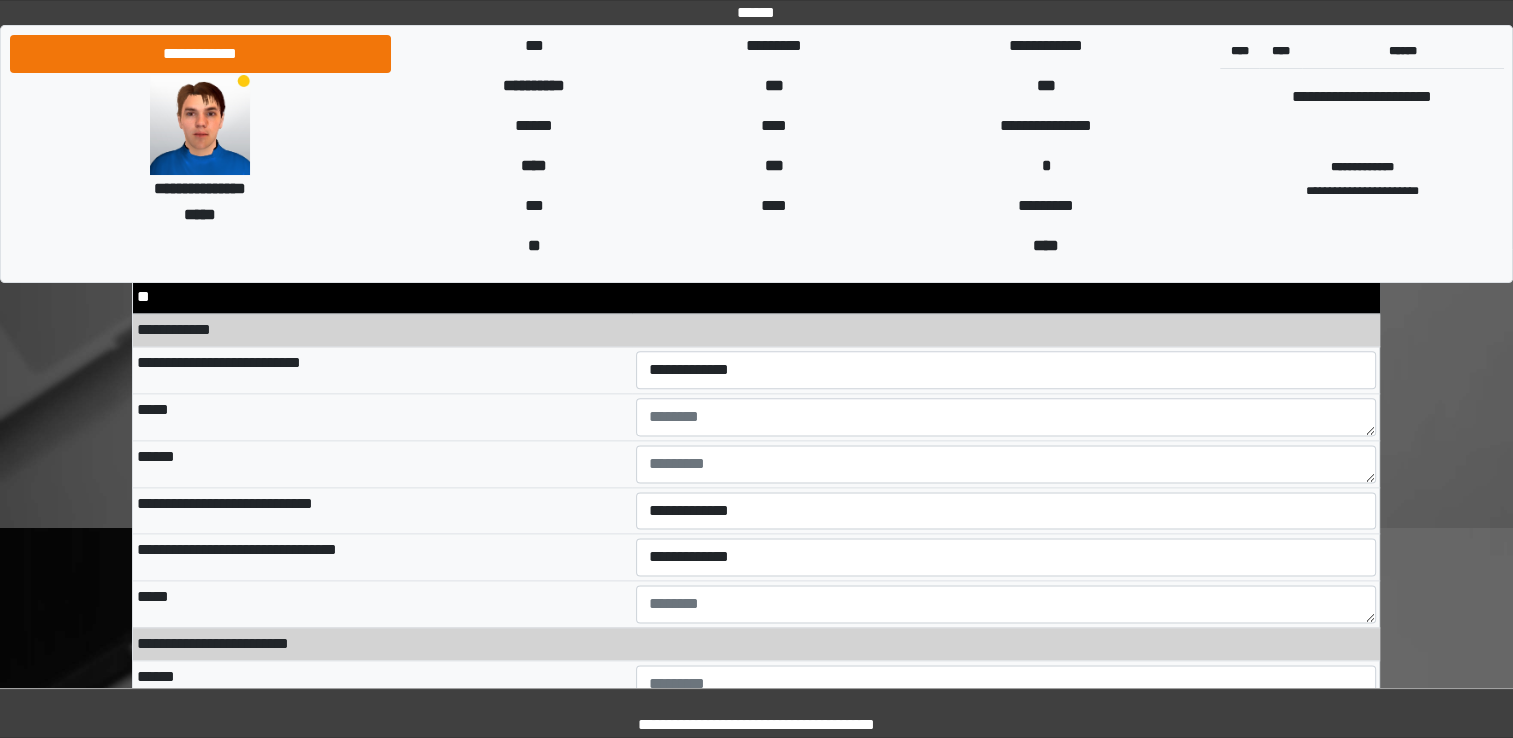click on "******" at bounding box center [382, 683] 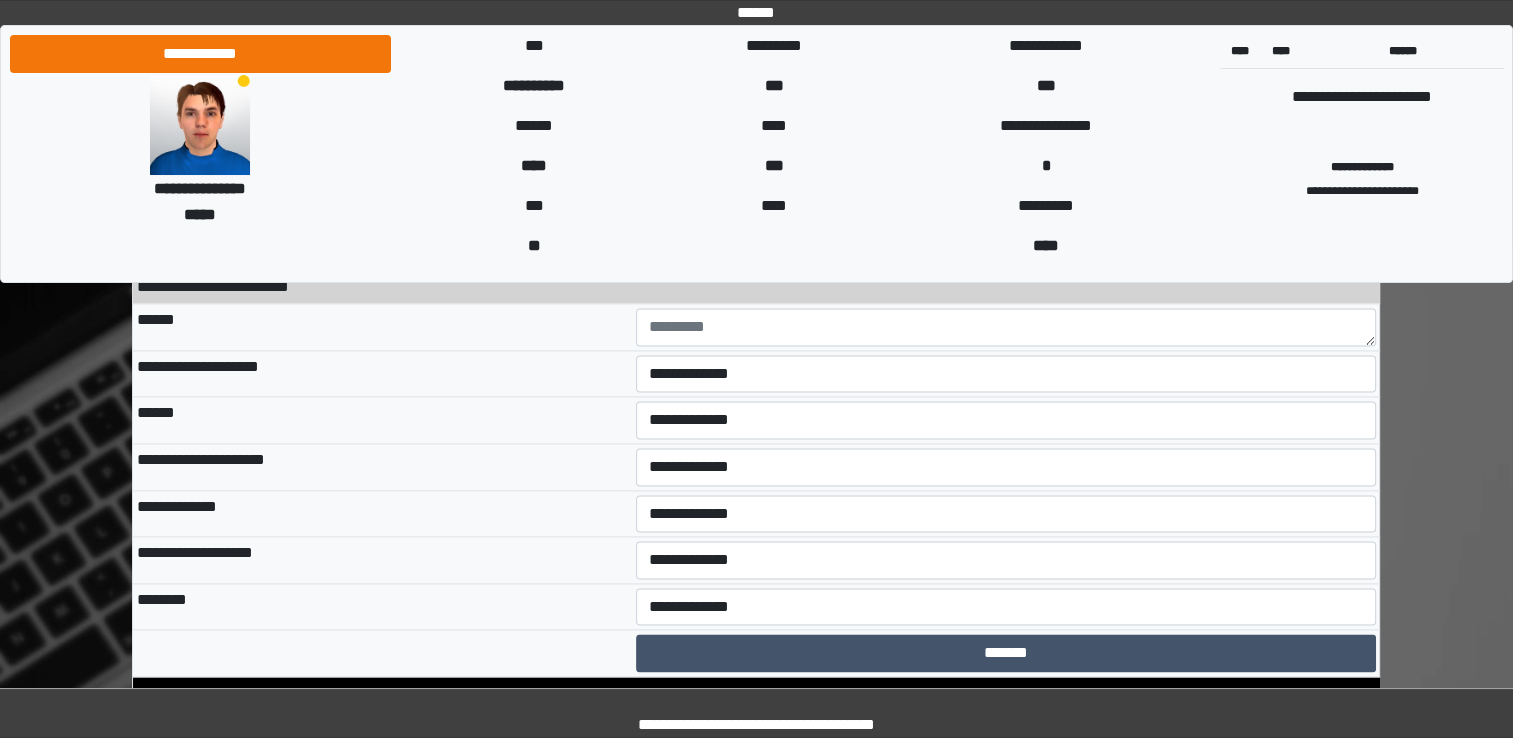 scroll, scrollTop: 10339, scrollLeft: 0, axis: vertical 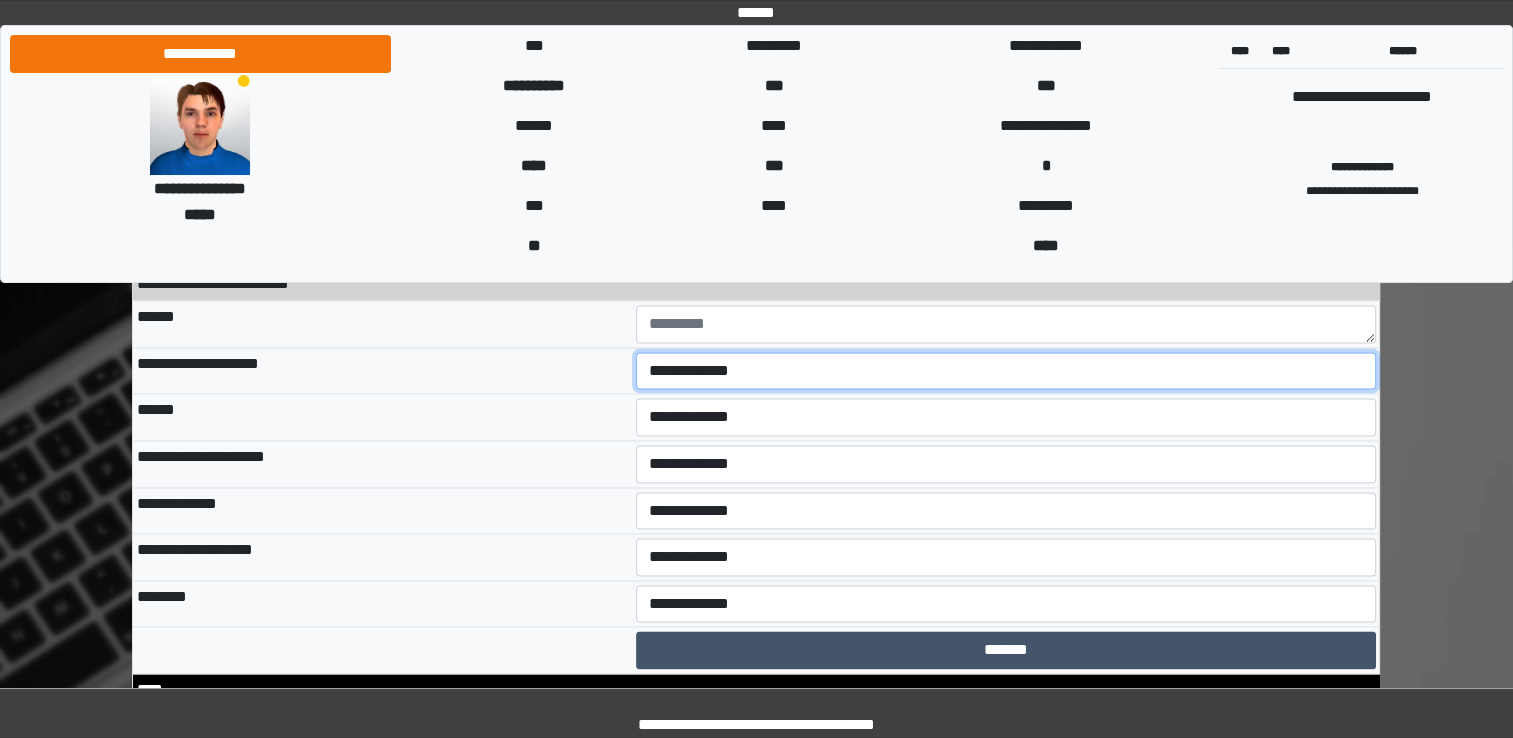 click on "**********" at bounding box center (1006, 371) 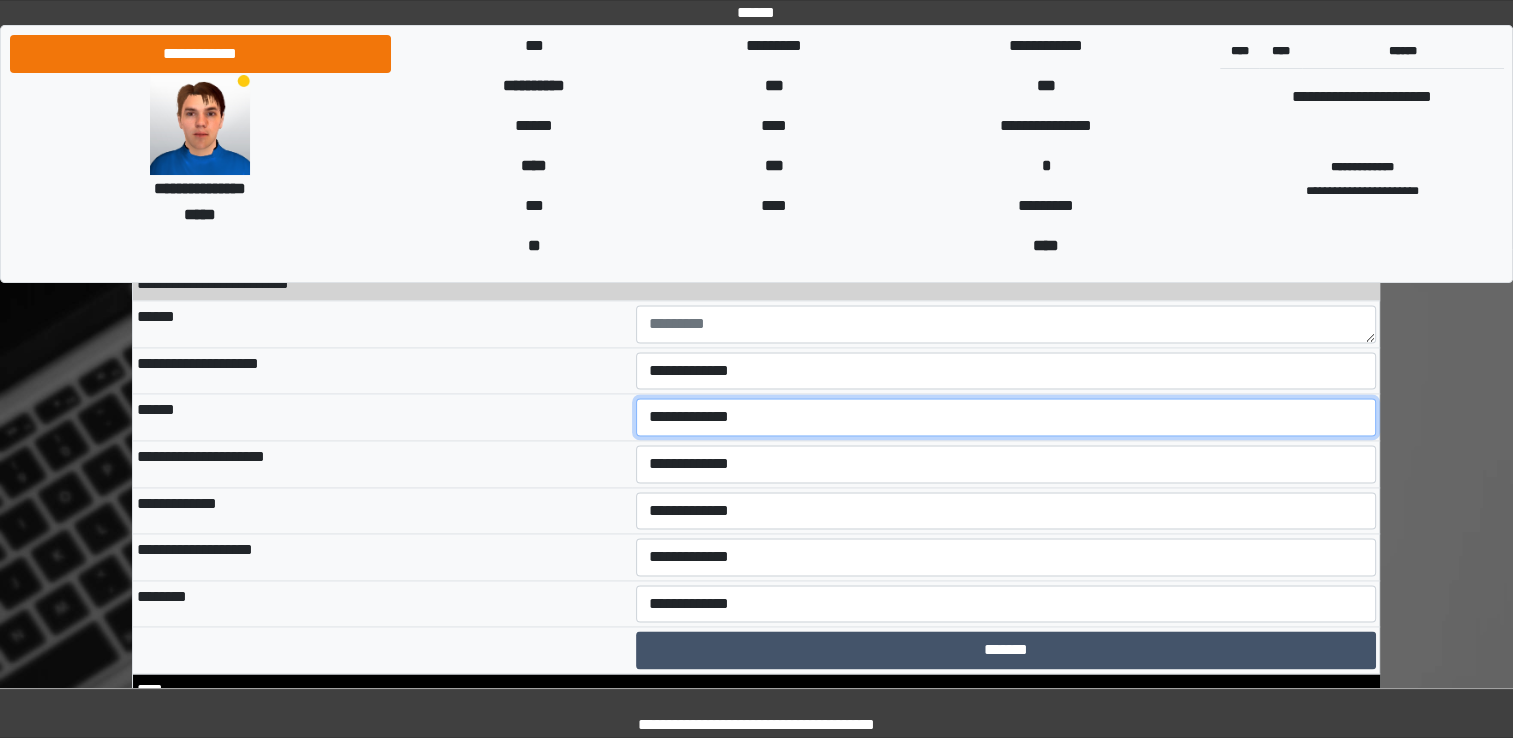 click on "**********" at bounding box center [1006, 417] 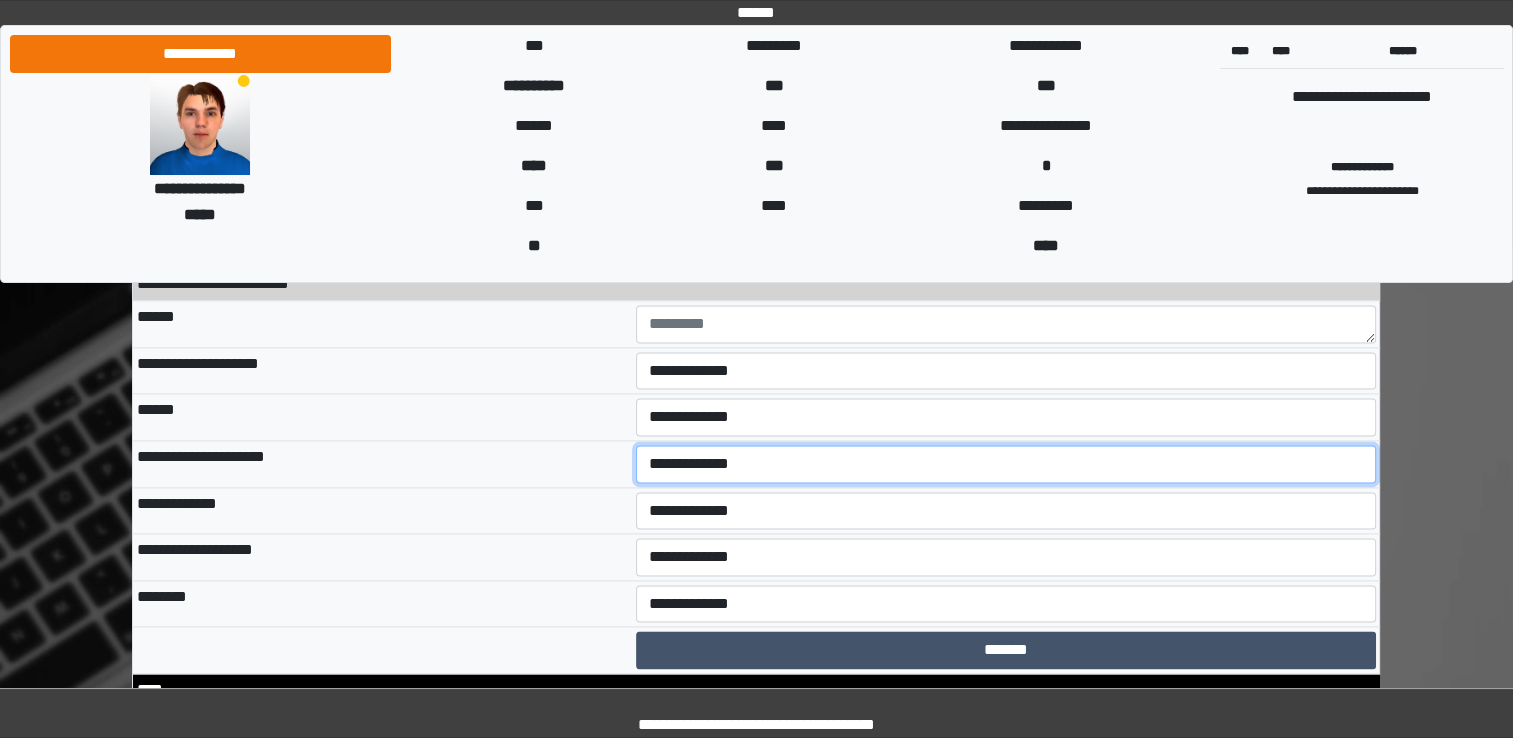 click on "**********" at bounding box center (1006, 464) 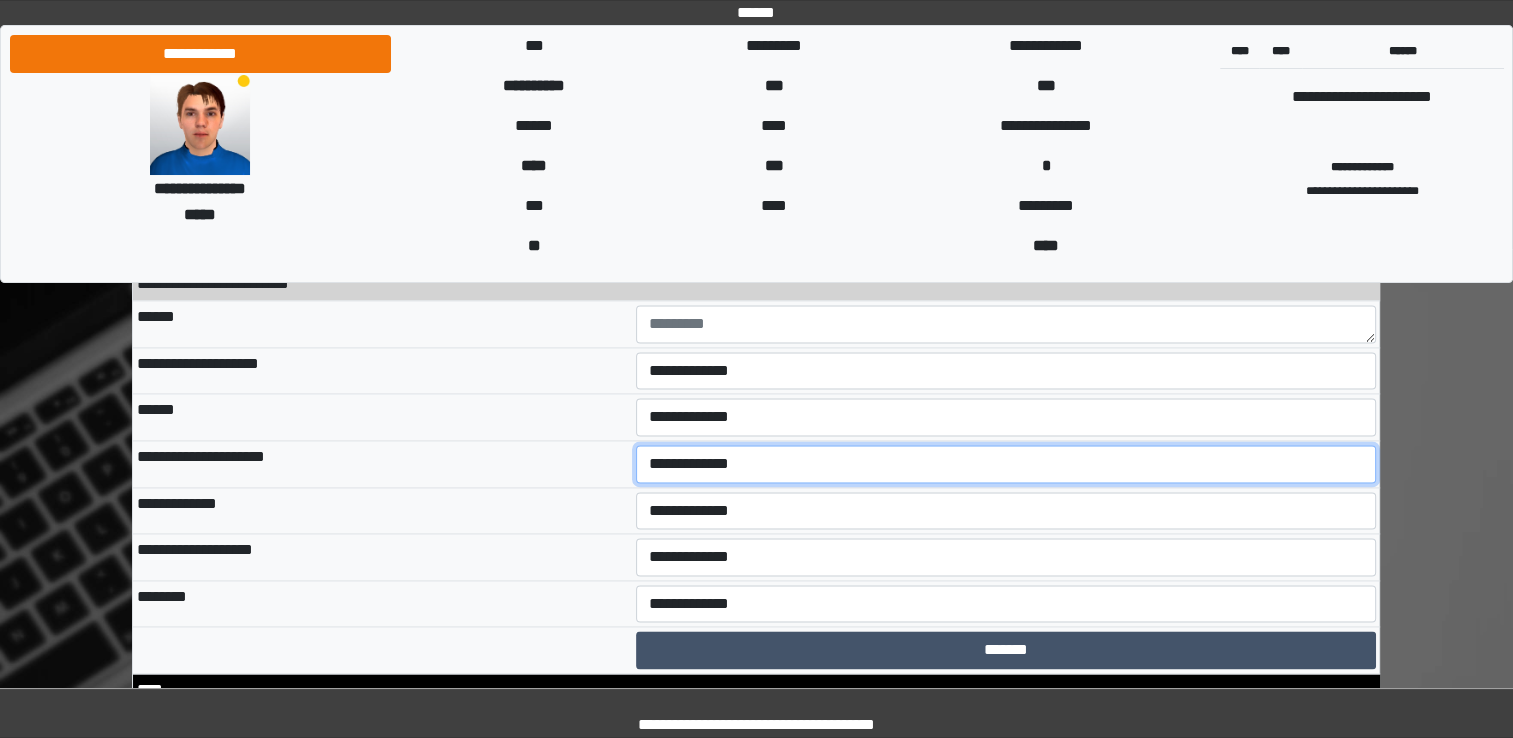 select on "*" 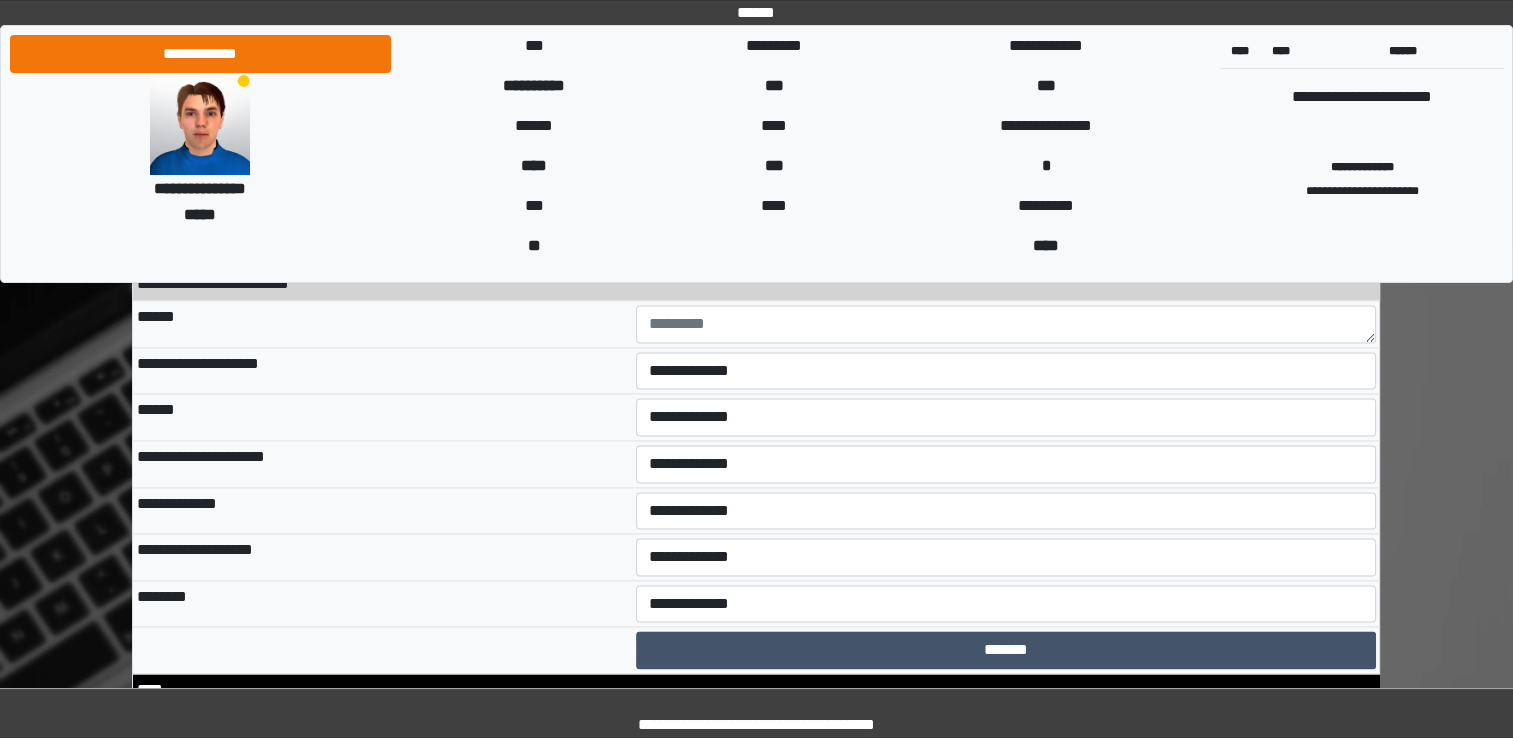 click on "**********" at bounding box center [1006, 557] 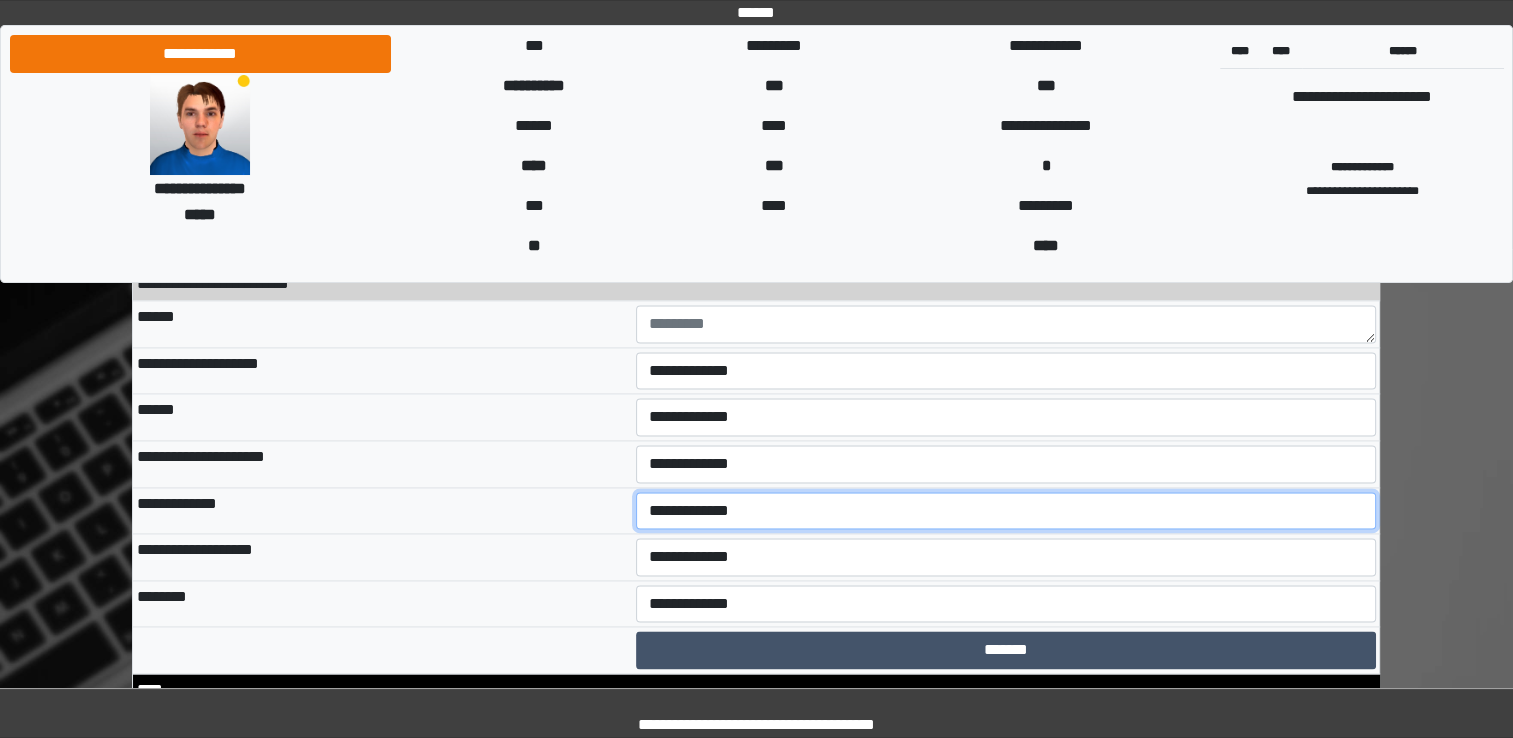 click on "**********" at bounding box center [1006, 511] 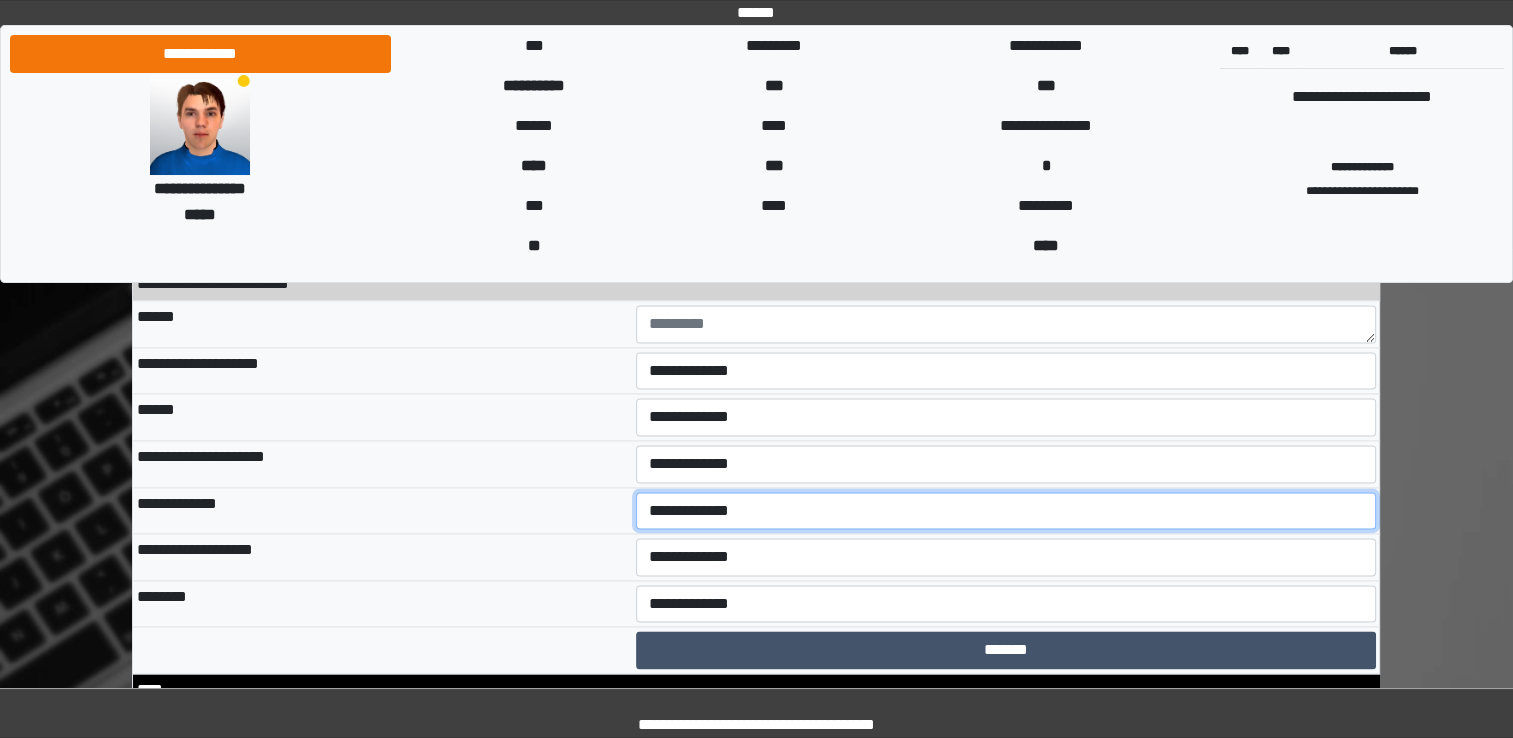 select on "*" 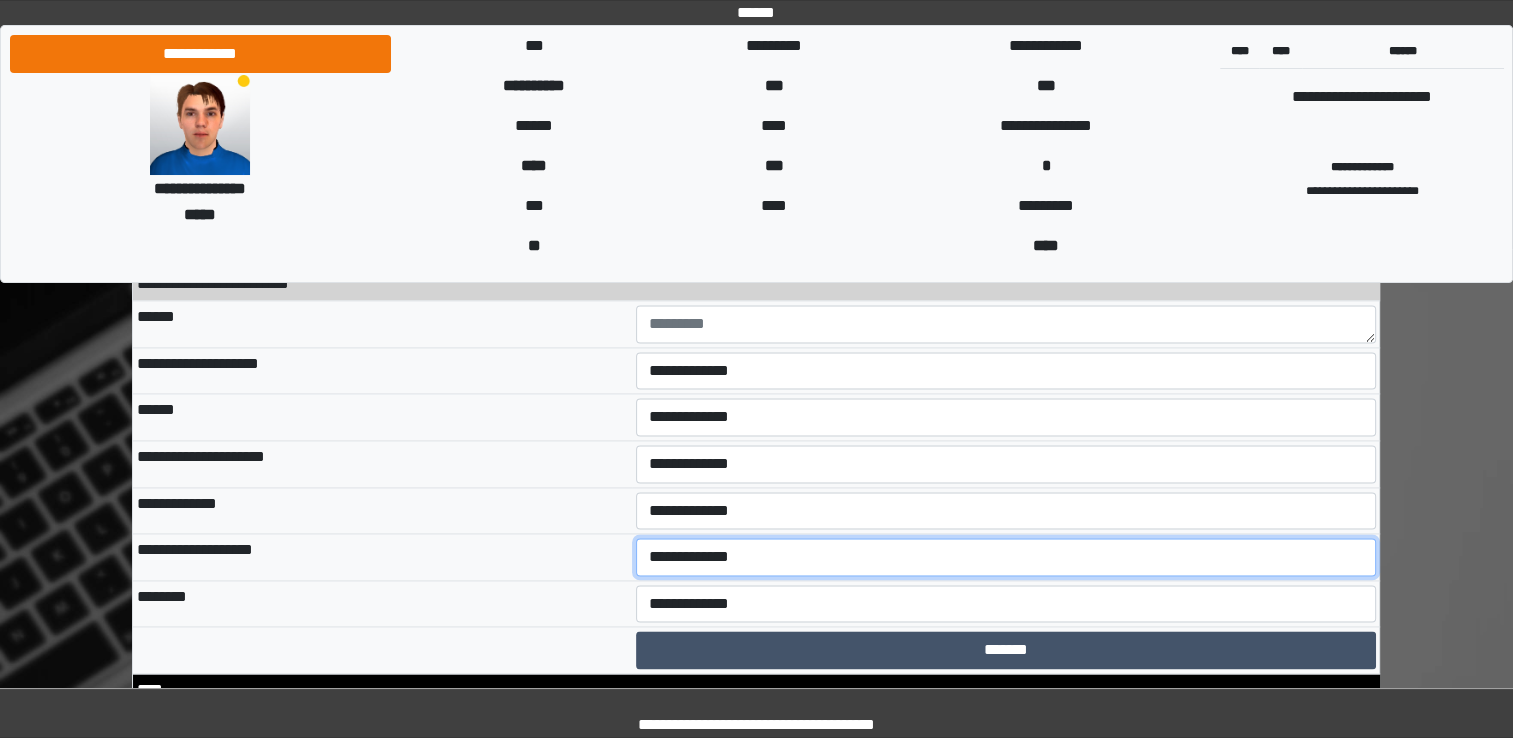 click on "**********" at bounding box center [1006, 557] 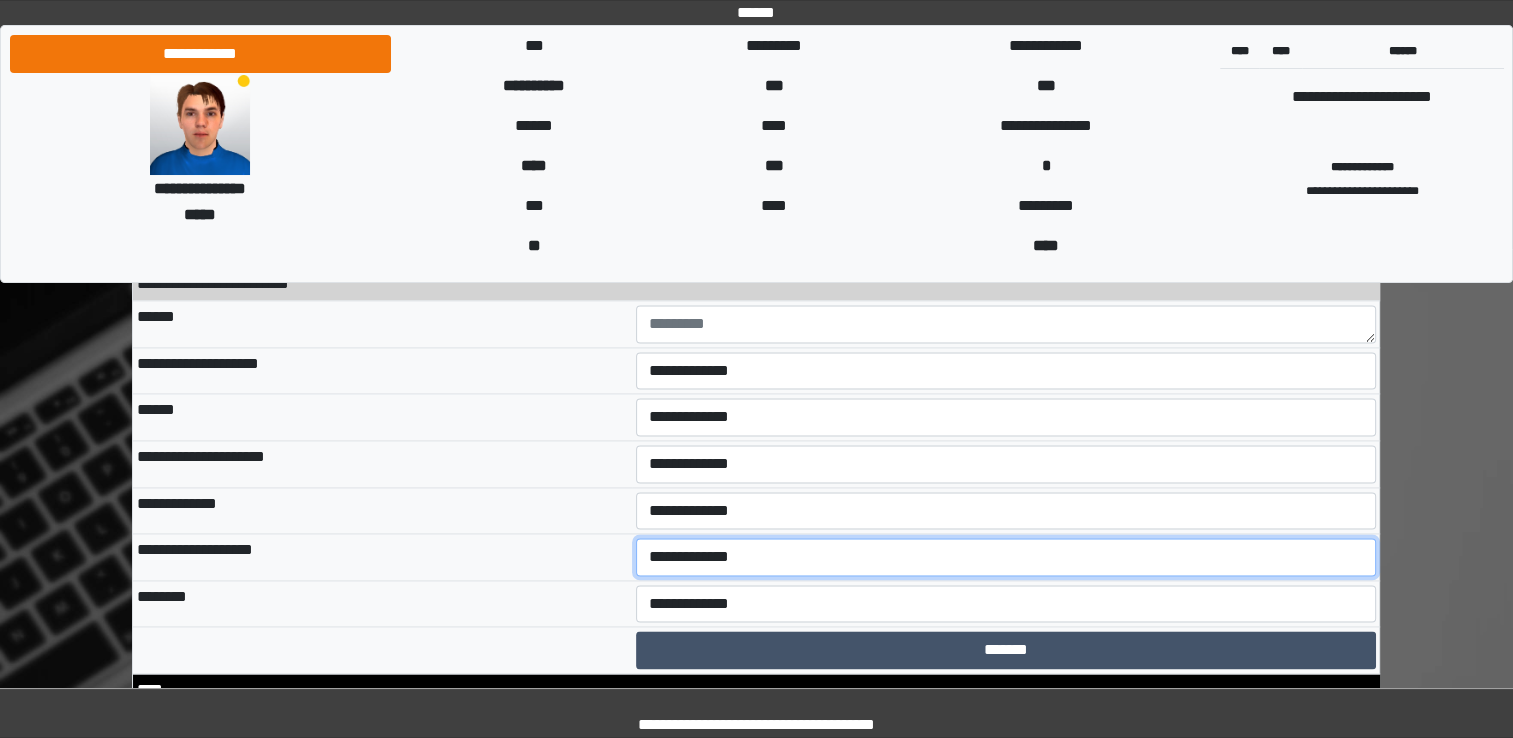 select on "*" 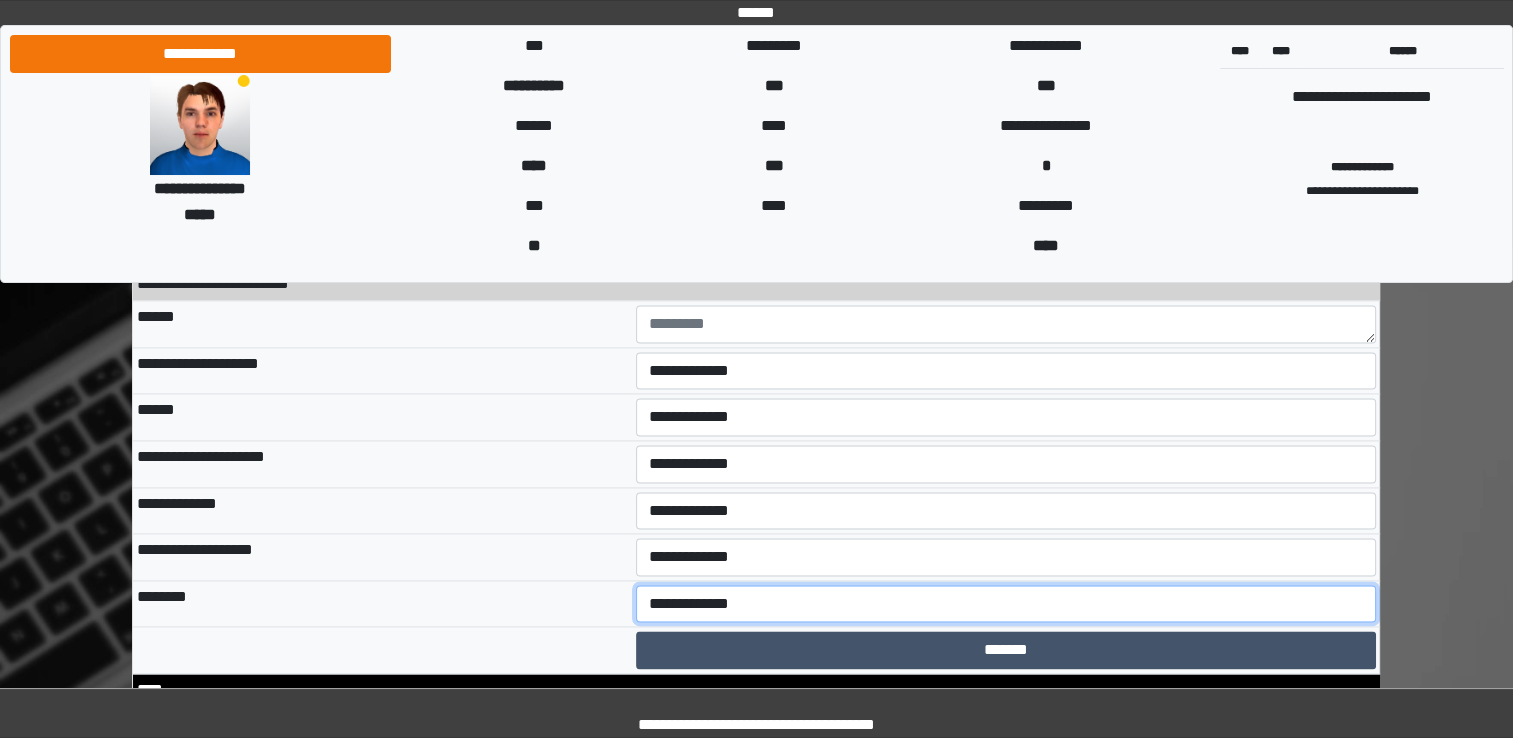click on "**********" at bounding box center (1006, 604) 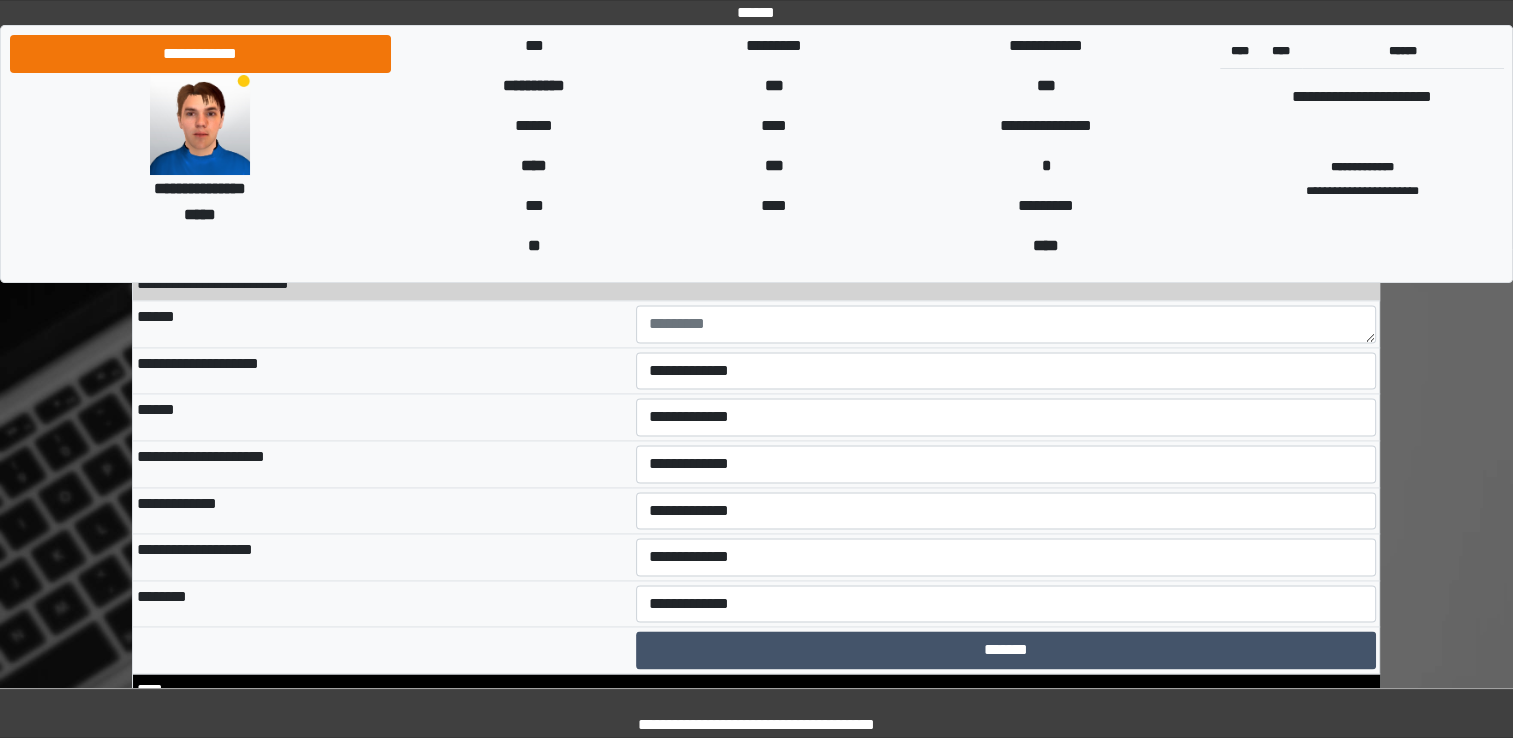 click at bounding box center [382, 650] 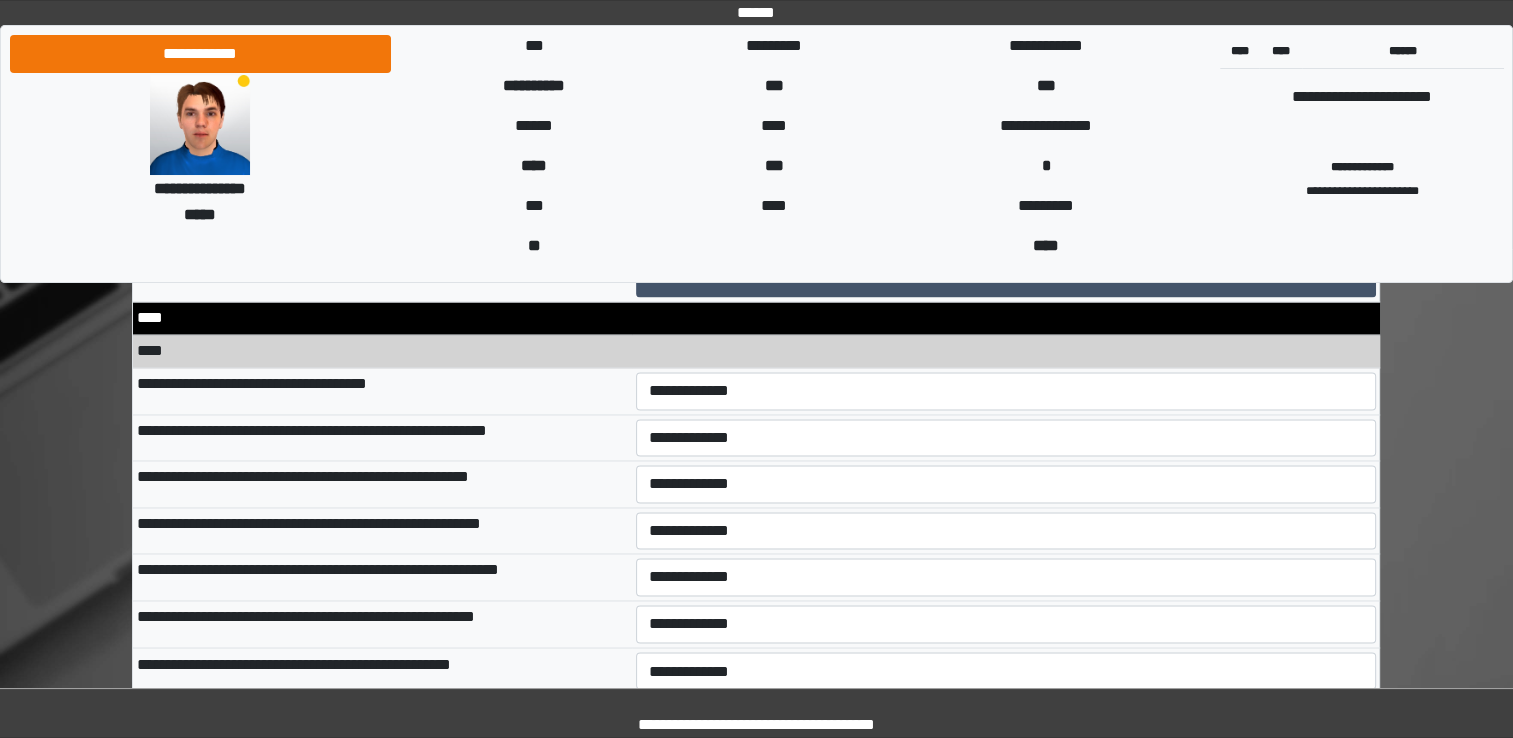 scroll, scrollTop: 10739, scrollLeft: 0, axis: vertical 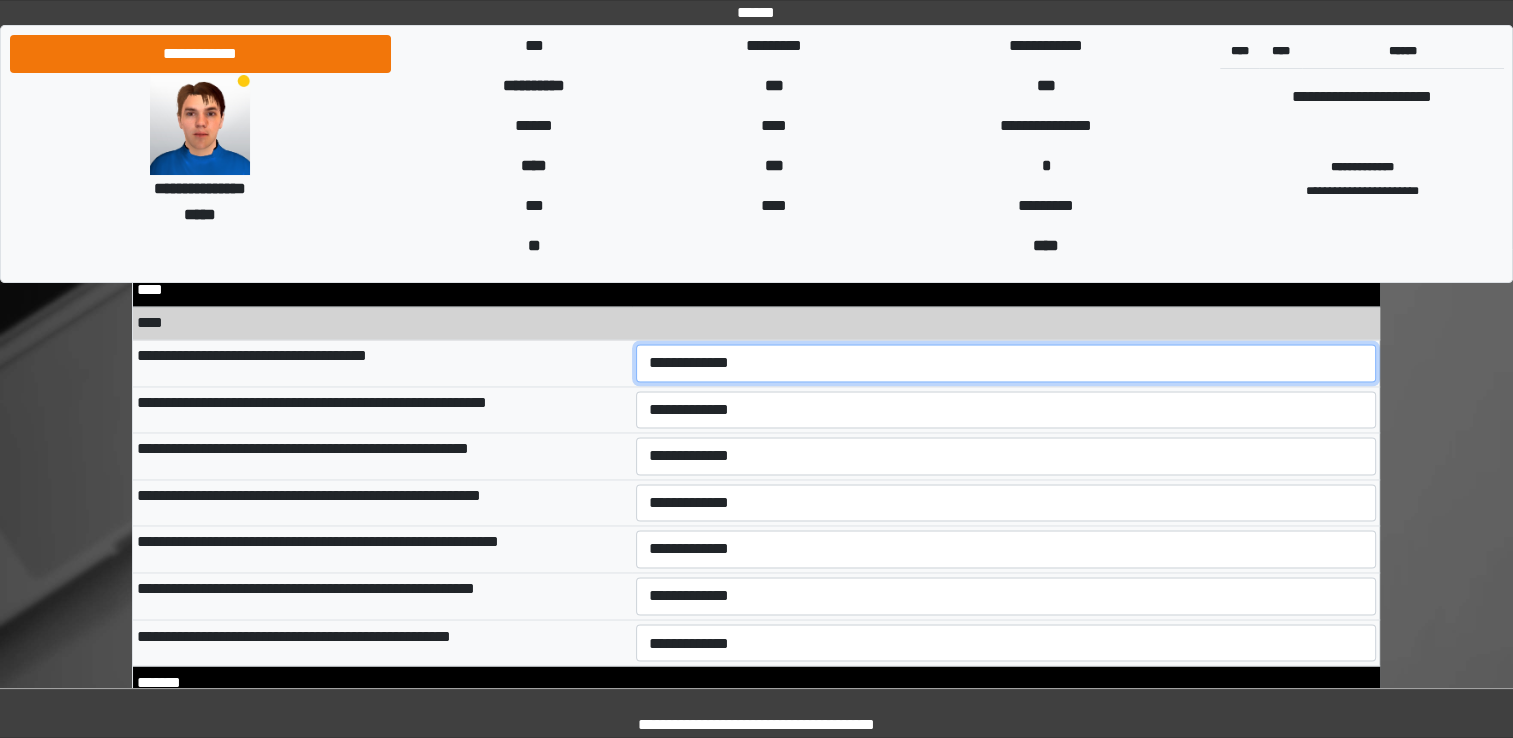 drag, startPoint x: 732, startPoint y: 345, endPoint x: 697, endPoint y: 350, distance: 35.35534 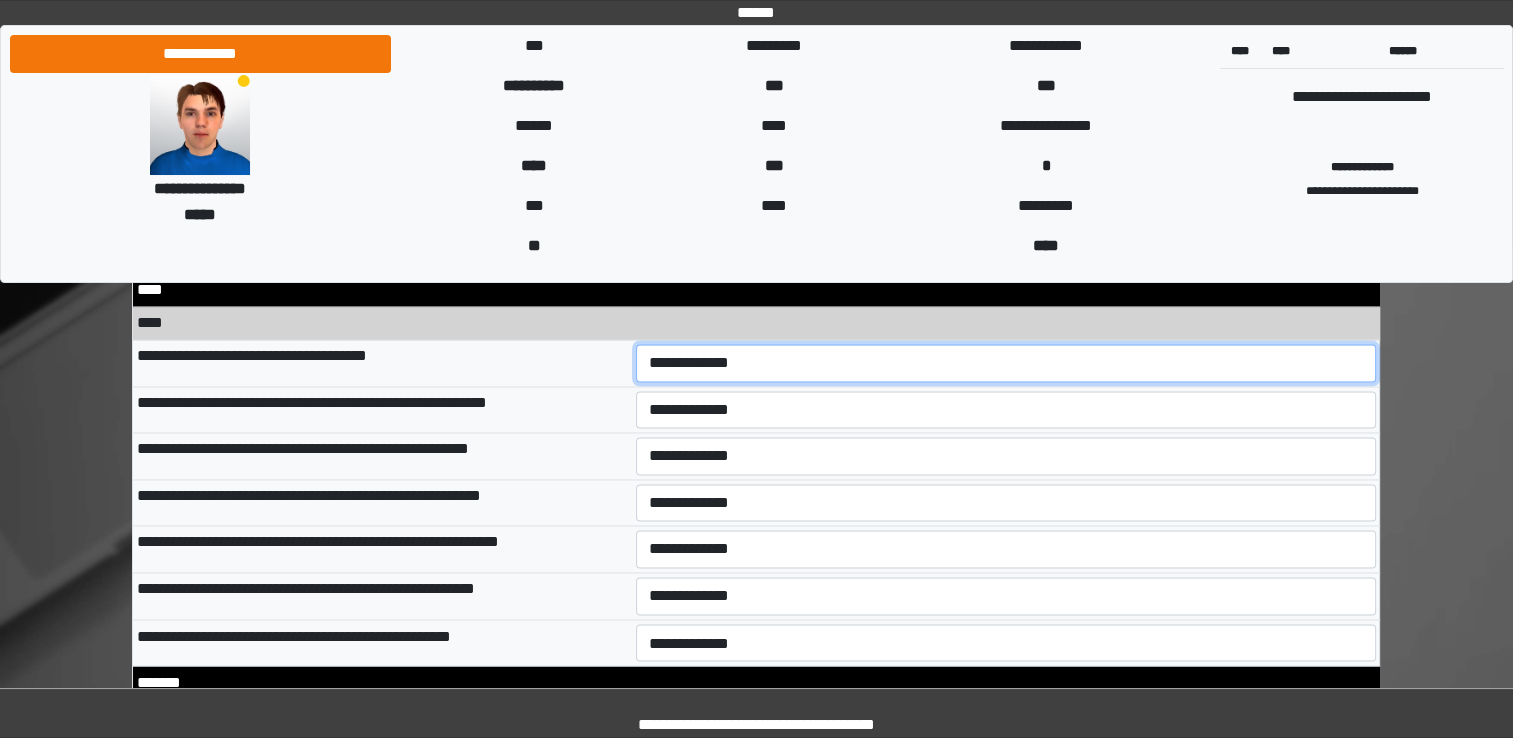 select on "*" 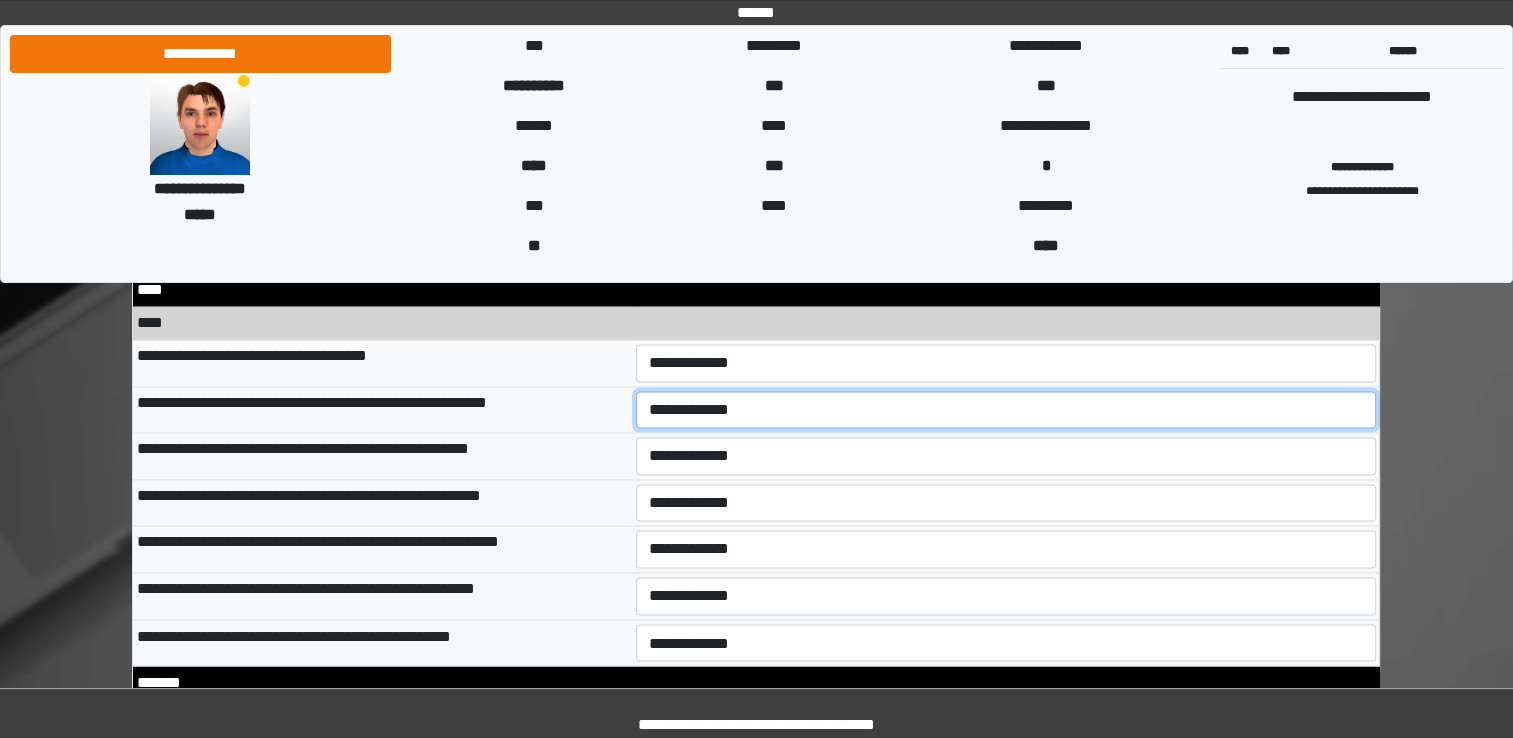 click on "**********" at bounding box center (1006, 410) 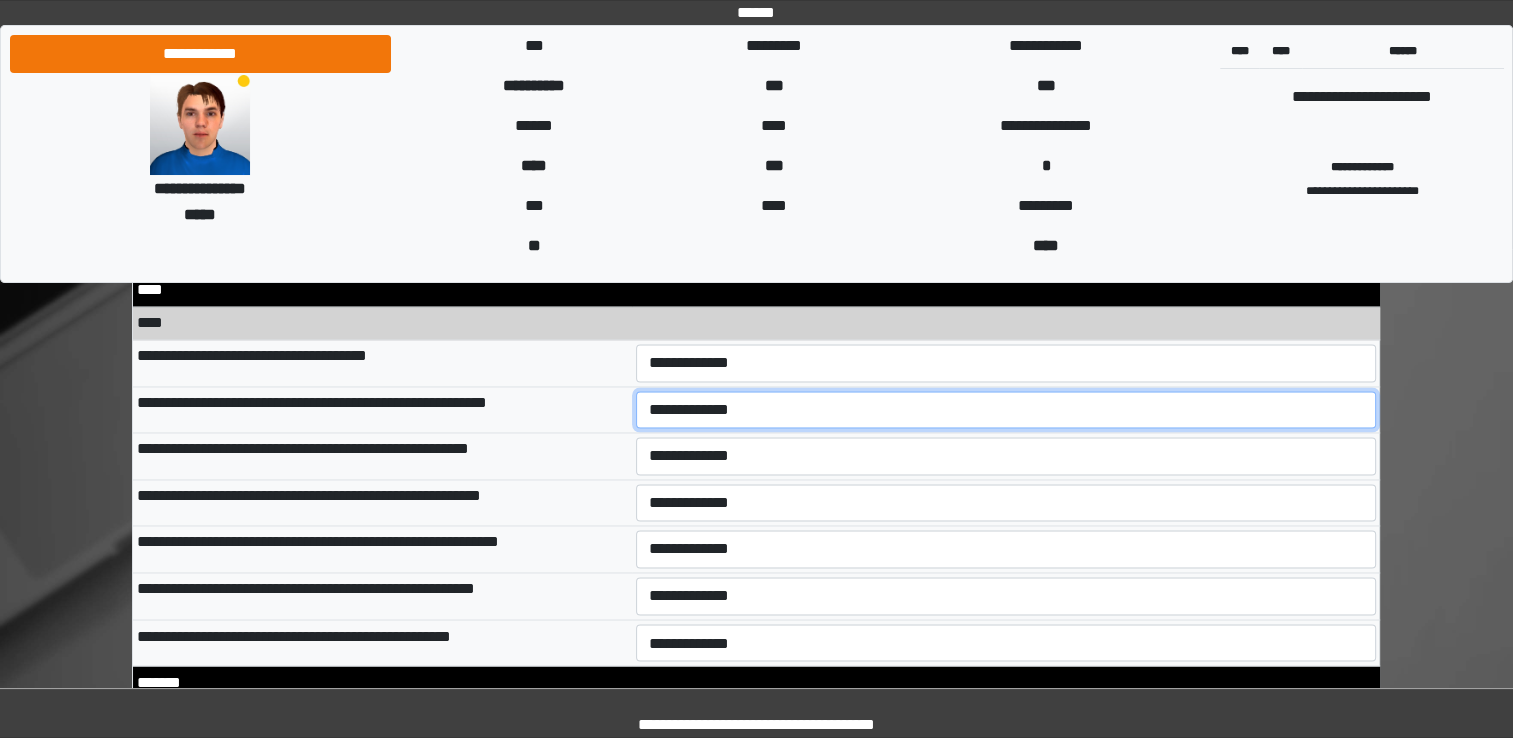 select on "*" 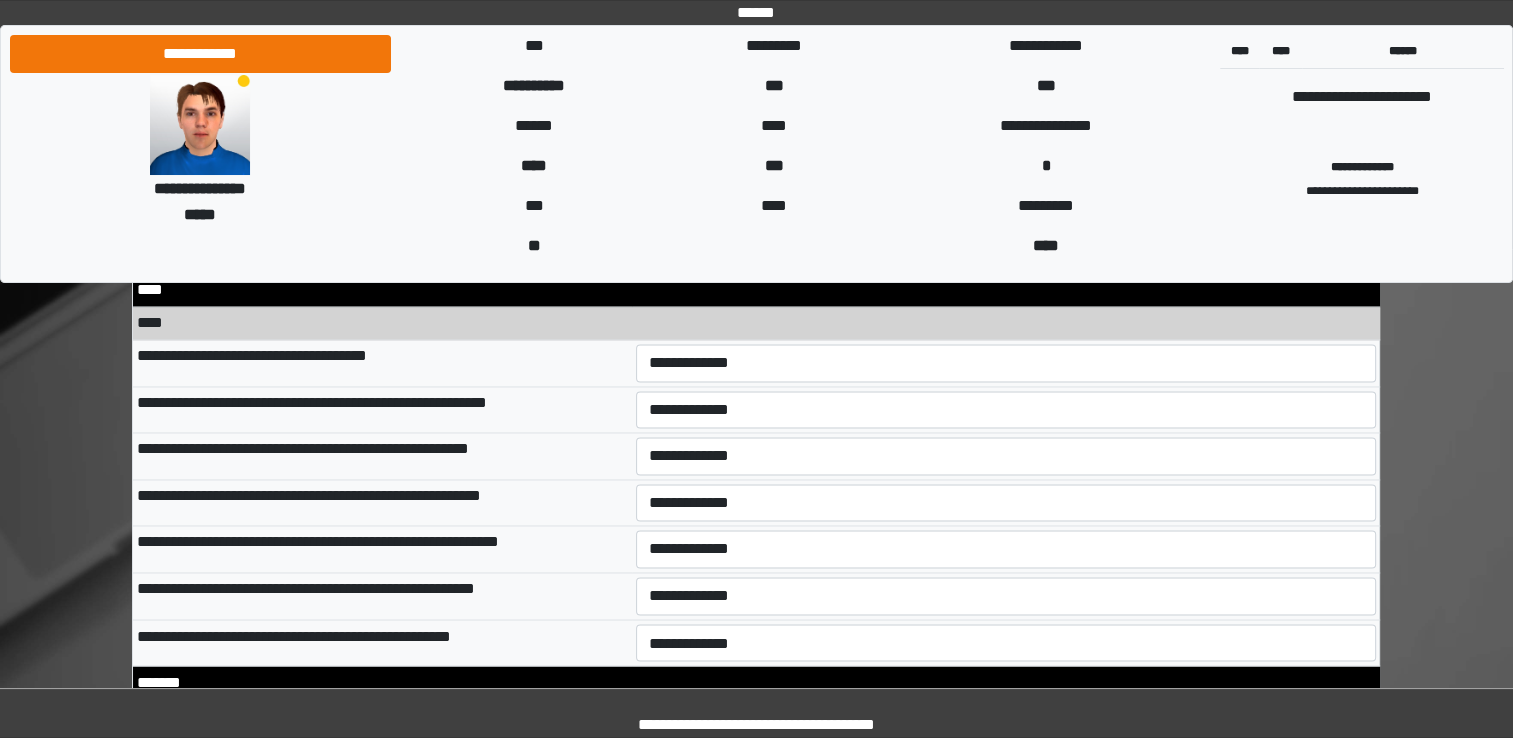 click on "**********" at bounding box center [382, 456] 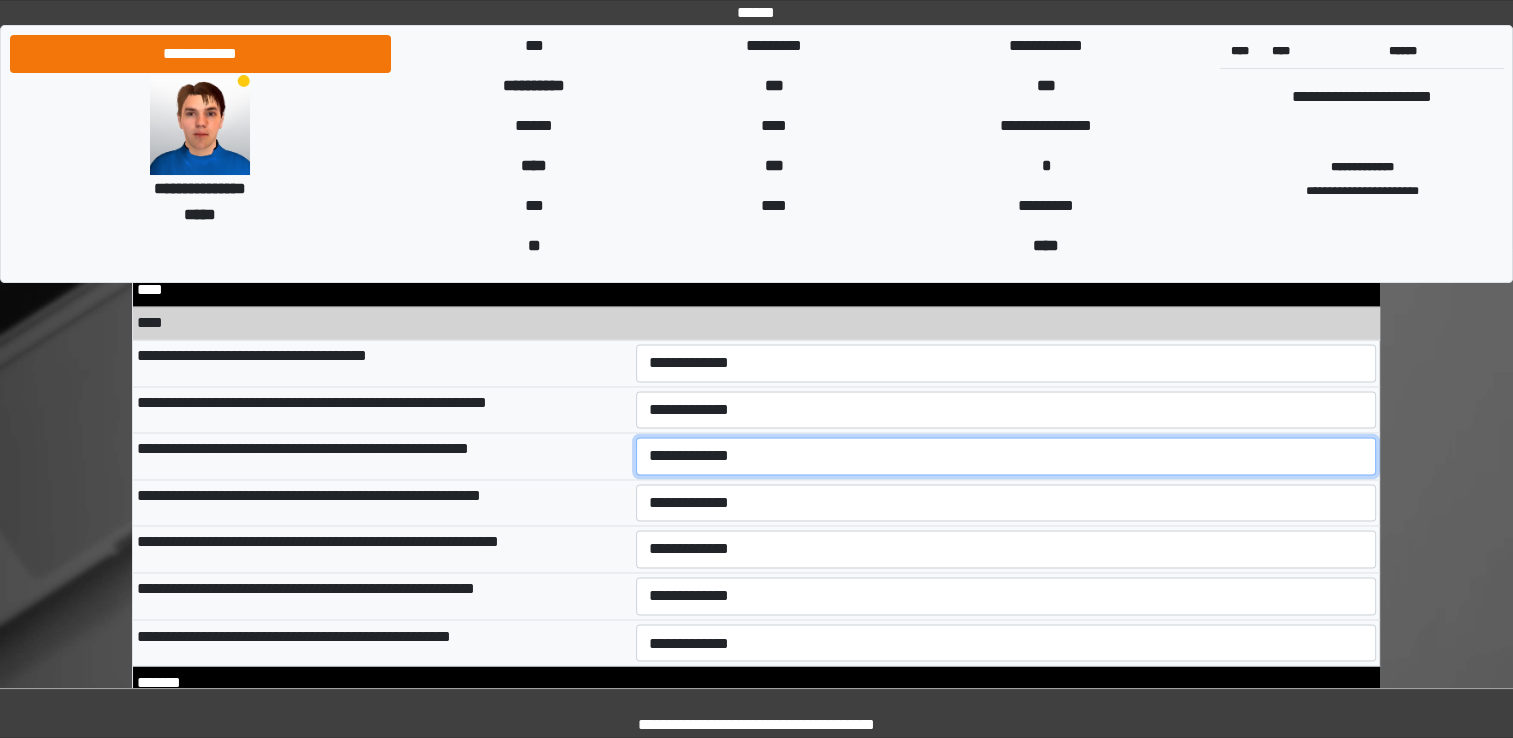 click on "**********" at bounding box center [1006, 456] 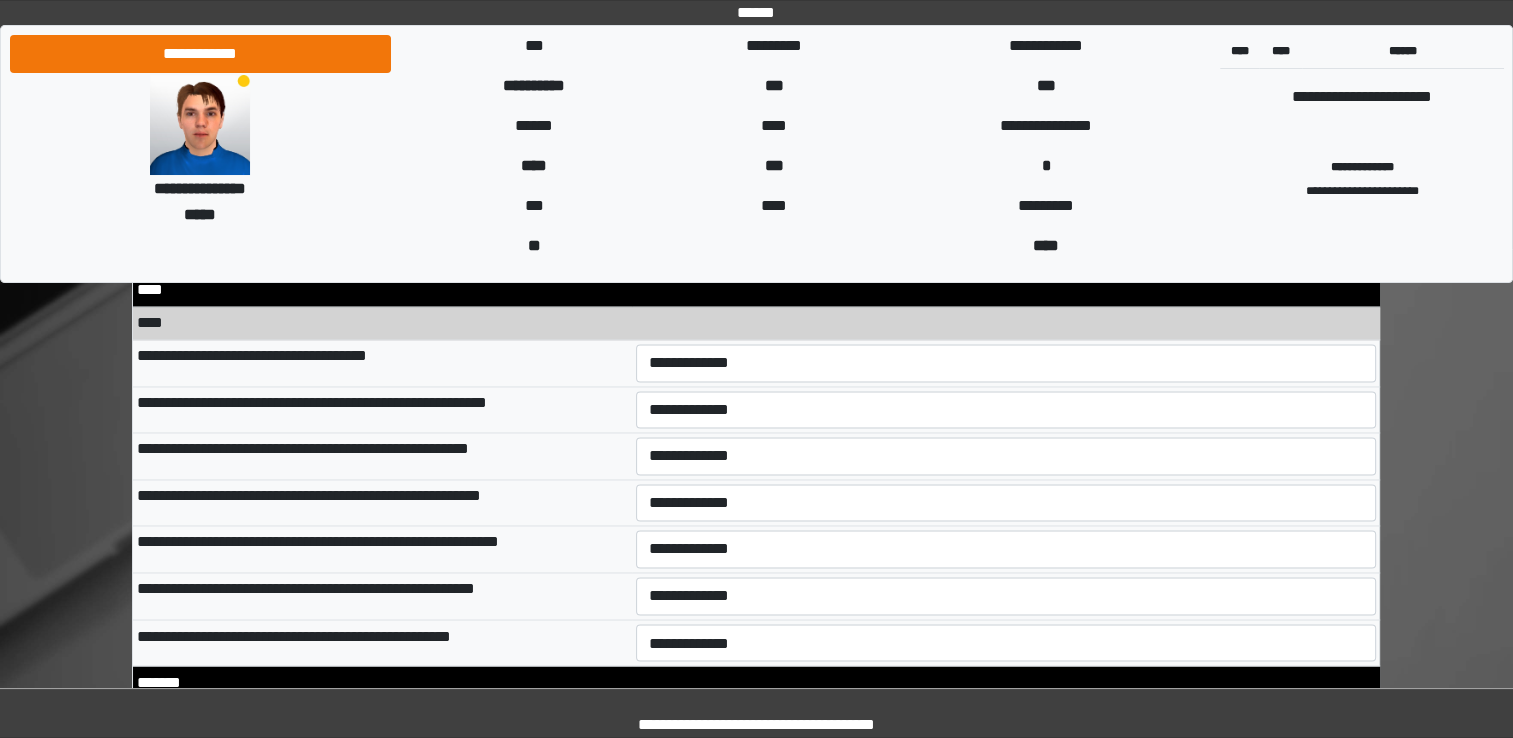 click on "**********" at bounding box center [382, 502] 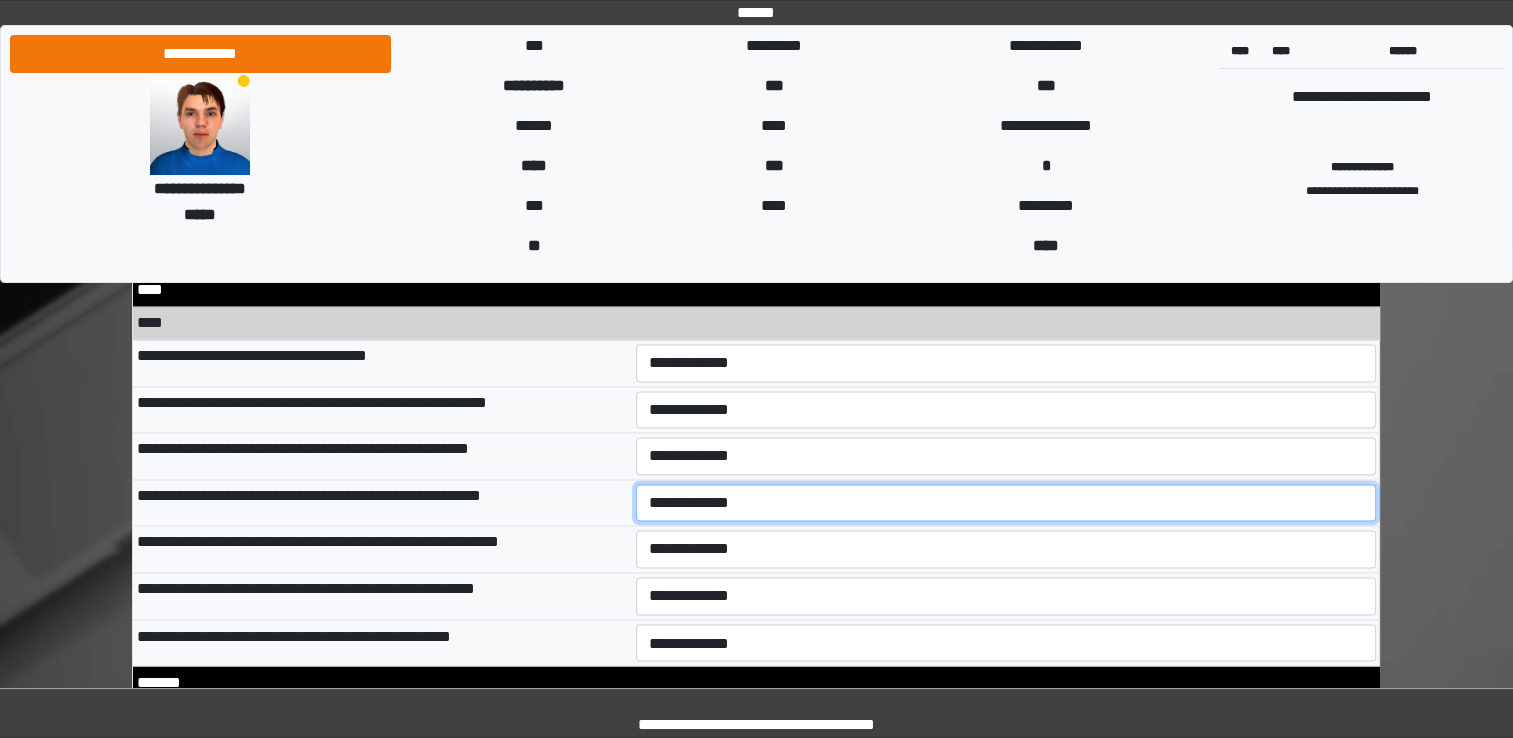 click on "**********" at bounding box center (1006, 503) 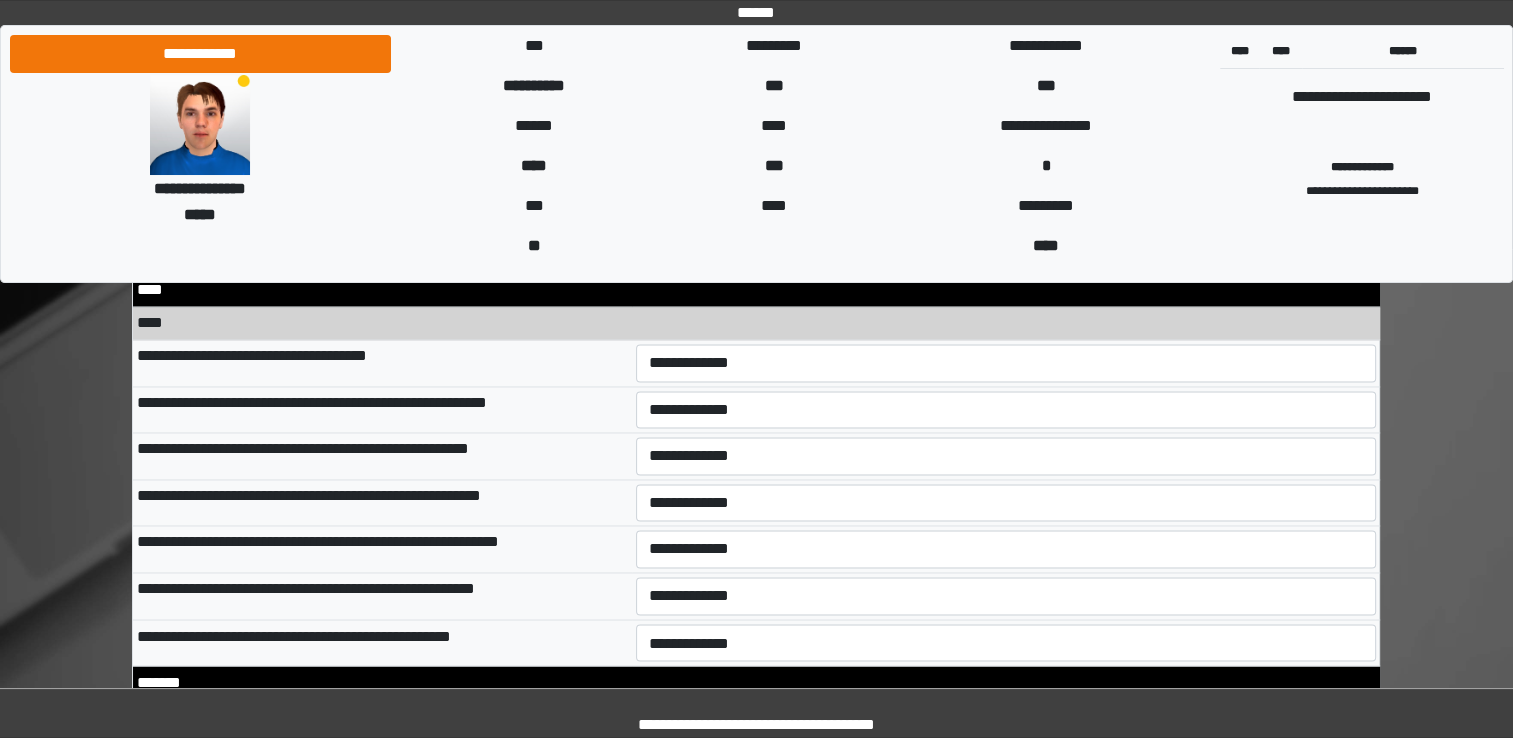 click on "**********" at bounding box center [382, 549] 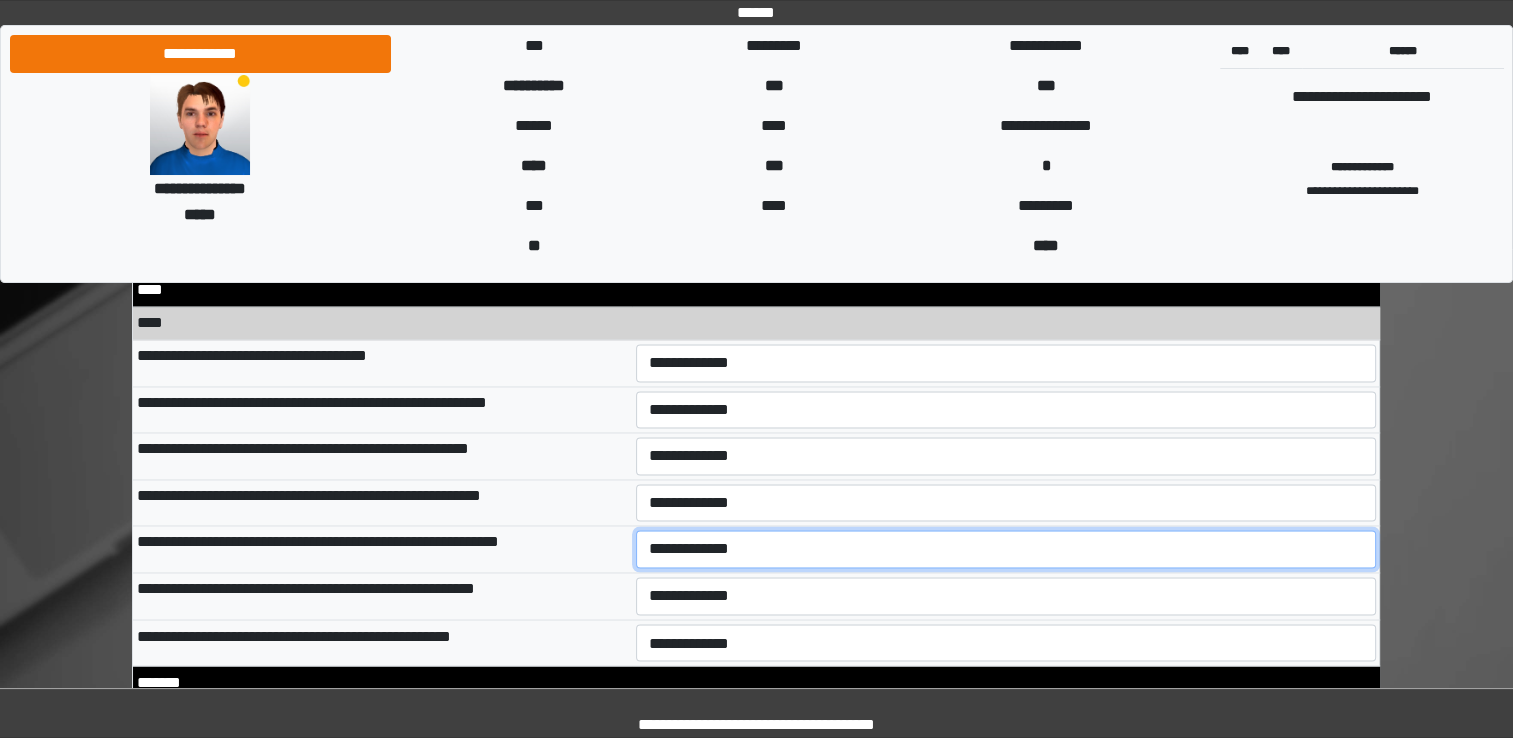 click on "**********" at bounding box center (1006, 549) 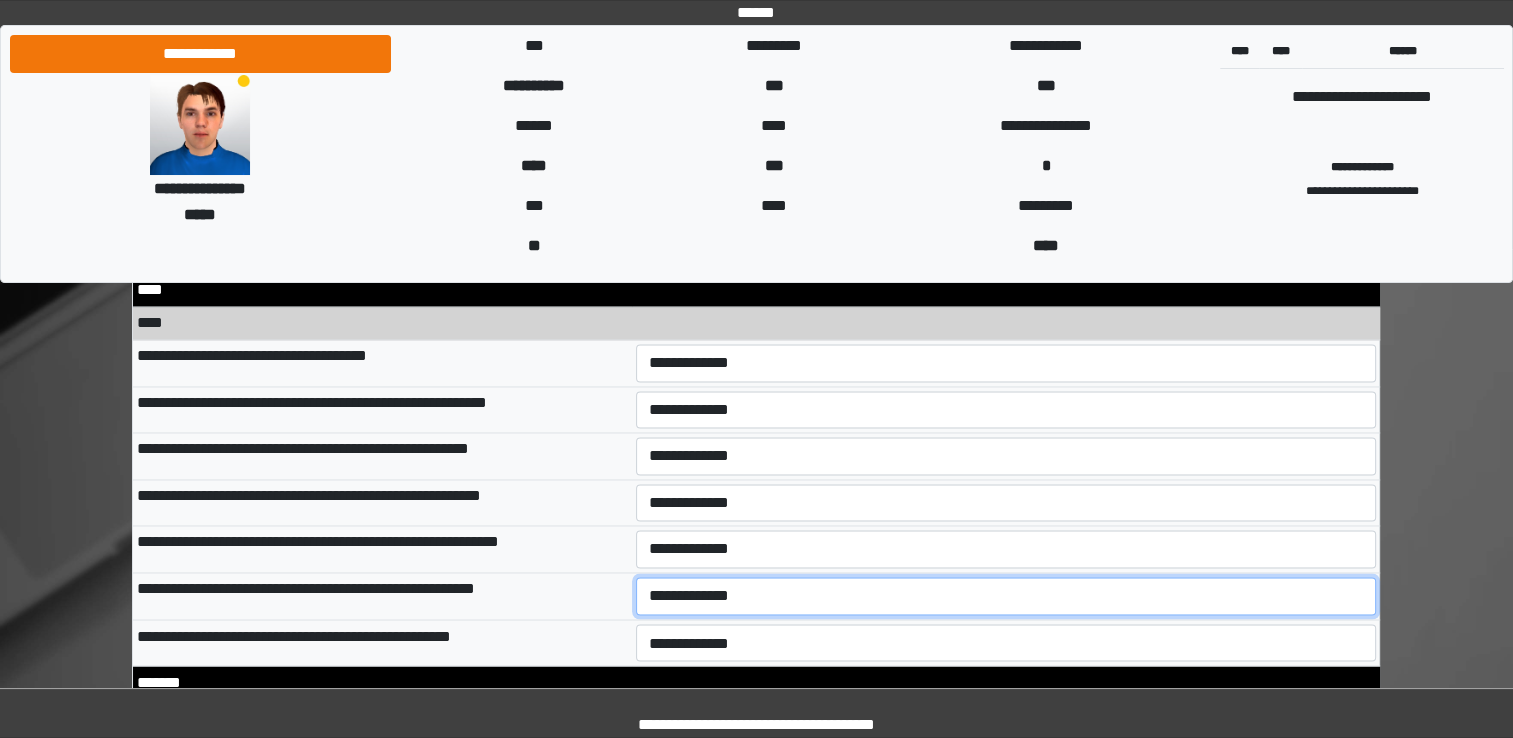 click on "**********" at bounding box center [1006, 596] 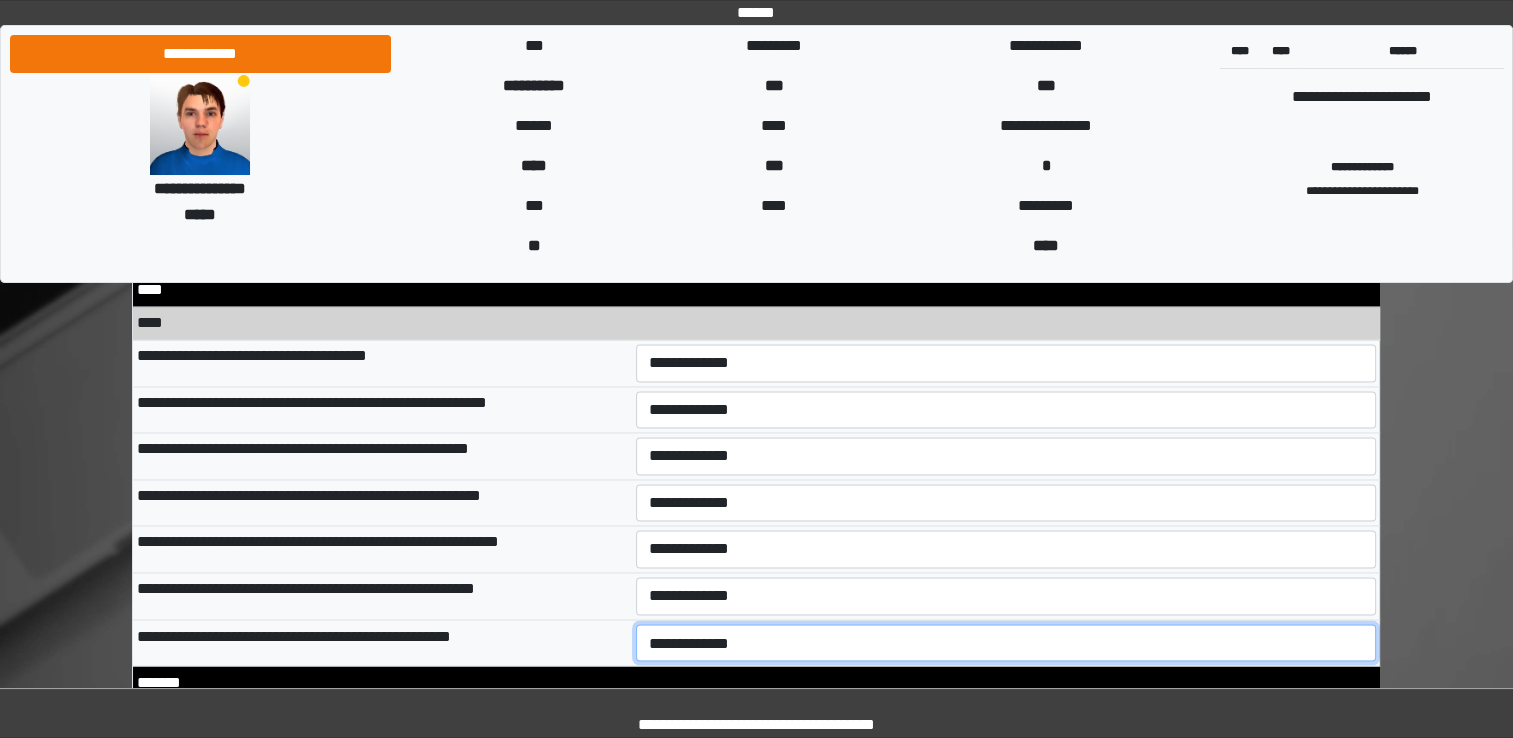 click on "**********" at bounding box center [1006, 643] 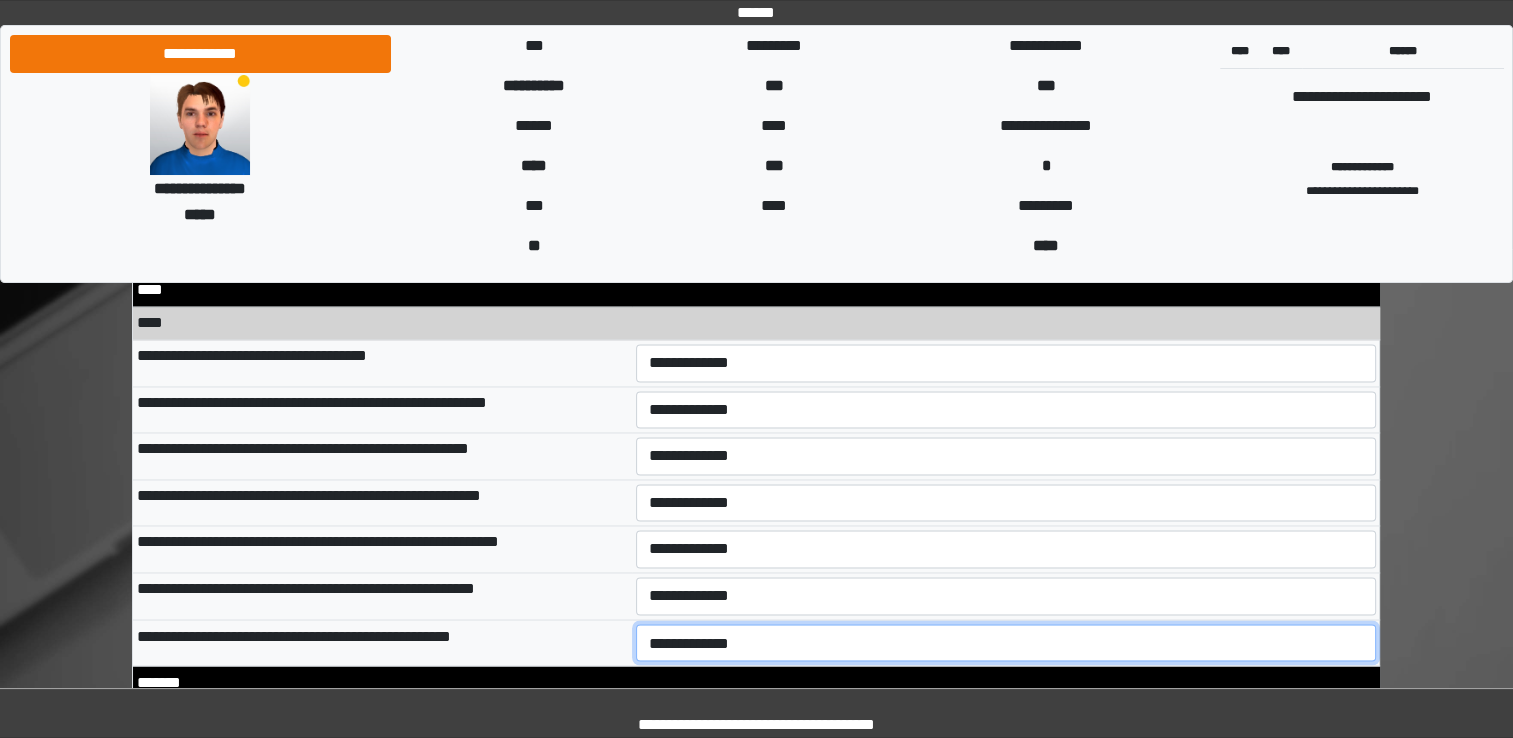select on "*" 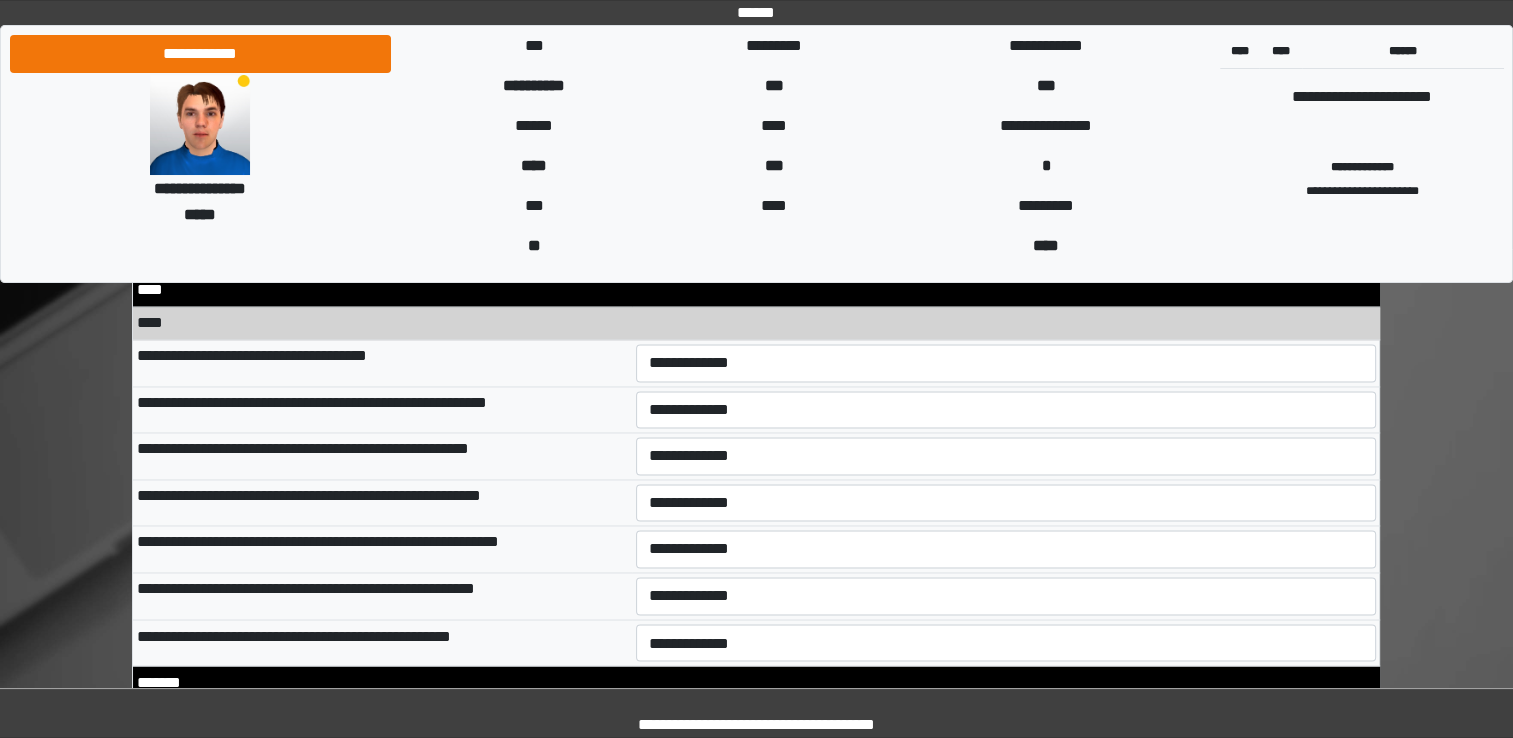 click on "**********" at bounding box center [382, 642] 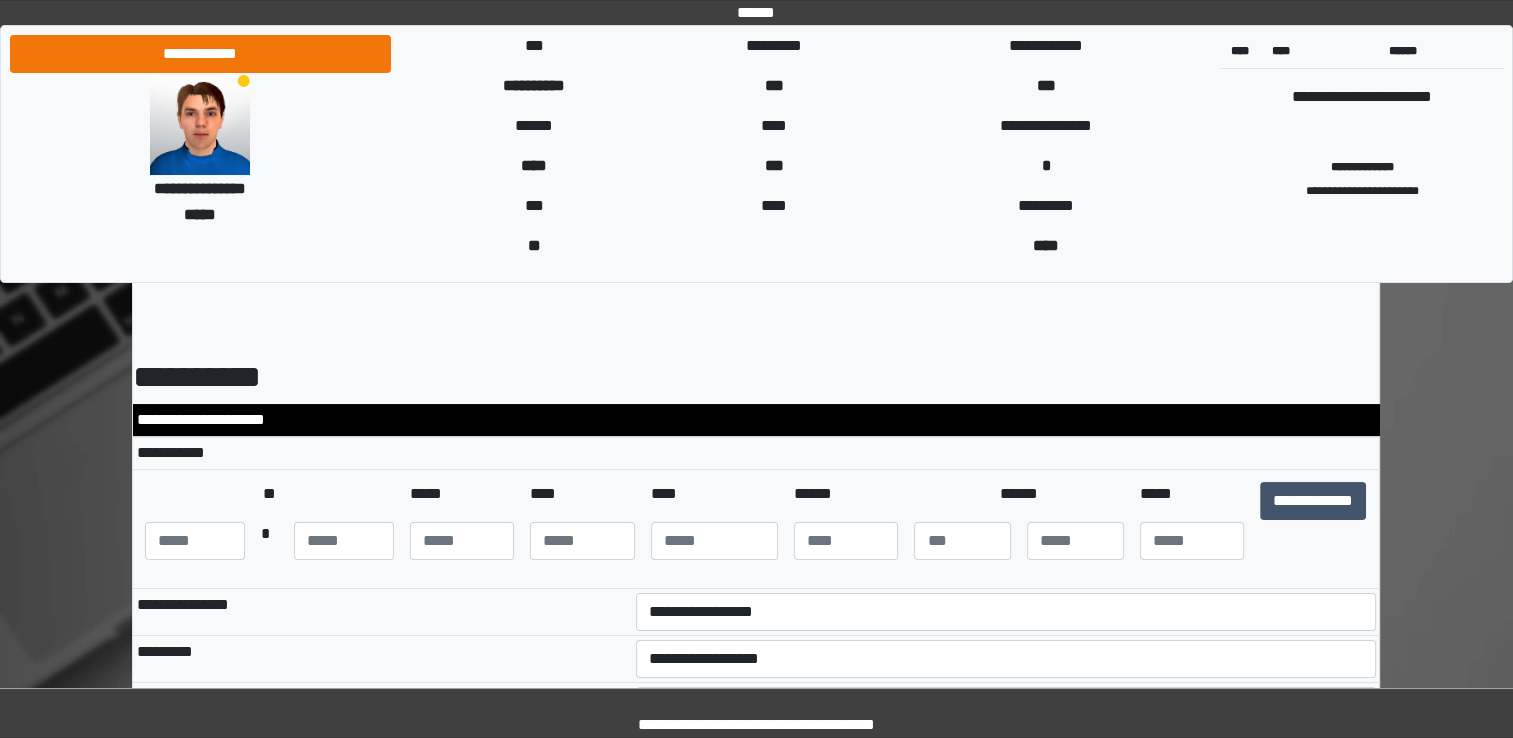 scroll, scrollTop: 0, scrollLeft: 0, axis: both 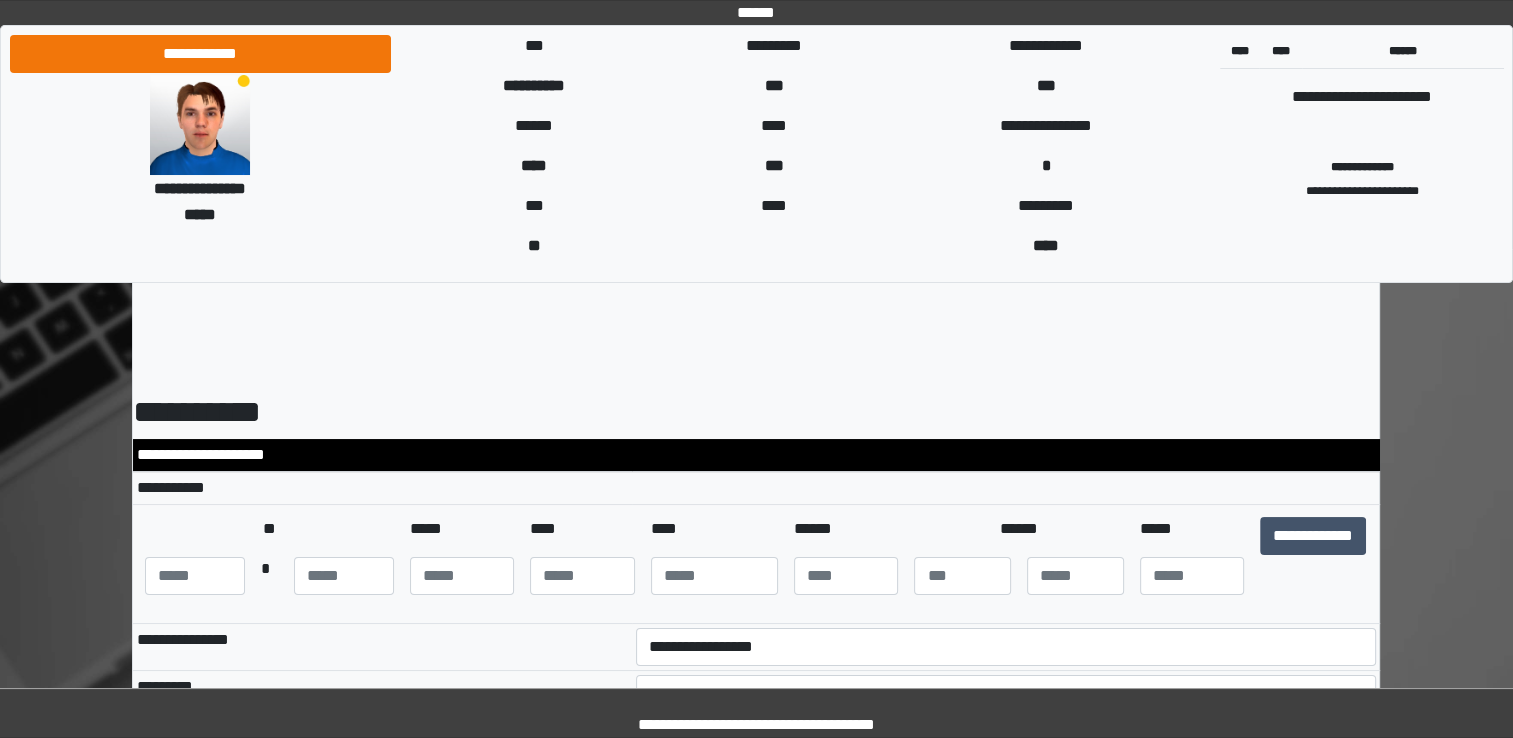 click at bounding box center [195, 576] 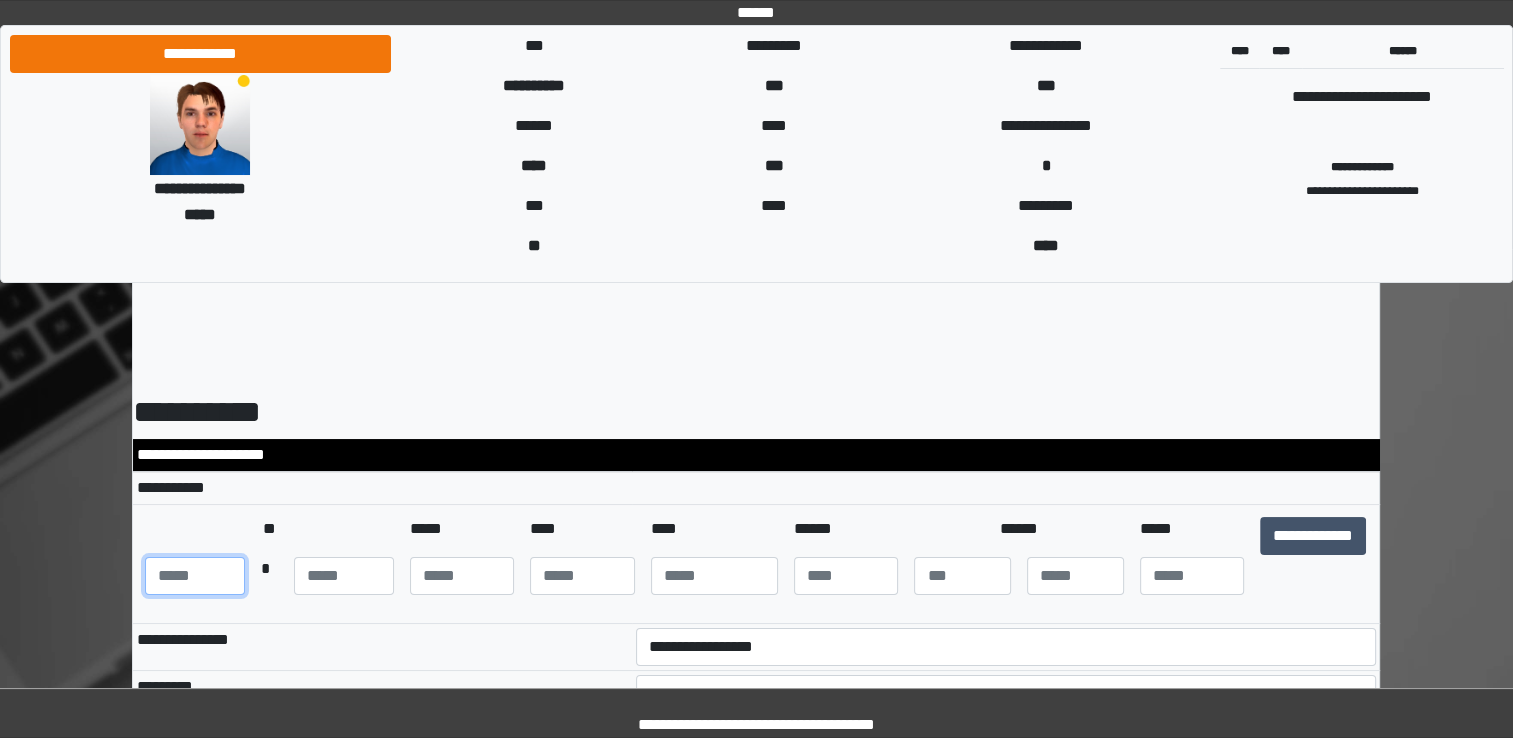 click at bounding box center (195, 576) 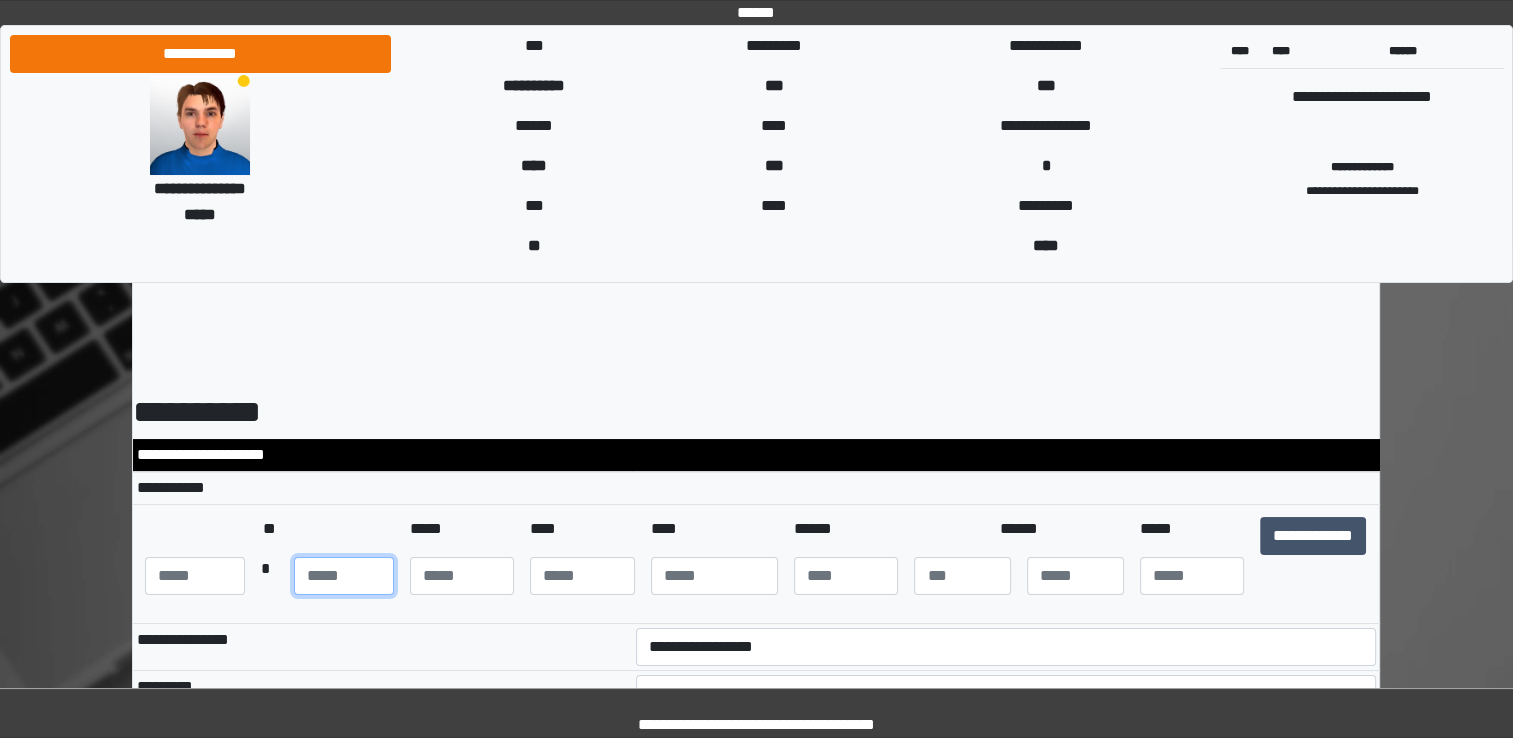 type on "***" 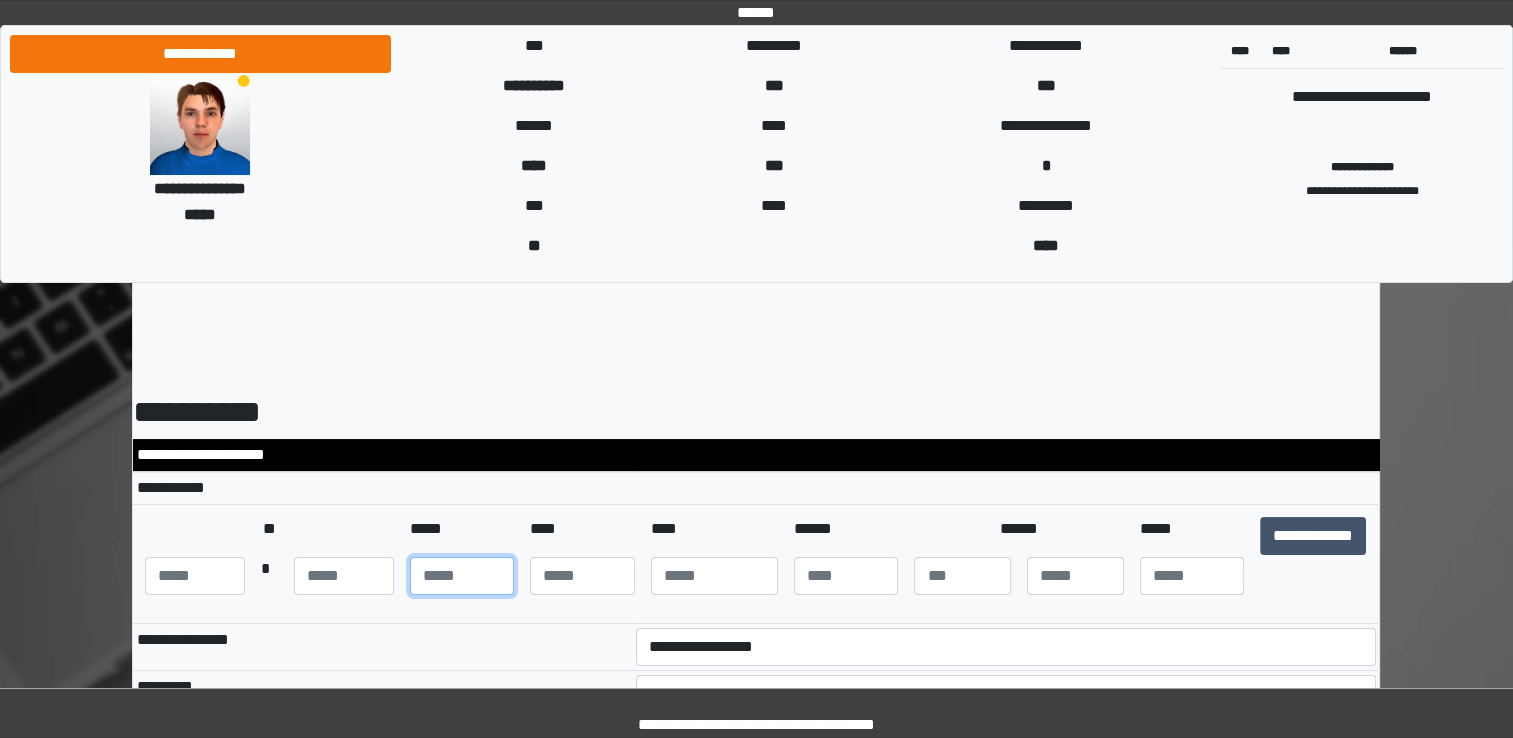 click at bounding box center [462, 576] 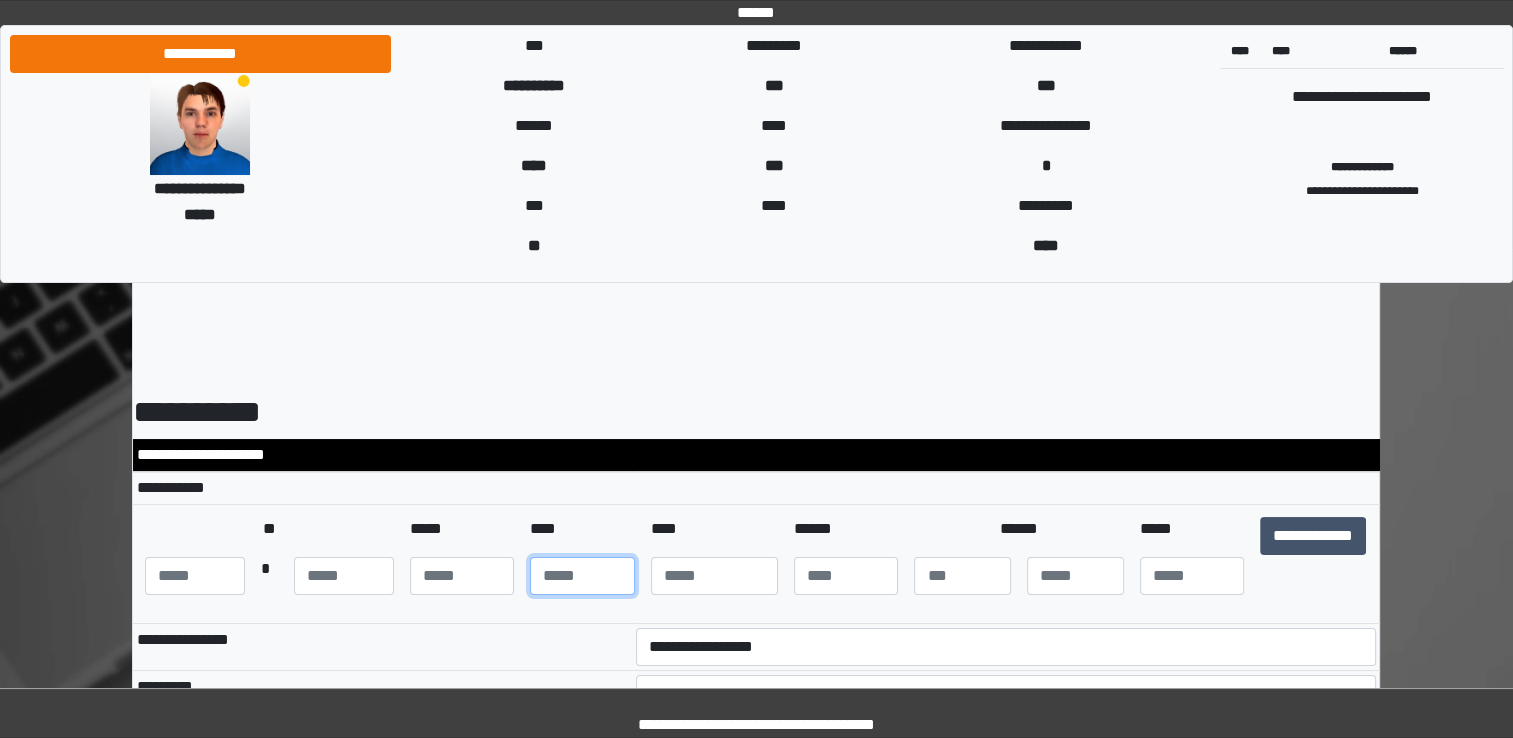 click at bounding box center (582, 576) 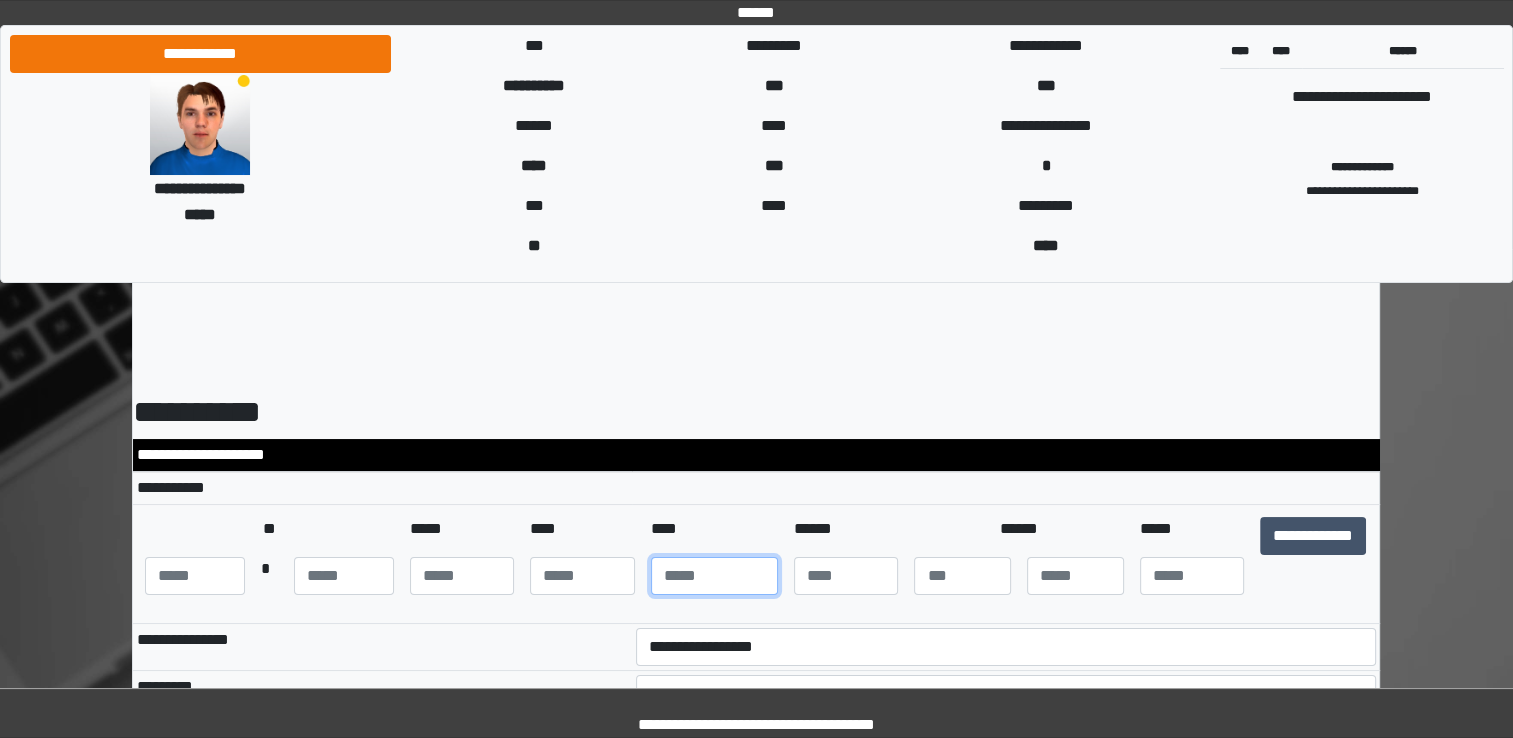click at bounding box center [714, 576] 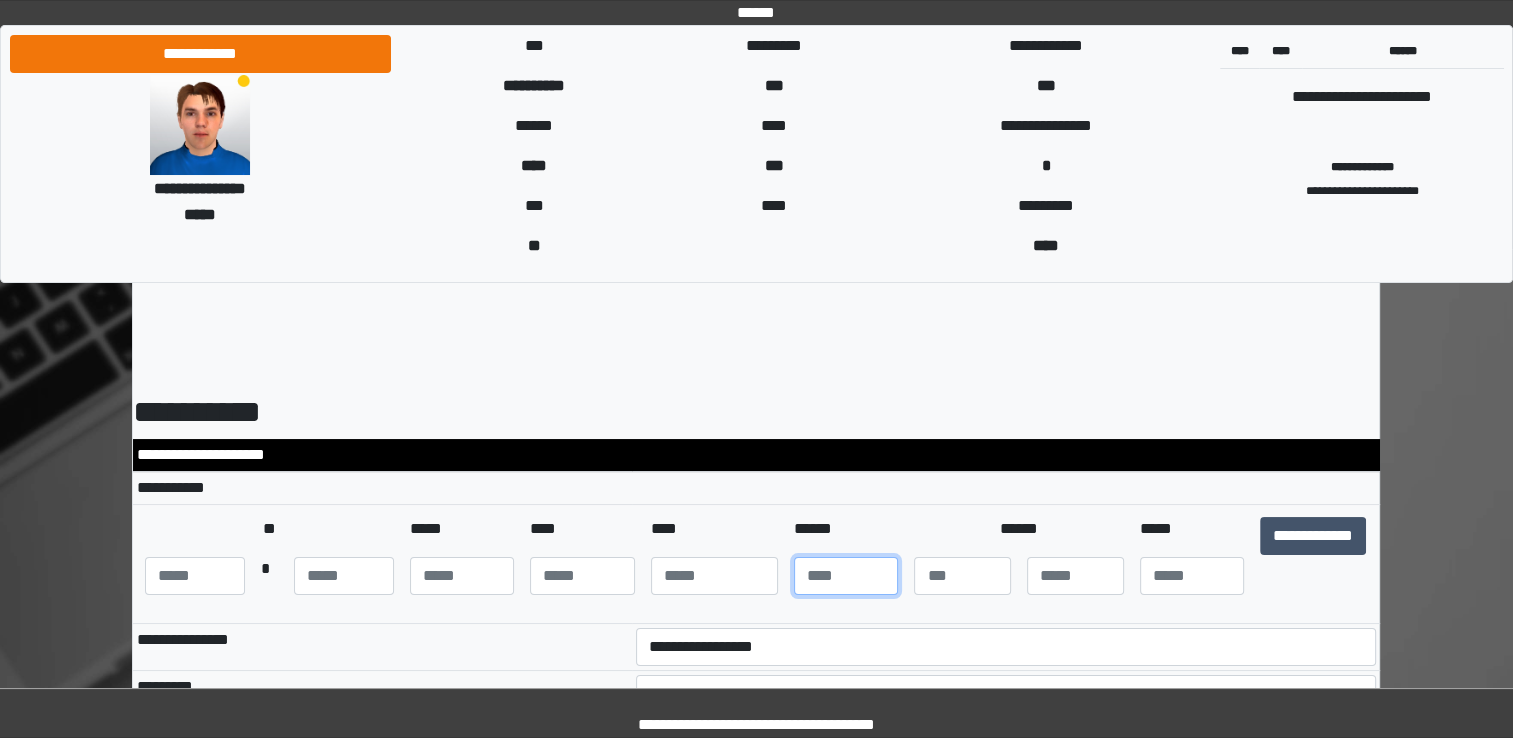 click at bounding box center (846, 576) 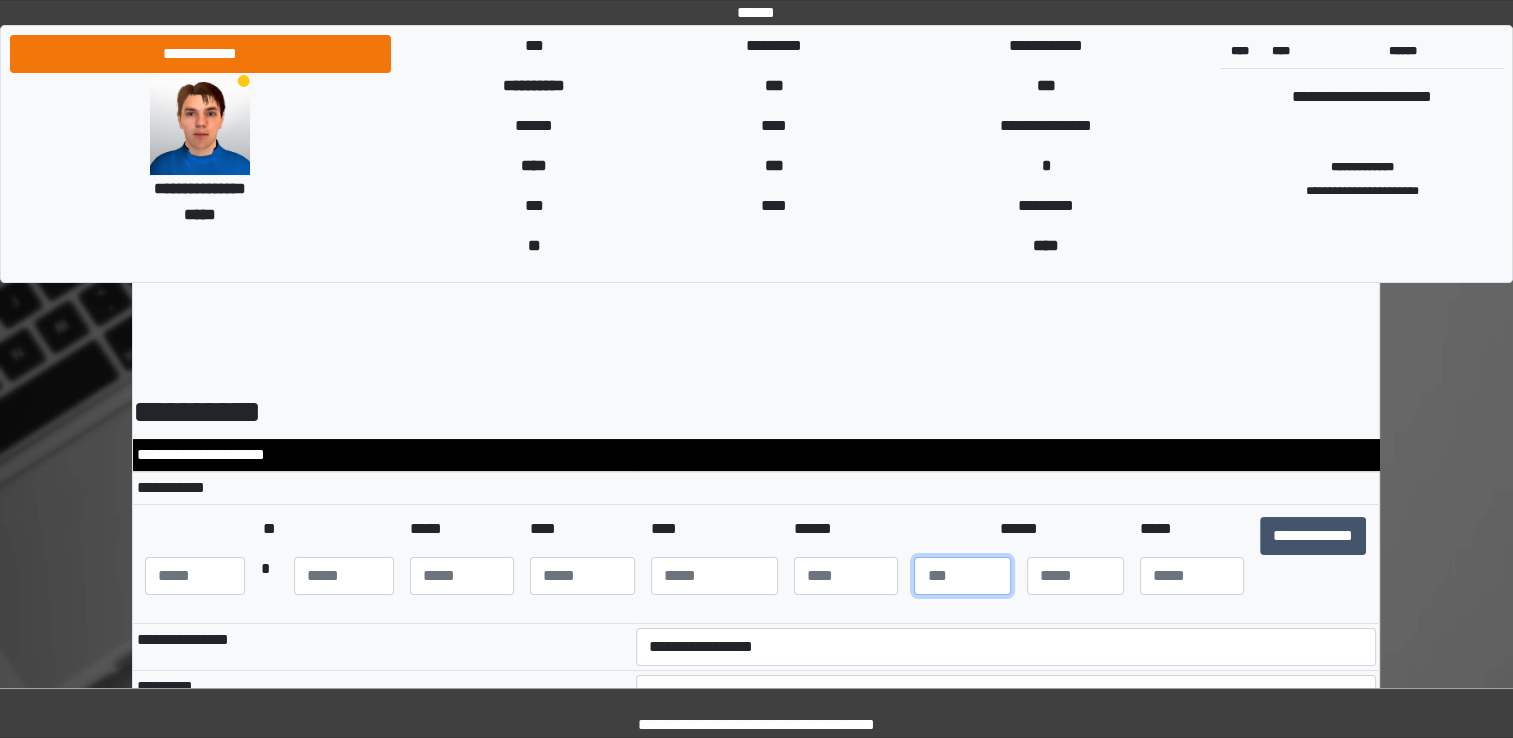 click at bounding box center (962, 576) 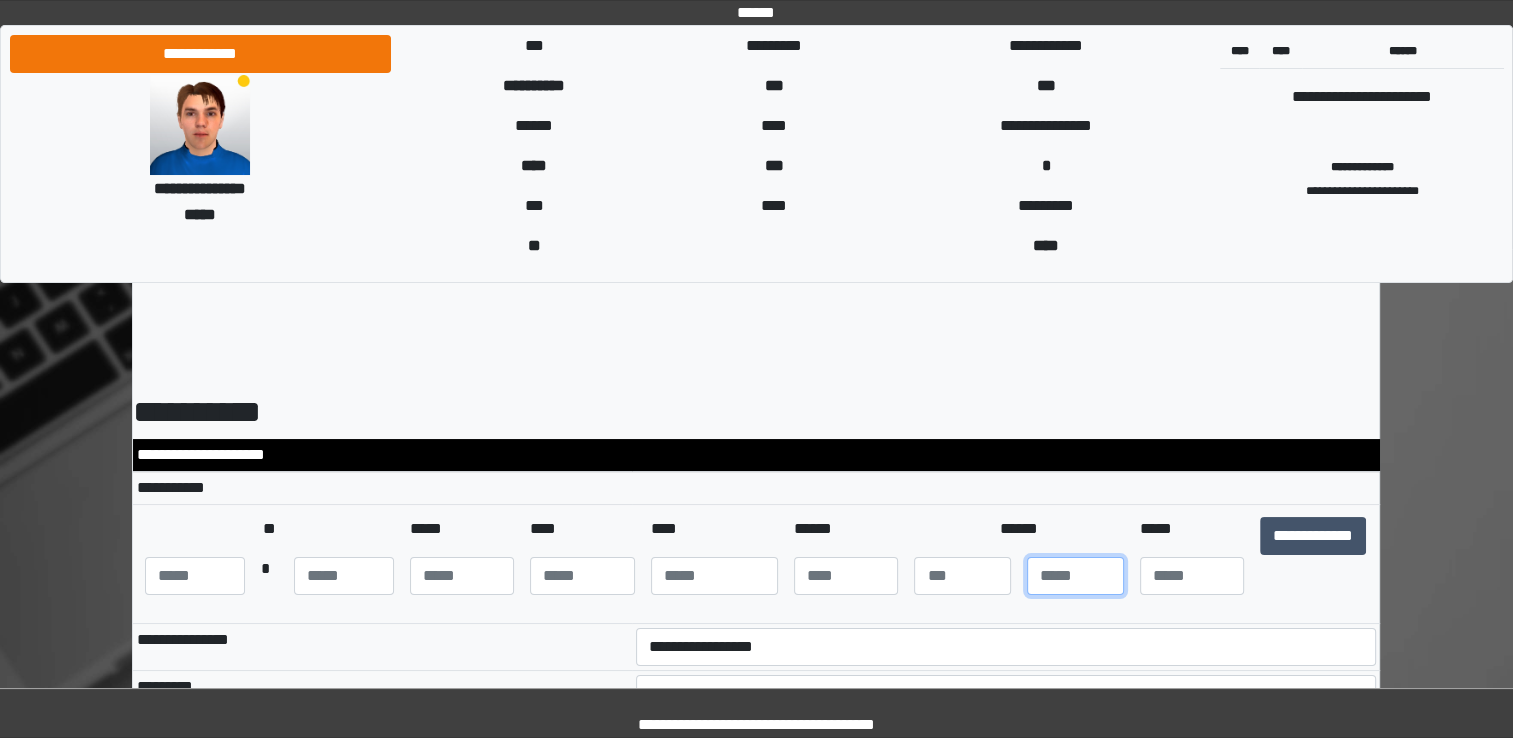 click at bounding box center (1075, 576) 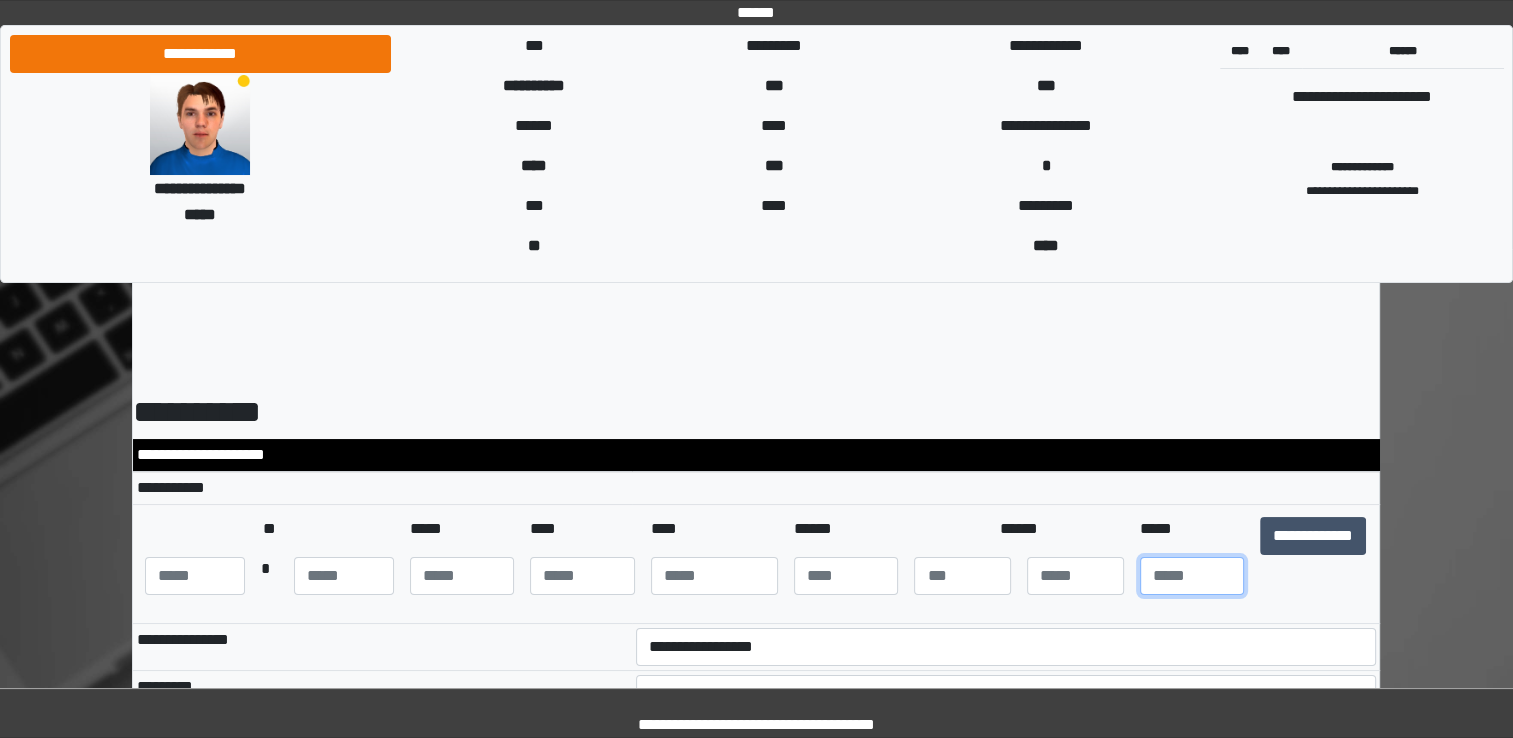 click at bounding box center (1192, 576) 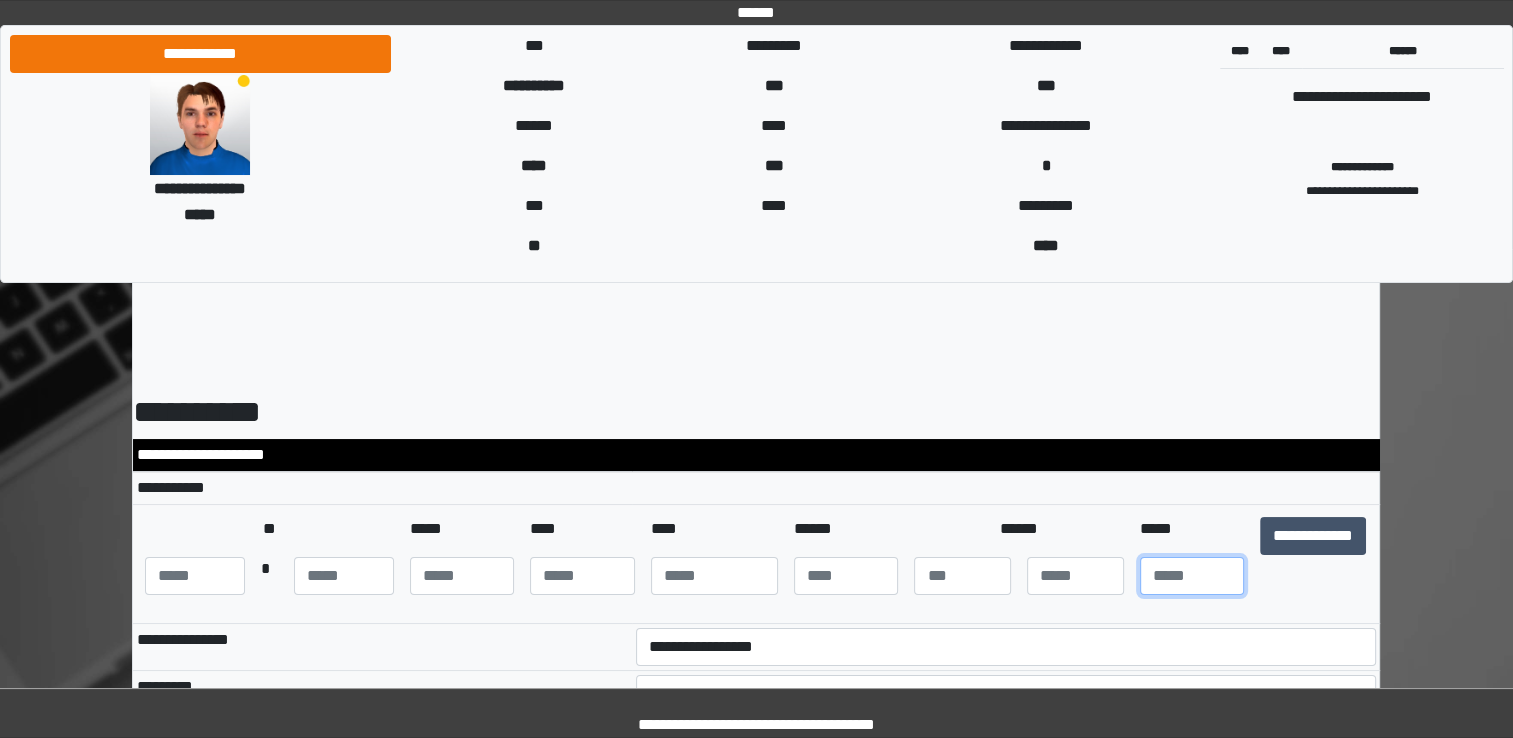 type on "**" 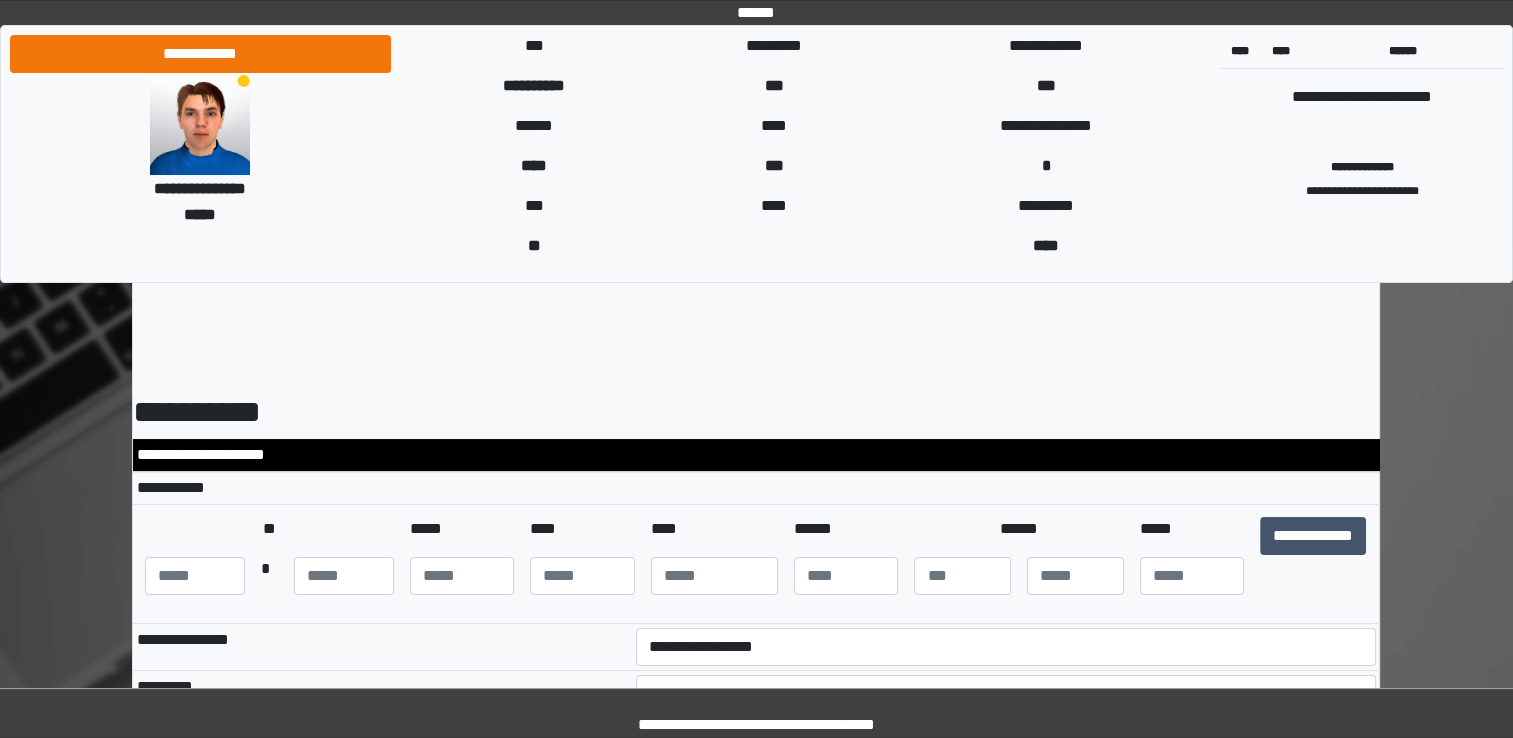click on "**********" at bounding box center [756, 564] 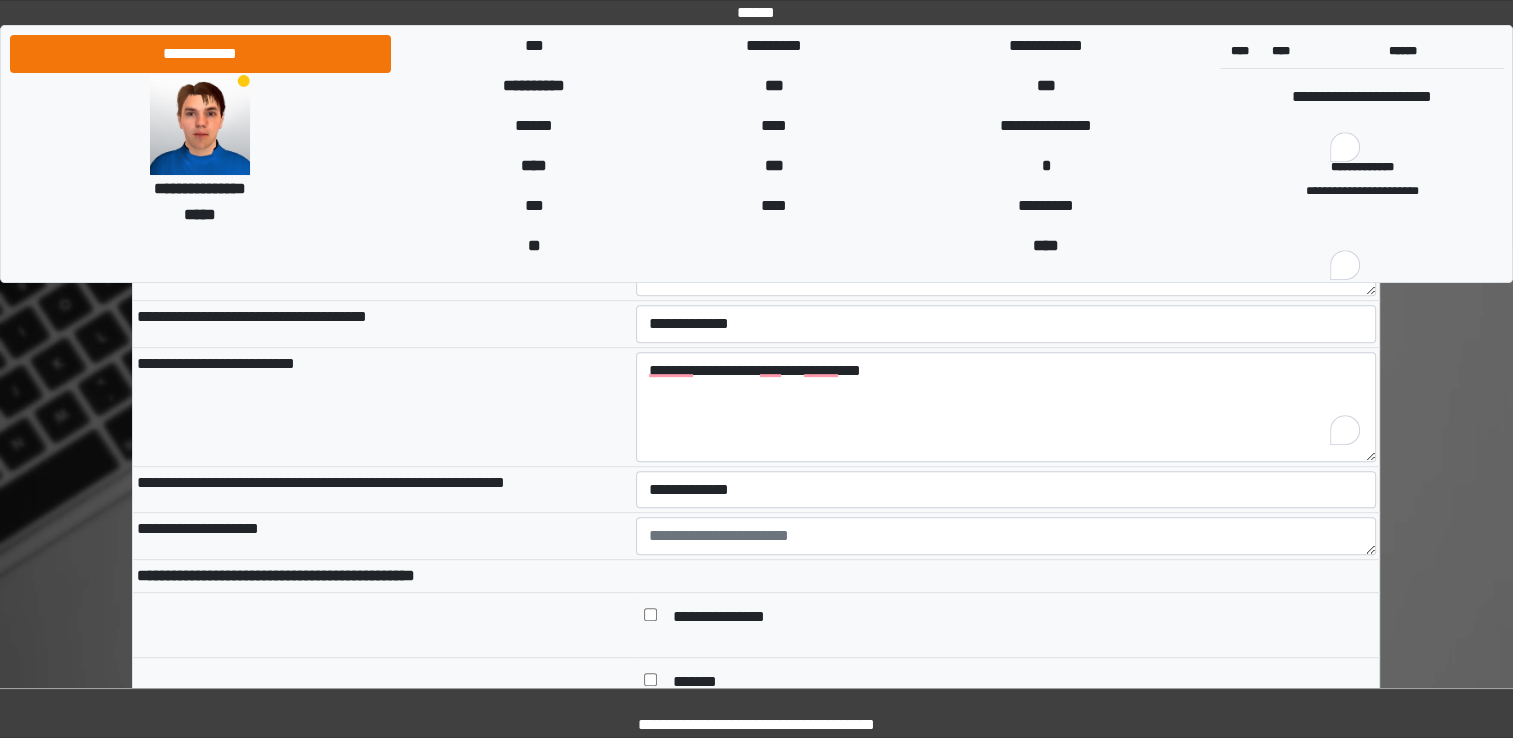 scroll, scrollTop: 880, scrollLeft: 0, axis: vertical 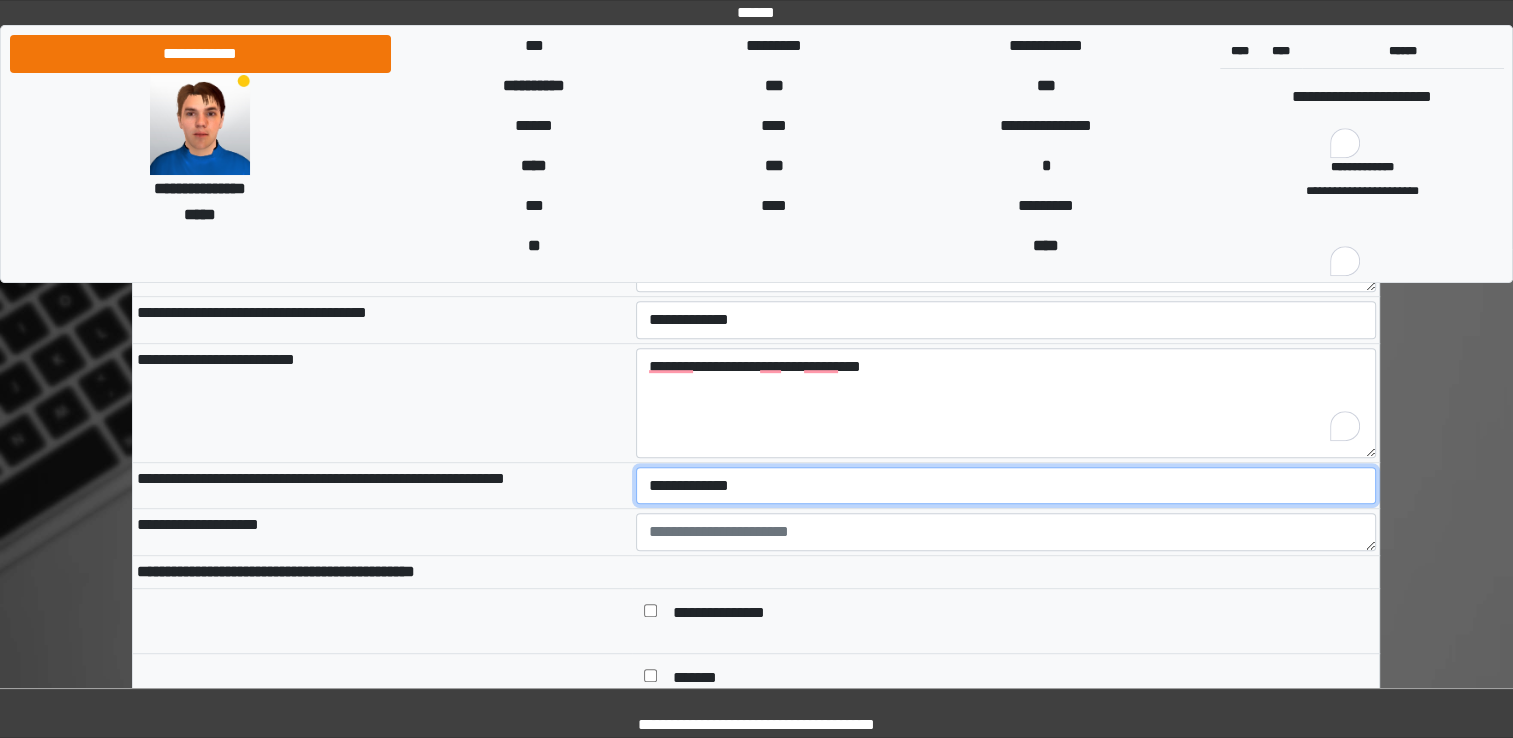 click on "**********" at bounding box center [1006, 486] 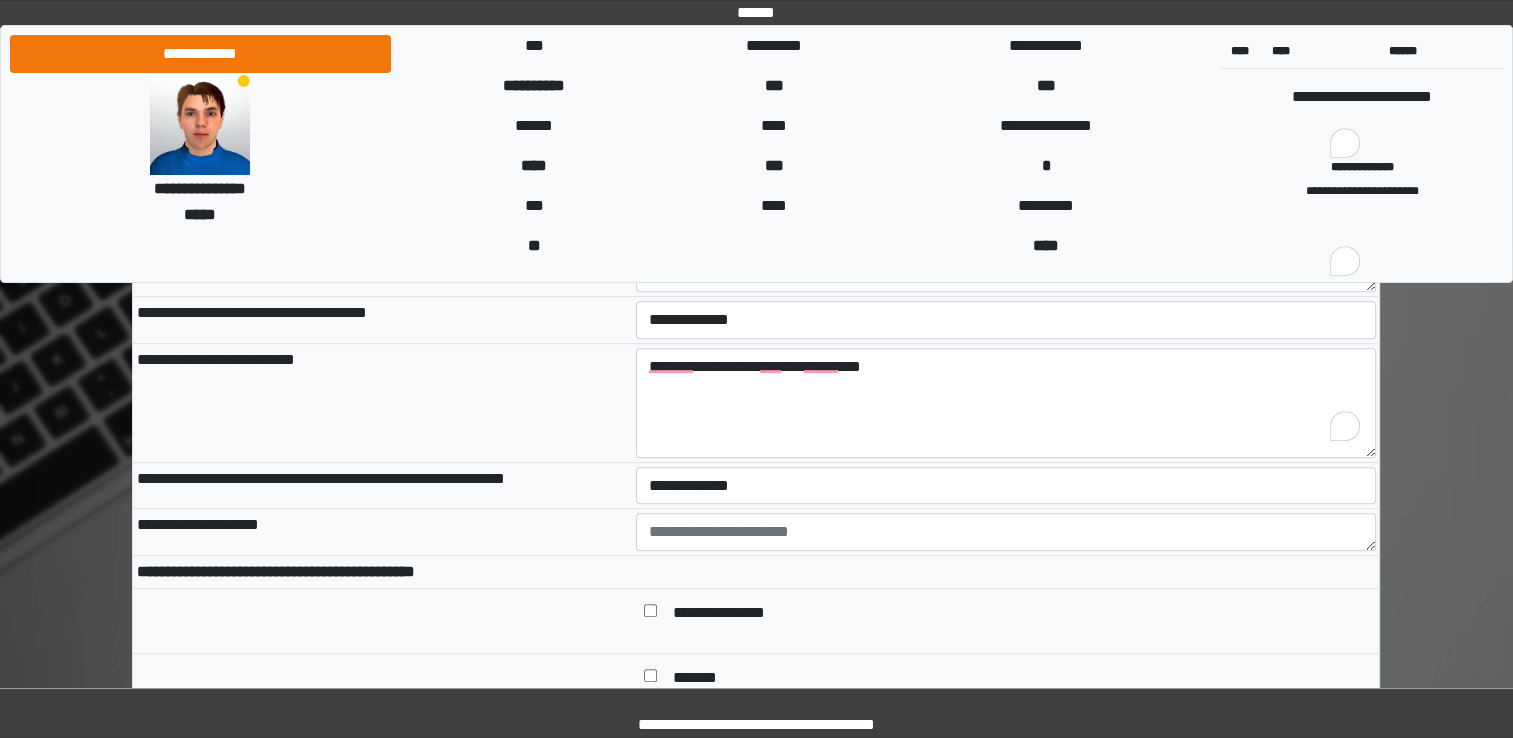 click at bounding box center [382, 686] 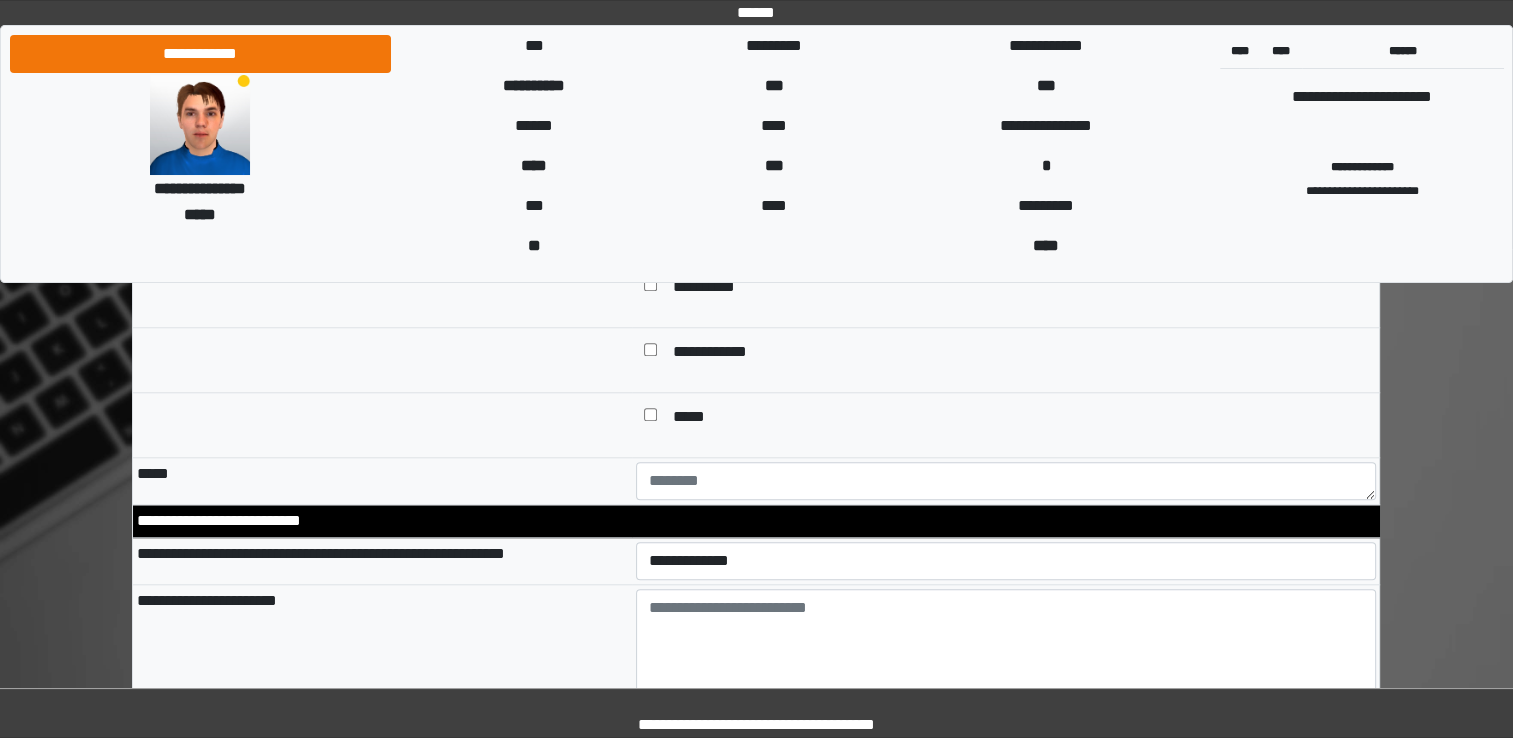 scroll, scrollTop: 1920, scrollLeft: 0, axis: vertical 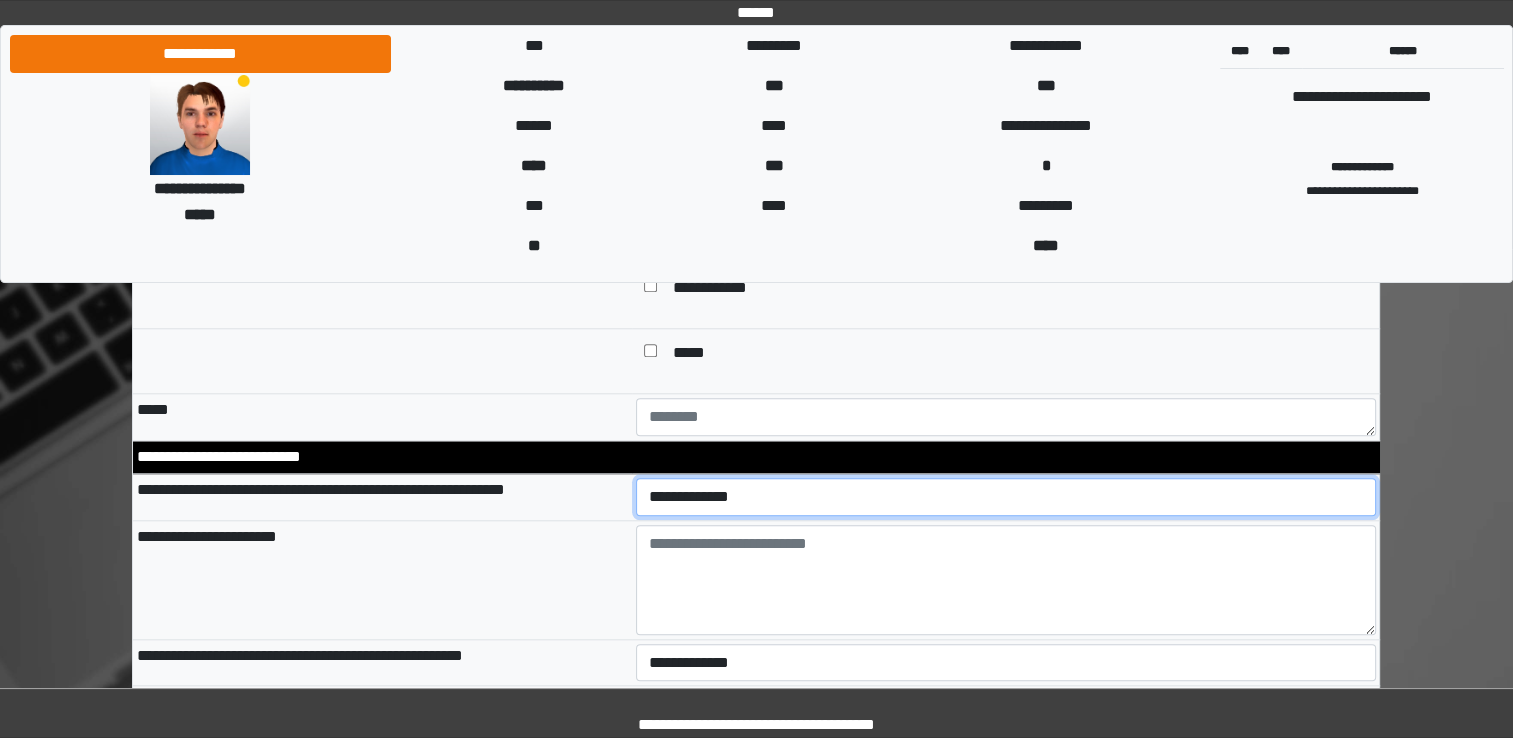 click on "**********" at bounding box center (1006, 497) 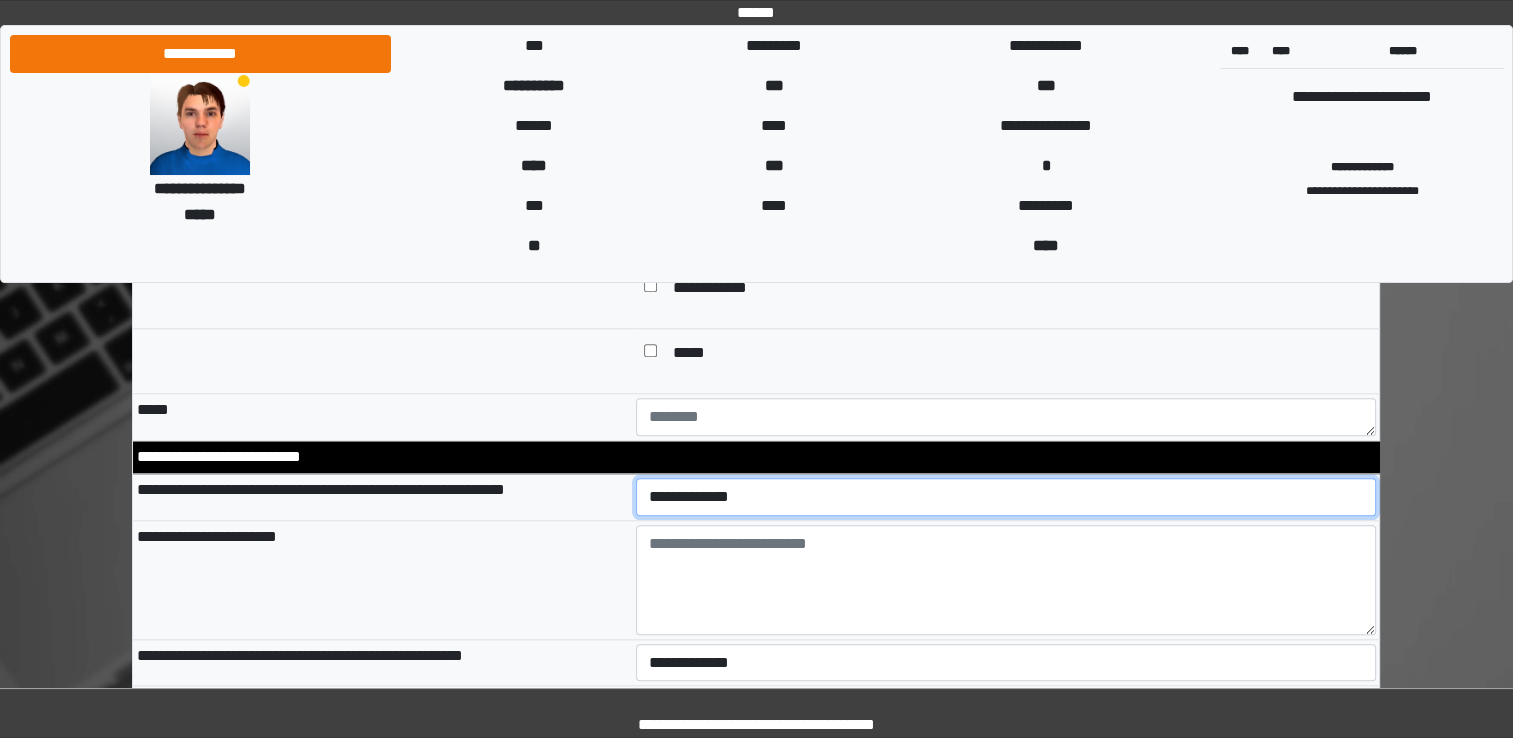 select on "*" 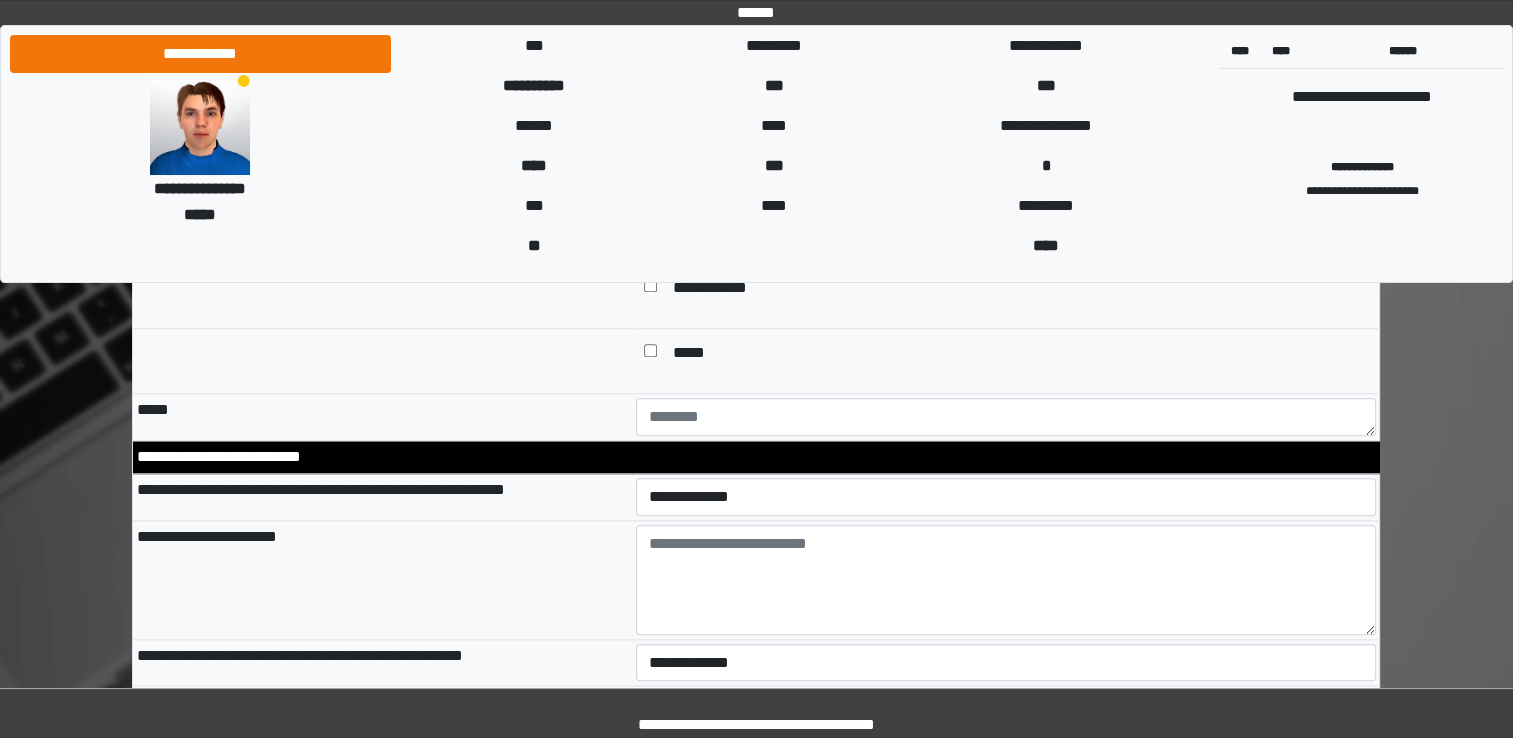 click on "**********" at bounding box center [382, 579] 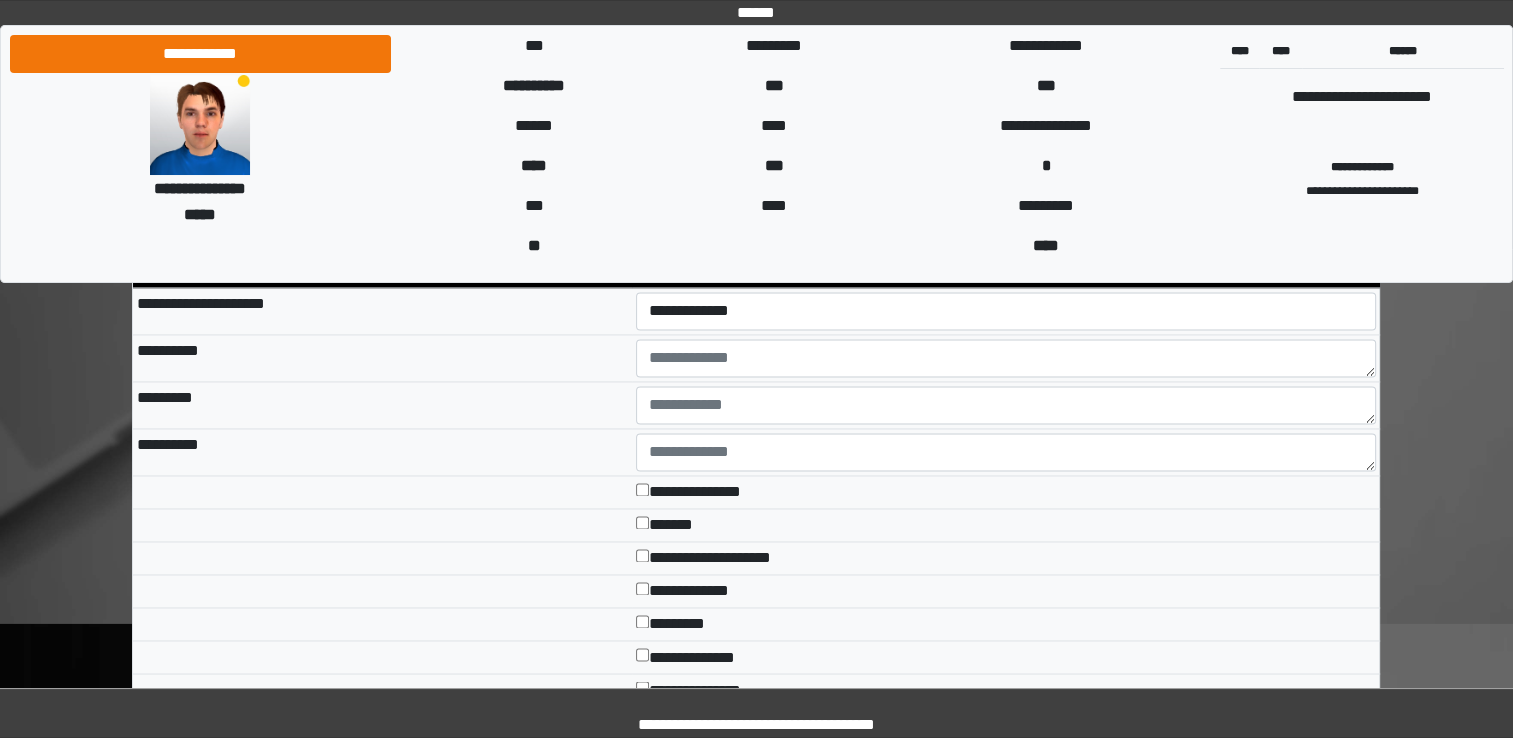 scroll, scrollTop: 3120, scrollLeft: 0, axis: vertical 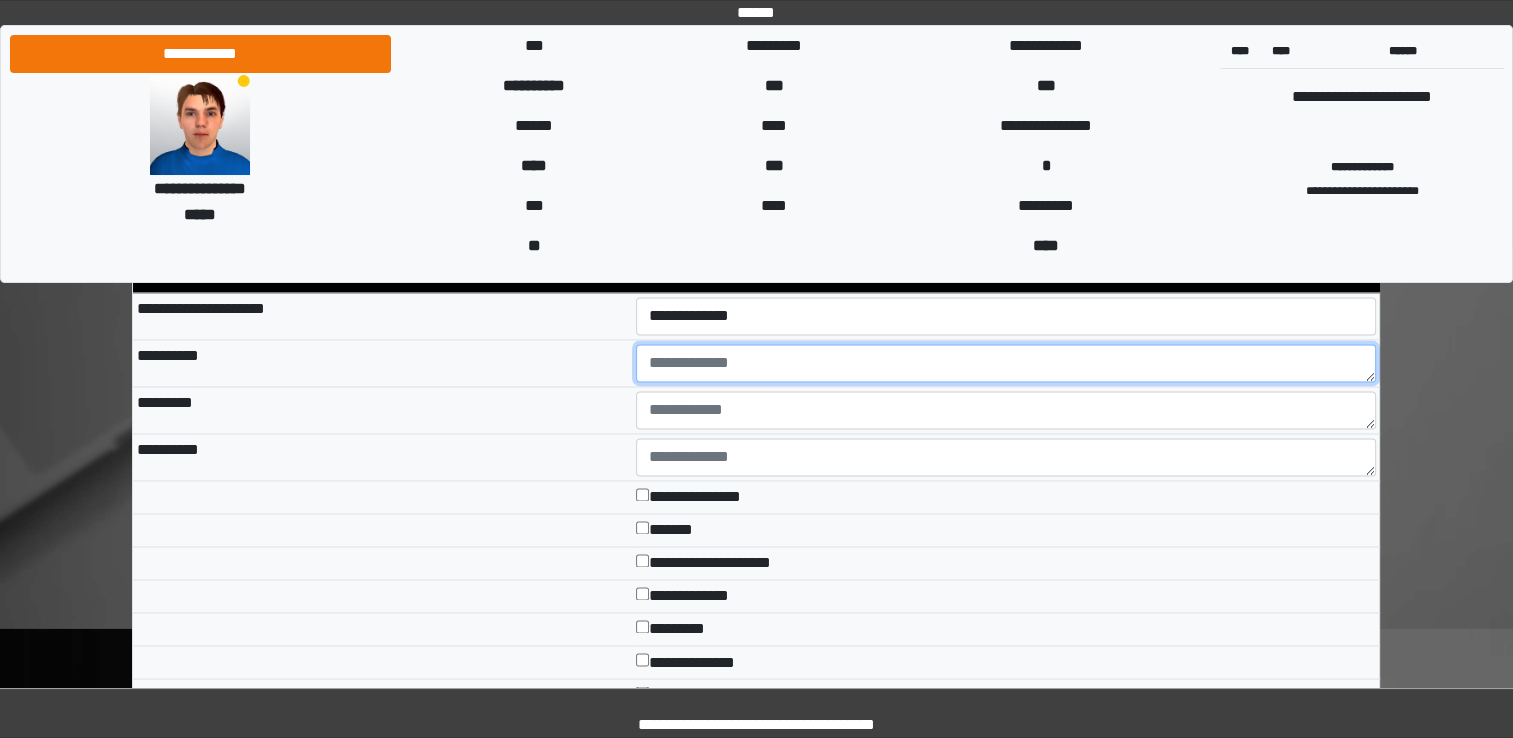 click at bounding box center (1006, 363) 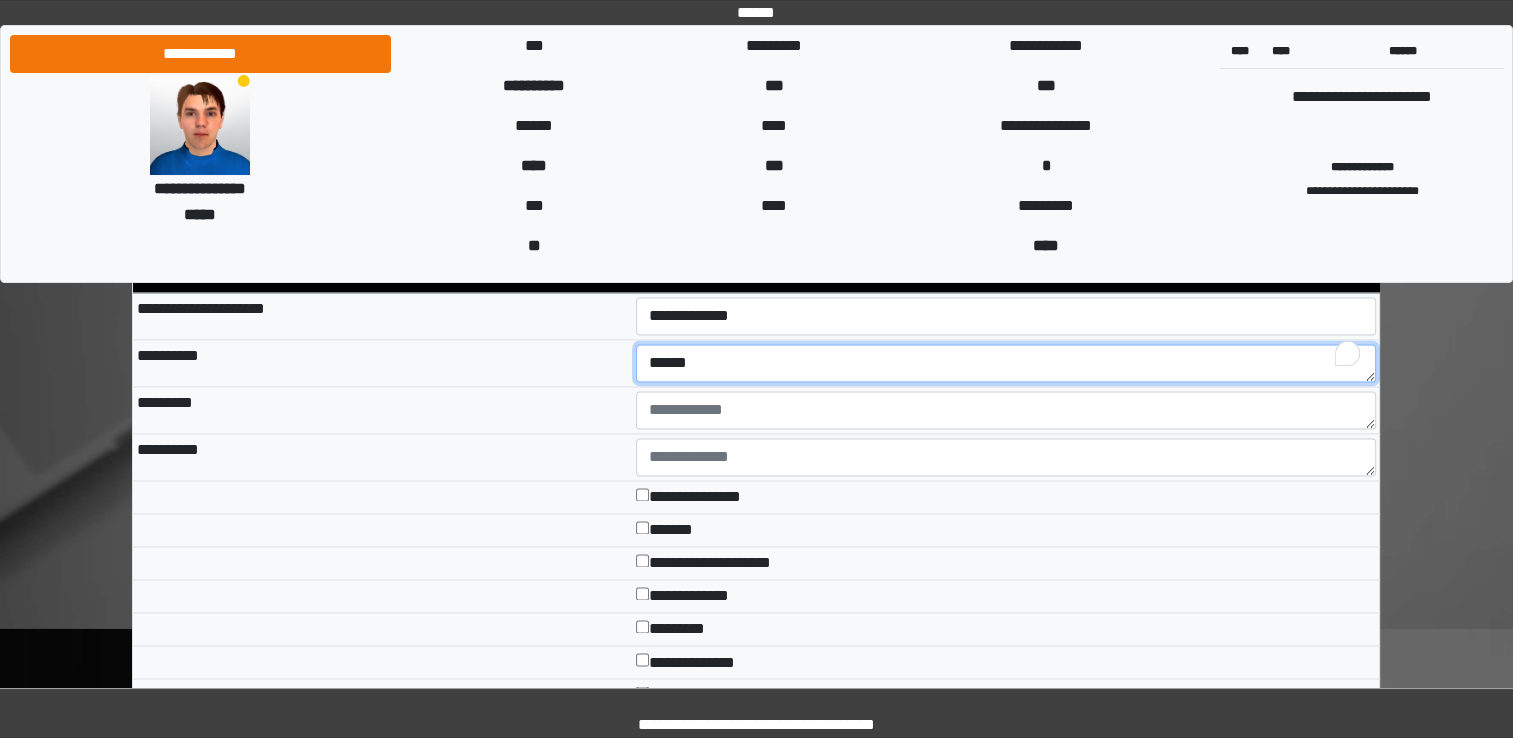 type on "******" 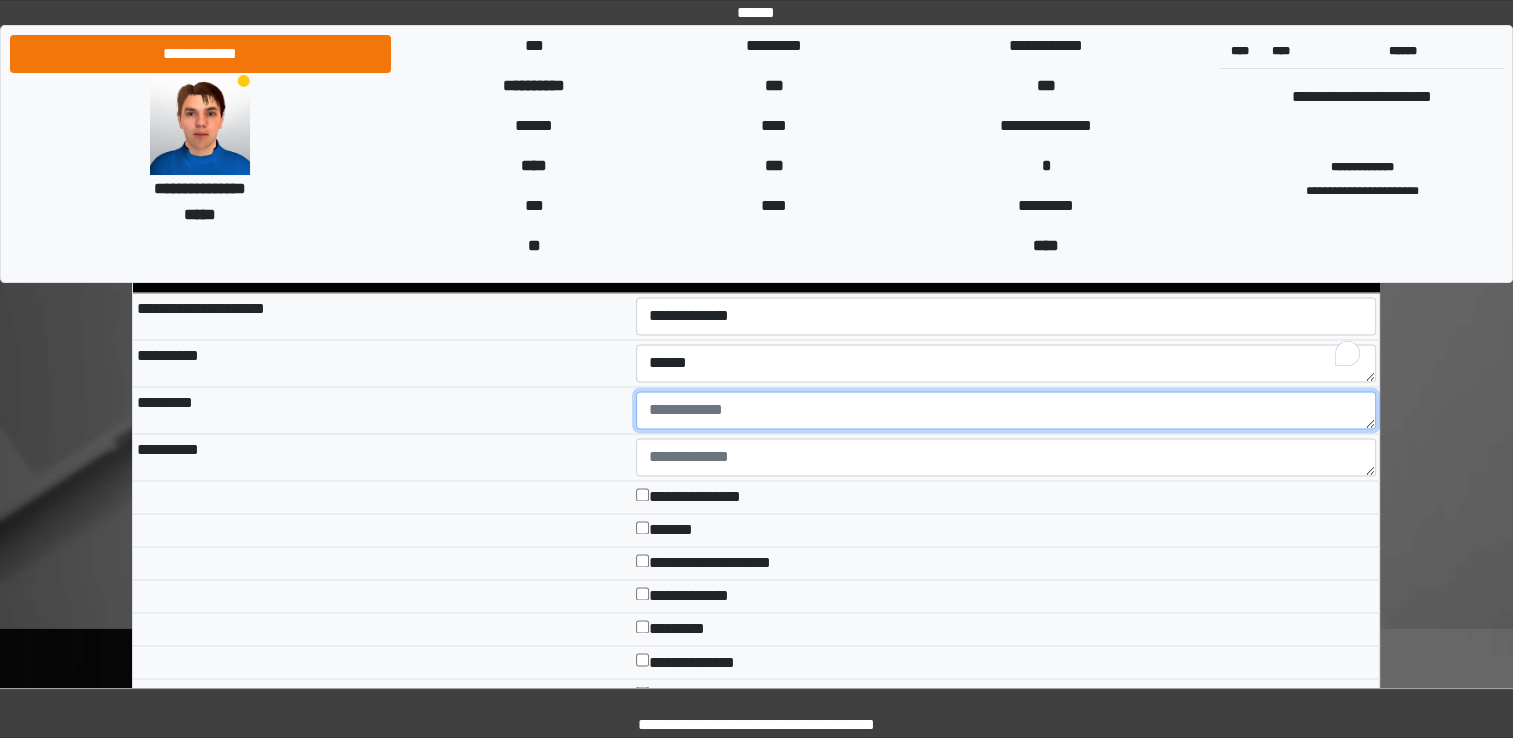 click at bounding box center (1006, 410) 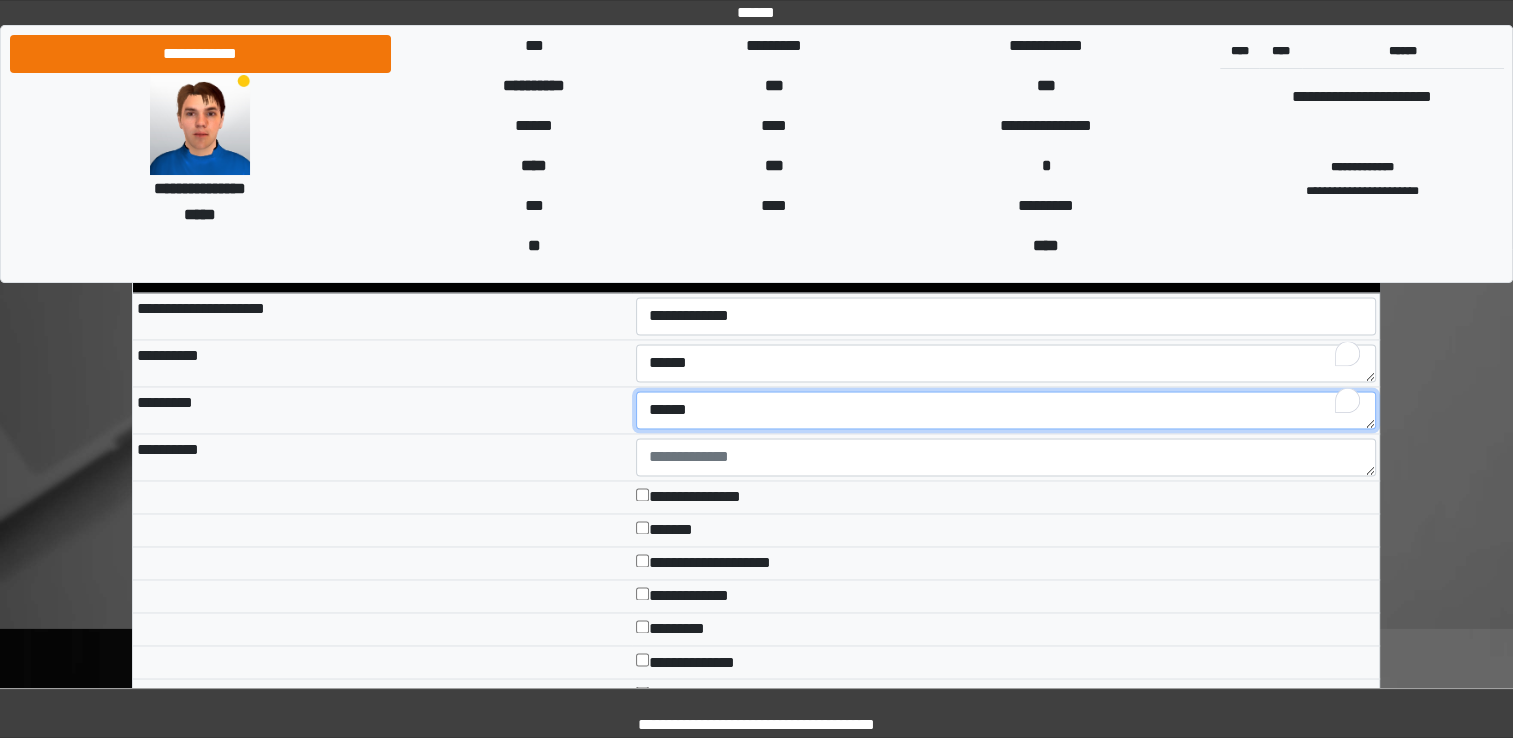 type on "******" 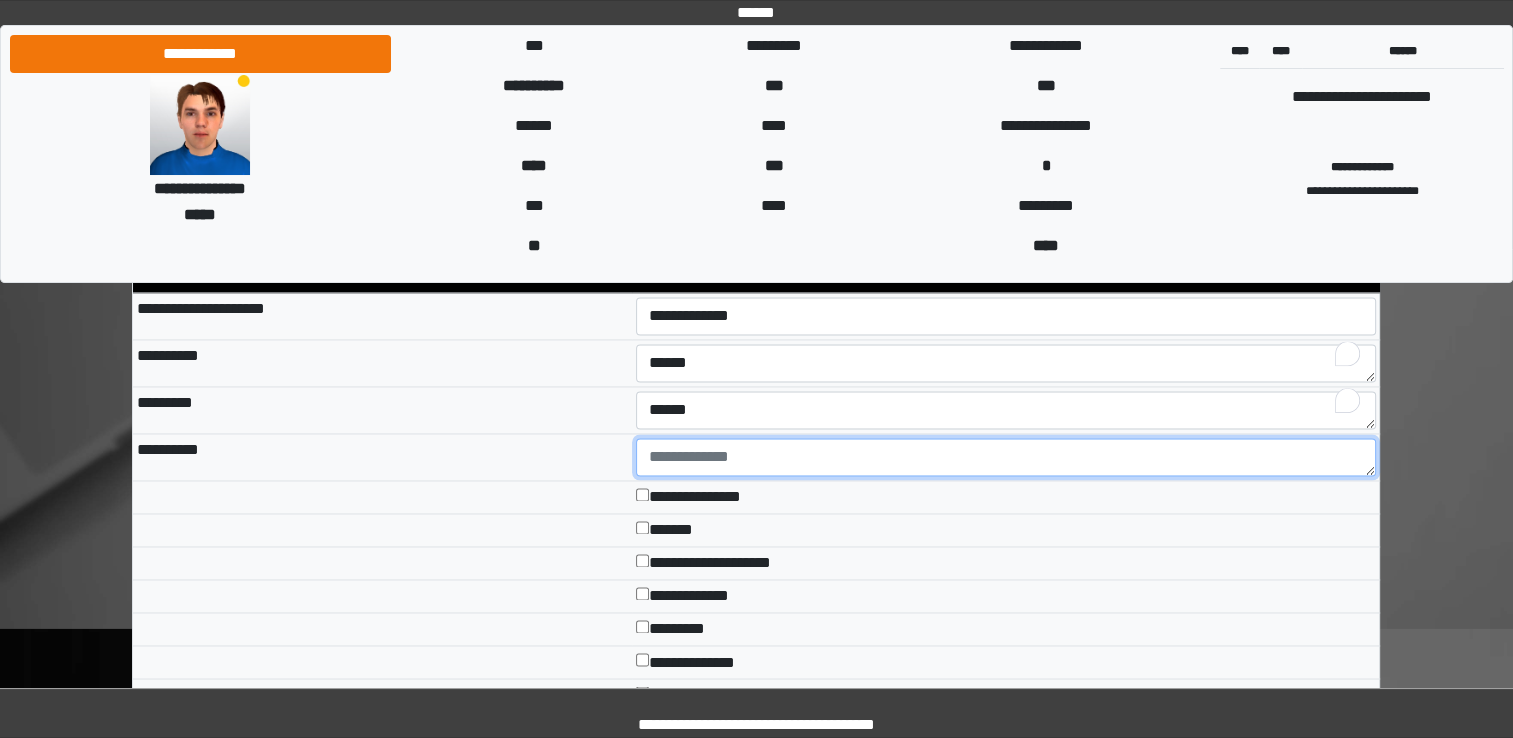 click at bounding box center [1006, 457] 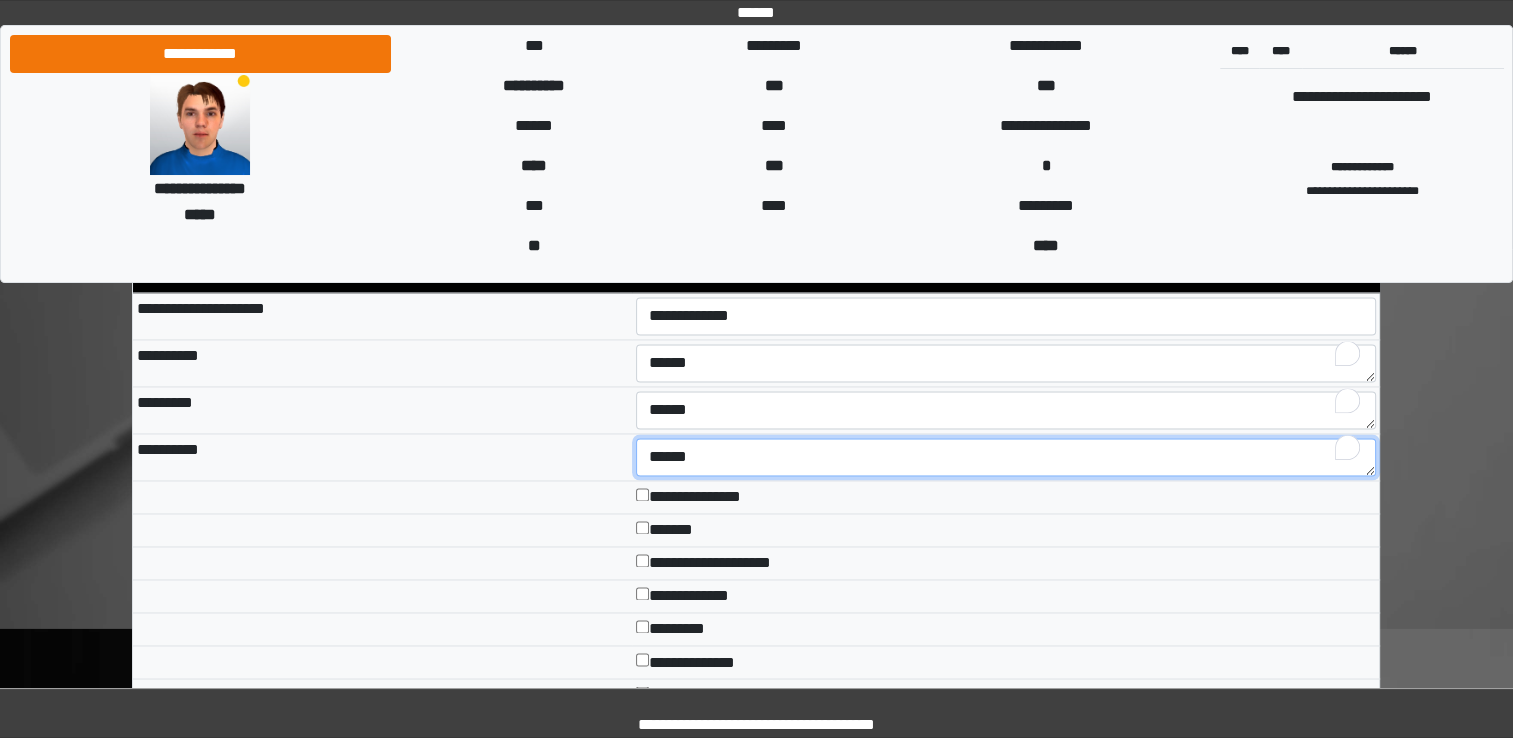 type on "******" 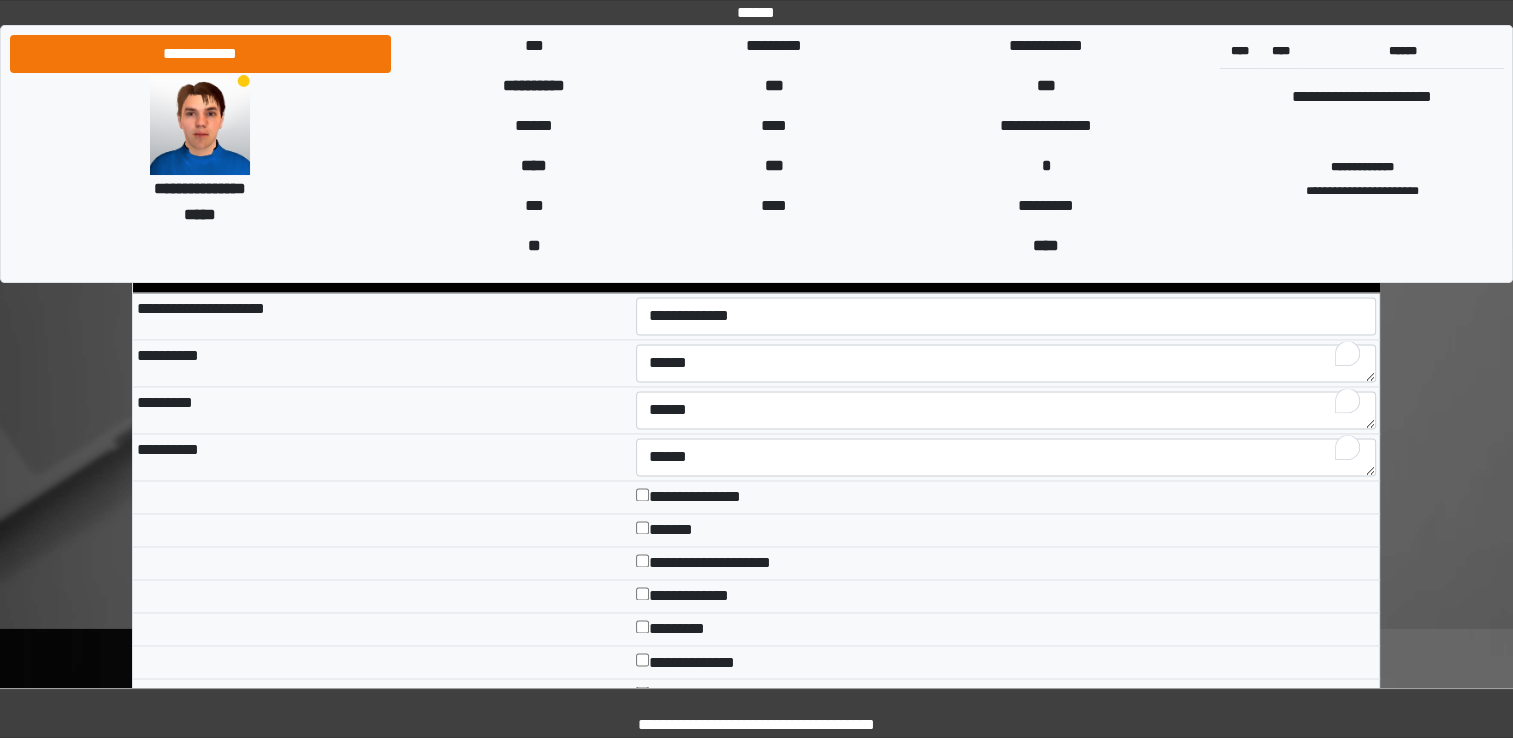 click at bounding box center [382, 529] 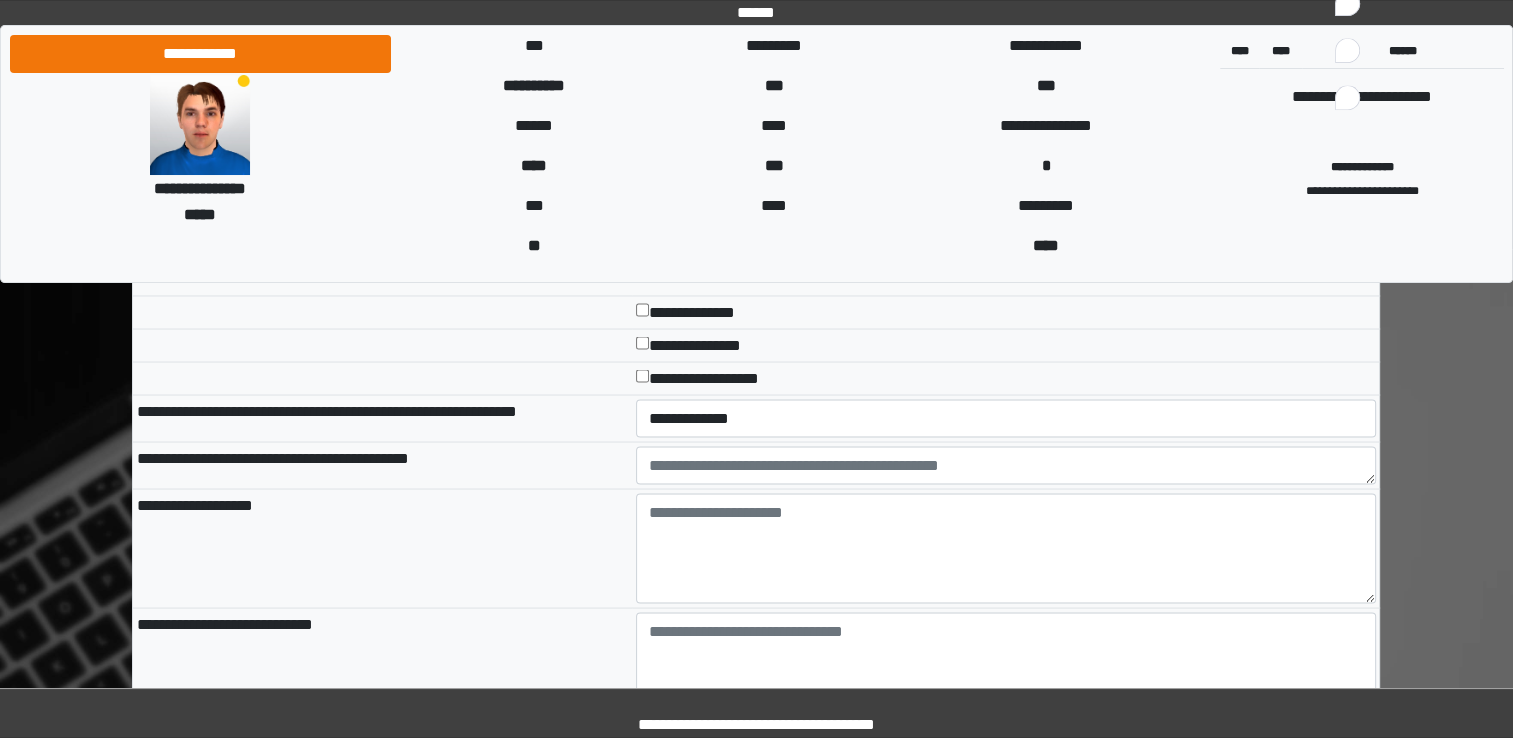 scroll, scrollTop: 3520, scrollLeft: 0, axis: vertical 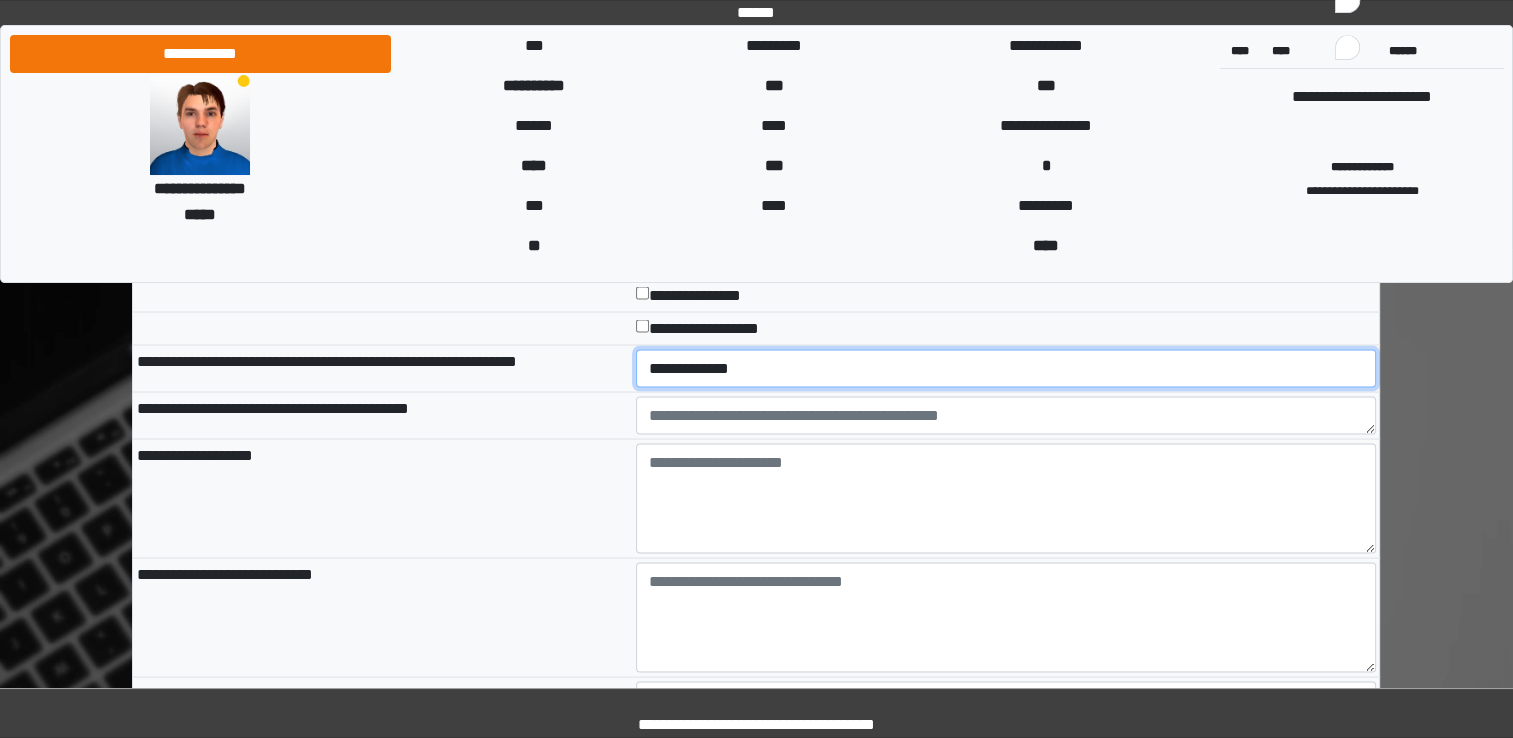click on "**********" at bounding box center (1006, 368) 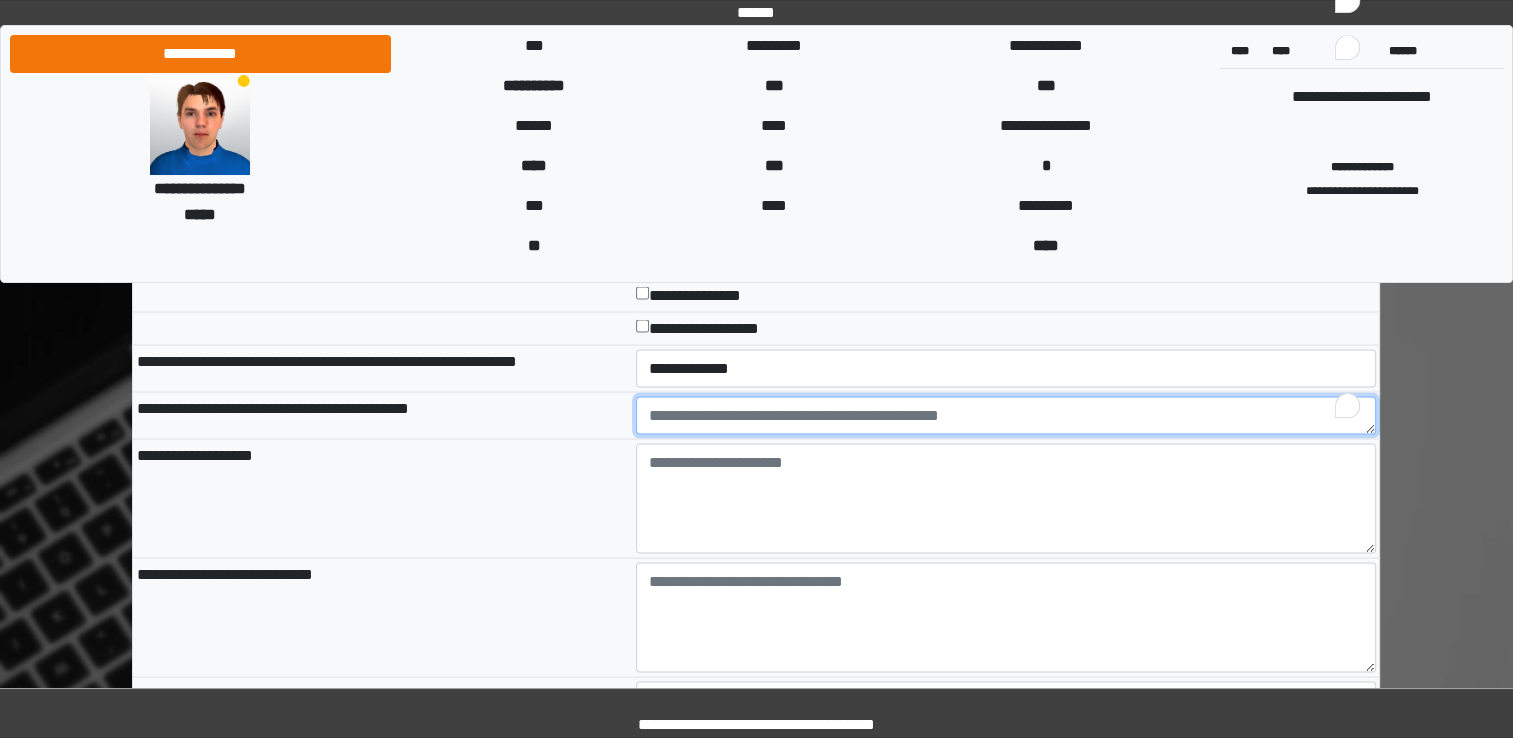 click at bounding box center (1006, 415) 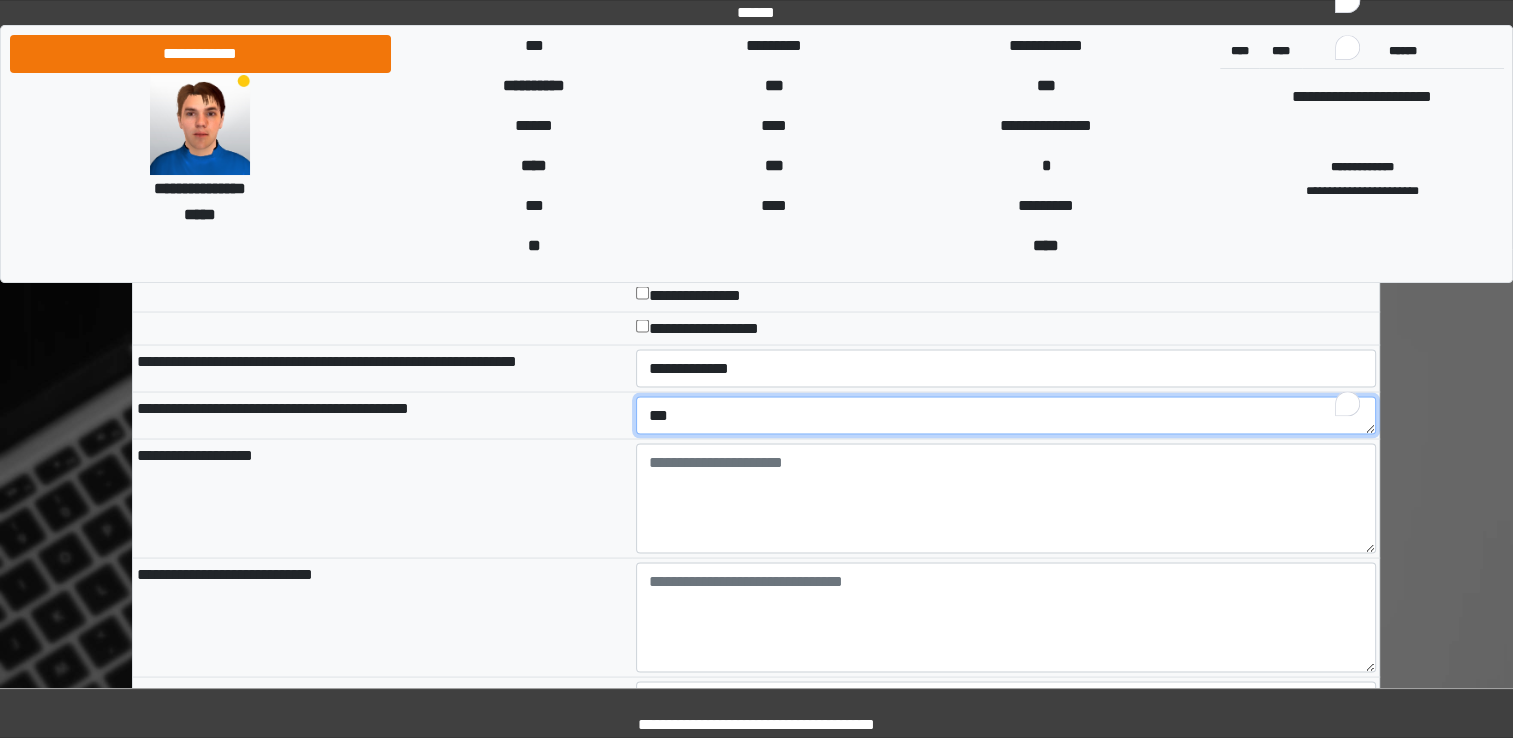 type on "***" 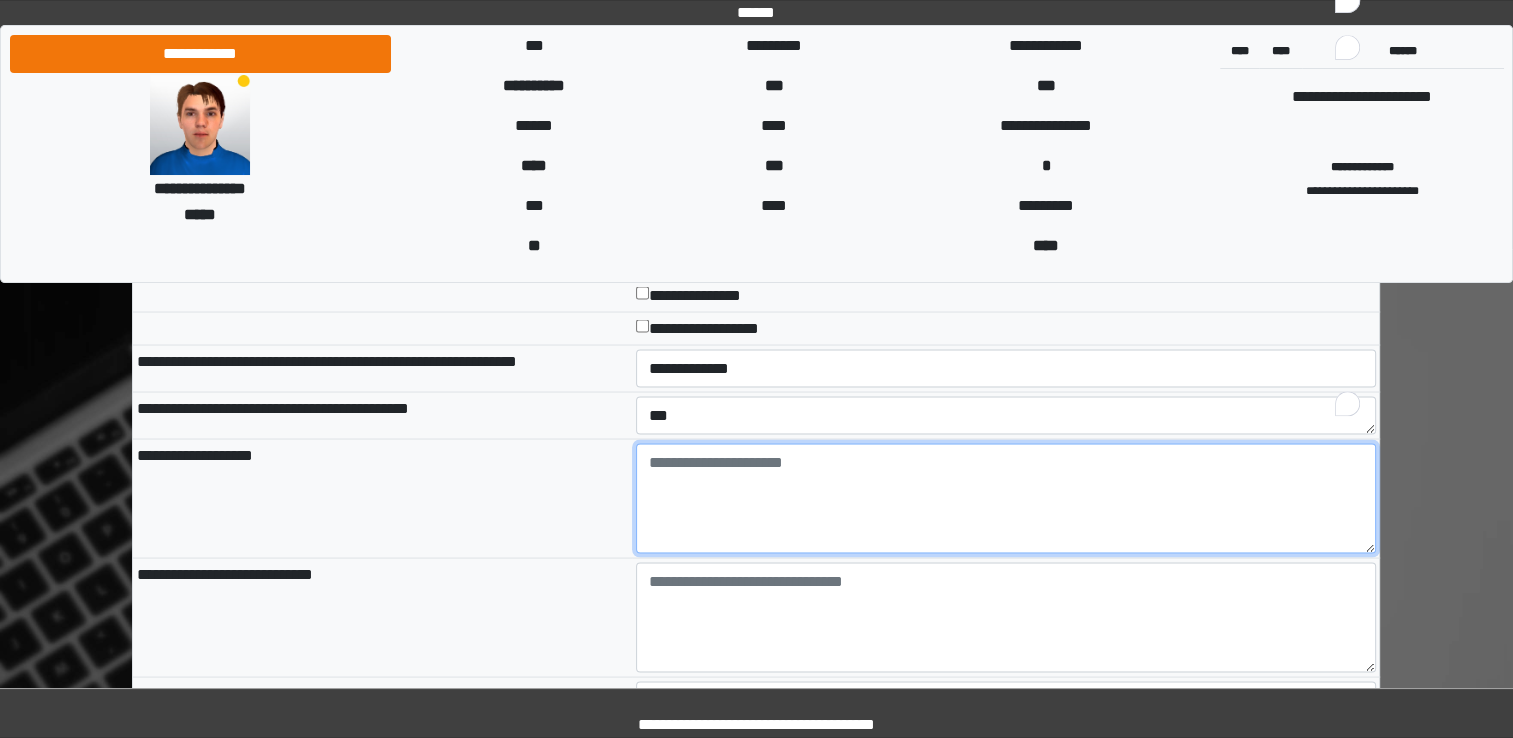 click at bounding box center [1006, 498] 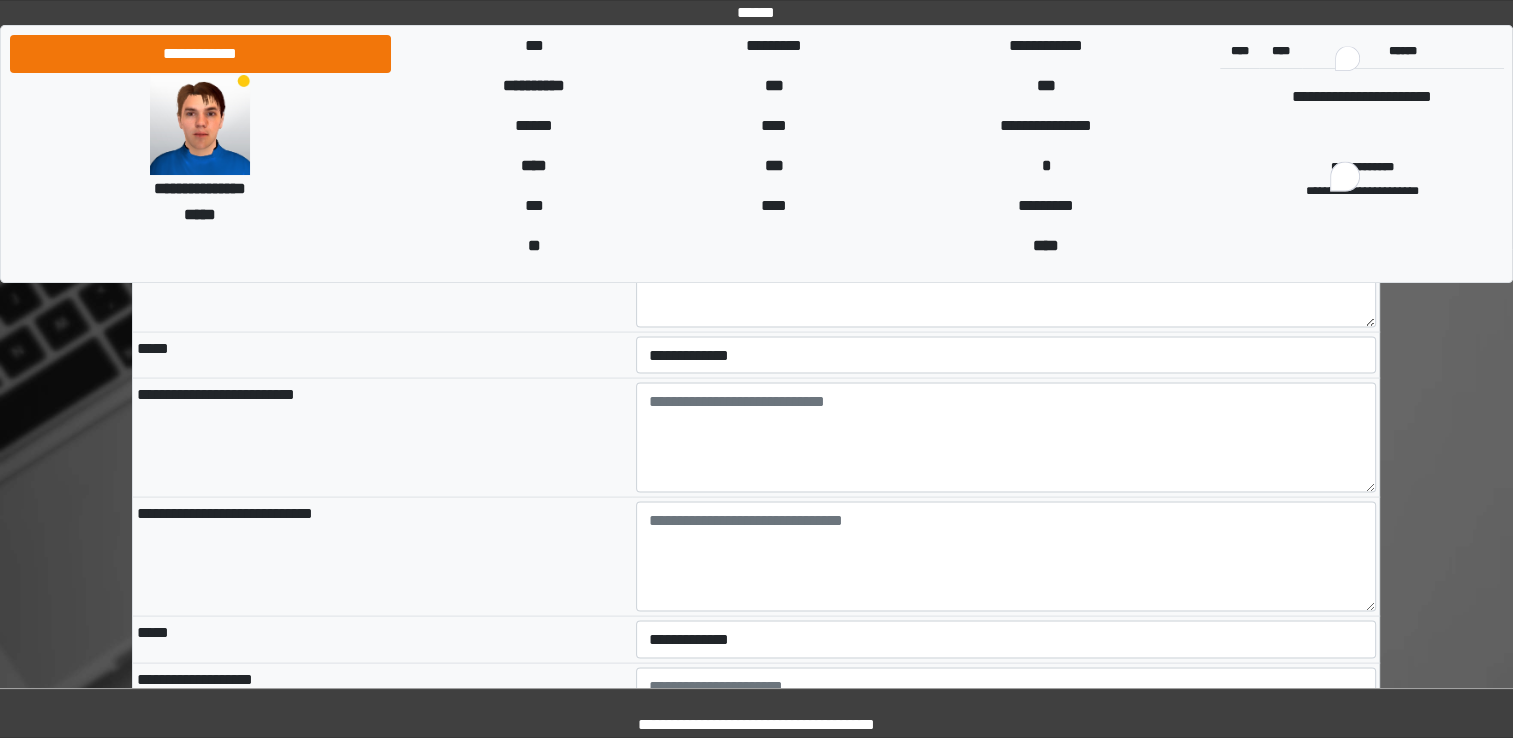 scroll, scrollTop: 3911, scrollLeft: 0, axis: vertical 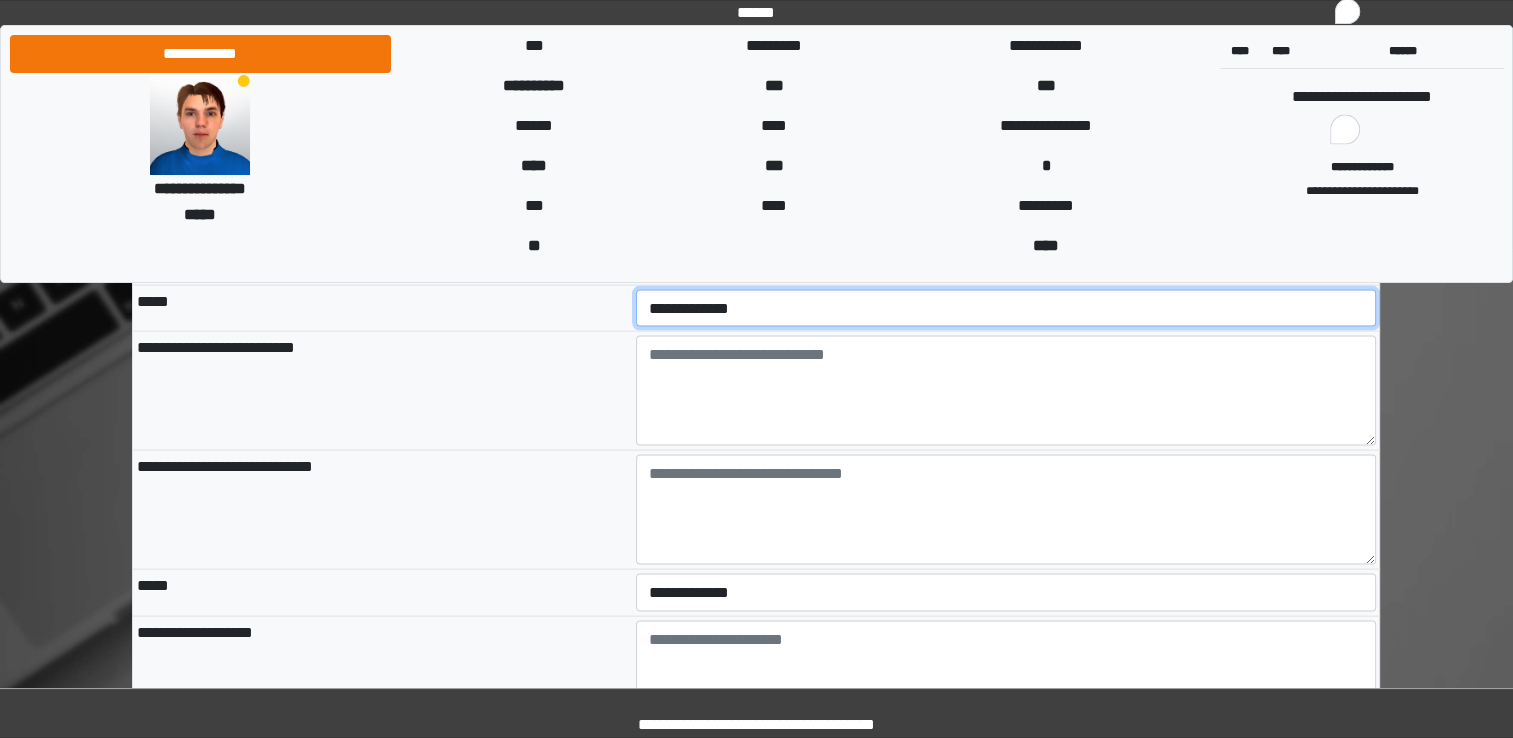 click on "**********" at bounding box center [1006, 309] 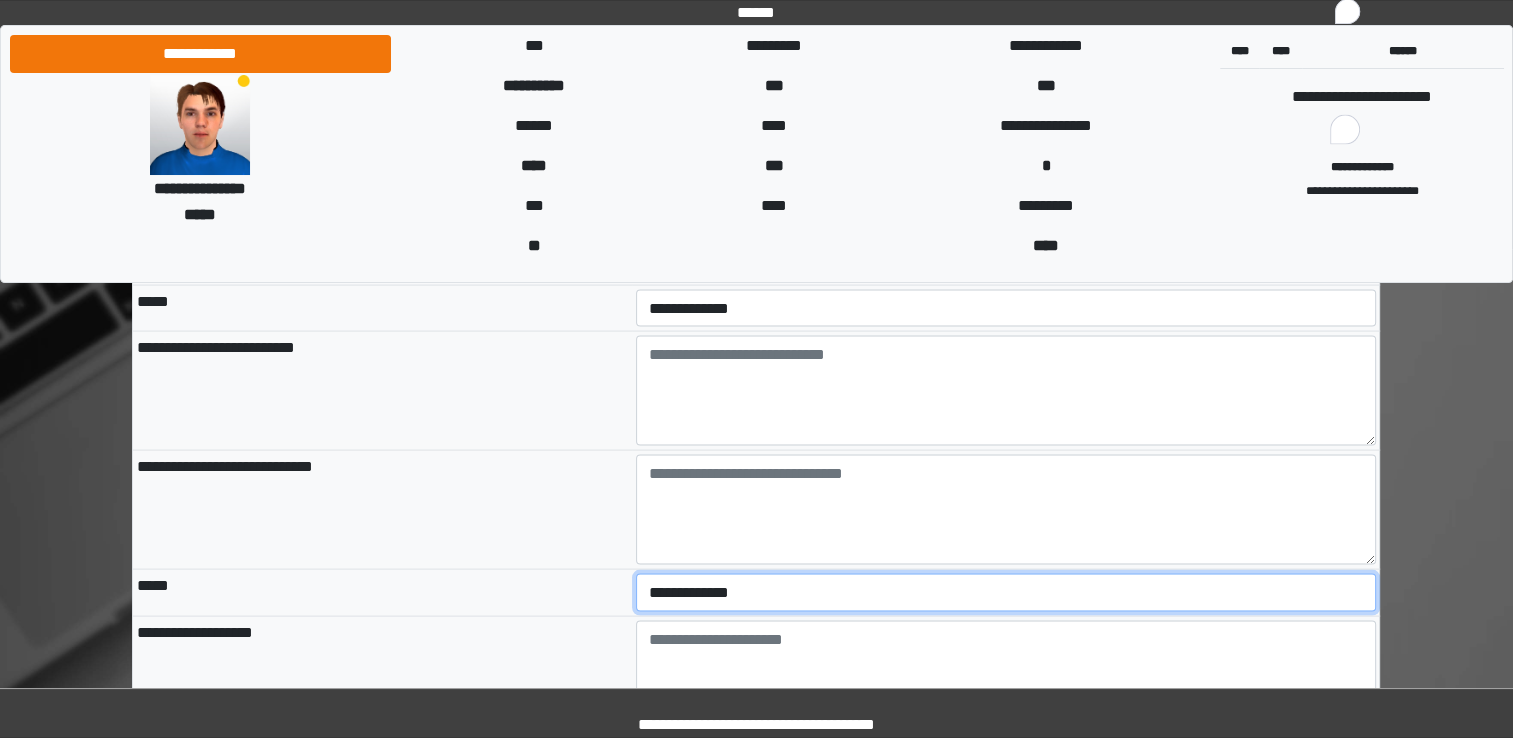 click on "**********" at bounding box center [1006, 593] 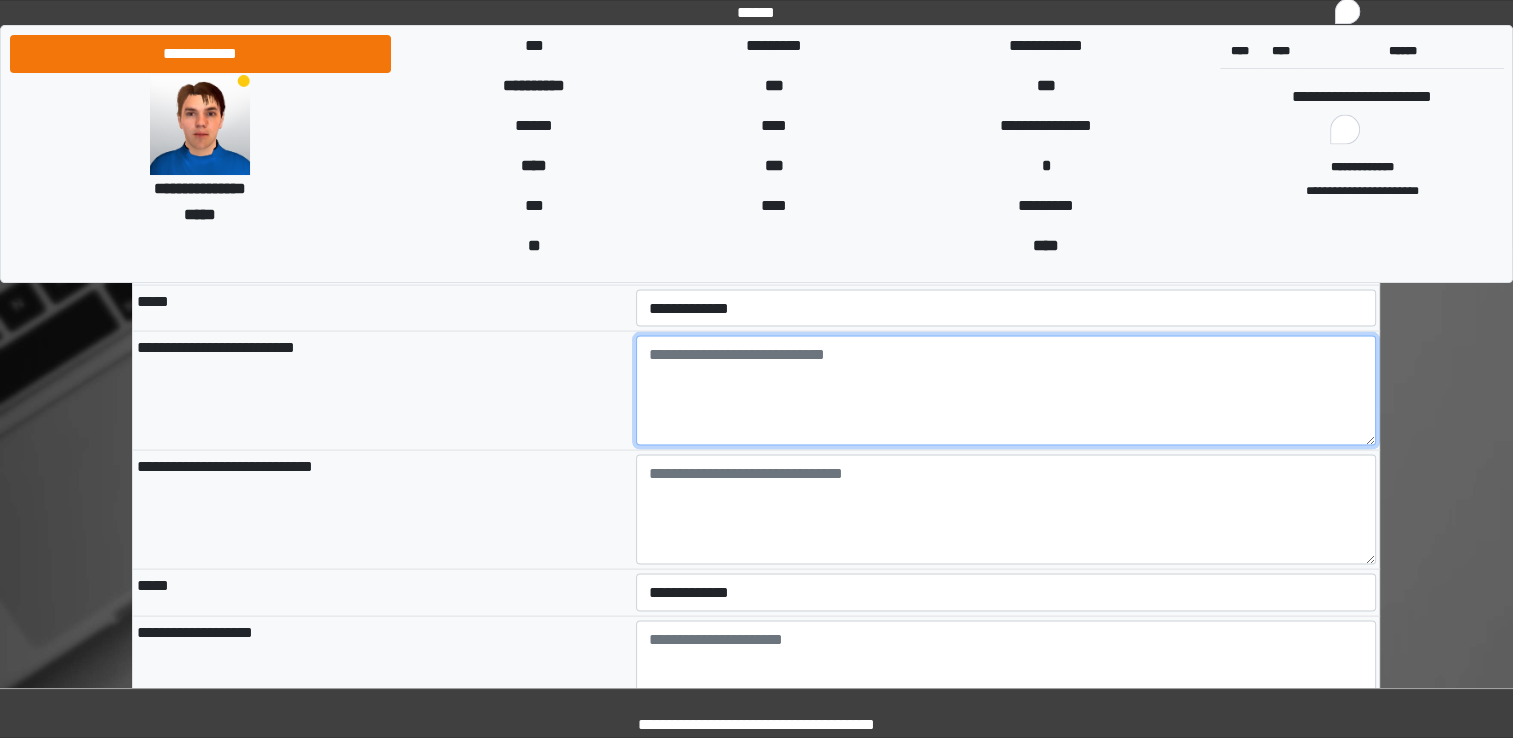 click at bounding box center [1006, 391] 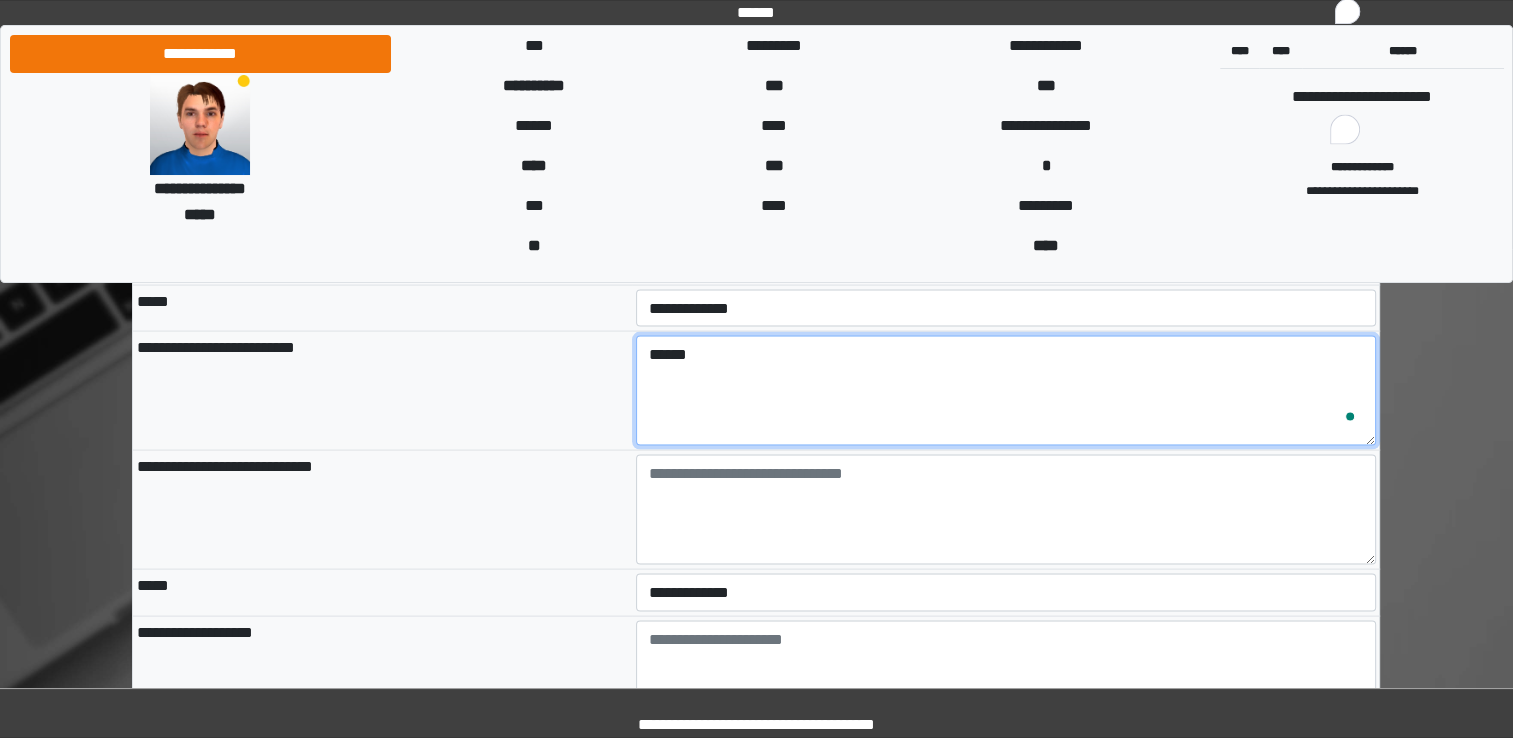 type on "******" 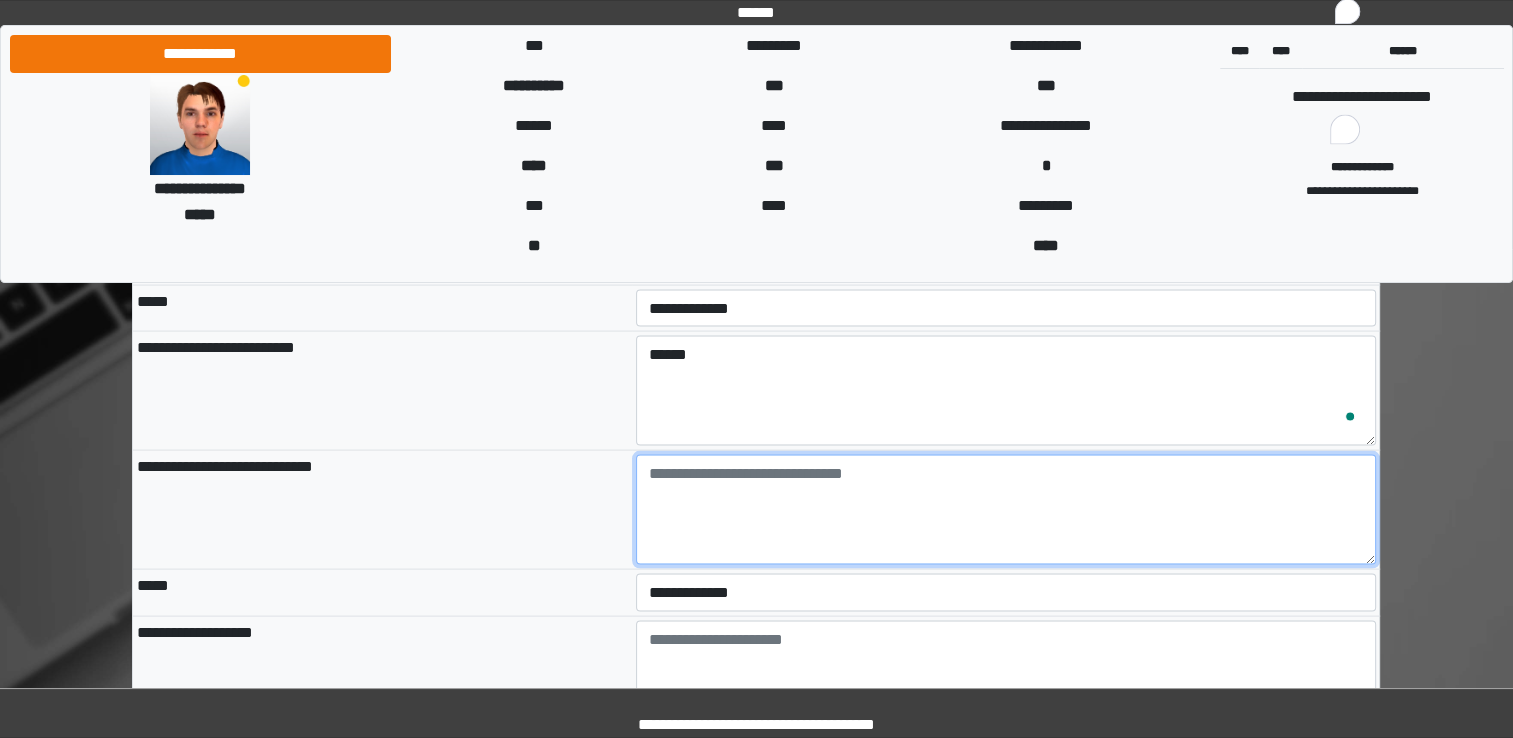 click at bounding box center [1006, 510] 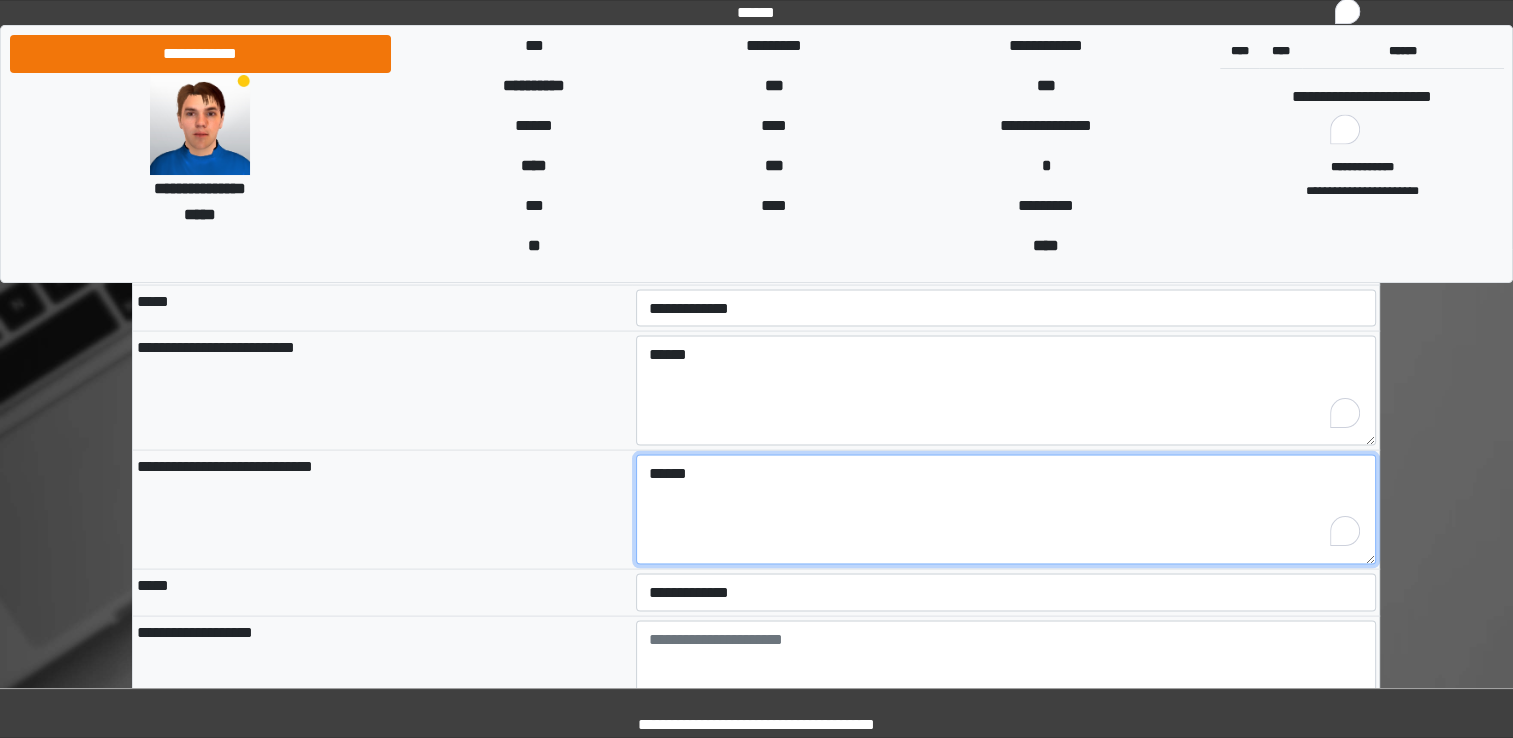 type on "******" 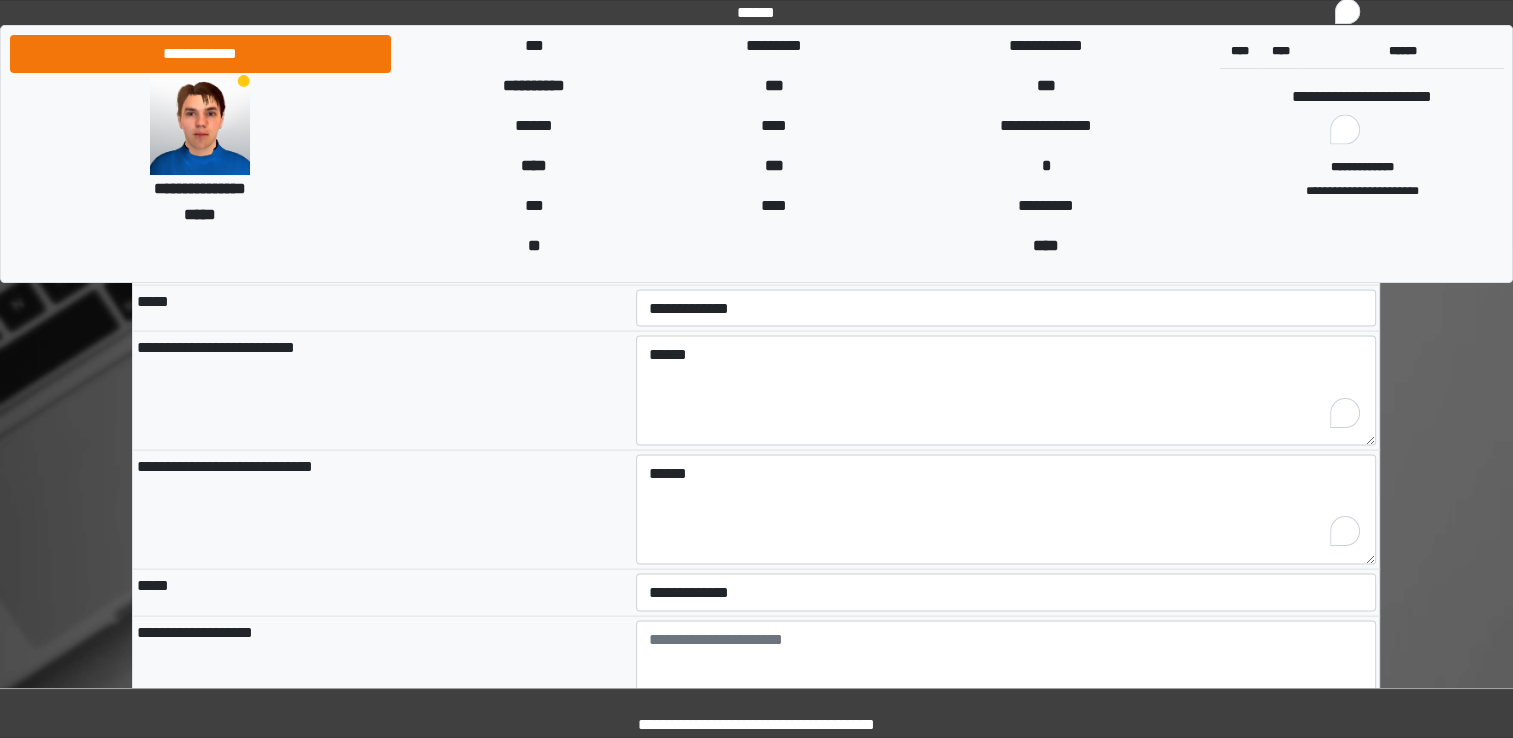 click on "**********" at bounding box center [382, 510] 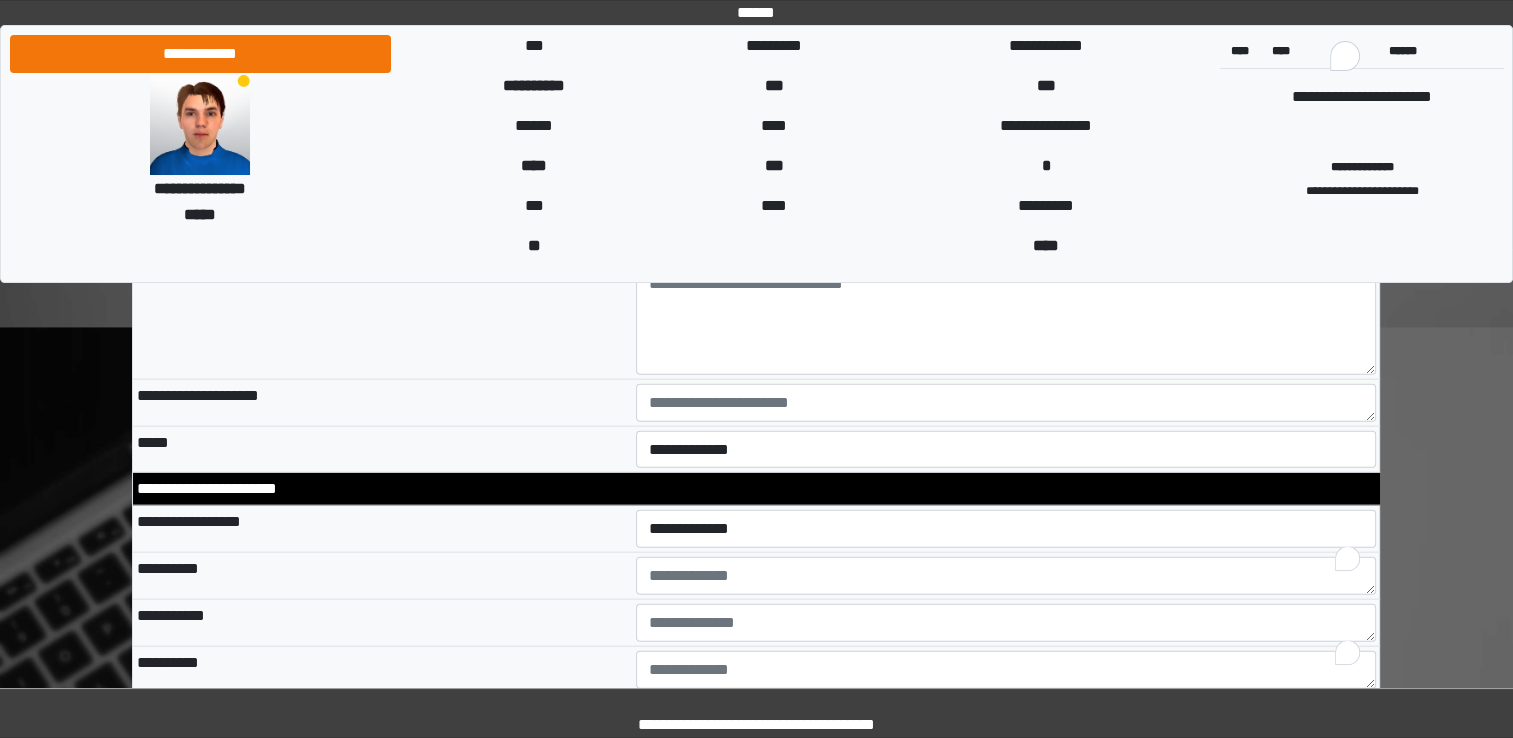 scroll, scrollTop: 4391, scrollLeft: 0, axis: vertical 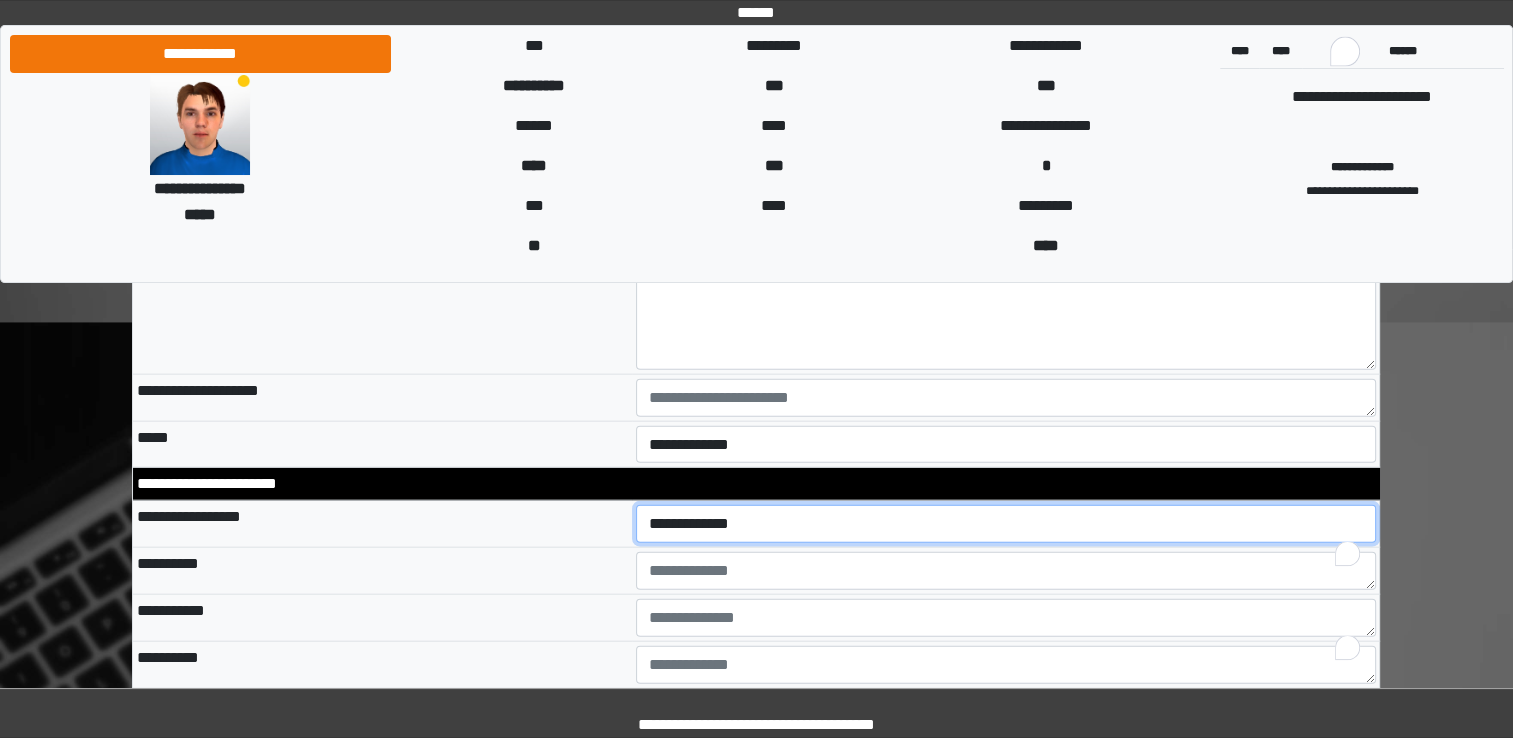 click on "**********" at bounding box center (1006, 524) 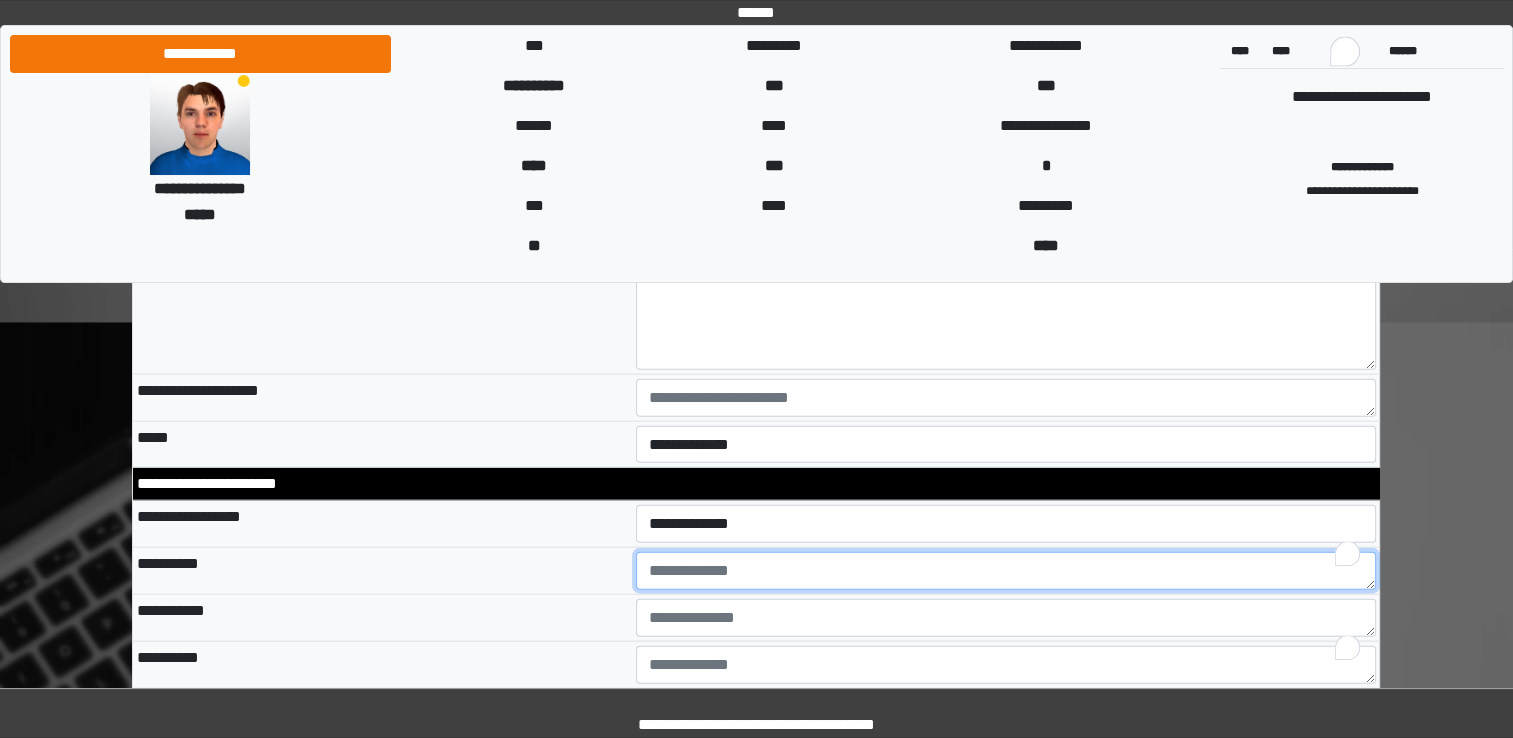 click at bounding box center (1006, 571) 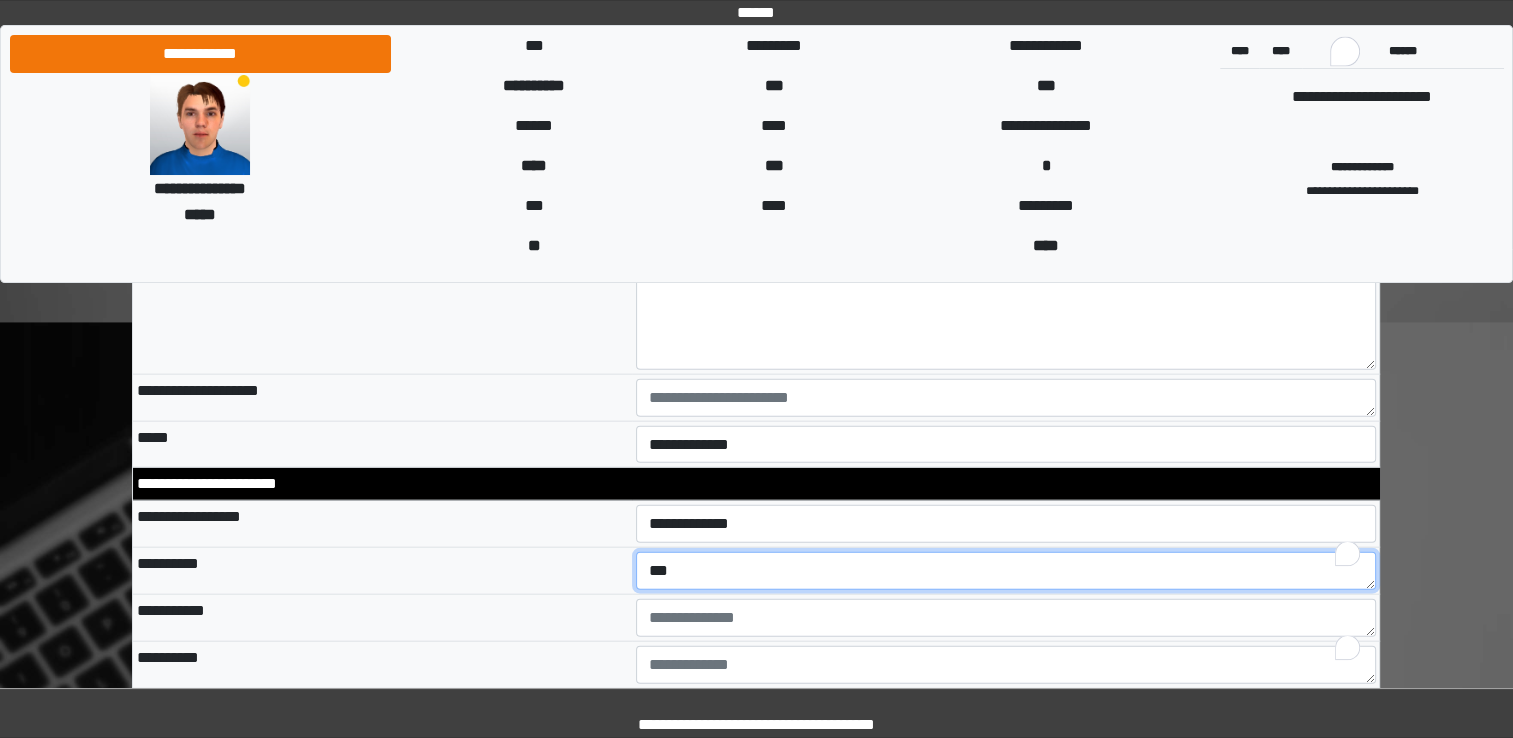 type on "***" 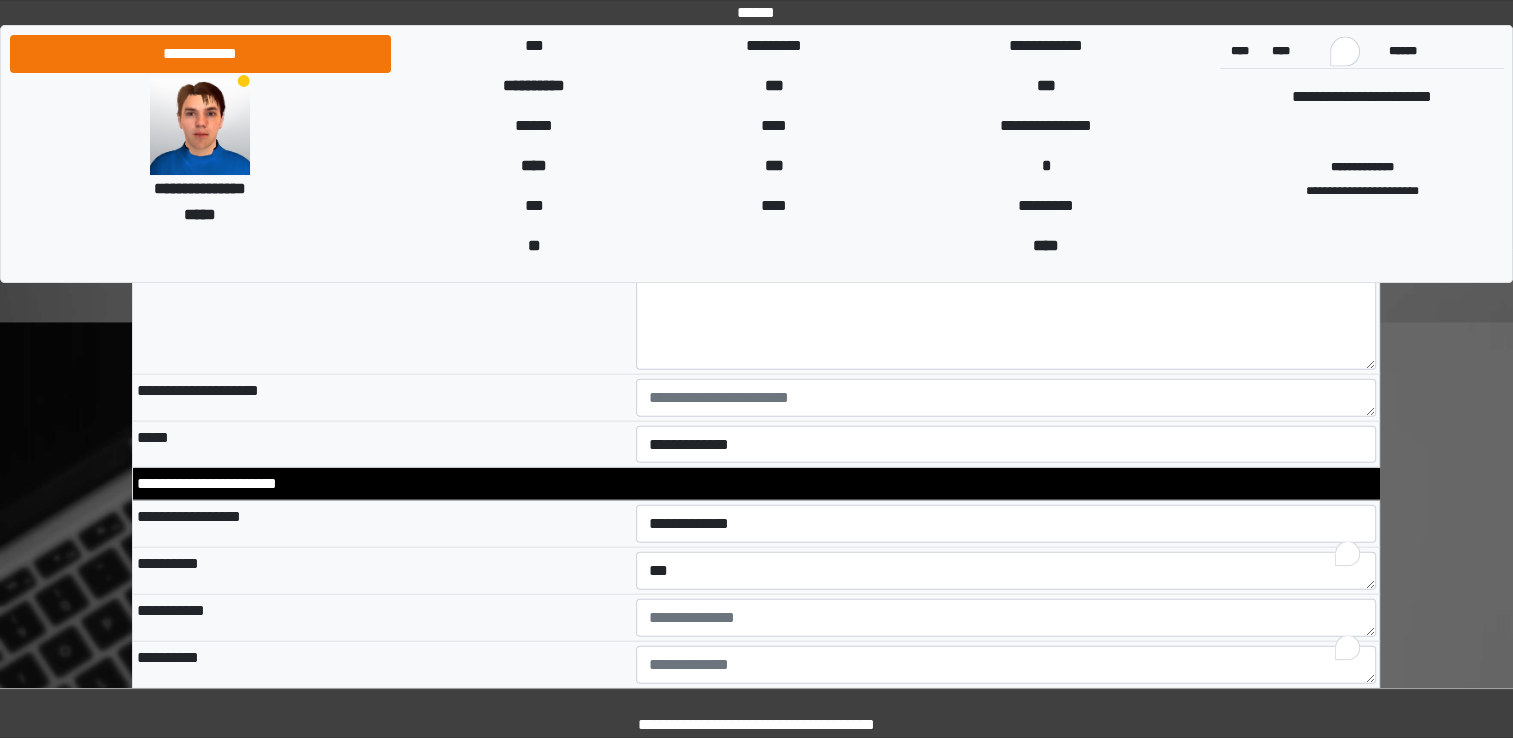 click on "**********" at bounding box center (382, 617) 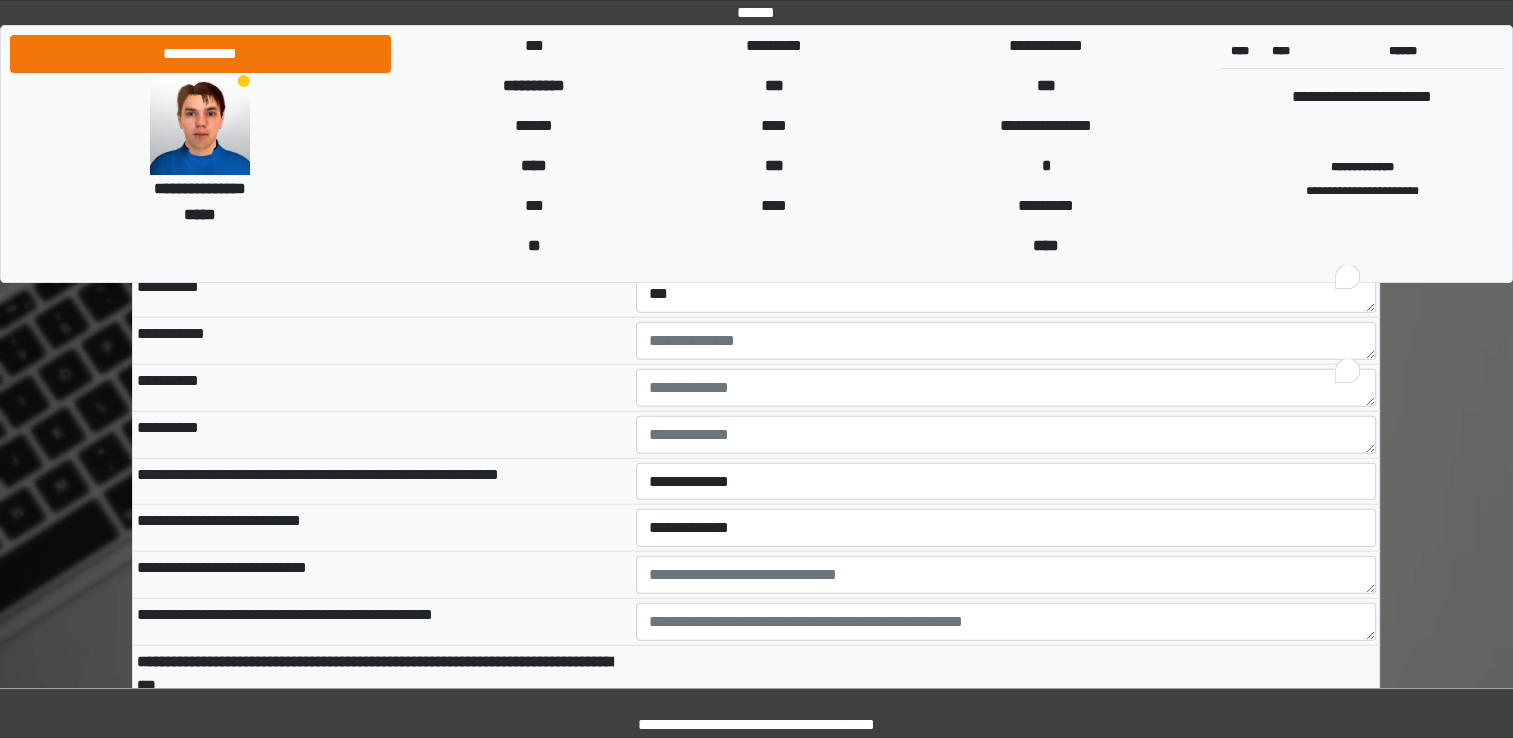scroll, scrollTop: 4671, scrollLeft: 0, axis: vertical 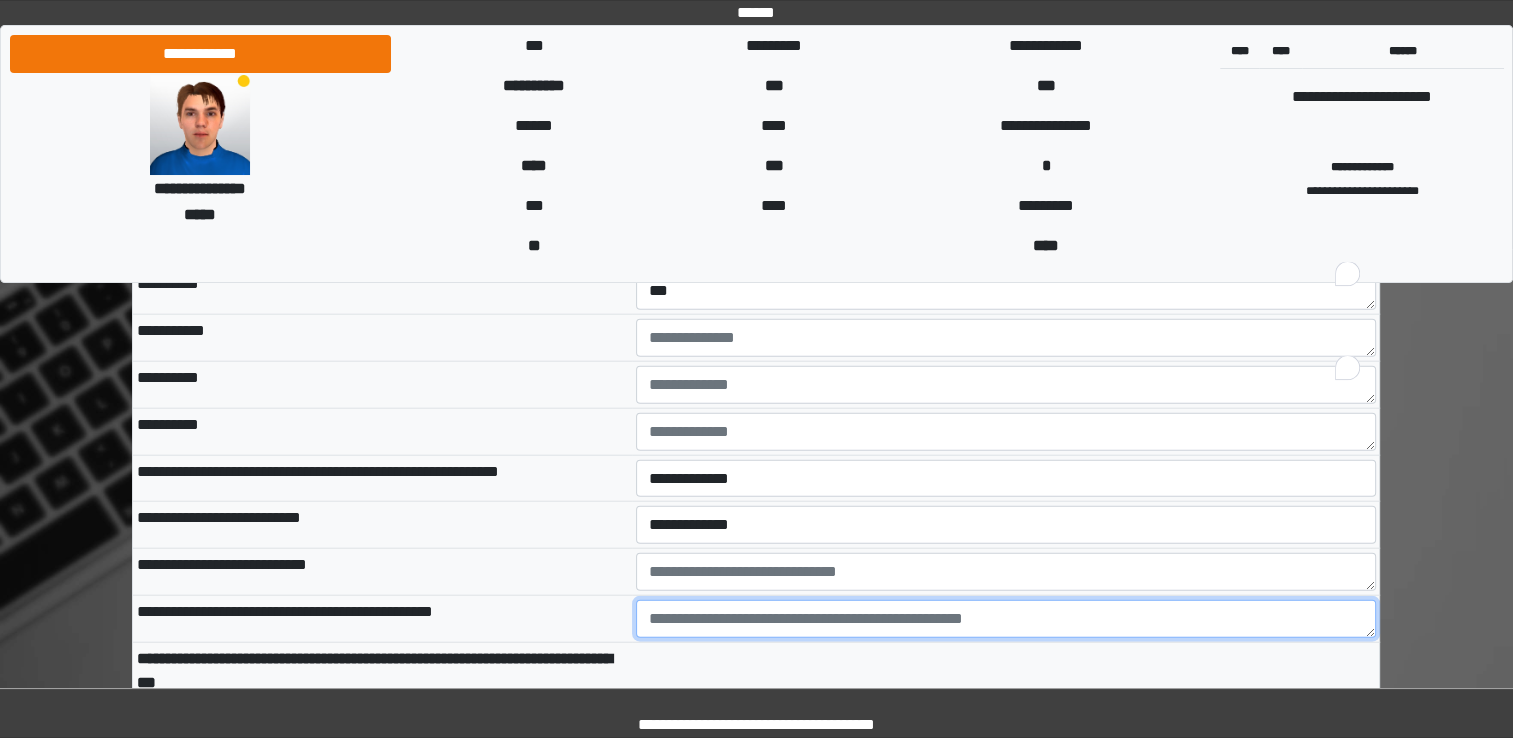 click at bounding box center (1006, 619) 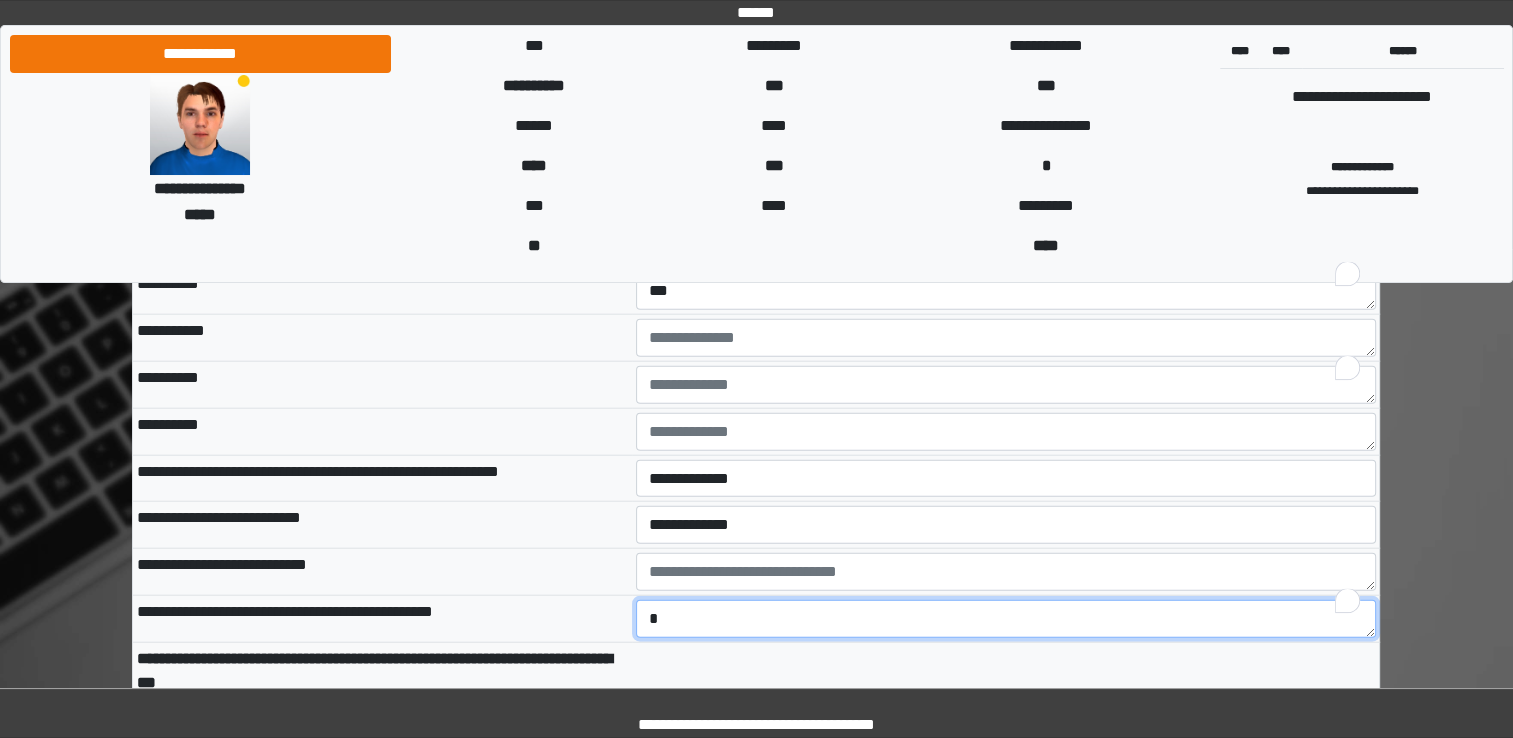 click on "*" at bounding box center (1006, 619) 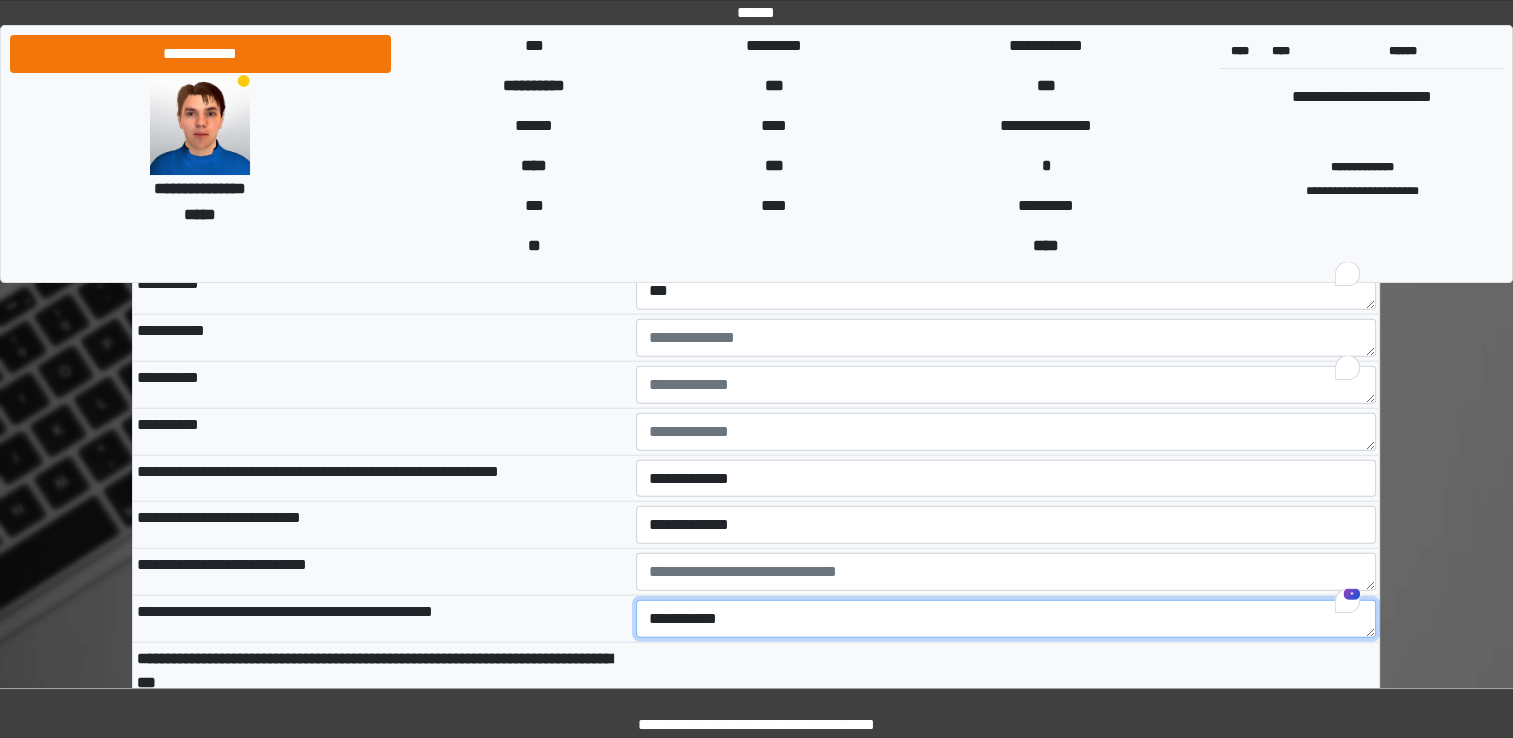 type on "**********" 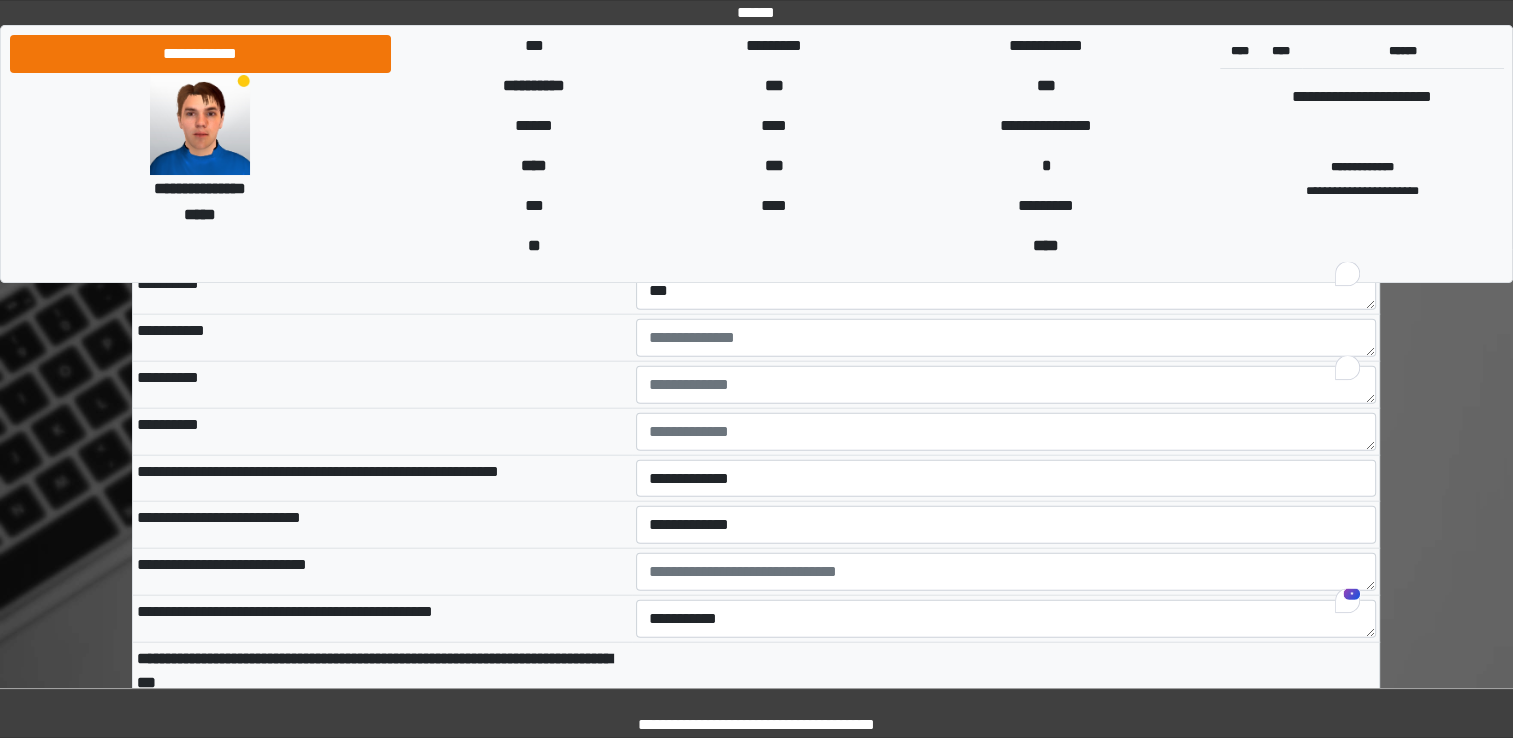 click on "**********" at bounding box center (374, 670) 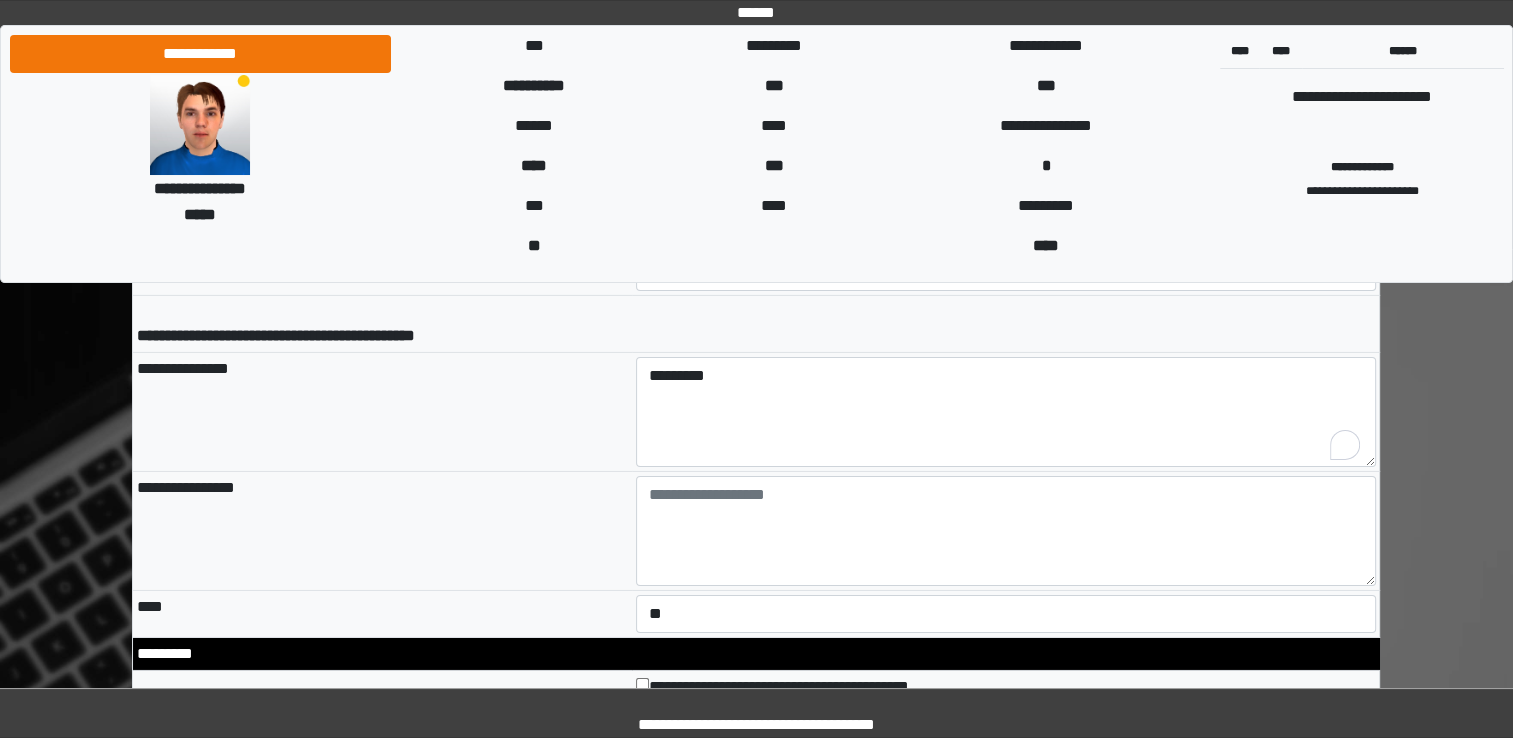 scroll, scrollTop: 6391, scrollLeft: 0, axis: vertical 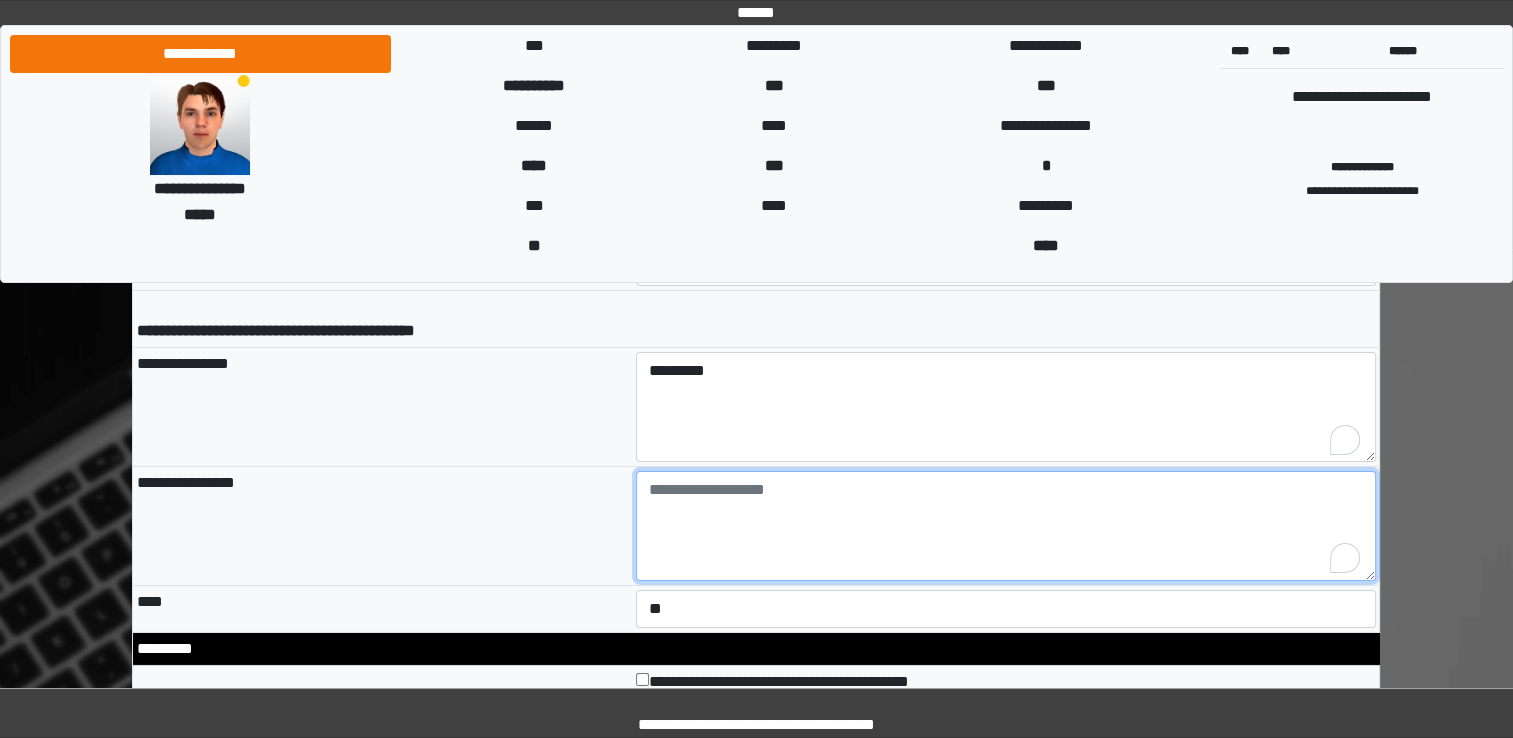click at bounding box center (1006, 526) 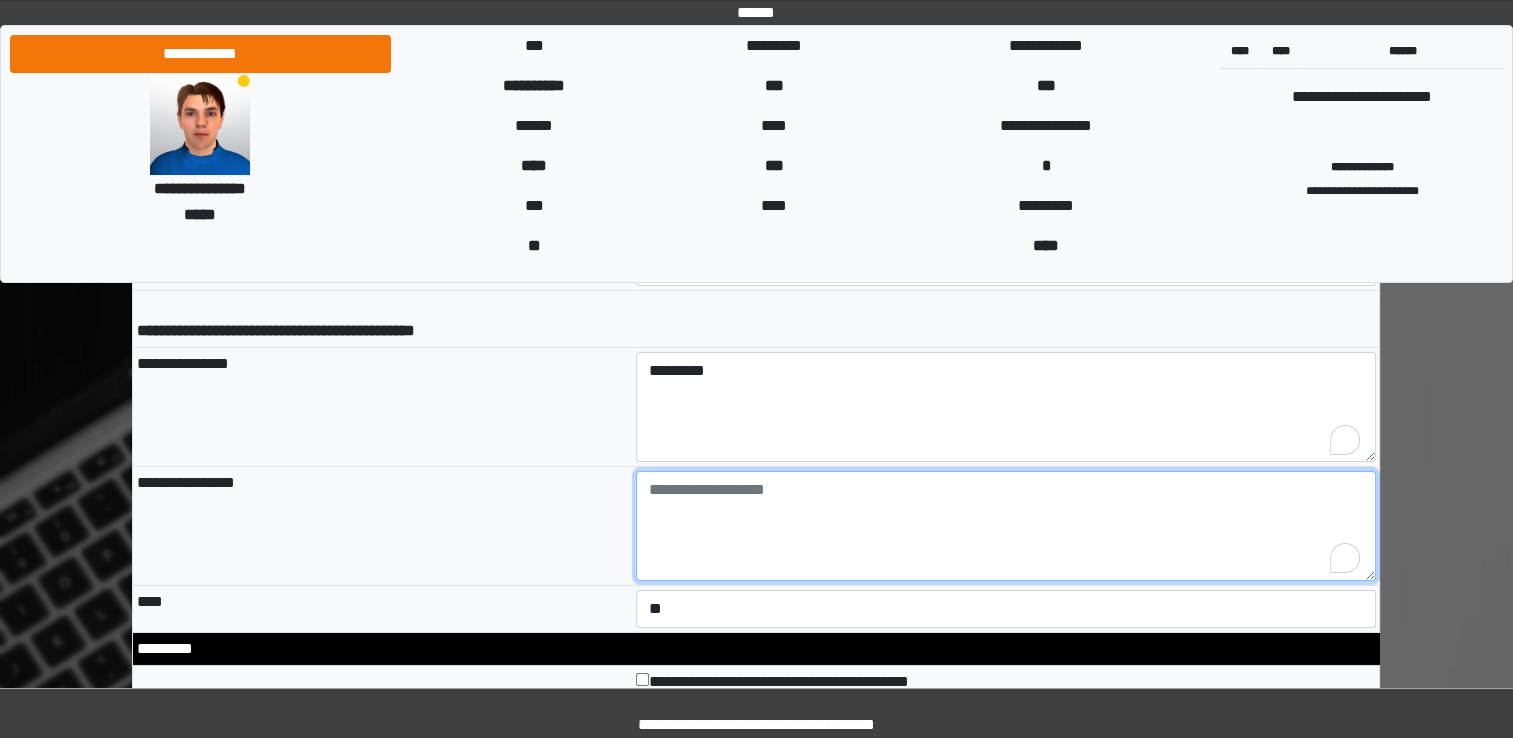 click at bounding box center [1006, 526] 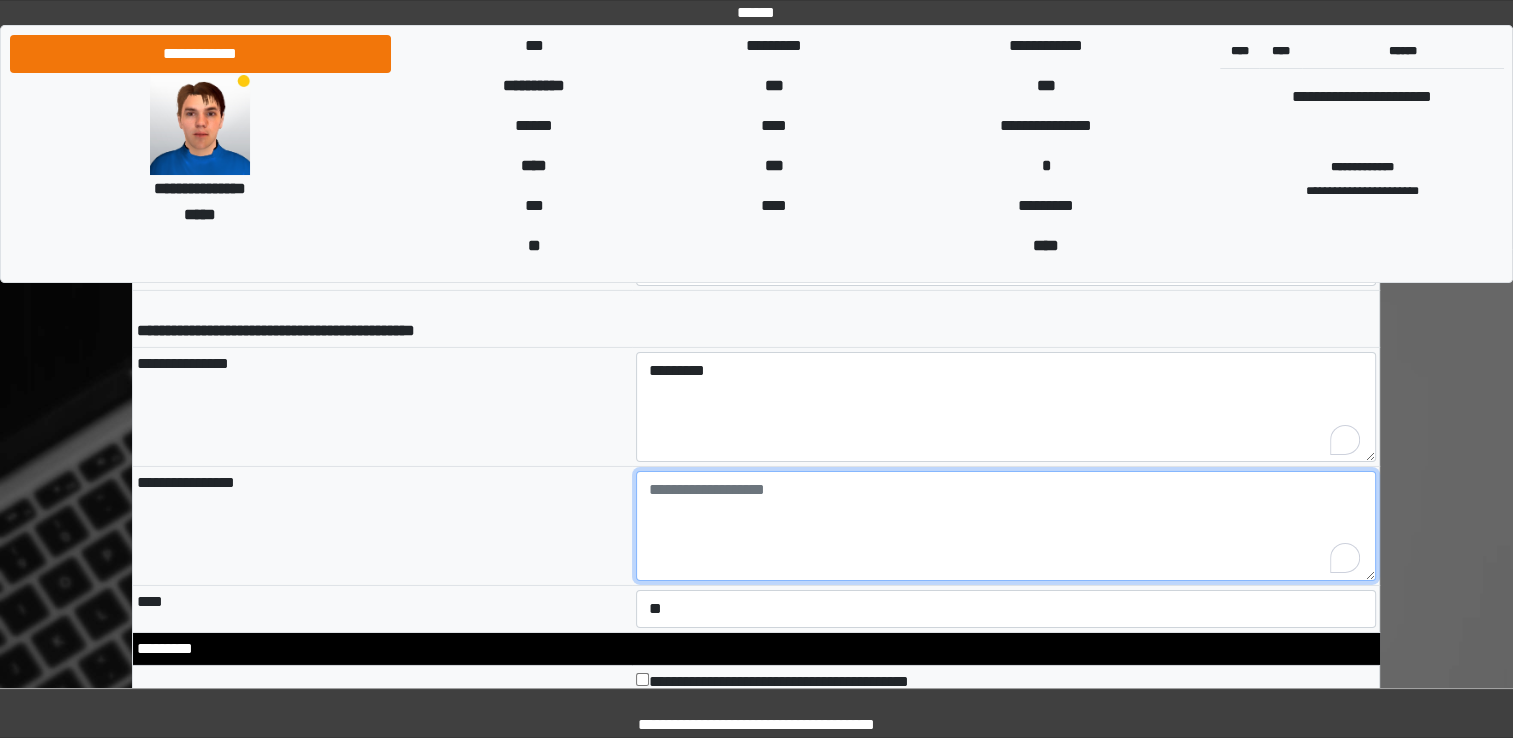 click at bounding box center (1006, 526) 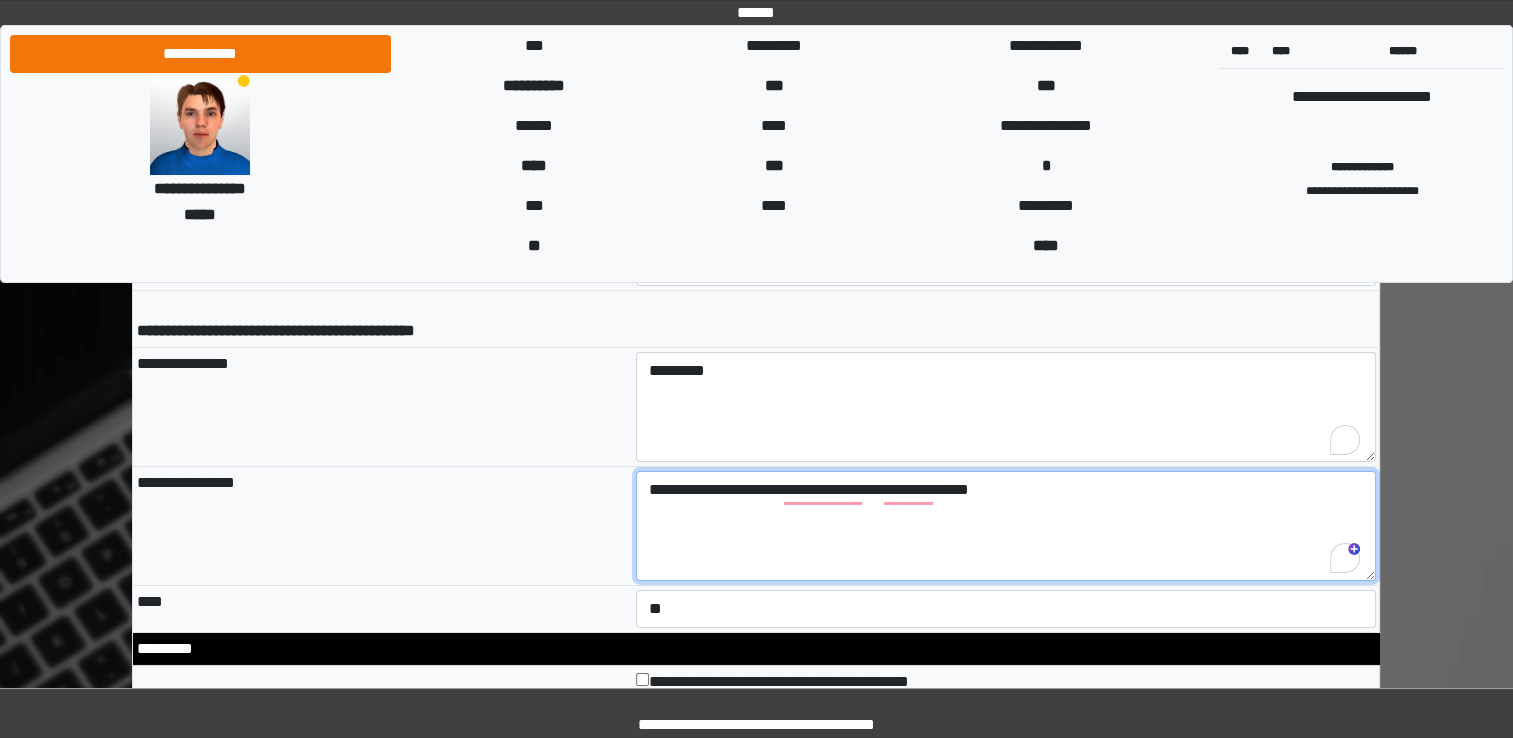 type on "**********" 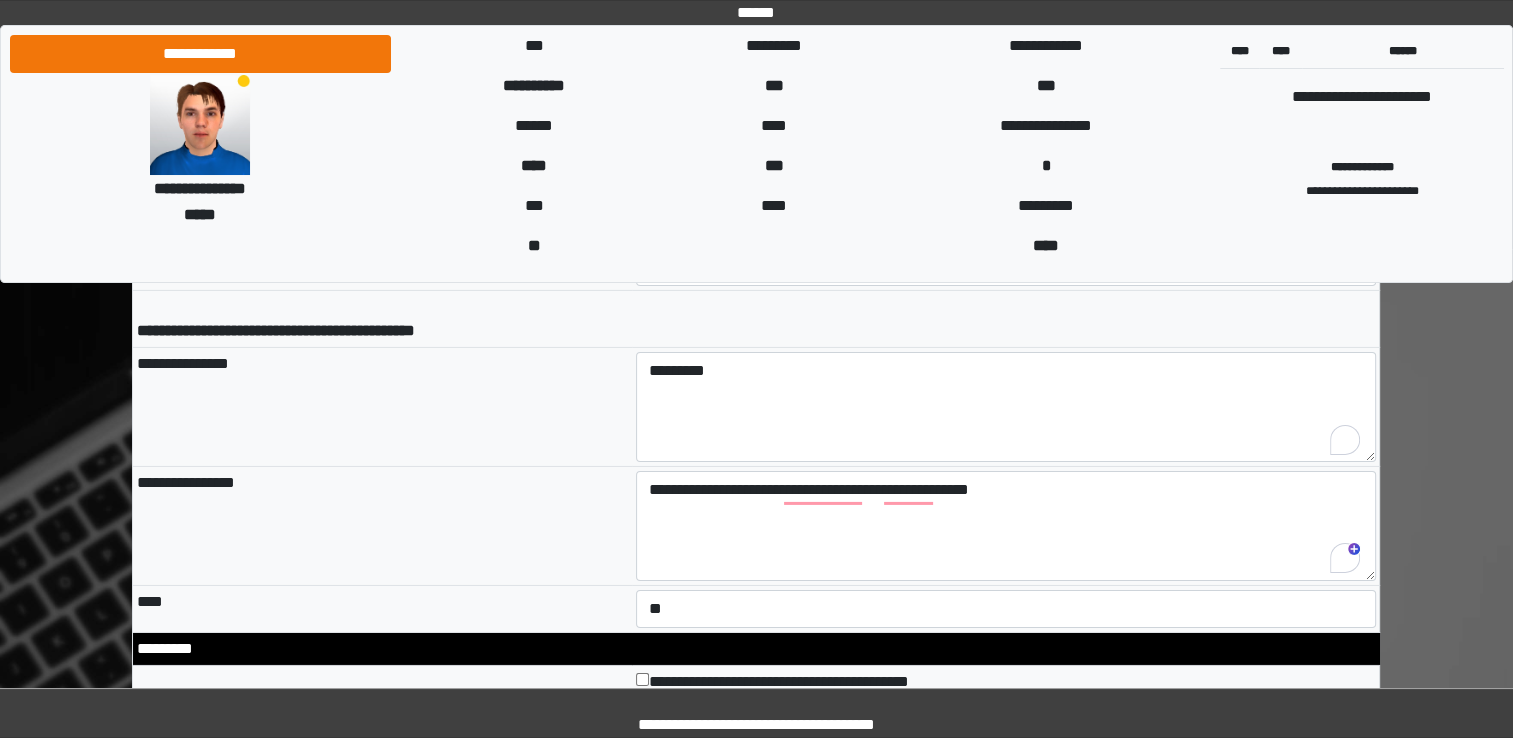 click on "**********" at bounding box center (382, 526) 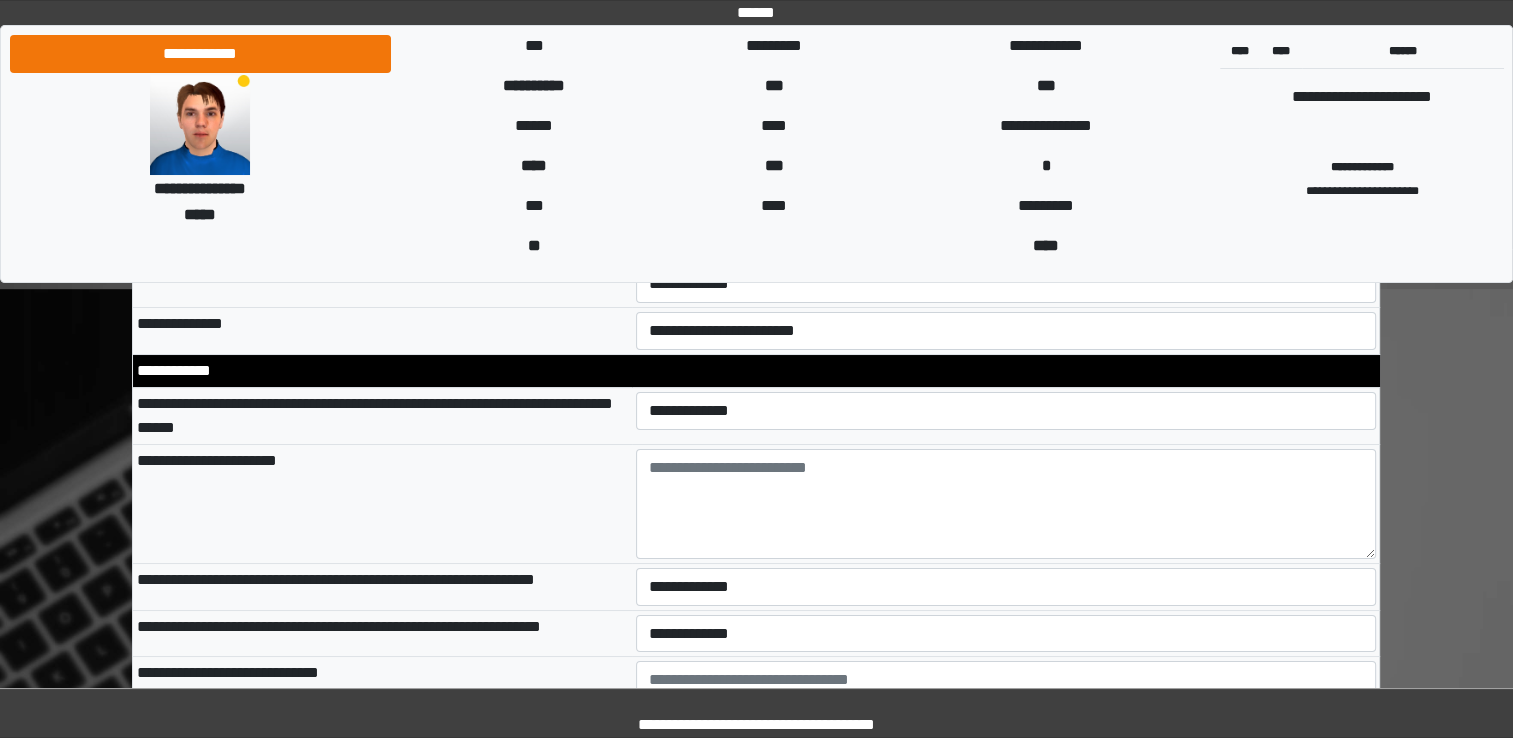 scroll, scrollTop: 7351, scrollLeft: 0, axis: vertical 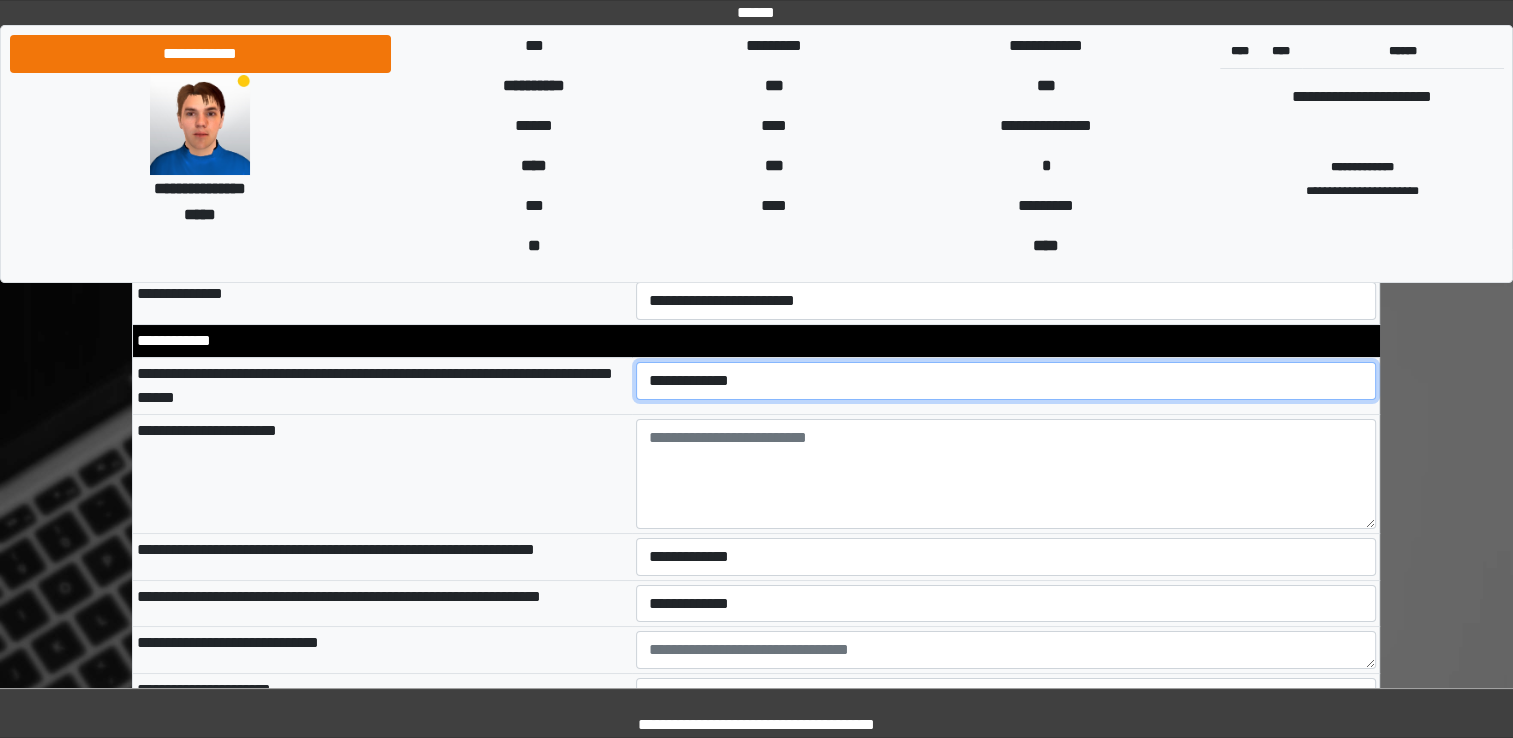 click on "**********" at bounding box center [1006, 381] 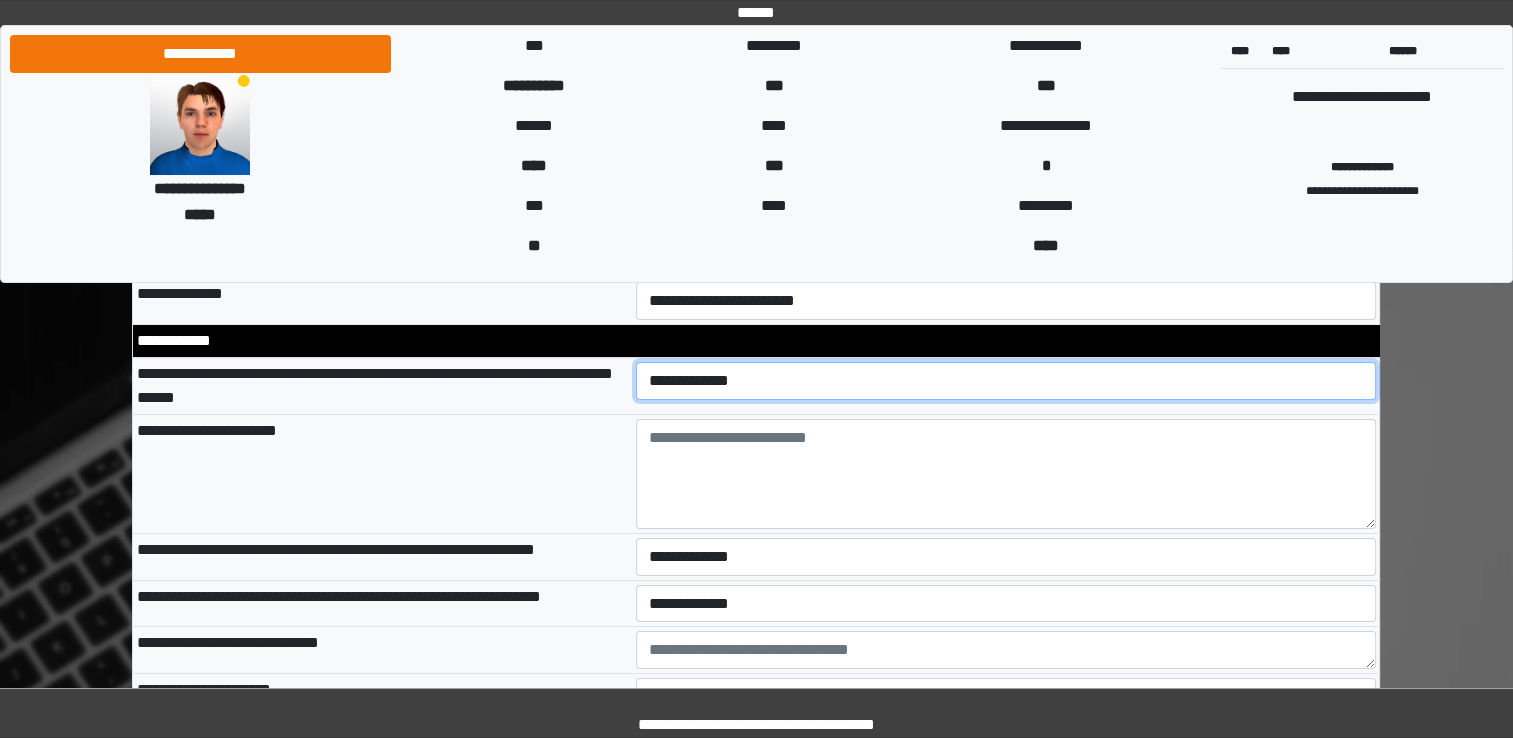 select on "*" 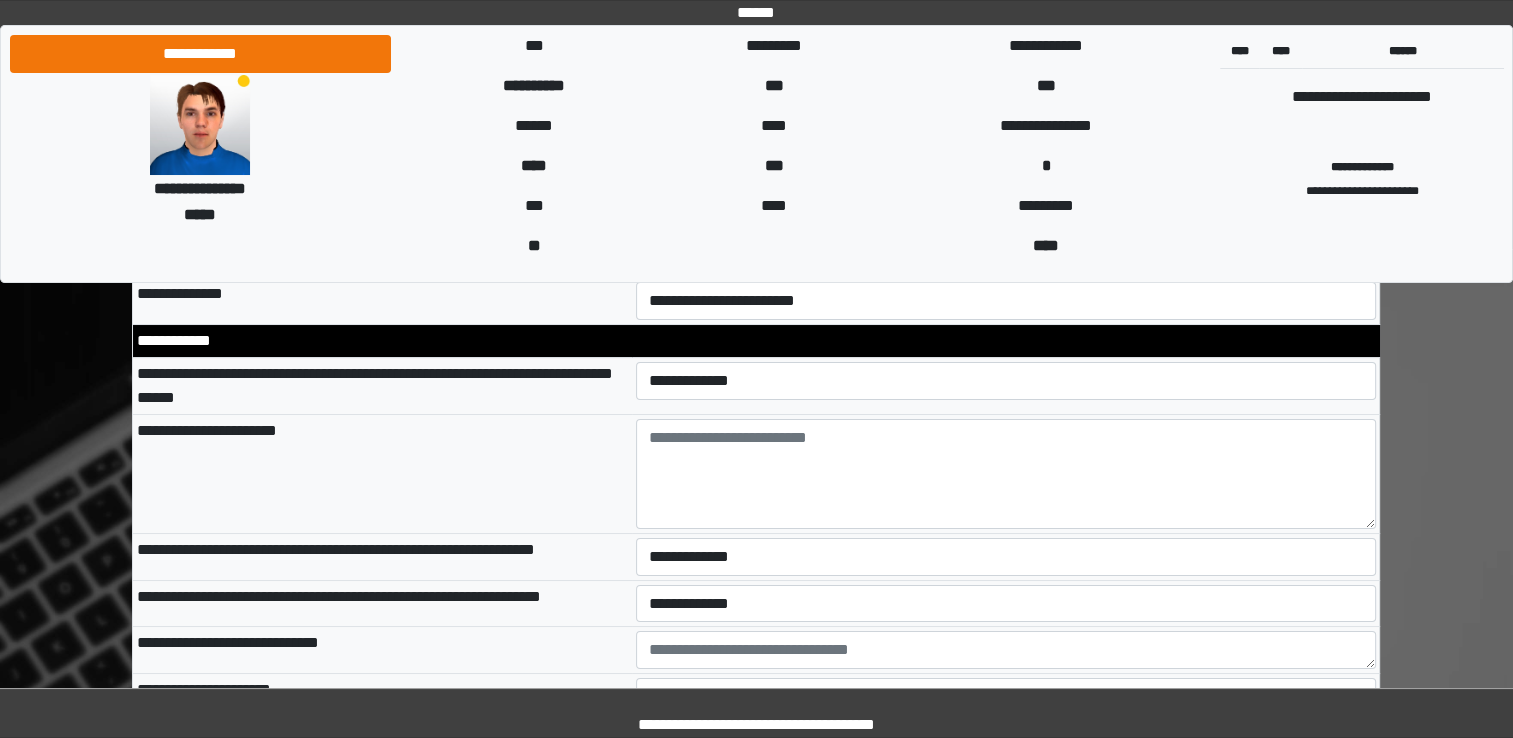 click on "**********" at bounding box center [382, 474] 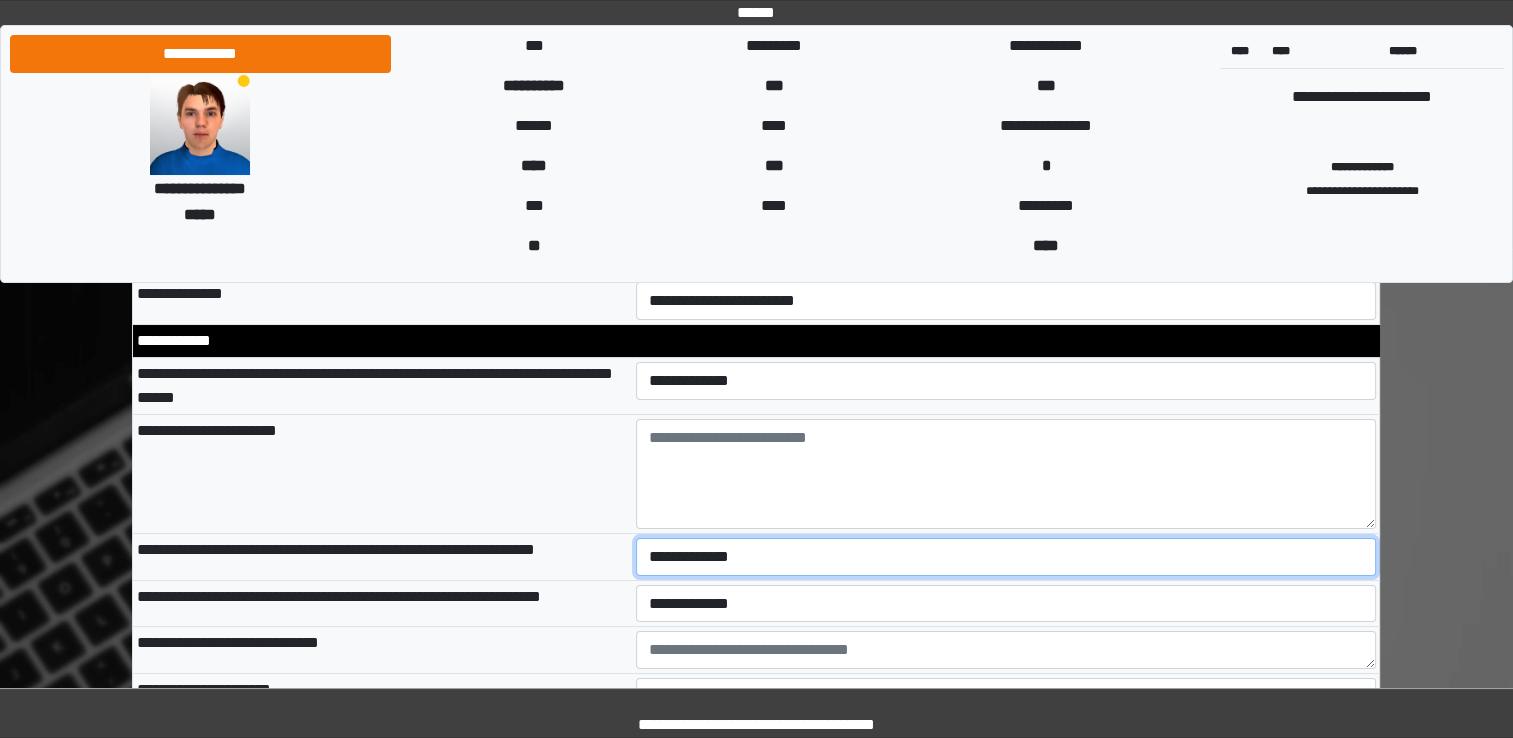 click on "**********" at bounding box center [1006, 557] 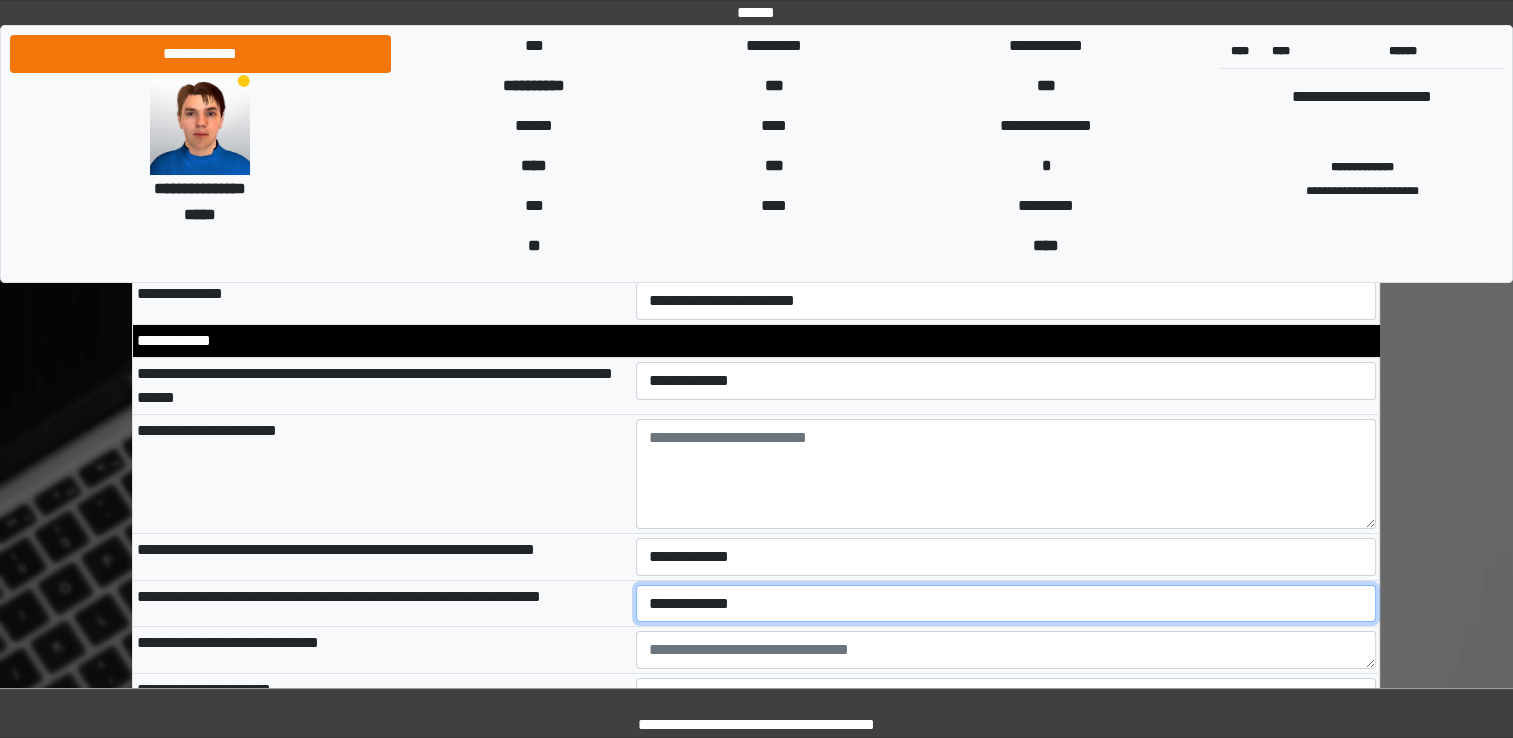 click on "**********" at bounding box center (1006, 604) 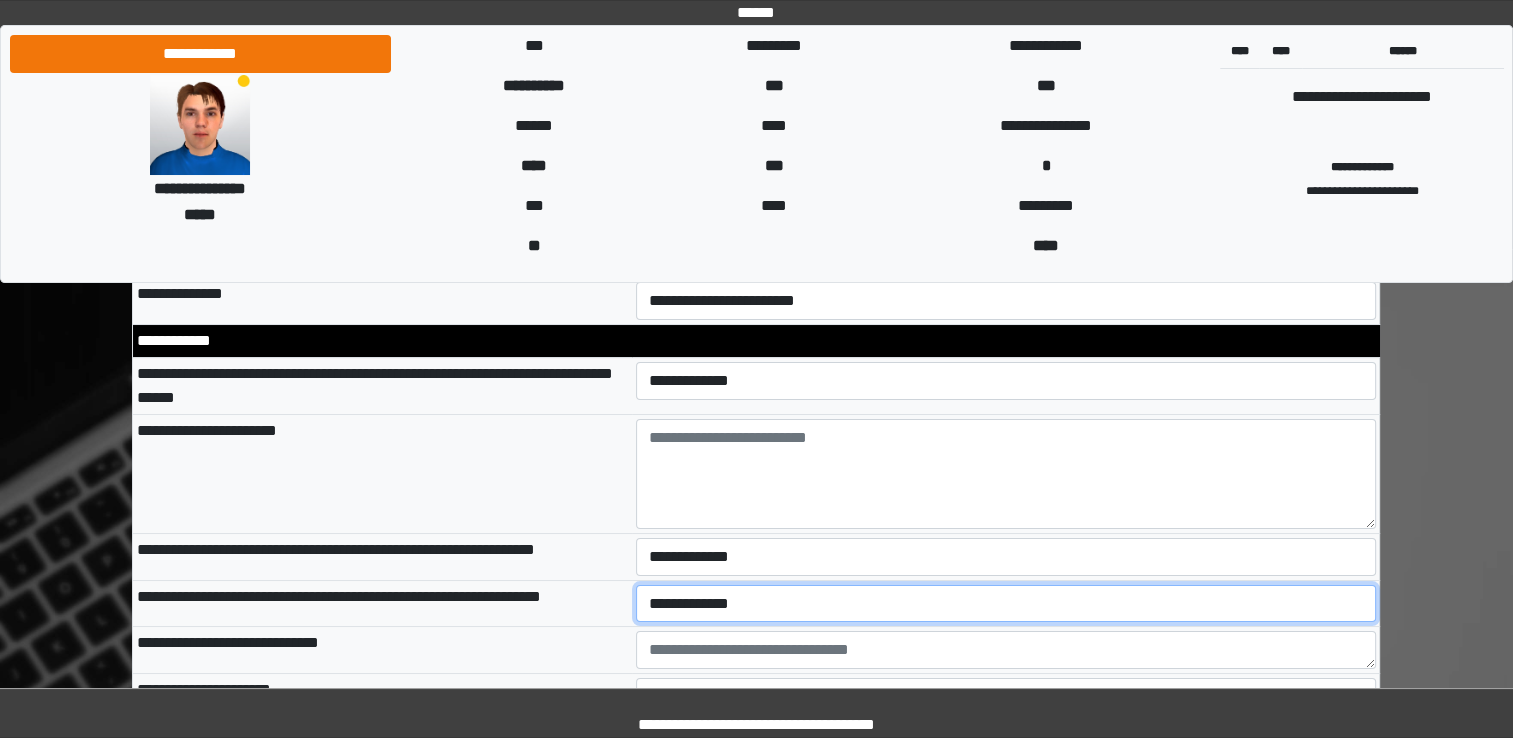 select on "*" 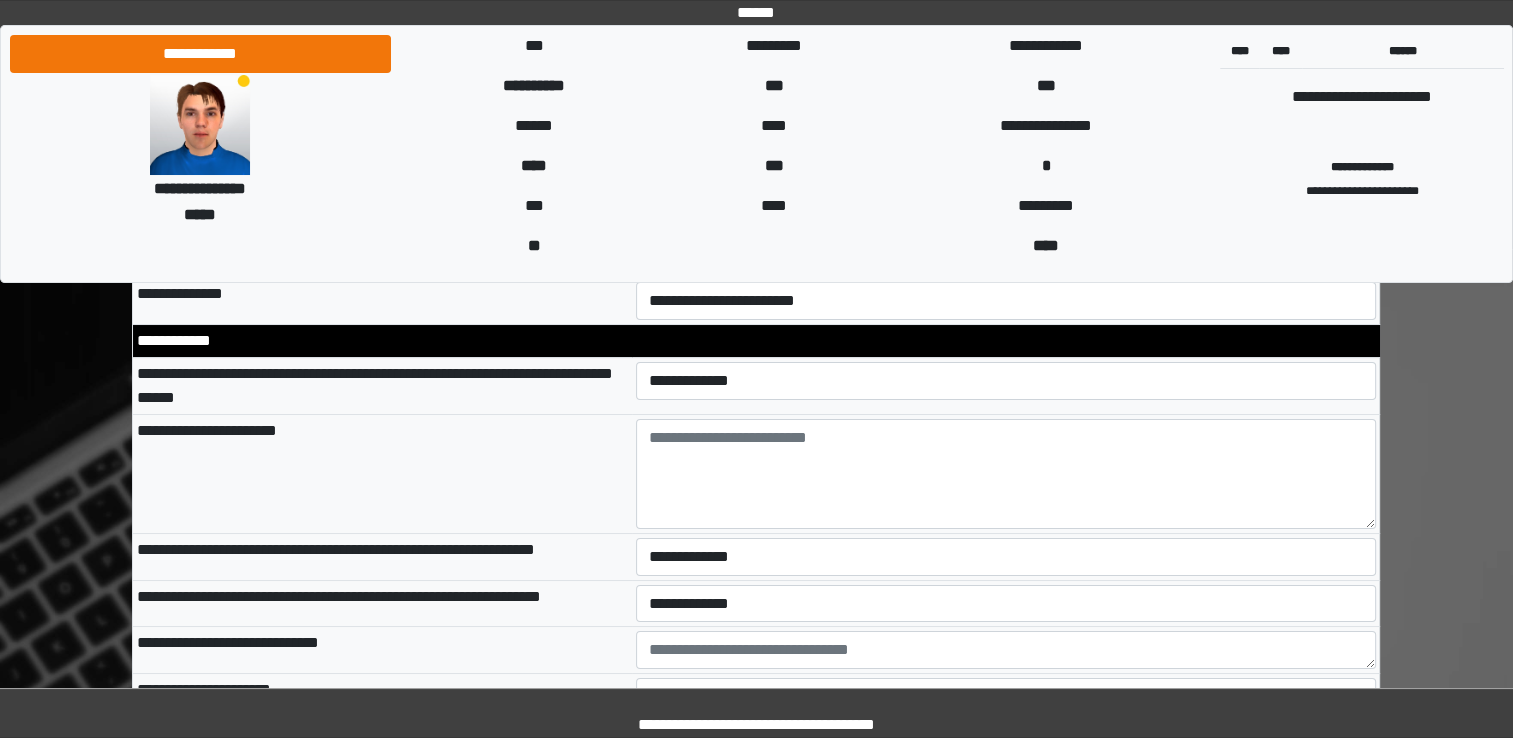 click on "**********" at bounding box center (382, 650) 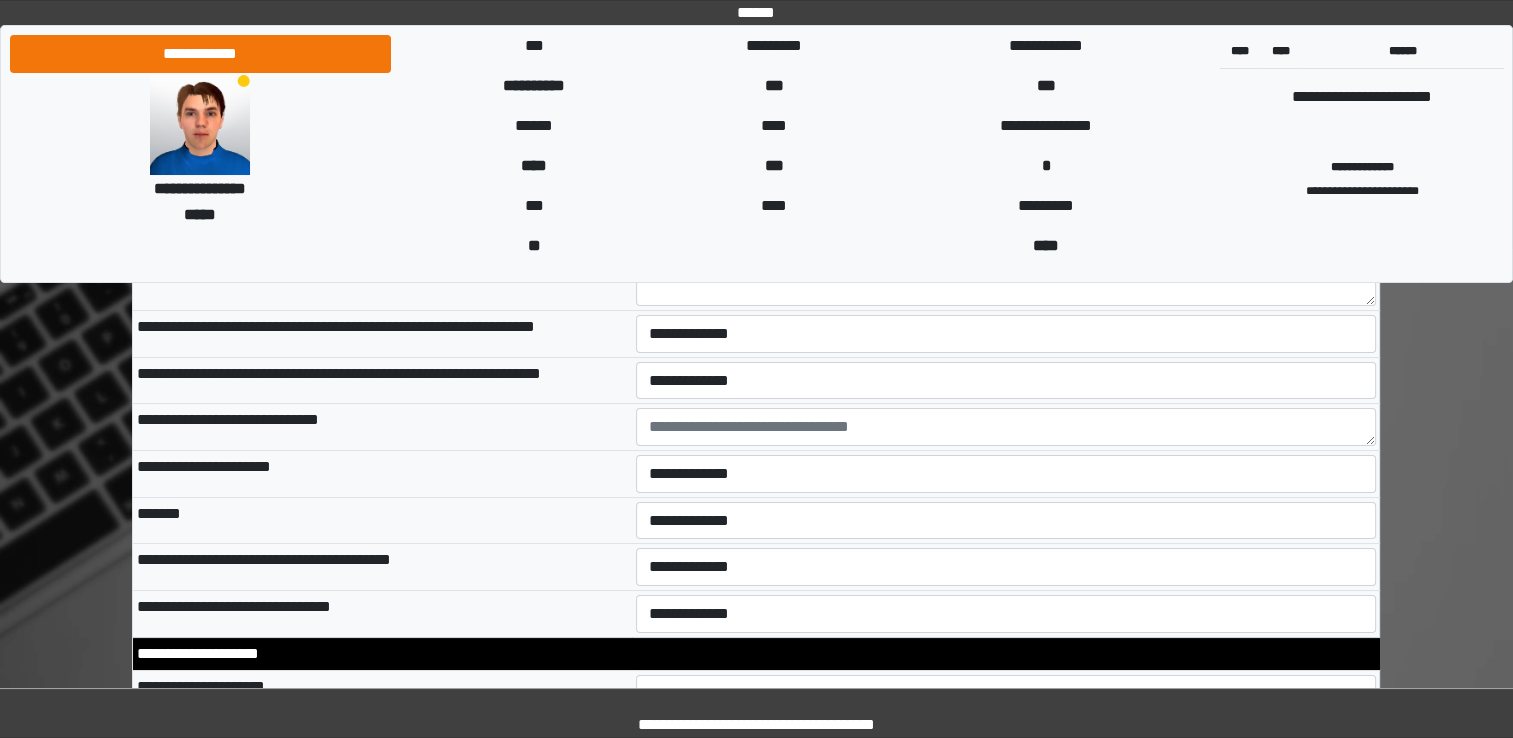 scroll, scrollTop: 7631, scrollLeft: 0, axis: vertical 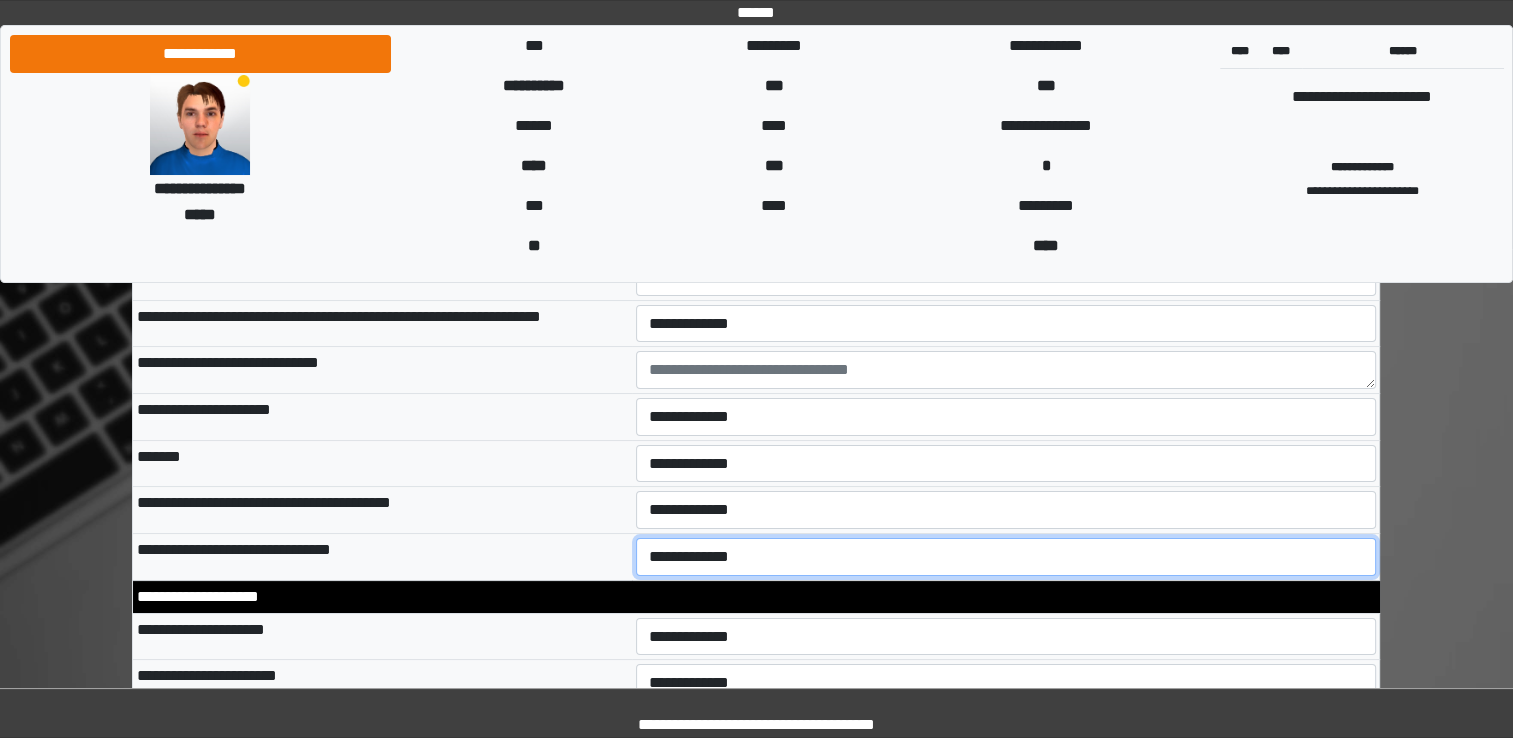 click on "**********" at bounding box center [1006, 557] 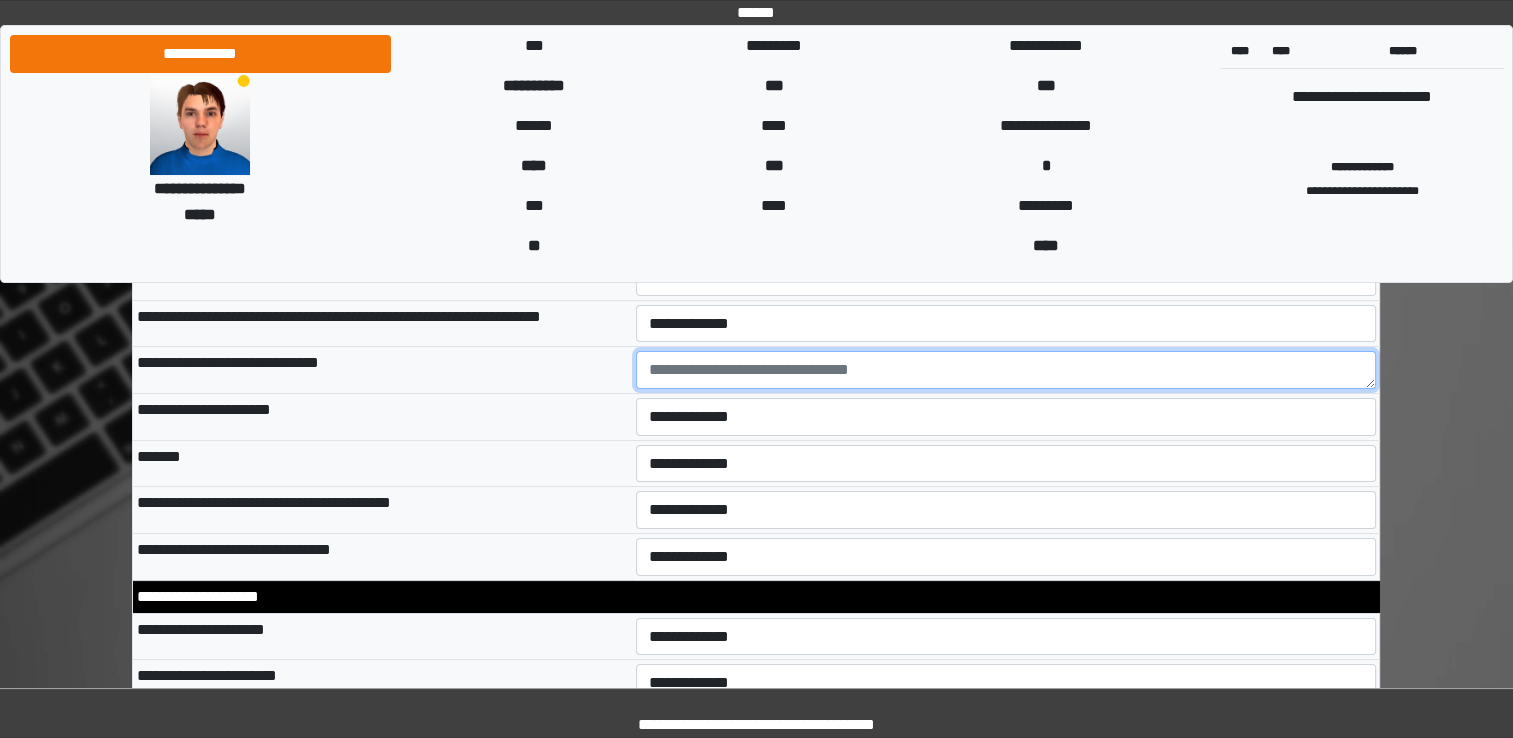 click at bounding box center (1006, 370) 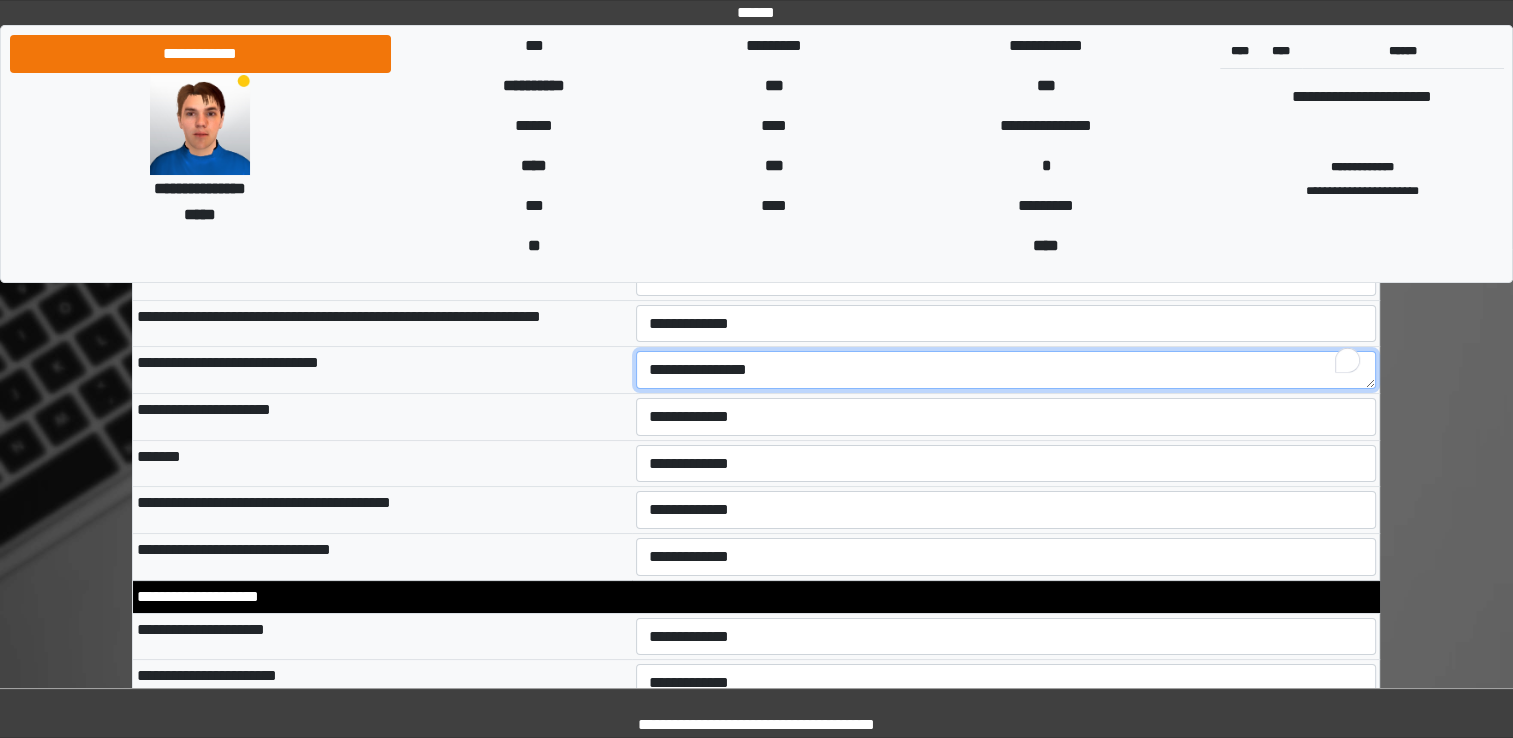 click on "**********" at bounding box center (1006, 370) 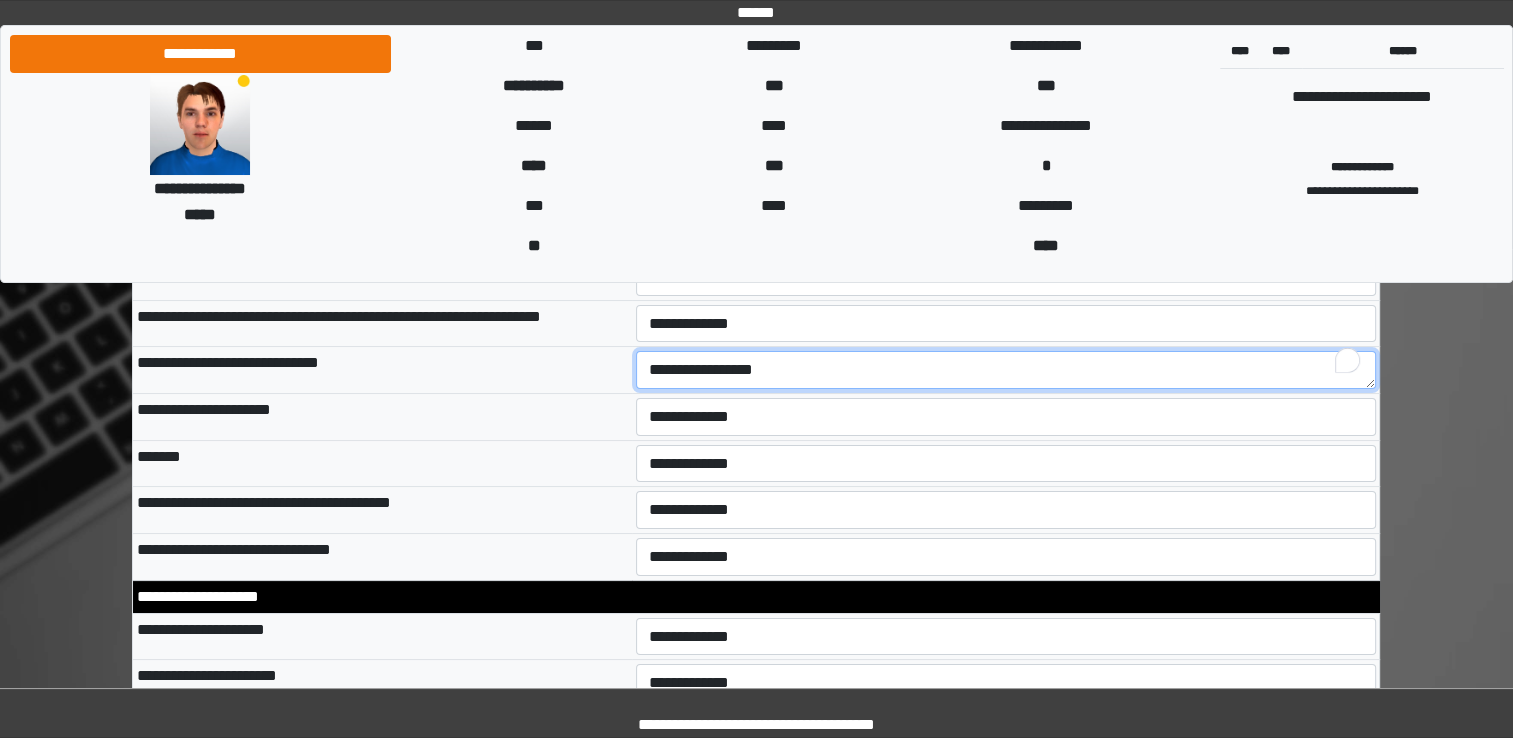 click on "**********" at bounding box center (1006, 370) 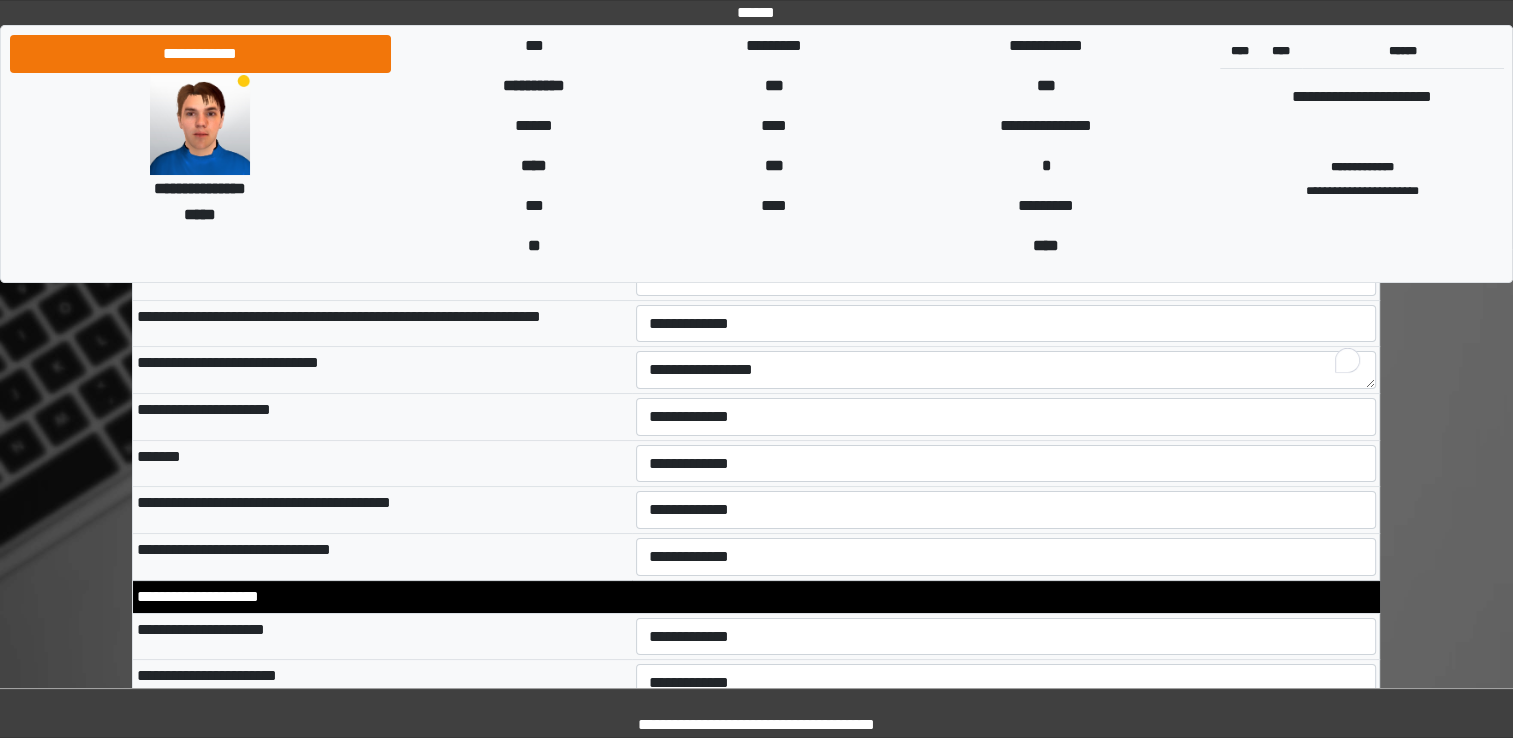 click on "**********" at bounding box center (382, 510) 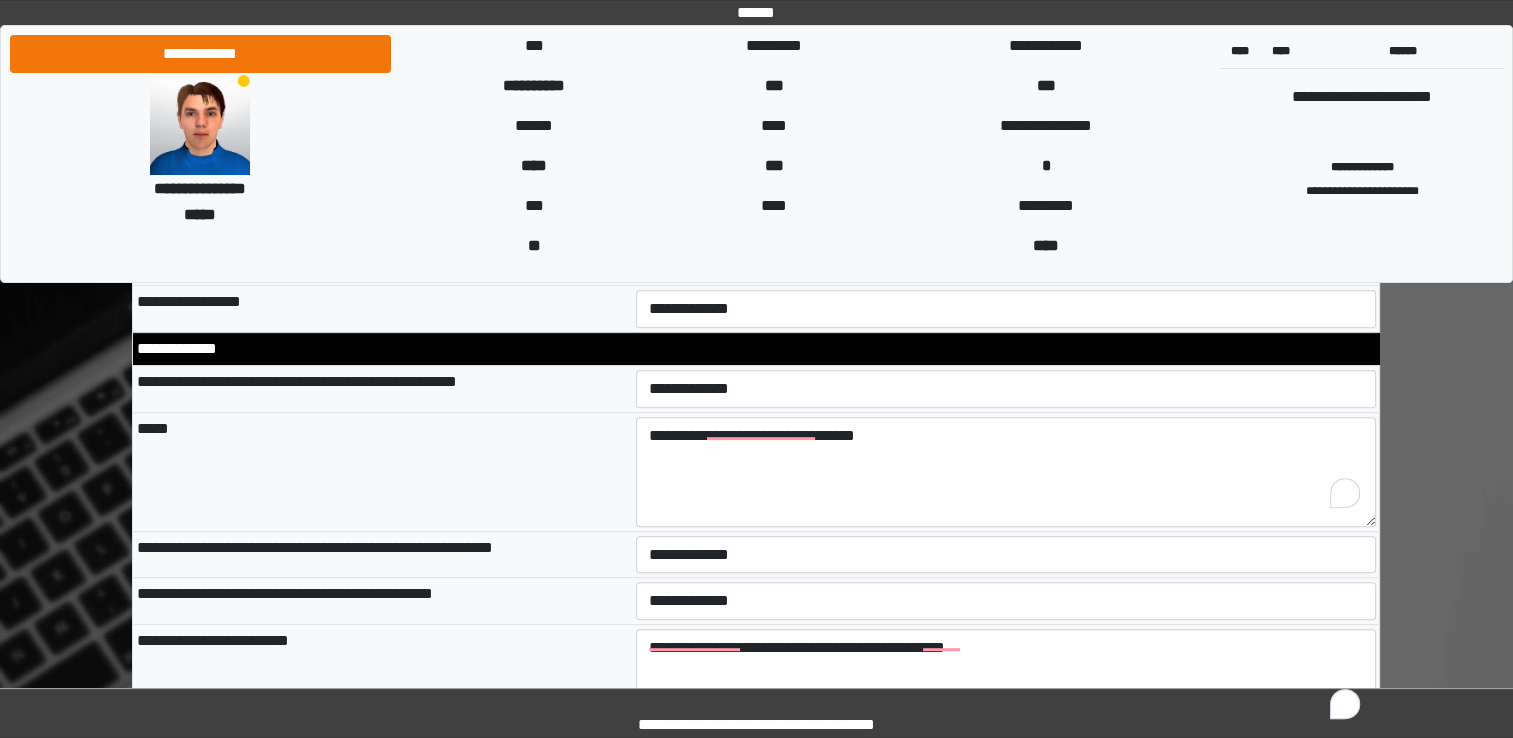 scroll, scrollTop: 8391, scrollLeft: 0, axis: vertical 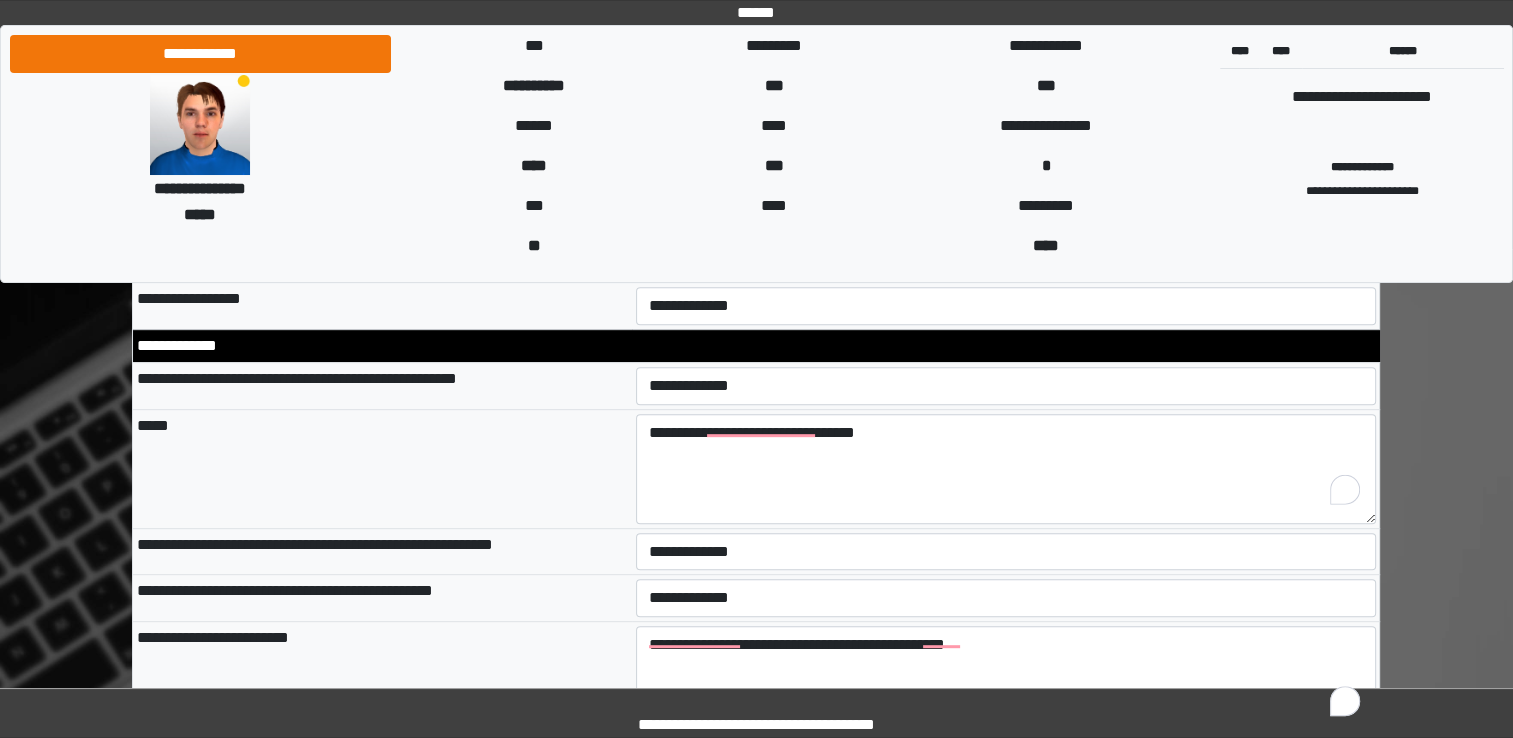 click on "**********" at bounding box center [382, 551] 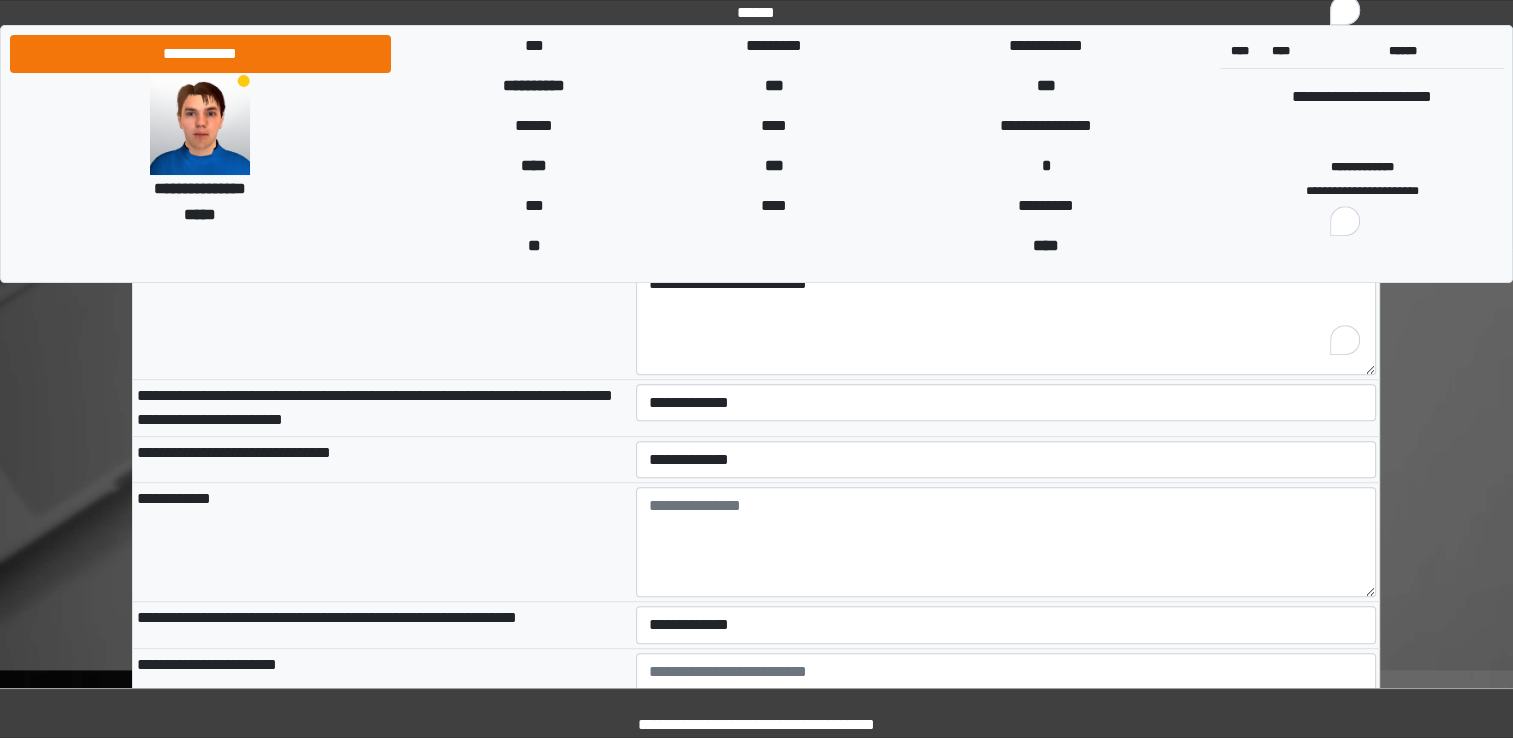 scroll, scrollTop: 8911, scrollLeft: 0, axis: vertical 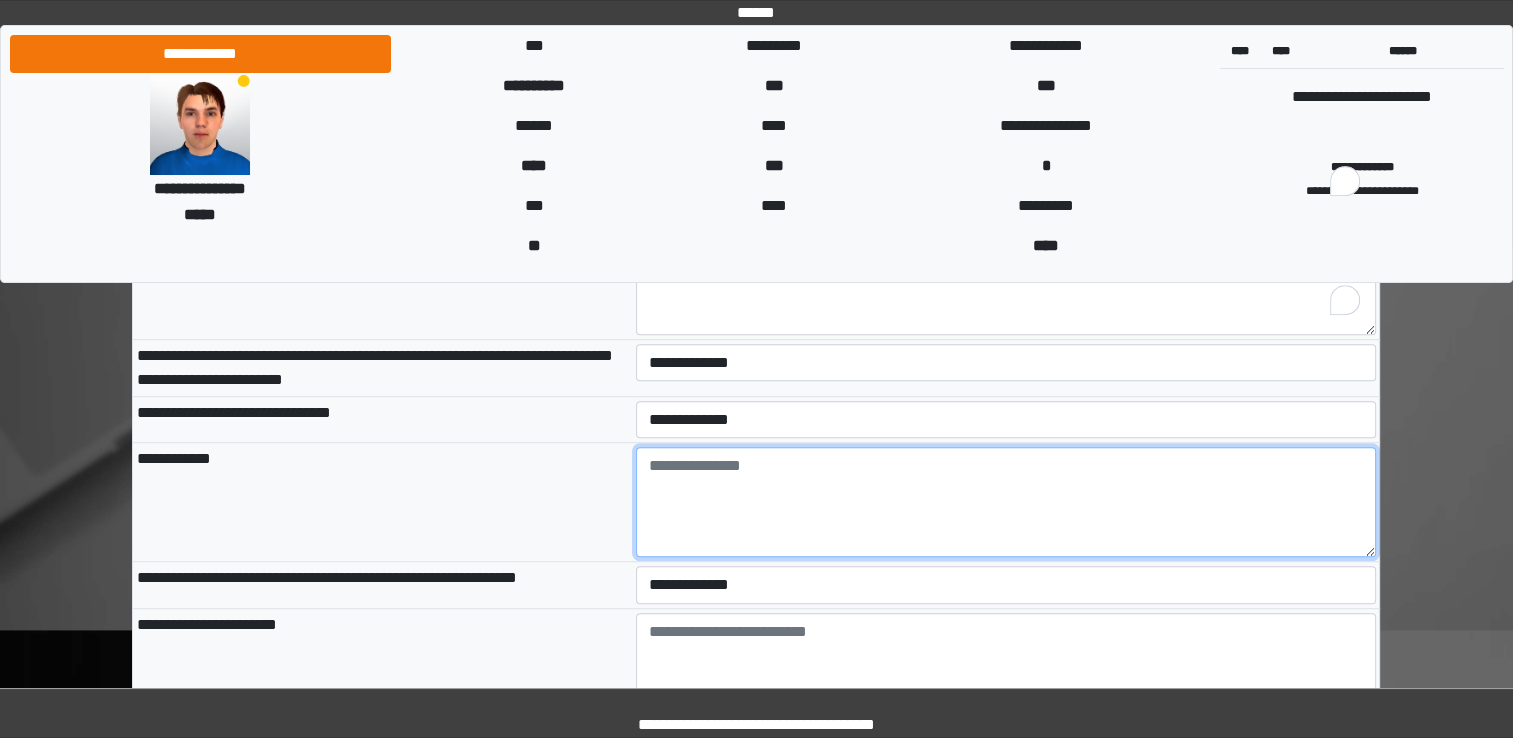 click at bounding box center [1006, 502] 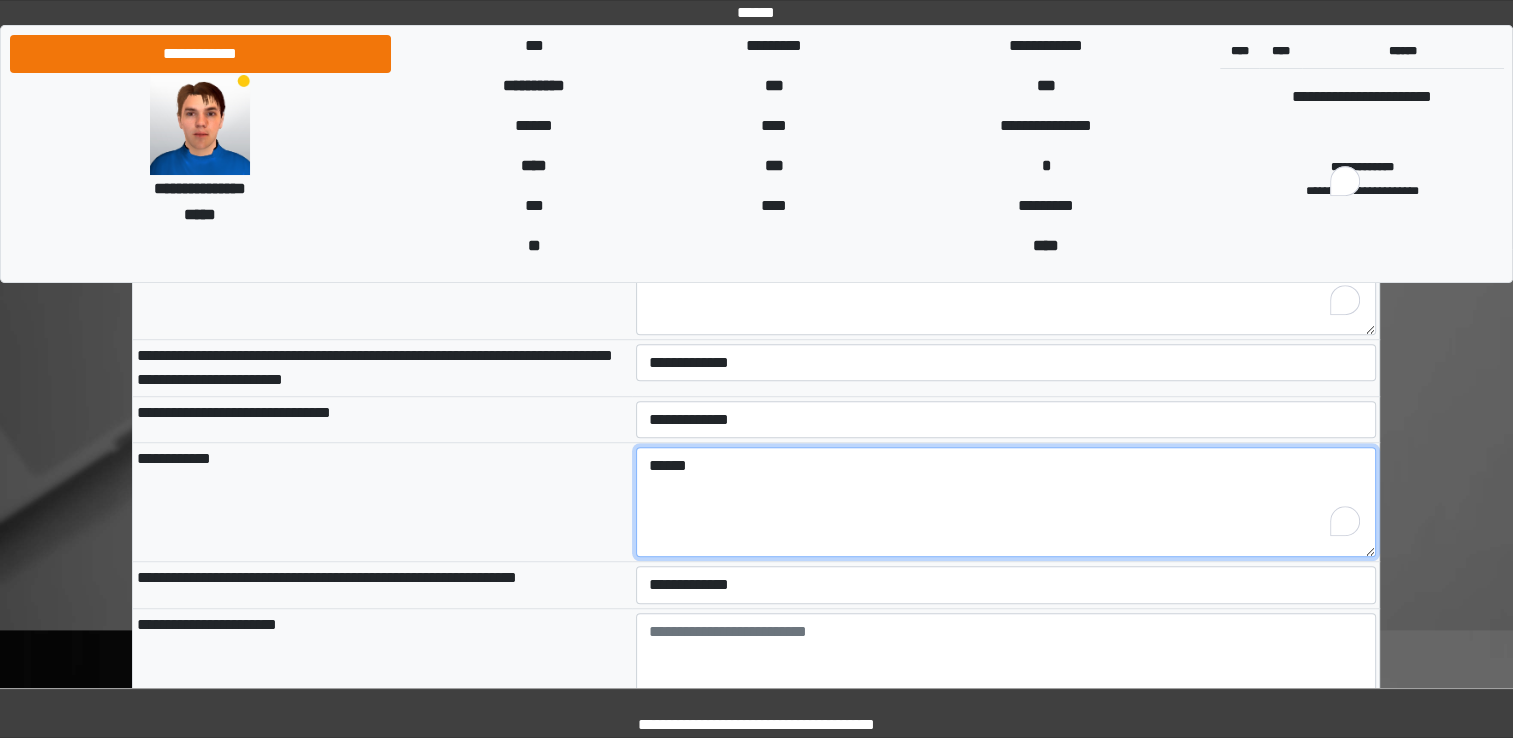 type on "******" 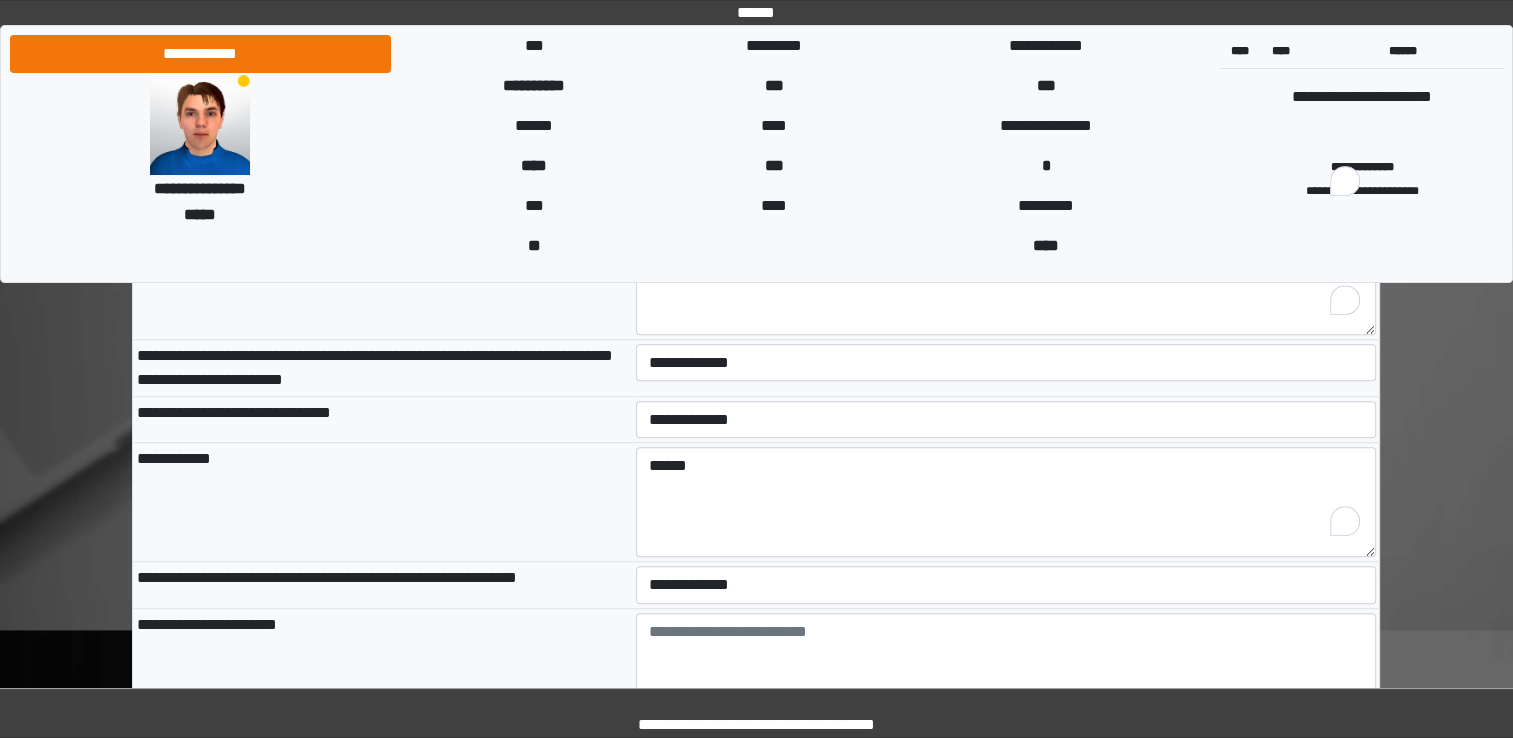 click on "**********" at bounding box center (382, 667) 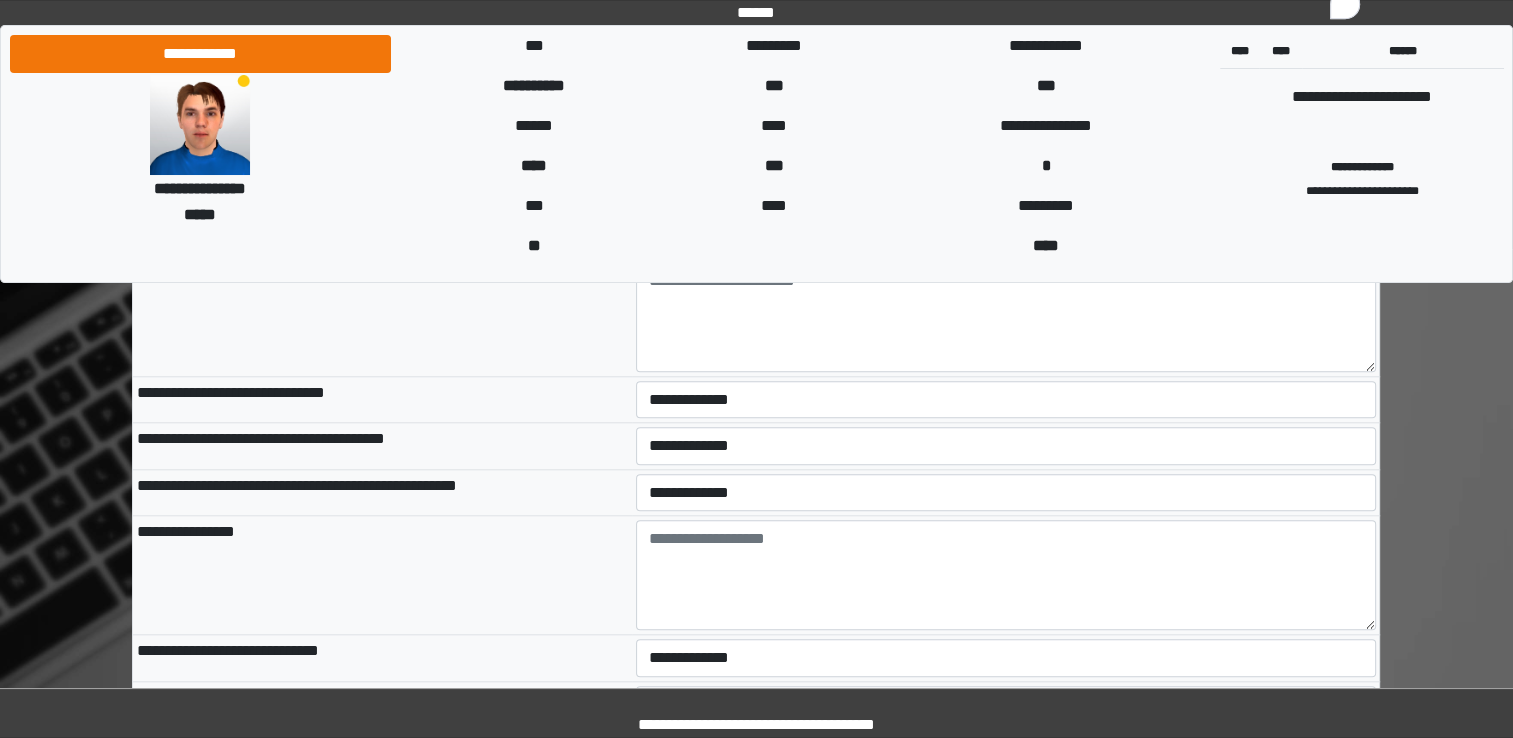 scroll, scrollTop: 9431, scrollLeft: 0, axis: vertical 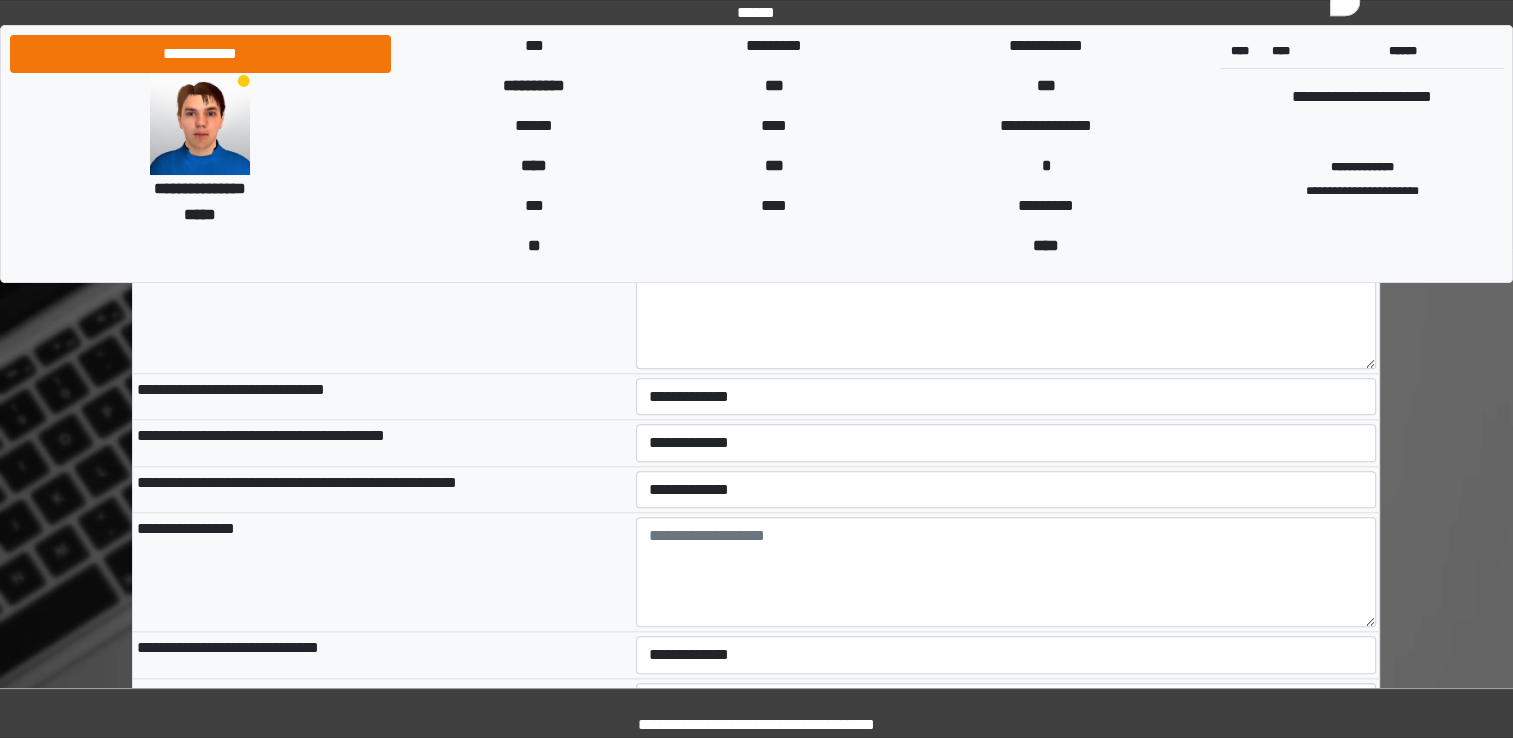 click on "**********" at bounding box center (1006, 489) 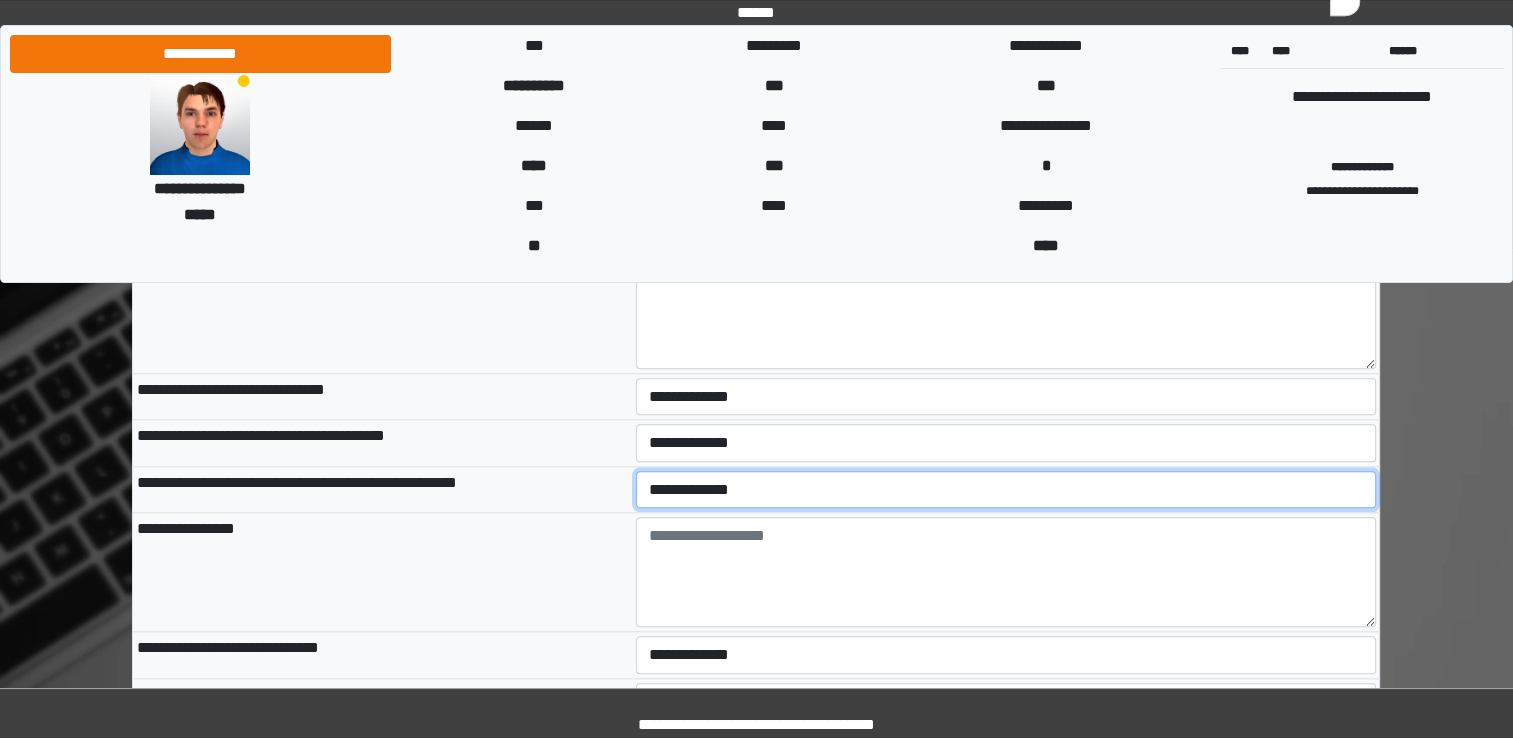 click on "**********" at bounding box center (1006, 490) 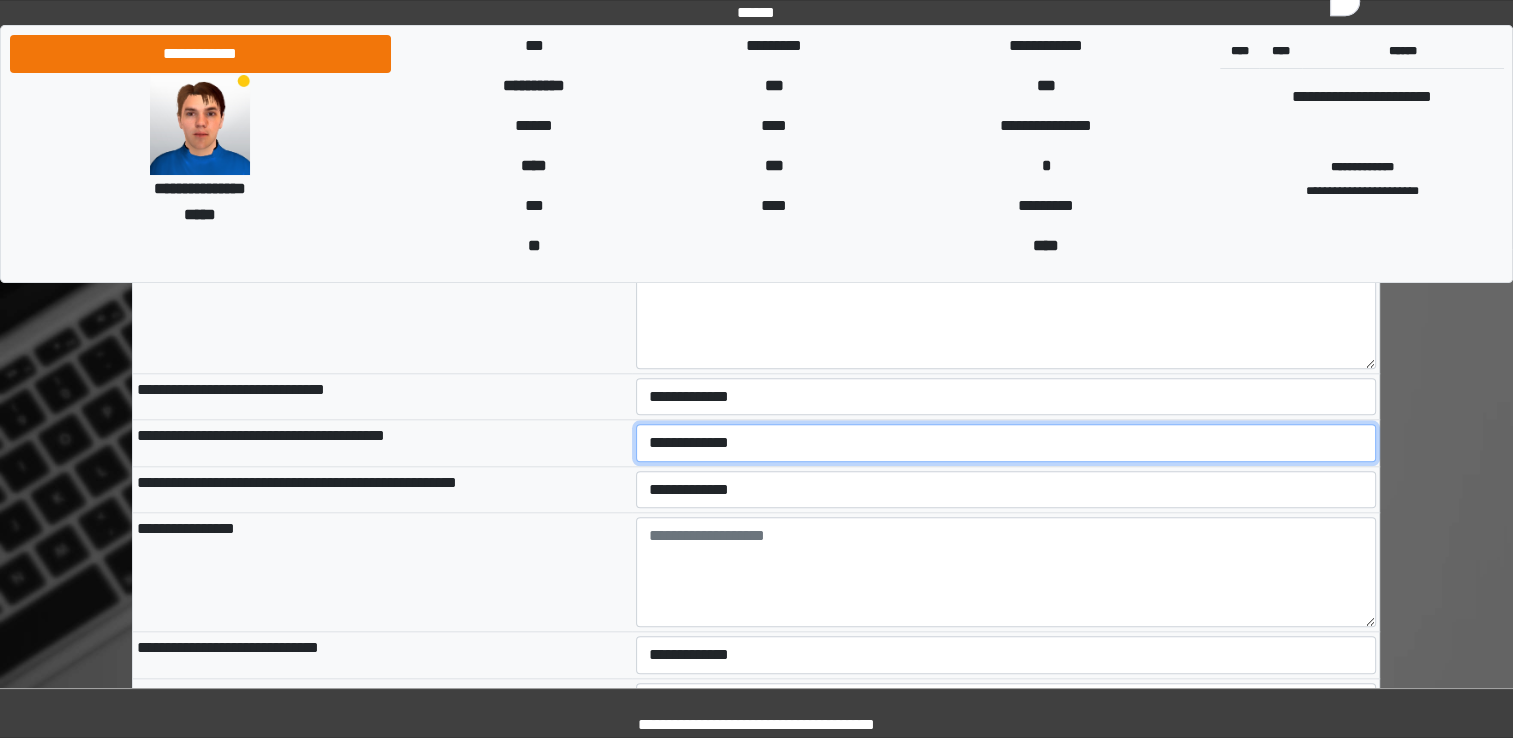 click on "**********" at bounding box center (1006, 443) 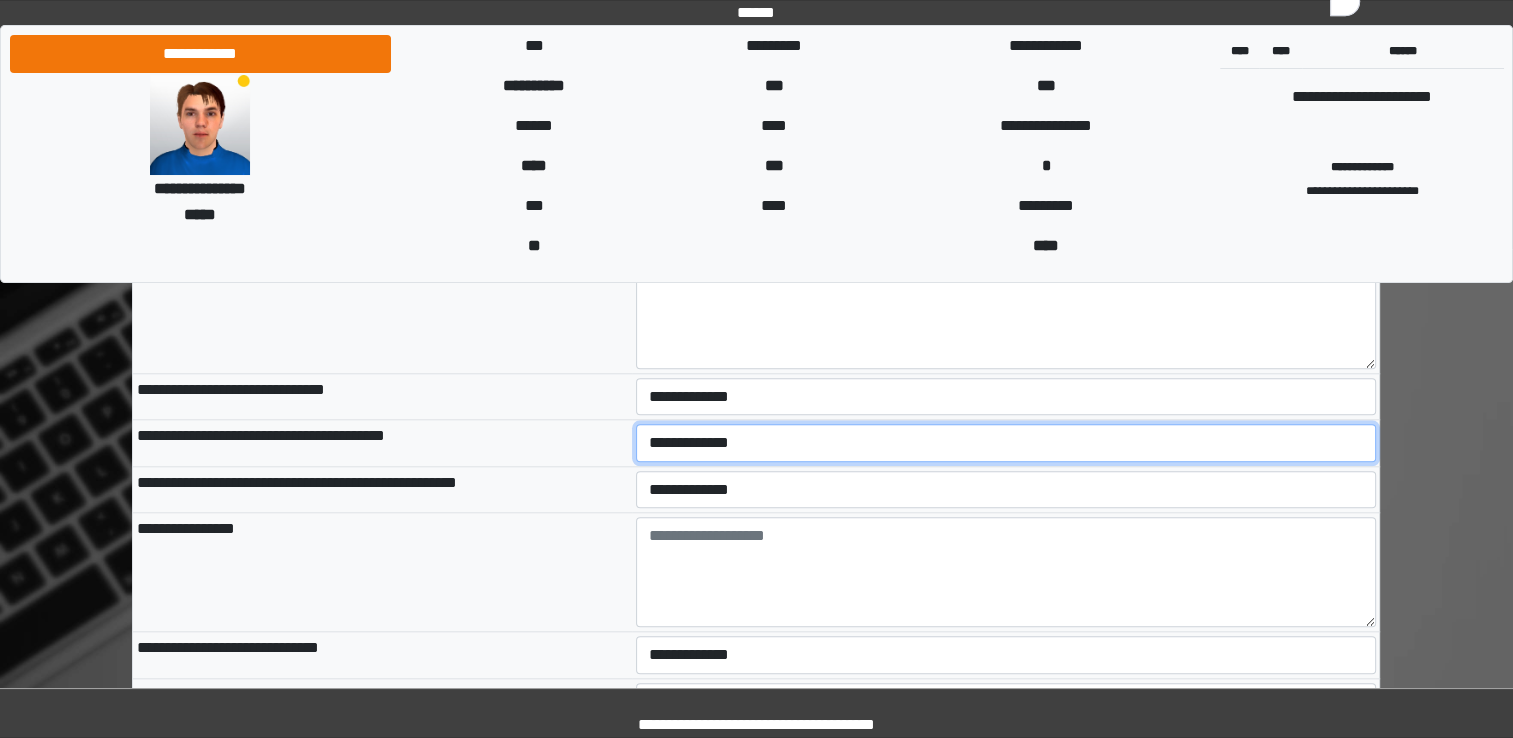 select on "*" 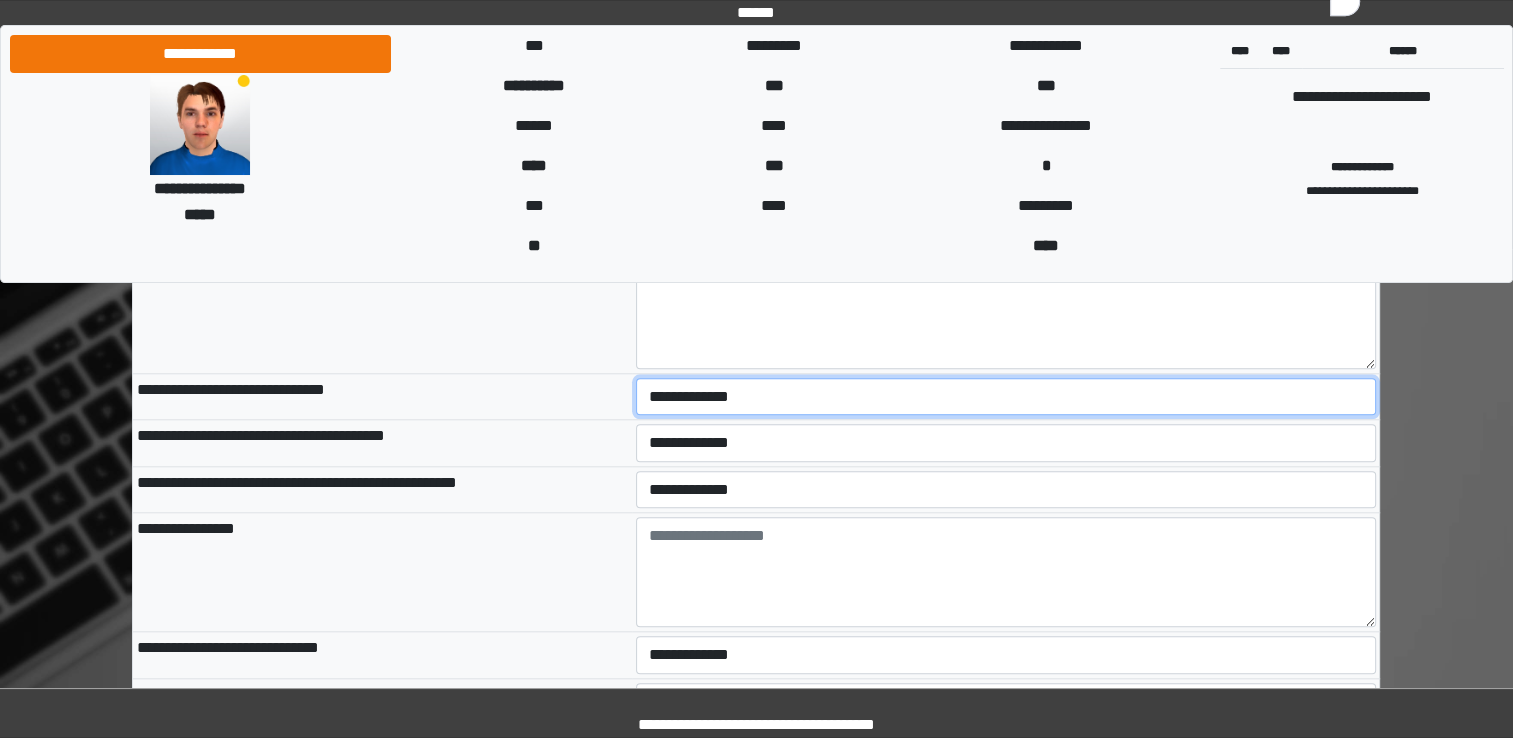 click on "**********" at bounding box center (1006, 397) 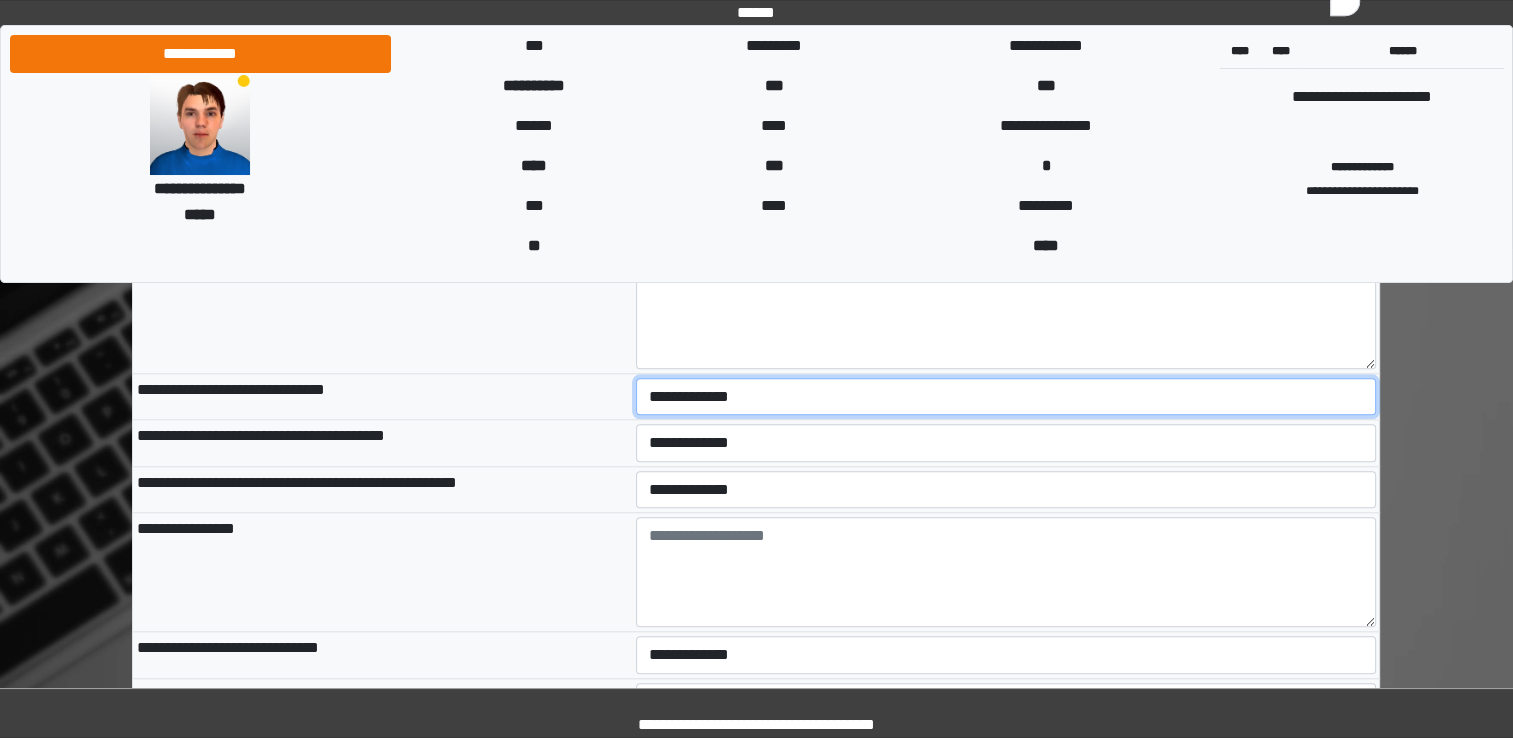 select on "*" 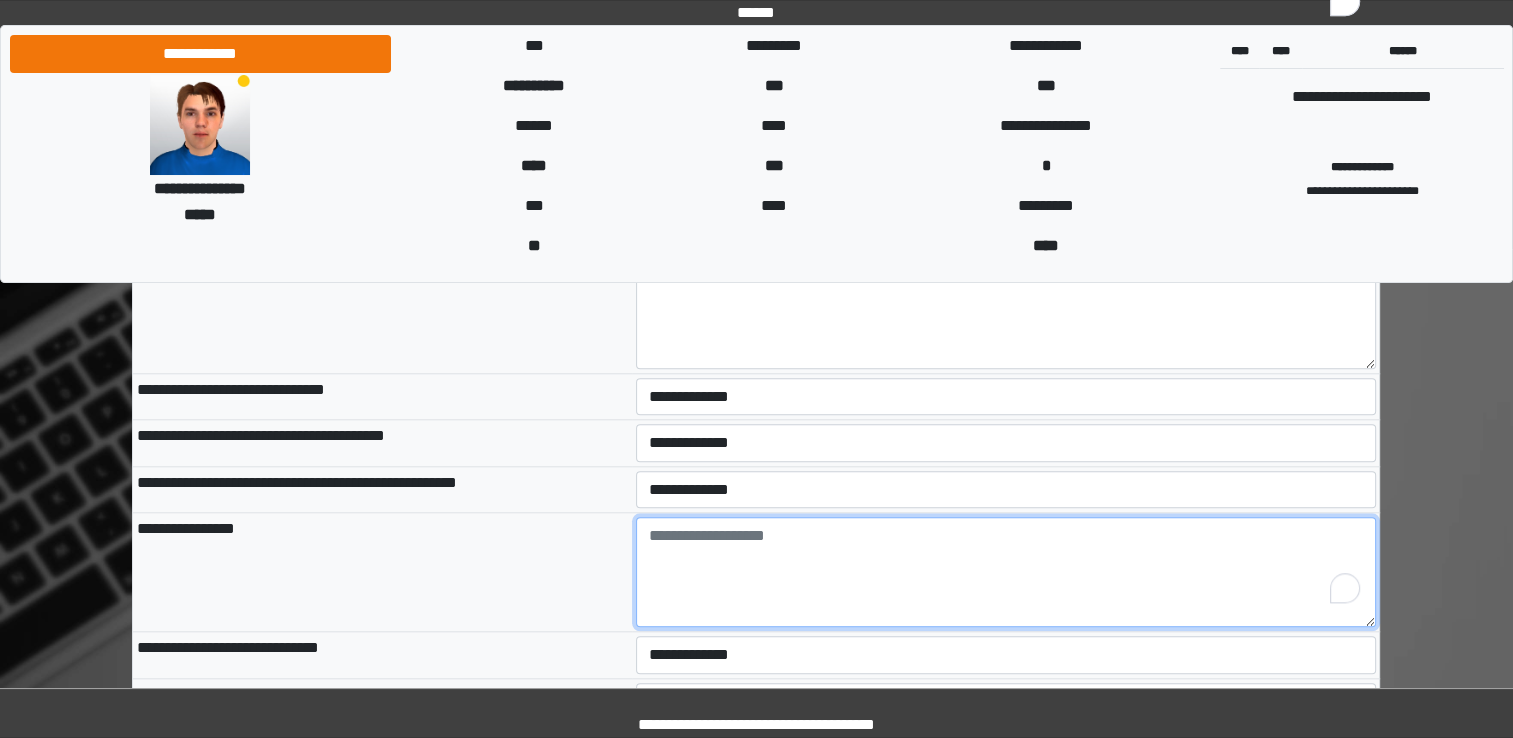 click at bounding box center [1006, 572] 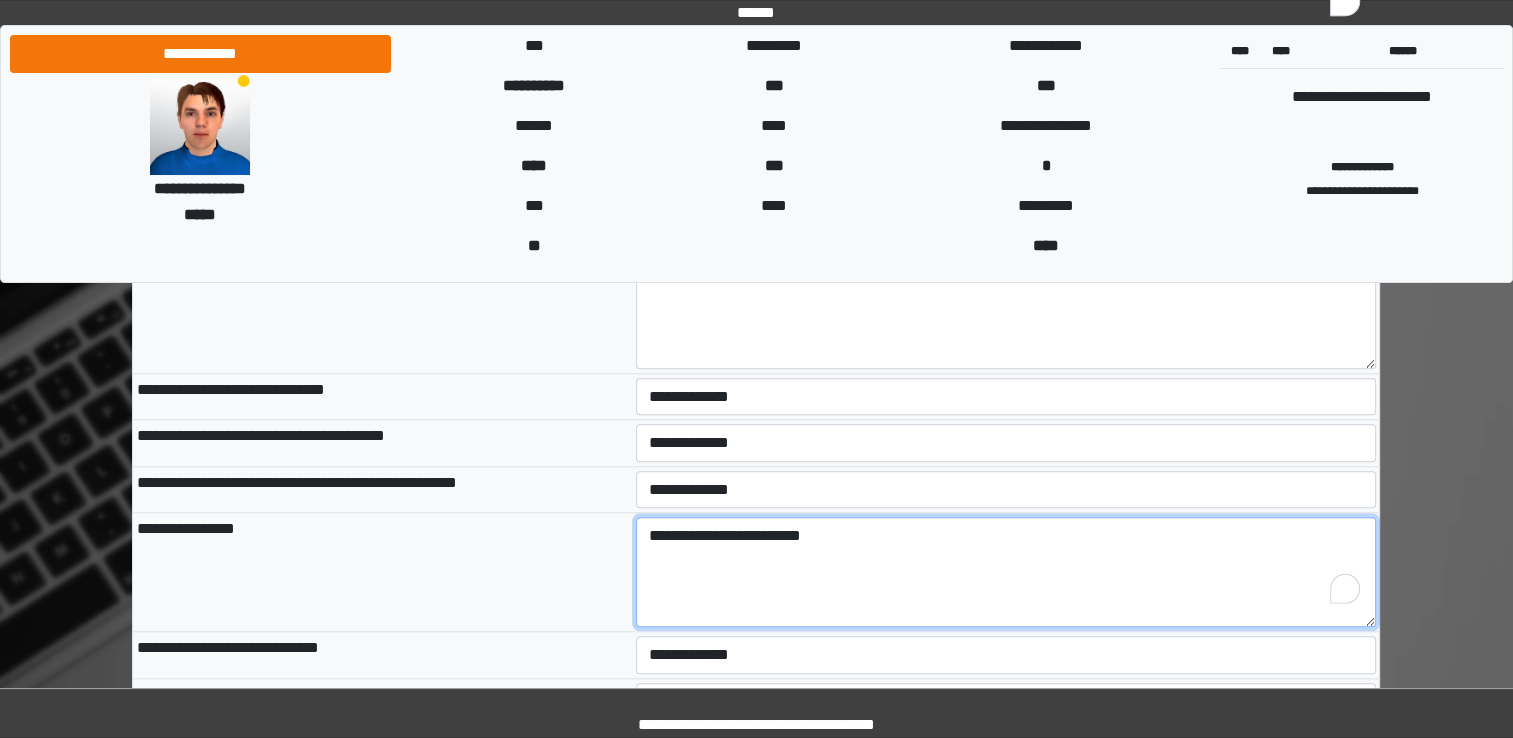 click on "**********" at bounding box center (1006, 572) 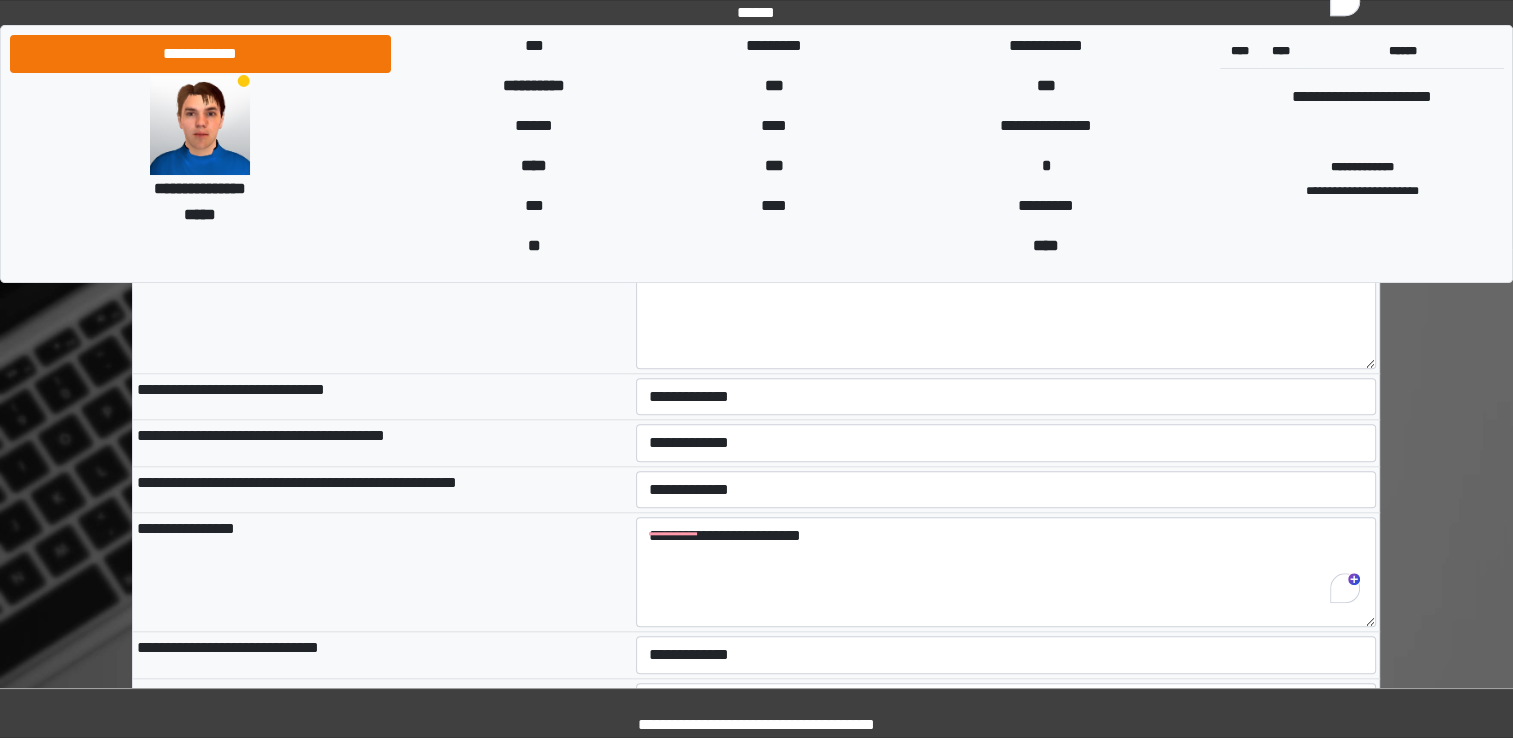 click on "**********" at bounding box center [382, 572] 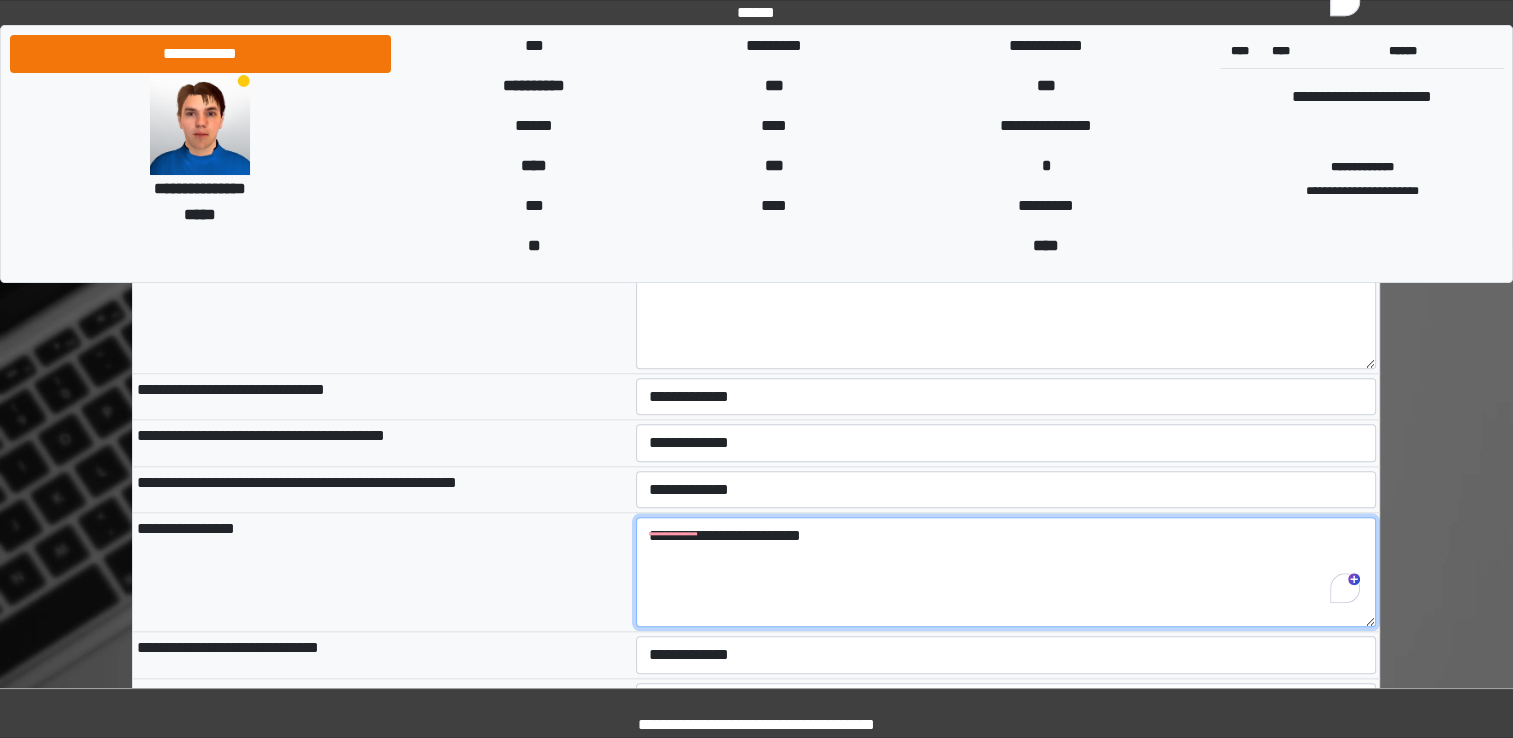 click on "**********" at bounding box center [1006, 572] 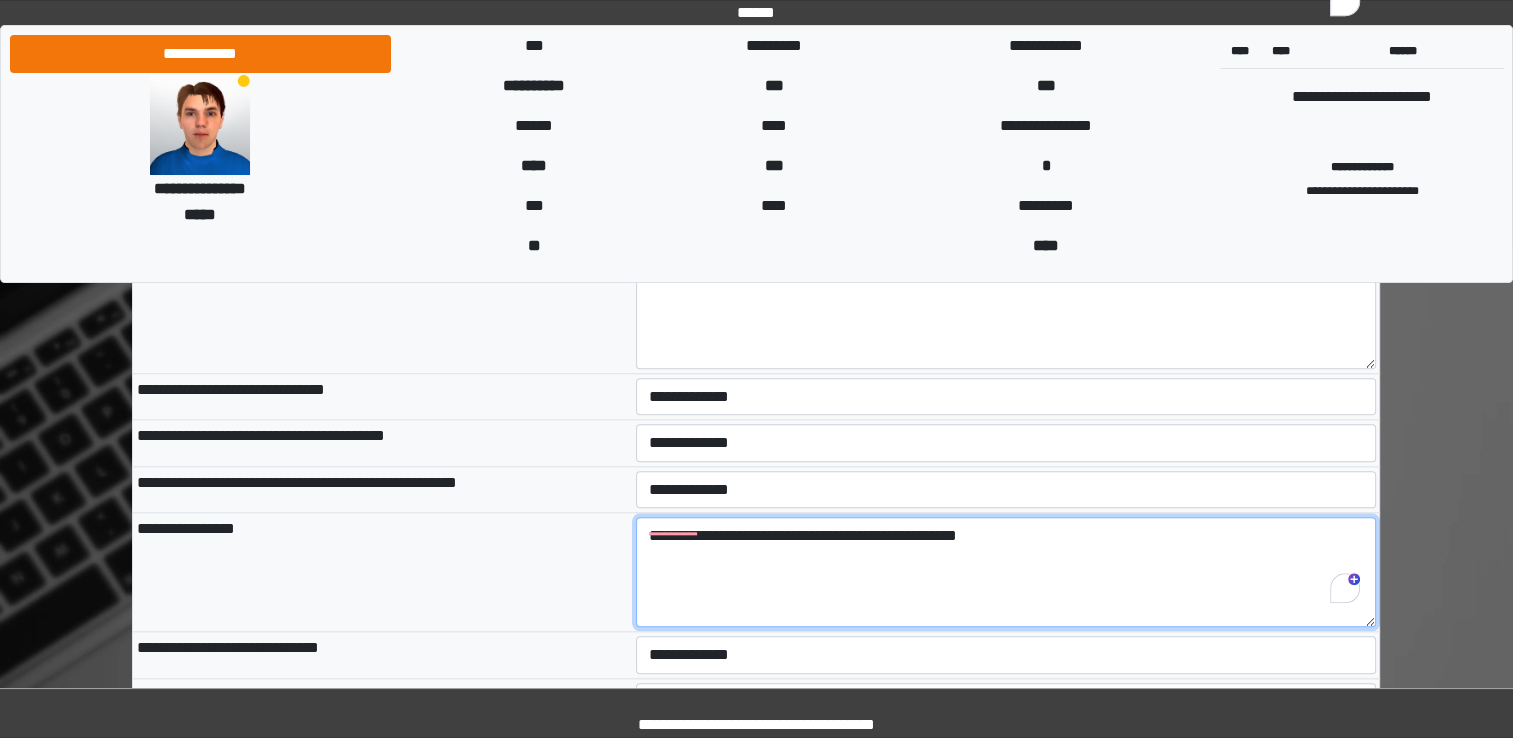 drag, startPoint x: 905, startPoint y: 538, endPoint x: 966, endPoint y: 536, distance: 61.03278 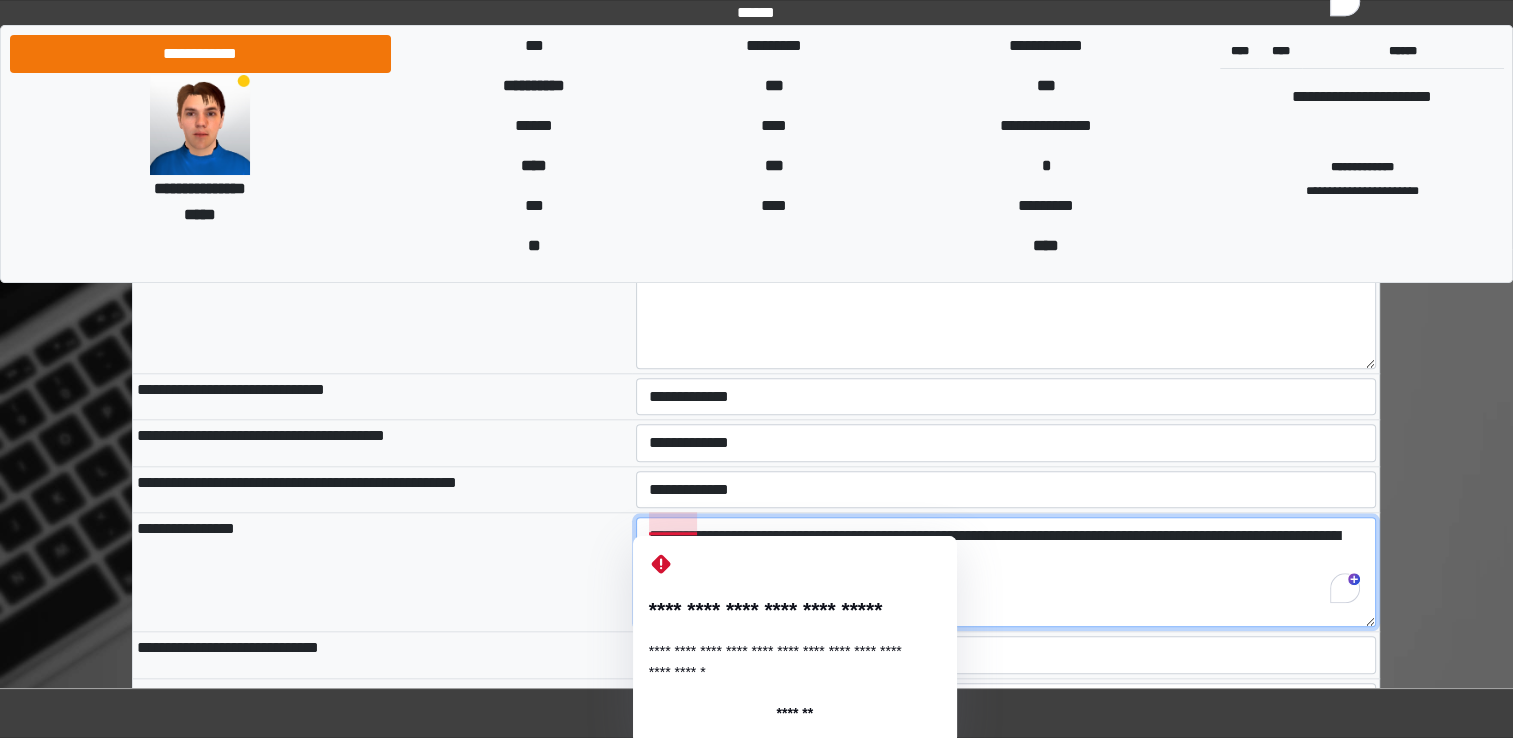 click on "**********" at bounding box center [1006, 572] 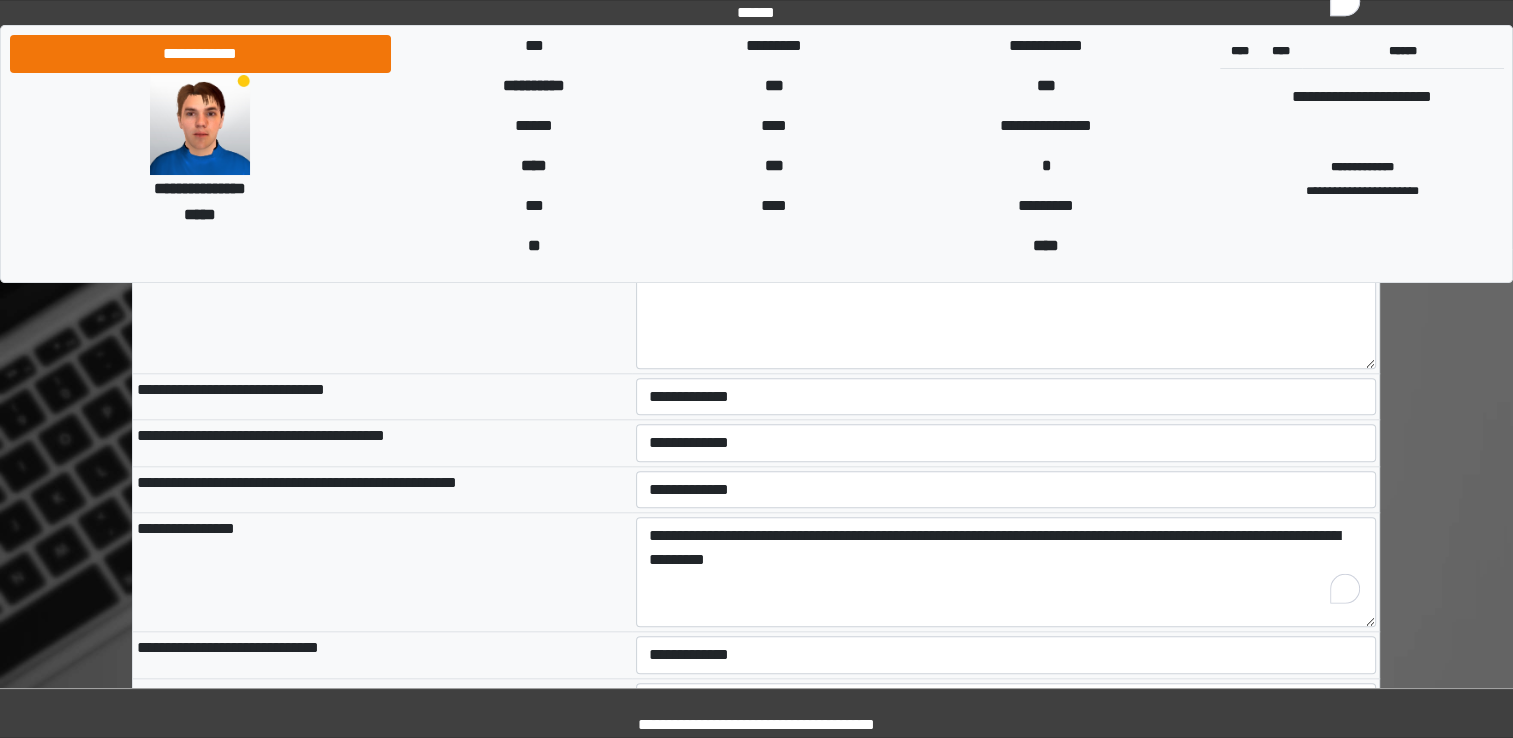 click on "**********" at bounding box center [382, 572] 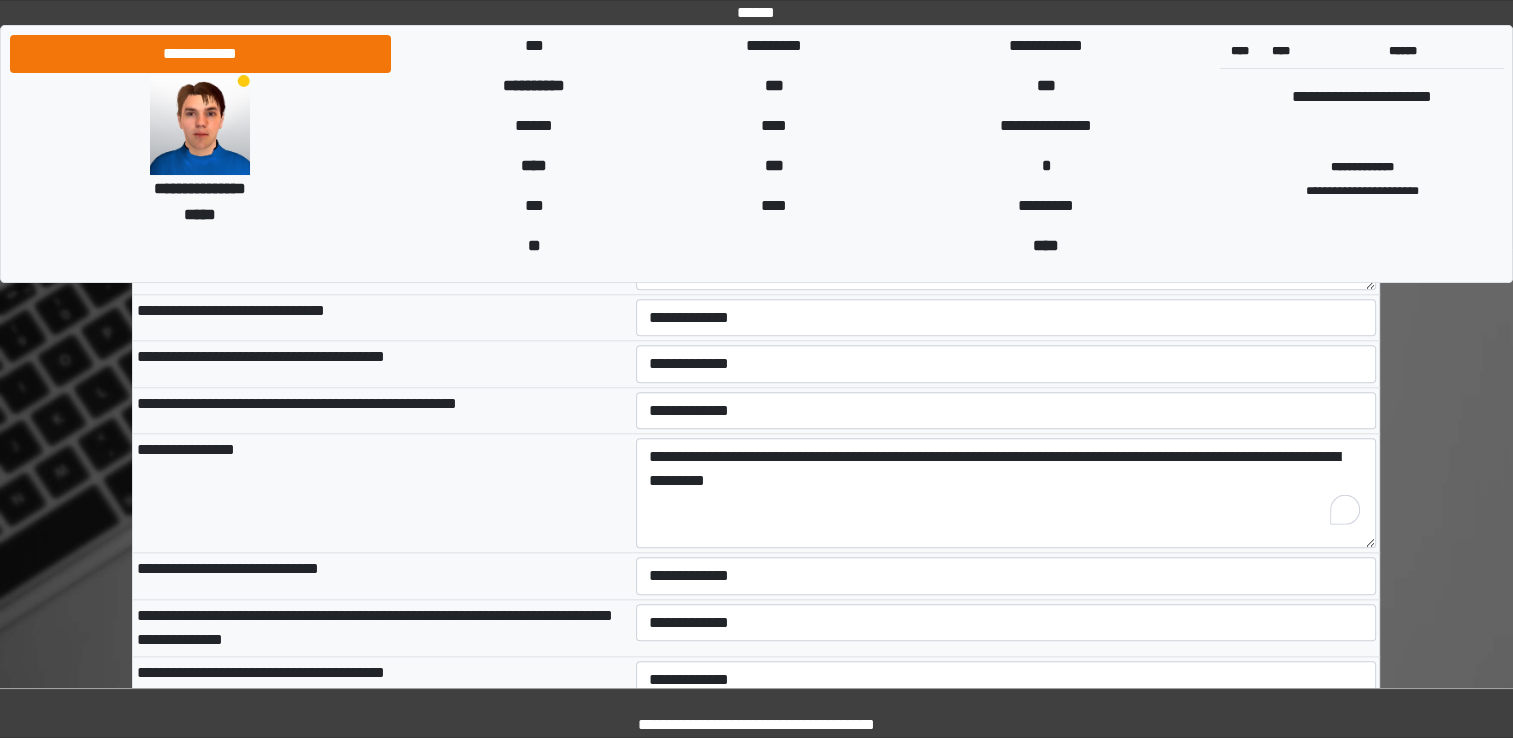 scroll, scrollTop: 9511, scrollLeft: 0, axis: vertical 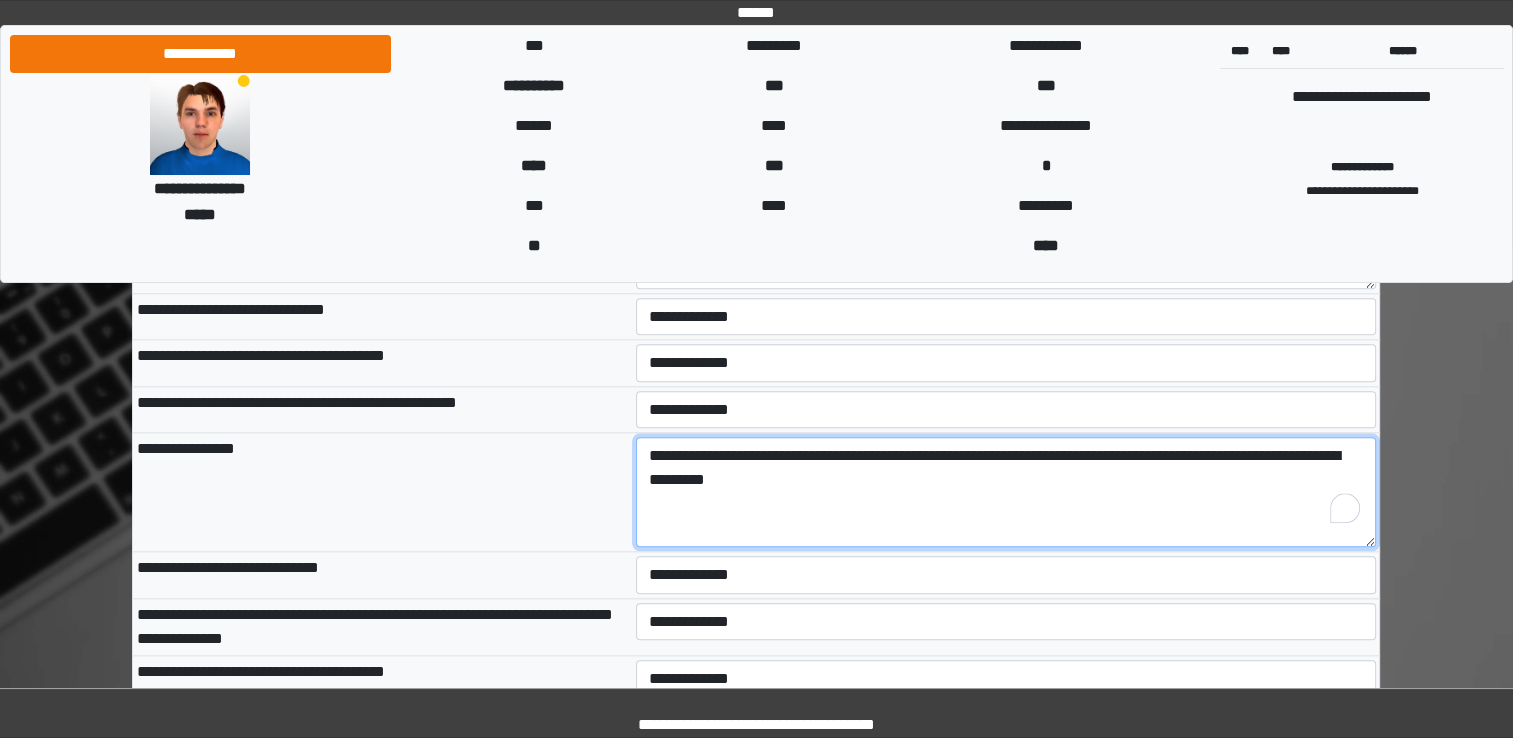 click on "**********" at bounding box center [1006, 492] 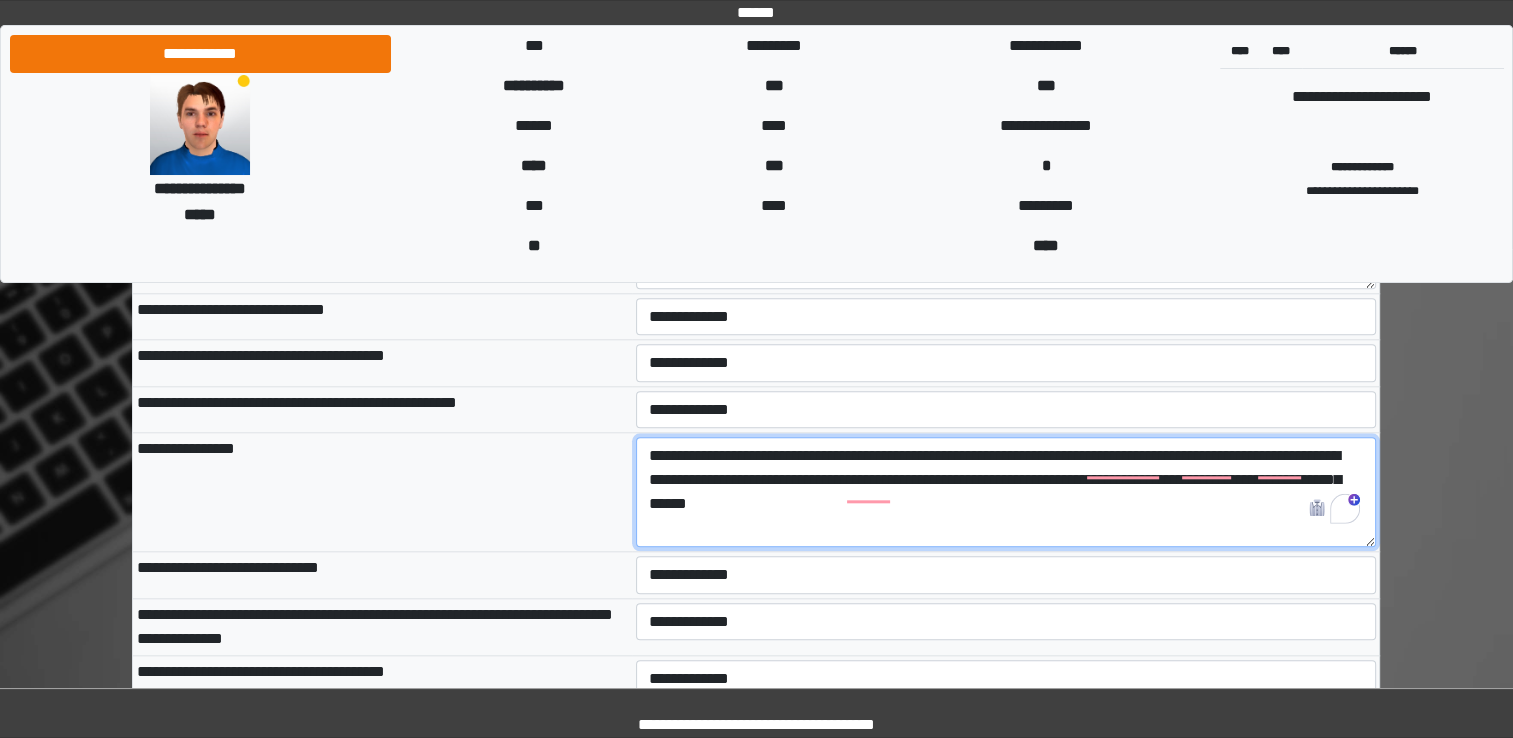 type on "**********" 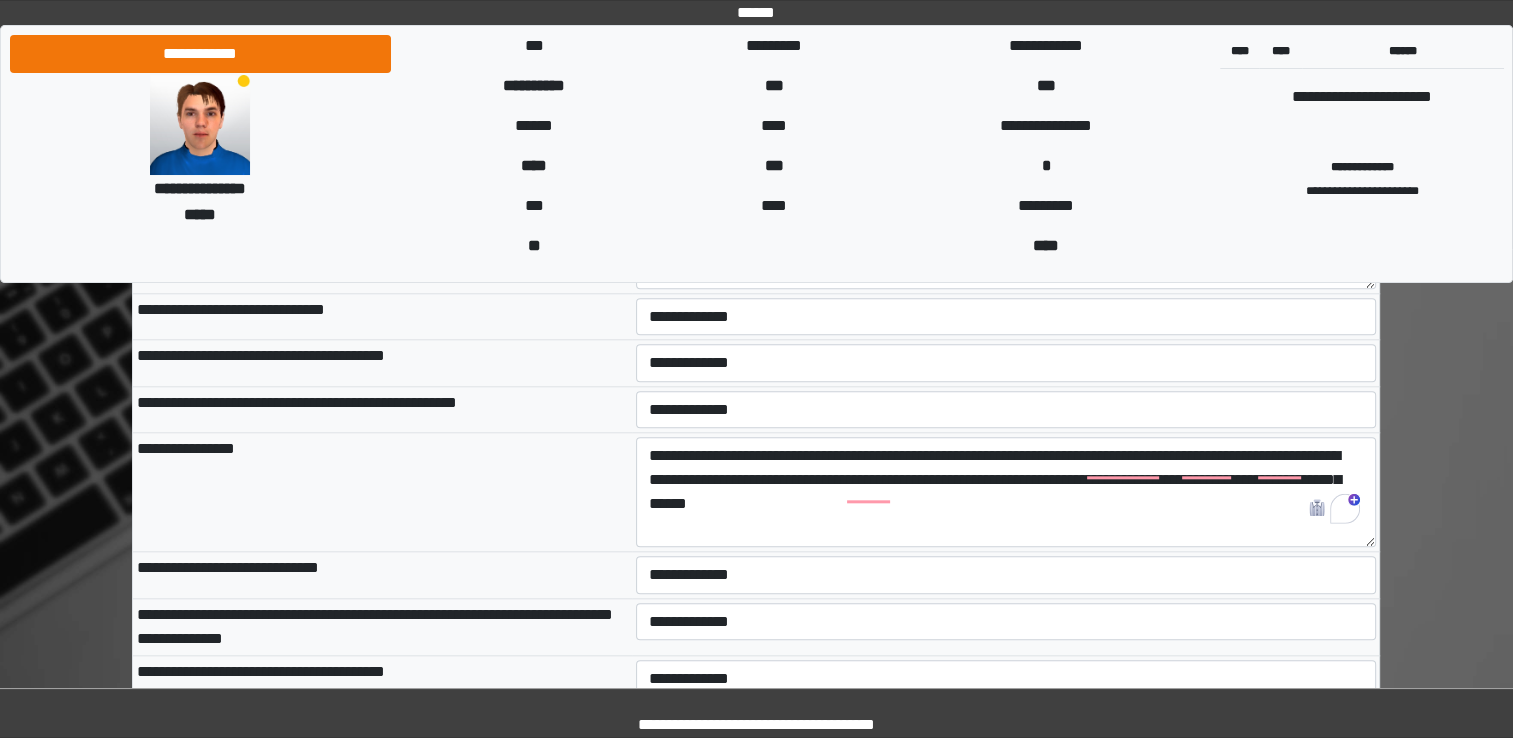 click on "**********" at bounding box center [382, 492] 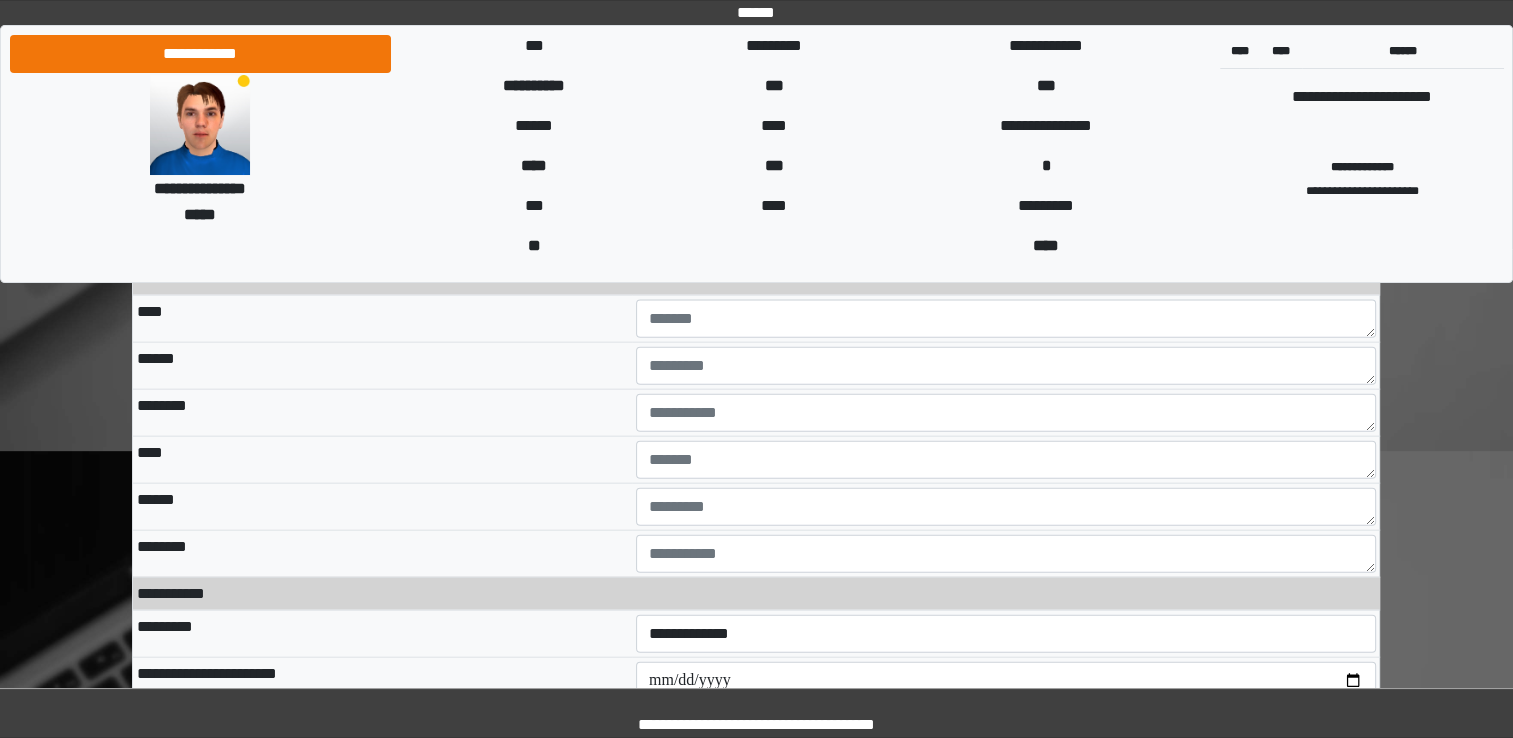 scroll, scrollTop: 11991, scrollLeft: 0, axis: vertical 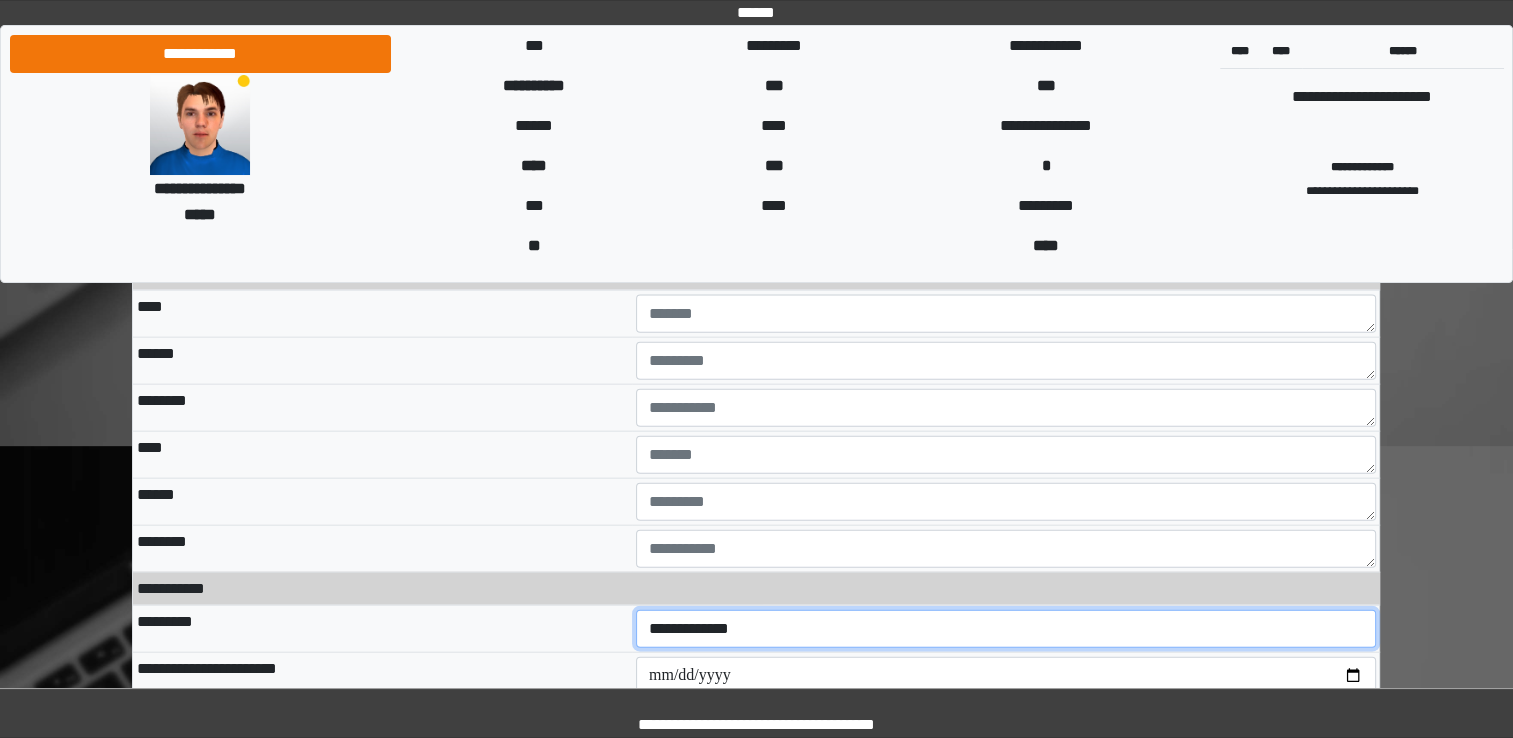 click on "**********" at bounding box center [1006, 629] 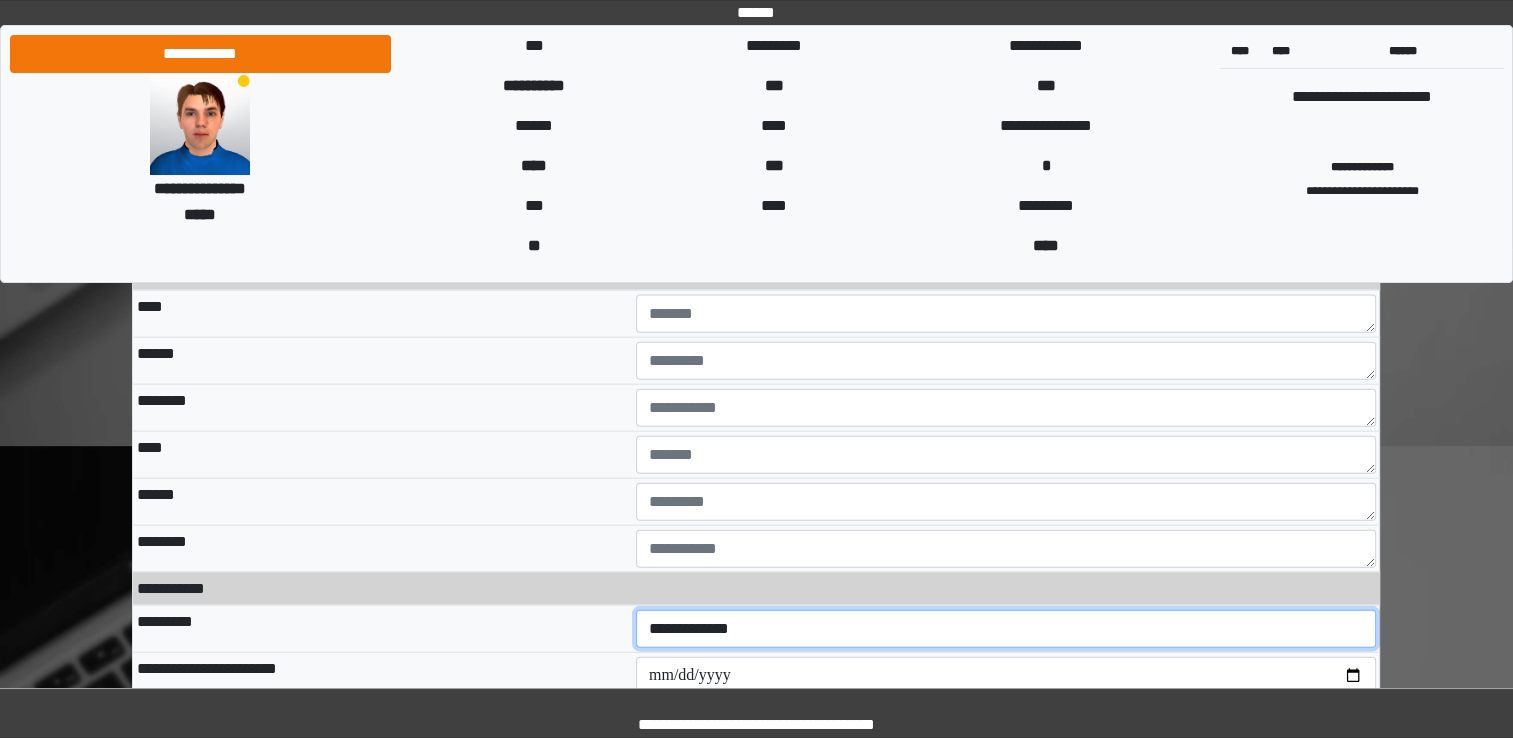 select on "**" 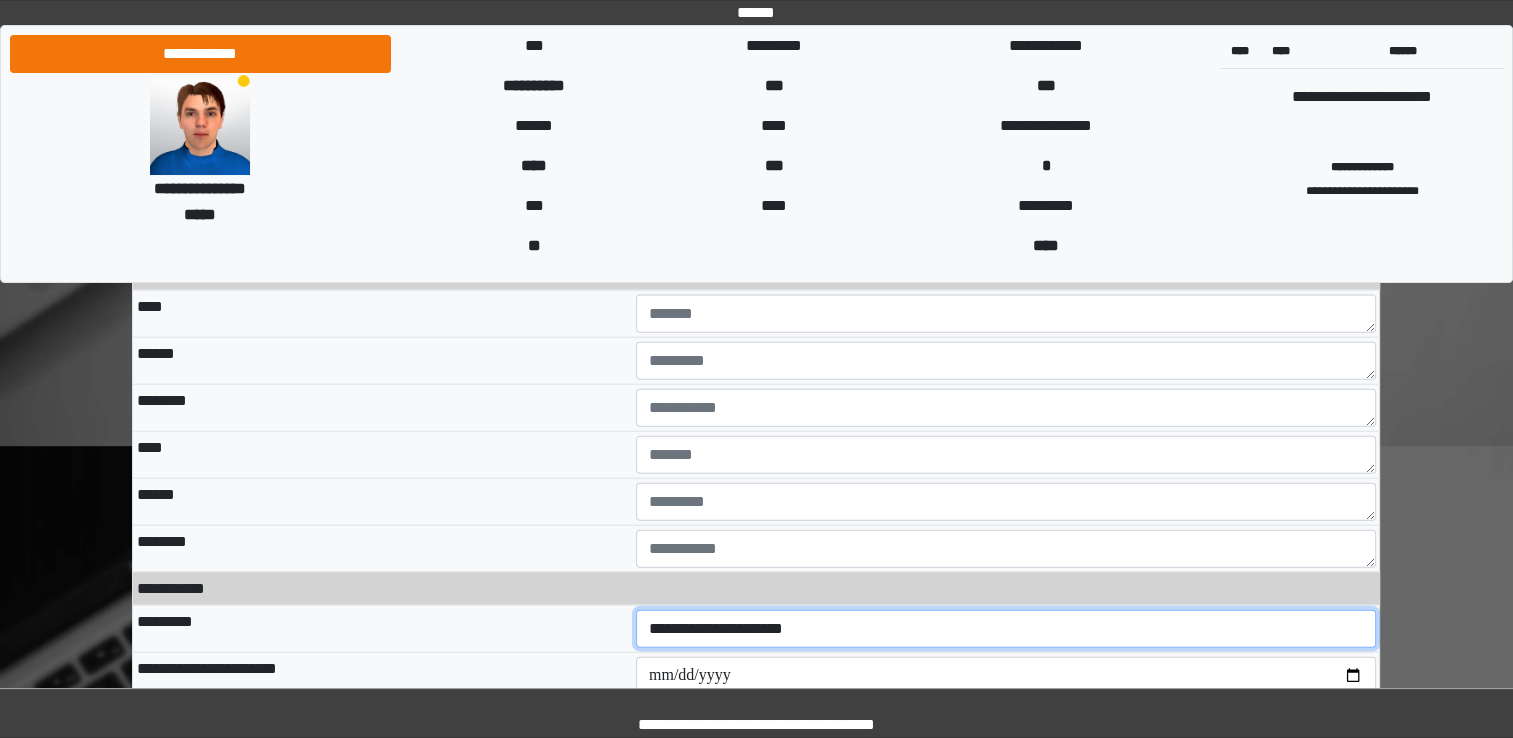 click on "**********" at bounding box center (1006, 629) 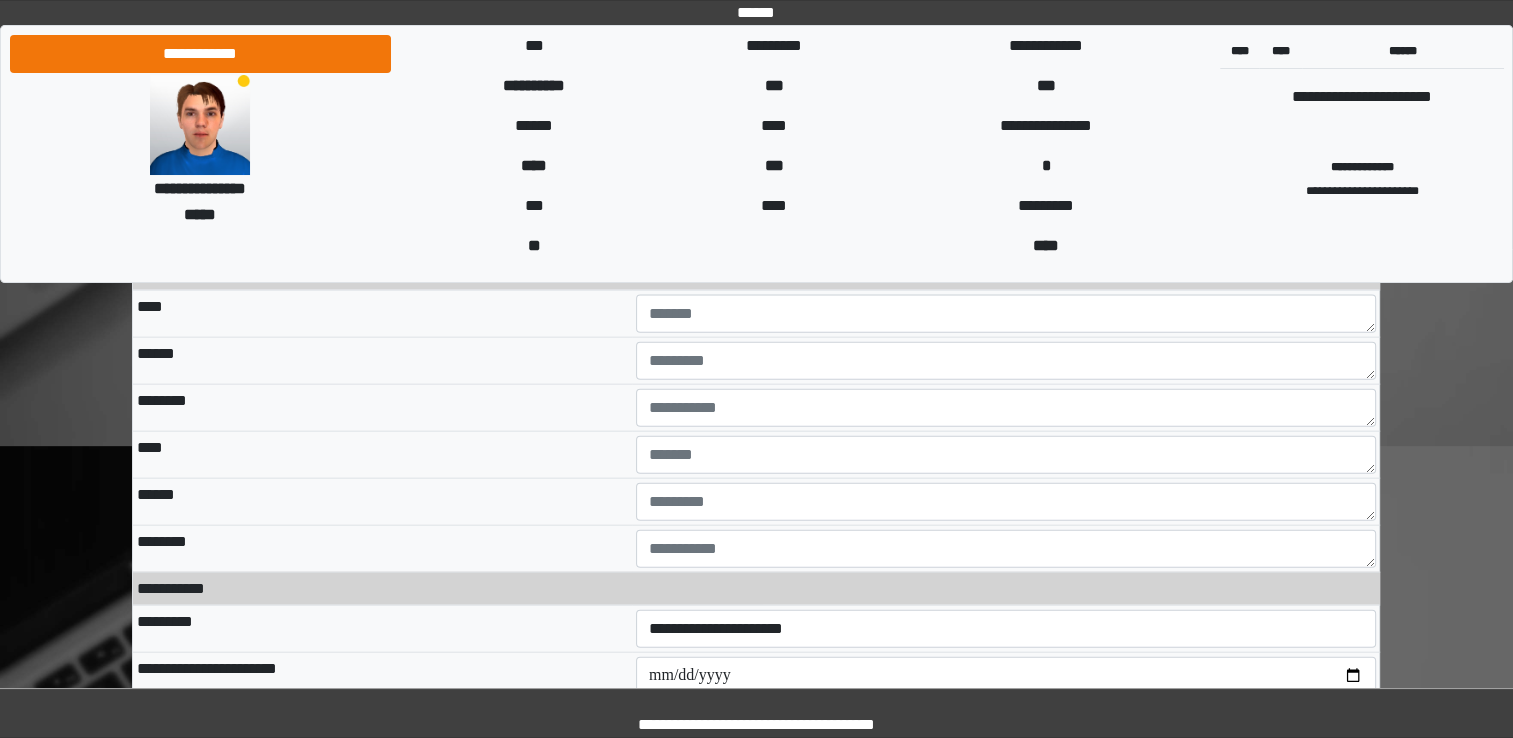 click on "**********" at bounding box center (382, 675) 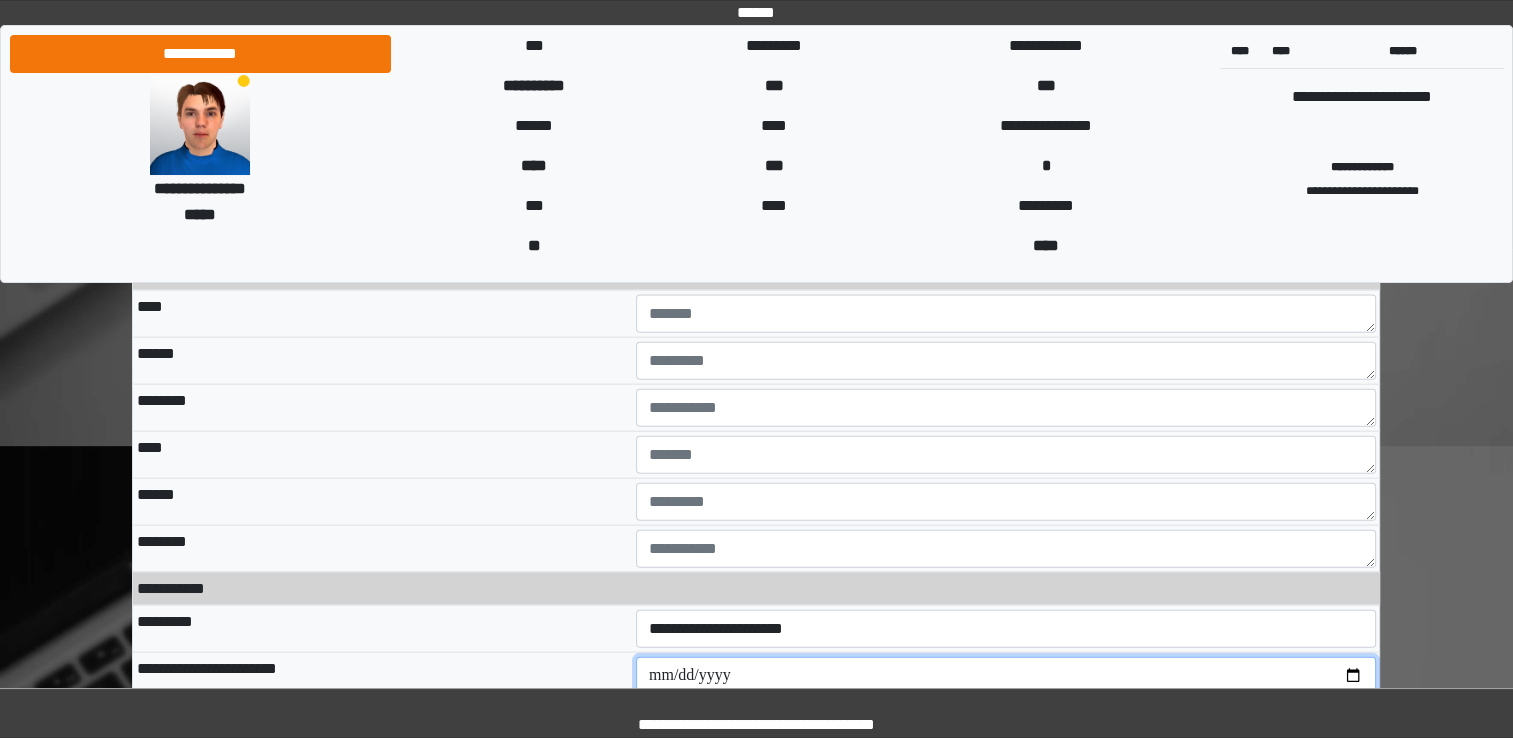 click at bounding box center (1006, 676) 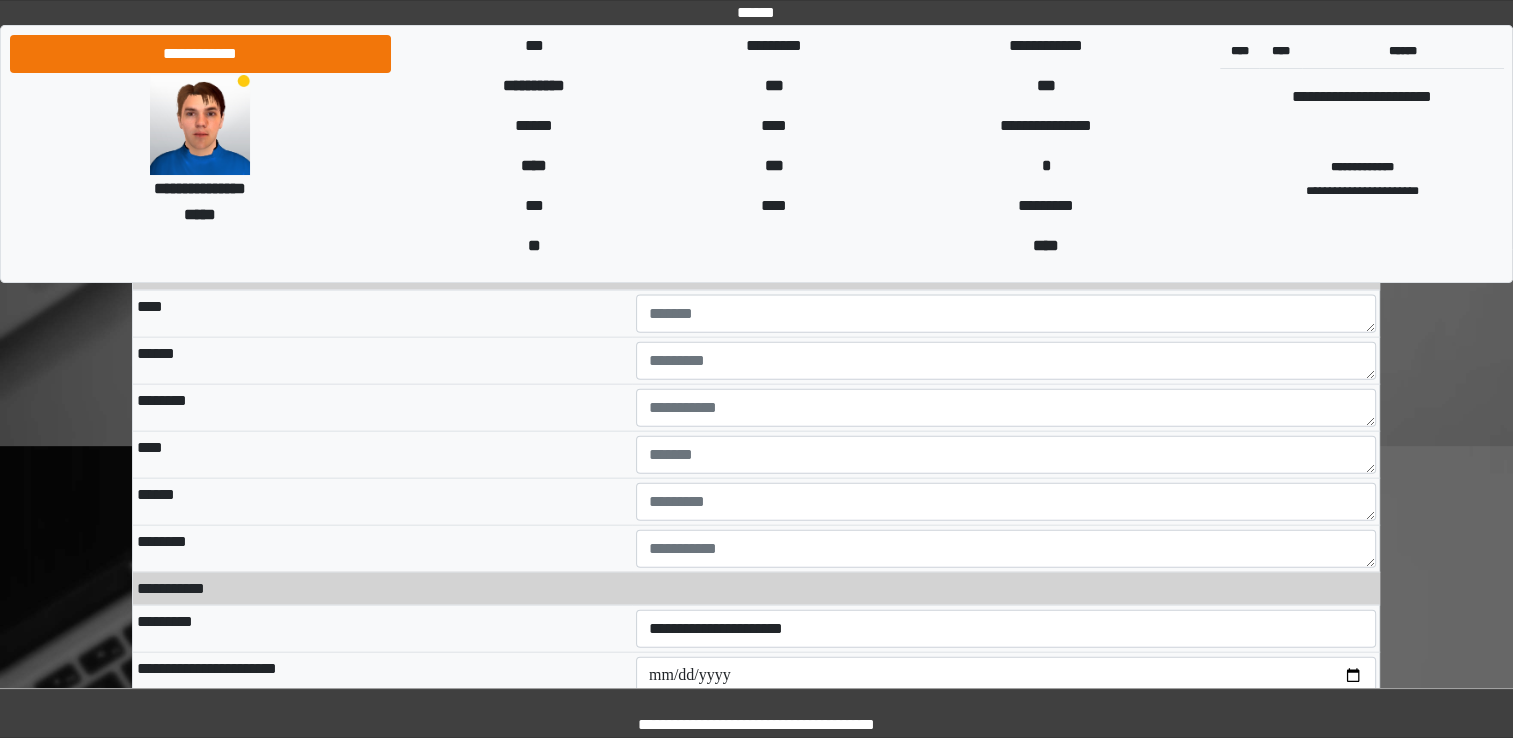 click on "*********" at bounding box center (382, 628) 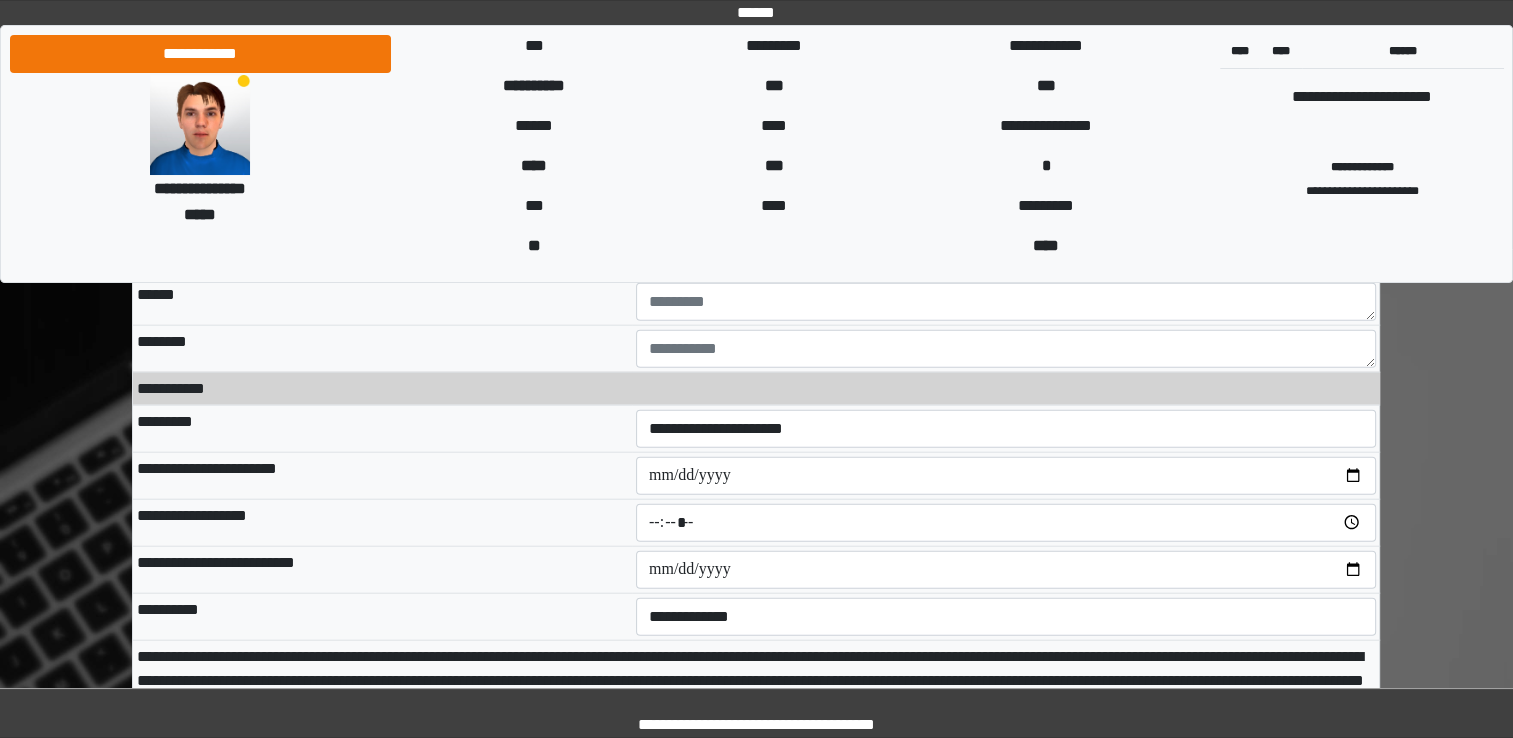 scroll, scrollTop: 12231, scrollLeft: 0, axis: vertical 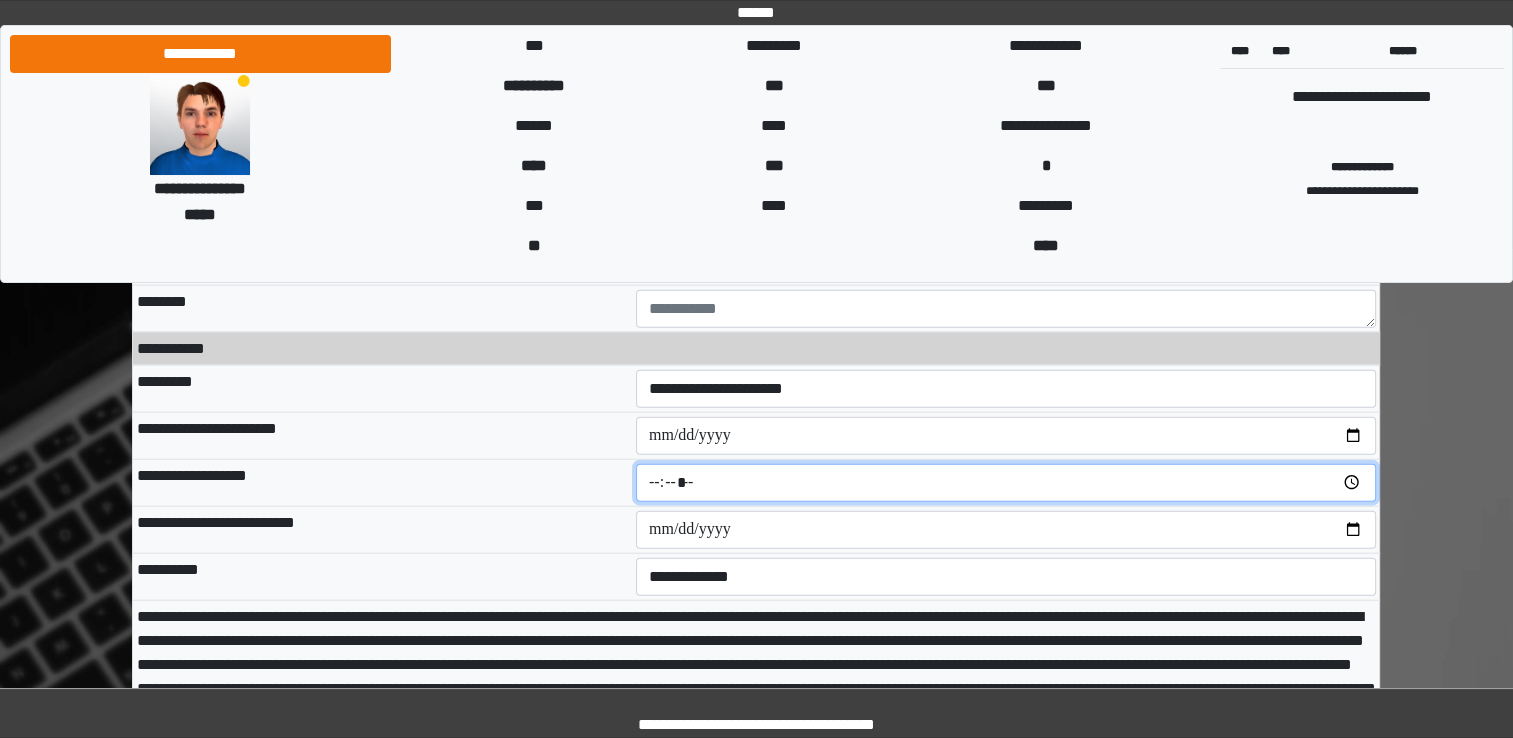 click at bounding box center [1006, 483] 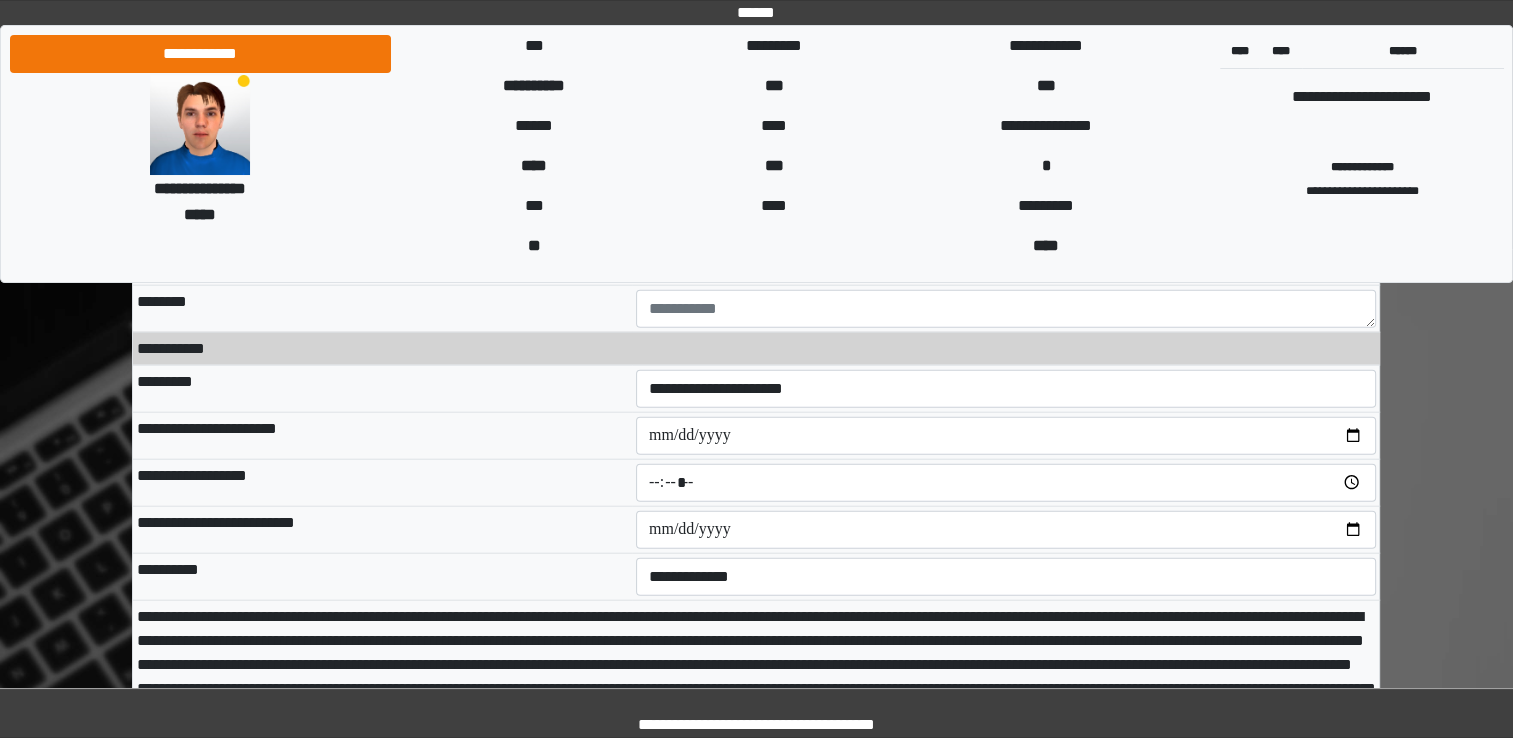 click at bounding box center [756, 701] 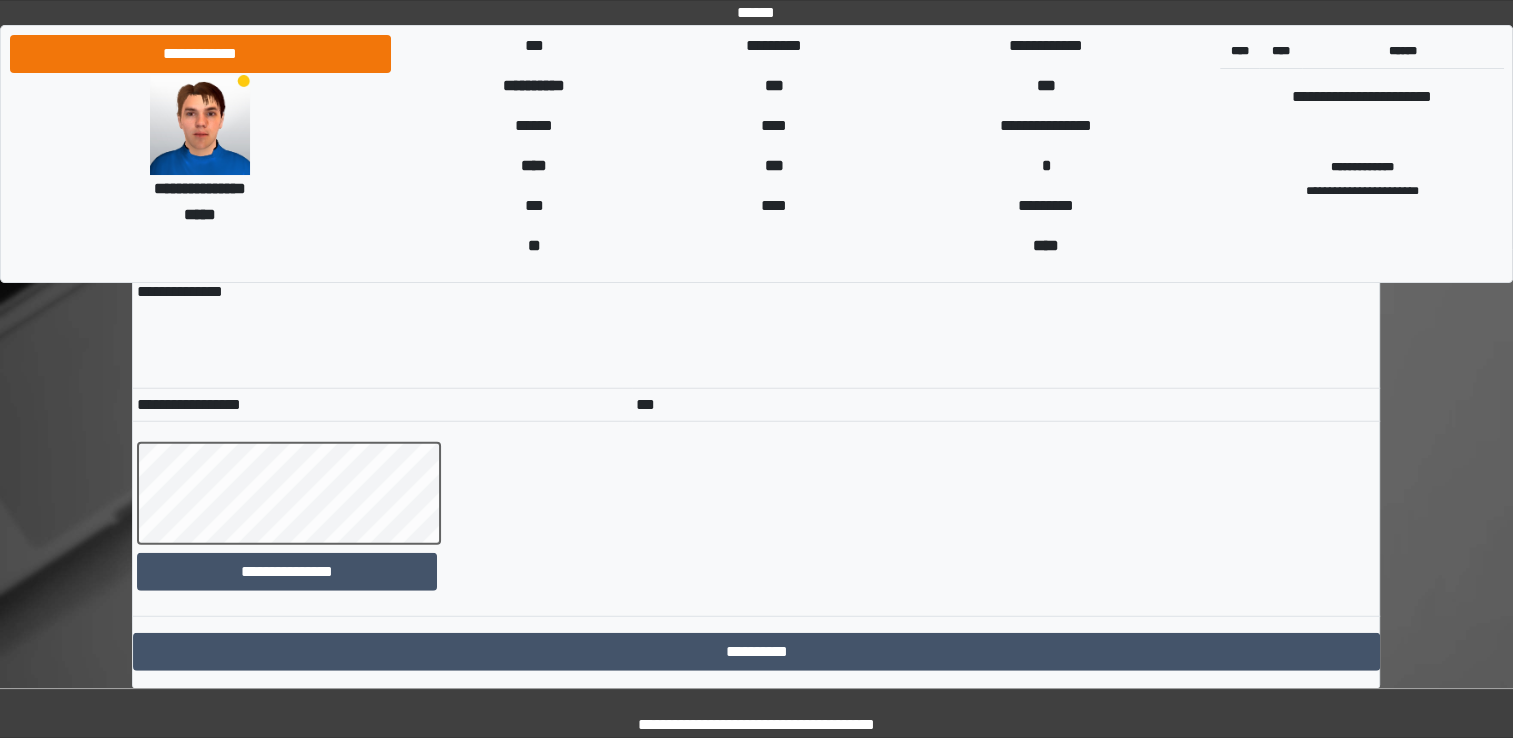 scroll, scrollTop: 12716, scrollLeft: 0, axis: vertical 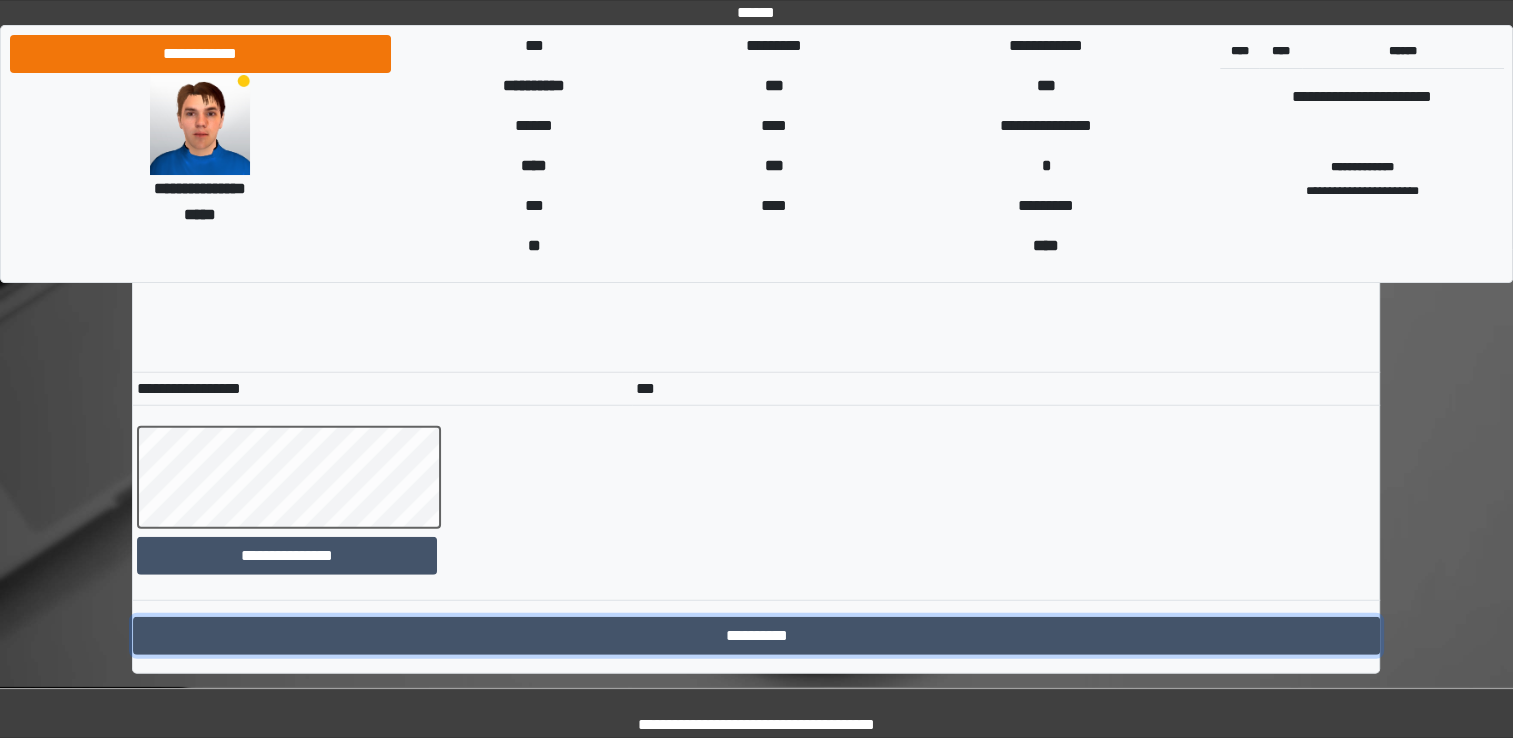 click on "**********" at bounding box center [756, 636] 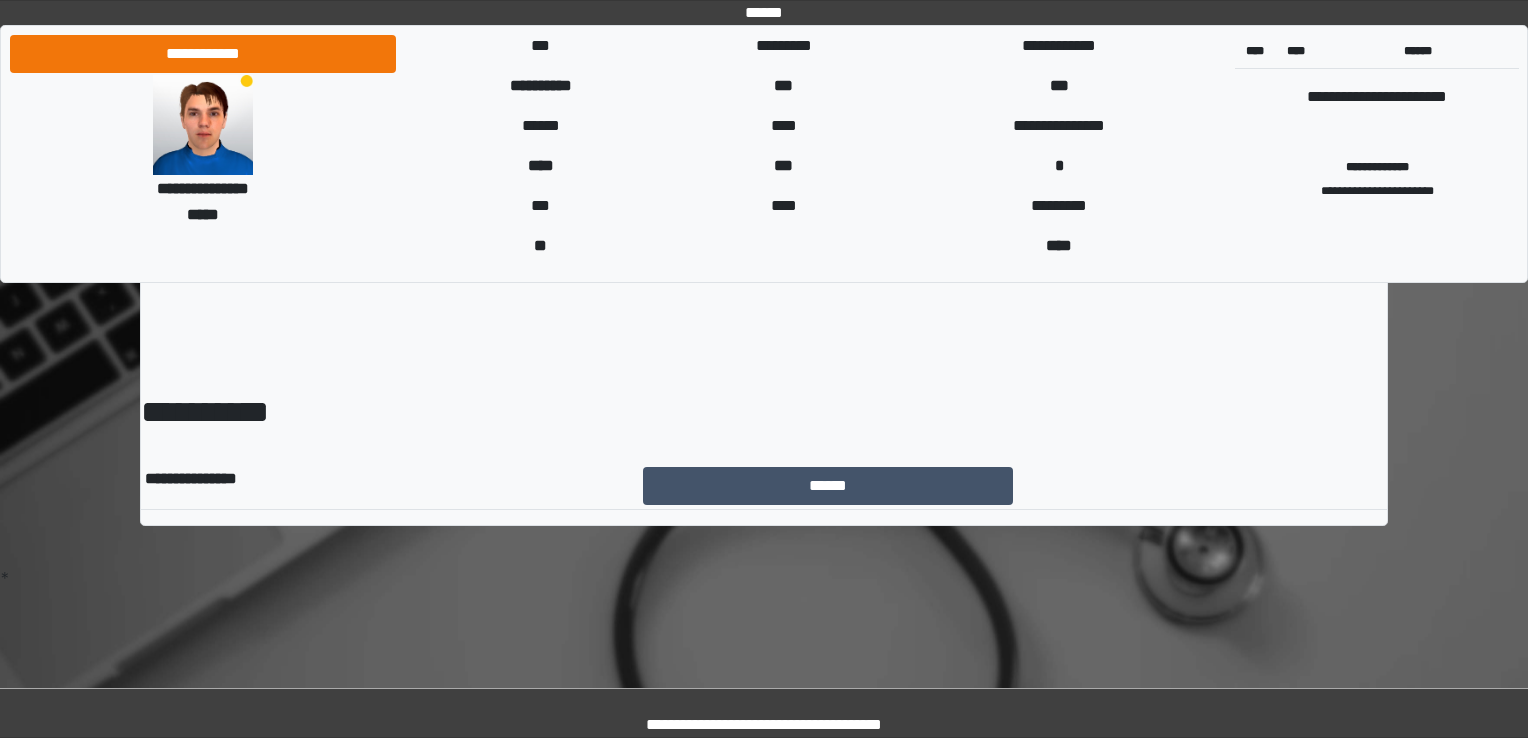 scroll, scrollTop: 0, scrollLeft: 0, axis: both 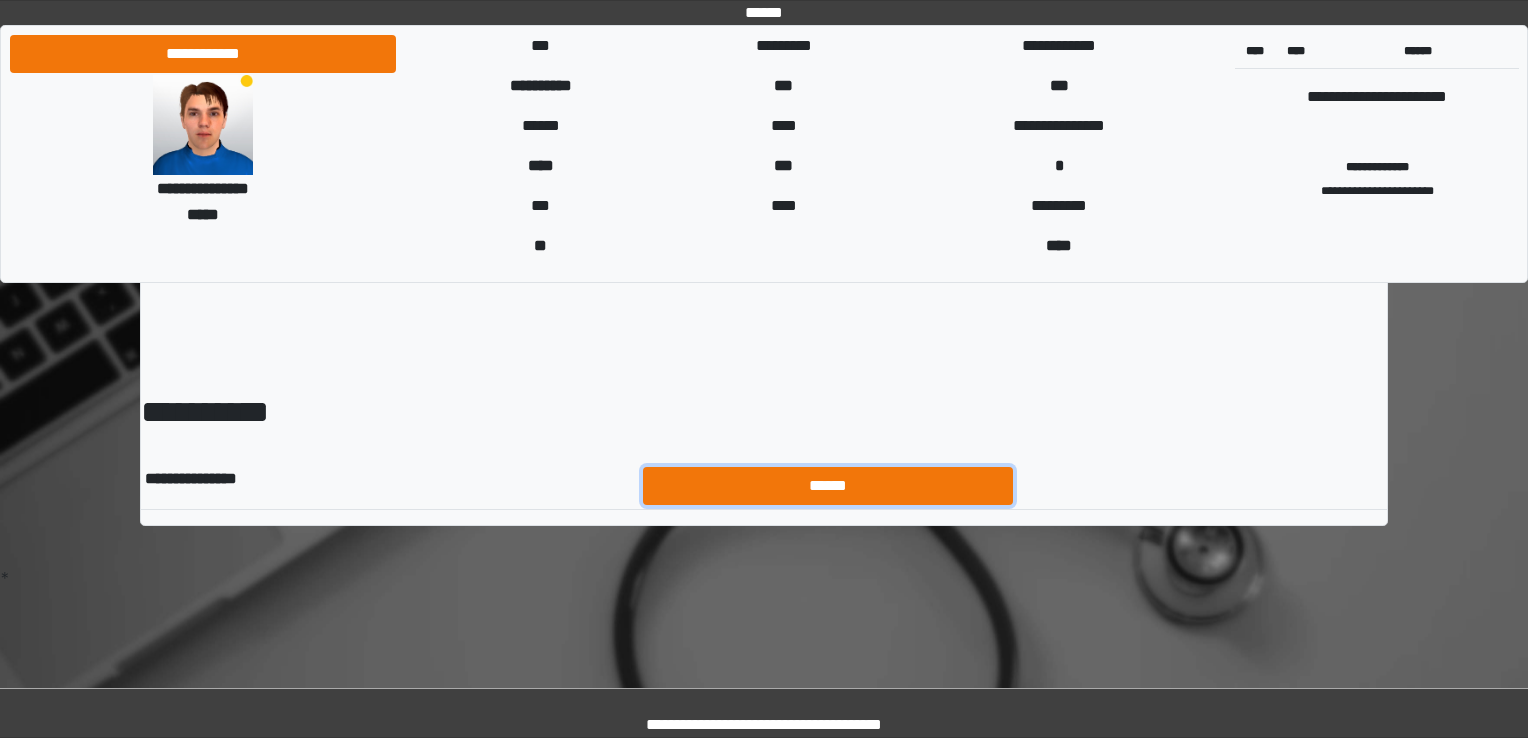 click on "******" at bounding box center [828, 486] 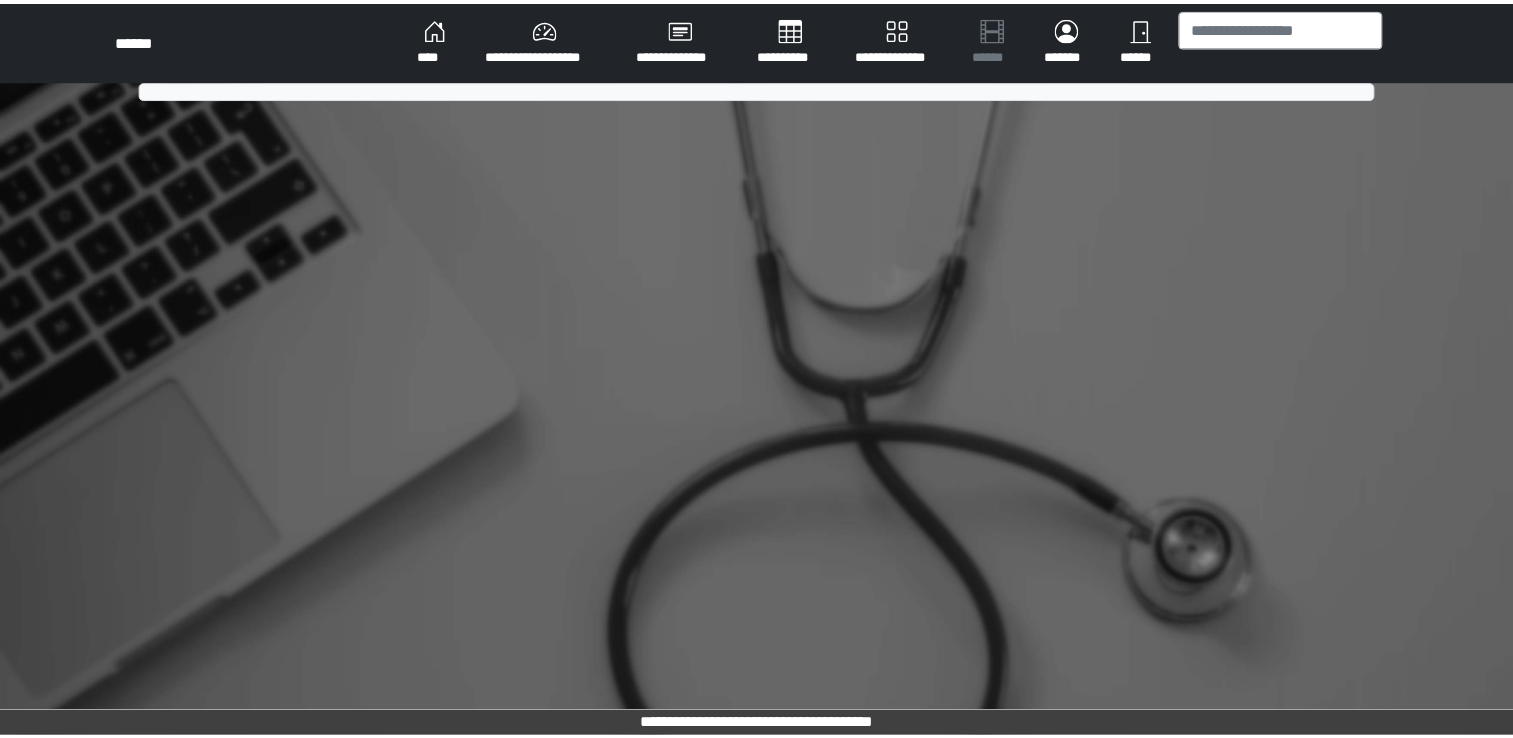 scroll, scrollTop: 0, scrollLeft: 0, axis: both 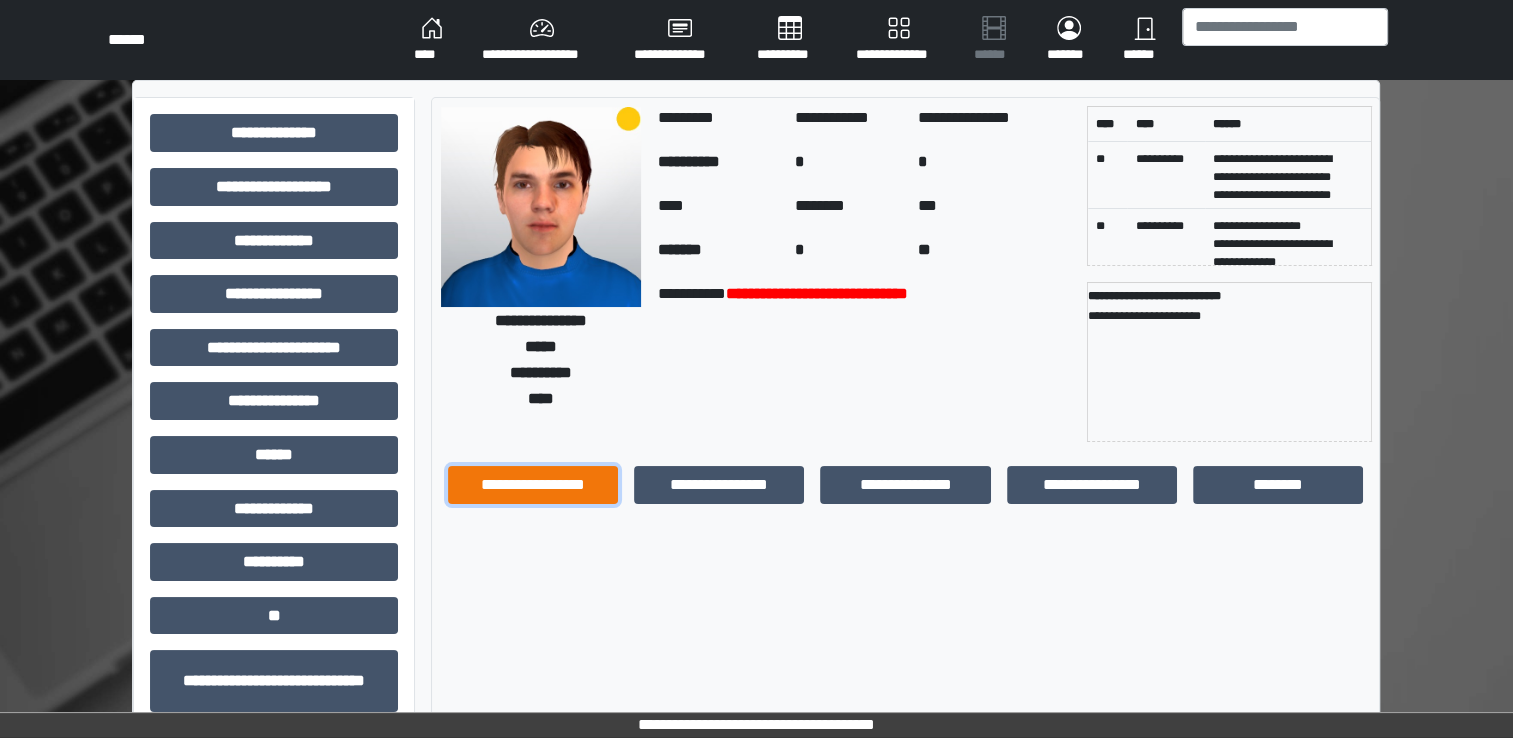 click on "**********" at bounding box center [533, 485] 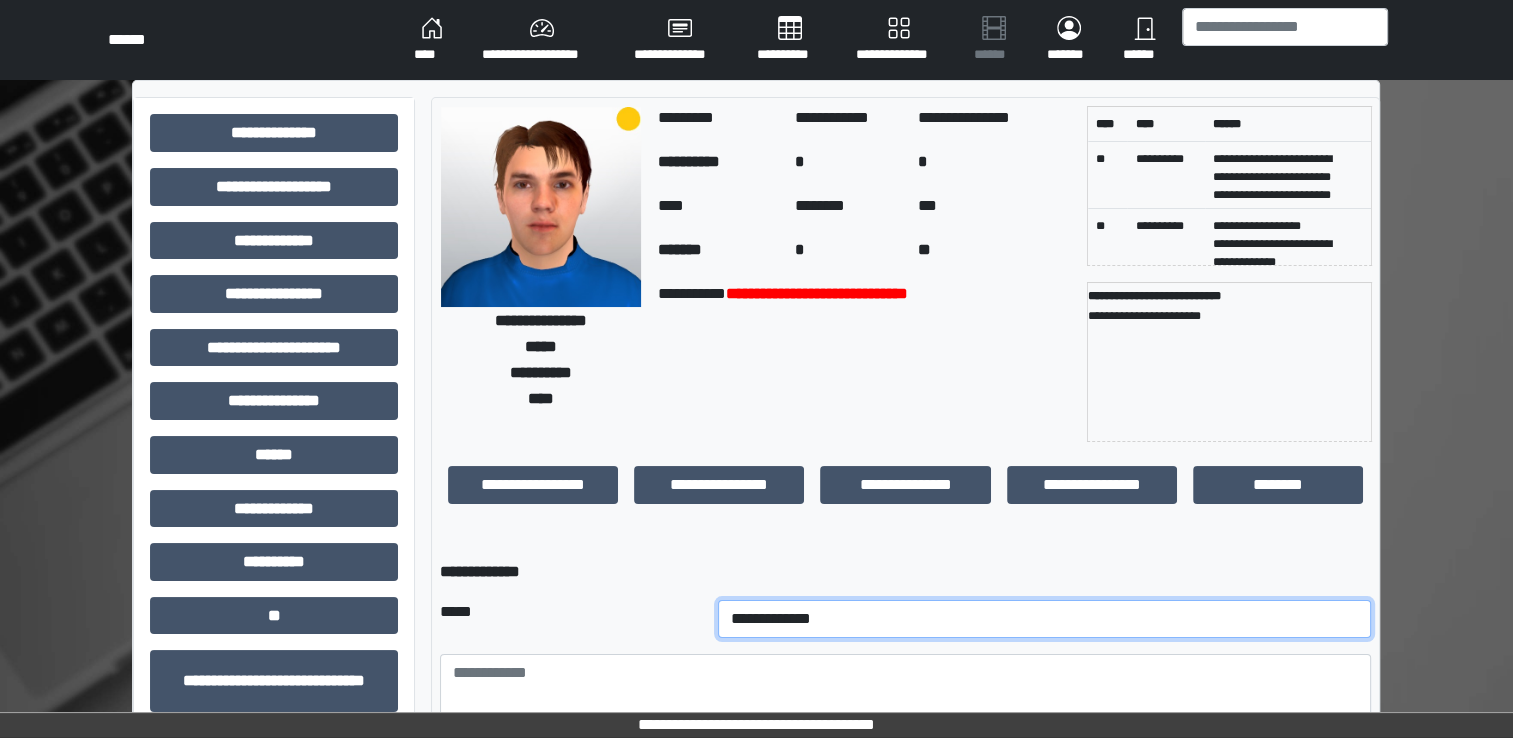 click on "**********" at bounding box center (1045, 619) 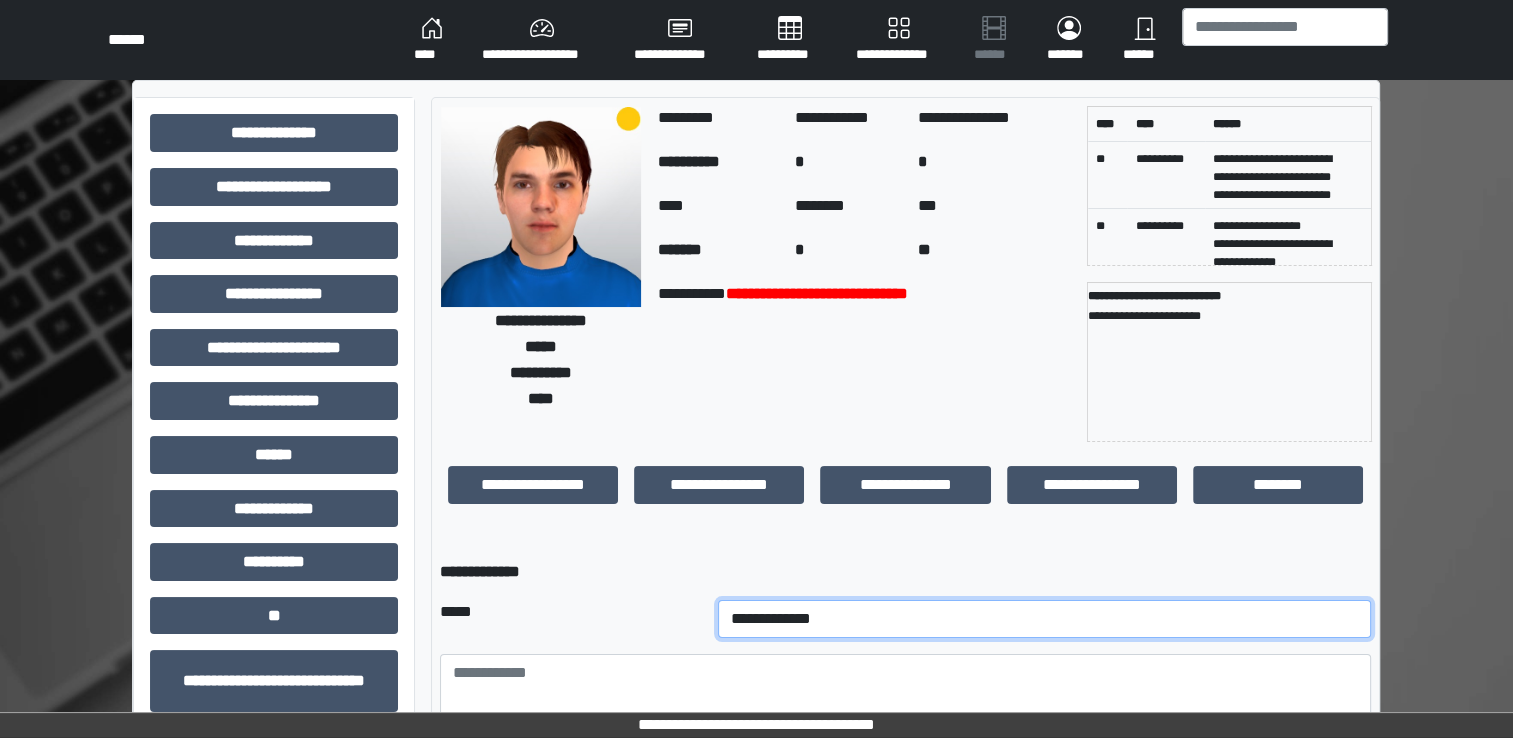 select on "**" 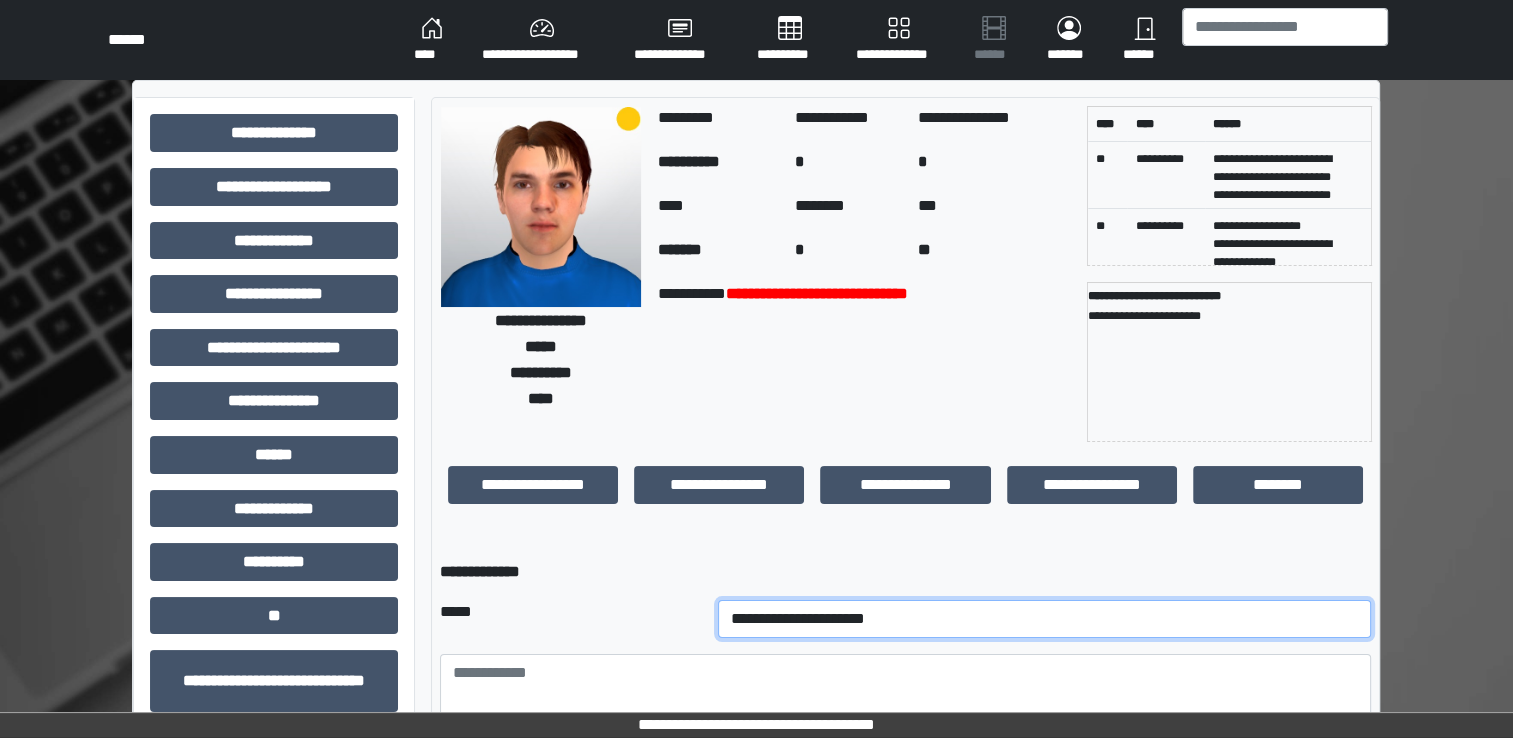 click on "**********" at bounding box center (1045, 619) 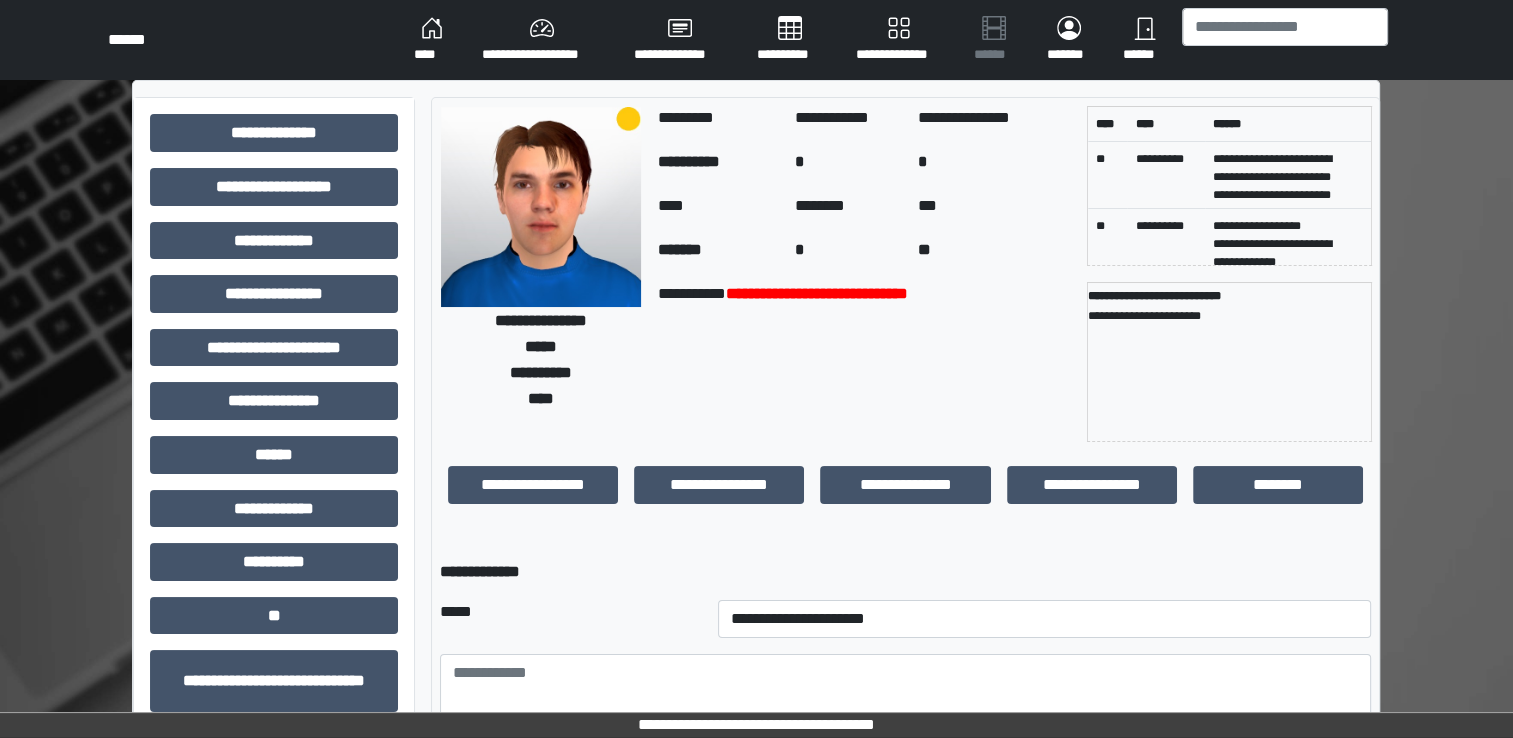 click on "**********" at bounding box center [905, 572] 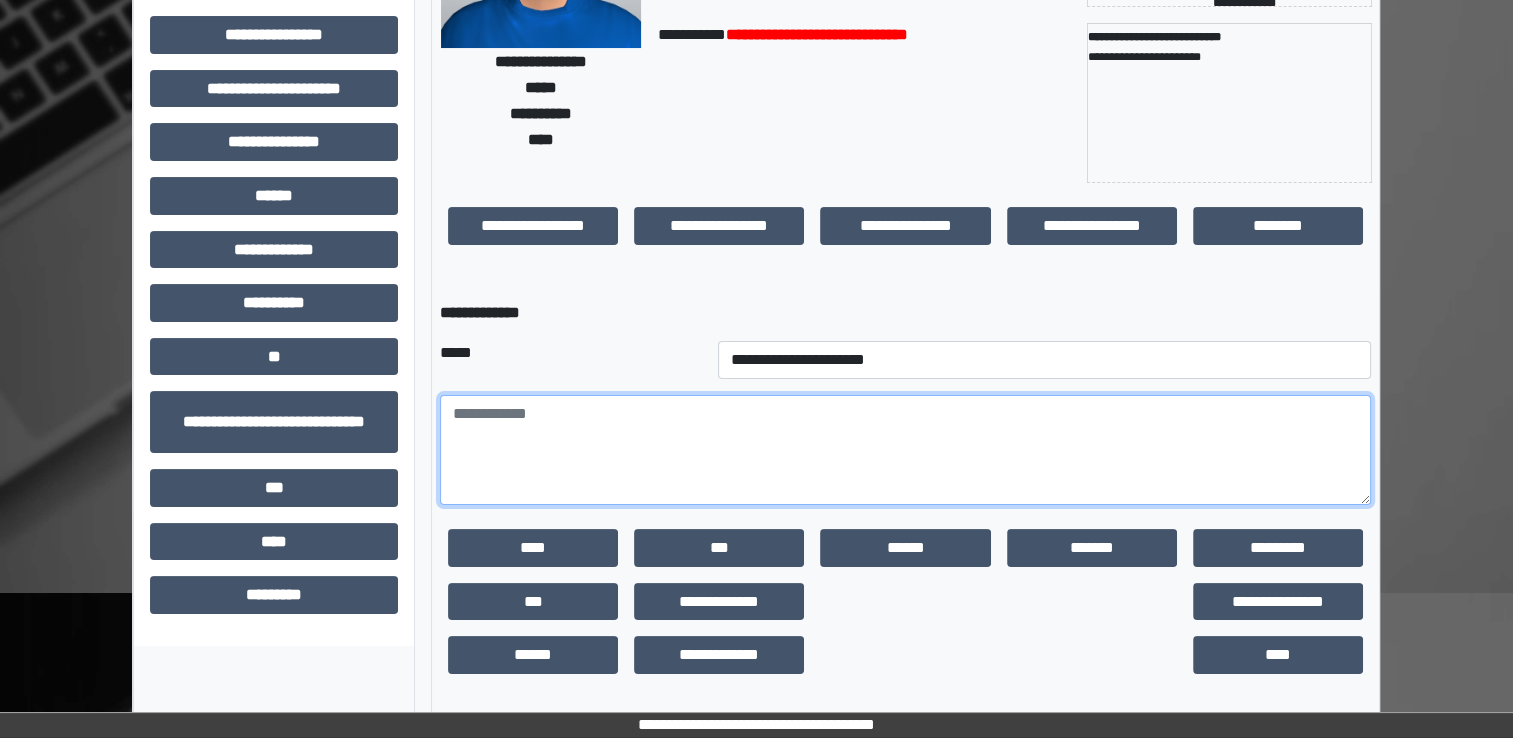 click at bounding box center [905, 450] 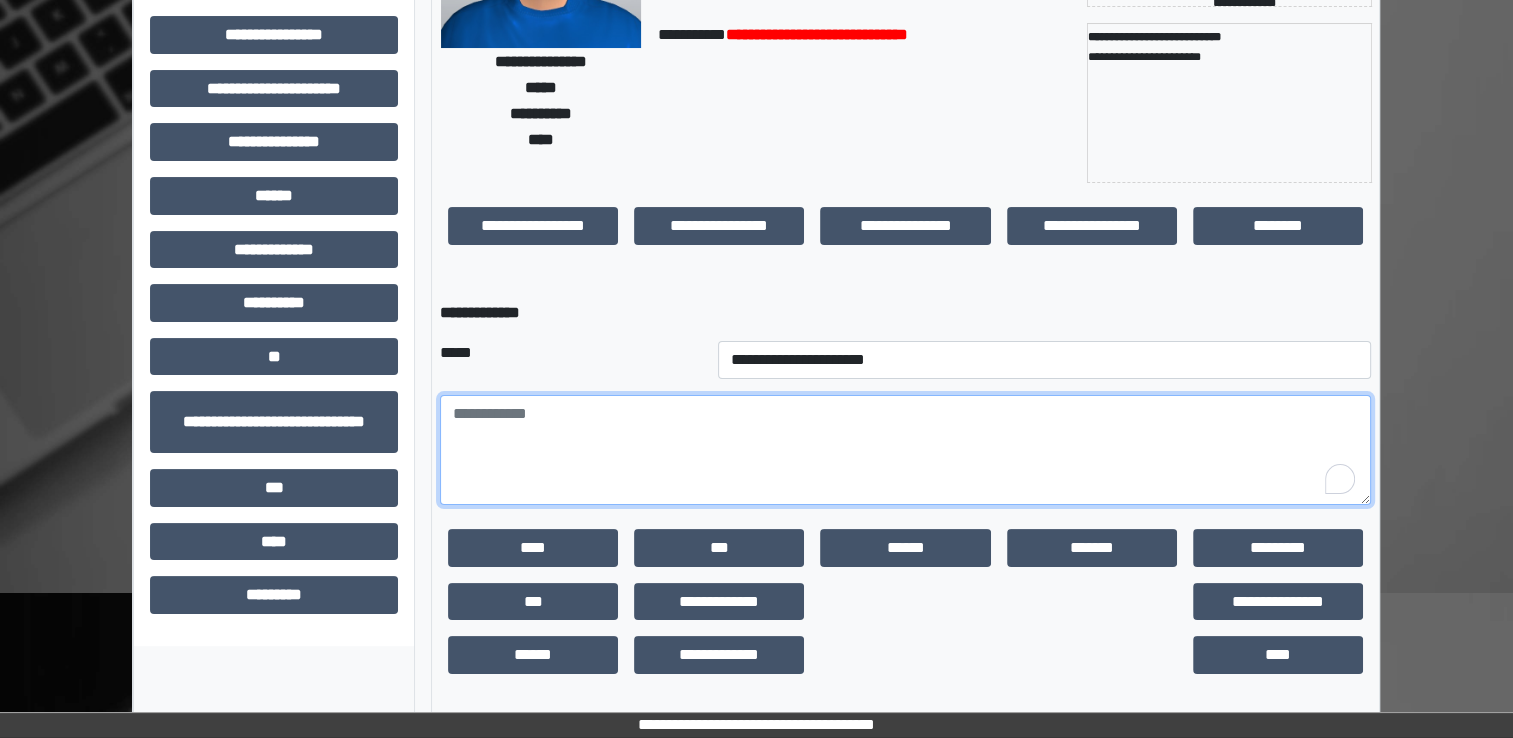 click at bounding box center (905, 450) 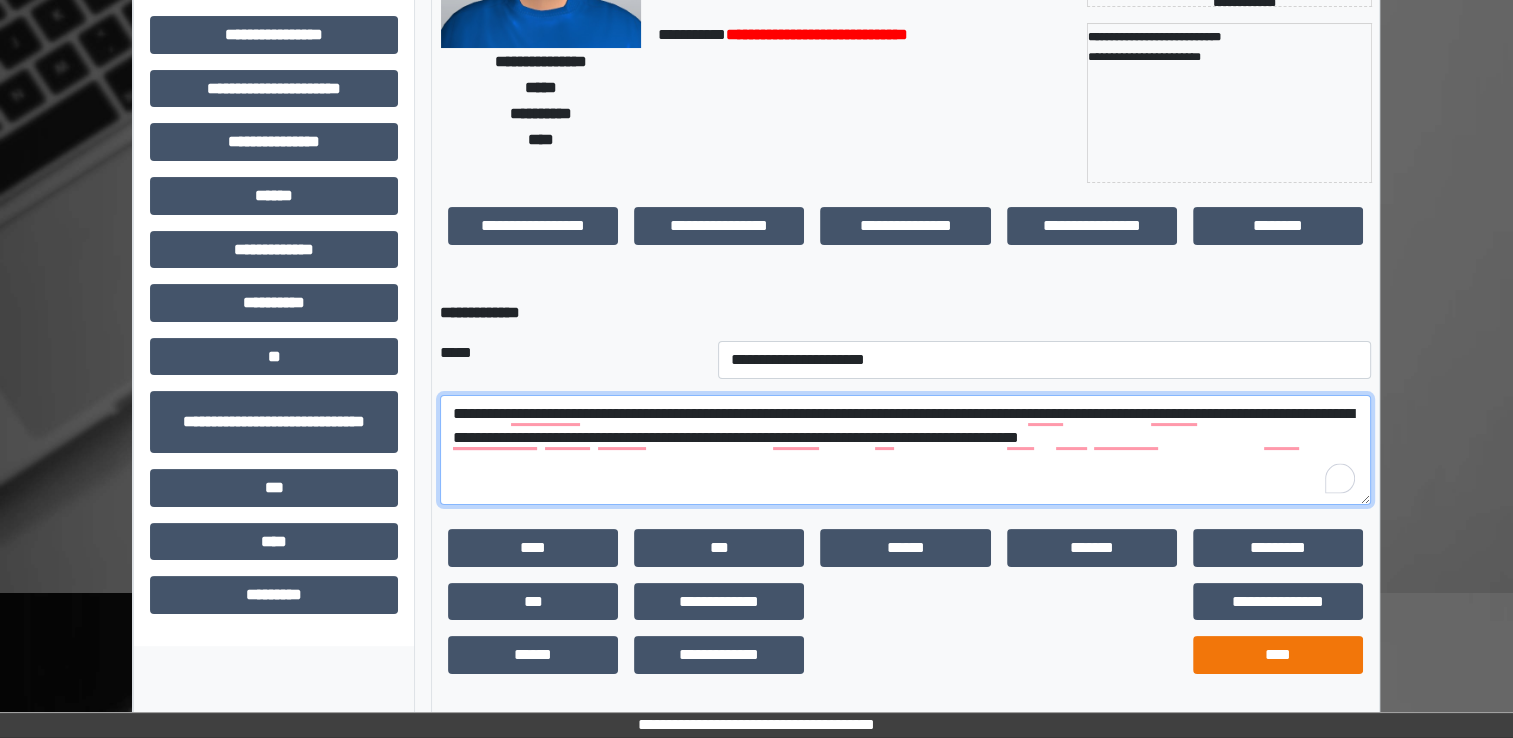 type on "**********" 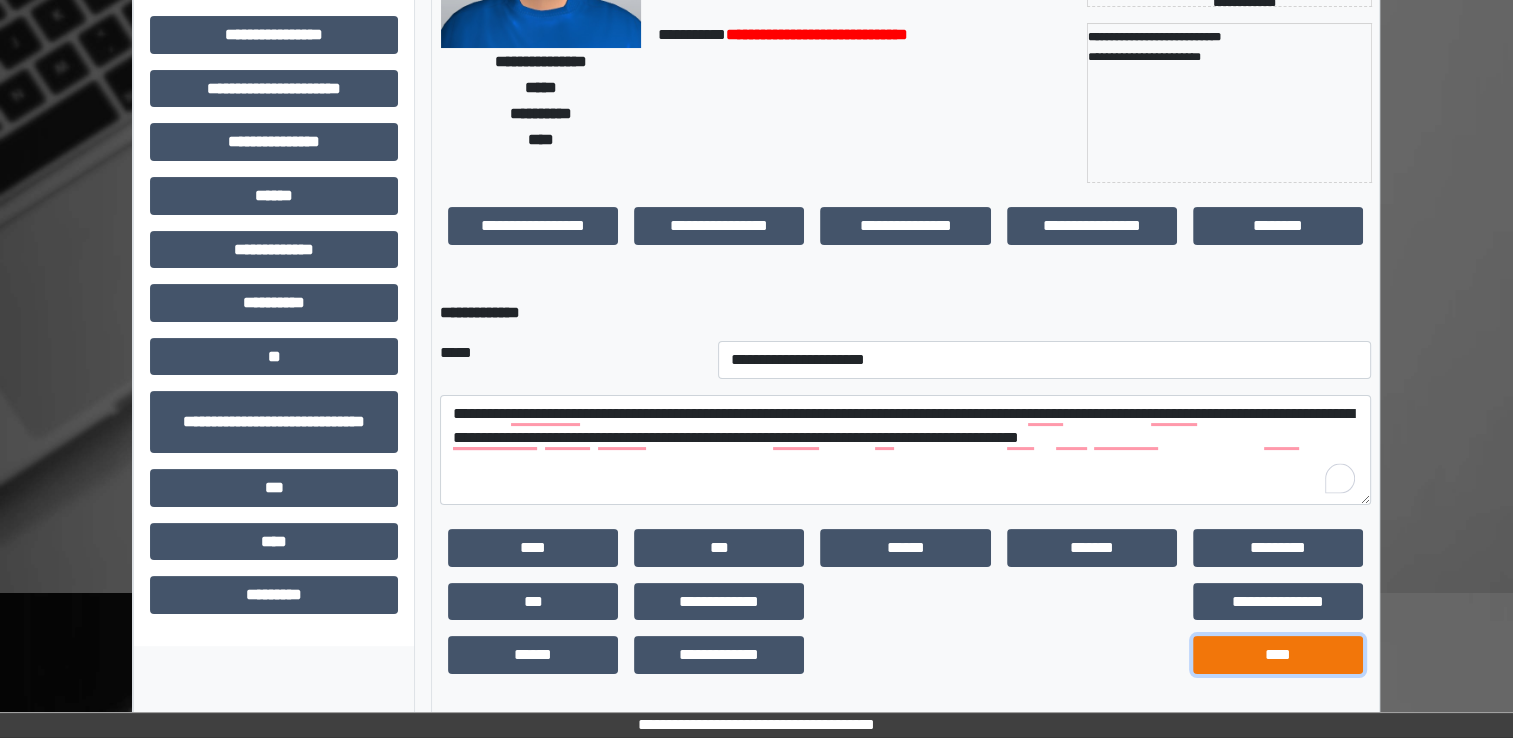 click on "****" at bounding box center (1278, 655) 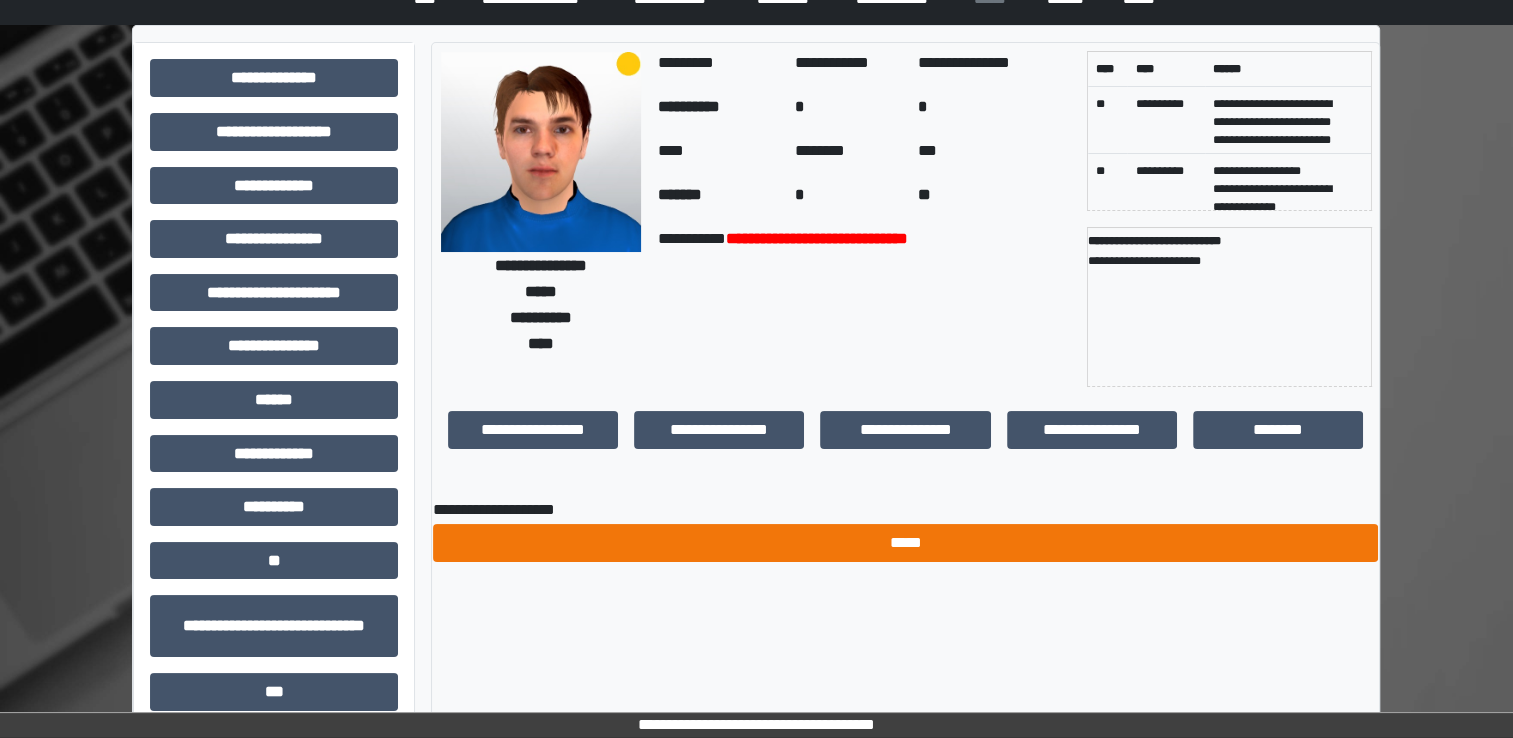 scroll, scrollTop: 0, scrollLeft: 0, axis: both 